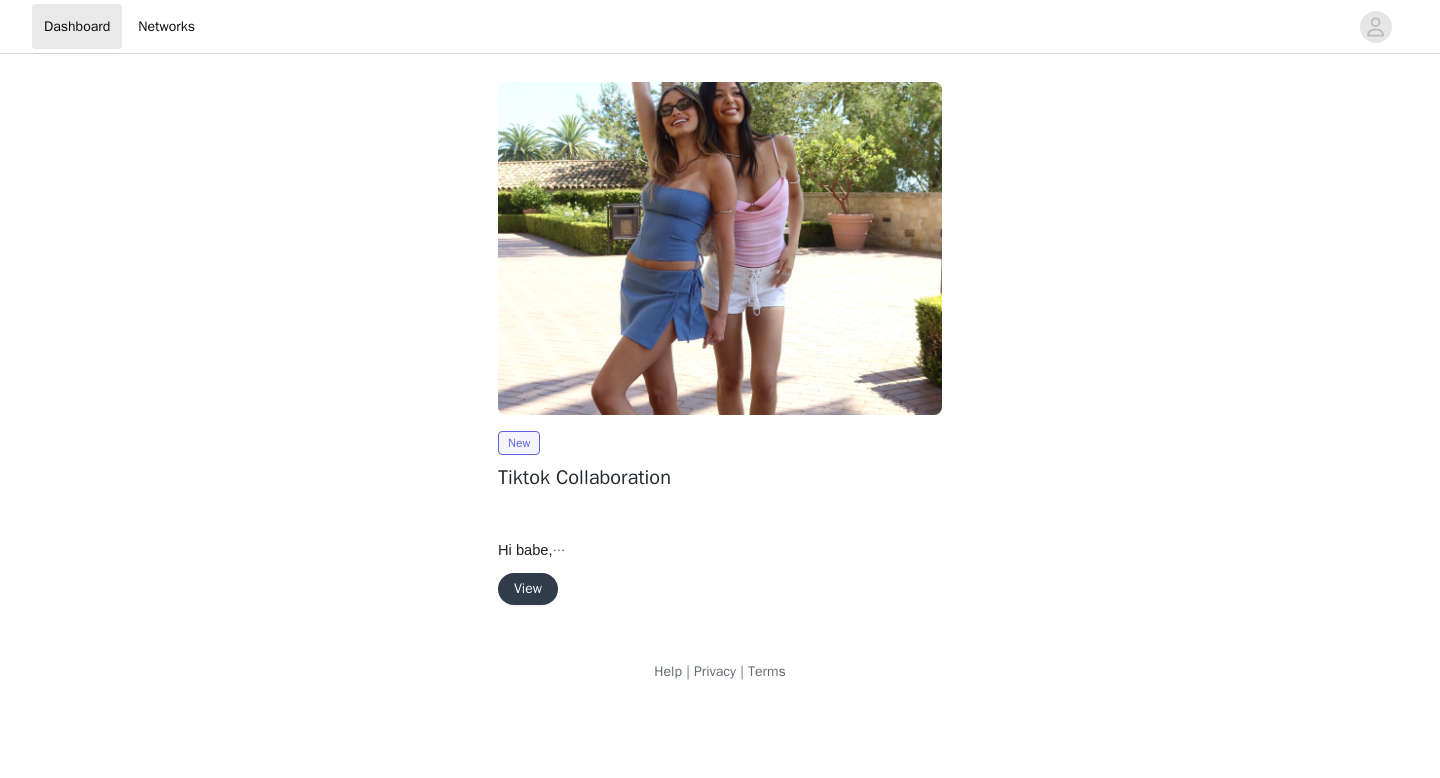 scroll, scrollTop: 0, scrollLeft: 0, axis: both 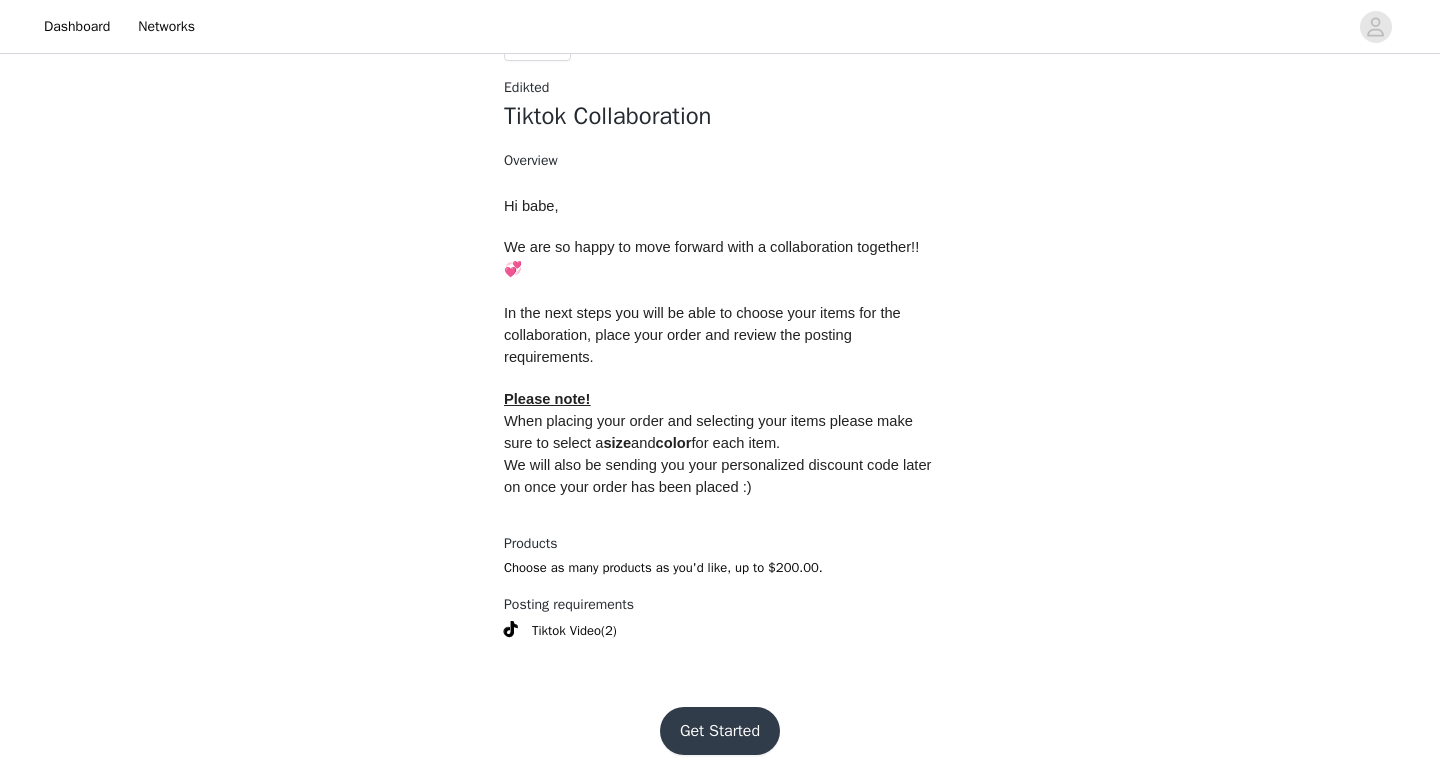click on "Get Started" at bounding box center (720, 731) 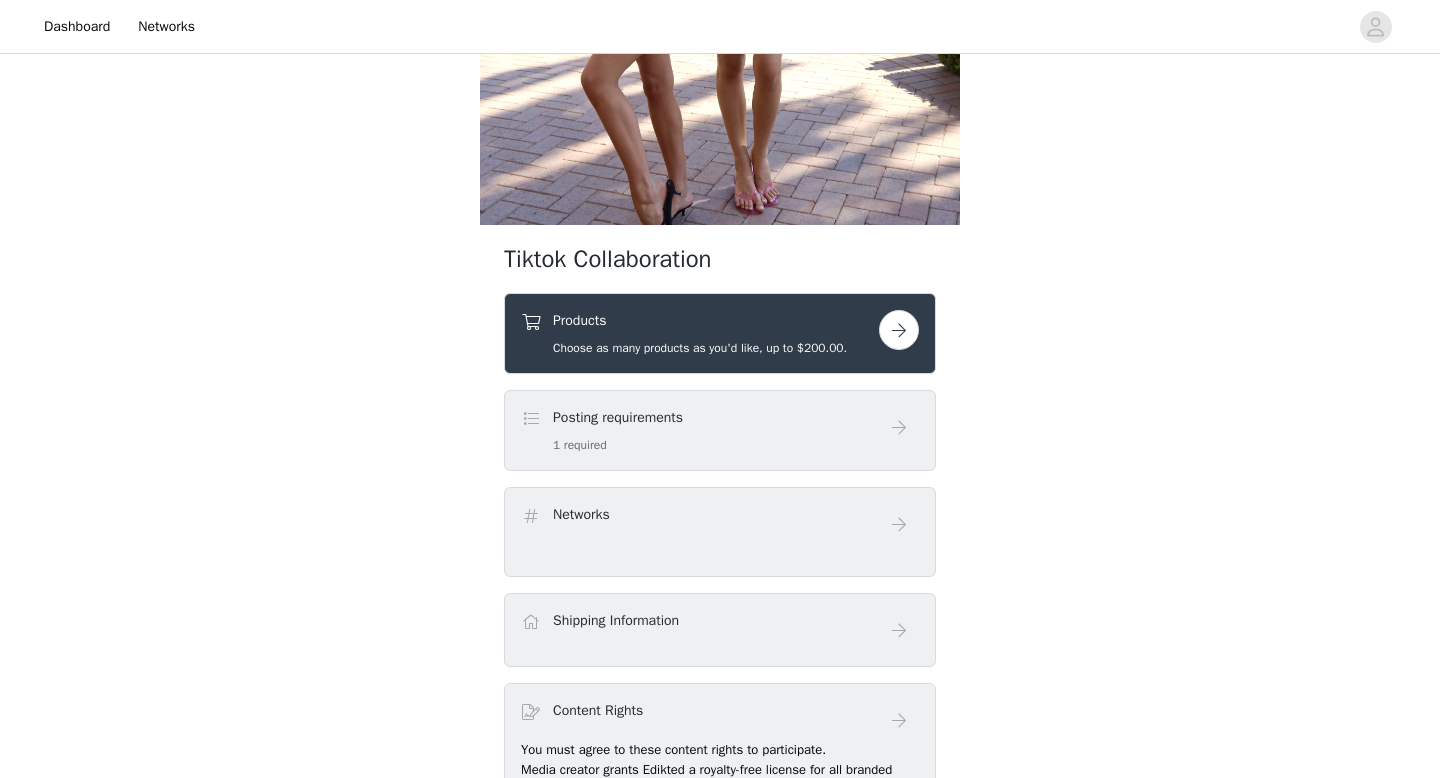 scroll, scrollTop: 467, scrollLeft: 0, axis: vertical 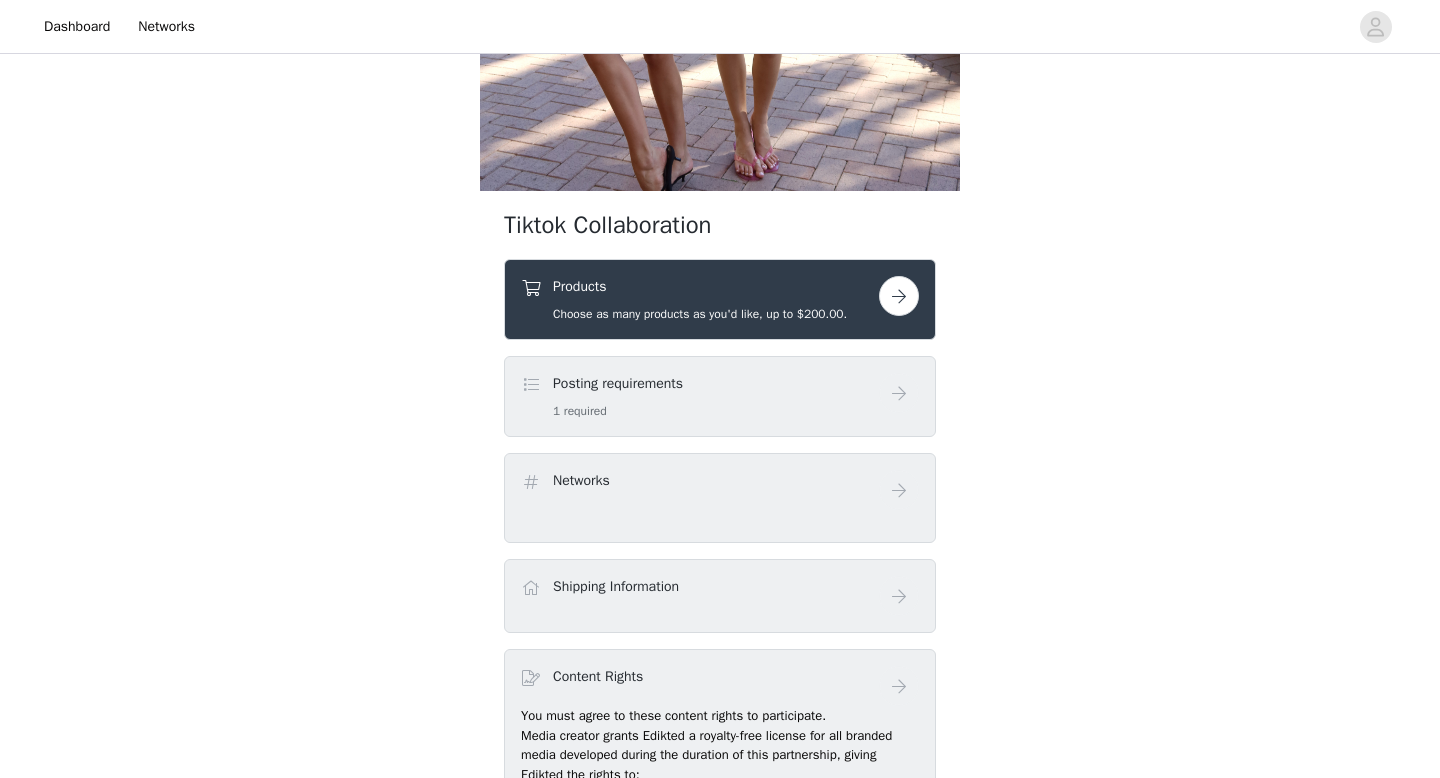 click at bounding box center (899, 296) 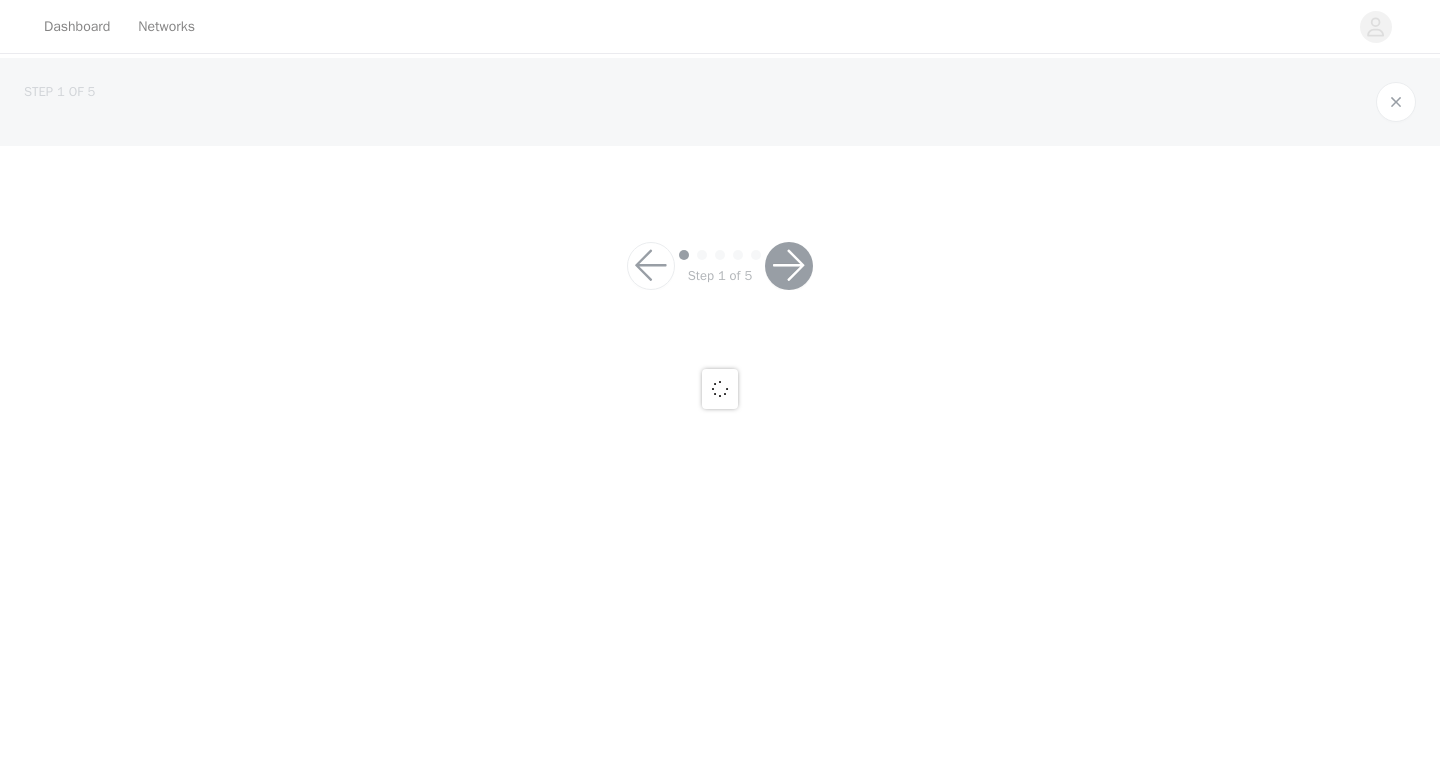 scroll, scrollTop: 0, scrollLeft: 0, axis: both 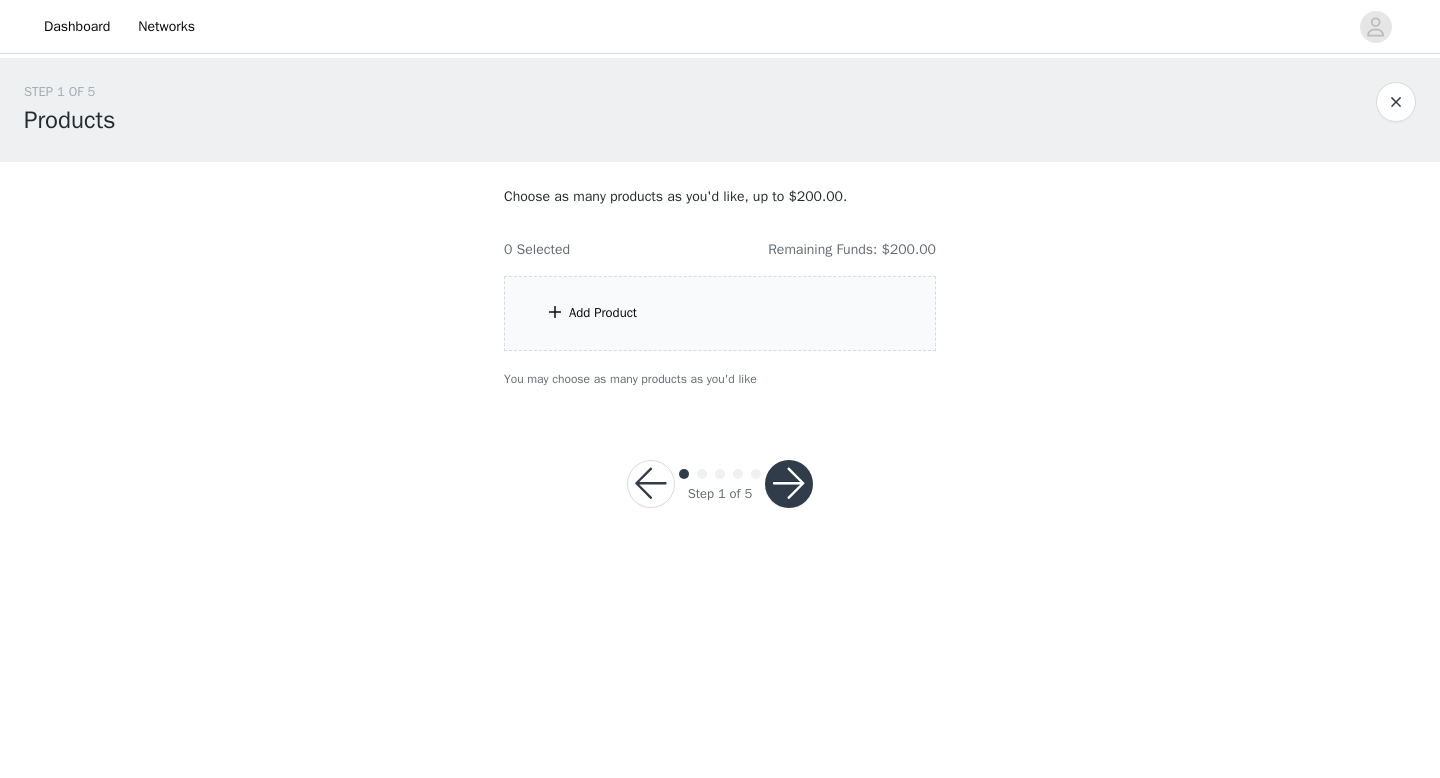 click on "Add Product" at bounding box center (720, 313) 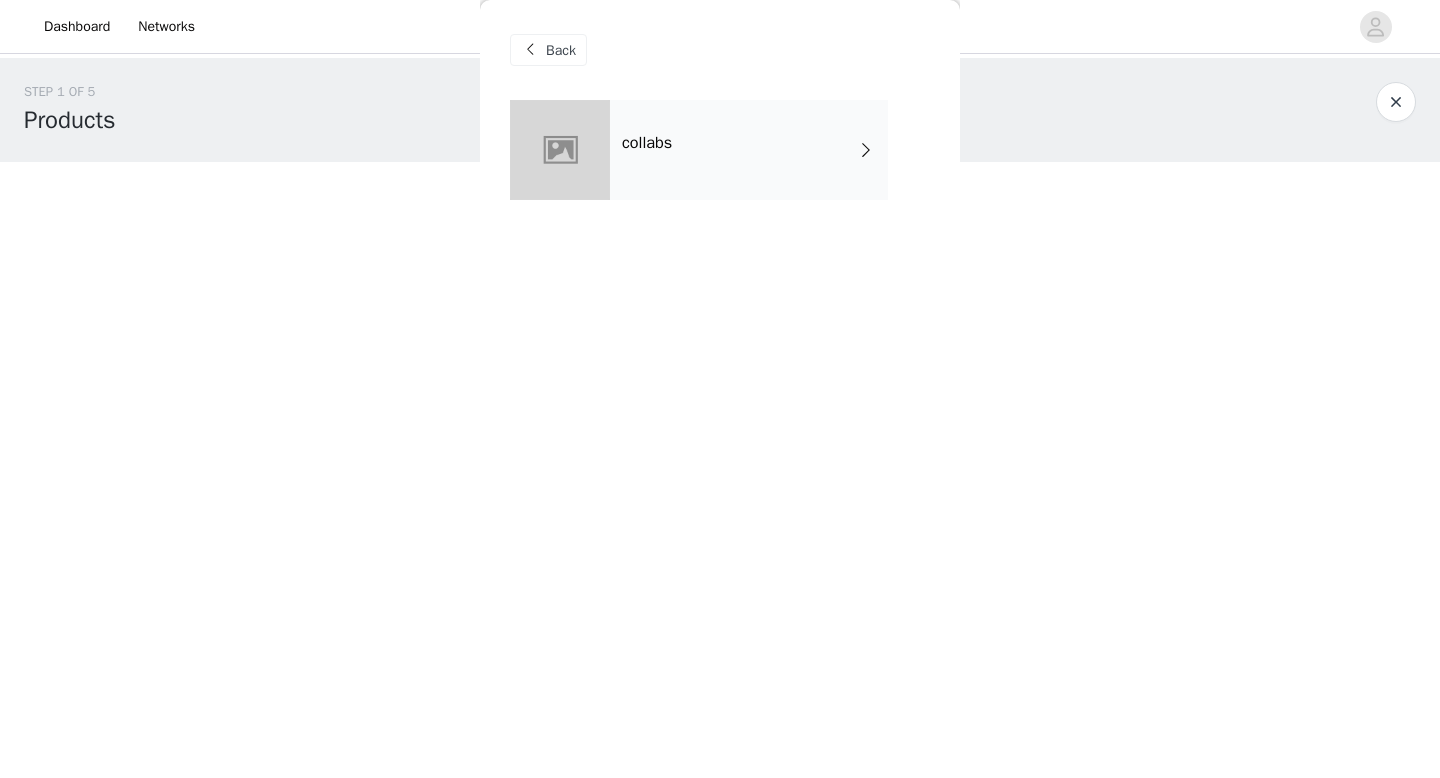 click on "collabs" at bounding box center (749, 150) 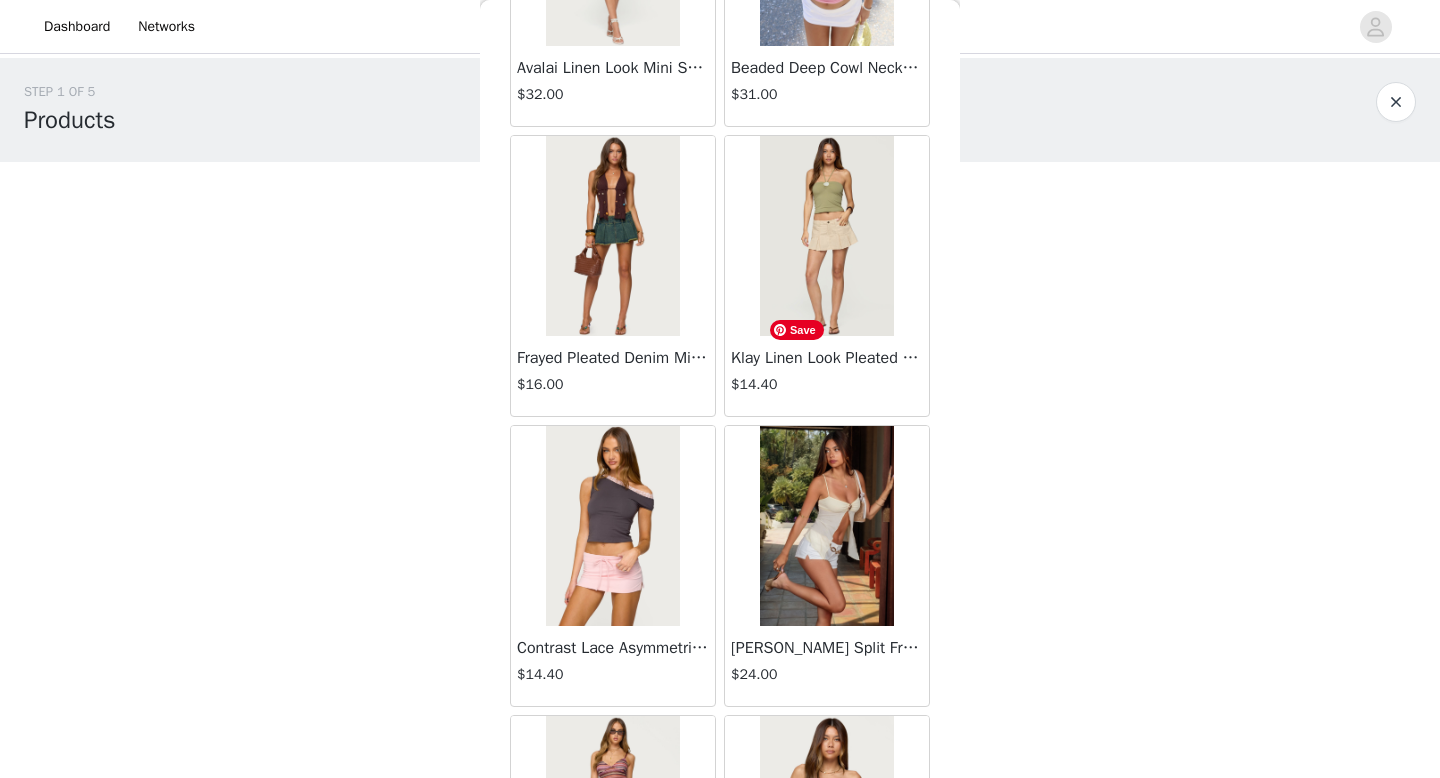 scroll, scrollTop: 2282, scrollLeft: 0, axis: vertical 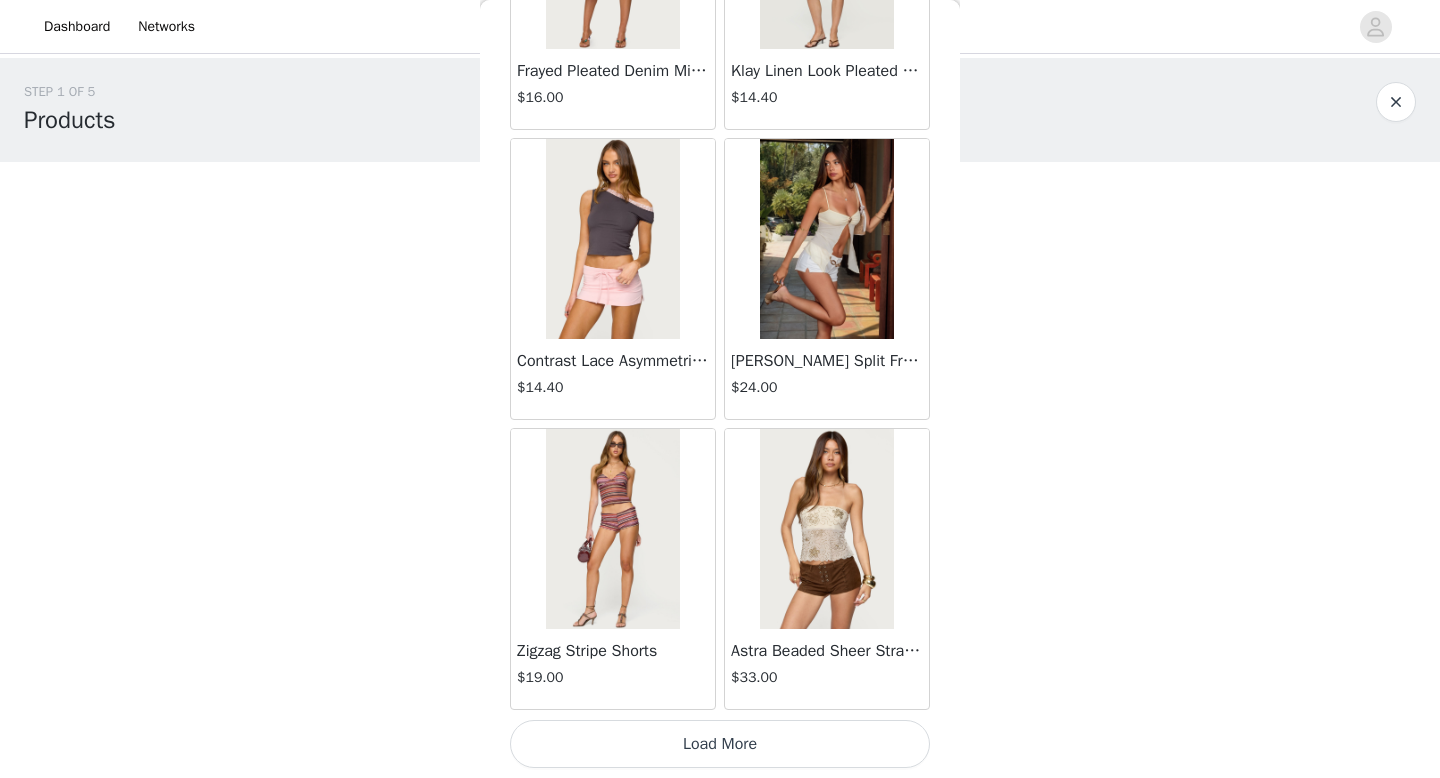 click on "Load More" at bounding box center (720, 744) 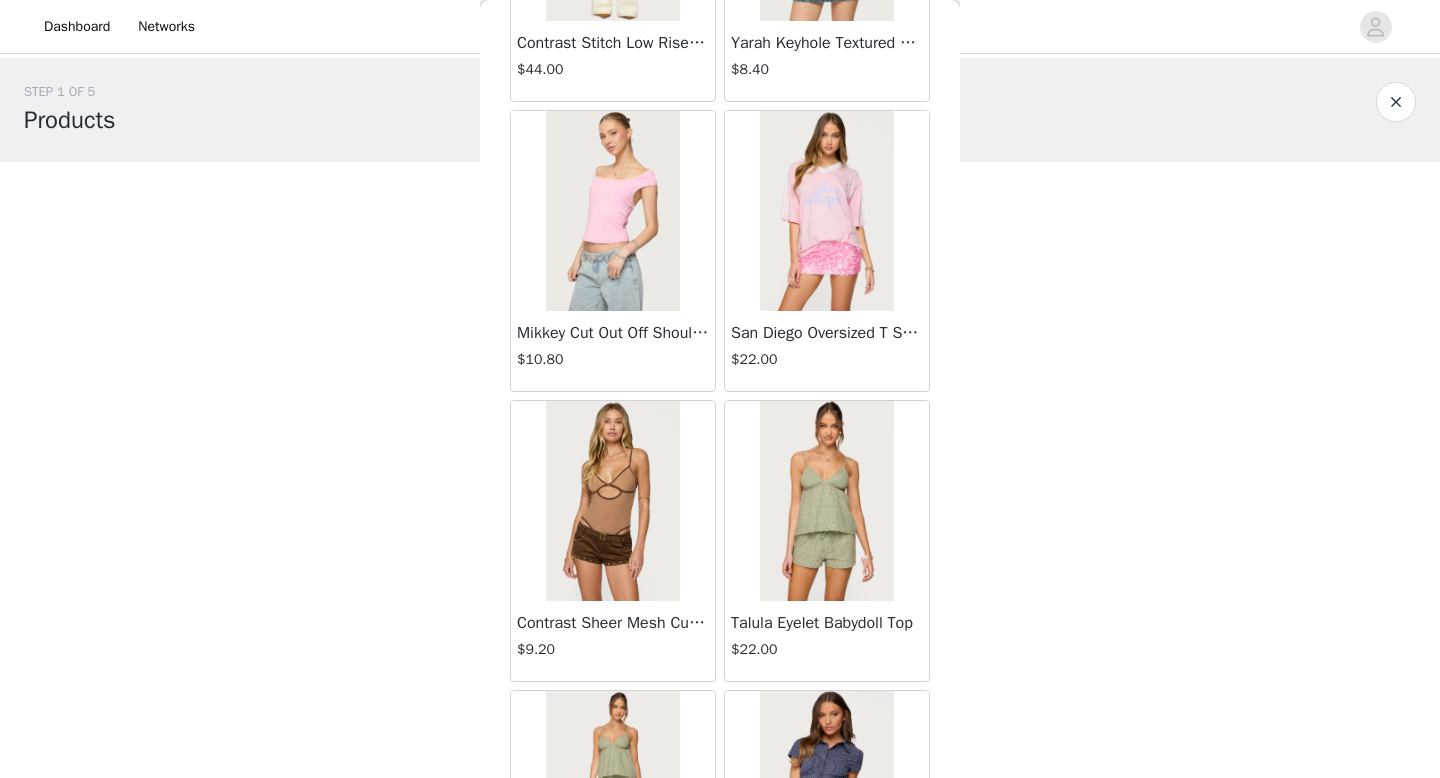scroll, scrollTop: 3580, scrollLeft: 0, axis: vertical 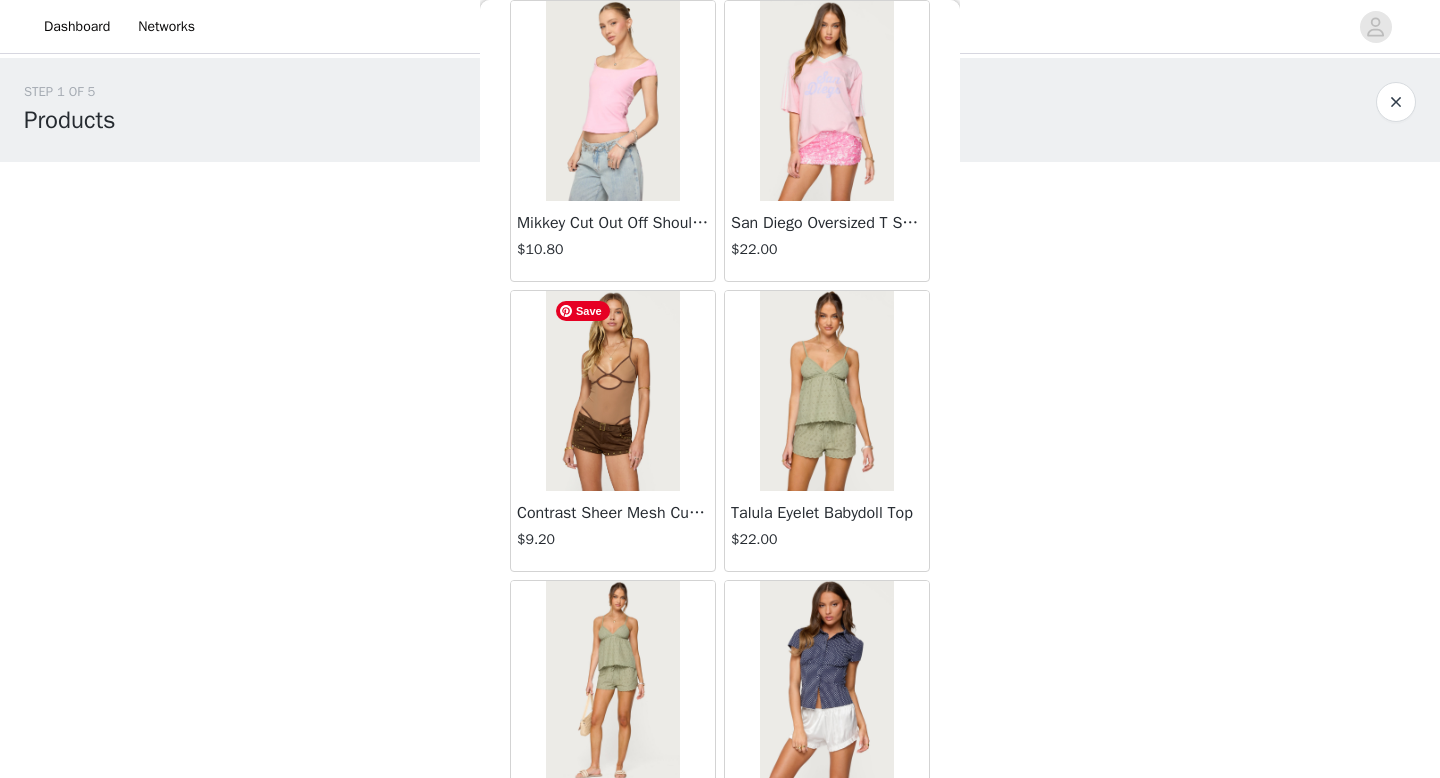 click at bounding box center (612, 391) 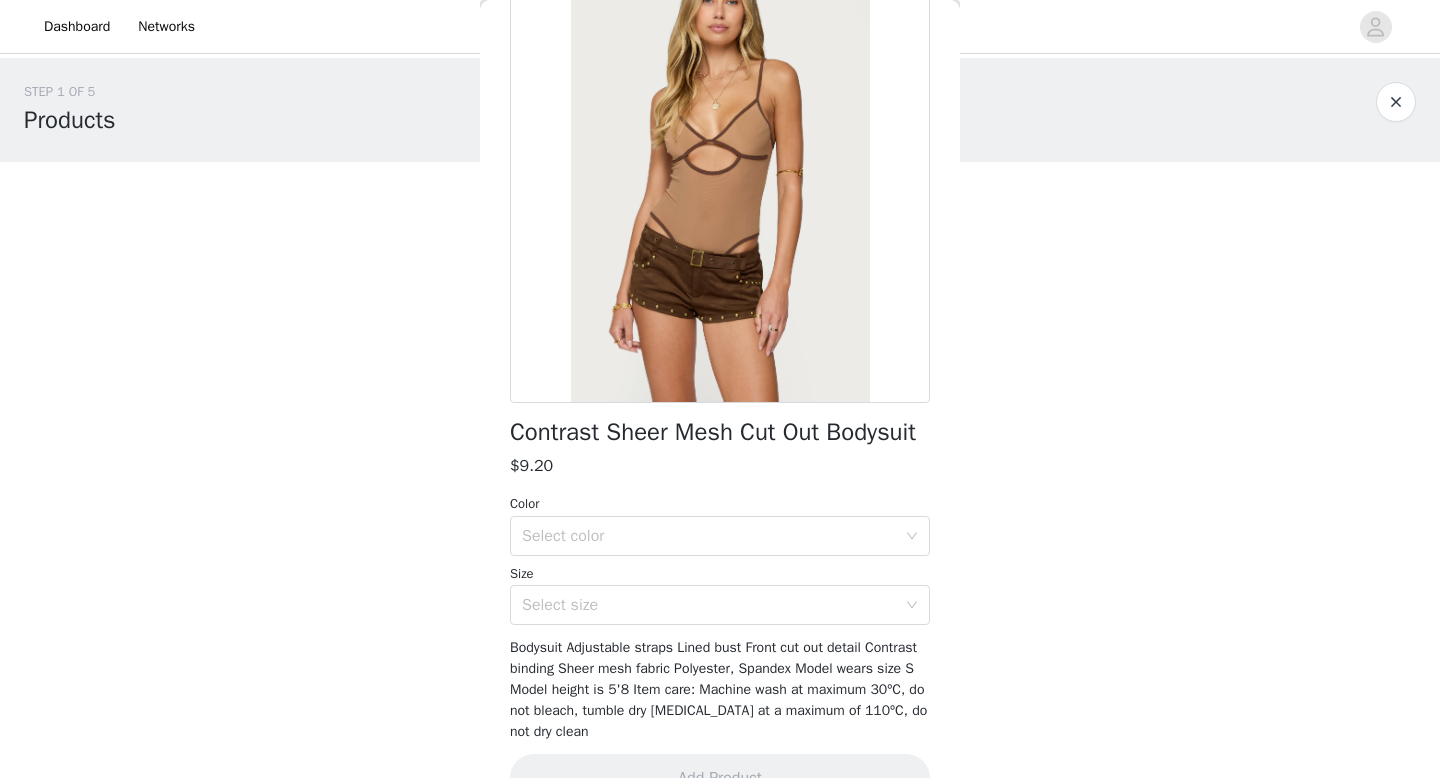 scroll, scrollTop: 161, scrollLeft: 0, axis: vertical 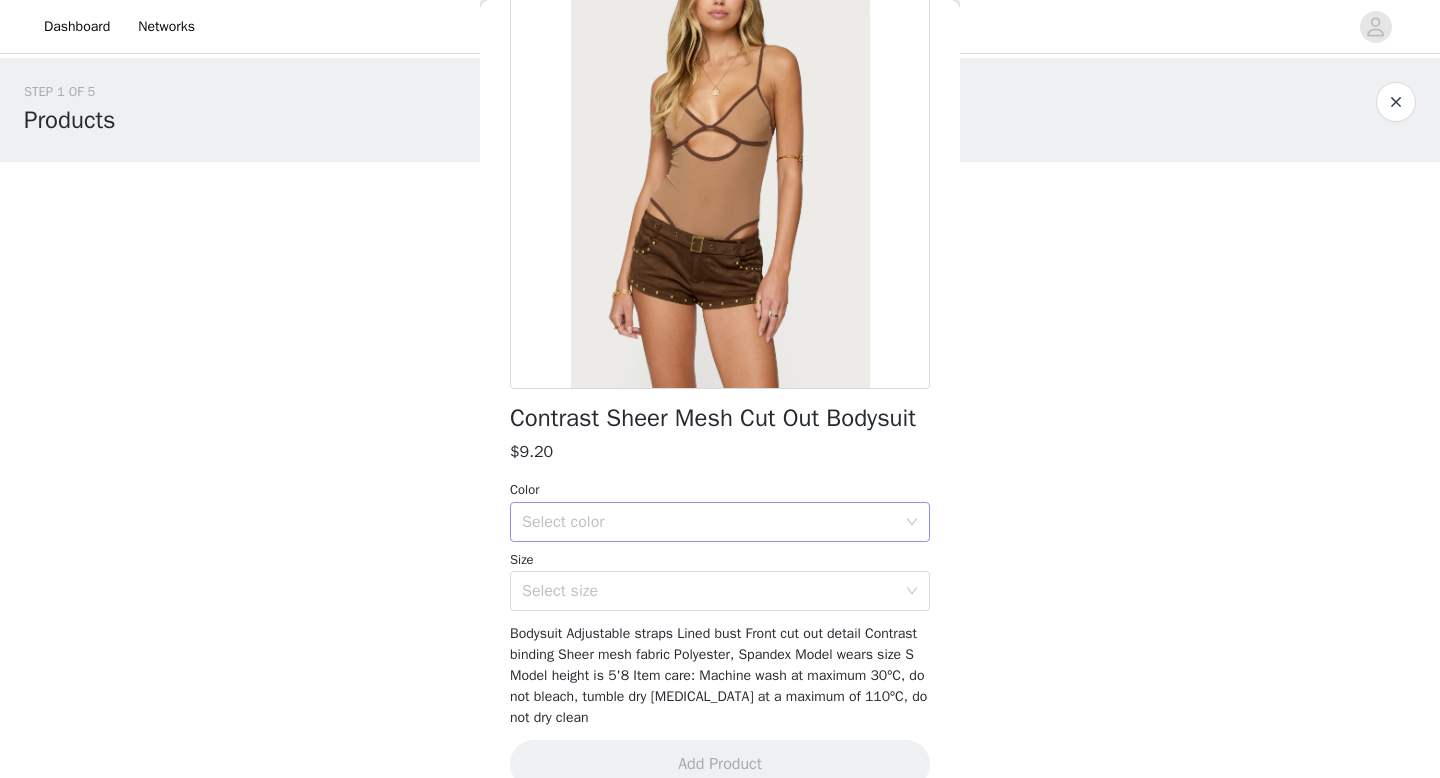 click on "Select color" at bounding box center [709, 522] 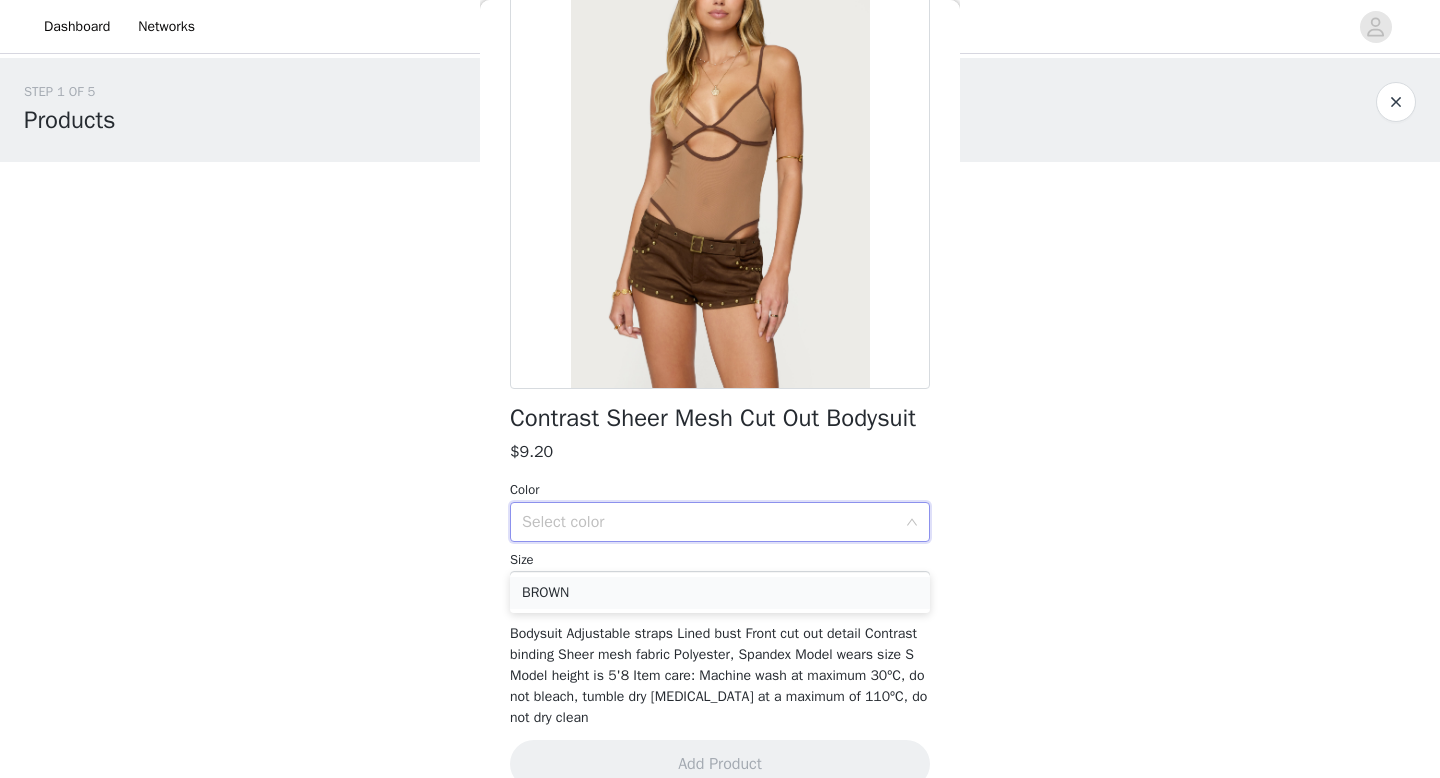 click on "BROWN" at bounding box center [720, 593] 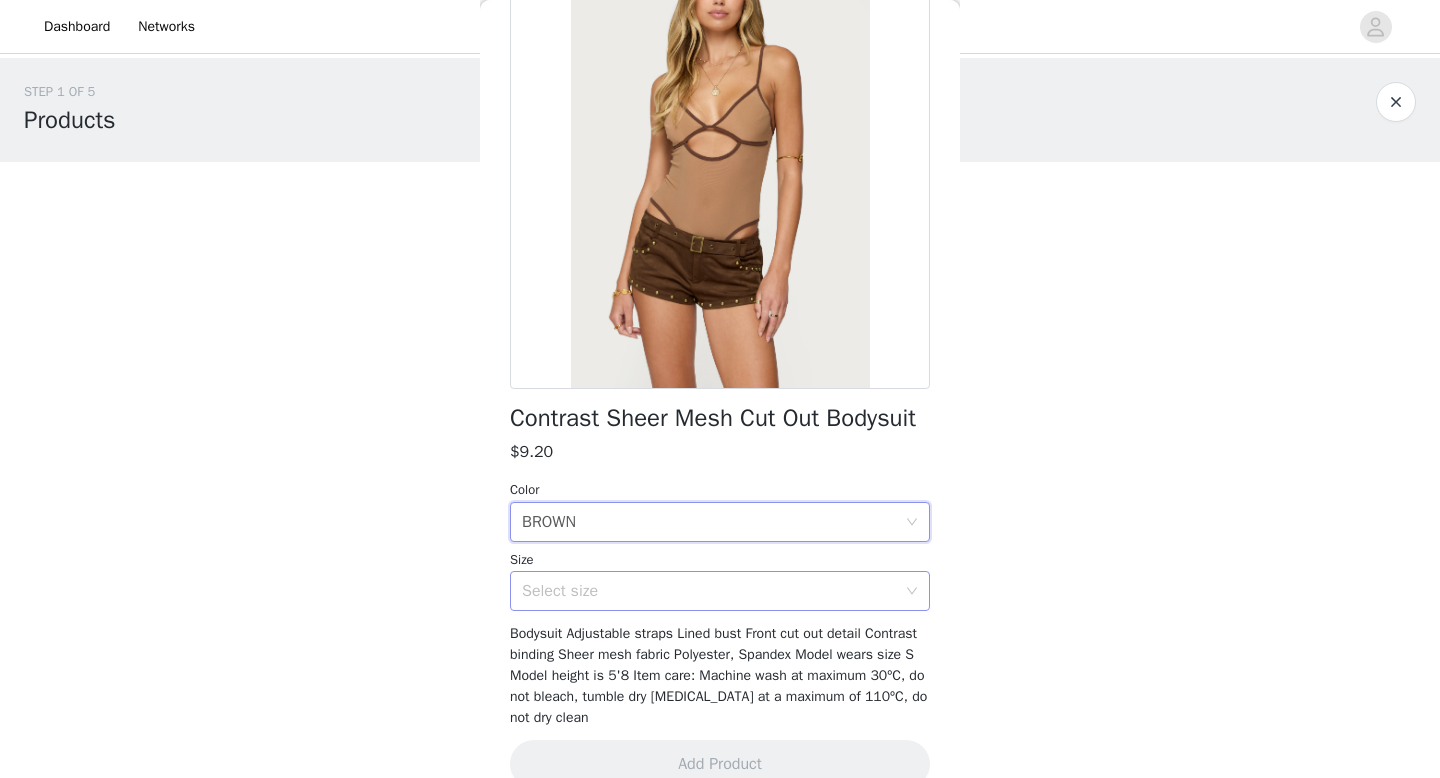click on "Select size" at bounding box center [709, 591] 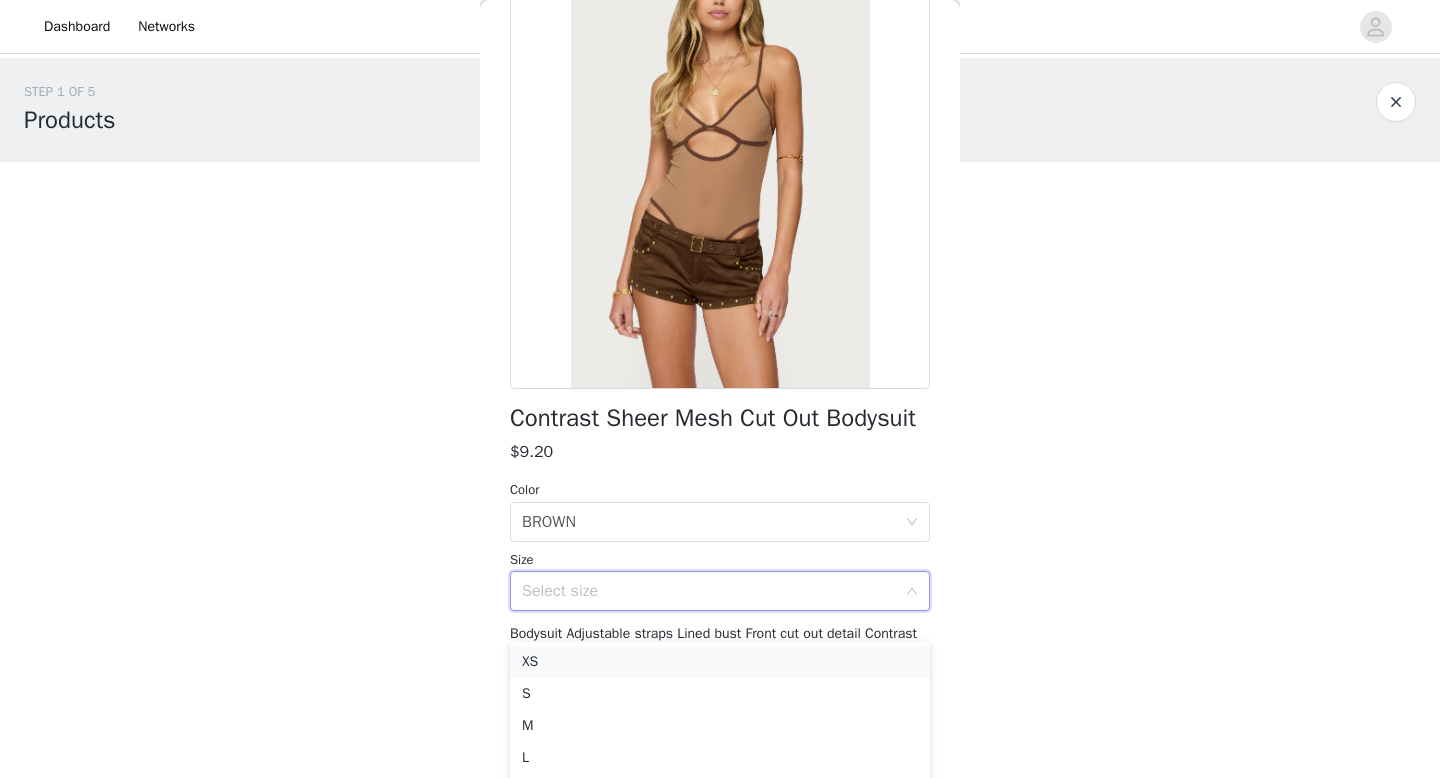 click on "XS" at bounding box center [720, 662] 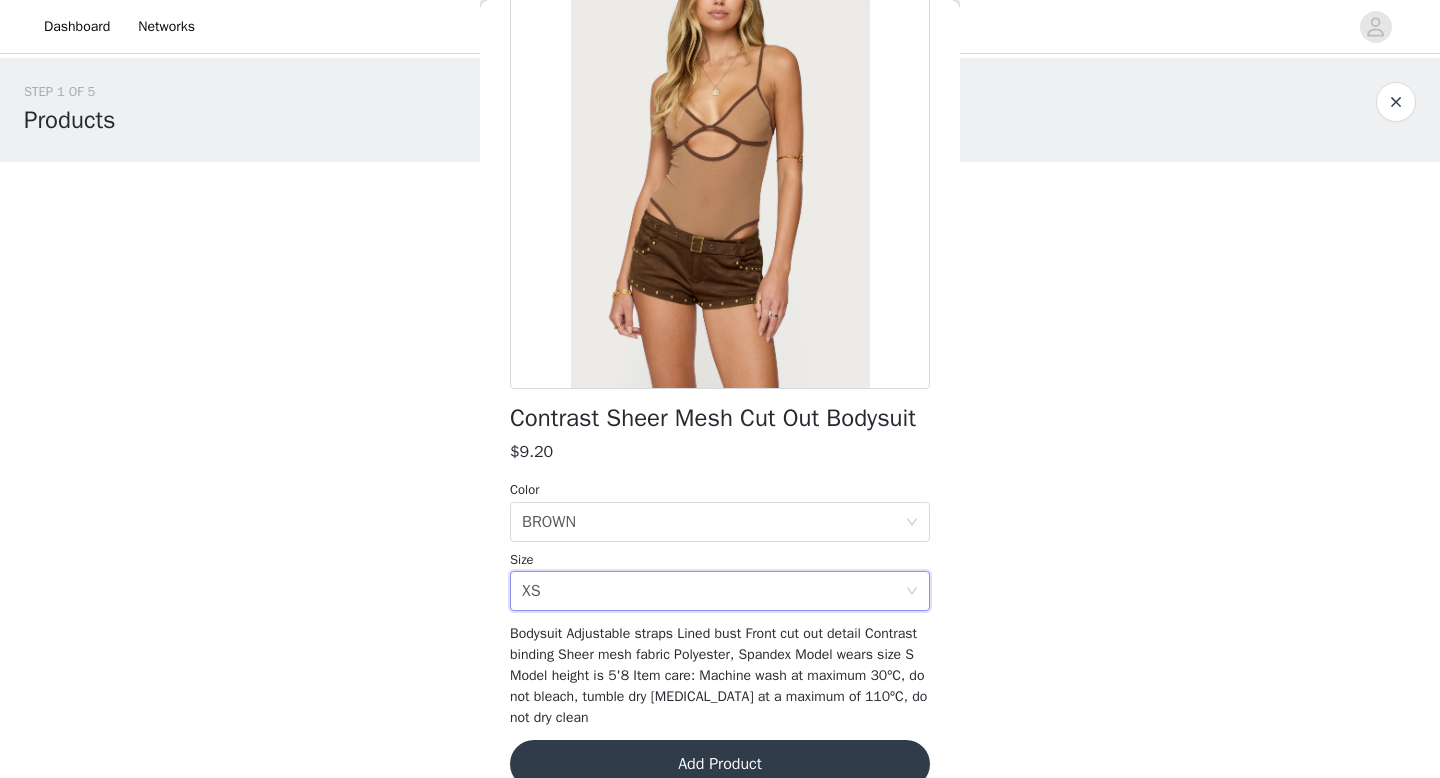 scroll, scrollTop: 222, scrollLeft: 0, axis: vertical 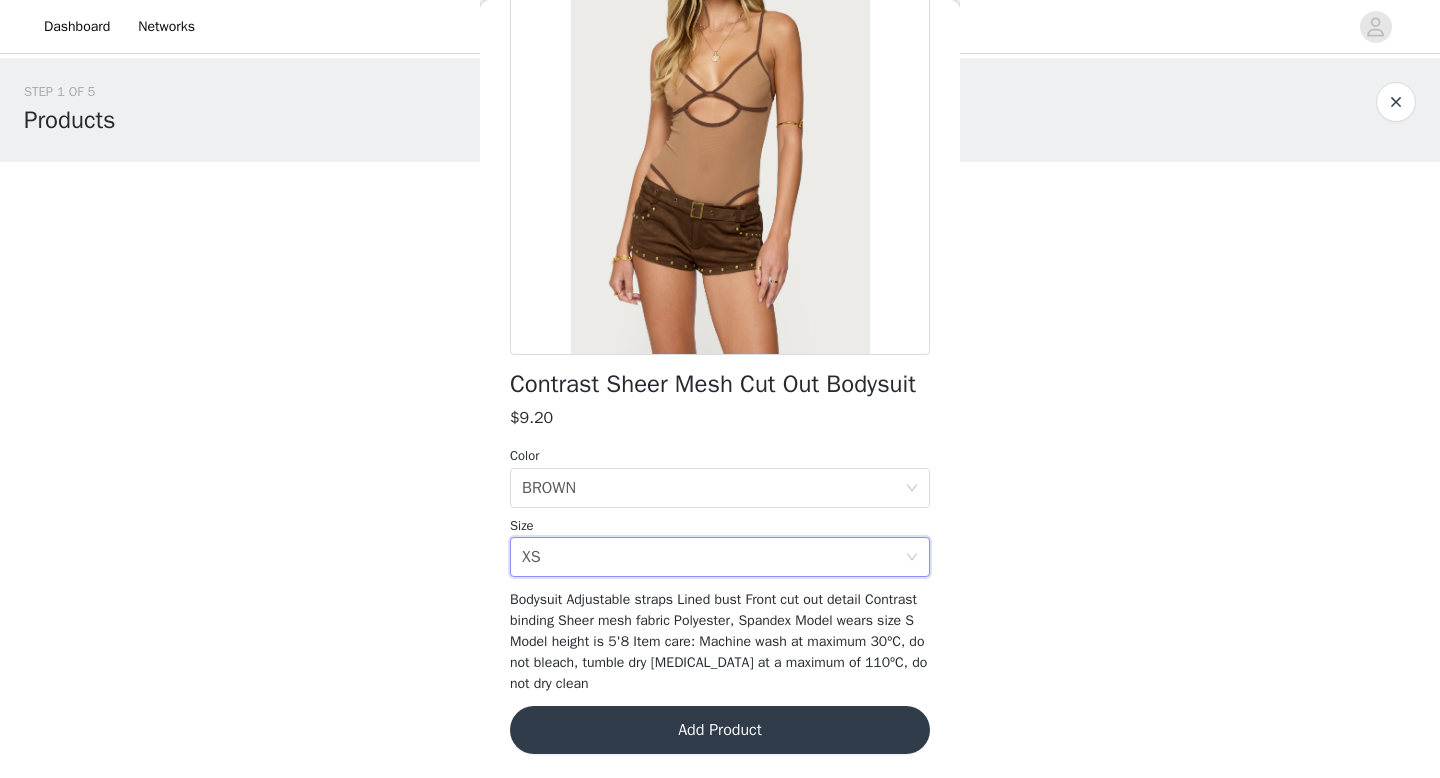 click on "Add Product" at bounding box center [720, 730] 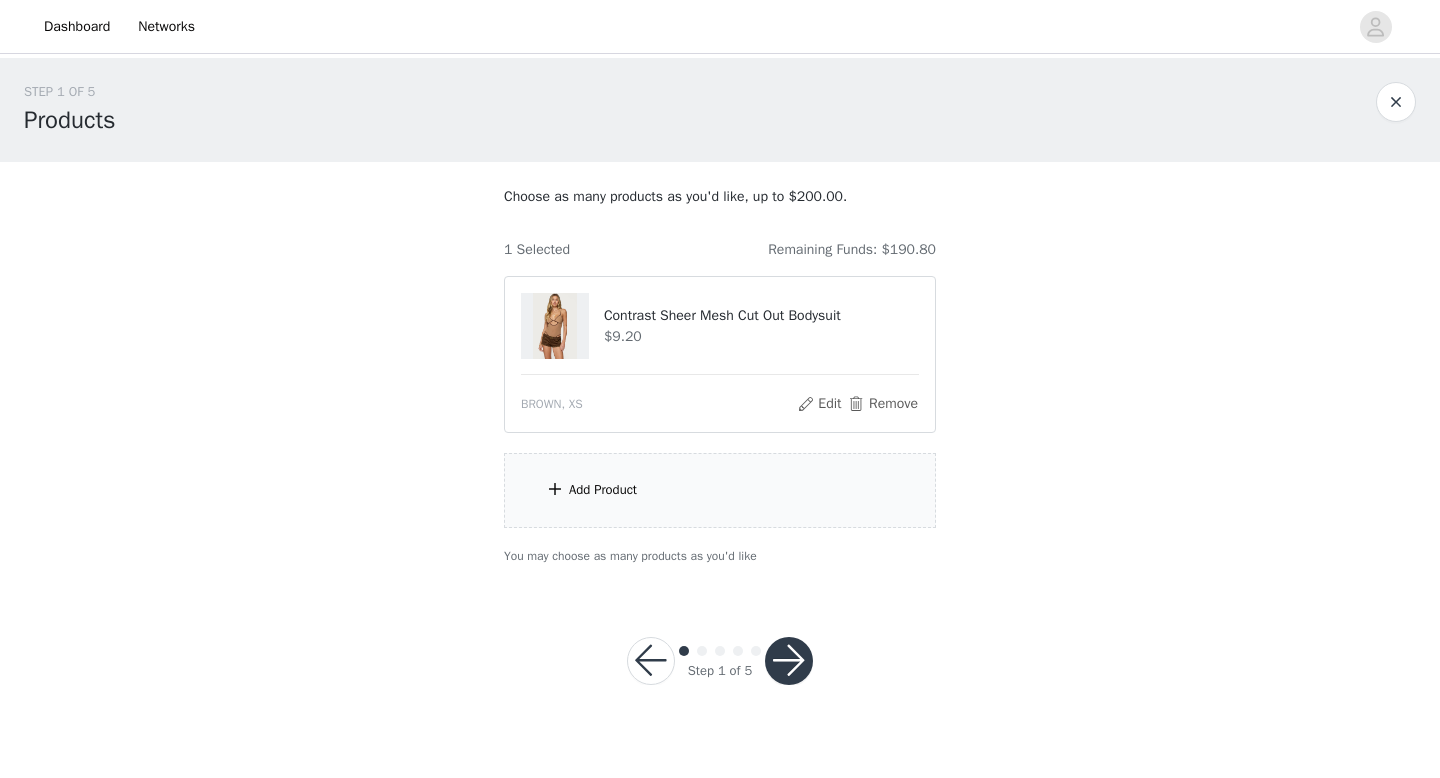 click on "Add Product" at bounding box center (720, 490) 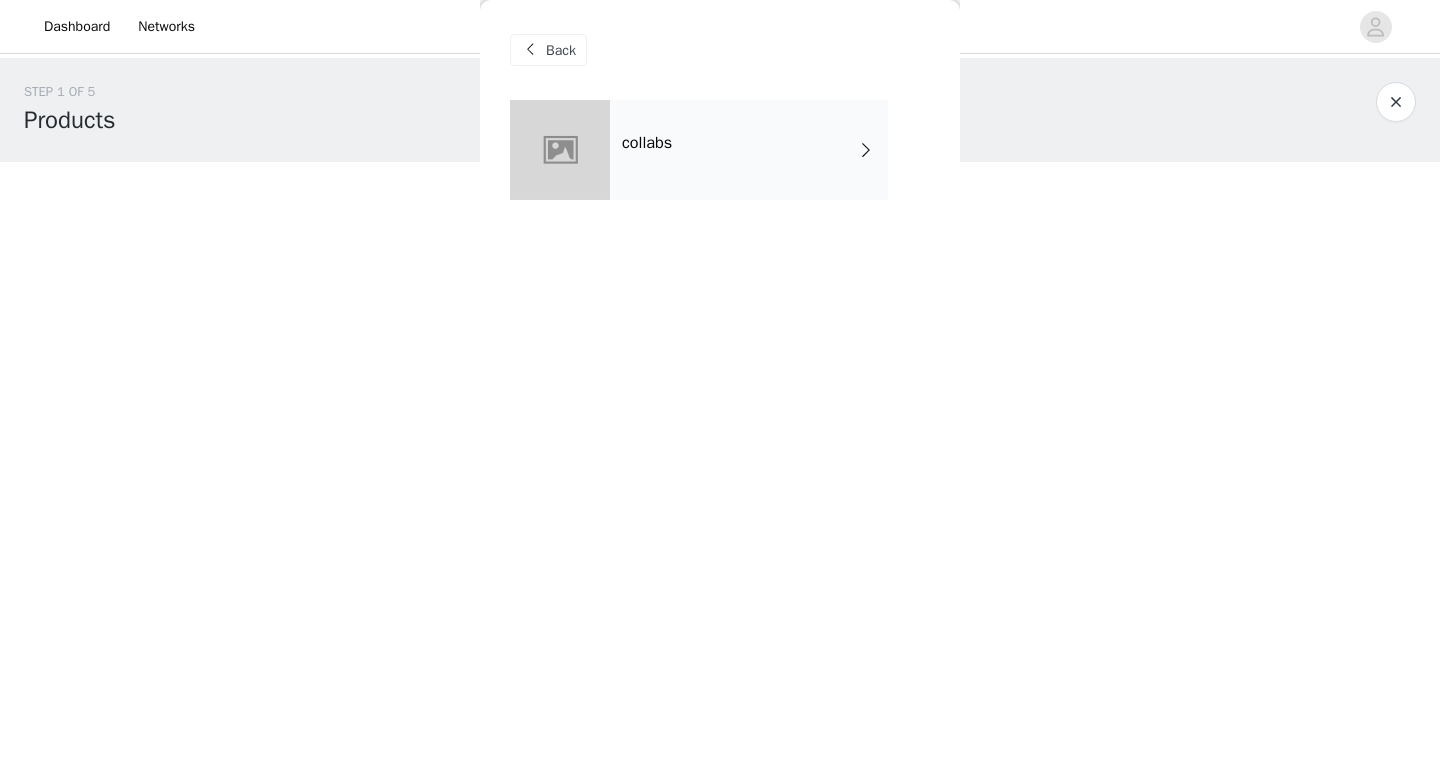 click on "collabs" at bounding box center (647, 143) 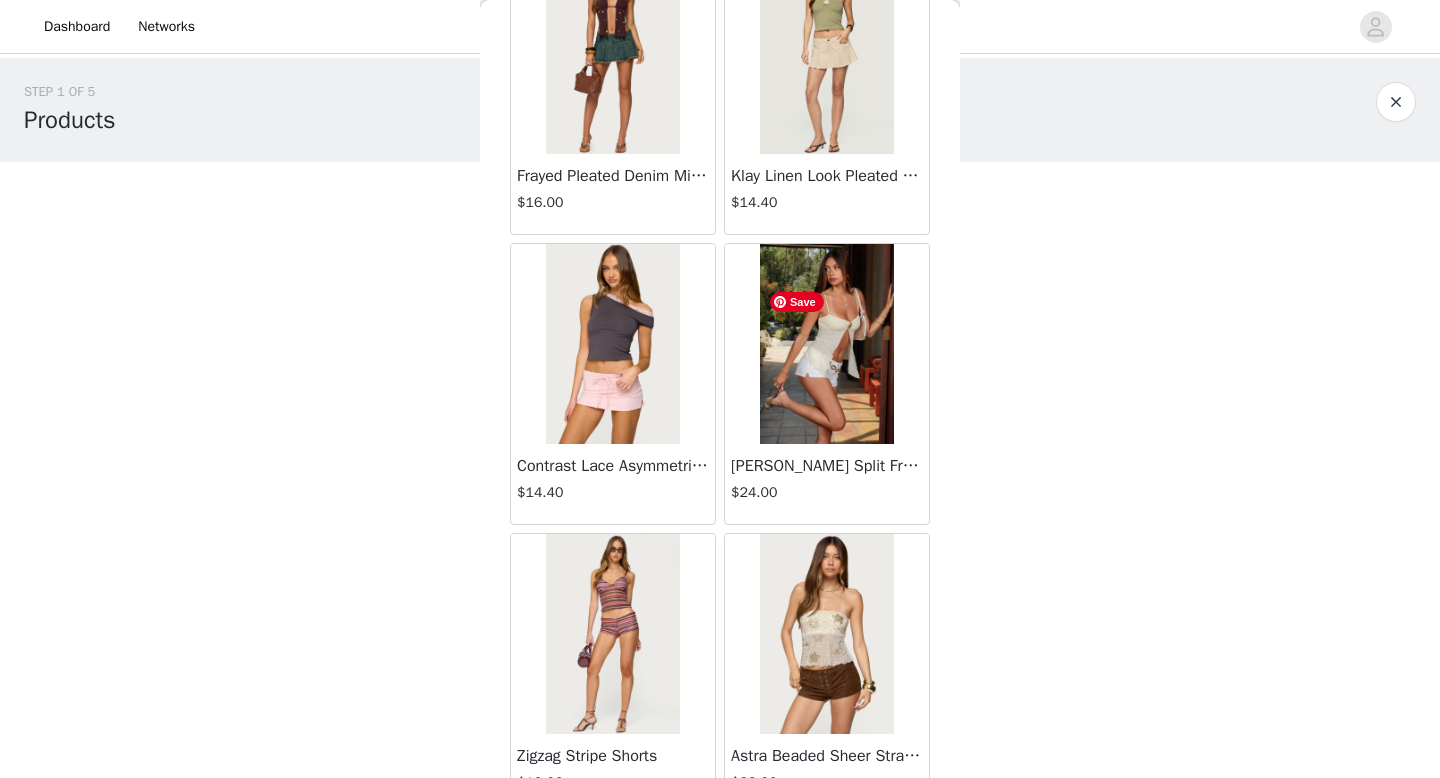 scroll, scrollTop: 2282, scrollLeft: 0, axis: vertical 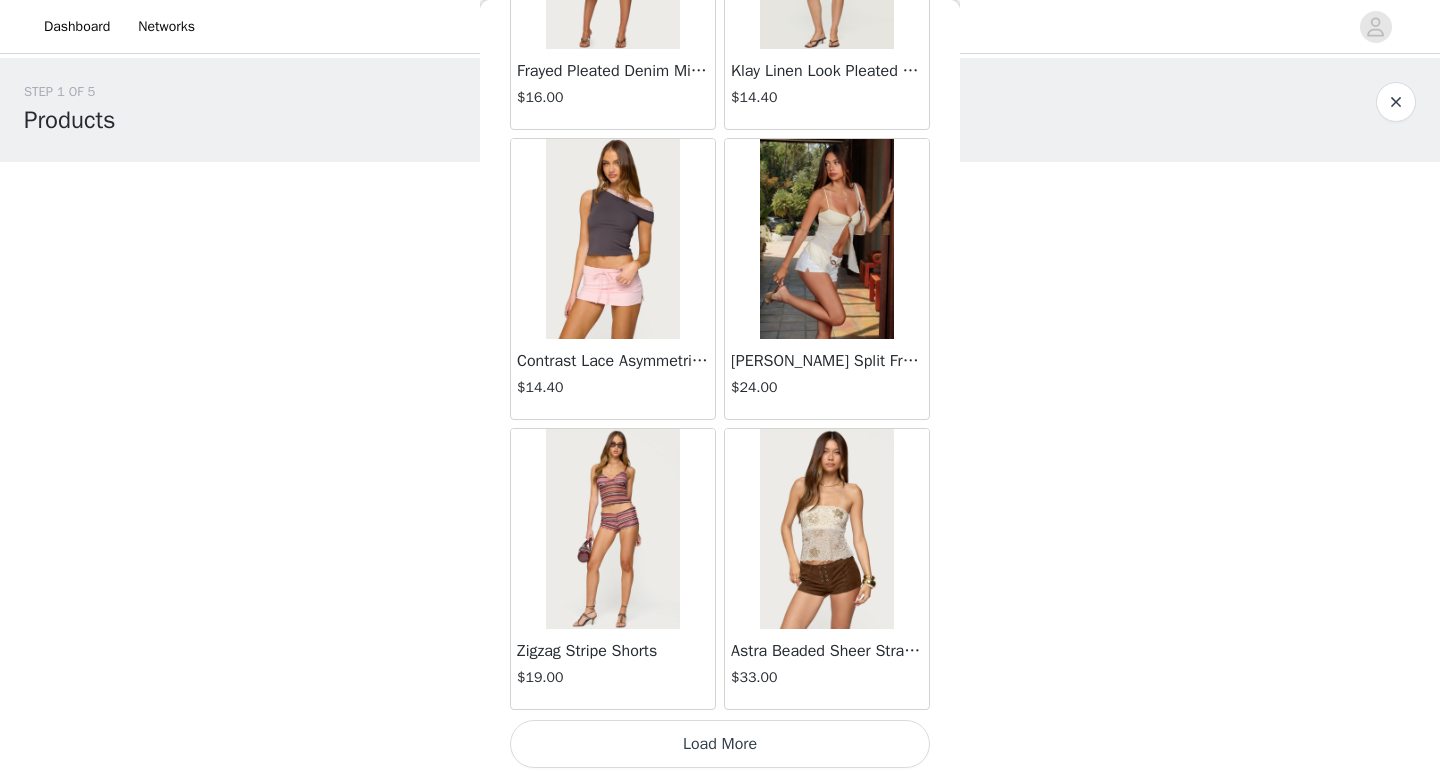 click on "Load More" at bounding box center (720, 744) 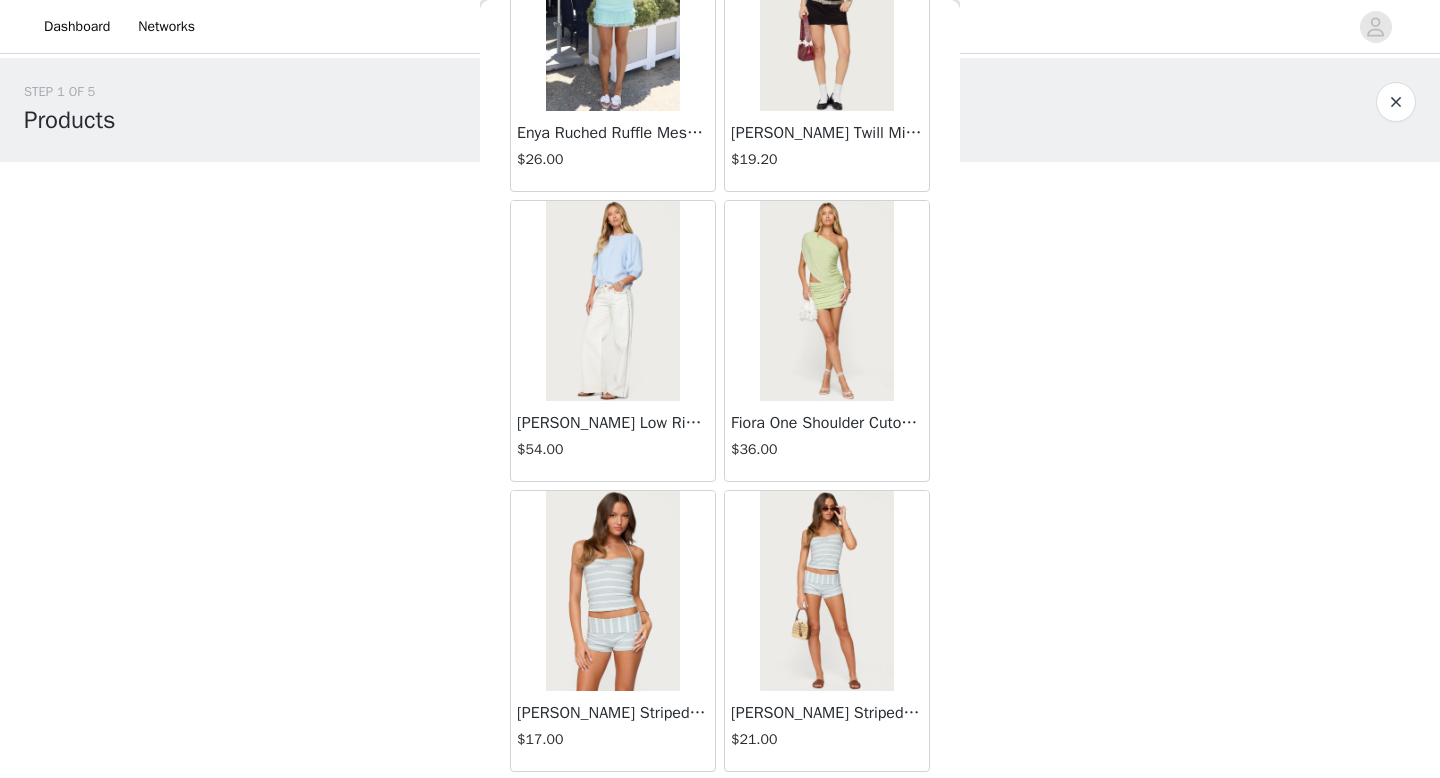 scroll, scrollTop: 5182, scrollLeft: 0, axis: vertical 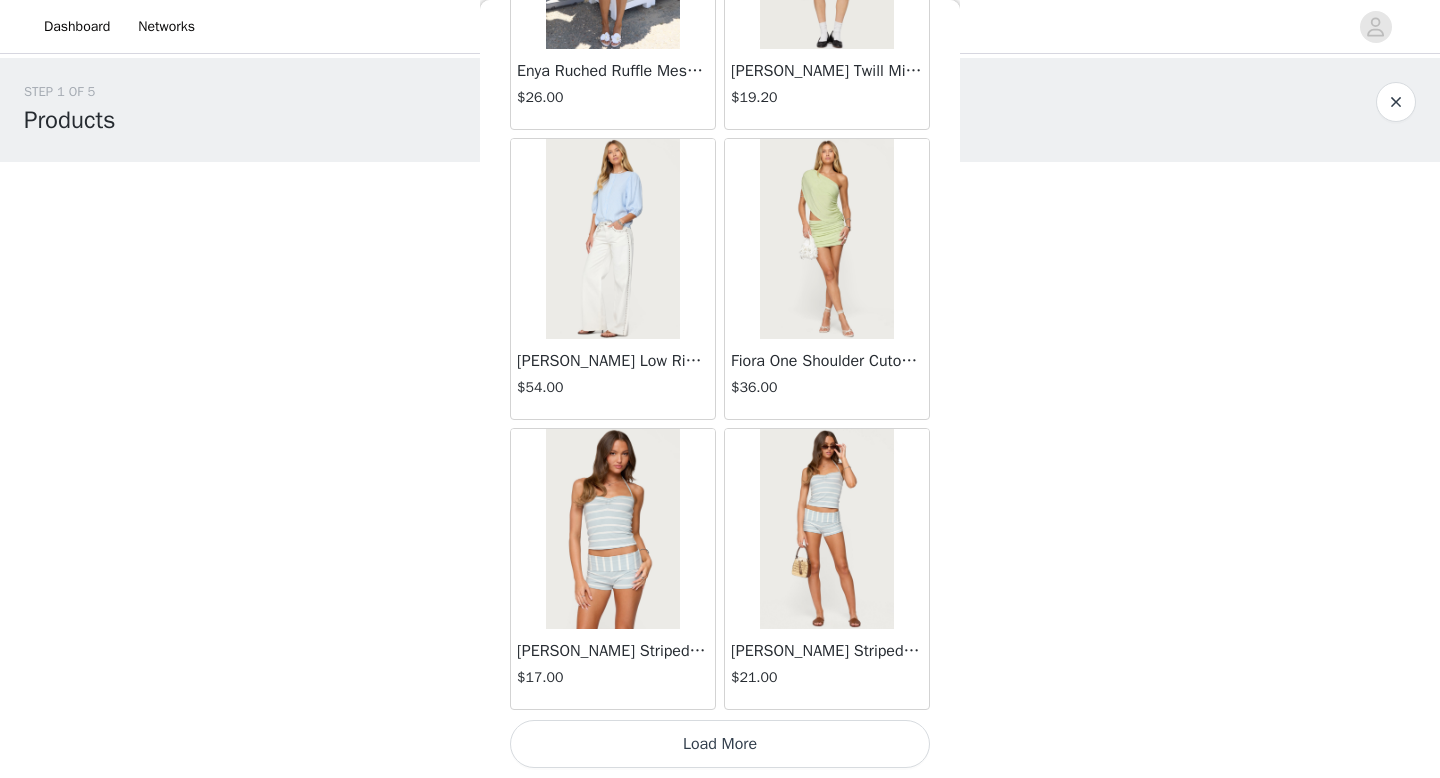click on "Load More" at bounding box center [720, 744] 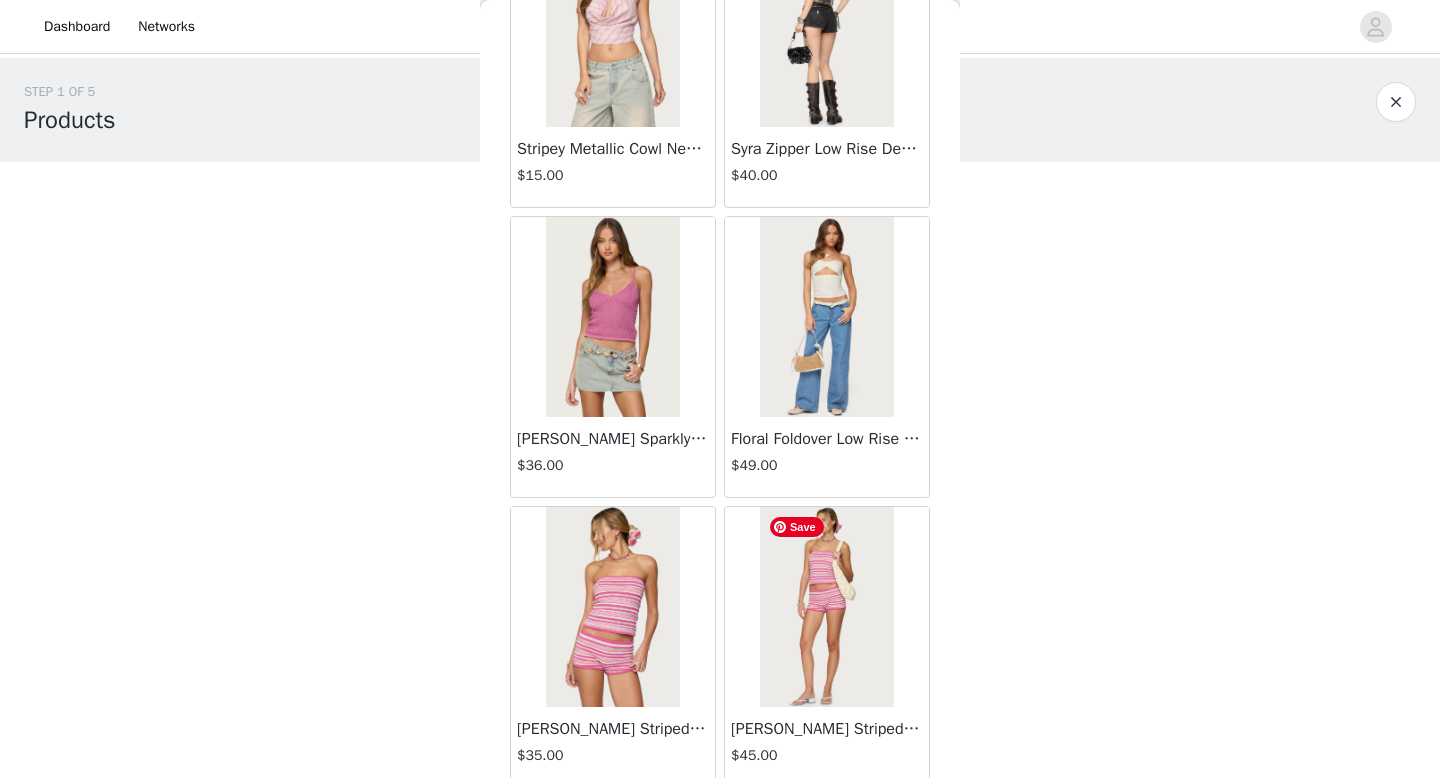 scroll, scrollTop: 8082, scrollLeft: 0, axis: vertical 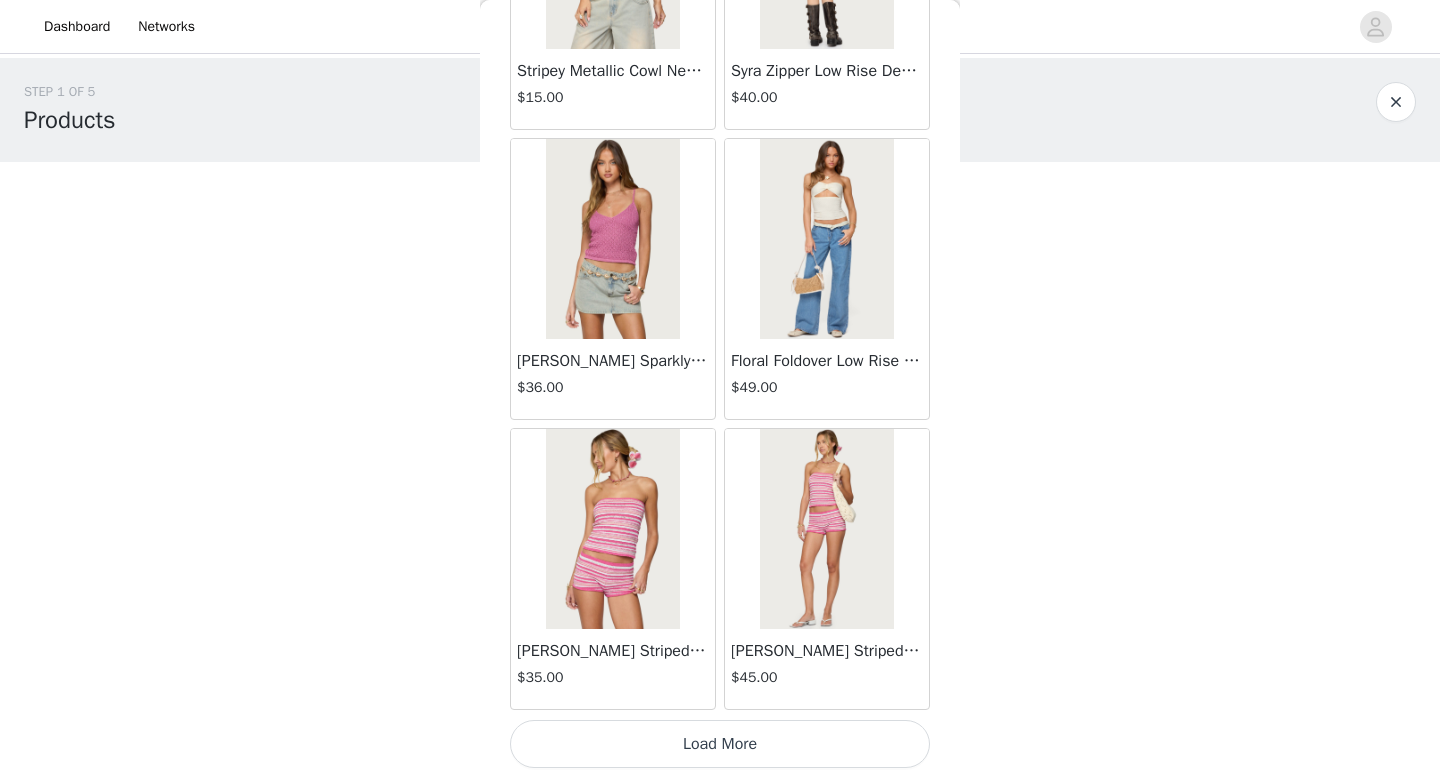 click on "Load More" at bounding box center [720, 744] 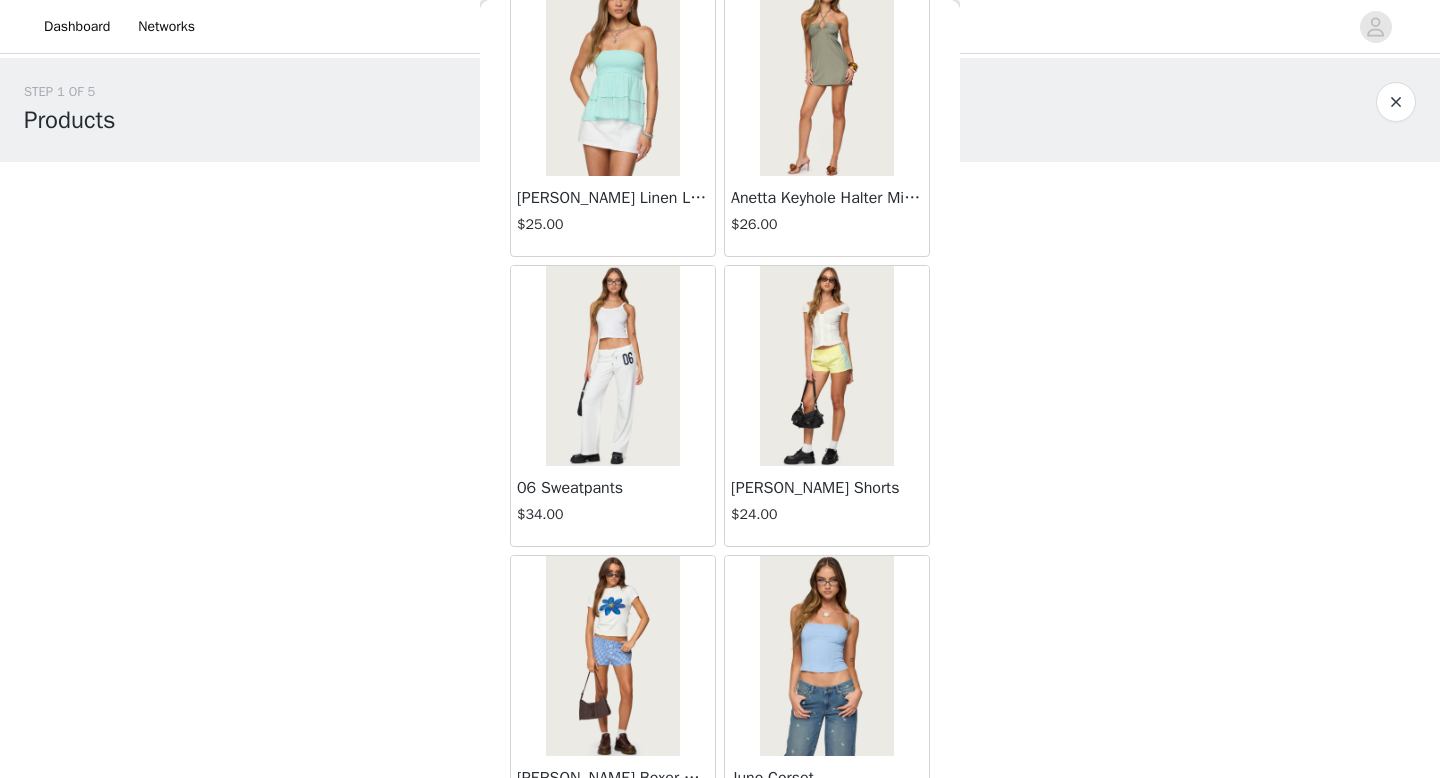 scroll, scrollTop: 9994, scrollLeft: 0, axis: vertical 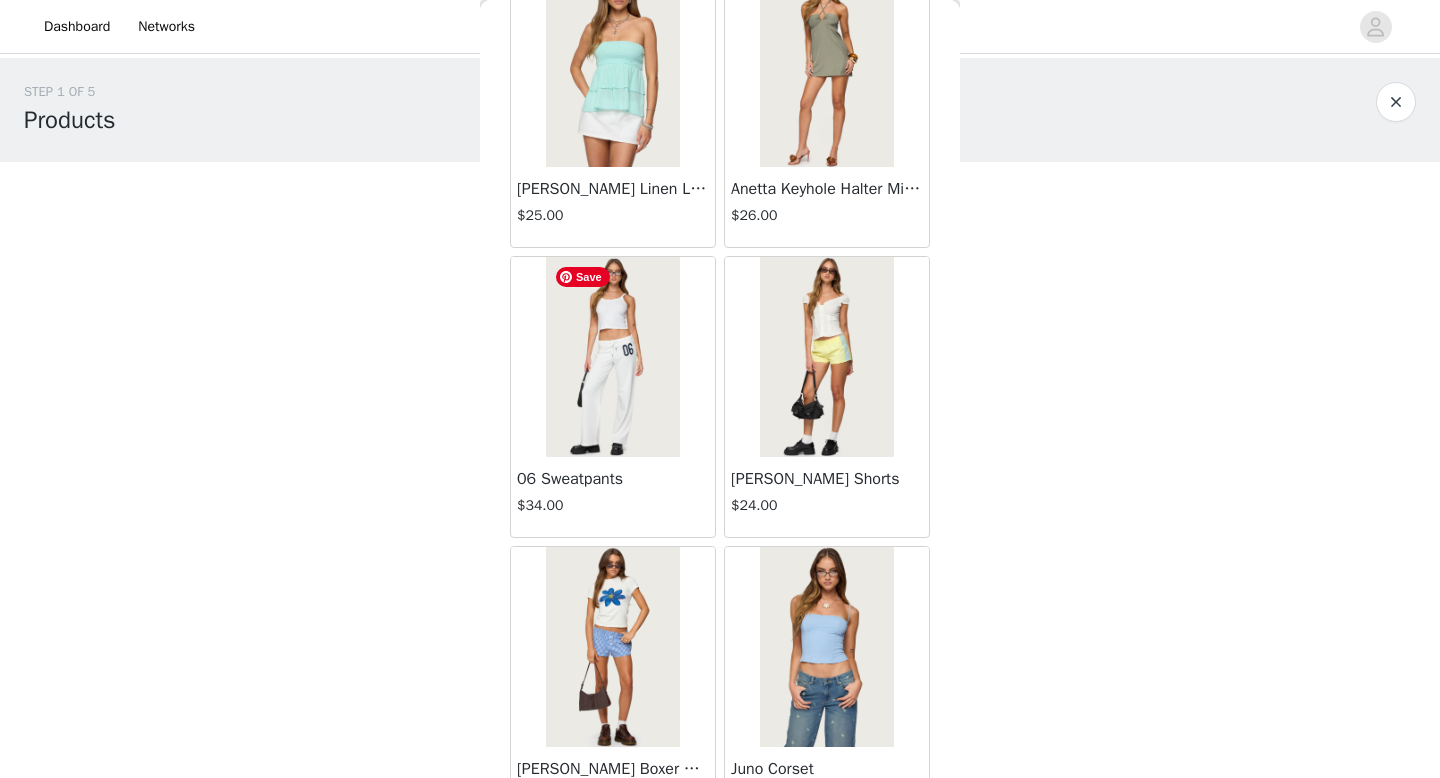 click at bounding box center (612, 357) 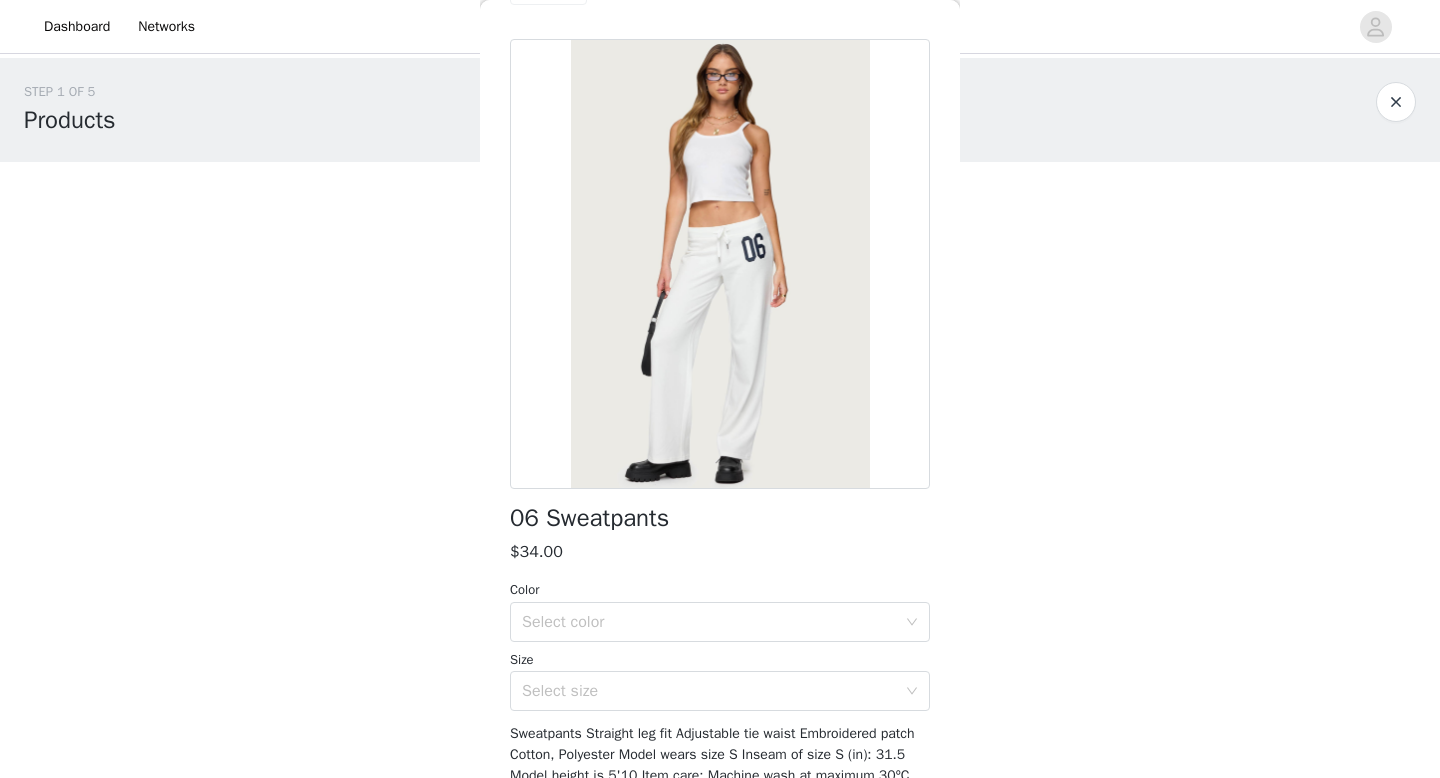 scroll, scrollTop: 84, scrollLeft: 0, axis: vertical 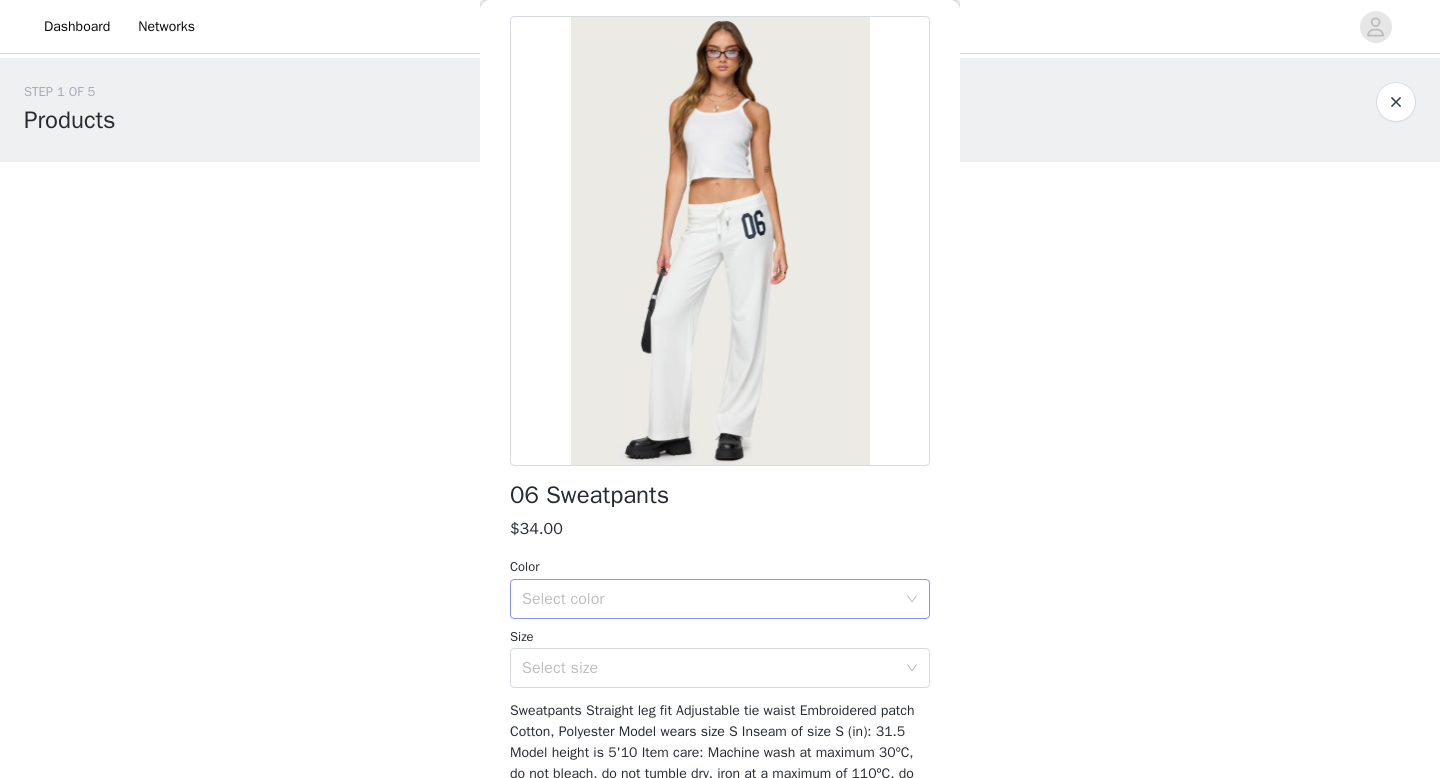 click on "Select color" at bounding box center (709, 599) 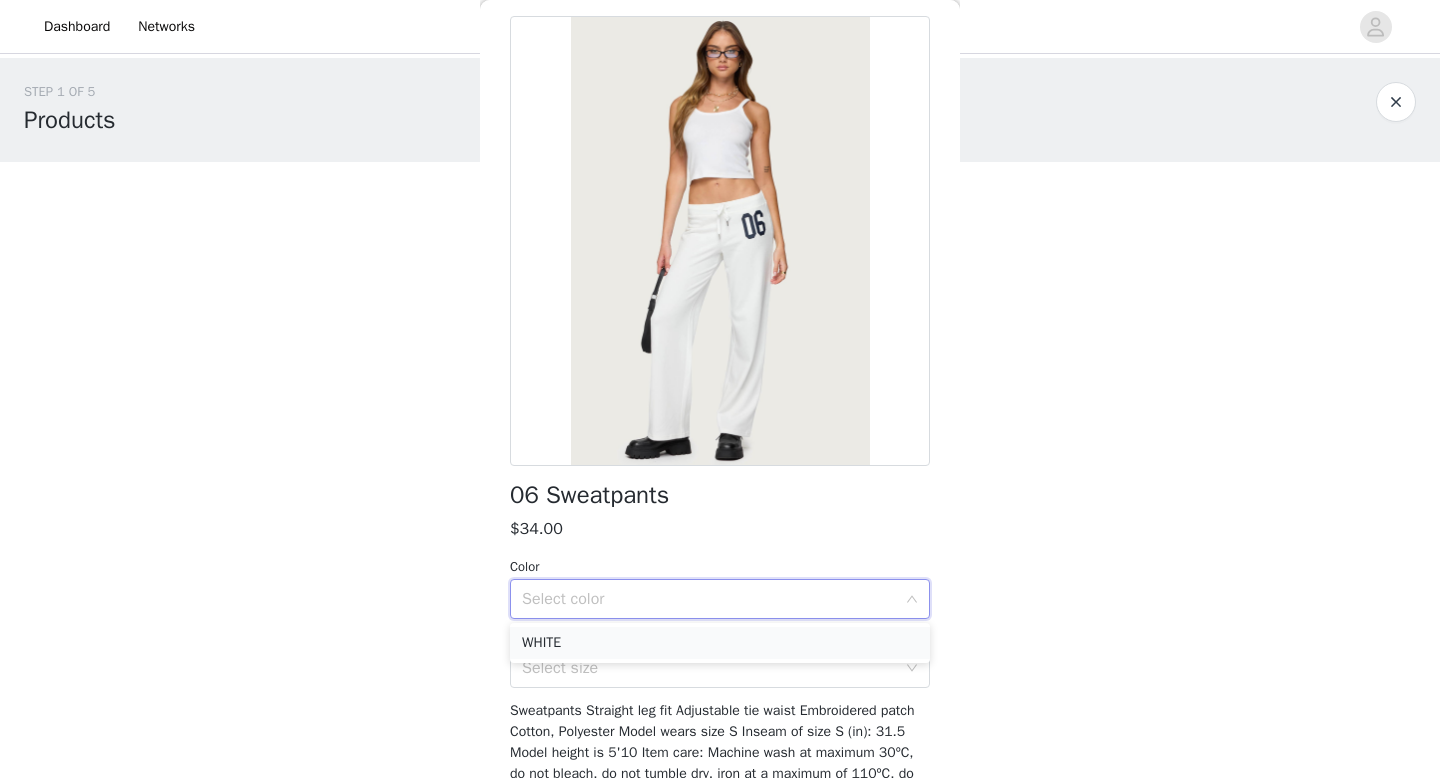 click on "WHITE" at bounding box center [720, 643] 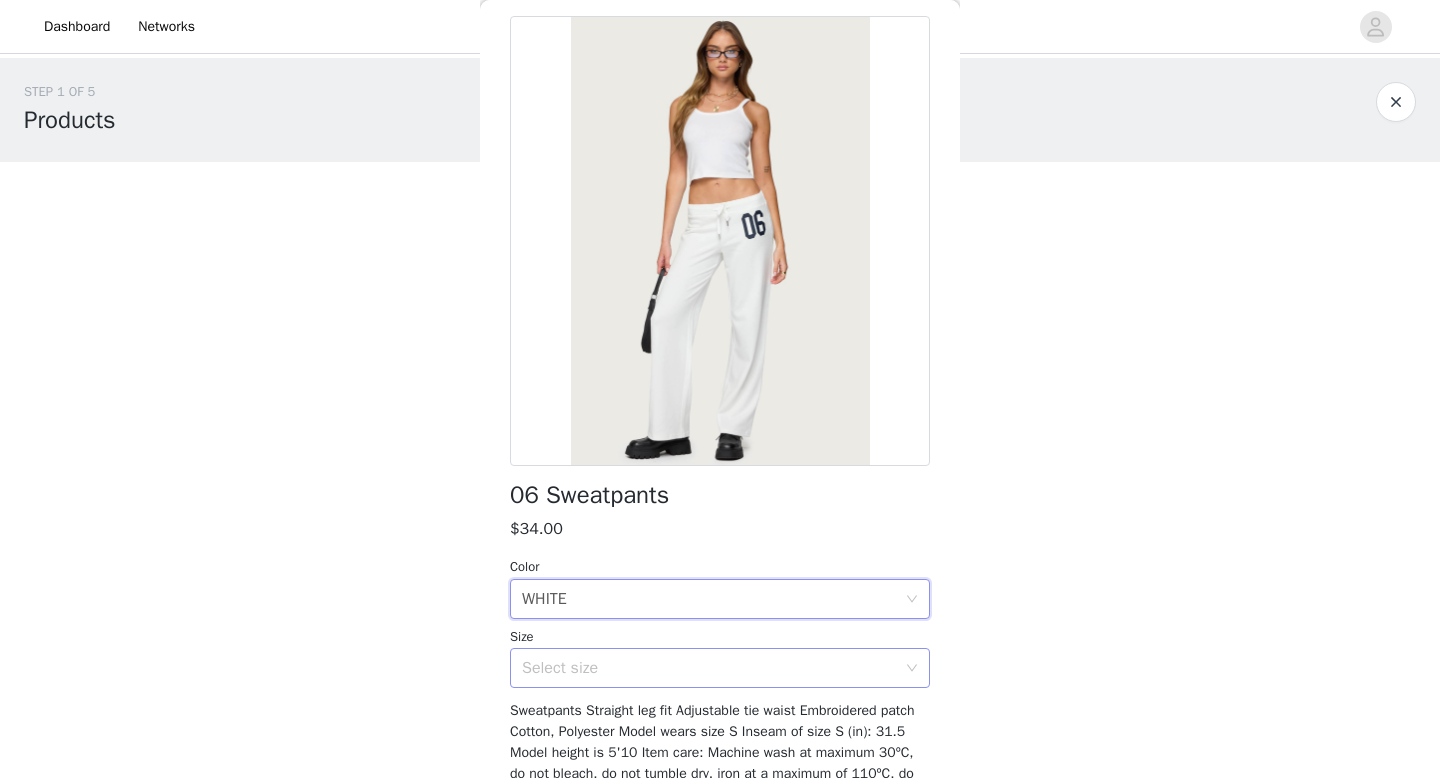 click on "Select size" at bounding box center (709, 668) 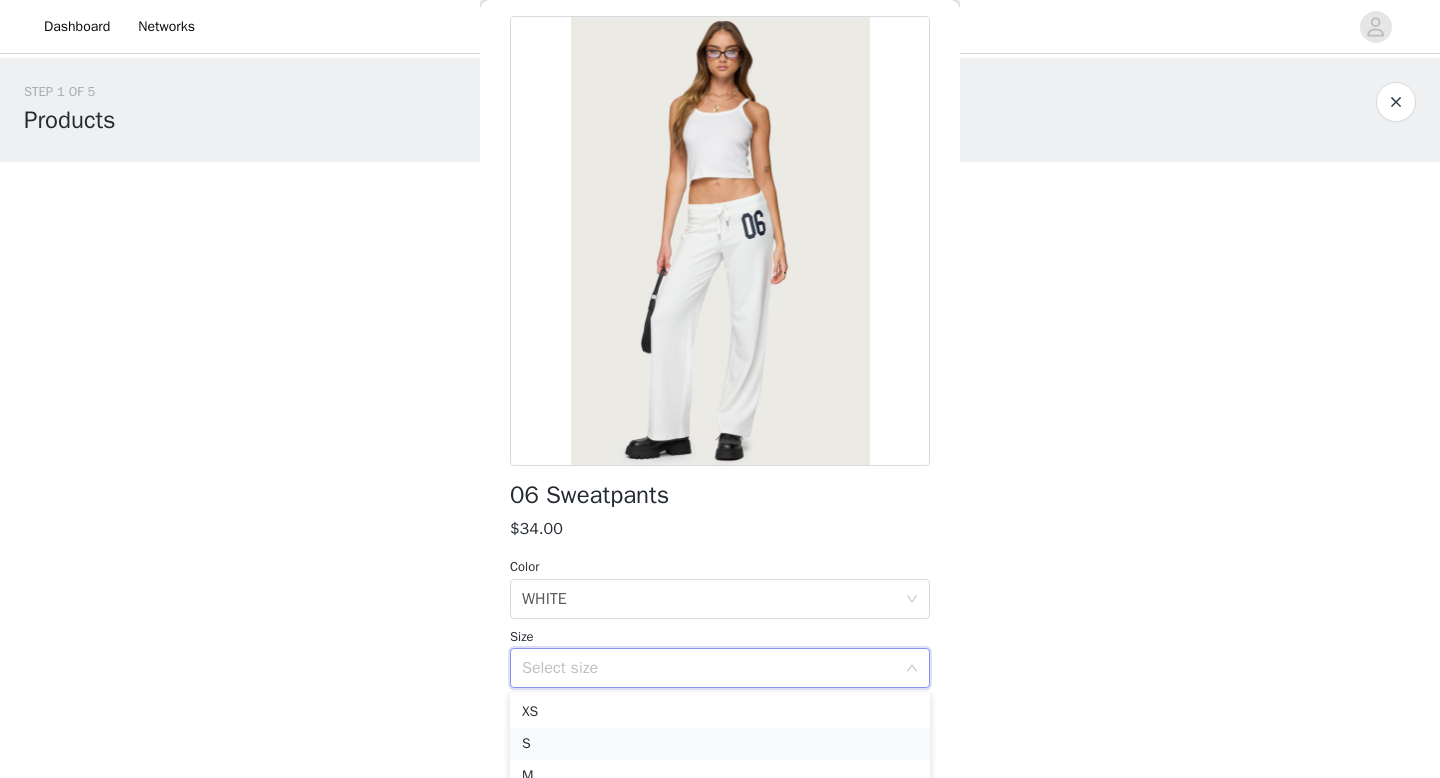 click on "S" at bounding box center [720, 744] 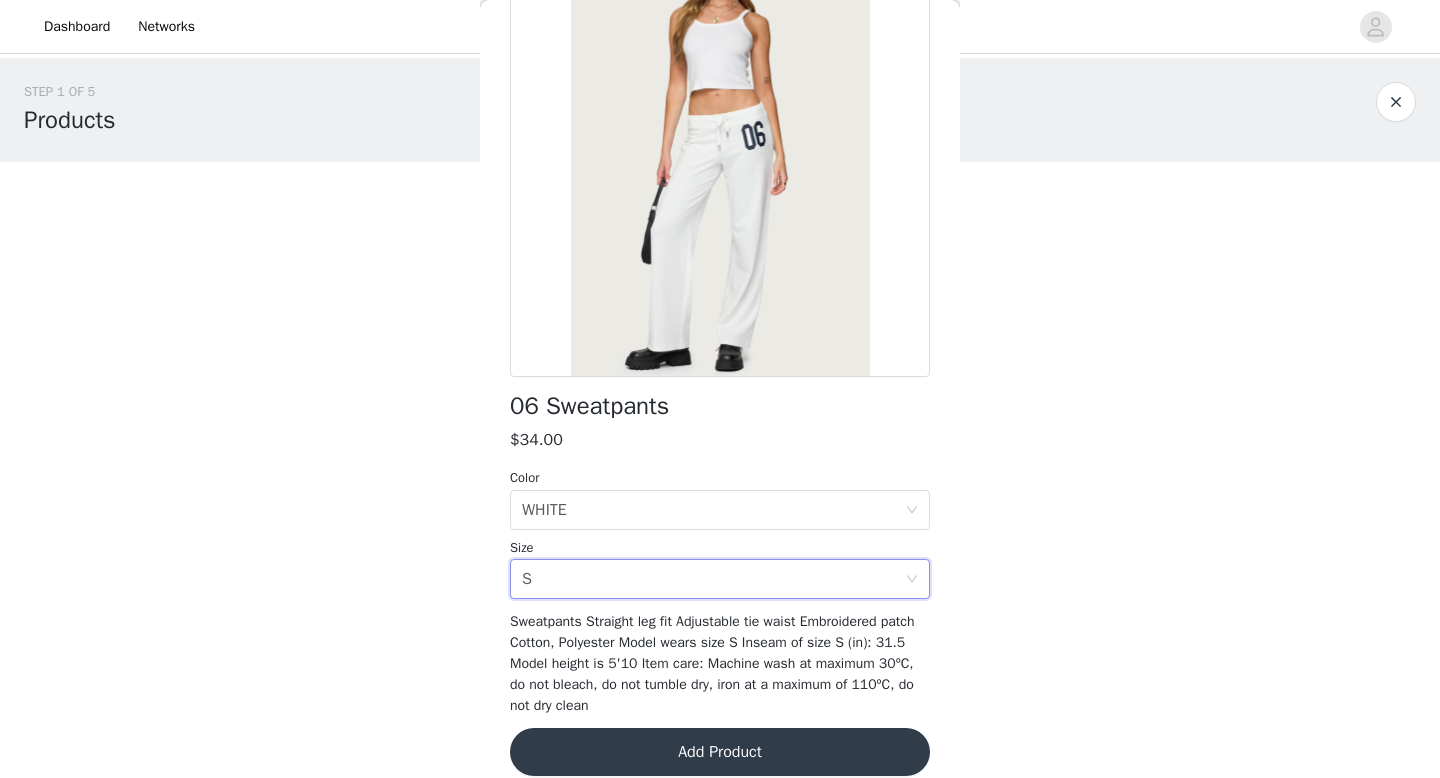 scroll, scrollTop: 177, scrollLeft: 0, axis: vertical 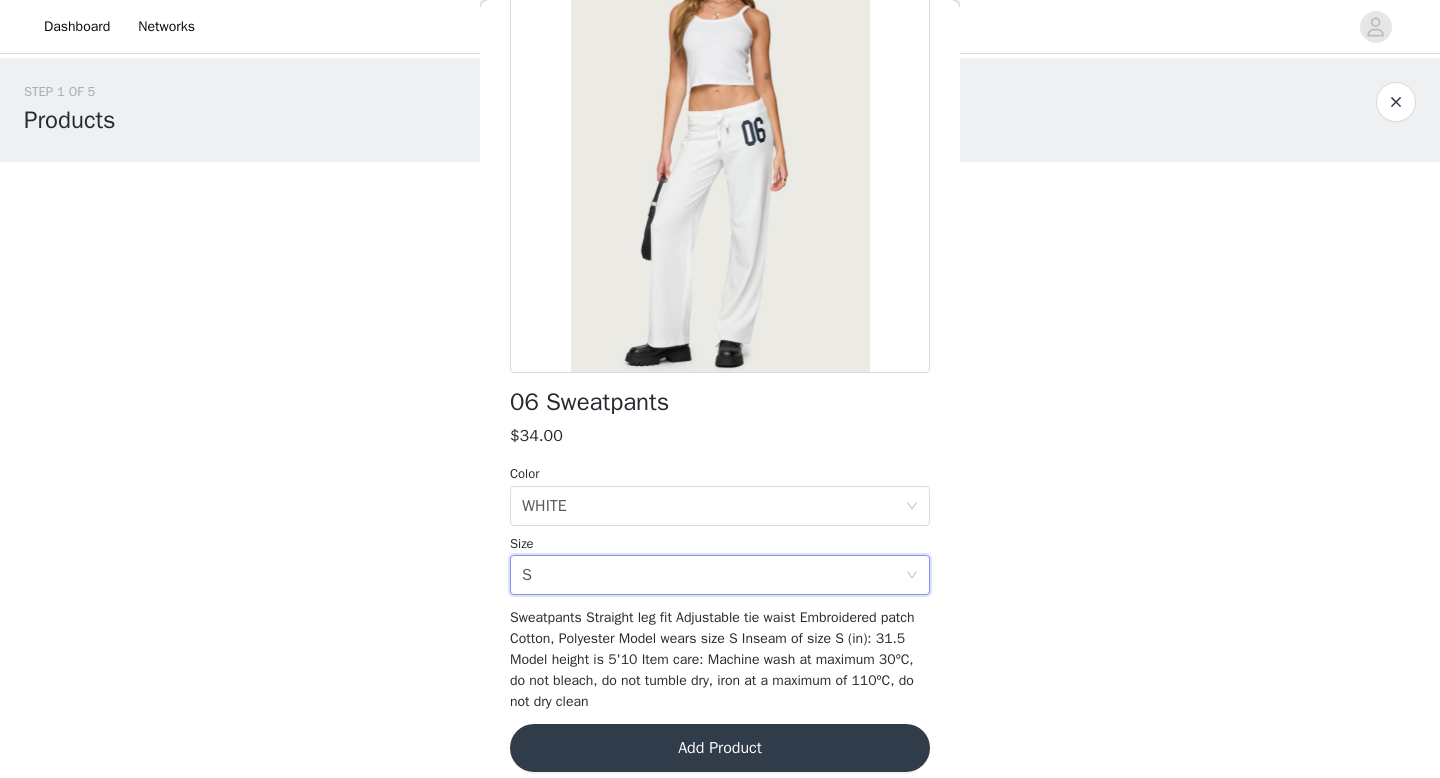 click on "Add Product" at bounding box center [720, 748] 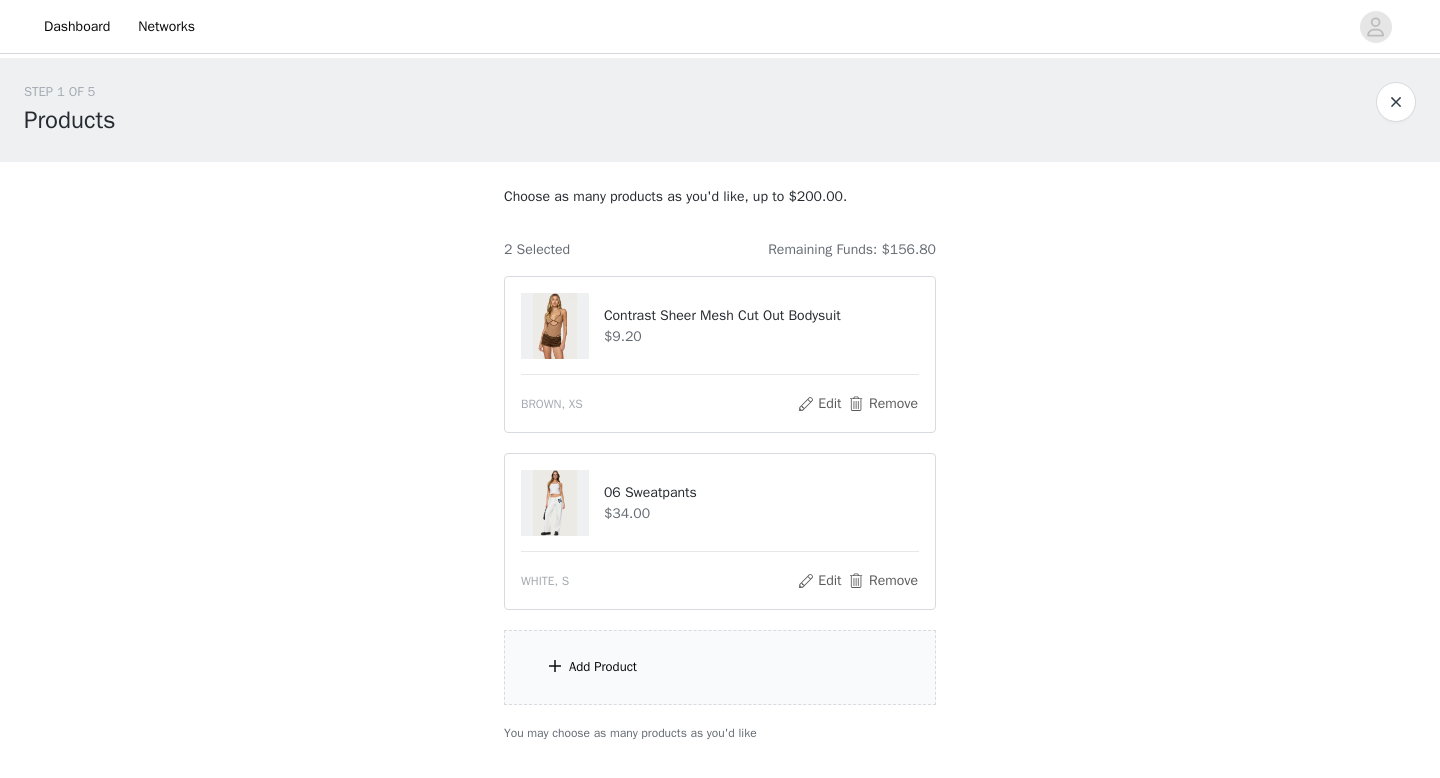 click on "Add Product" at bounding box center (720, 667) 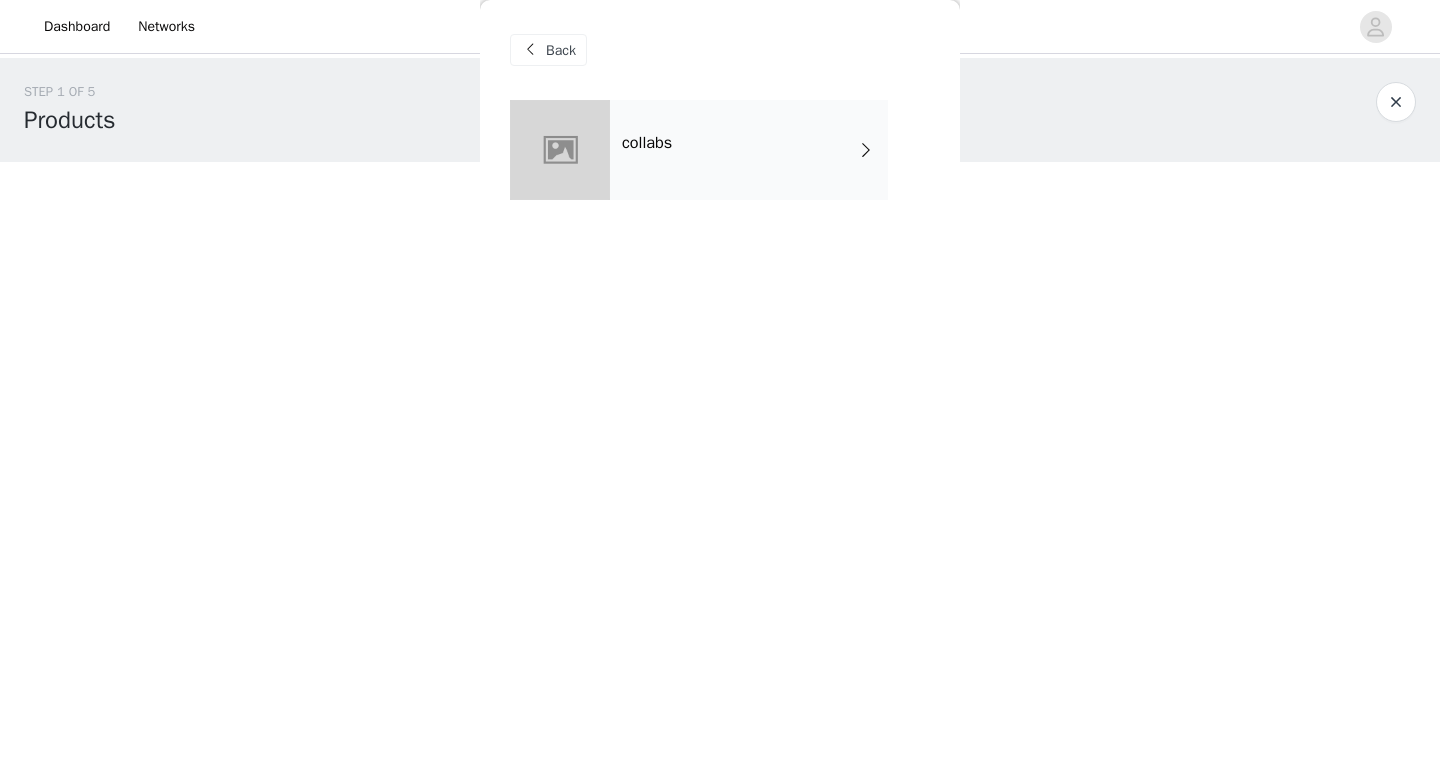 click on "collabs" at bounding box center [749, 150] 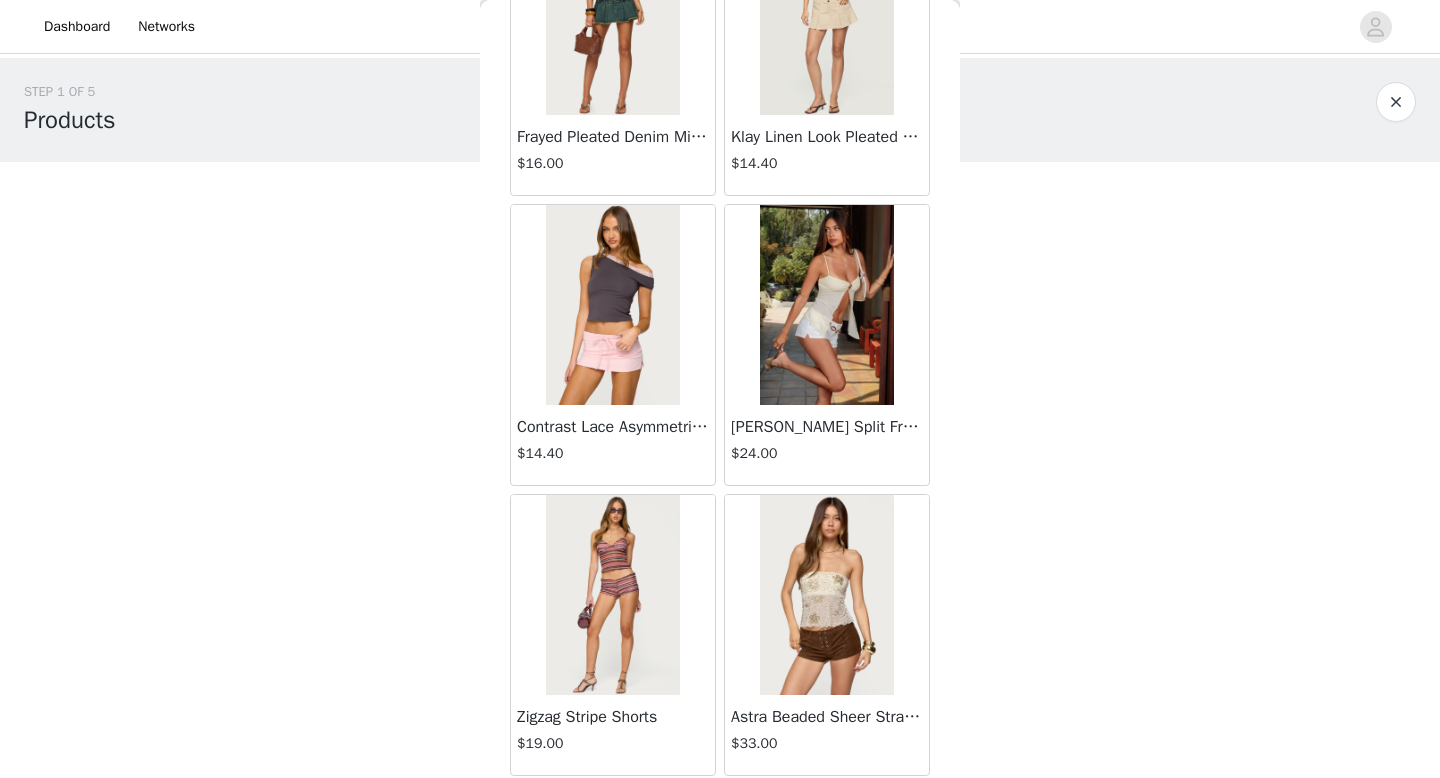 scroll, scrollTop: 2282, scrollLeft: 0, axis: vertical 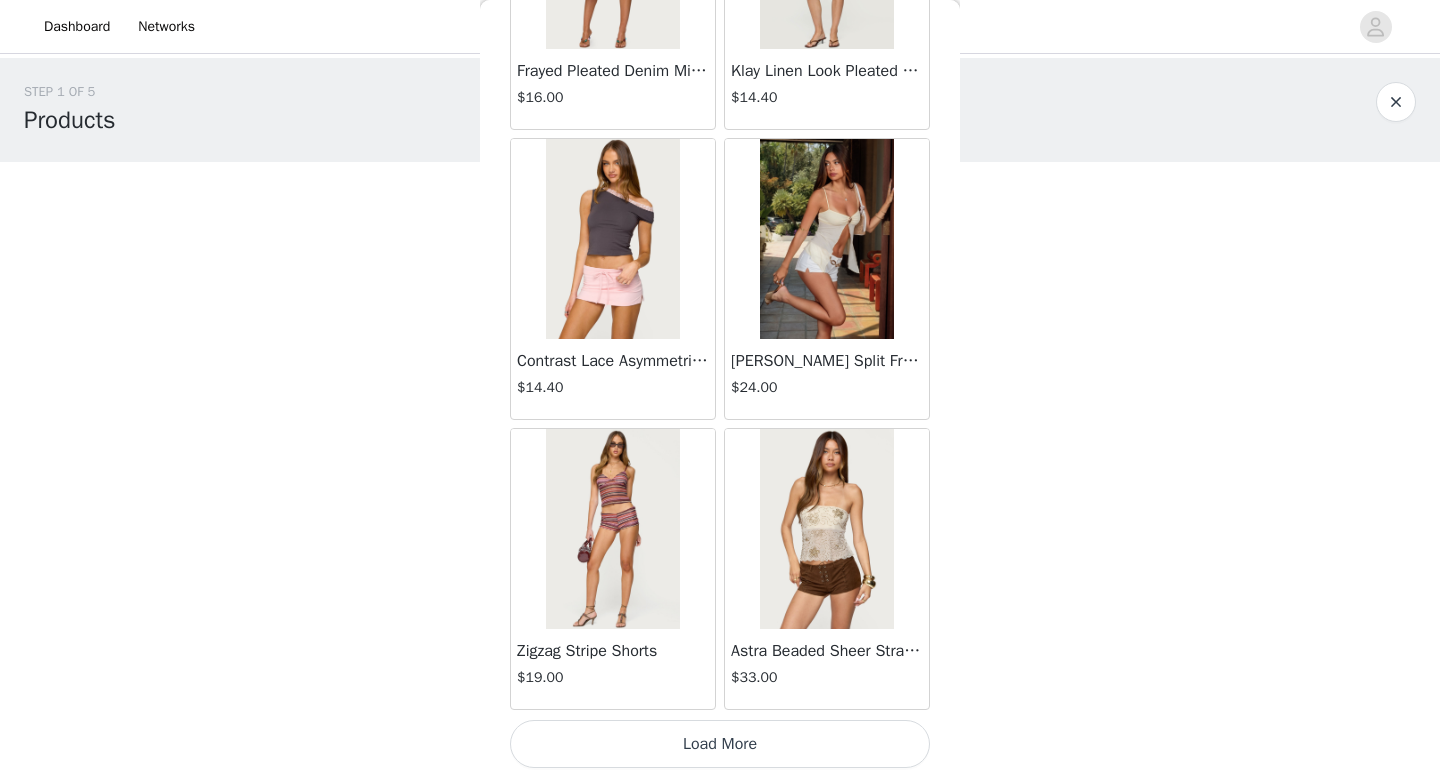 click on "Load More" at bounding box center [720, 744] 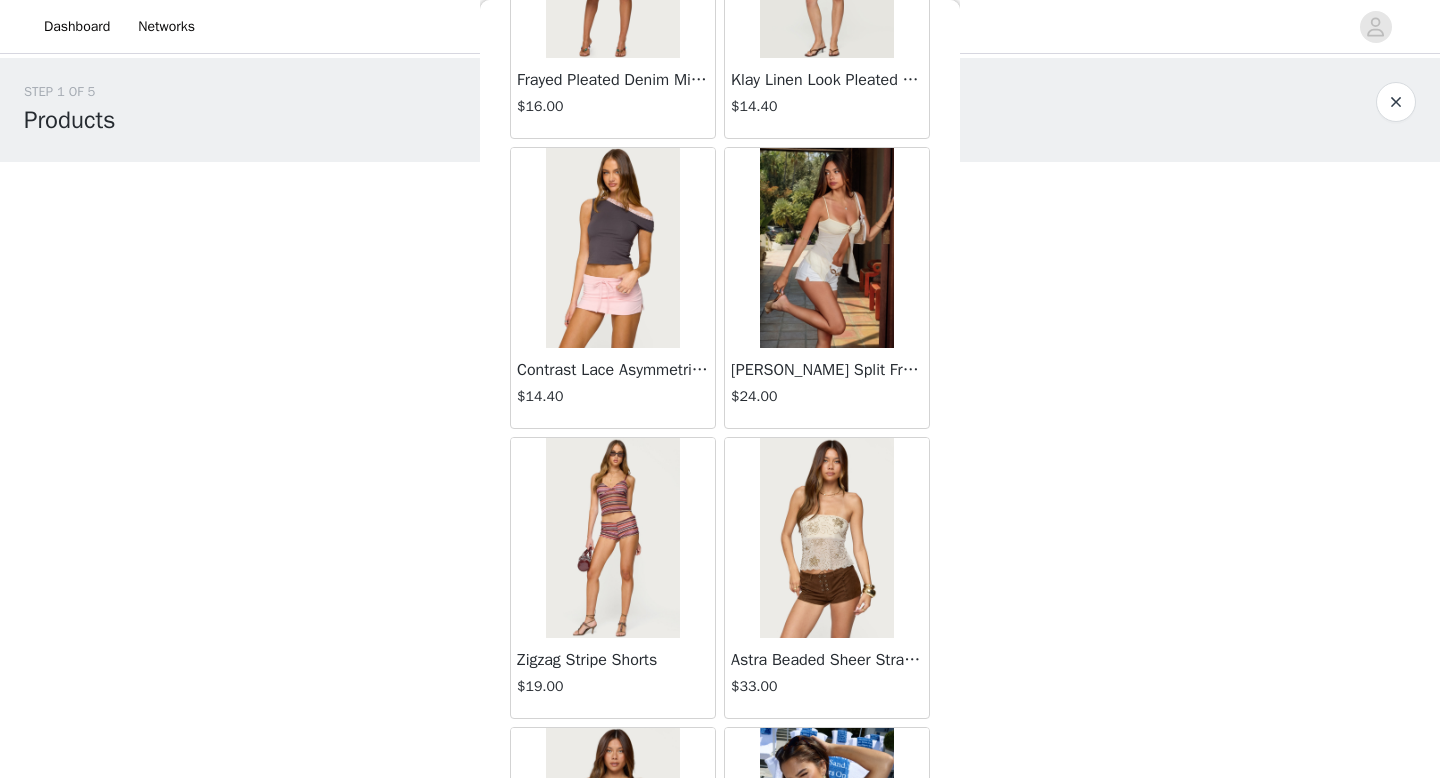 scroll, scrollTop: 2282, scrollLeft: 0, axis: vertical 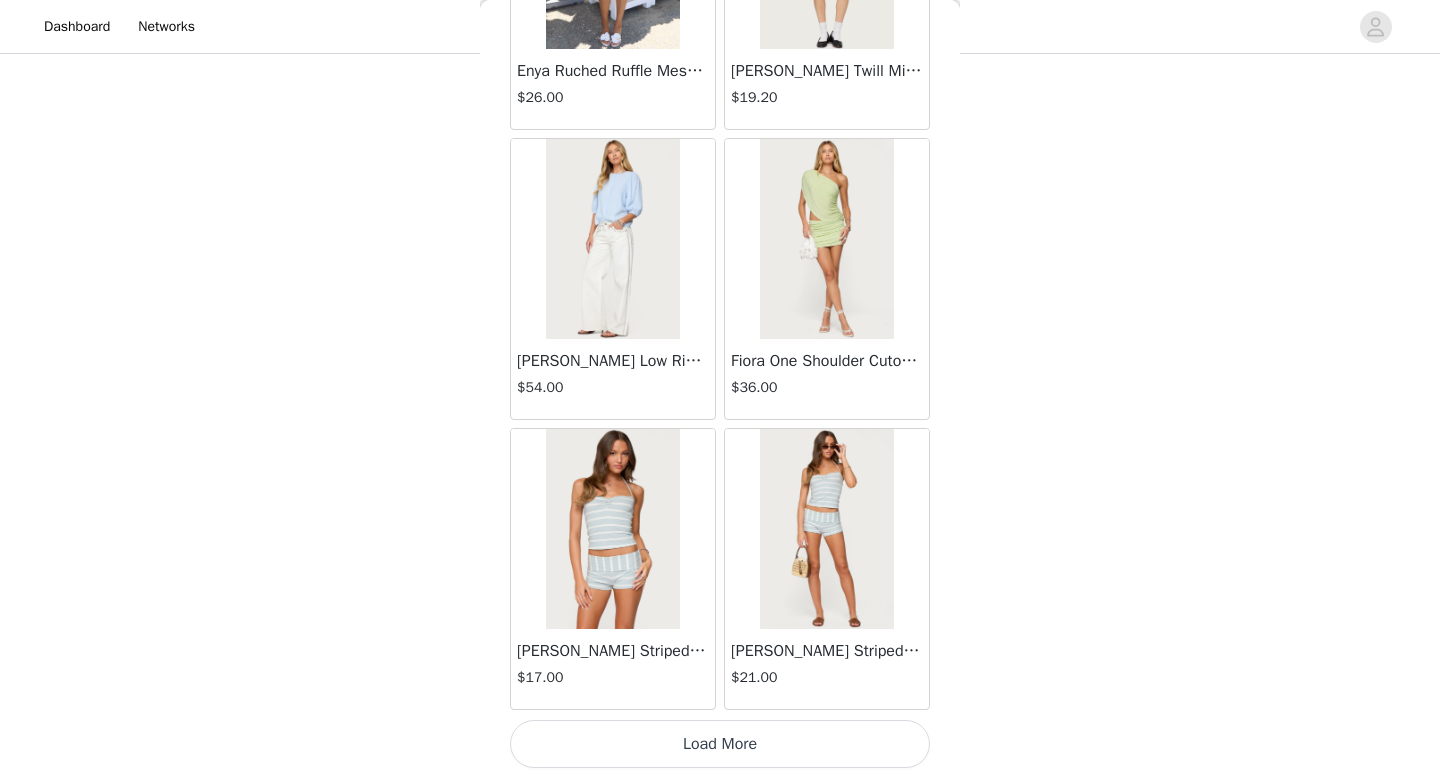 click on "Load More" at bounding box center [720, 744] 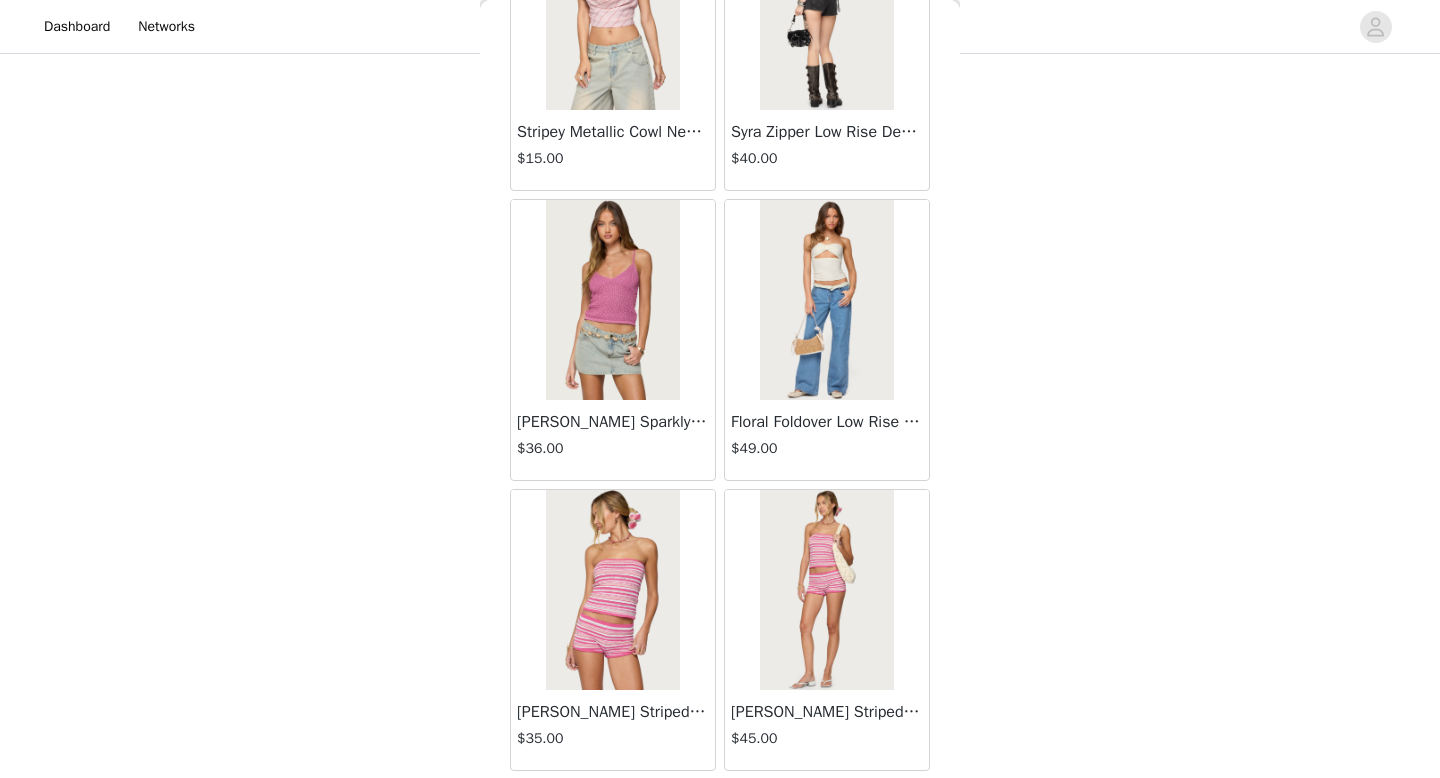 scroll, scrollTop: 8082, scrollLeft: 0, axis: vertical 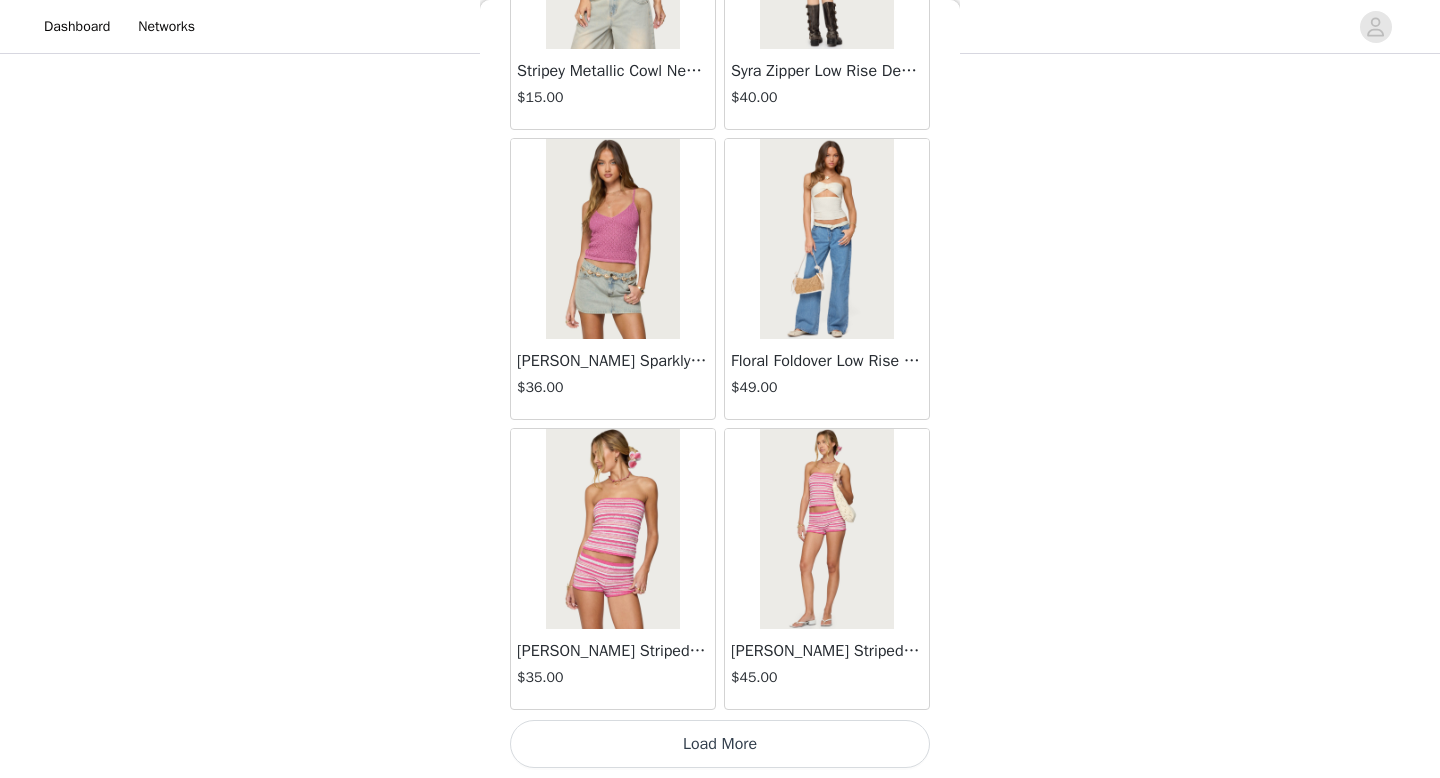 click on "Load More" at bounding box center (720, 744) 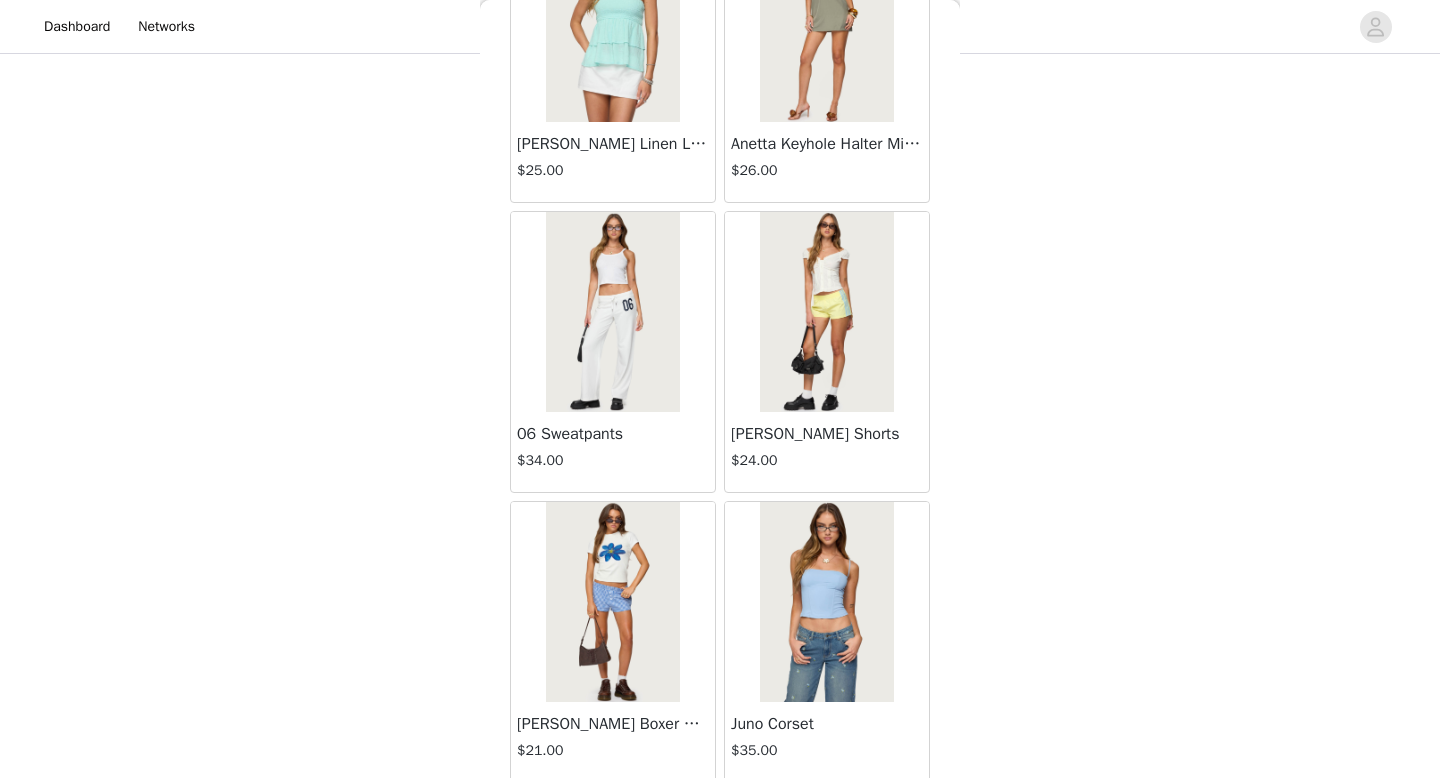 scroll, scrollTop: 10041, scrollLeft: 0, axis: vertical 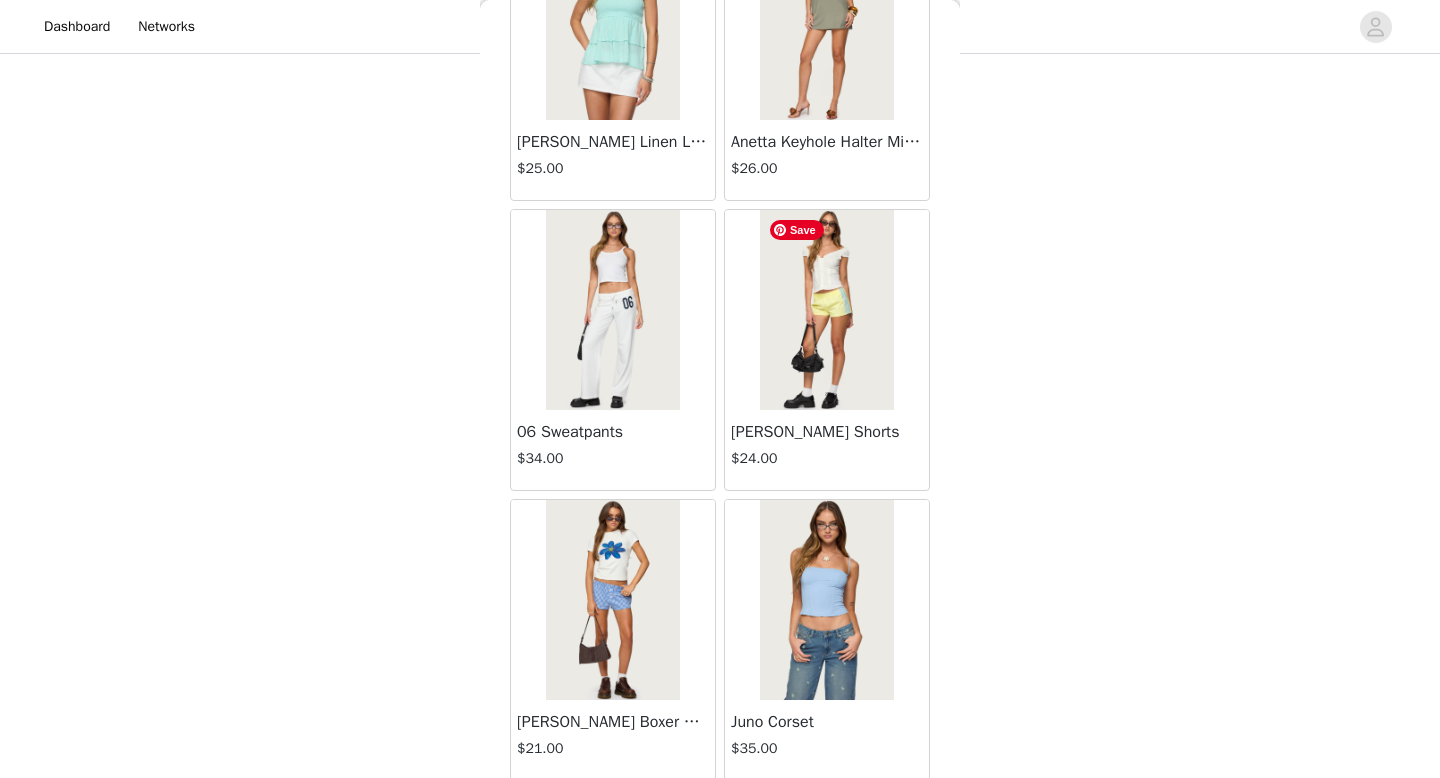 click at bounding box center (826, 310) 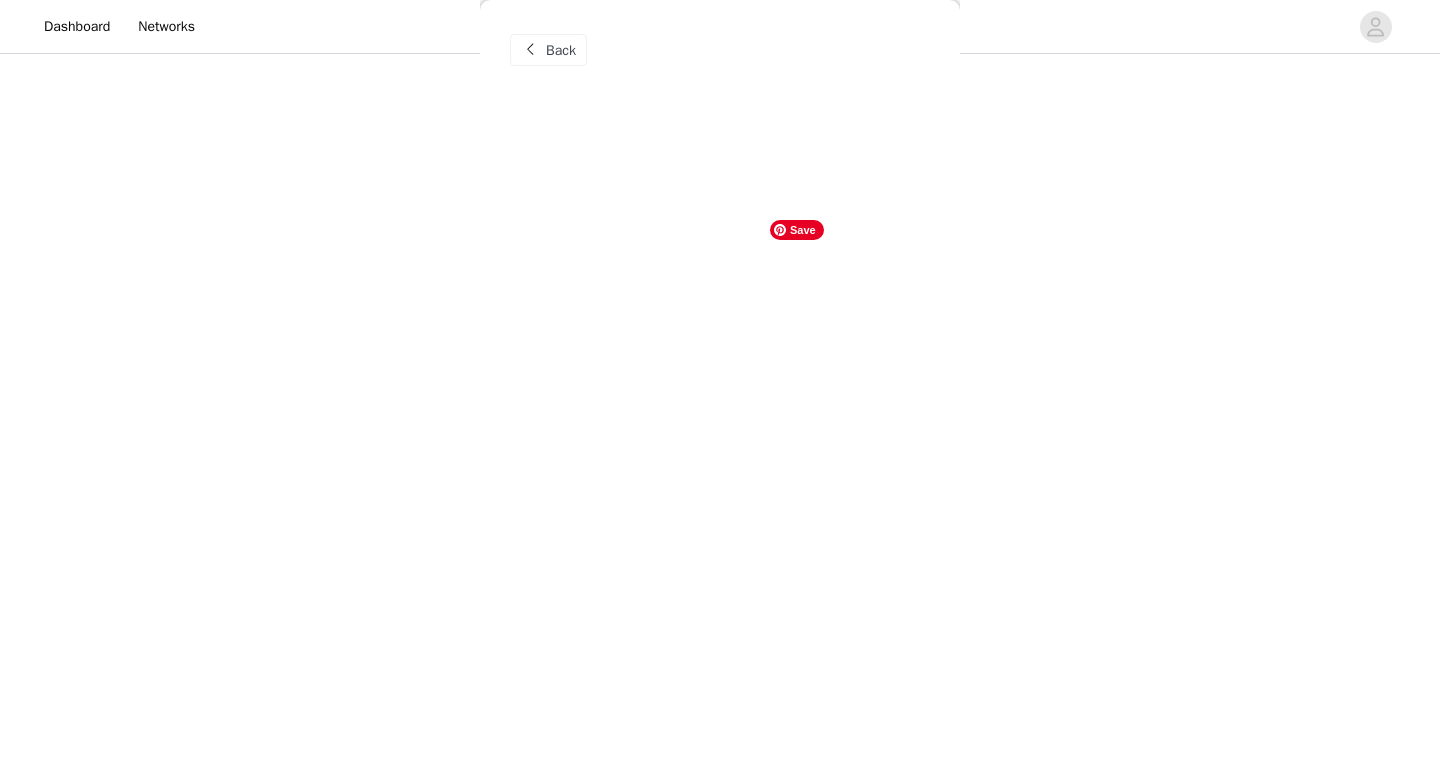 scroll, scrollTop: 0, scrollLeft: 0, axis: both 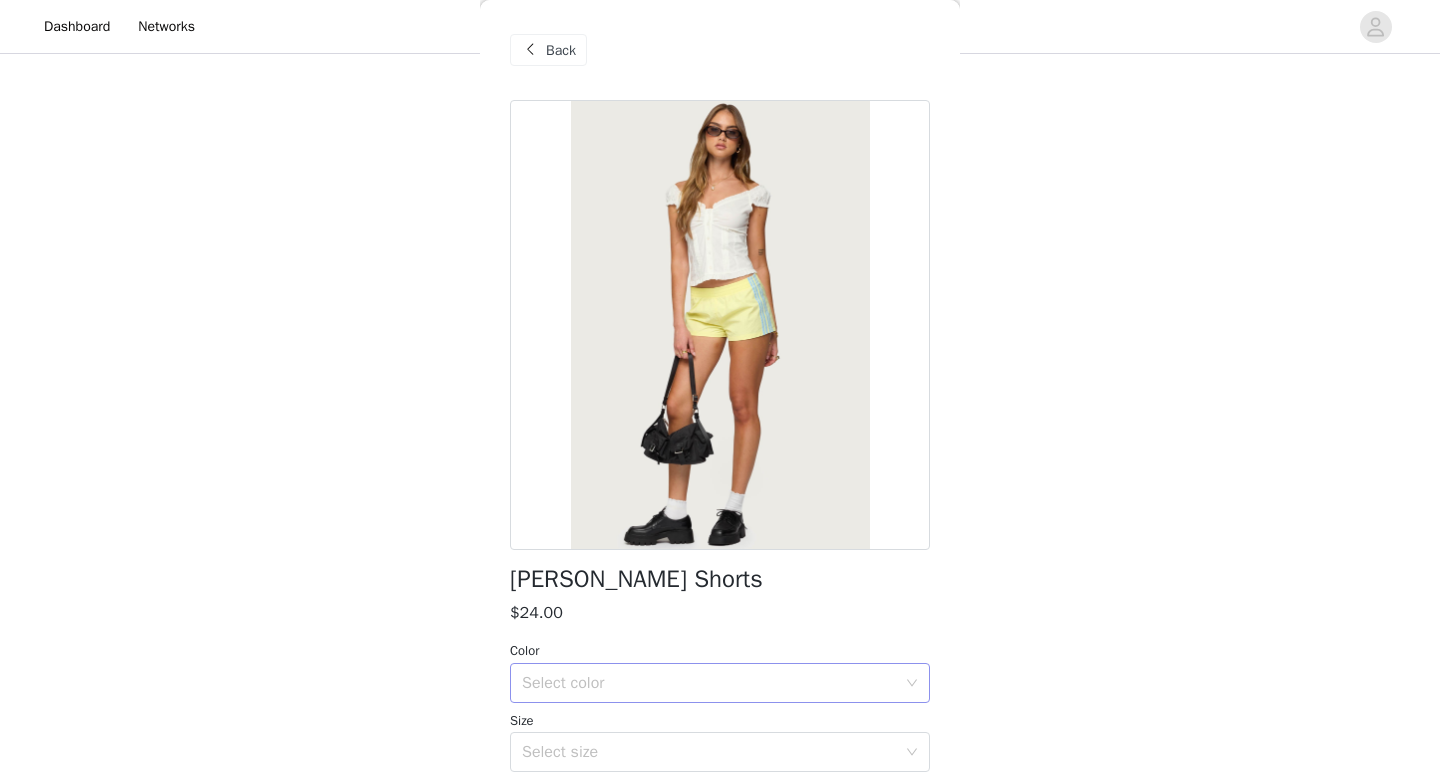 click on "Select color" at bounding box center (713, 683) 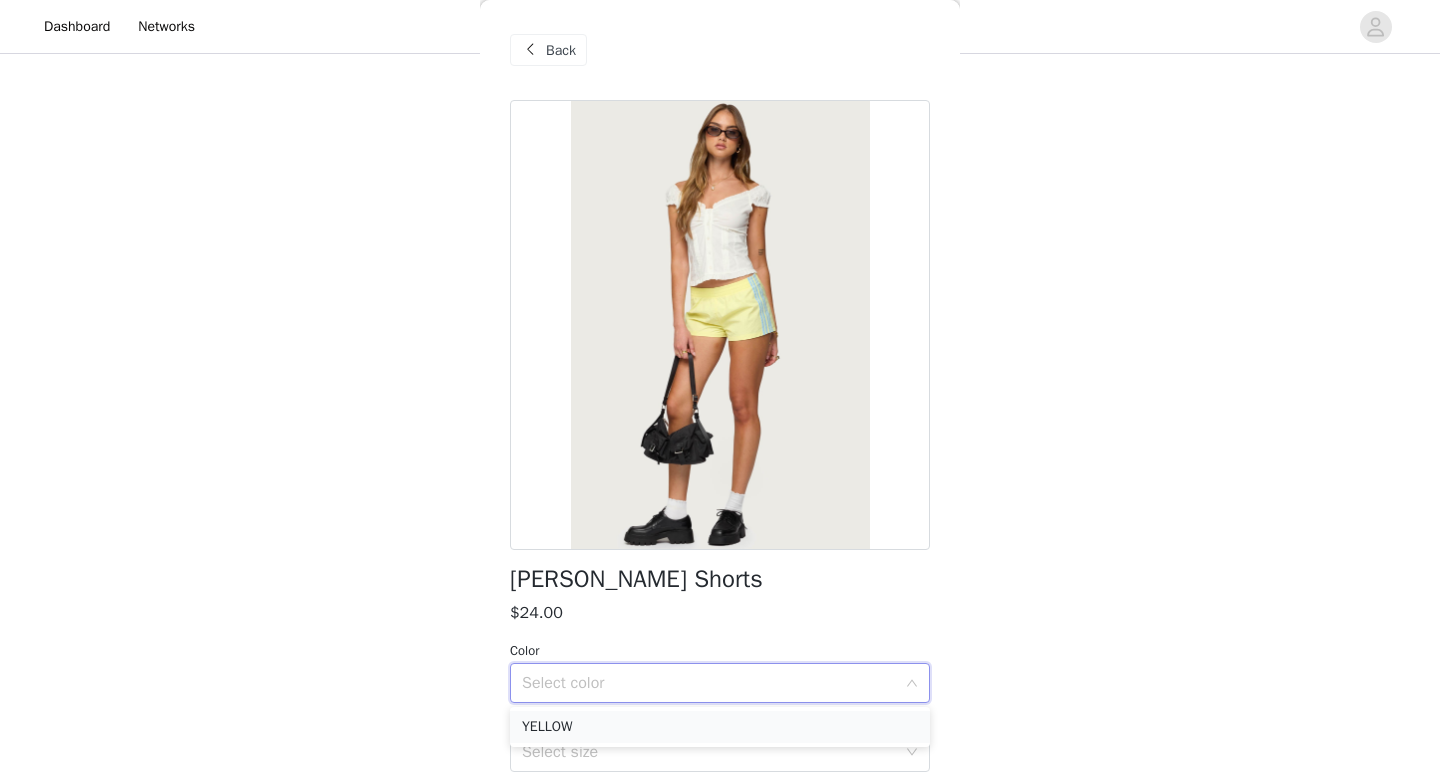 click on "YELLOW" at bounding box center (720, 727) 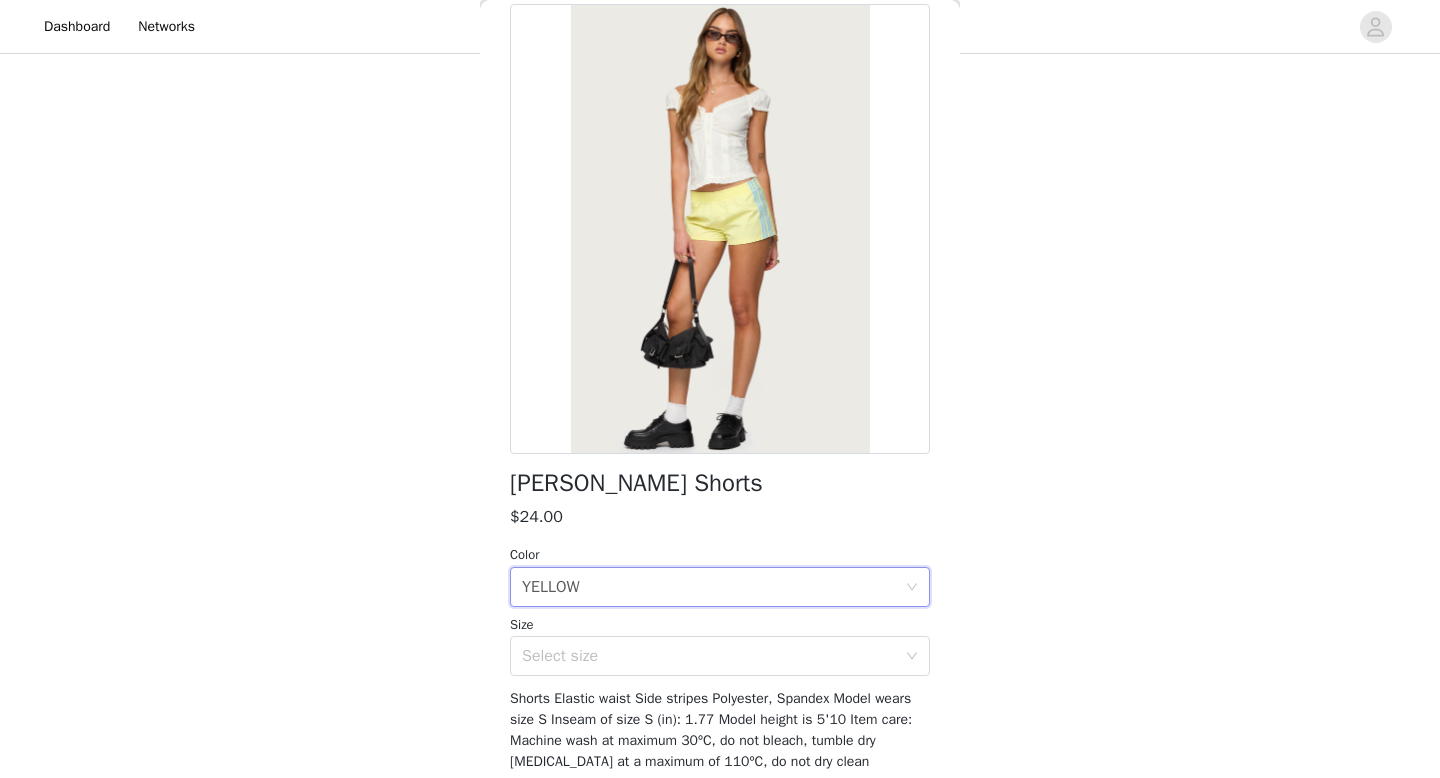 scroll, scrollTop: 97, scrollLeft: 0, axis: vertical 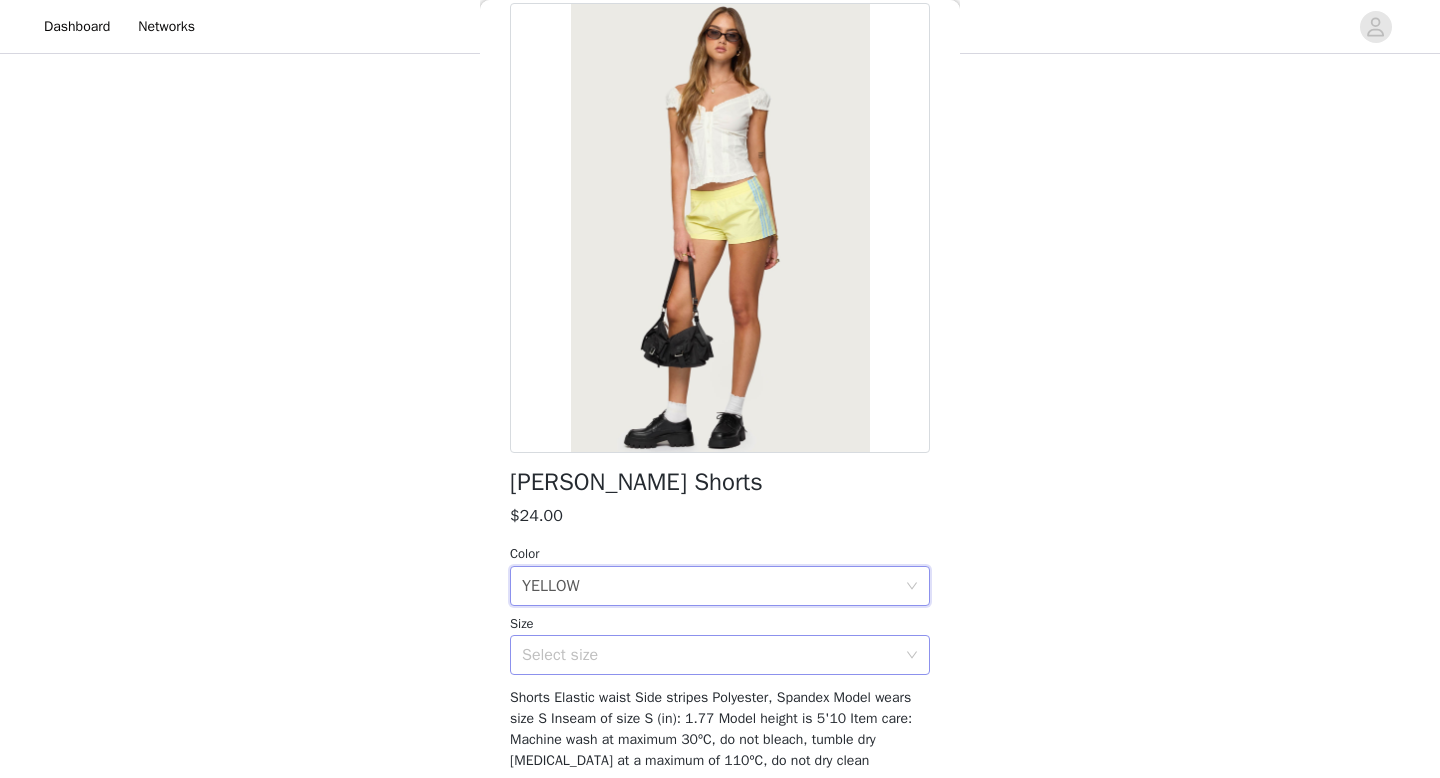 click on "Select size" at bounding box center (709, 655) 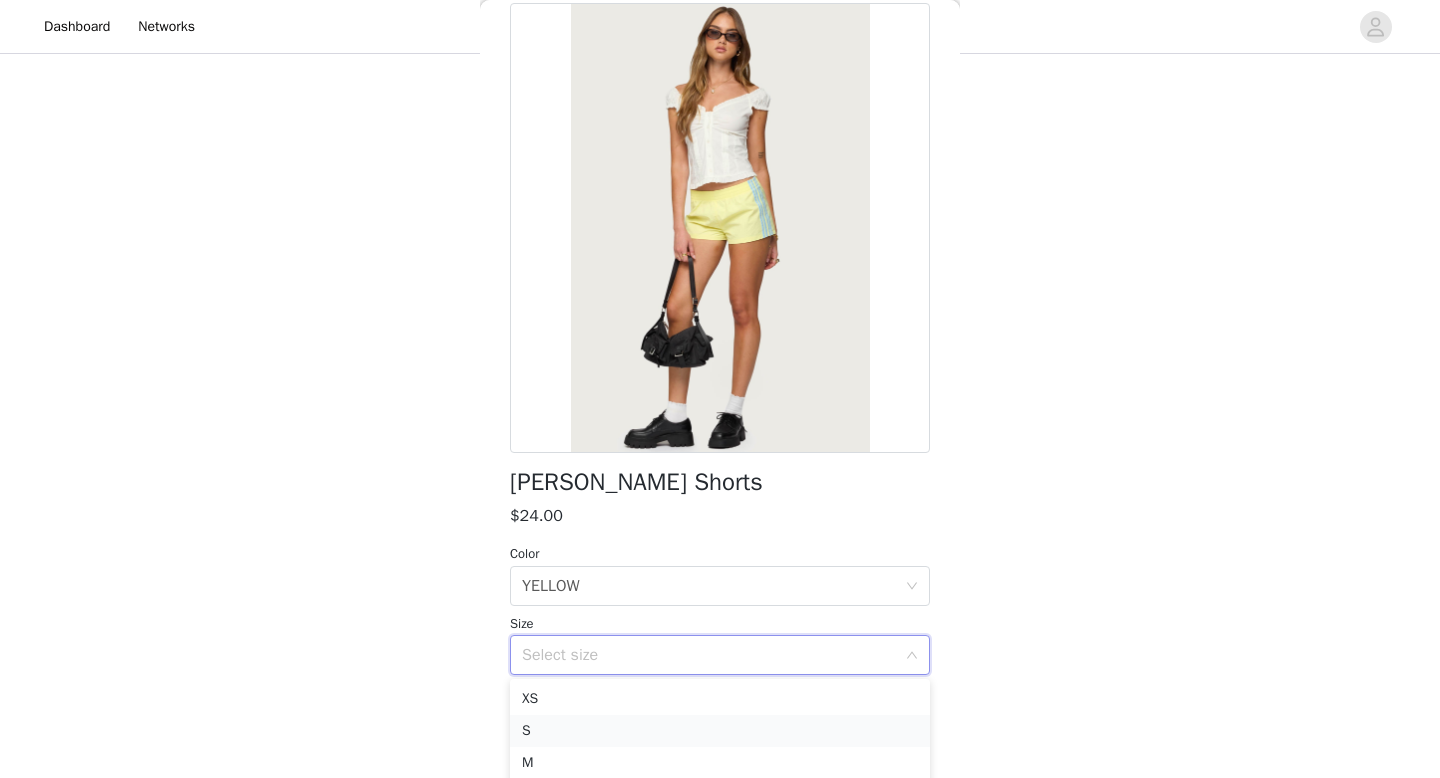 click on "S" at bounding box center (720, 731) 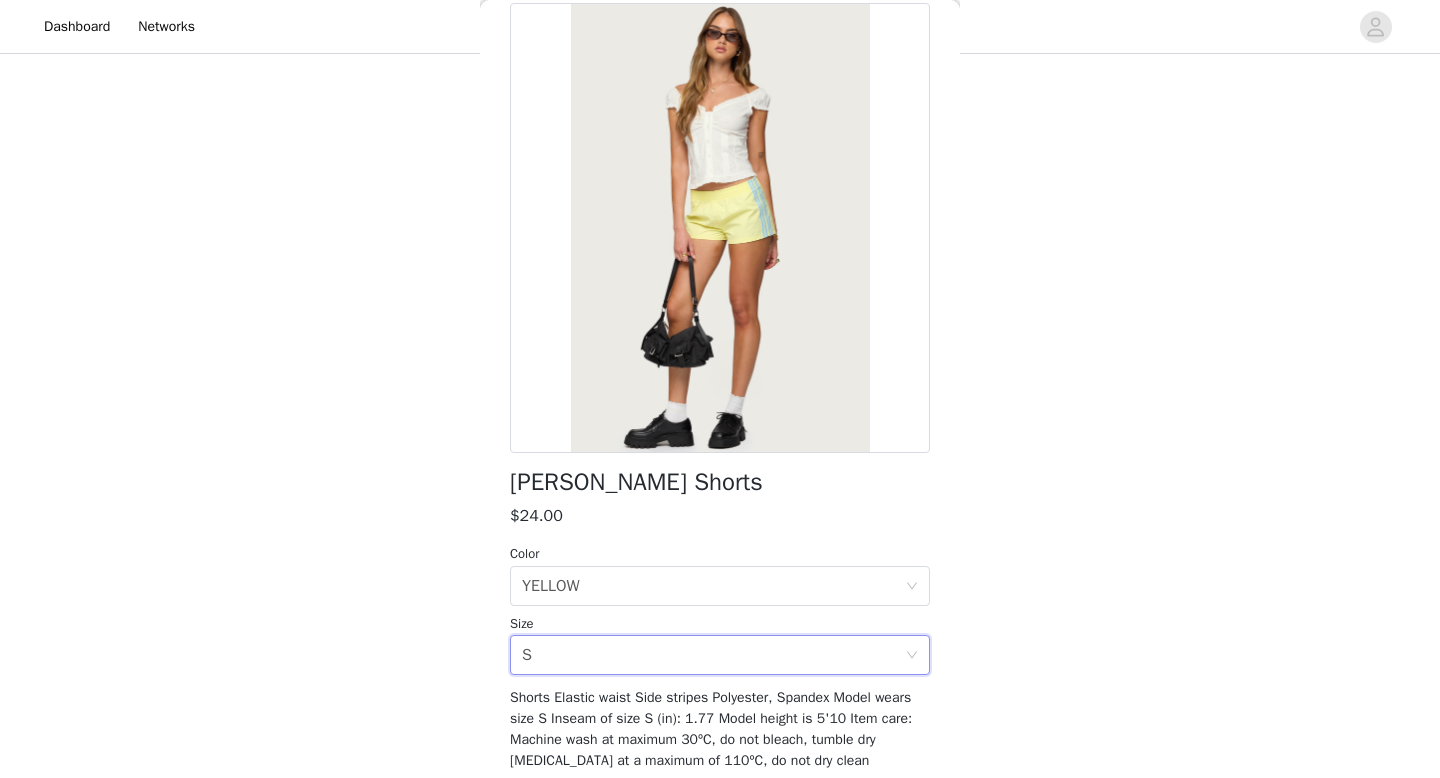 scroll, scrollTop: 174, scrollLeft: 0, axis: vertical 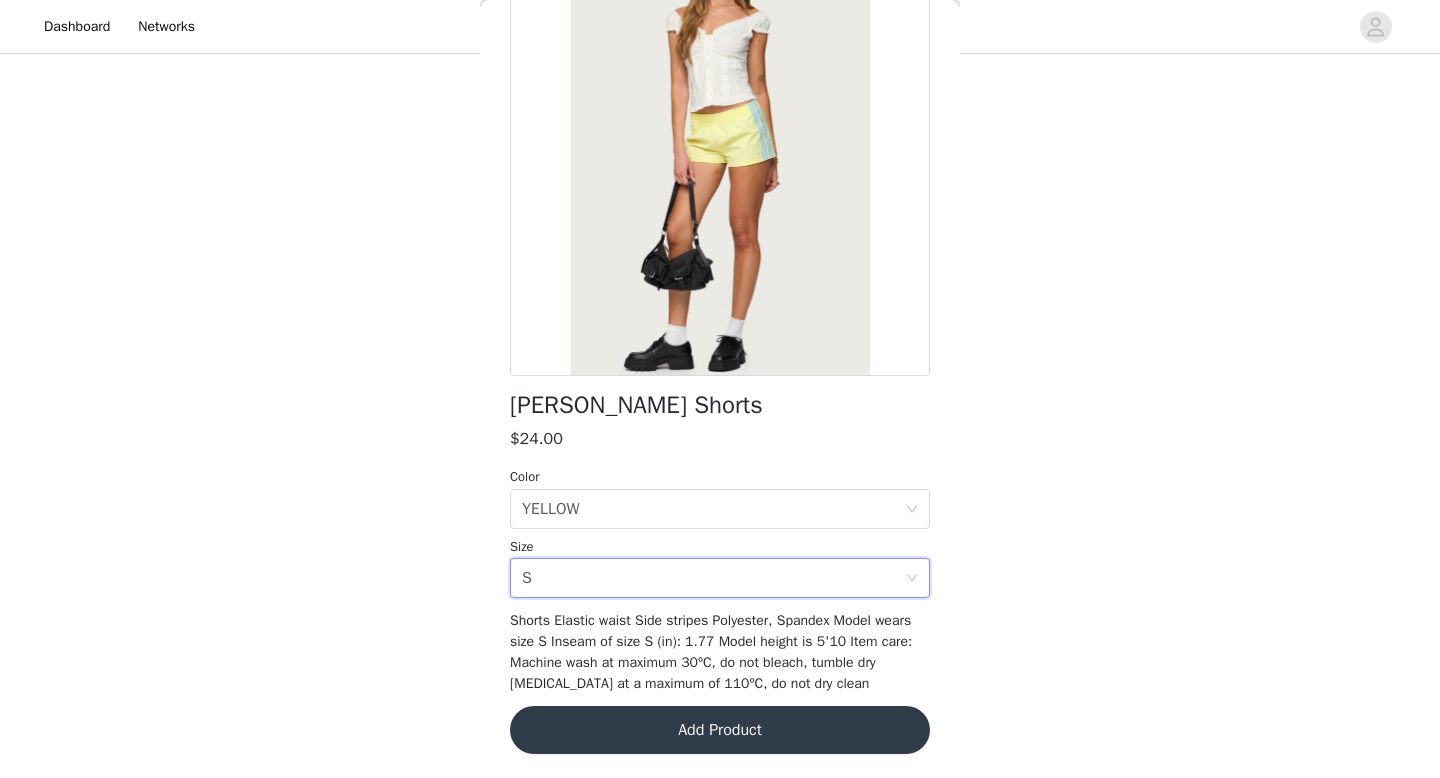click on "Add Product" at bounding box center (720, 730) 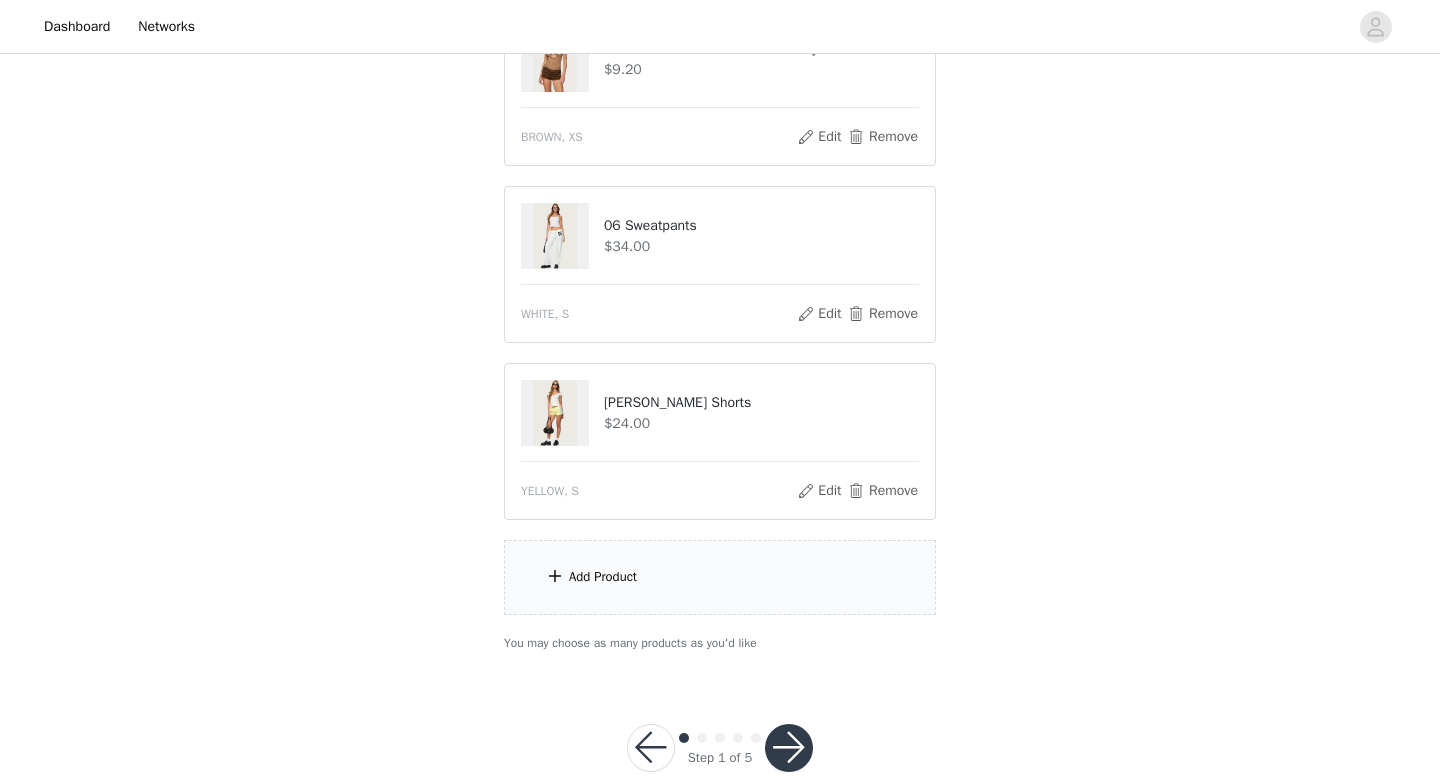scroll, scrollTop: 309, scrollLeft: 0, axis: vertical 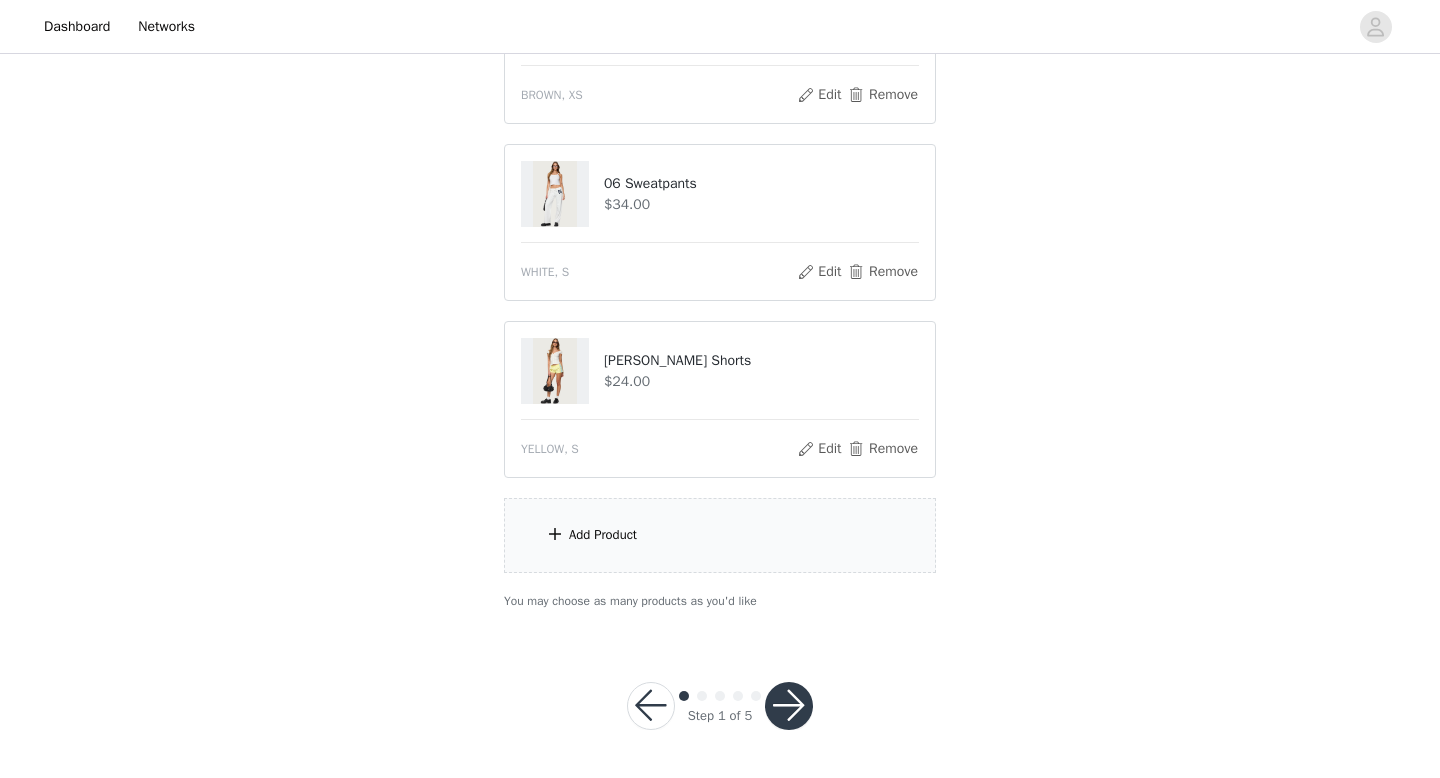 click on "Add Product" at bounding box center [720, 535] 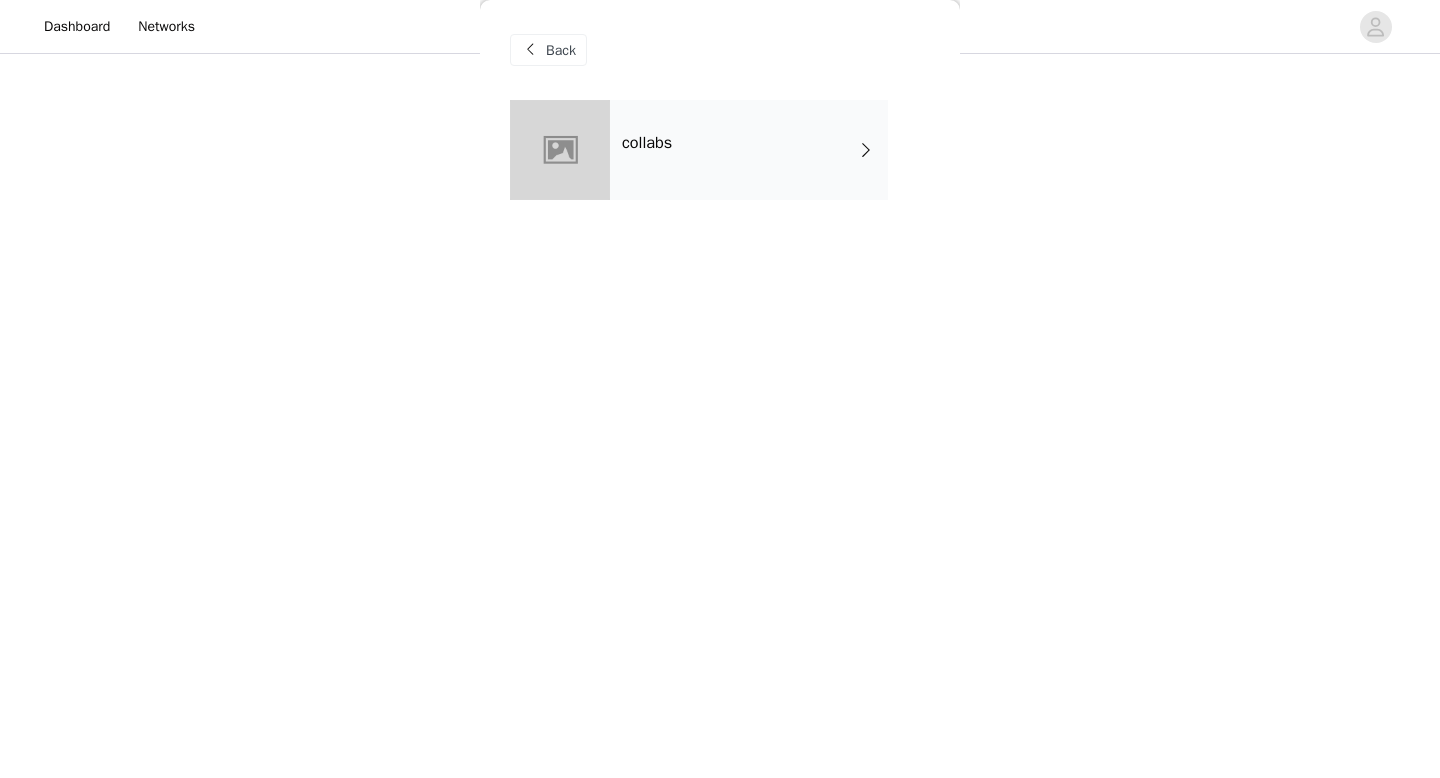 click on "collabs" at bounding box center (749, 150) 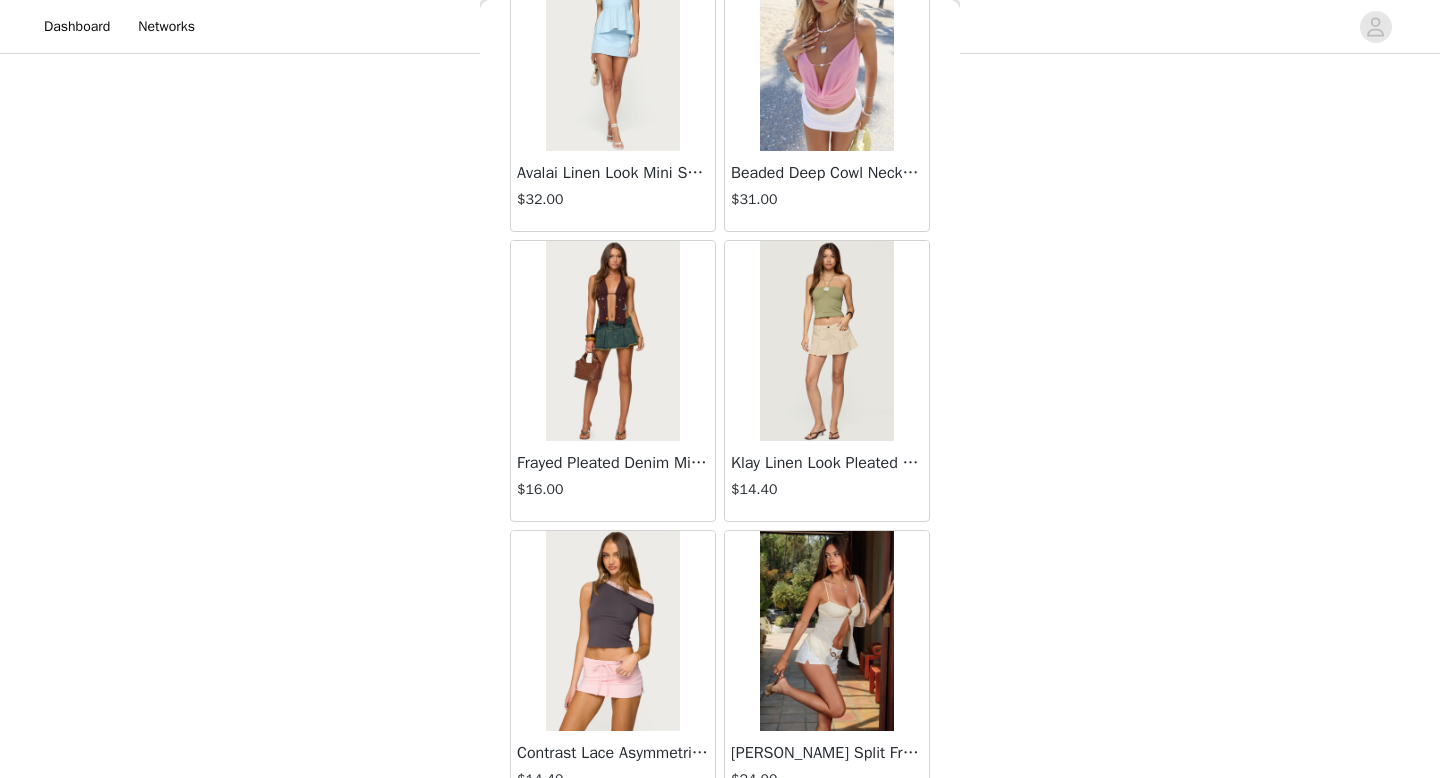 scroll, scrollTop: 2282, scrollLeft: 0, axis: vertical 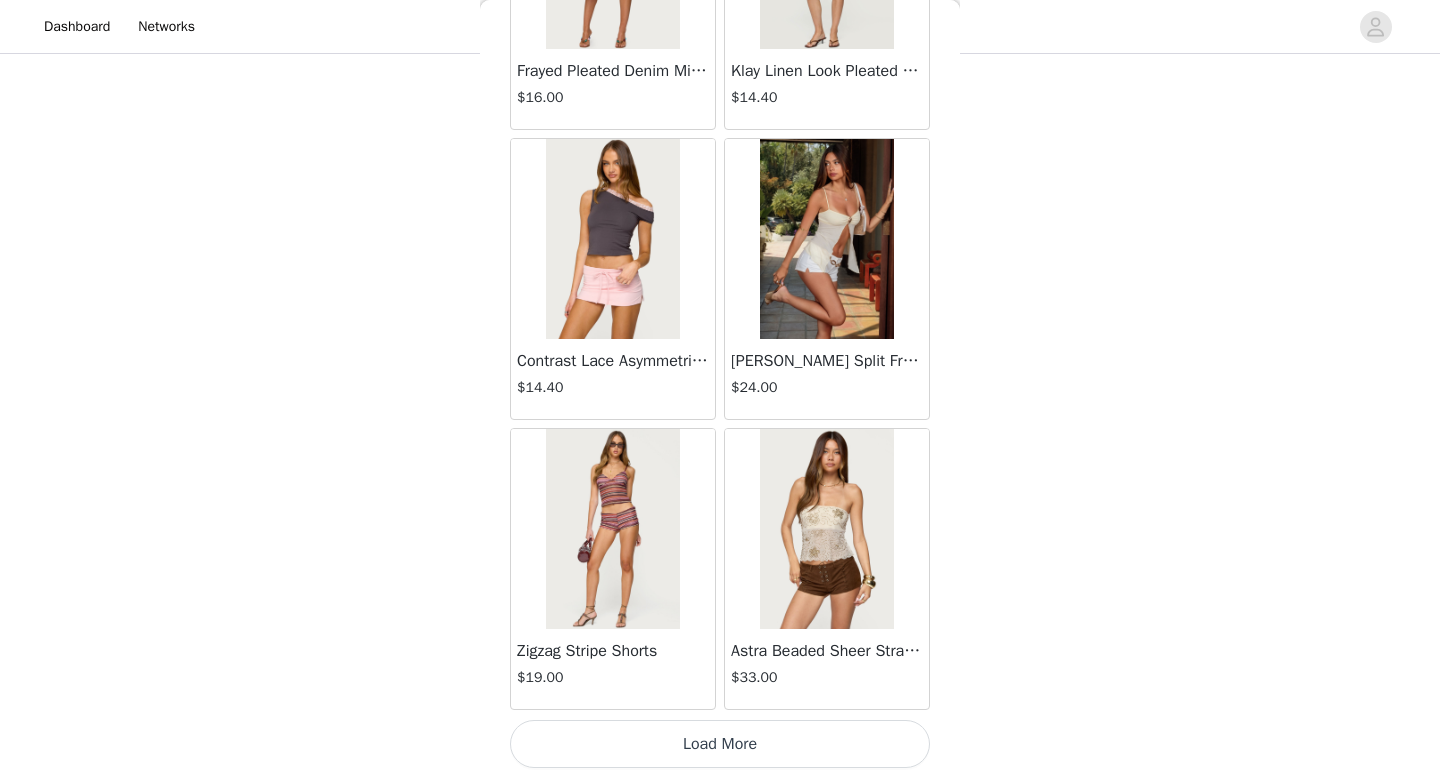 click on "Load More" at bounding box center [720, 744] 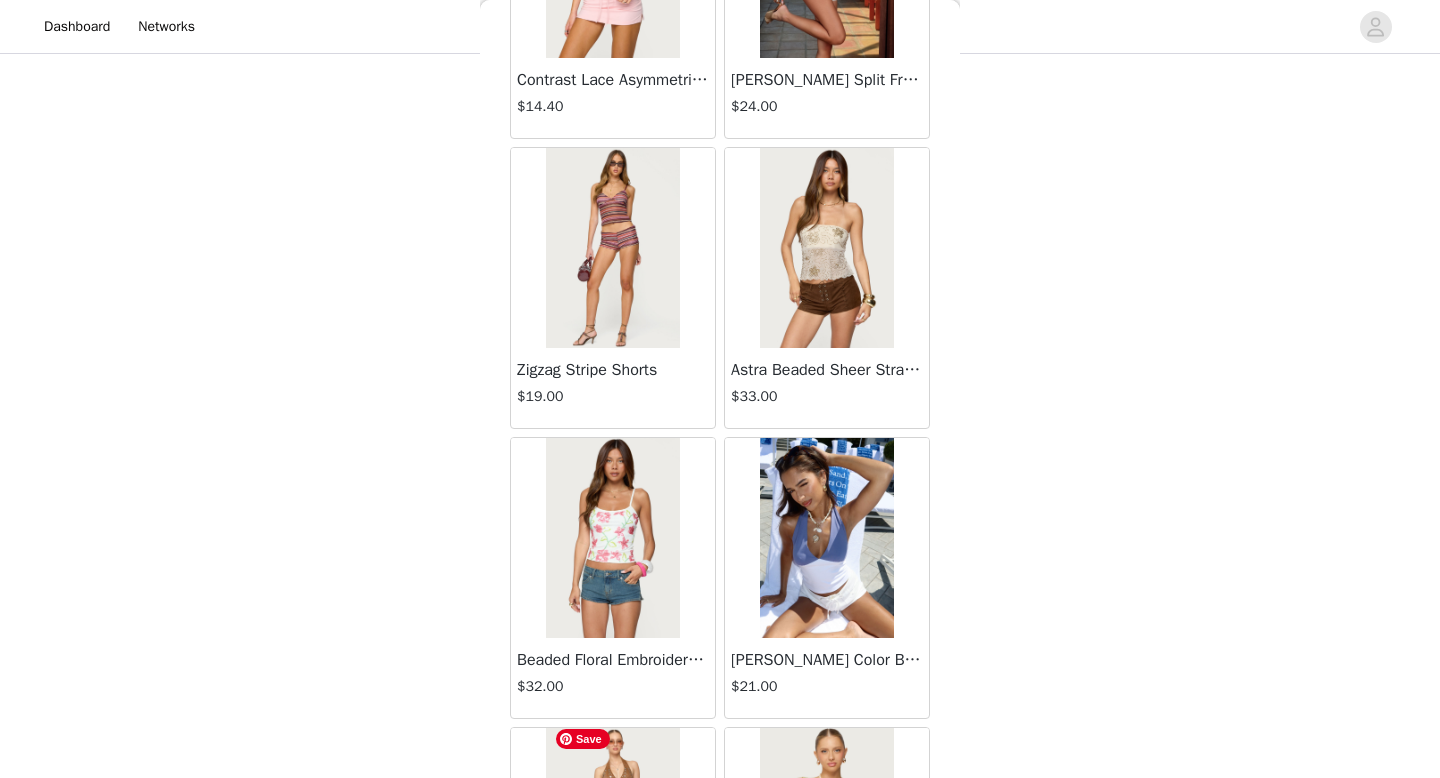 scroll, scrollTop: 5182, scrollLeft: 0, axis: vertical 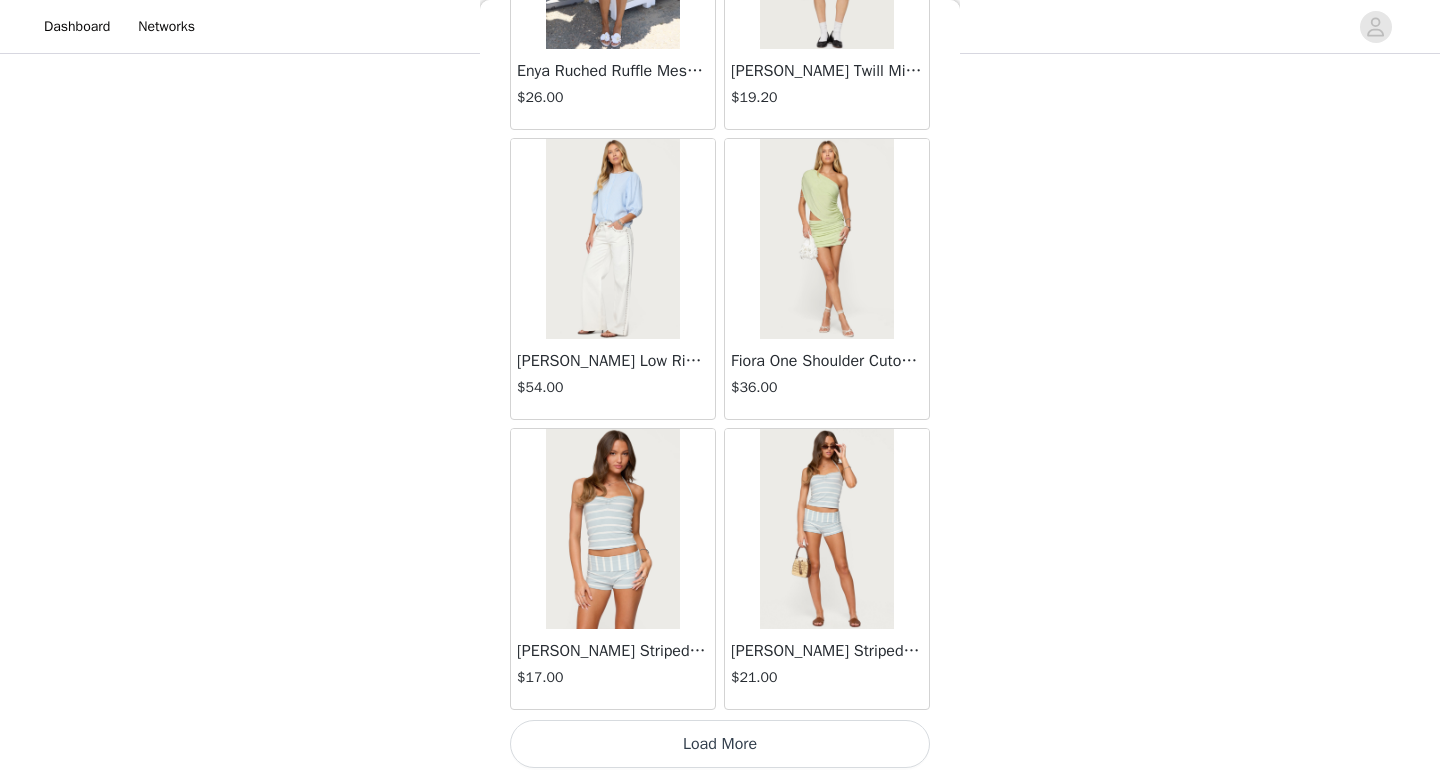 click on "Load More" at bounding box center (720, 744) 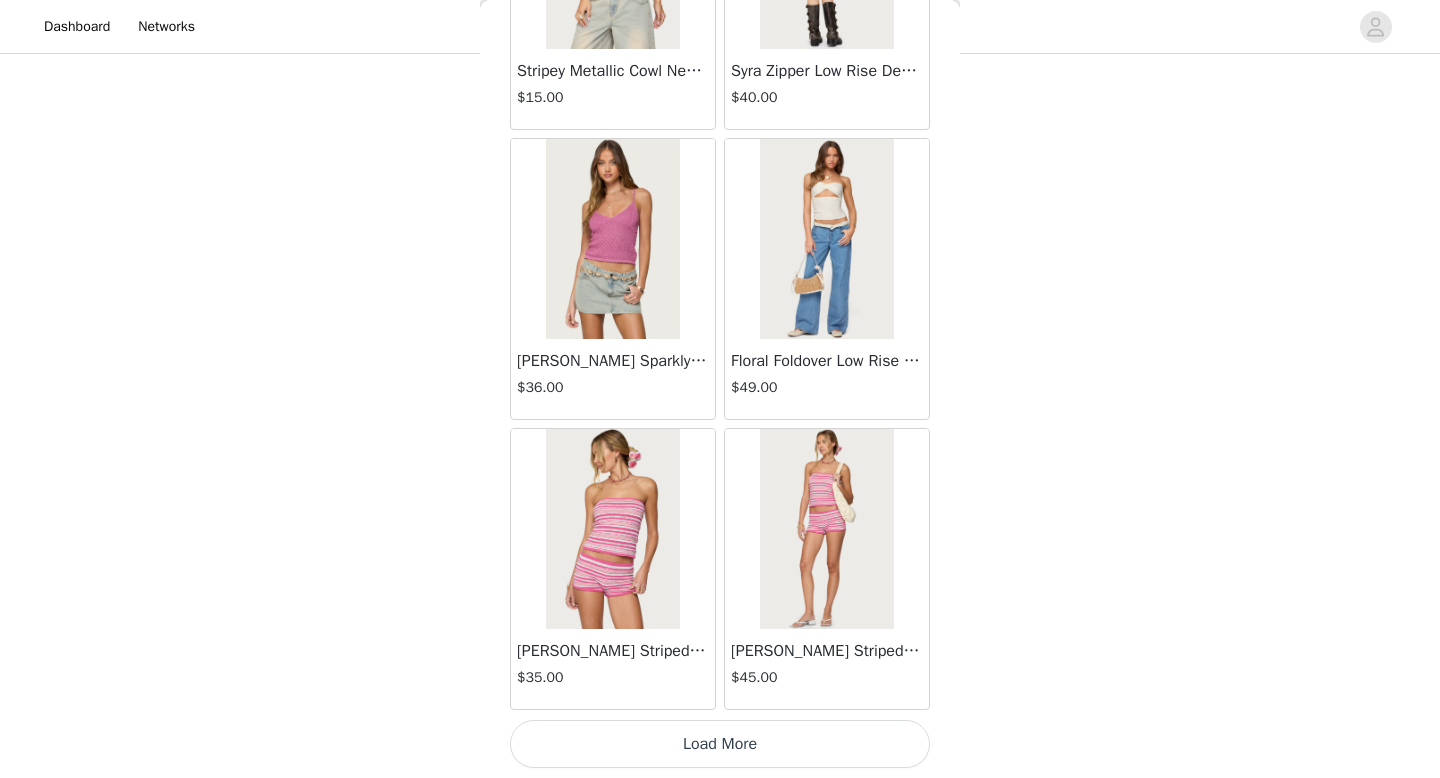 click on "Load More" at bounding box center [720, 744] 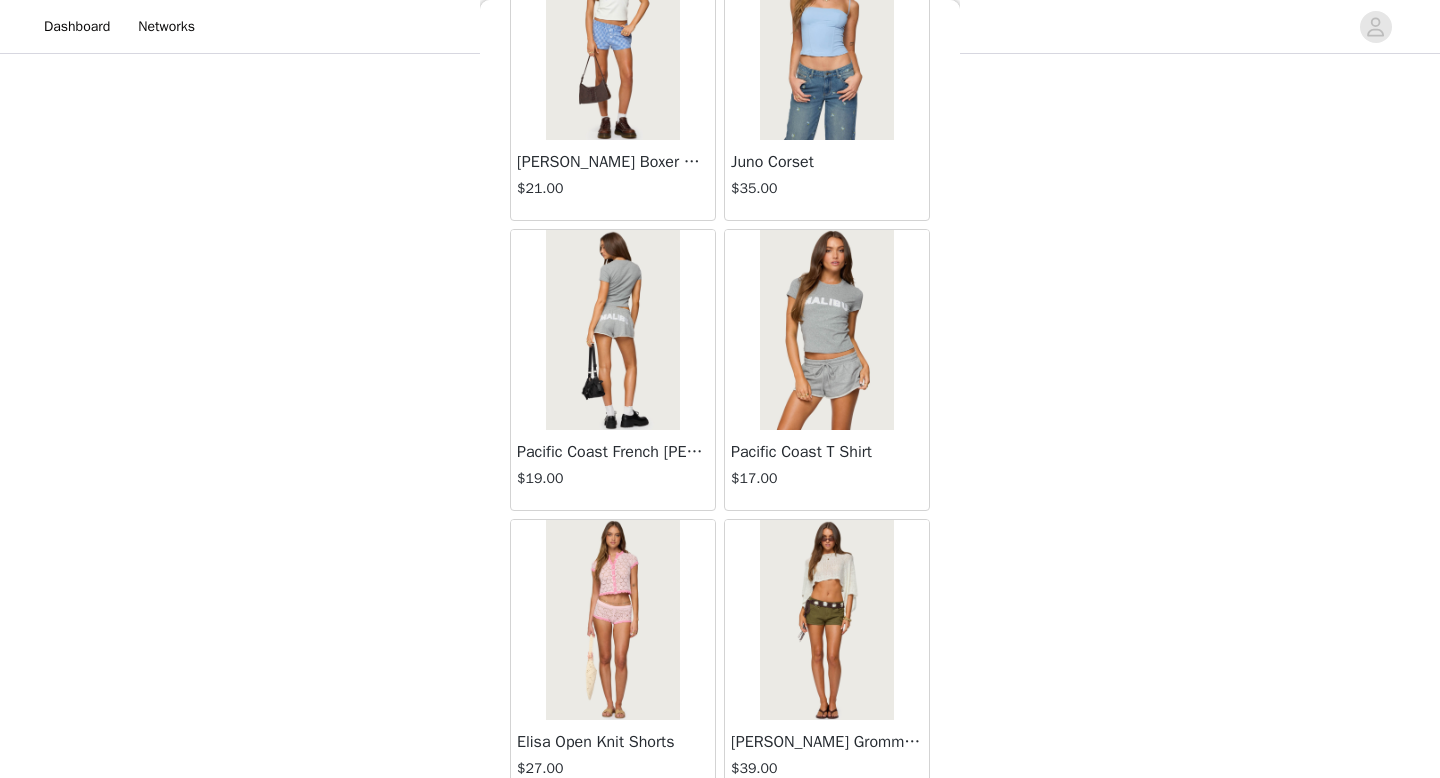 scroll, scrollTop: 10600, scrollLeft: 0, axis: vertical 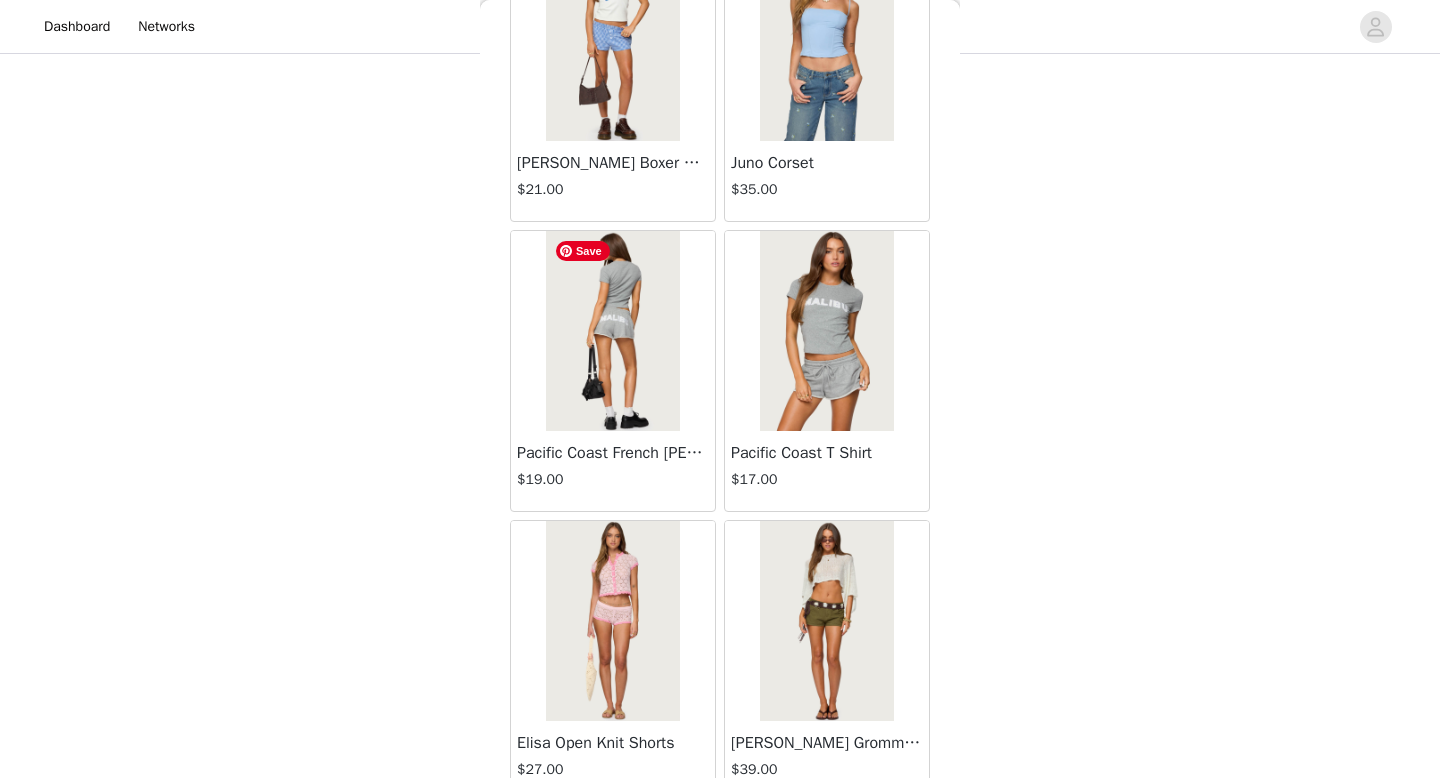 click at bounding box center [612, 331] 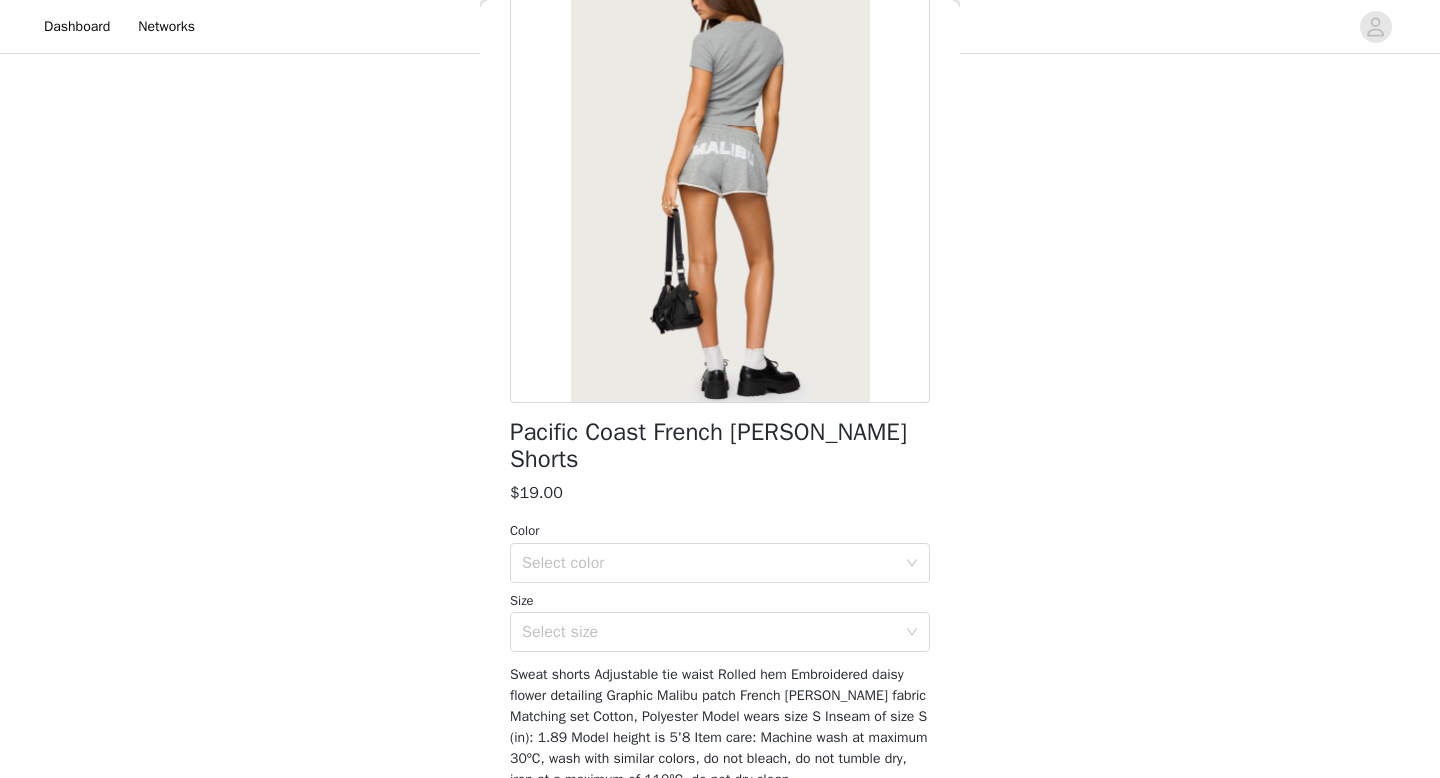 scroll, scrollTop: 151, scrollLeft: 0, axis: vertical 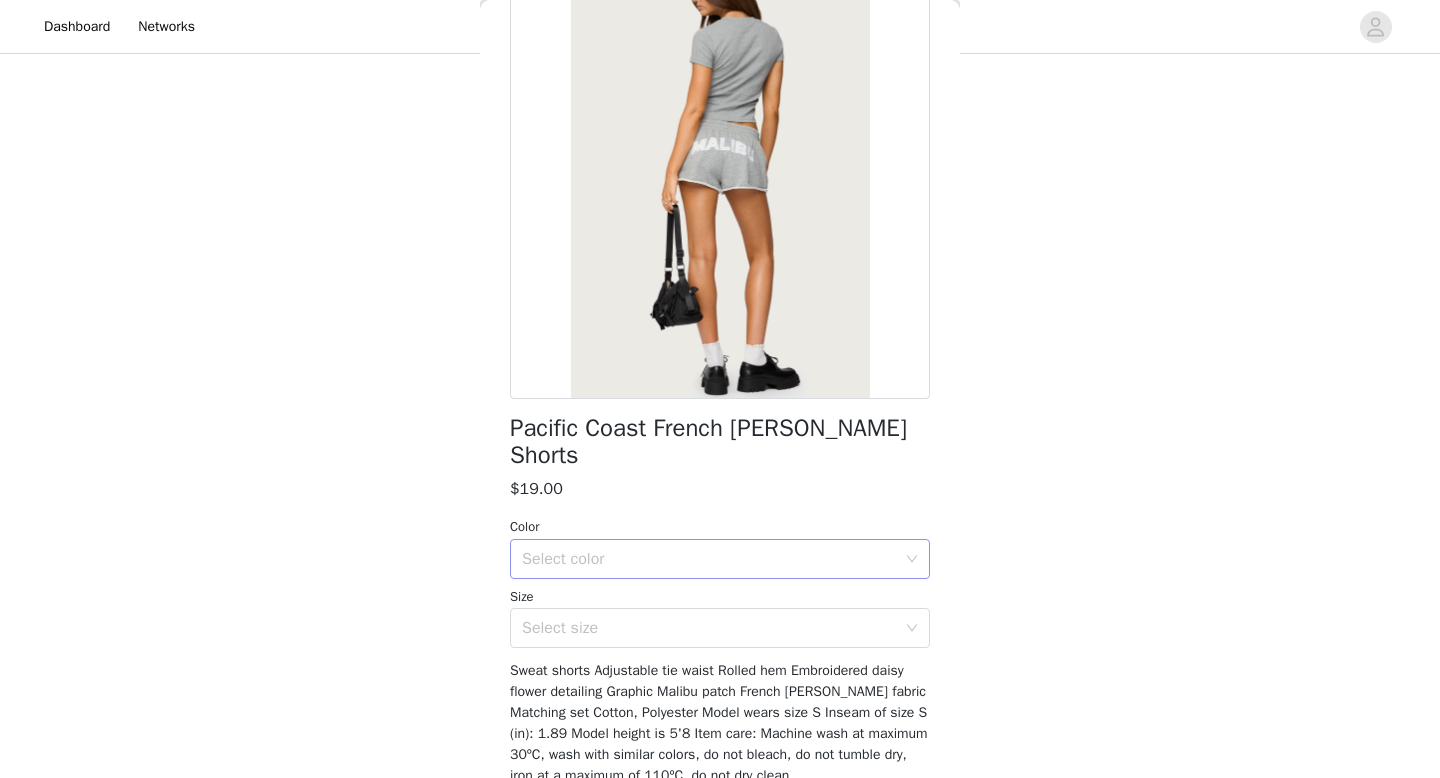 click on "Select color" at bounding box center [709, 559] 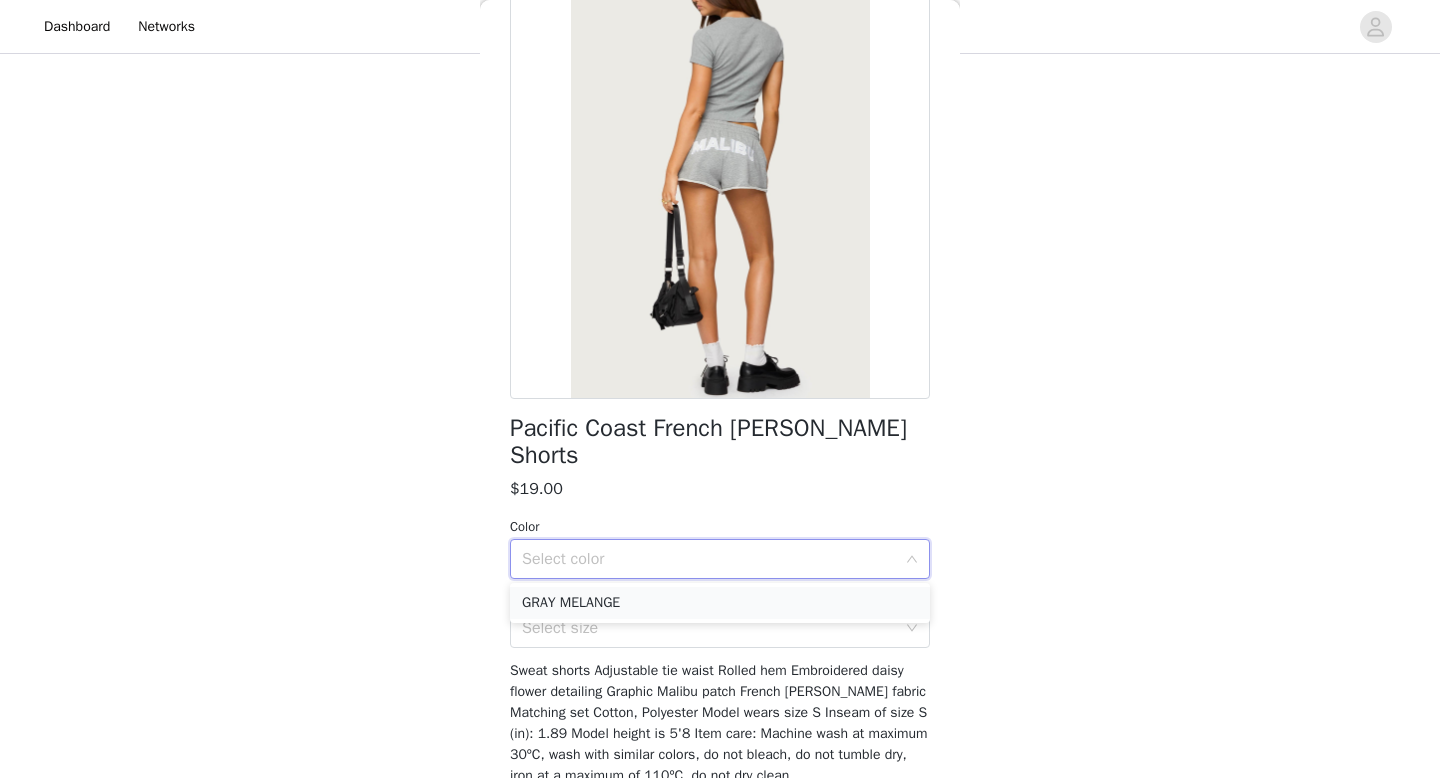 click on "GRAY MELANGE" at bounding box center (720, 603) 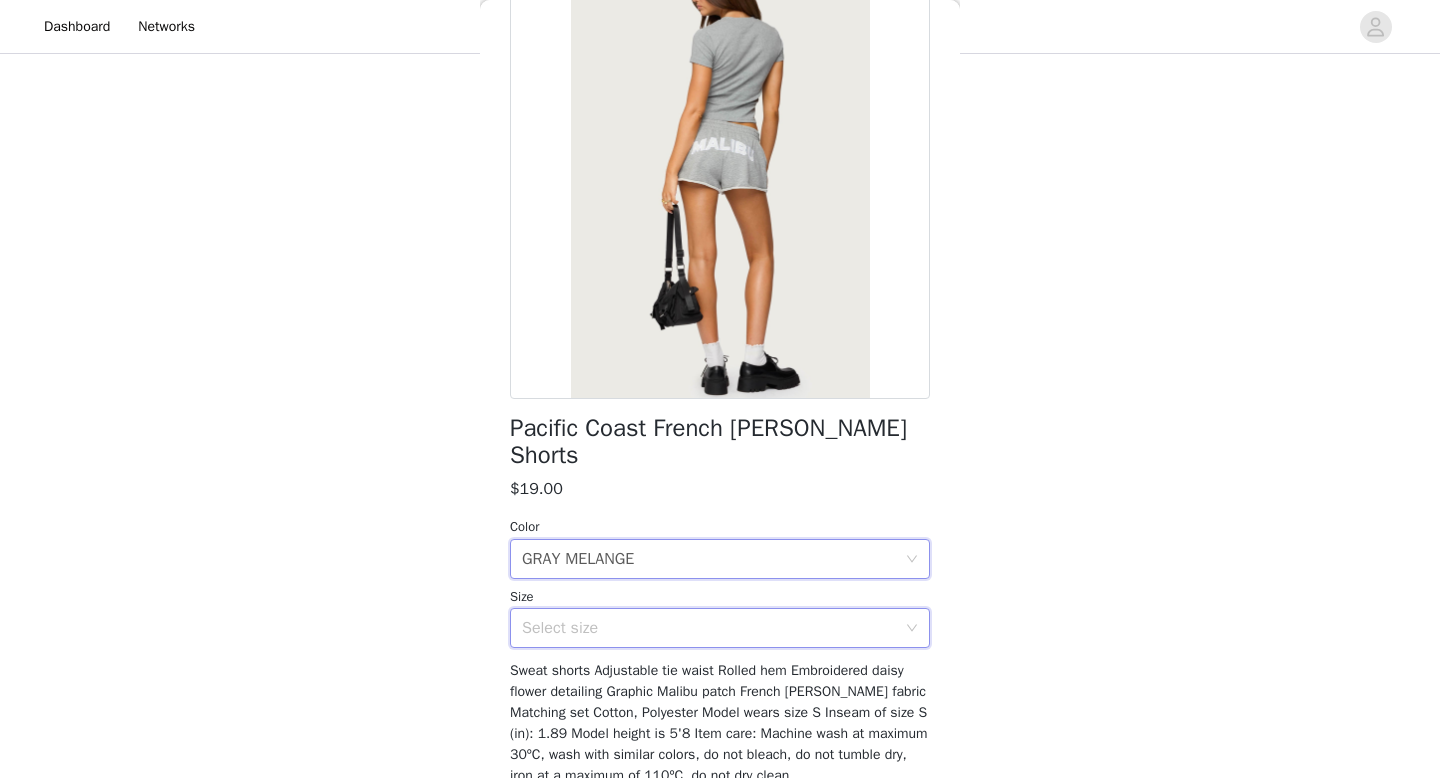 click on "Select size" at bounding box center (713, 628) 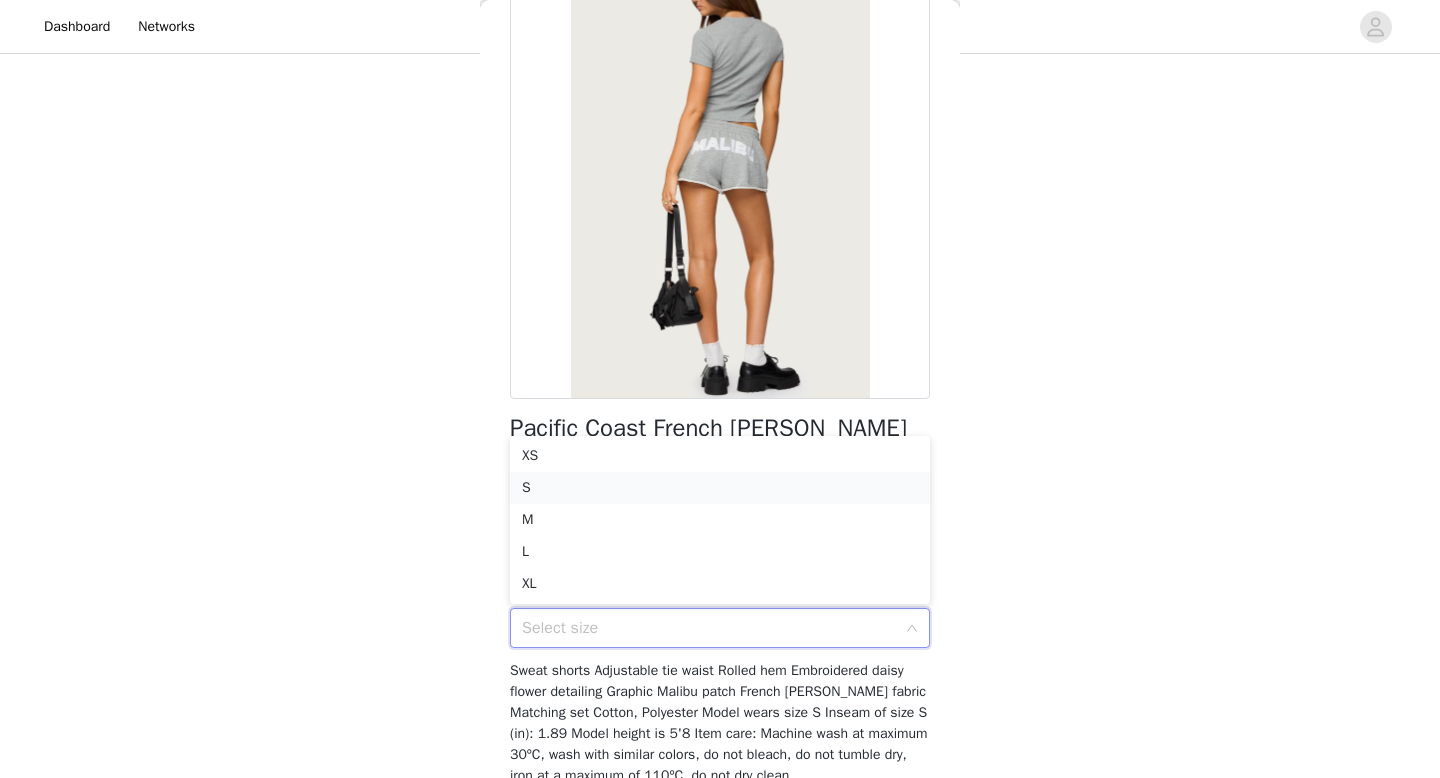 click on "S" at bounding box center [720, 488] 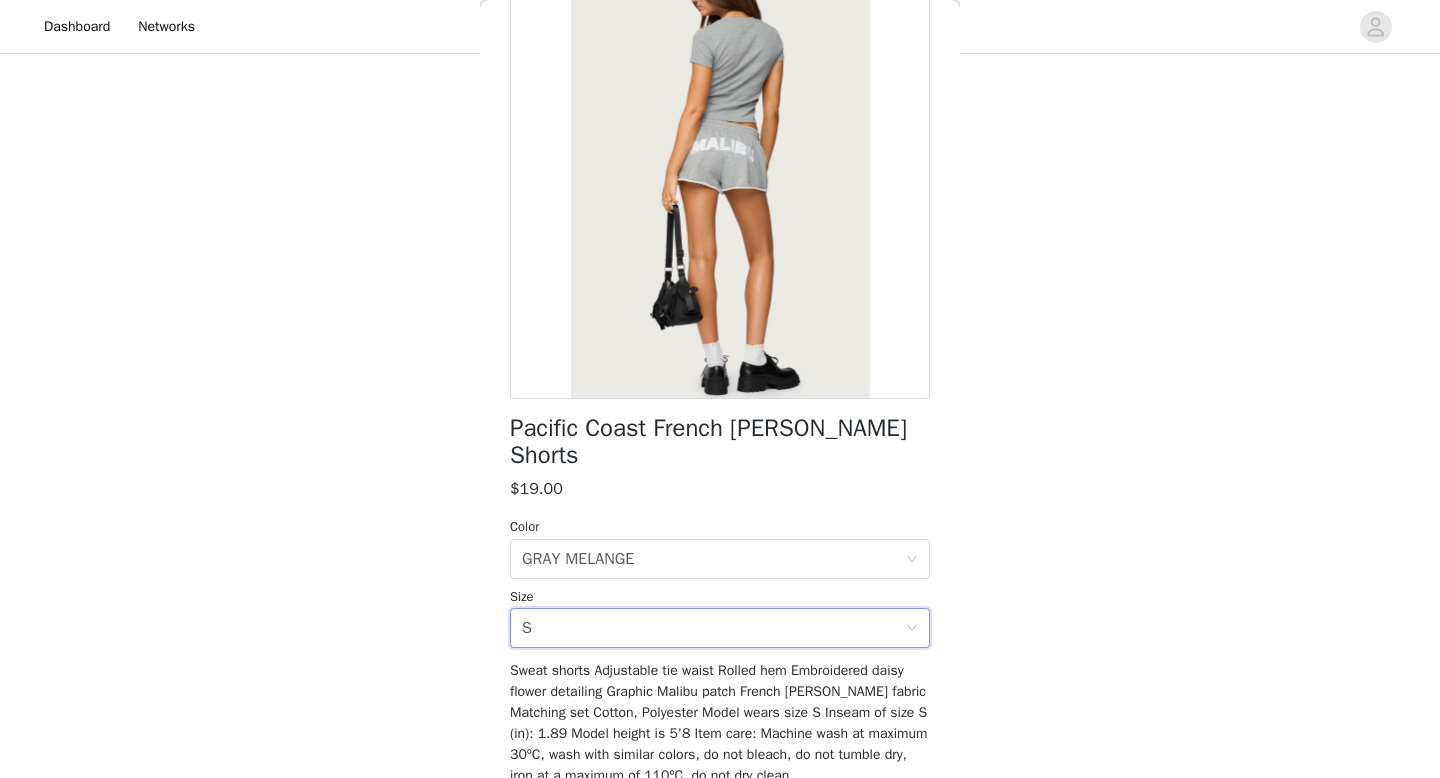 scroll, scrollTop: 243, scrollLeft: 0, axis: vertical 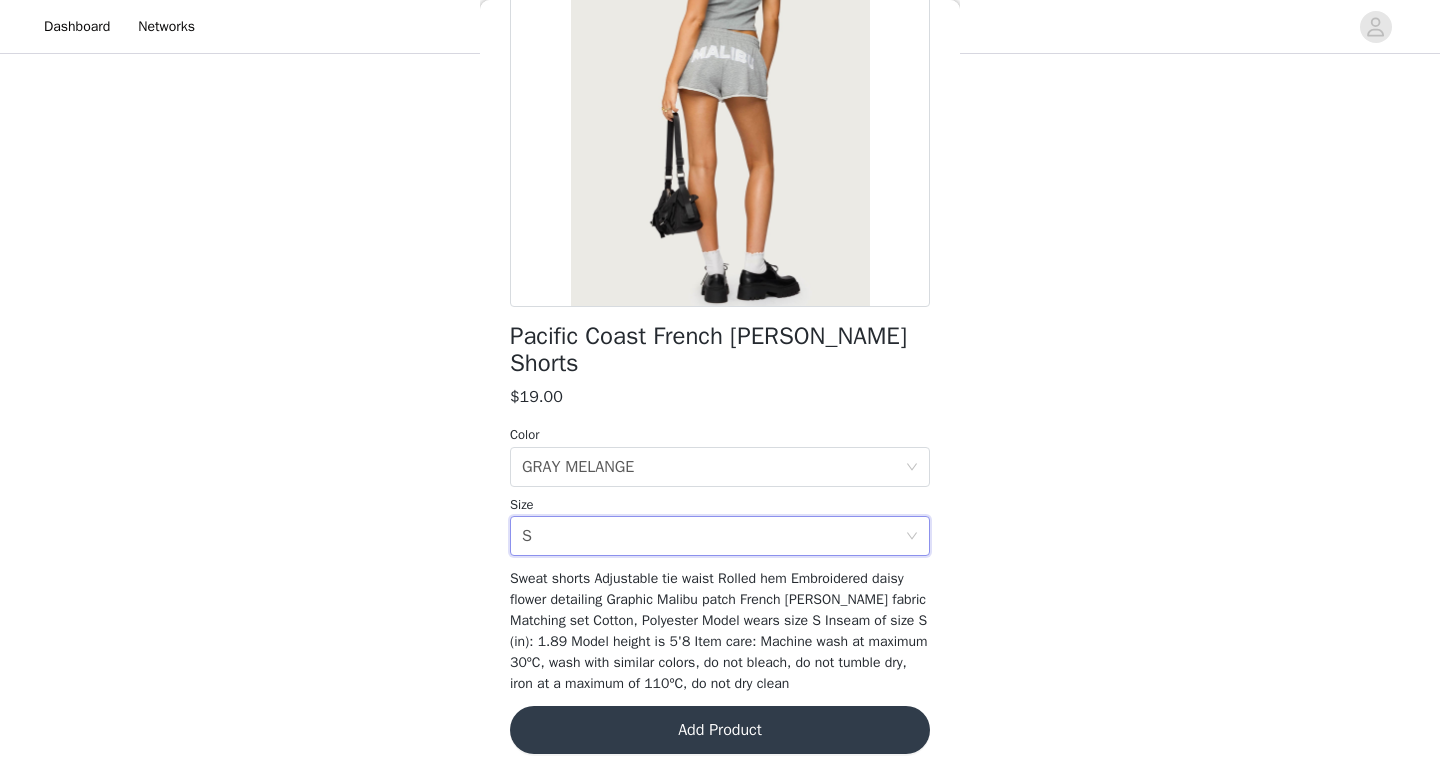 click on "Add Product" at bounding box center (720, 730) 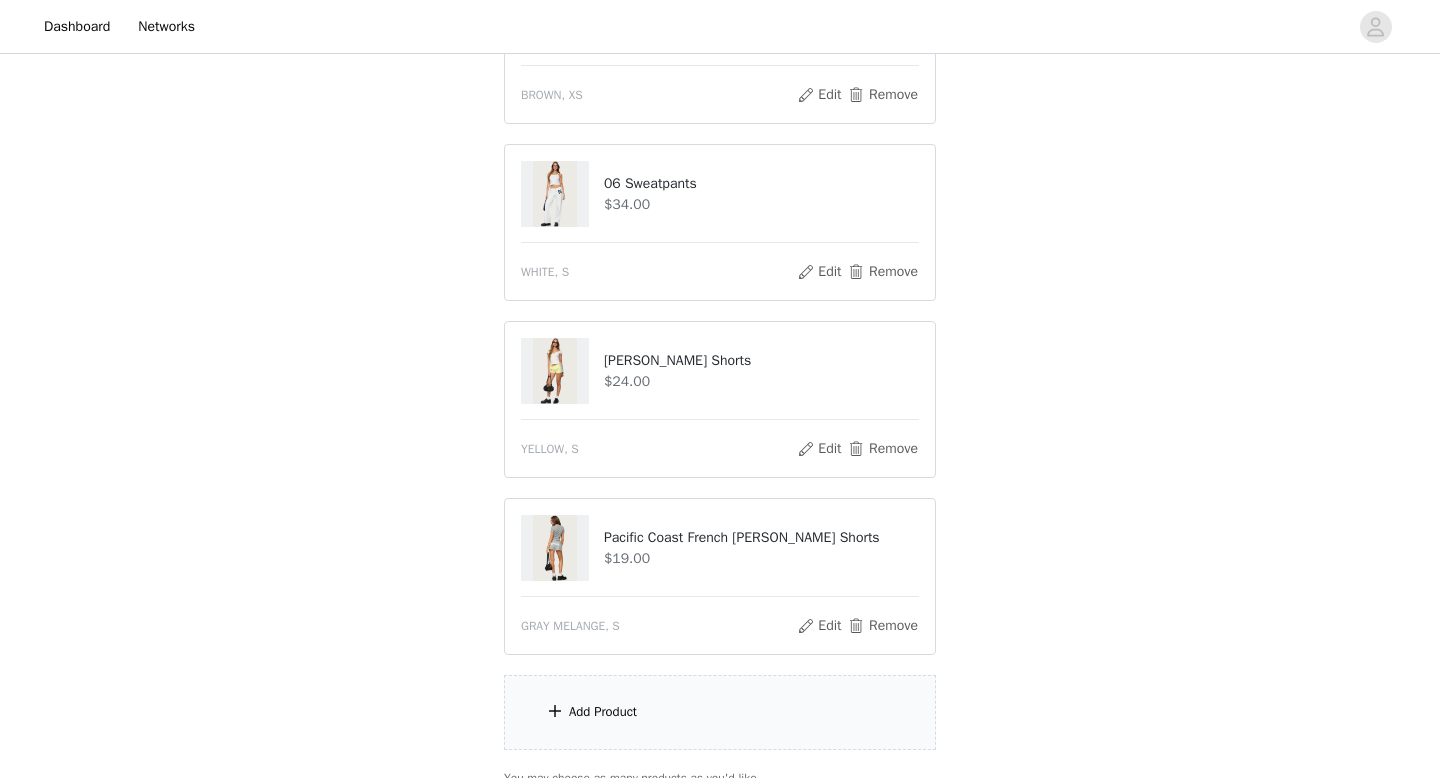 click on "Add Product" at bounding box center [720, 712] 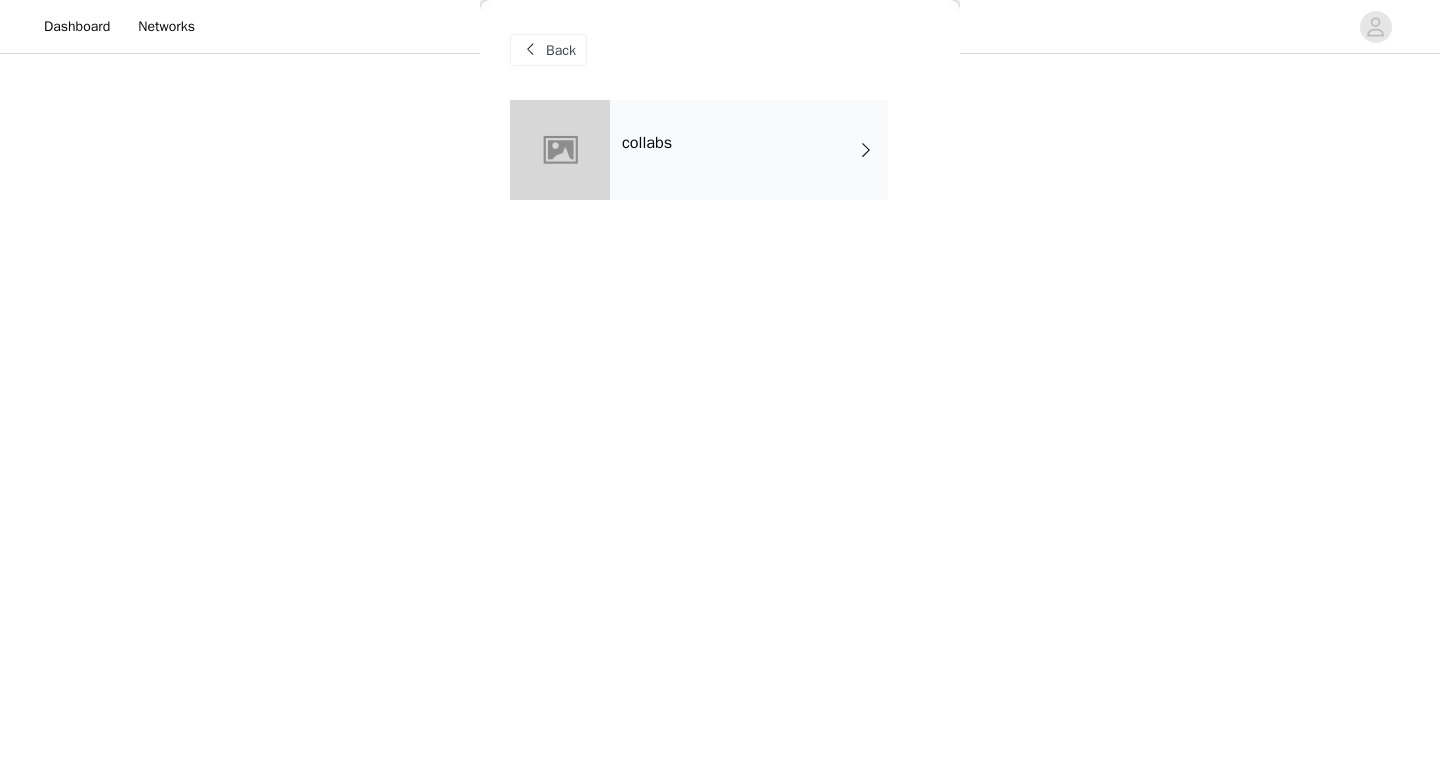 click on "collabs" at bounding box center [749, 150] 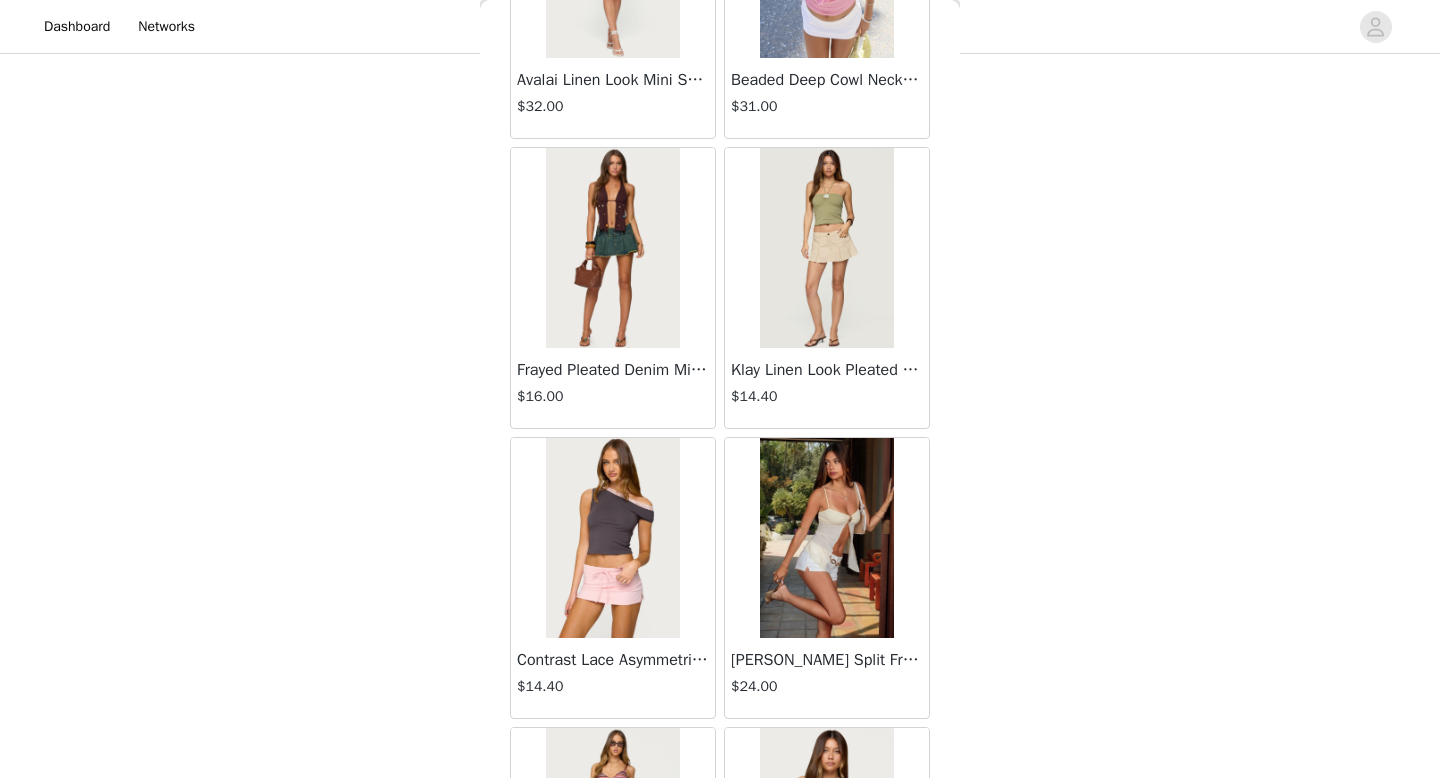 scroll, scrollTop: 2282, scrollLeft: 0, axis: vertical 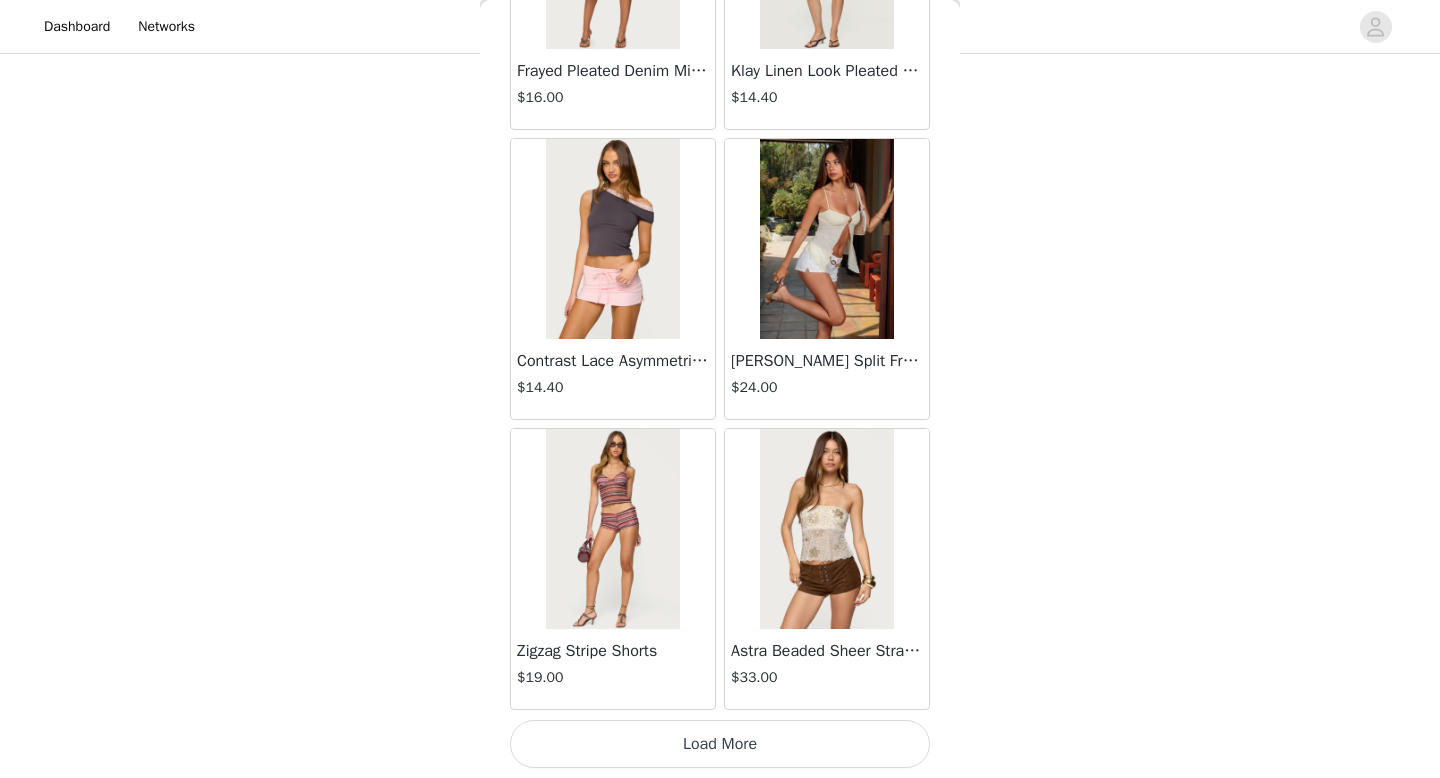 click on "Load More" at bounding box center (720, 744) 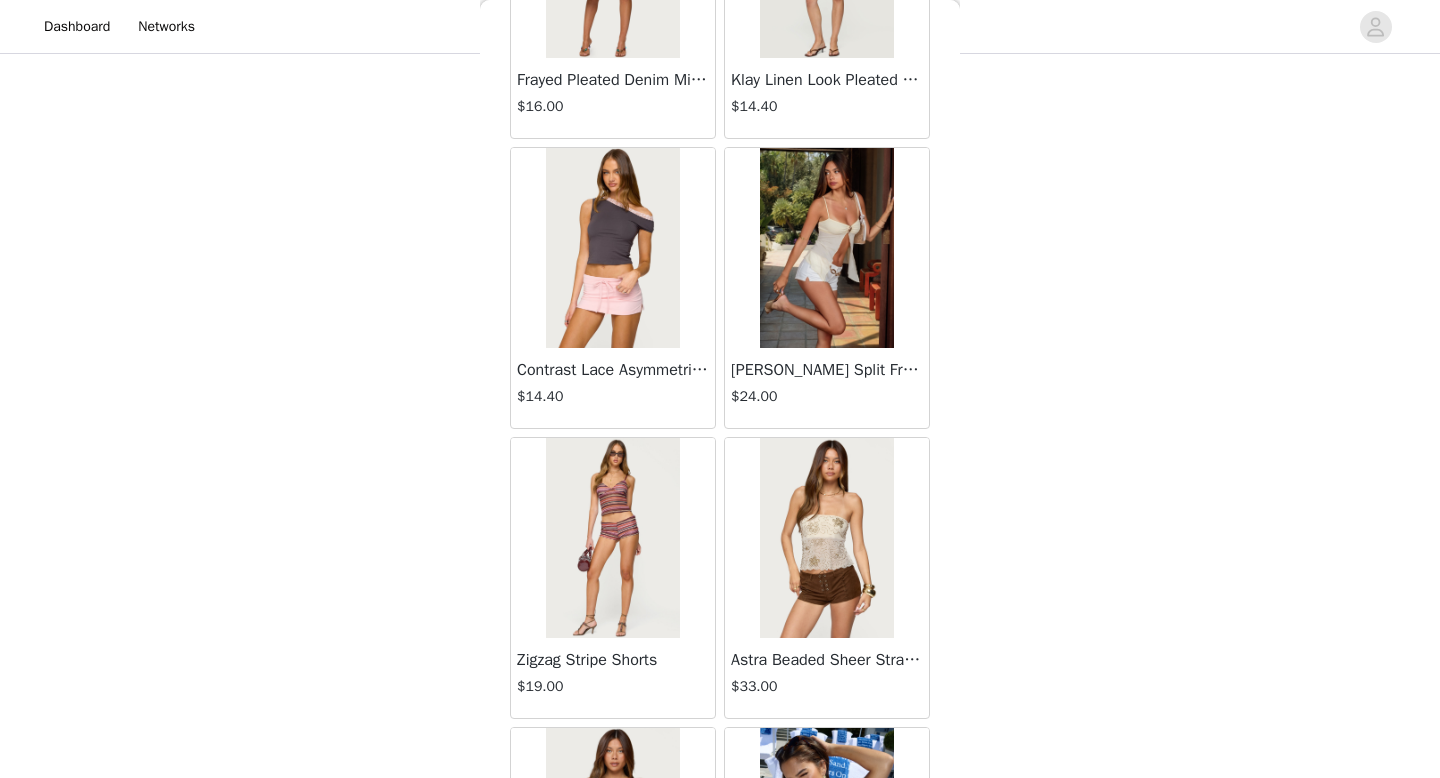 scroll, scrollTop: 486, scrollLeft: 0, axis: vertical 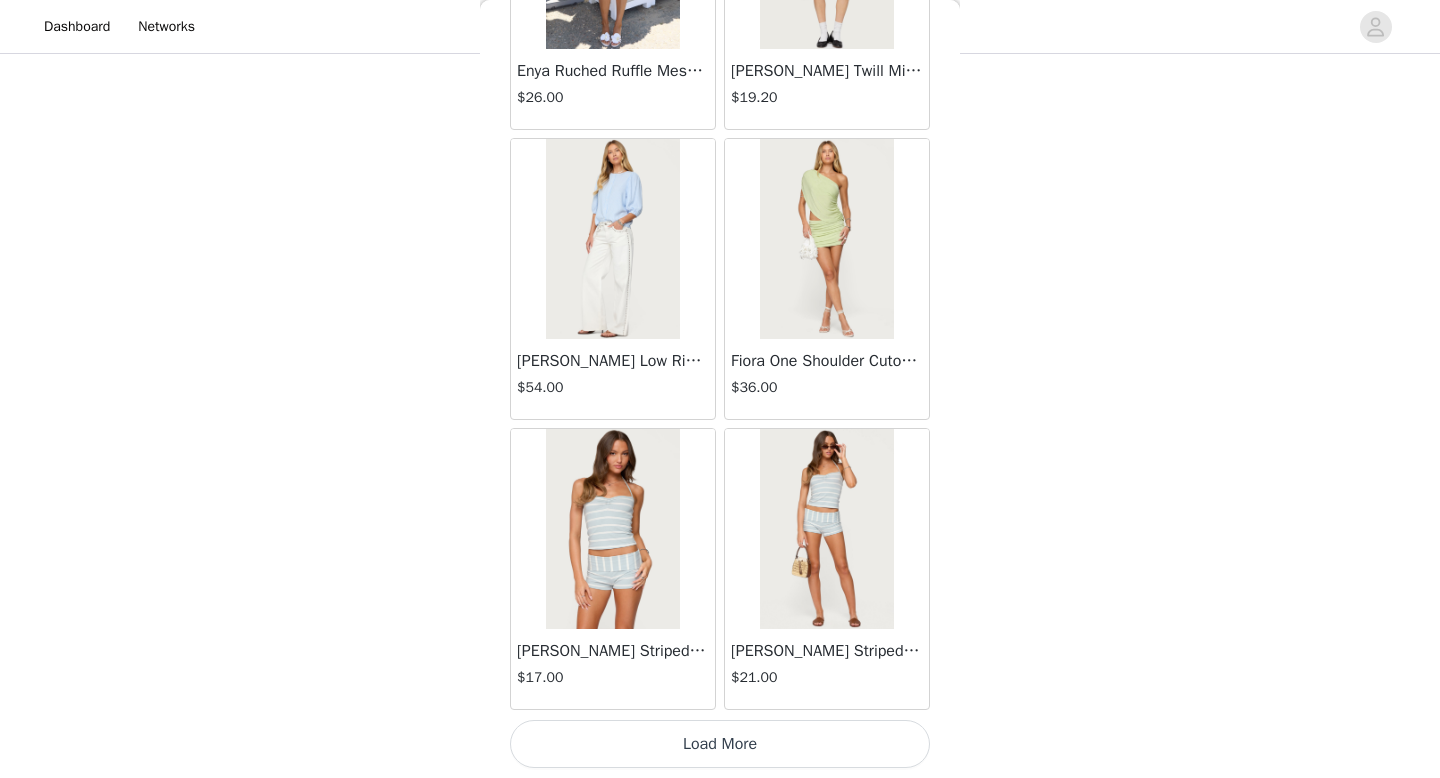 click on "Load More" at bounding box center (720, 744) 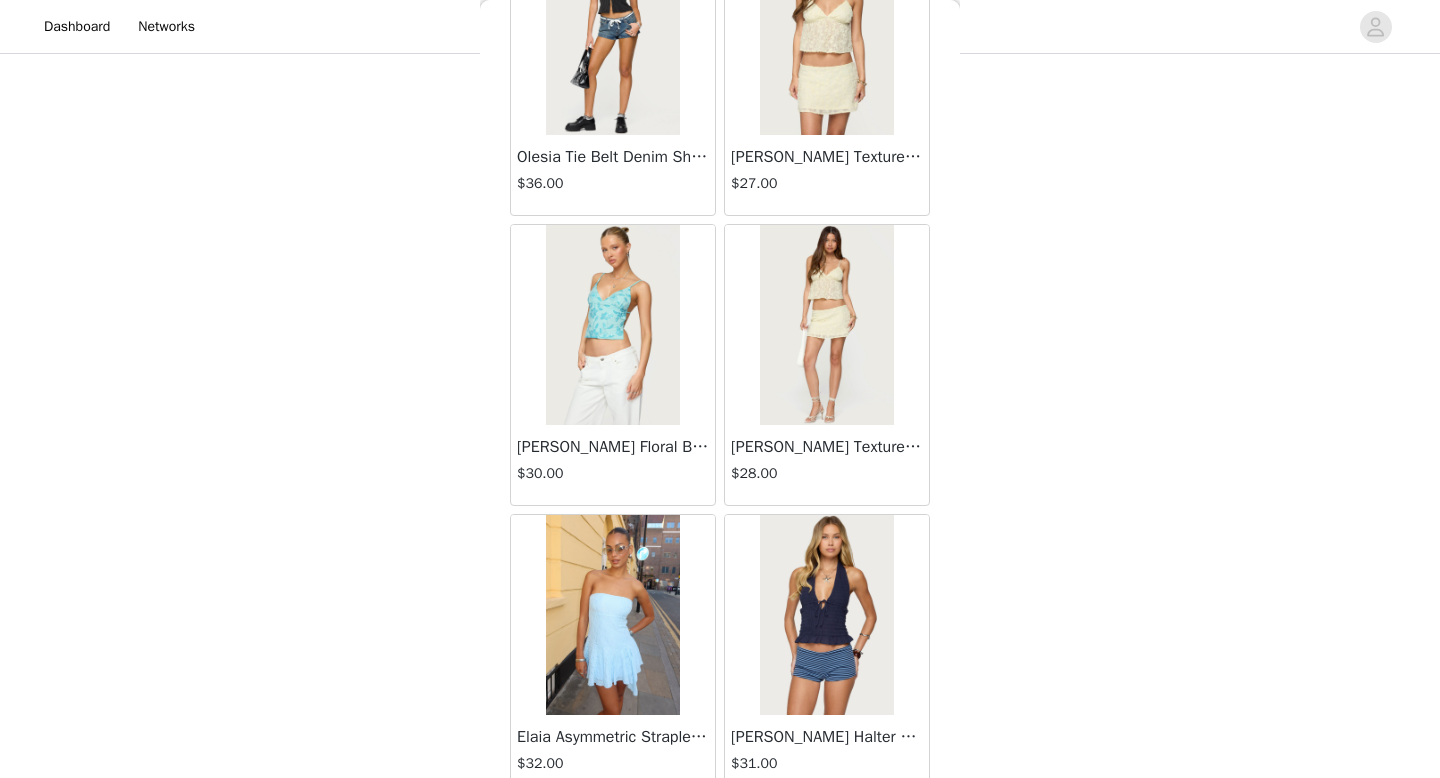 scroll, scrollTop: 8082, scrollLeft: 0, axis: vertical 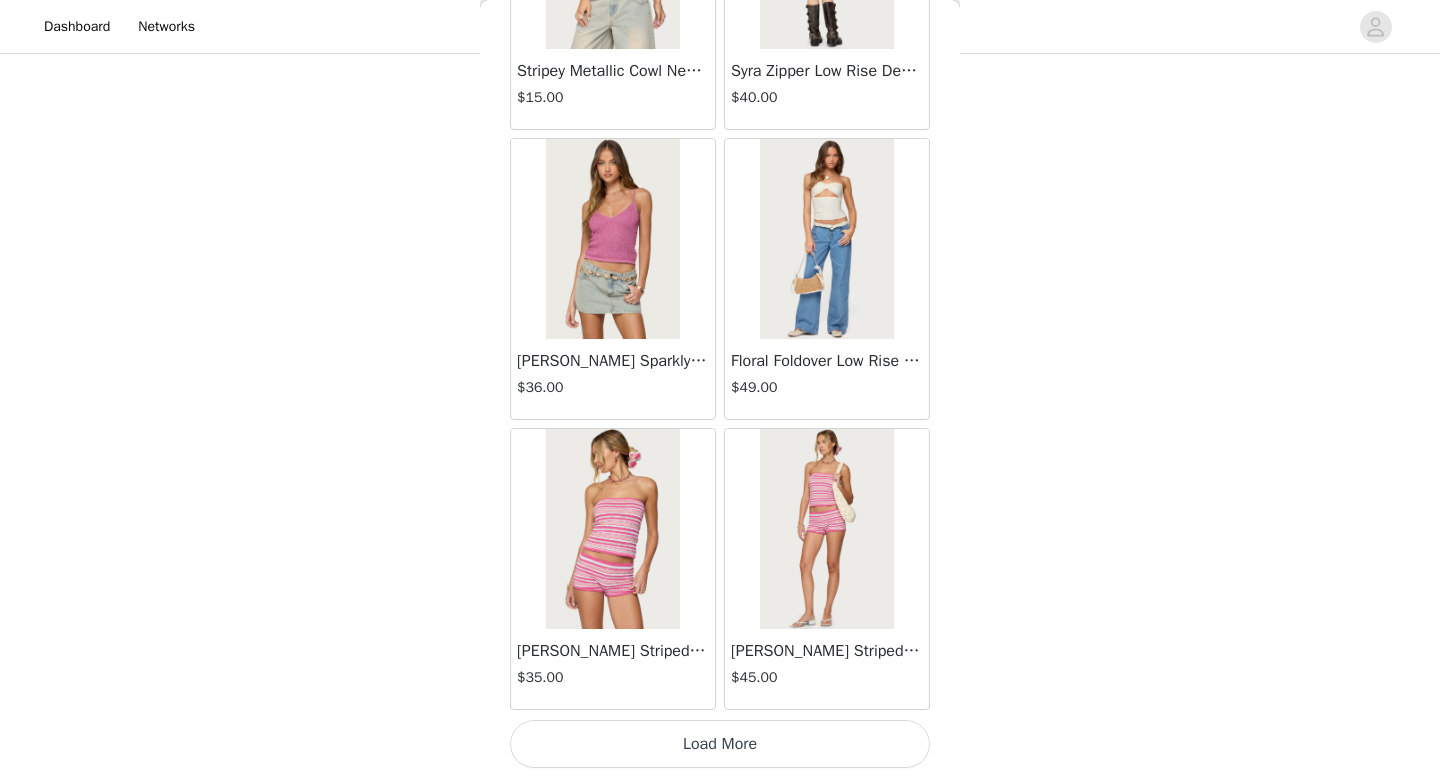 click on "Load More" at bounding box center (720, 744) 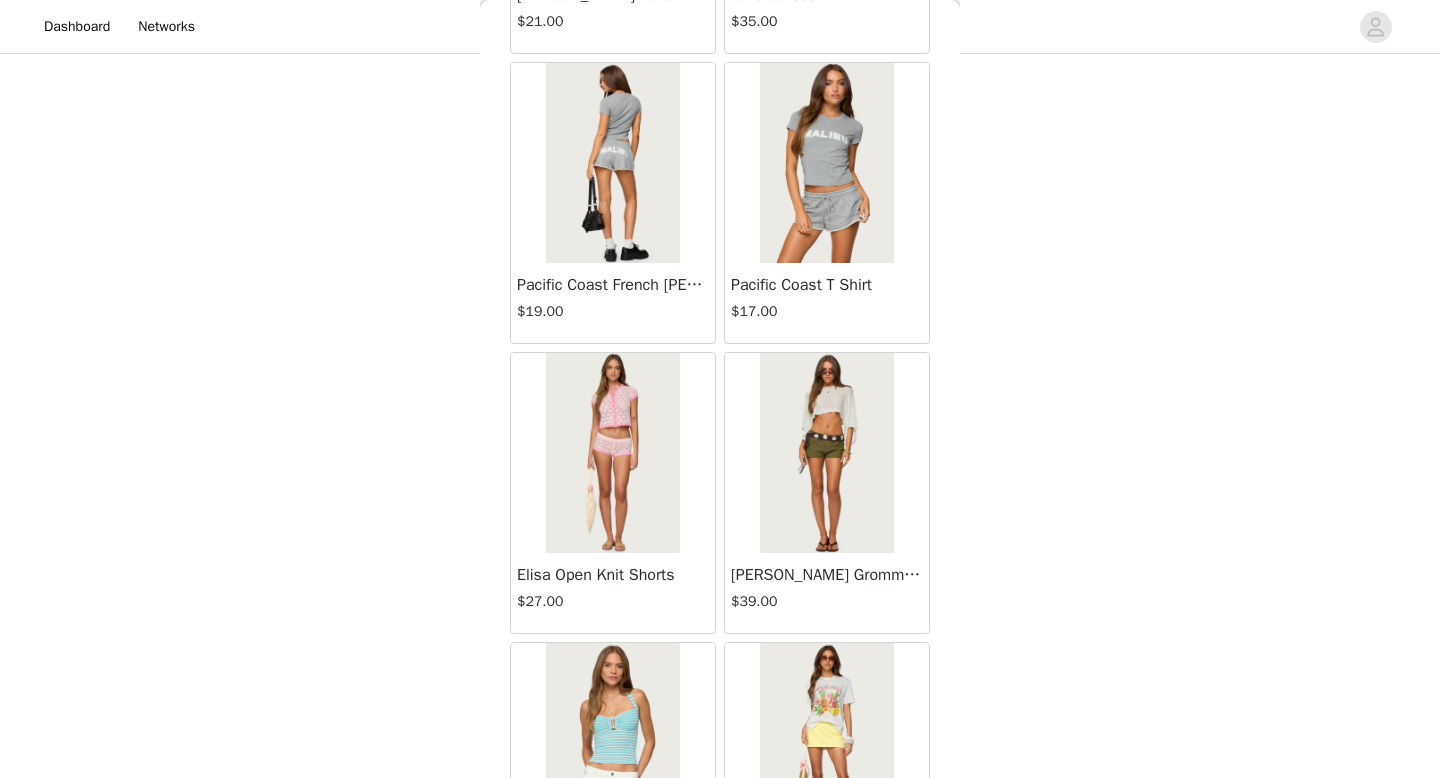 scroll, scrollTop: 10765, scrollLeft: 0, axis: vertical 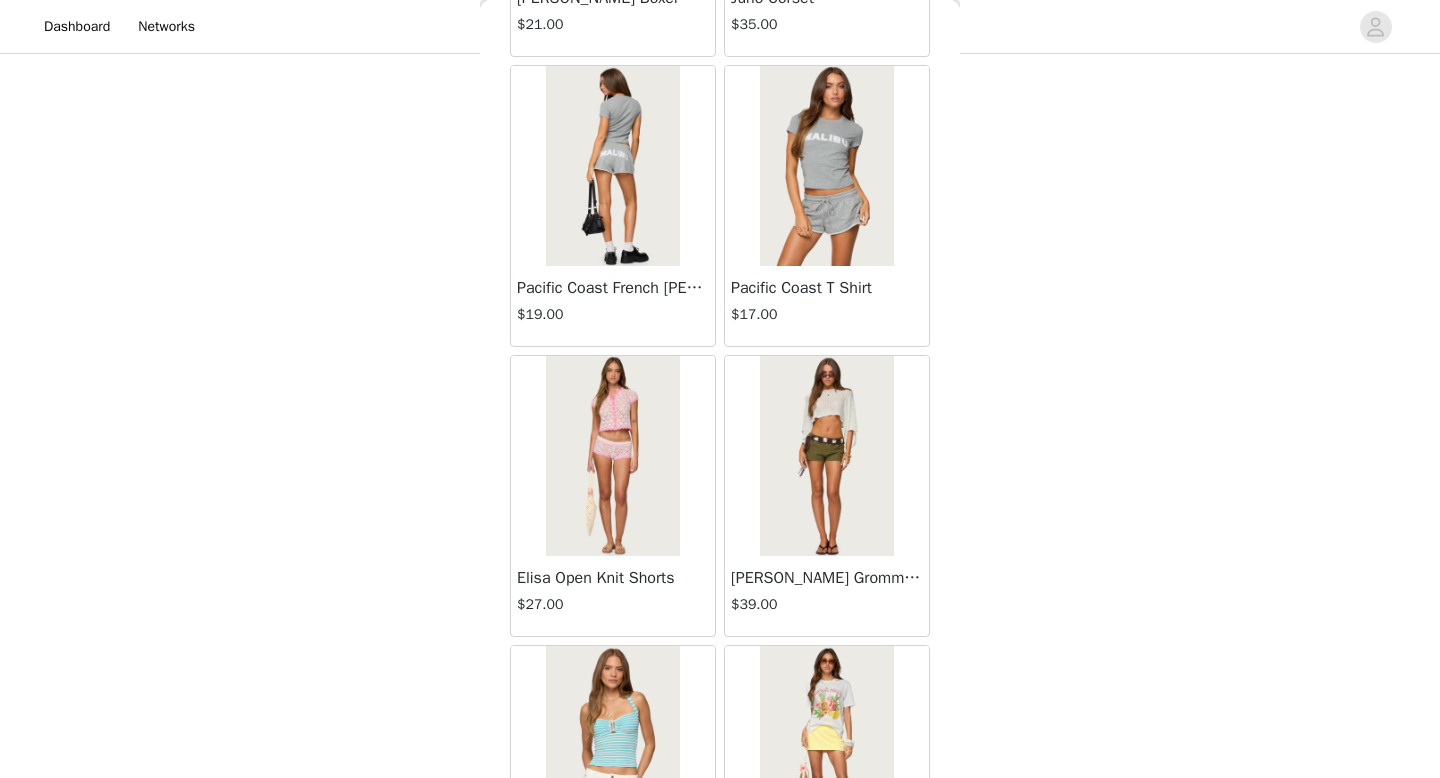 click on "Pacific Coast T Shirt   $17.00" at bounding box center (827, 306) 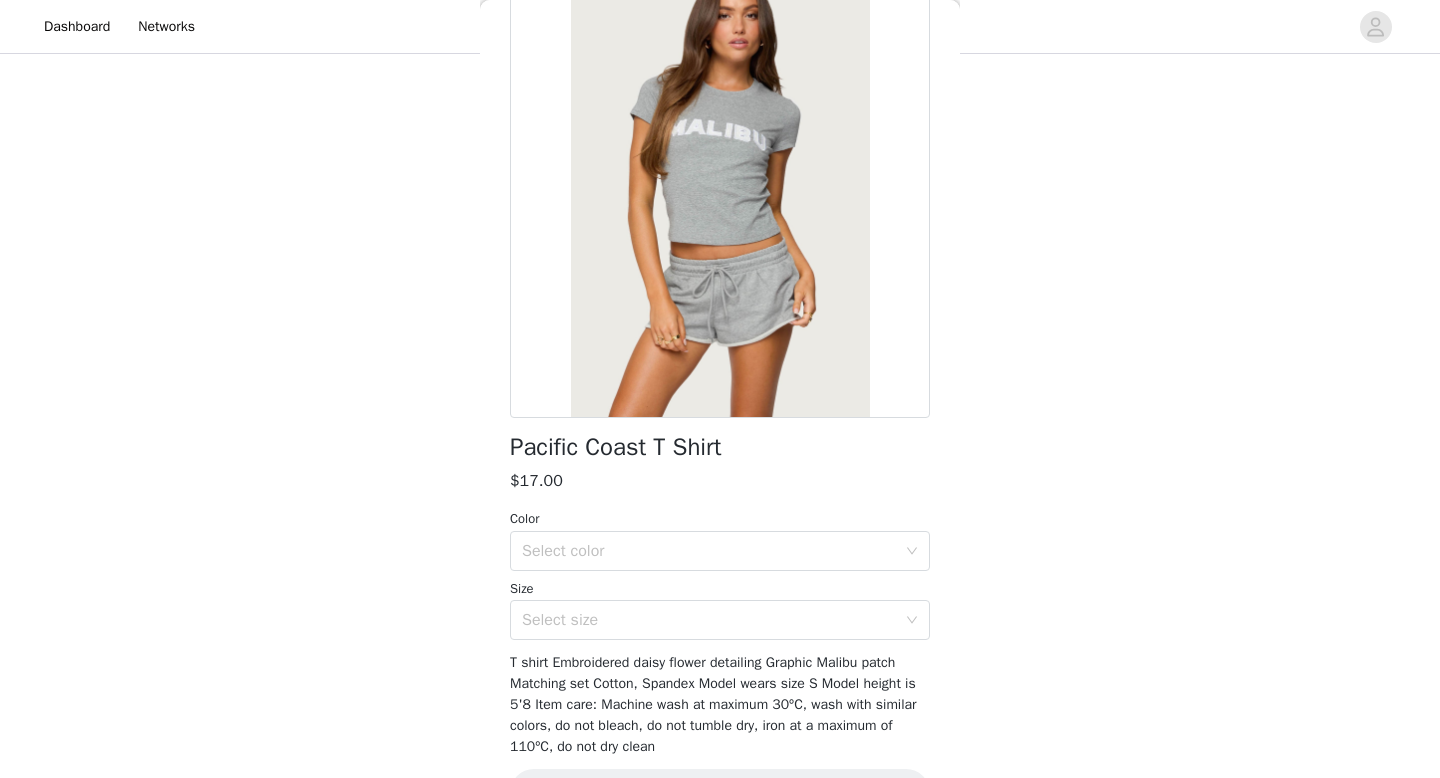 scroll, scrollTop: 195, scrollLeft: 0, axis: vertical 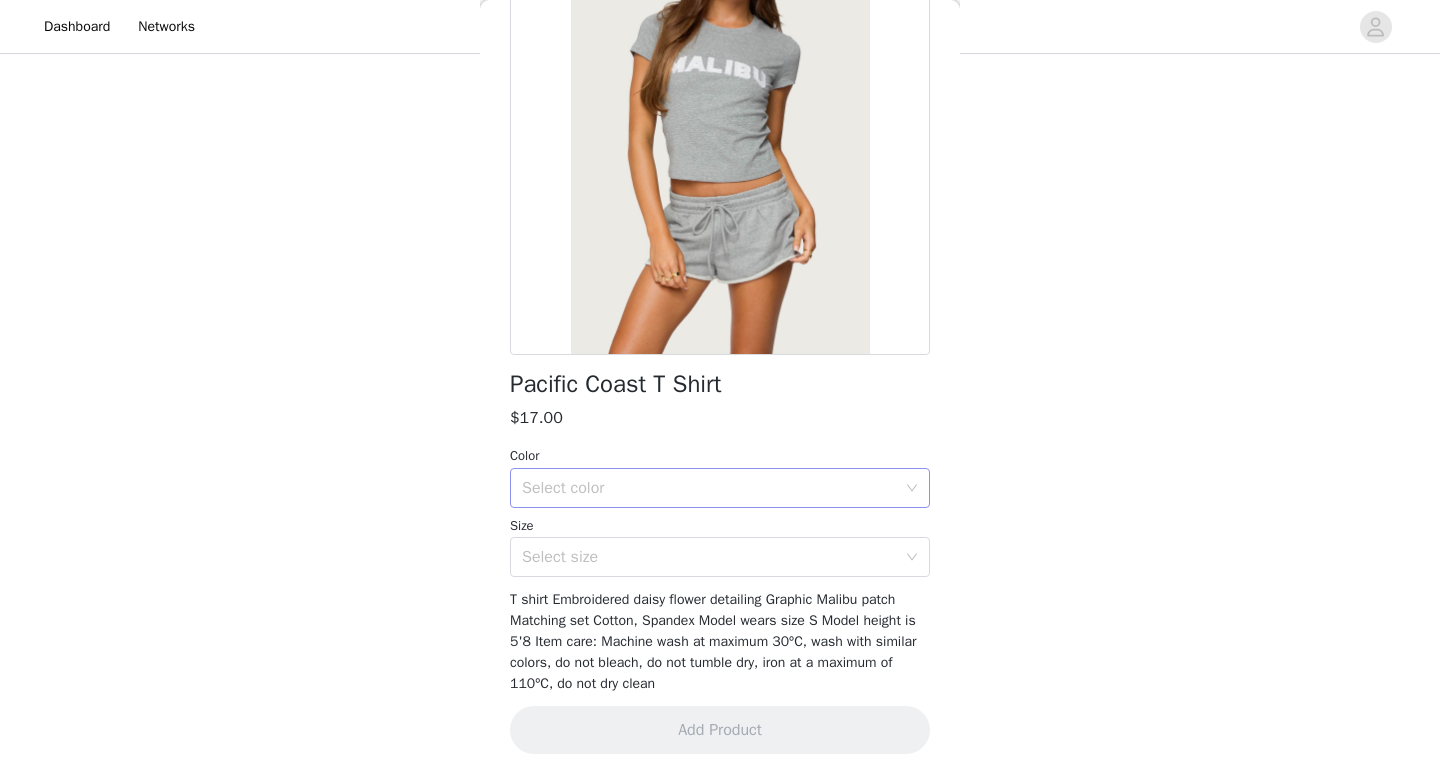 click on "Select color" at bounding box center (709, 488) 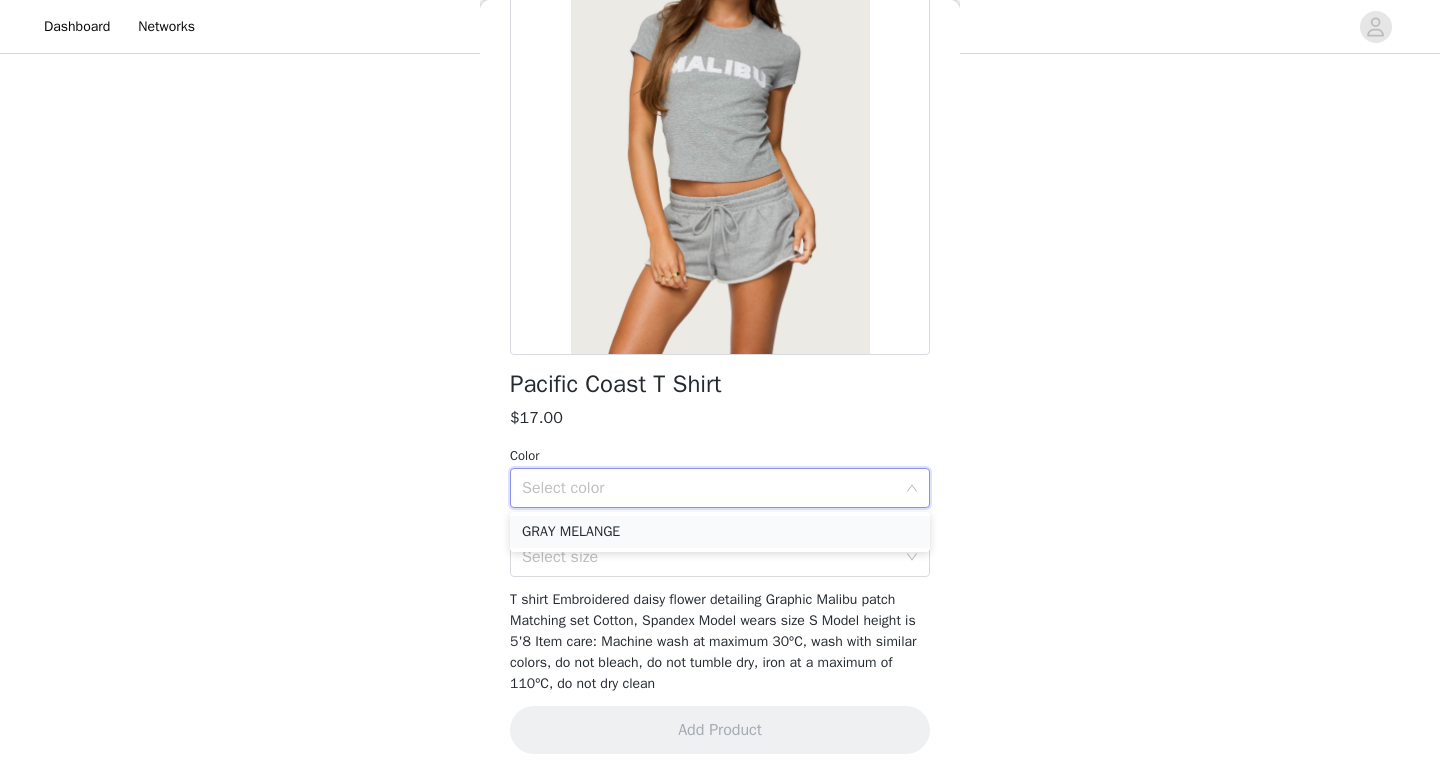 click on "GRAY MELANGE" at bounding box center (720, 532) 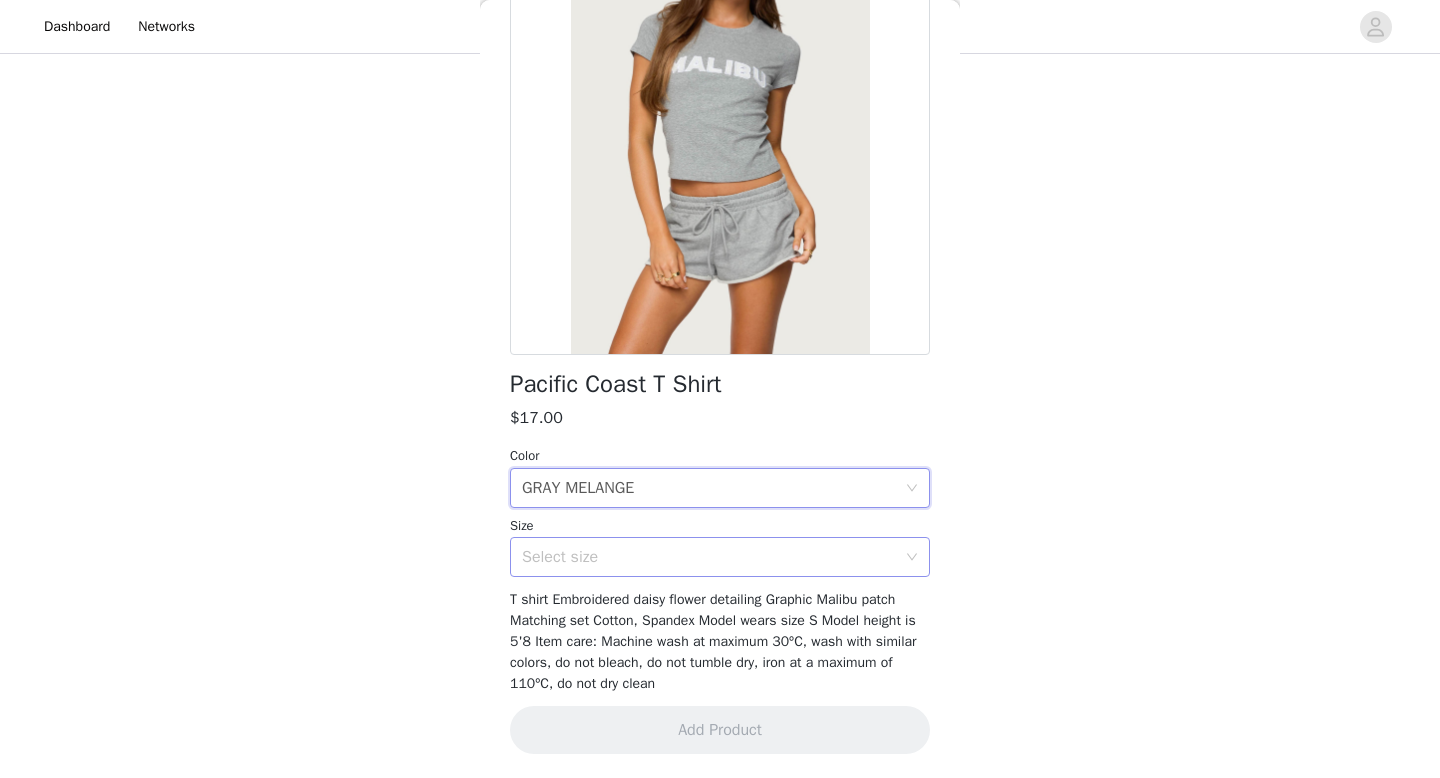 click on "Select size" at bounding box center [709, 557] 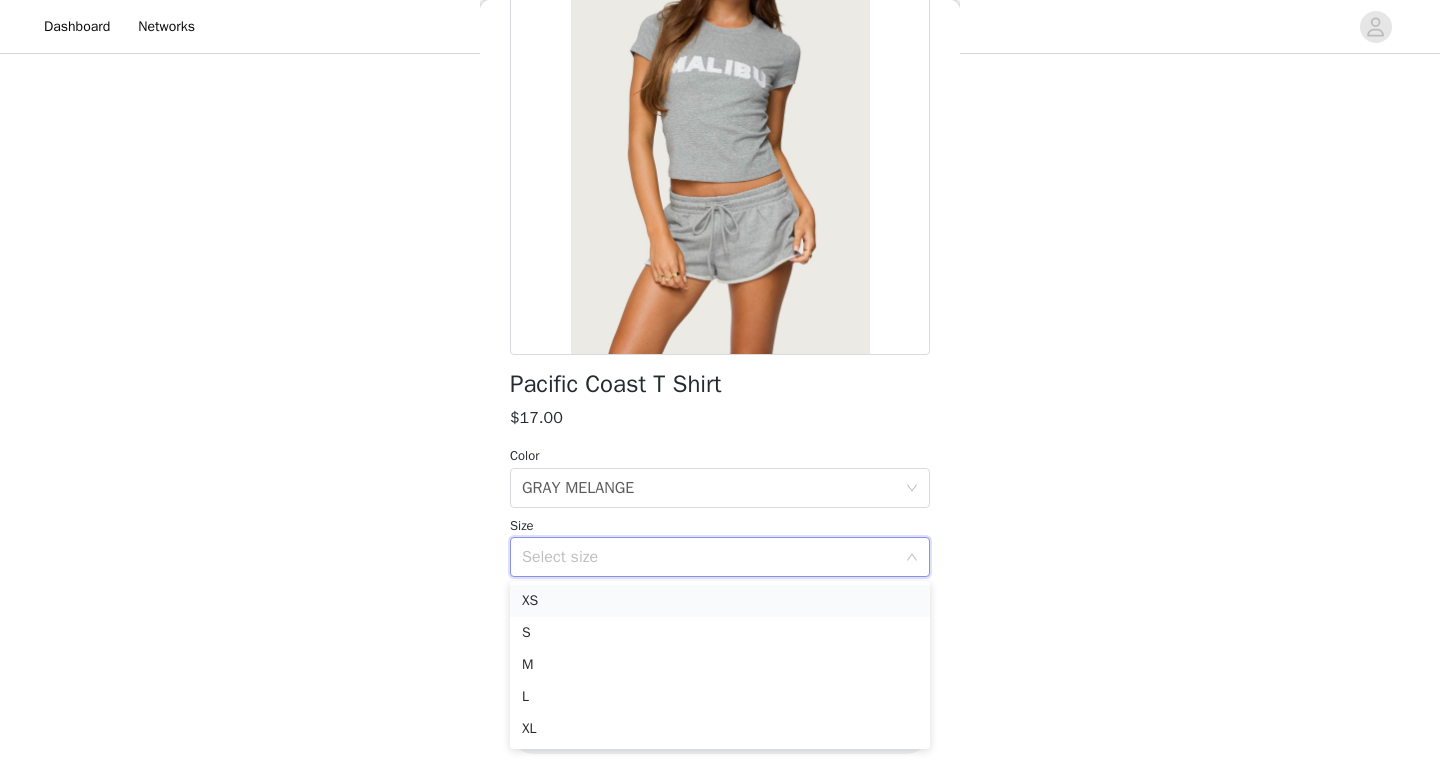 click on "XS" at bounding box center [720, 601] 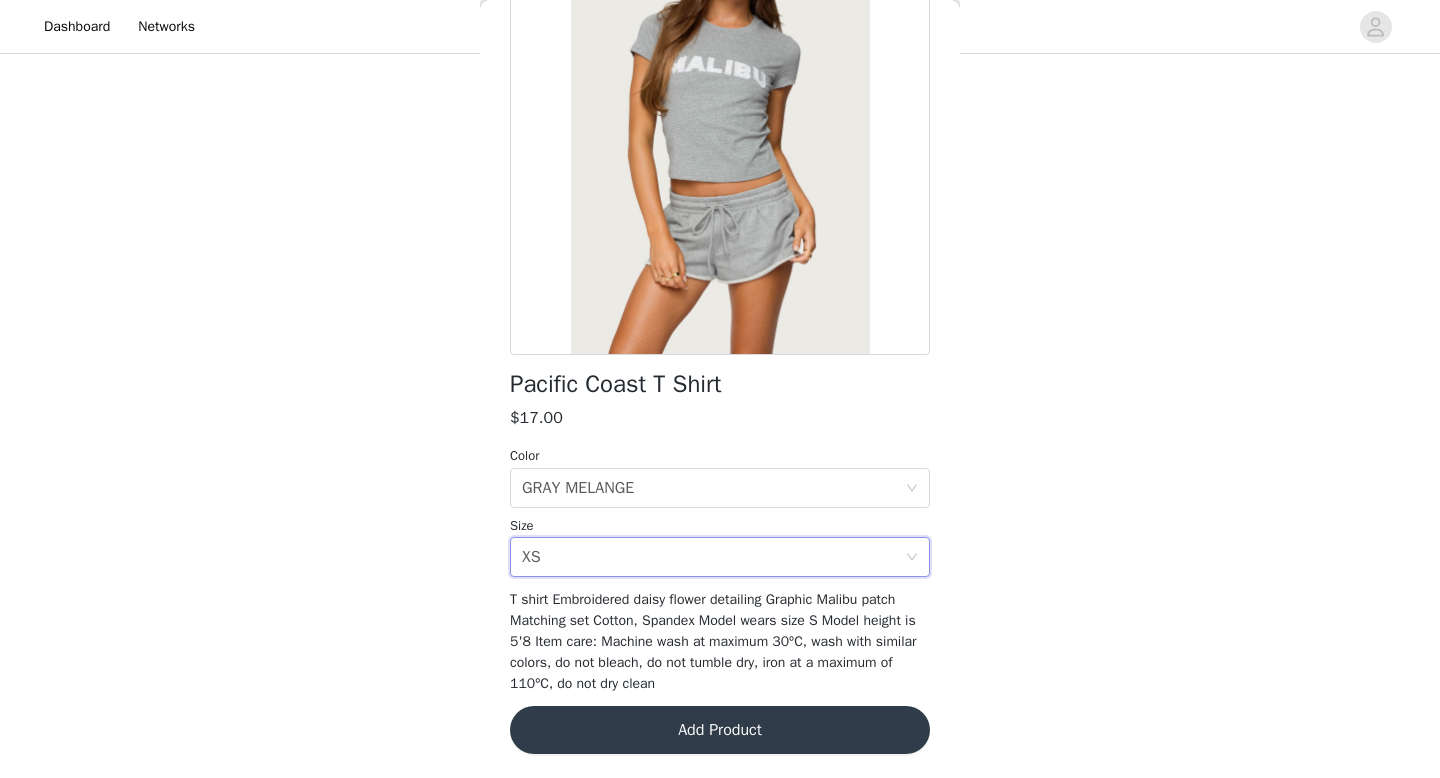 click on "Add Product" at bounding box center [720, 730] 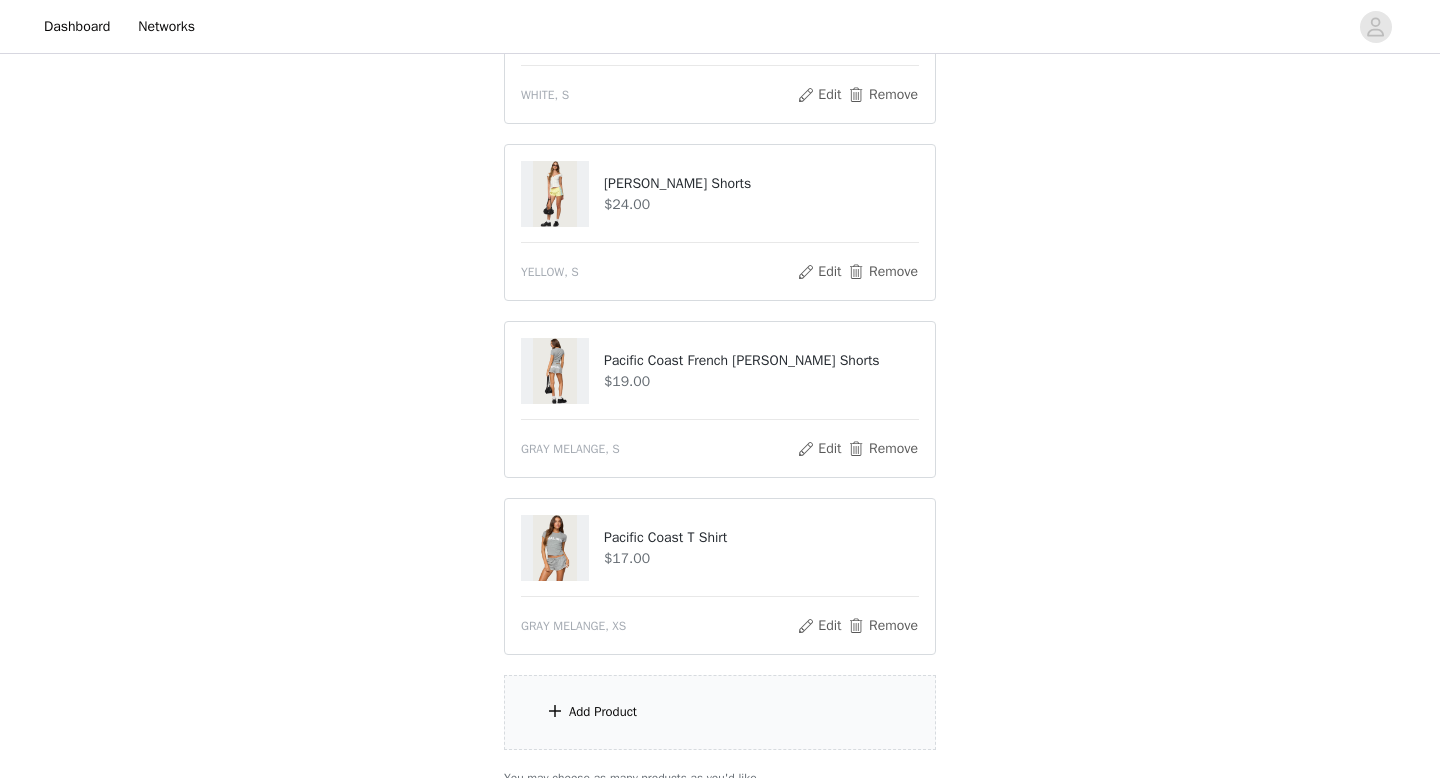 click on "Add Product" at bounding box center [720, 712] 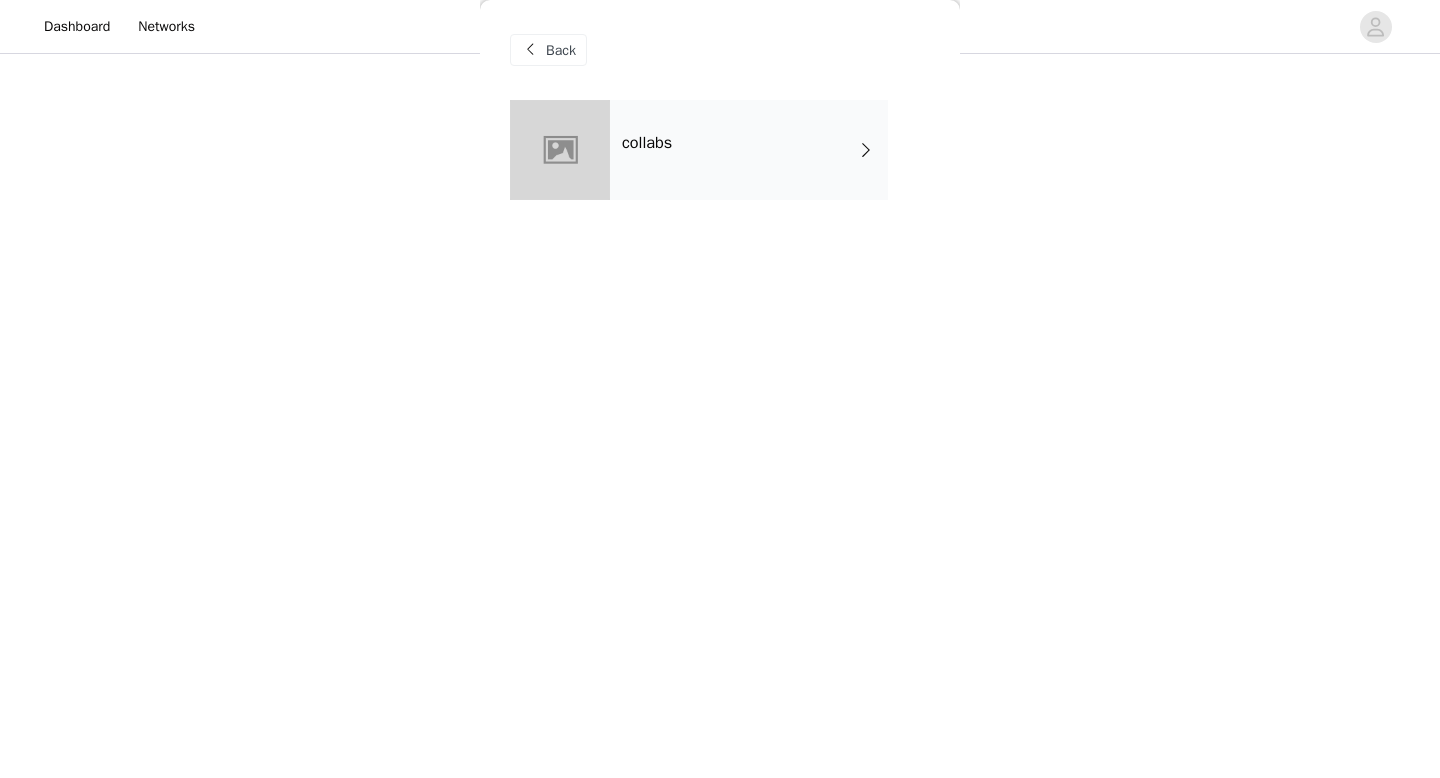 click on "collabs" at bounding box center (749, 150) 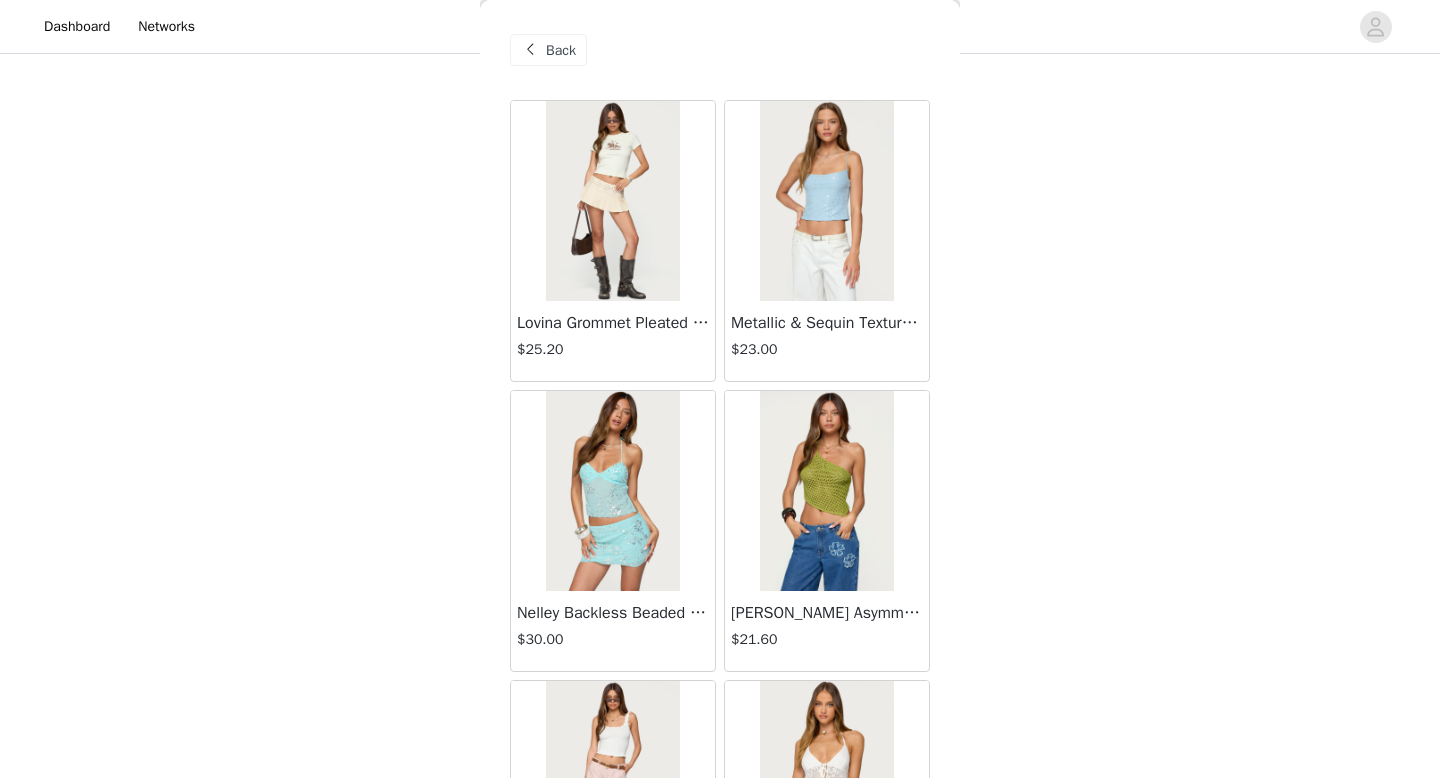 scroll, scrollTop: 2282, scrollLeft: 0, axis: vertical 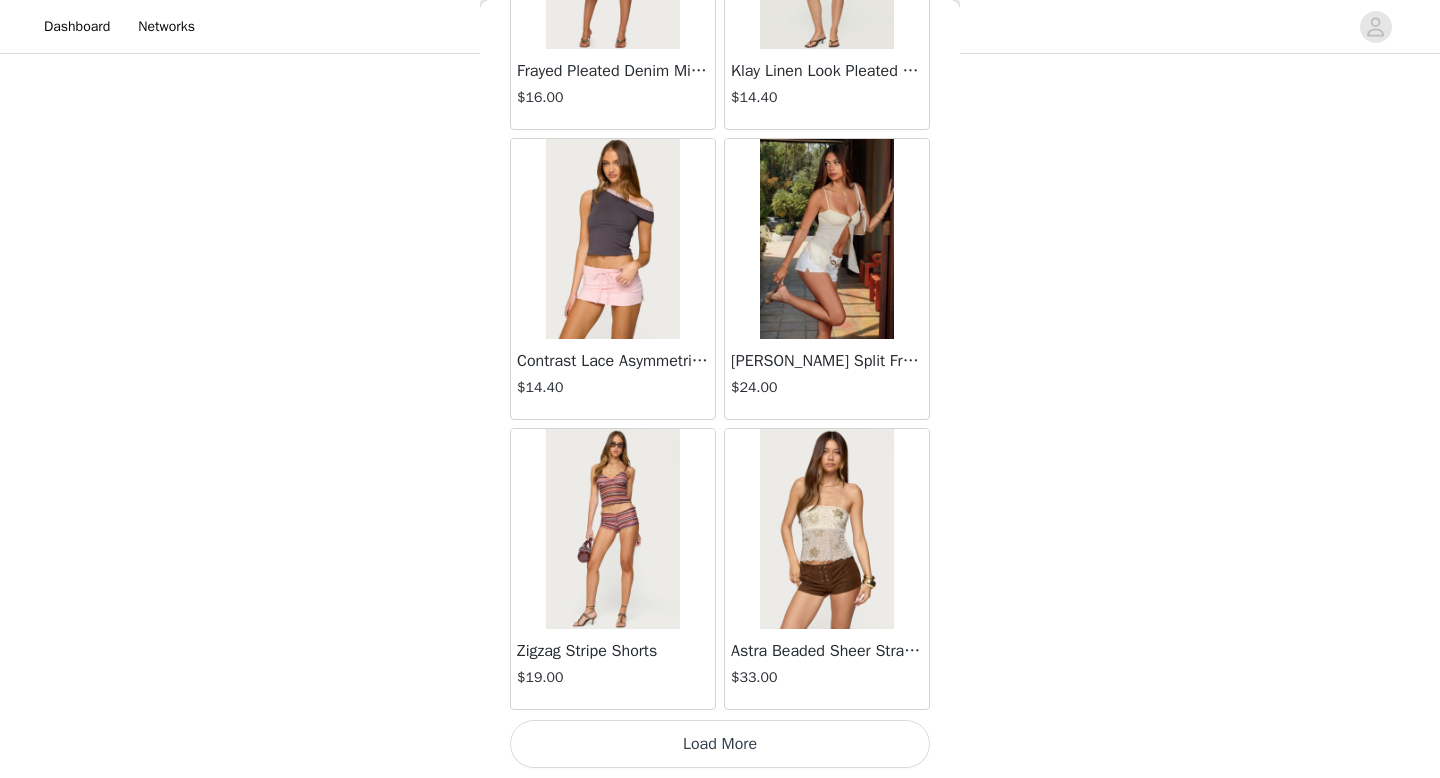 click on "Load More" at bounding box center [720, 744] 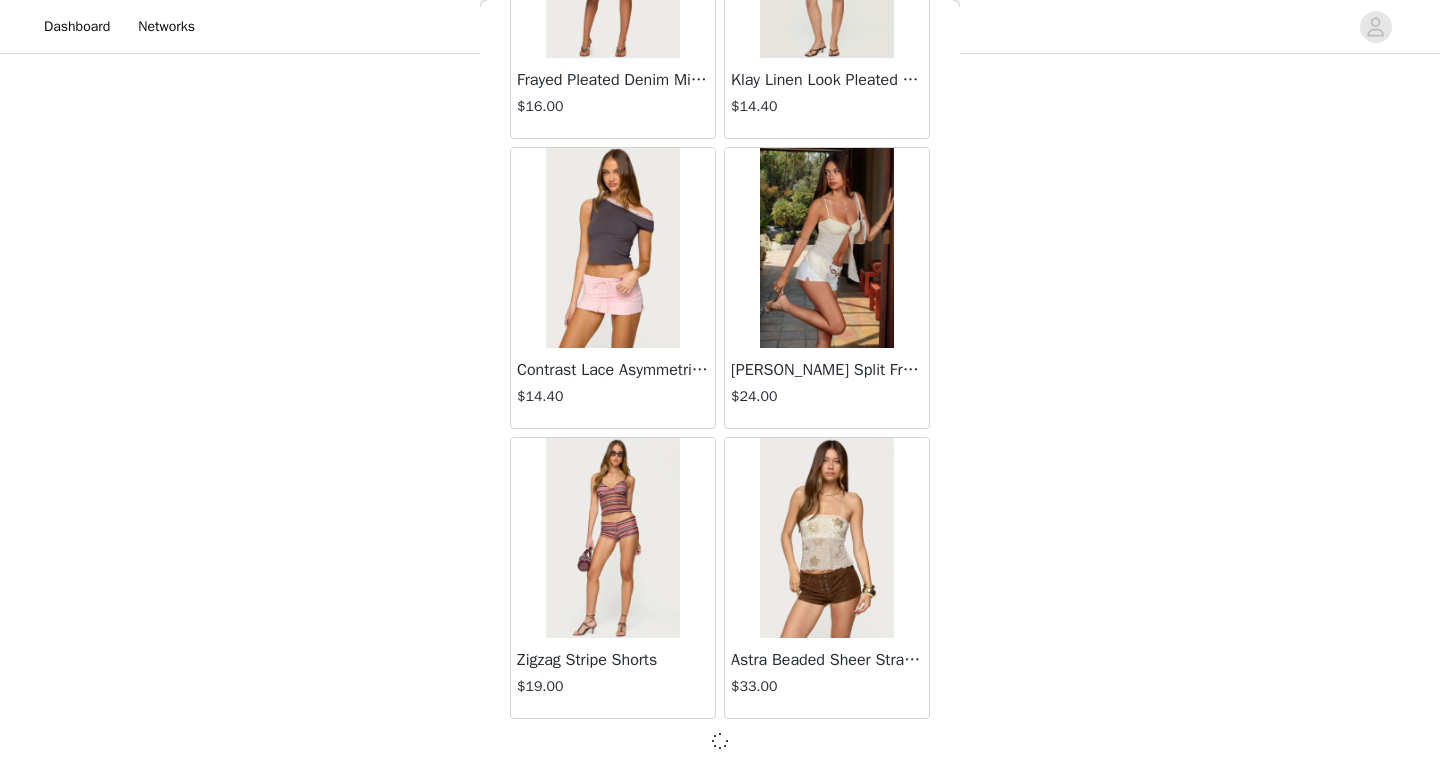 scroll, scrollTop: 663, scrollLeft: 0, axis: vertical 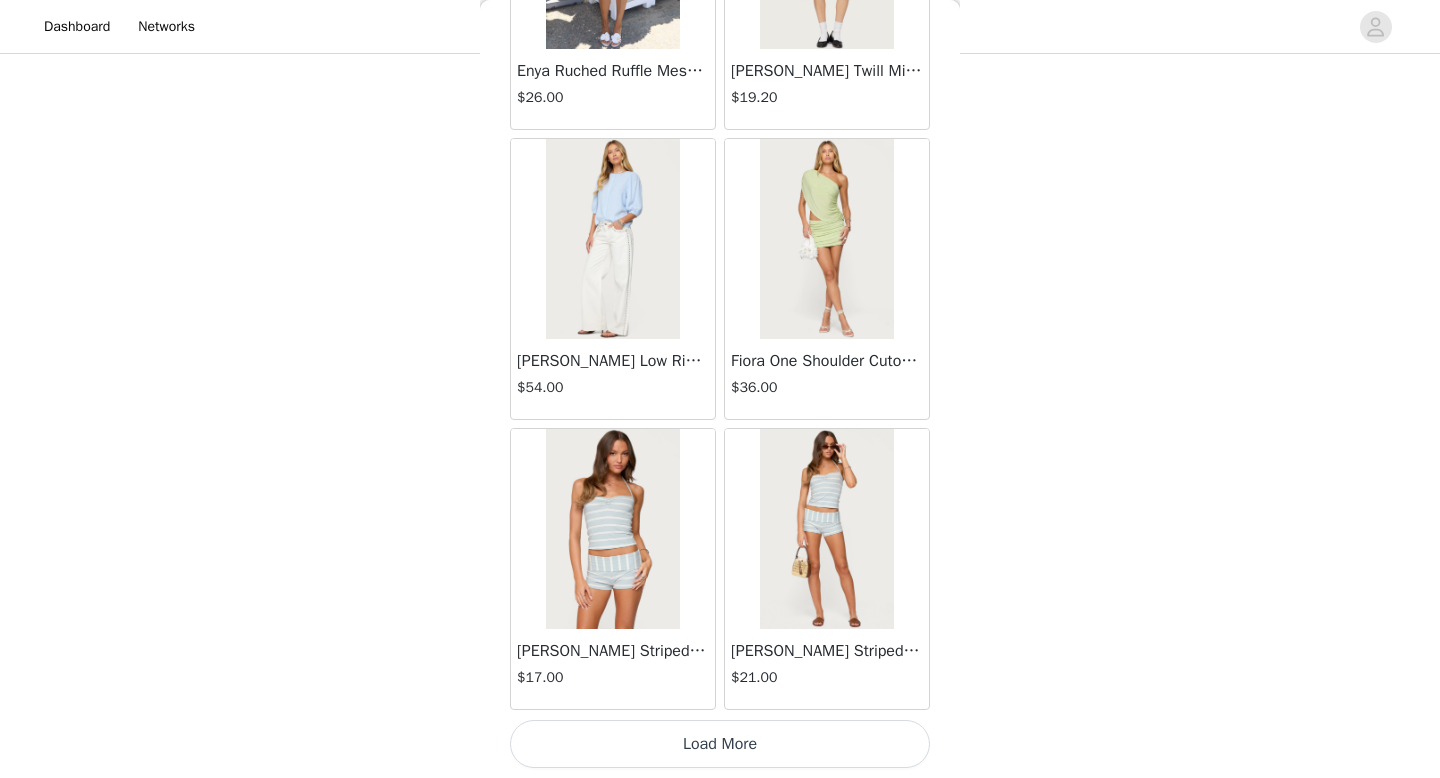 click on "Load More" at bounding box center [720, 744] 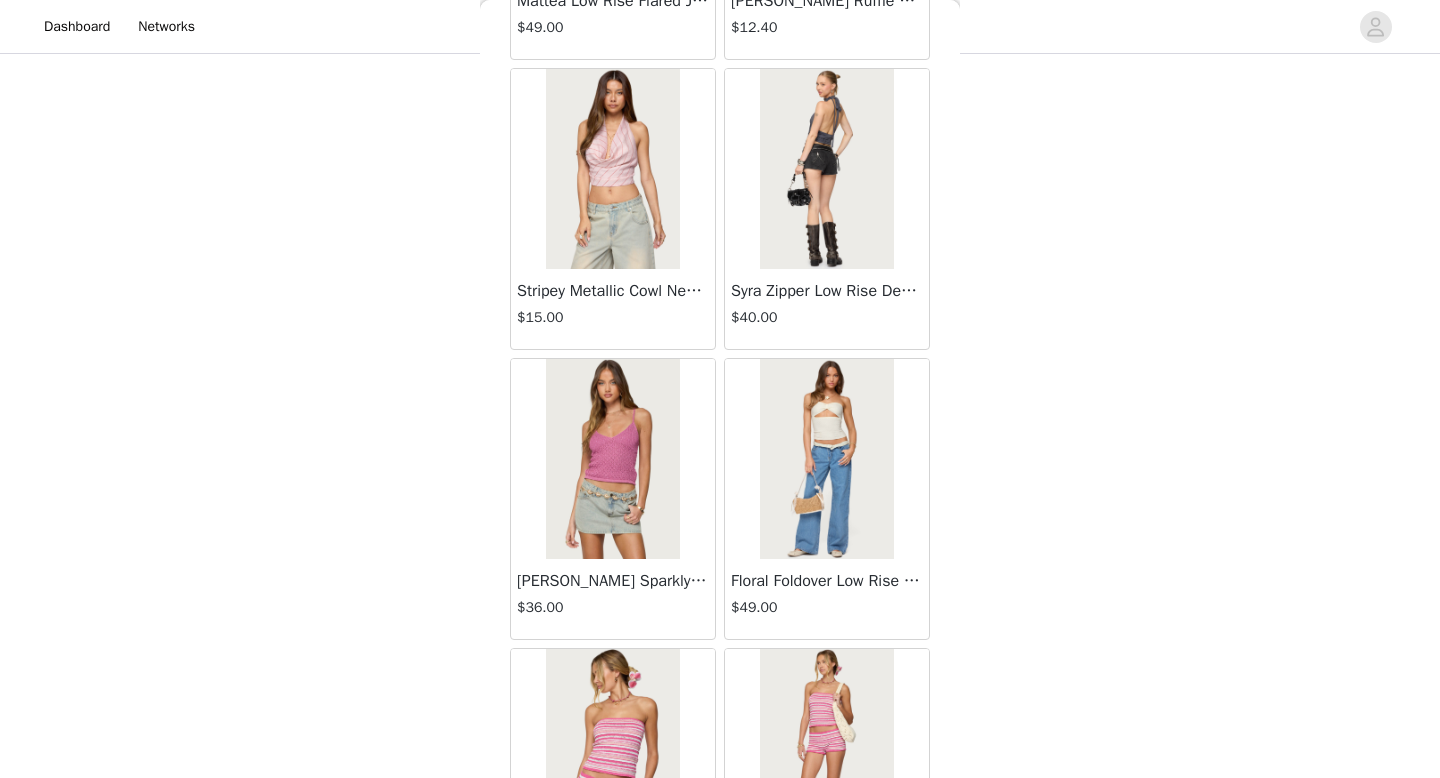 scroll, scrollTop: 8082, scrollLeft: 0, axis: vertical 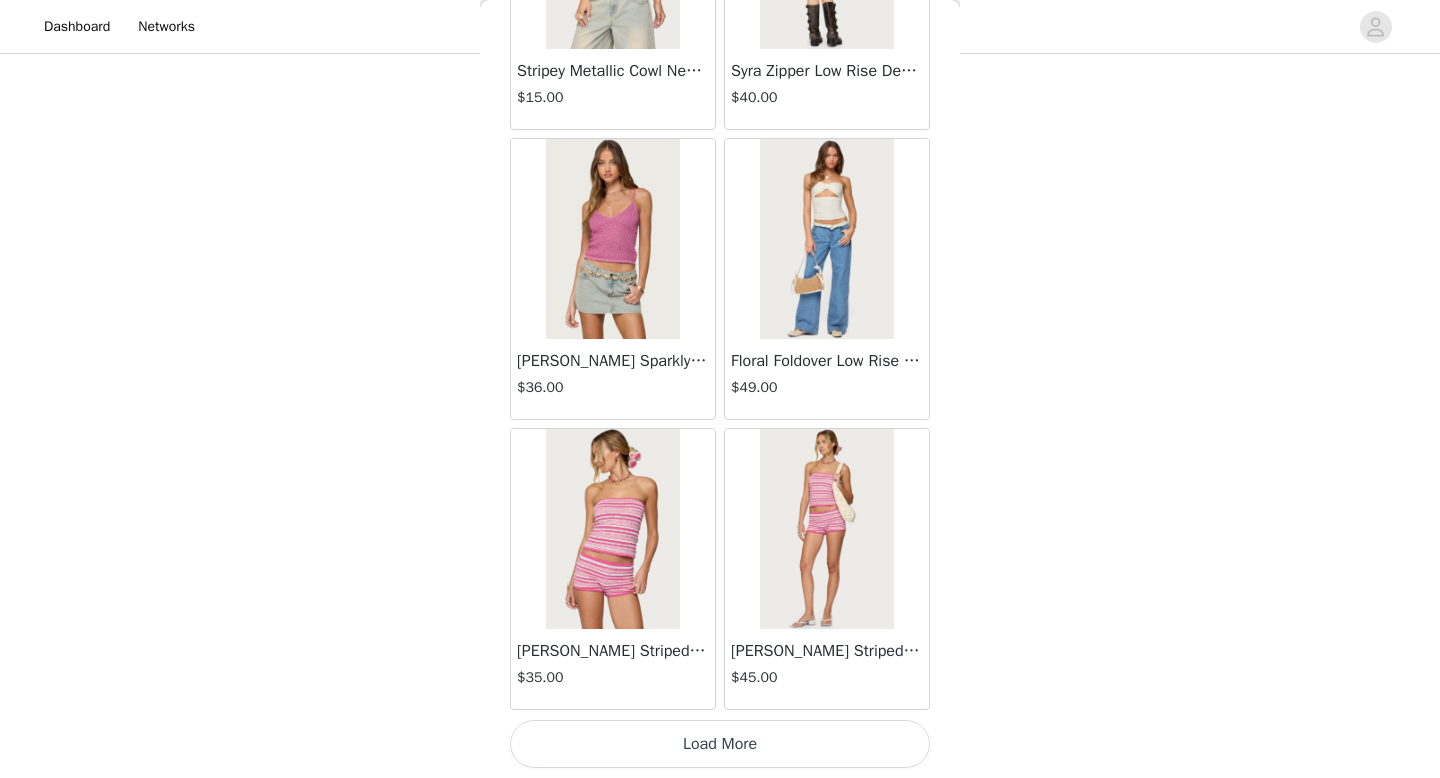 click on "Load More" at bounding box center [720, 744] 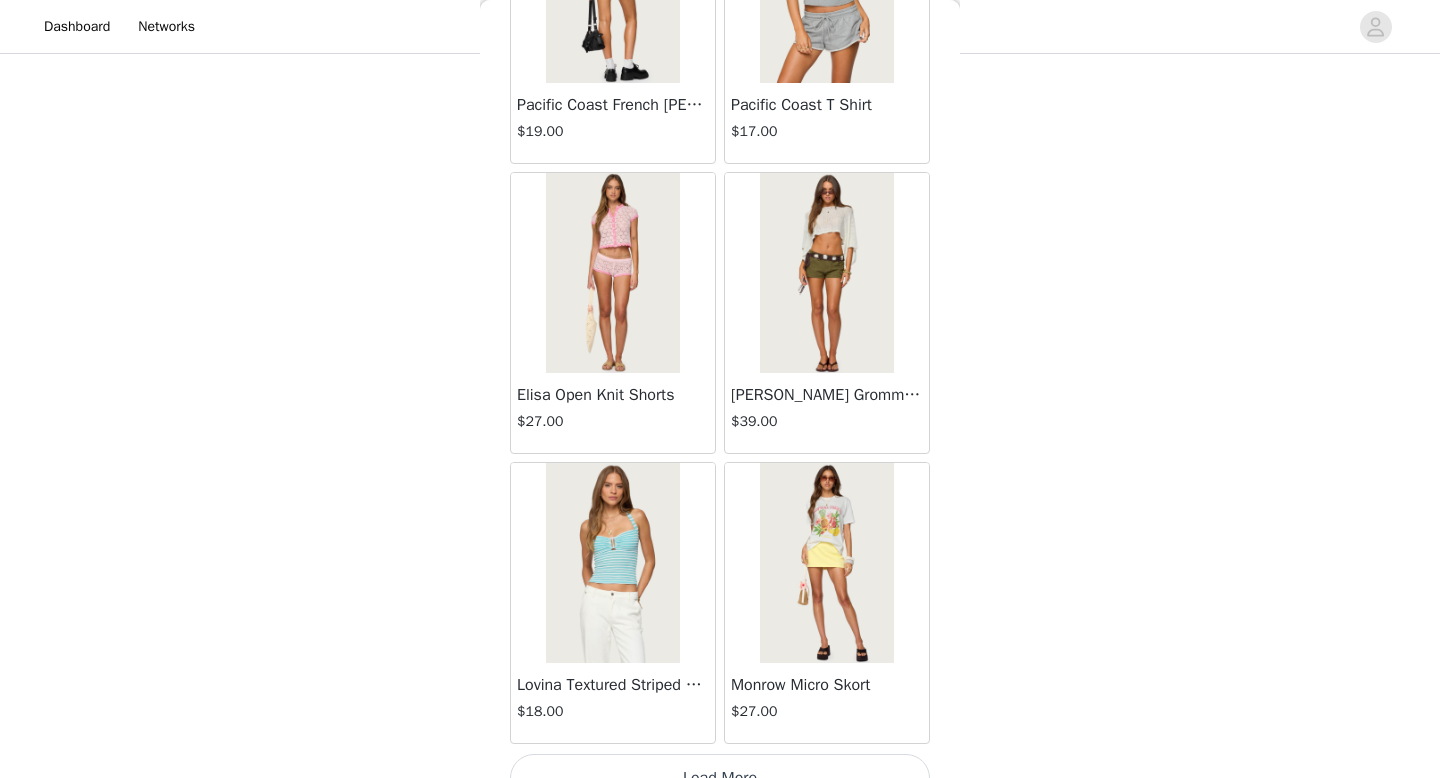 scroll, scrollTop: 10982, scrollLeft: 0, axis: vertical 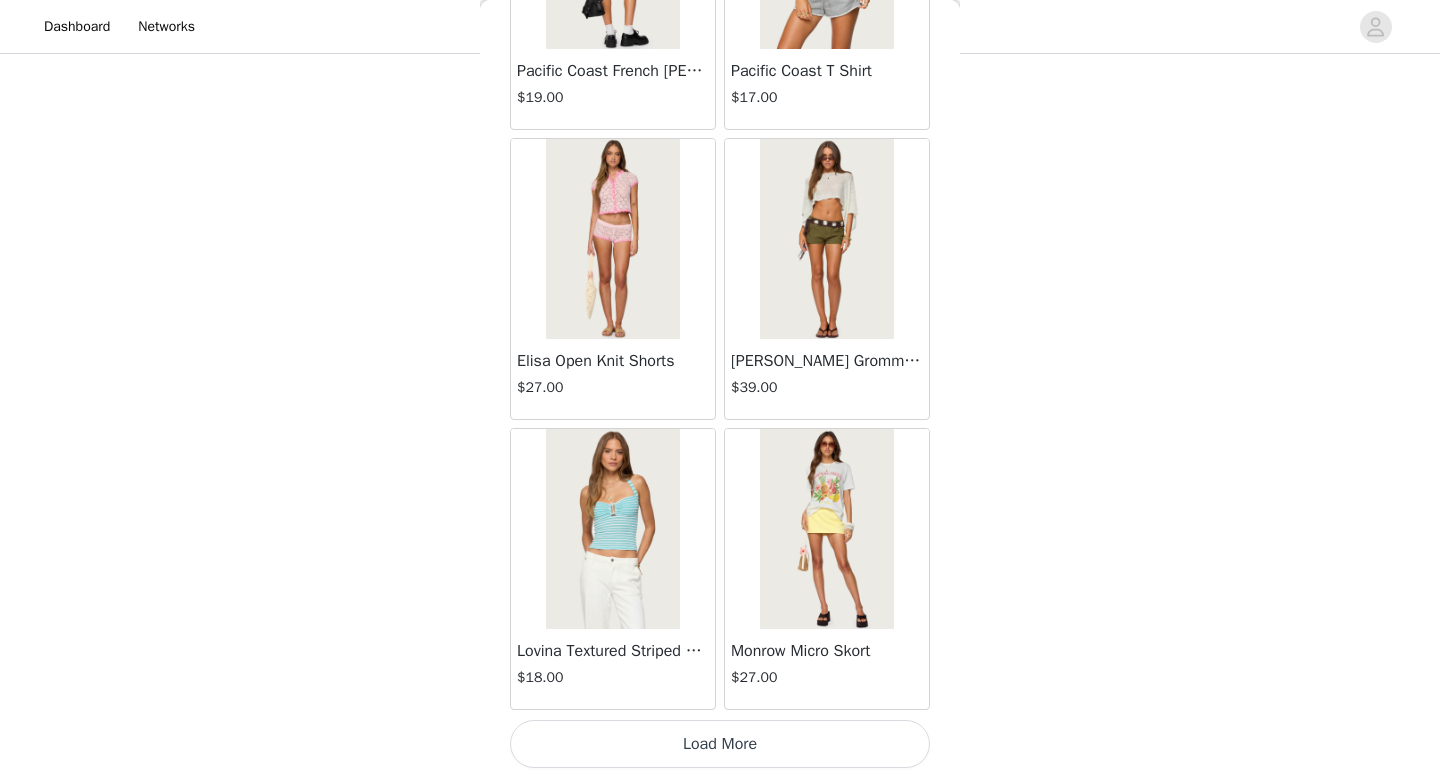 click on "Load More" at bounding box center (720, 744) 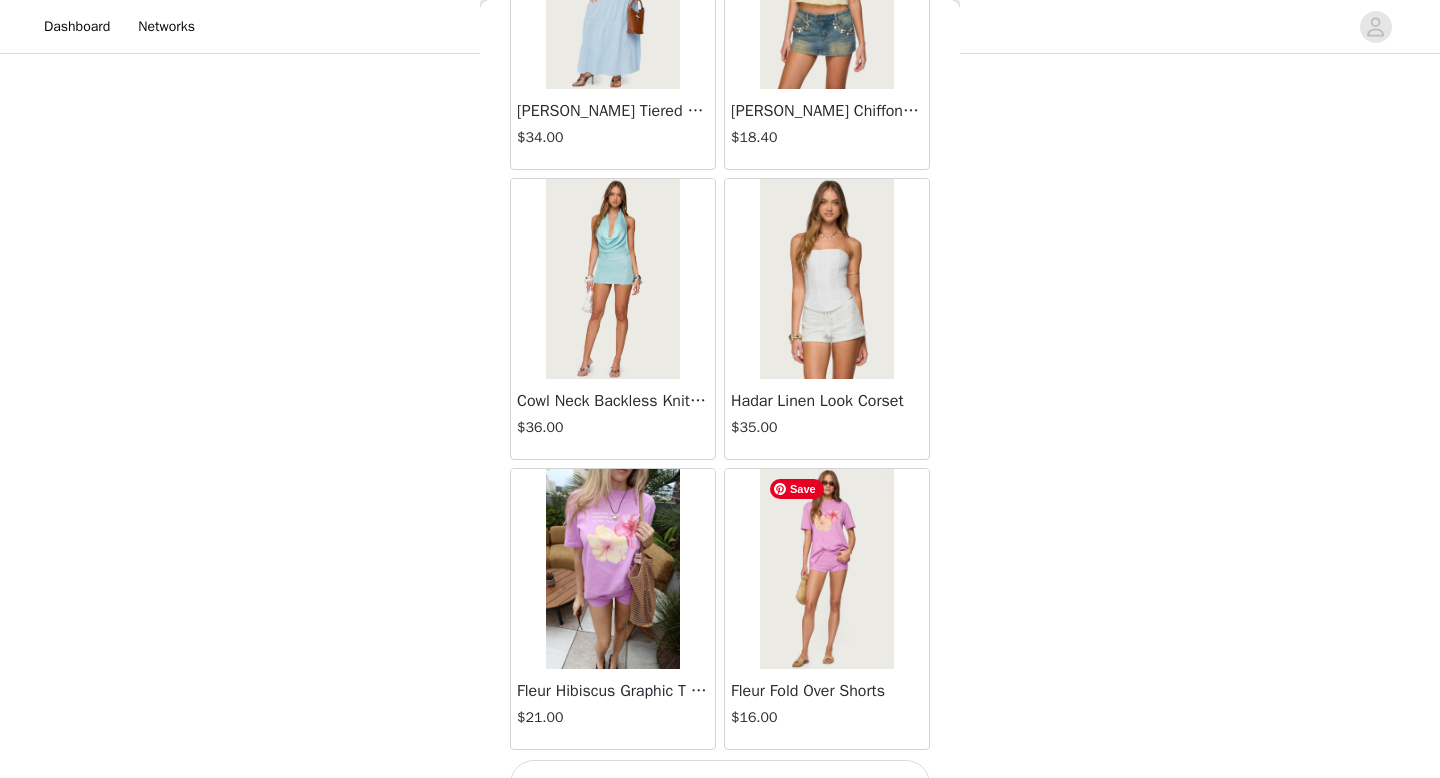 scroll, scrollTop: 13882, scrollLeft: 0, axis: vertical 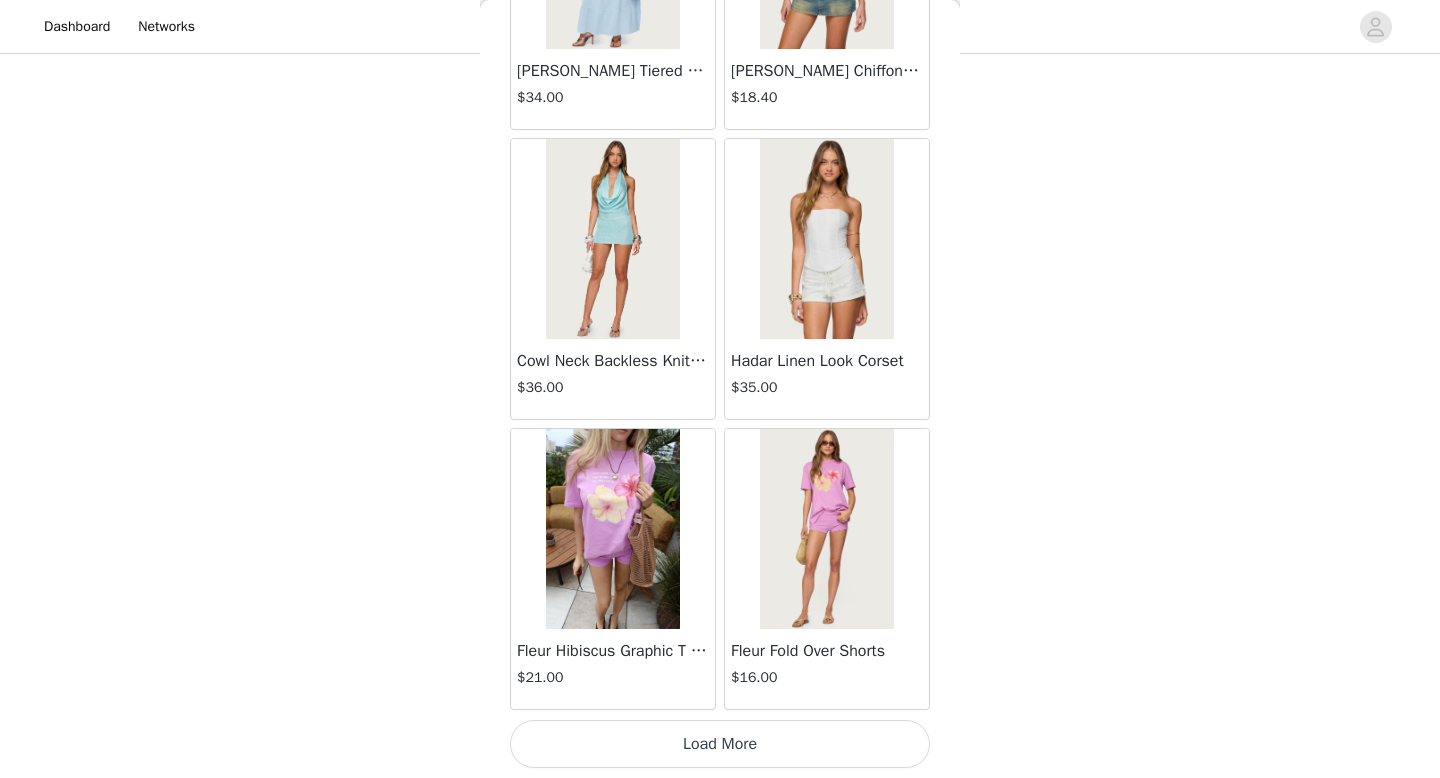 click on "Load More" at bounding box center (720, 744) 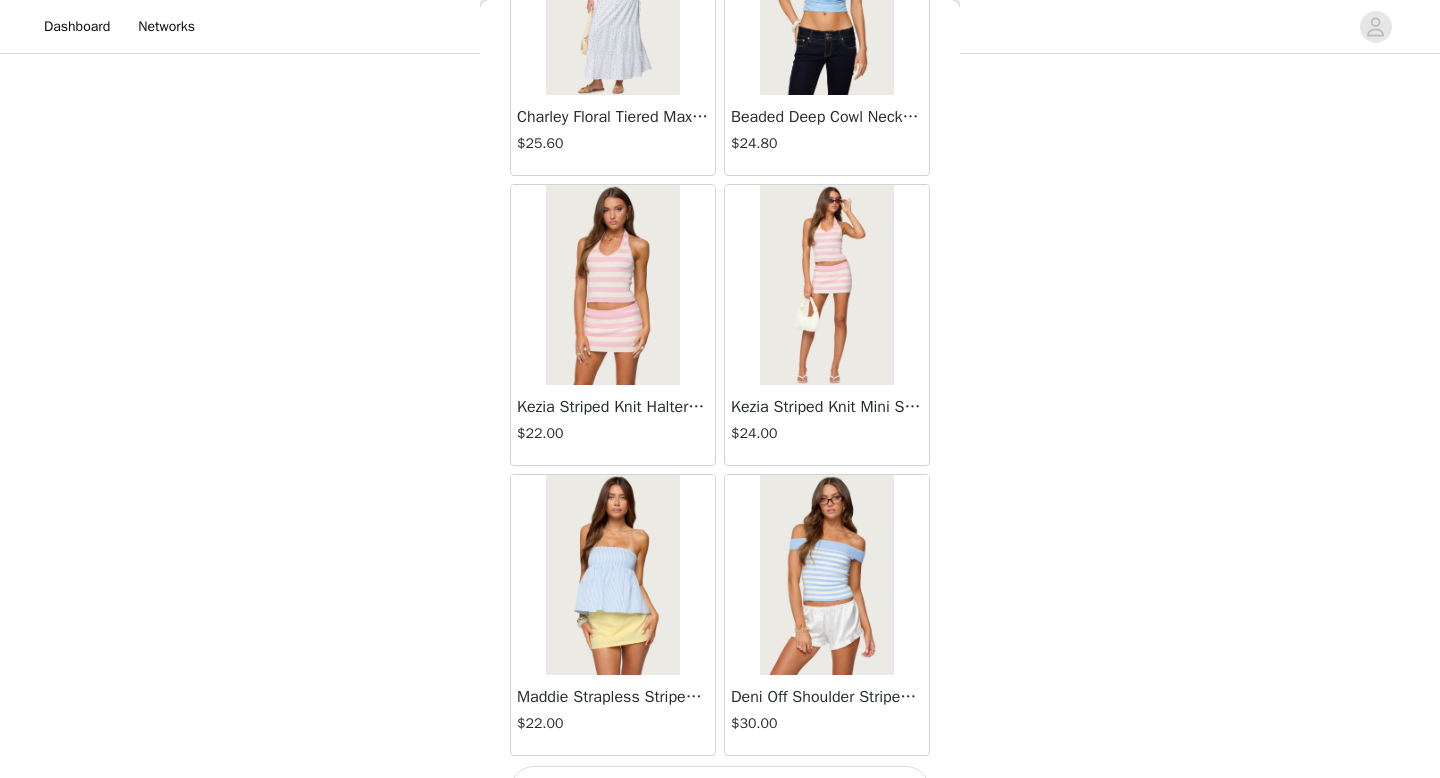 scroll, scrollTop: 16782, scrollLeft: 0, axis: vertical 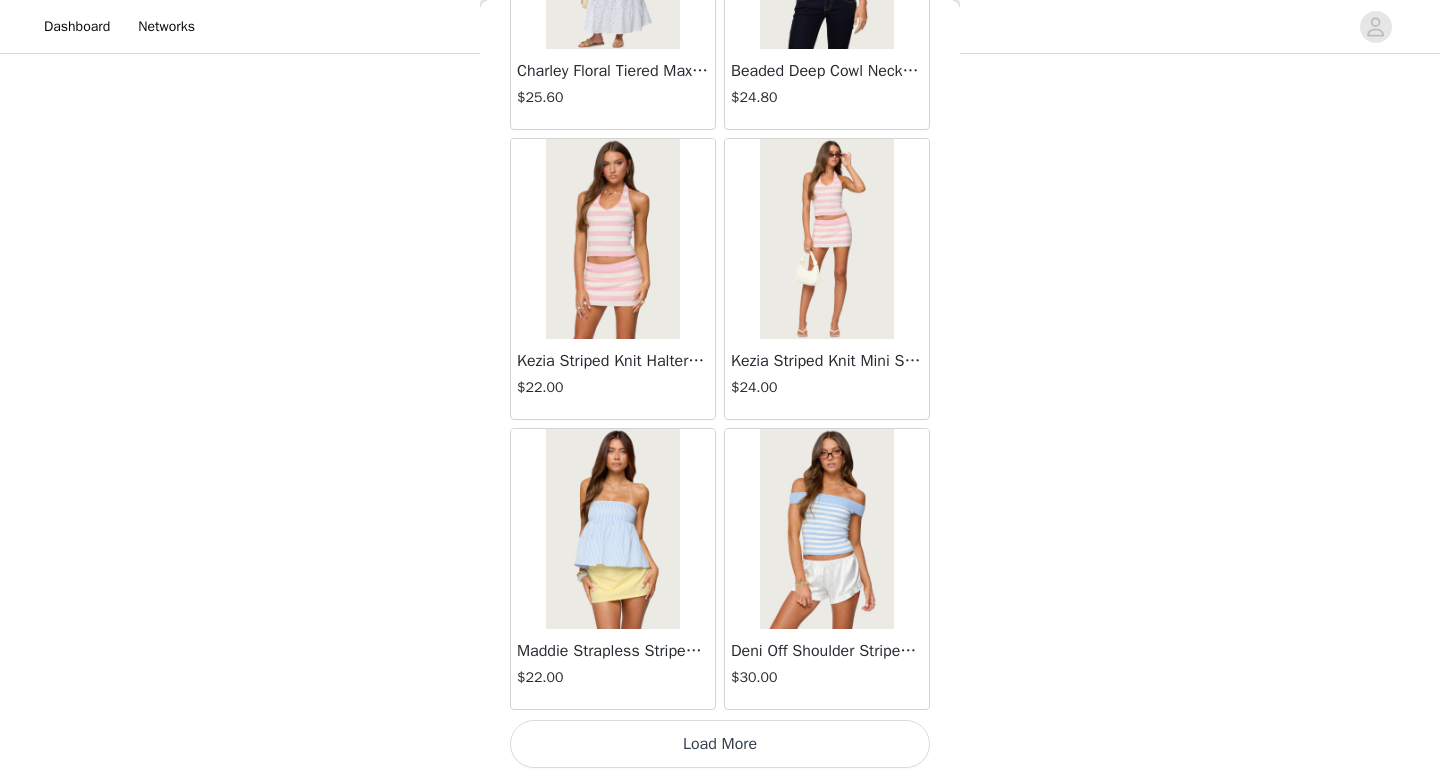 click on "Load More" at bounding box center (720, 744) 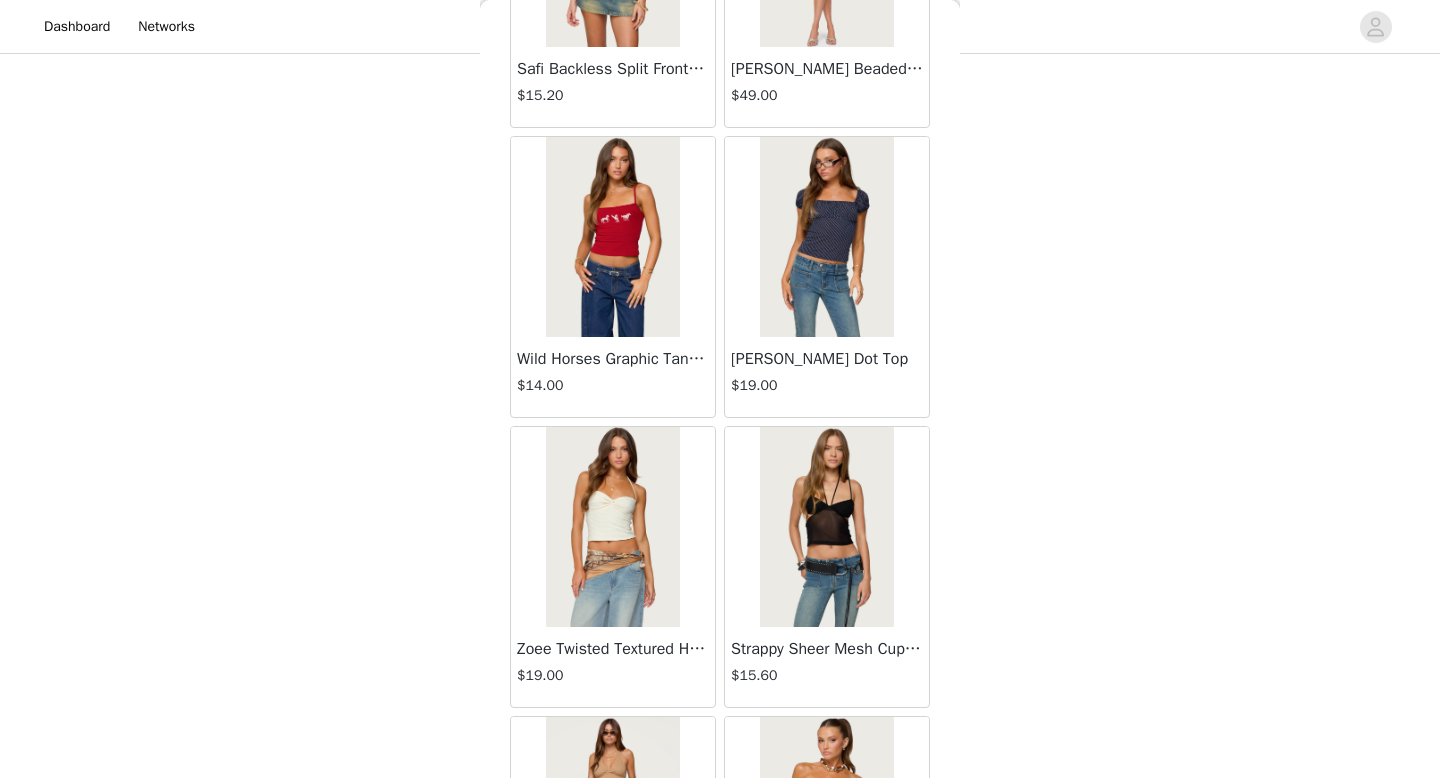 scroll, scrollTop: 18237, scrollLeft: 0, axis: vertical 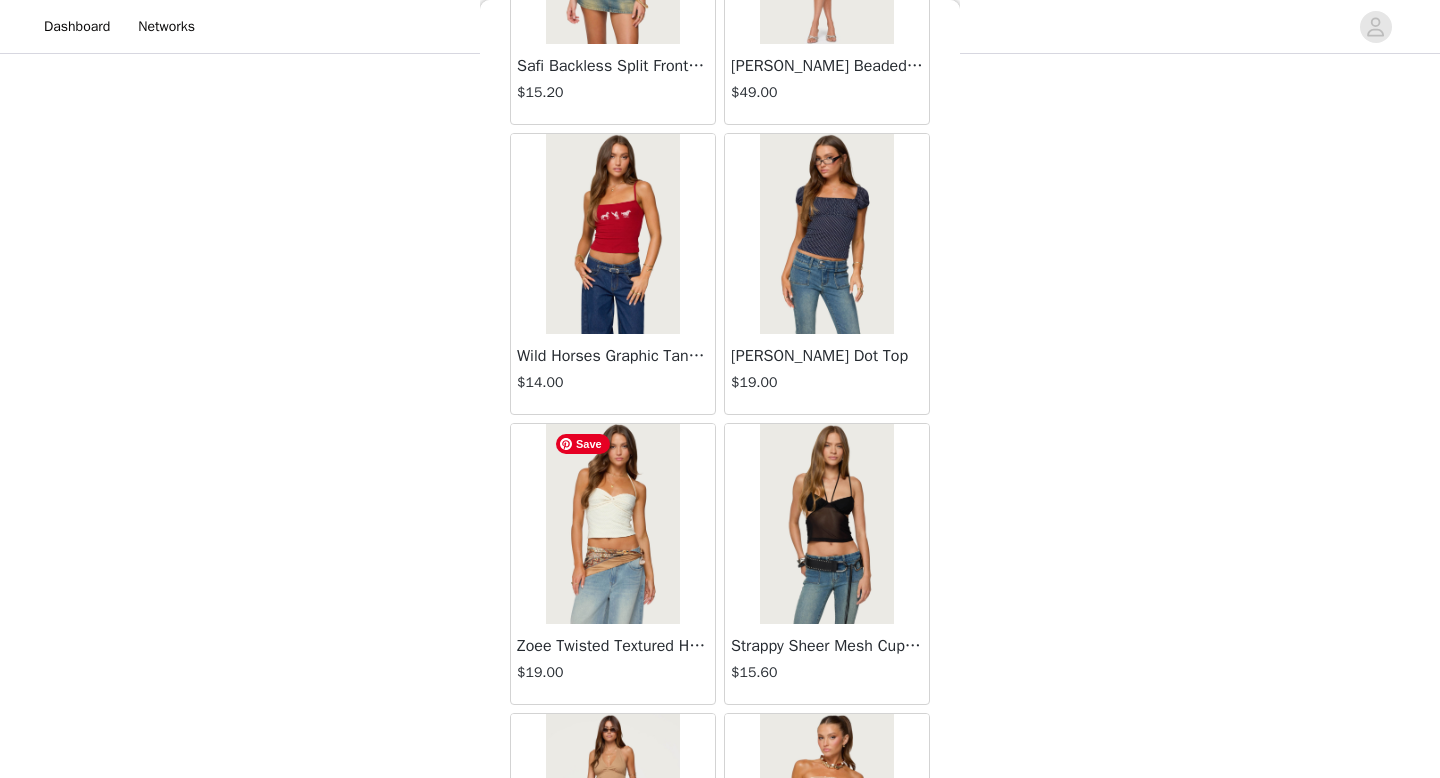 click at bounding box center (612, 524) 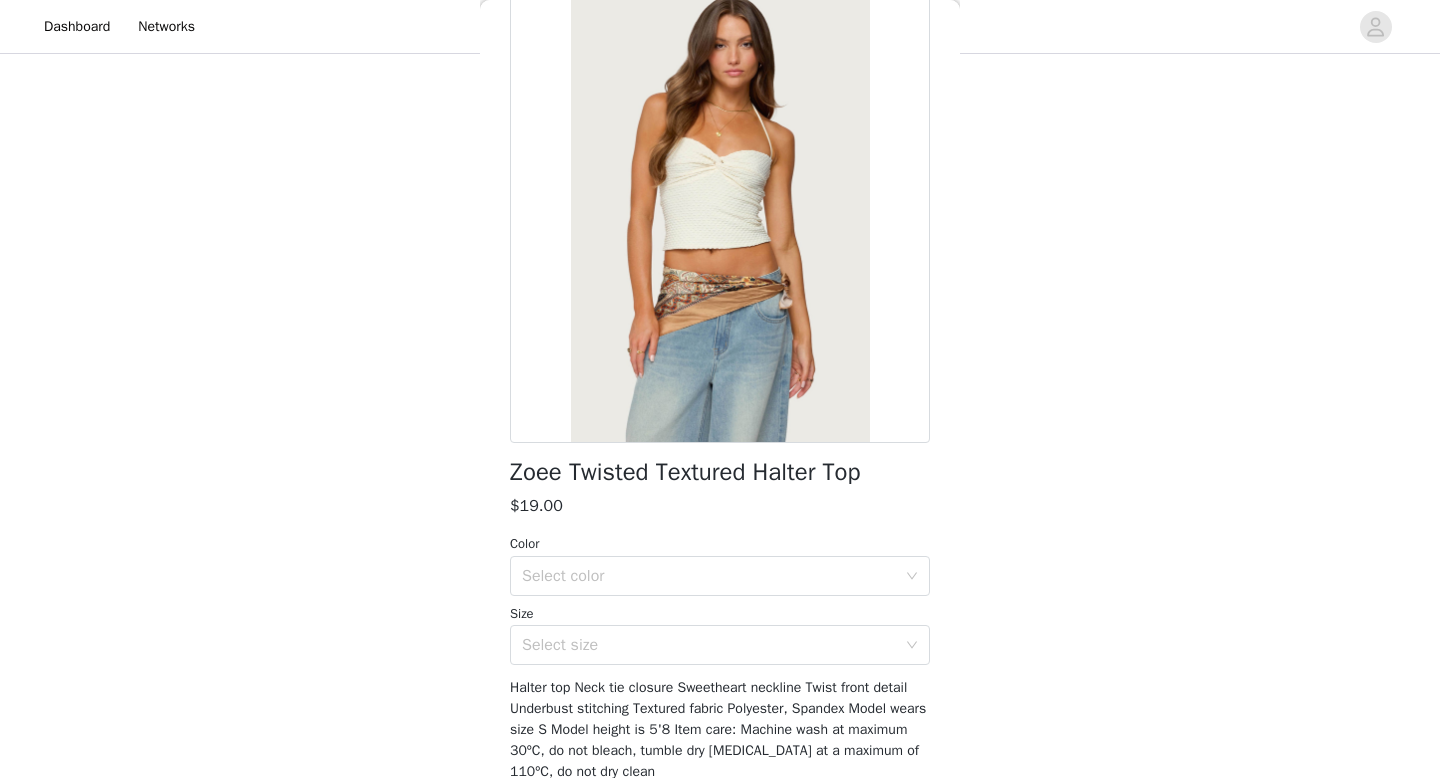 scroll, scrollTop: 93, scrollLeft: 0, axis: vertical 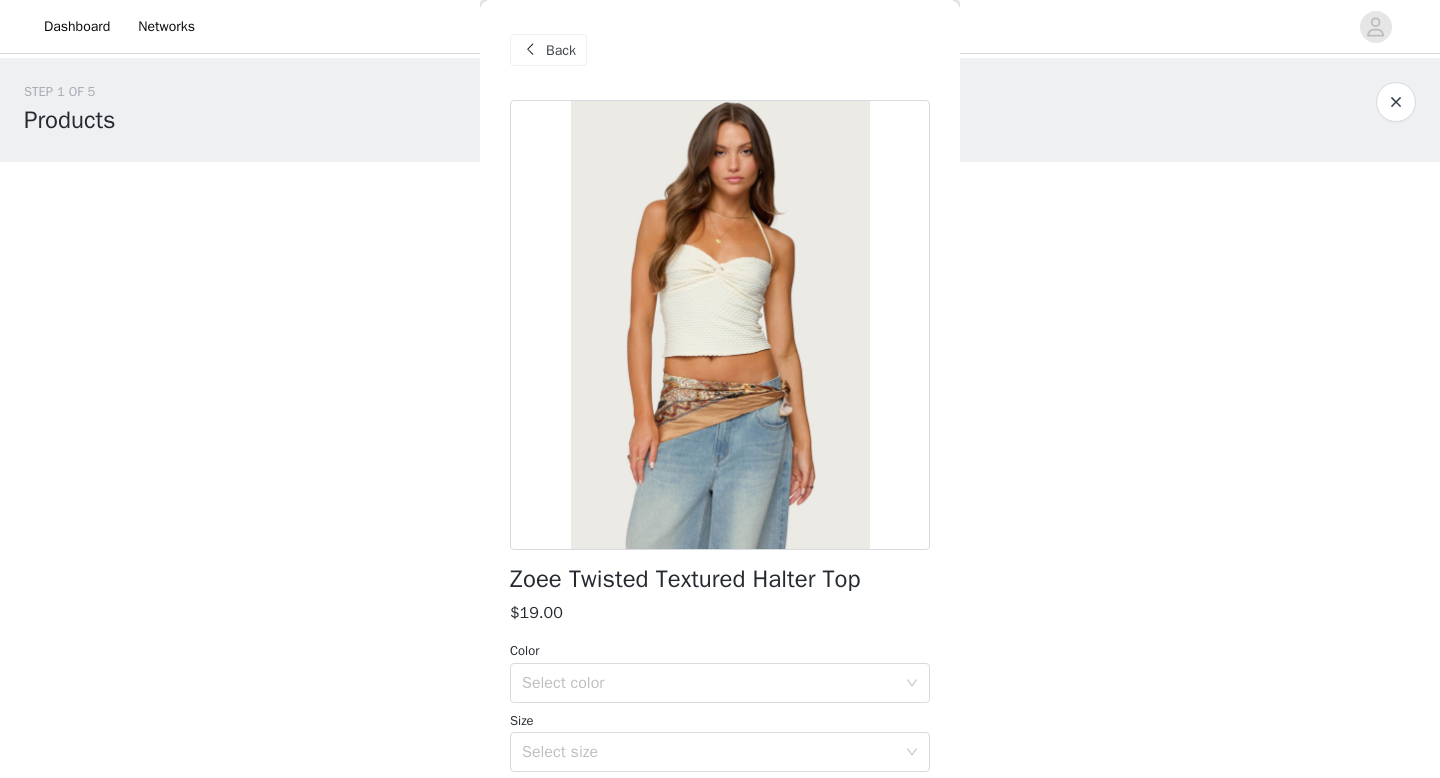 click on "Back" at bounding box center (561, 50) 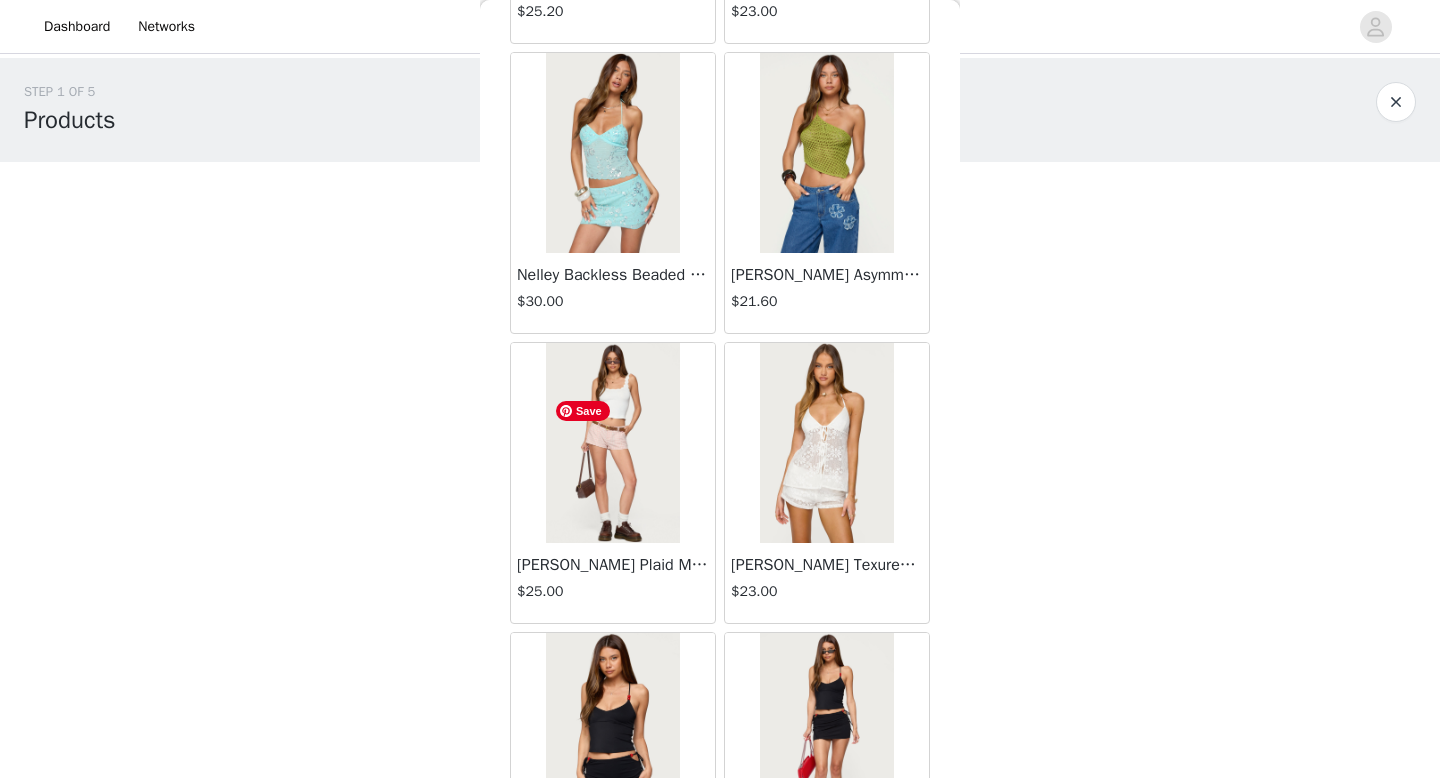 scroll, scrollTop: 1093, scrollLeft: 0, axis: vertical 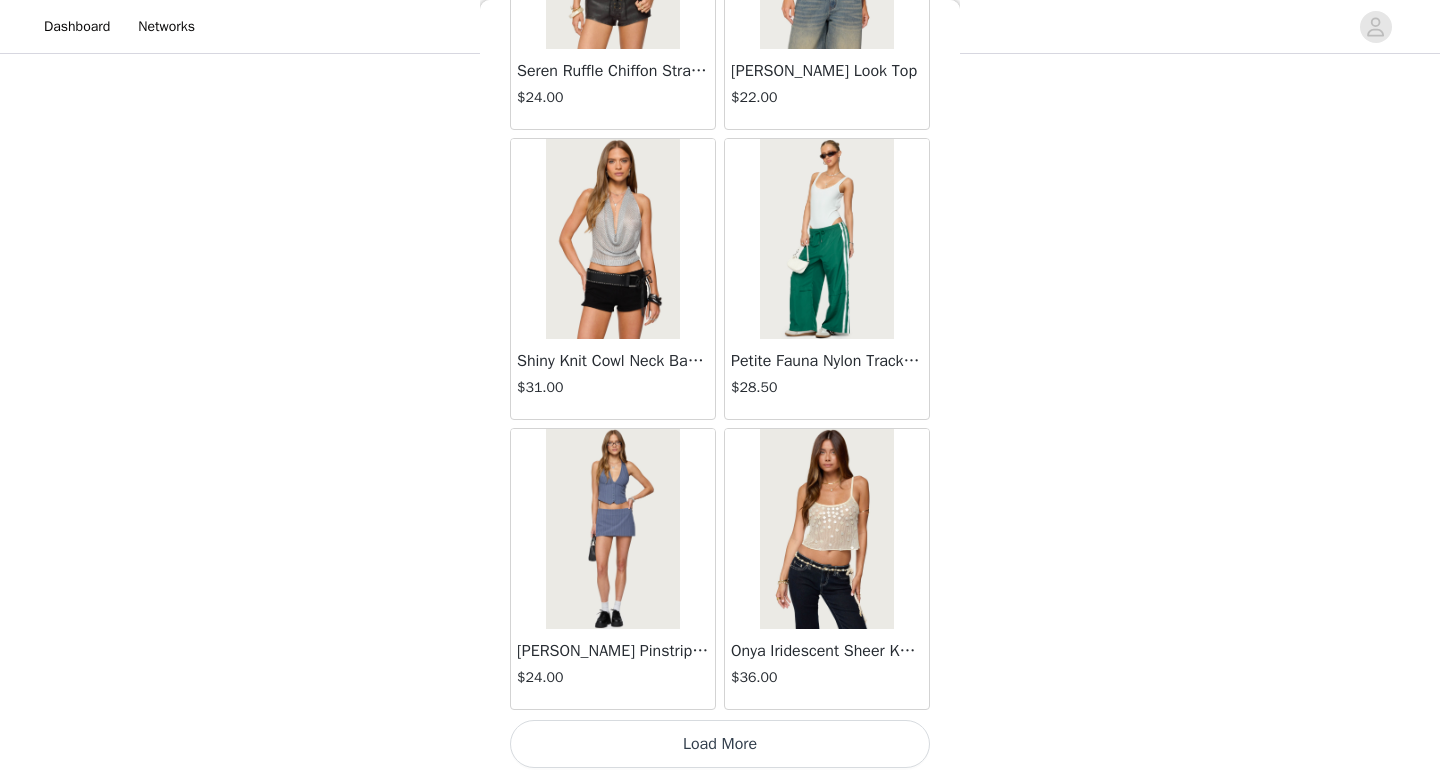 click on "Load More" at bounding box center (720, 744) 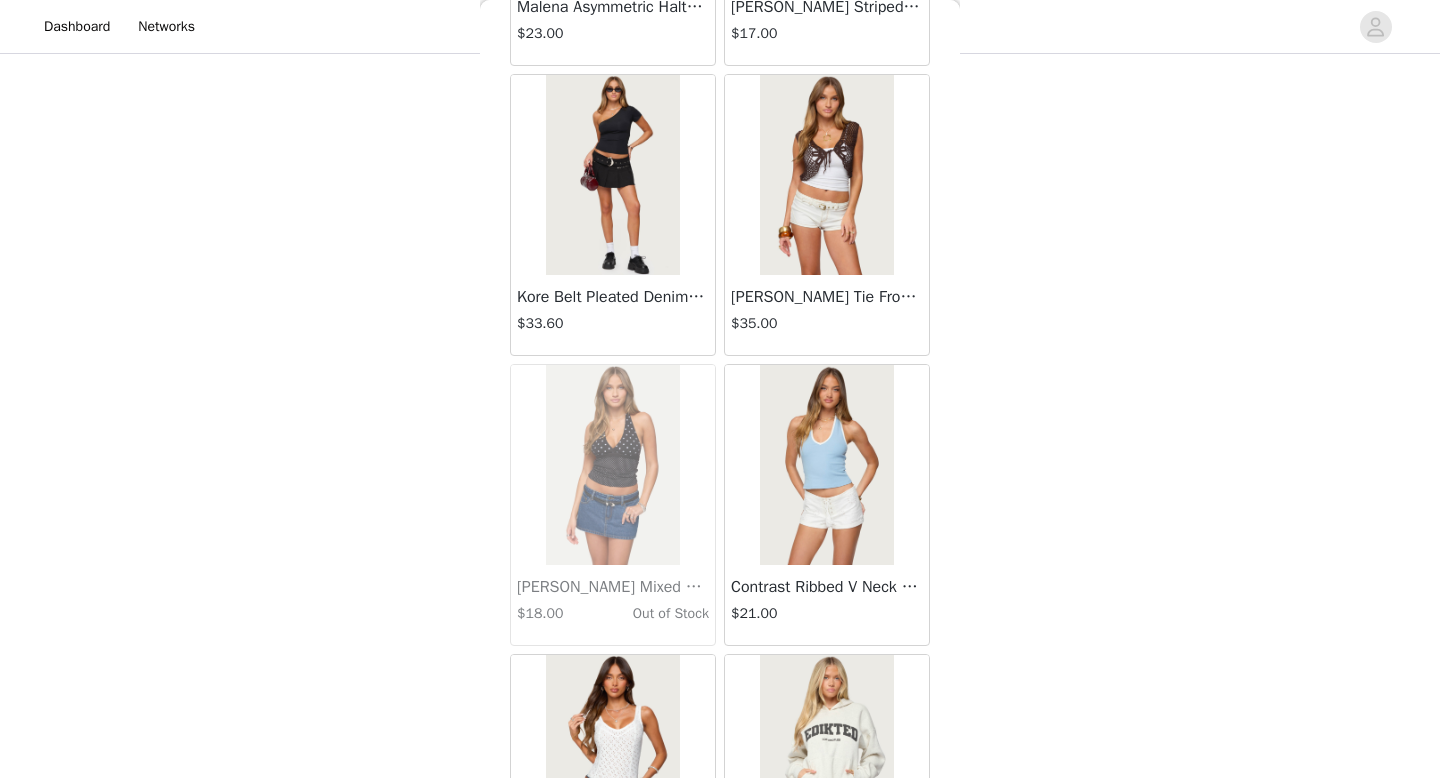 scroll, scrollTop: 22582, scrollLeft: 0, axis: vertical 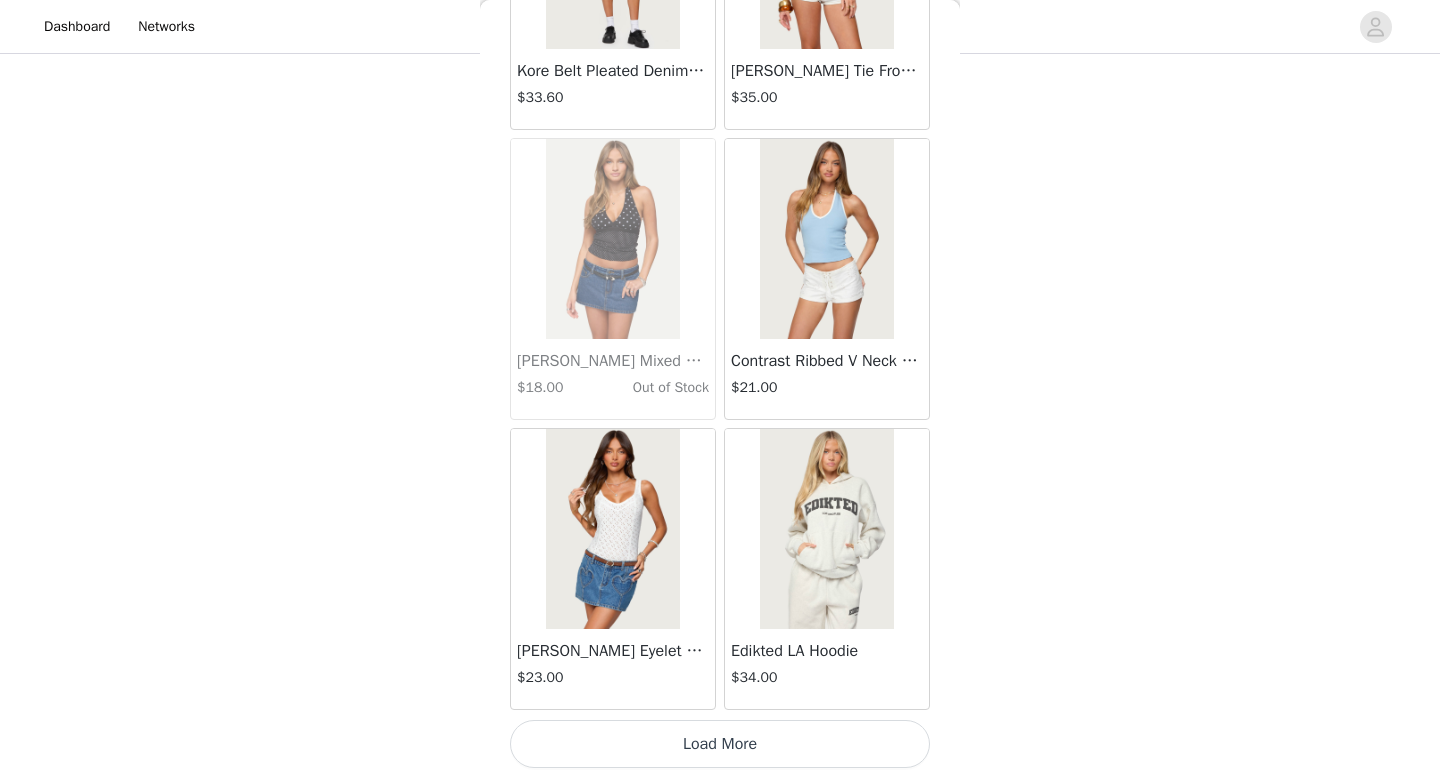 click on "Load More" at bounding box center [720, 744] 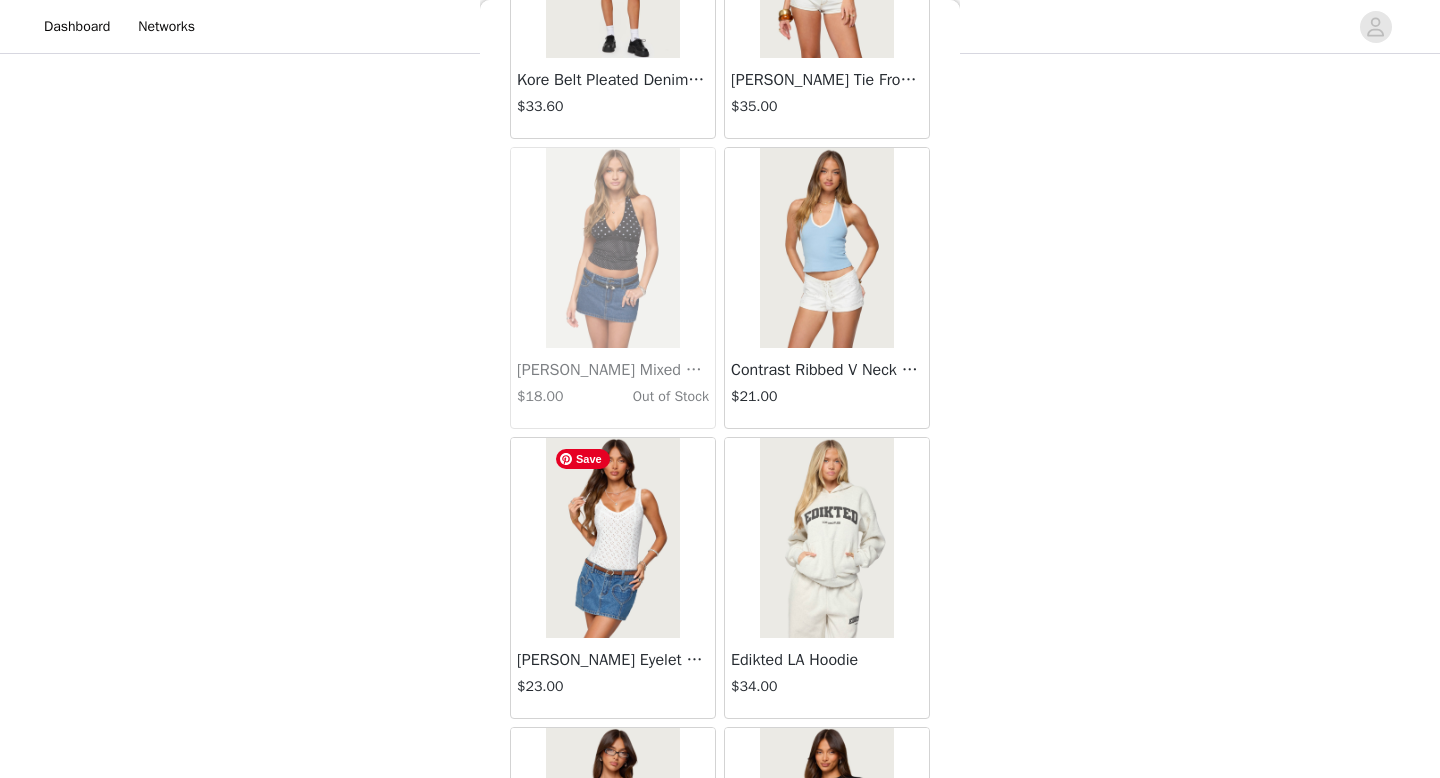 scroll, scrollTop: 22582, scrollLeft: 0, axis: vertical 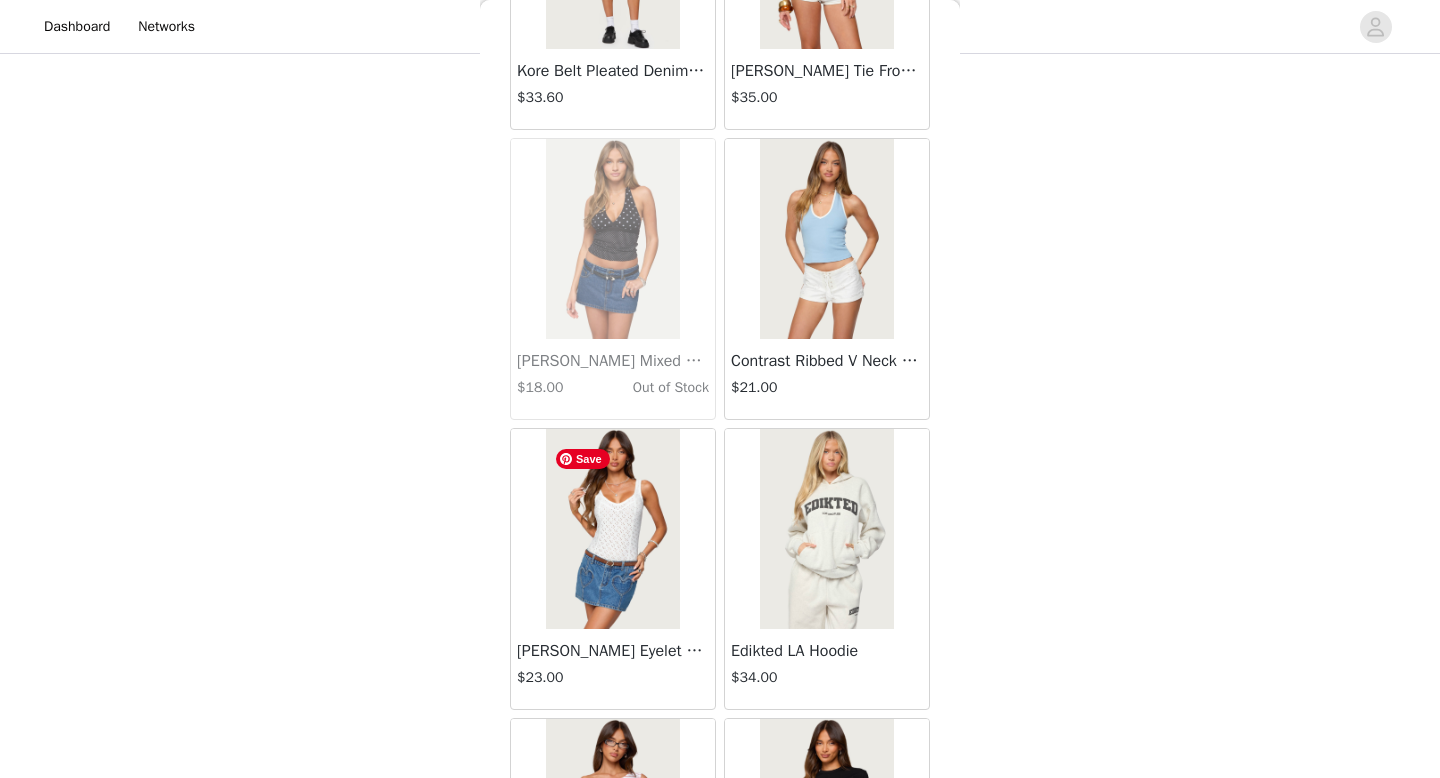 click at bounding box center (612, 529) 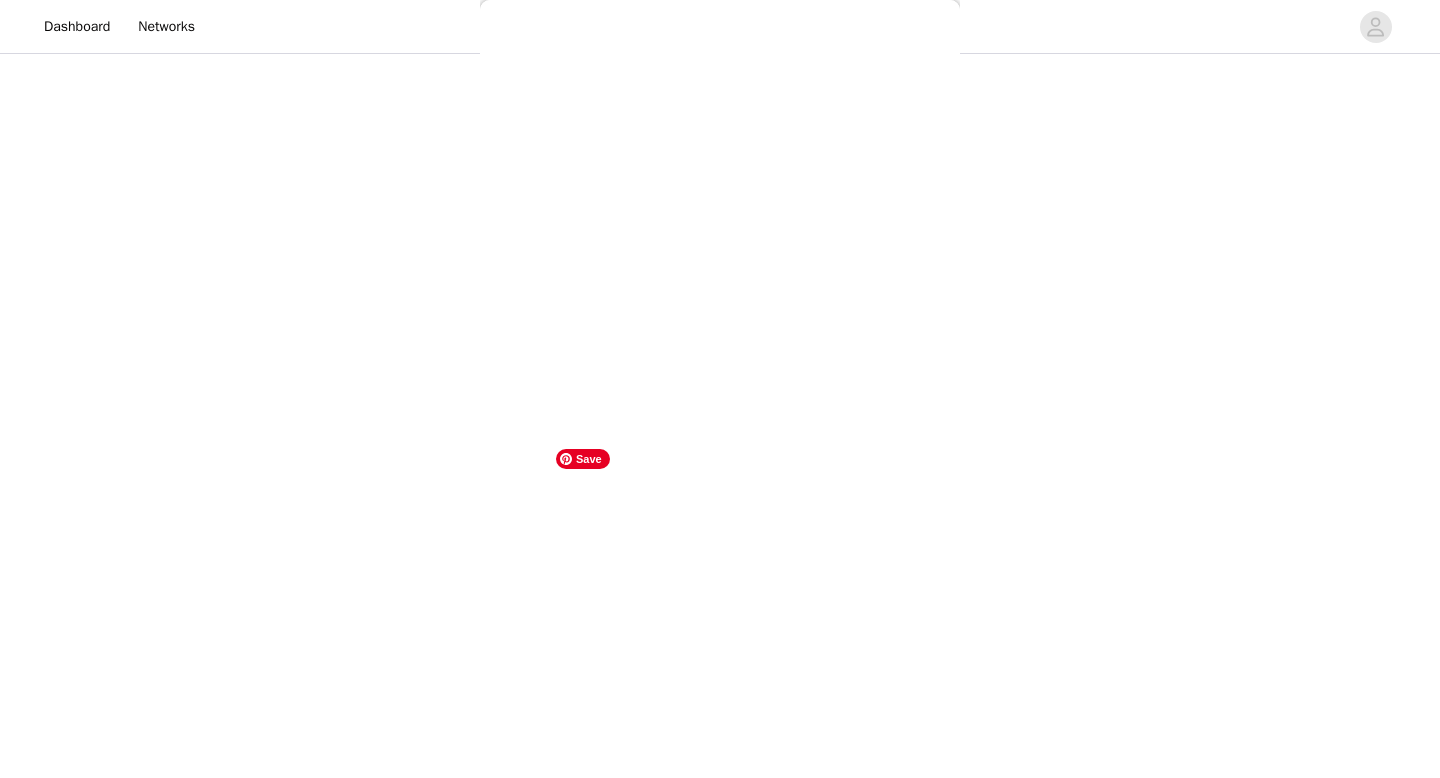 scroll, scrollTop: 0, scrollLeft: 0, axis: both 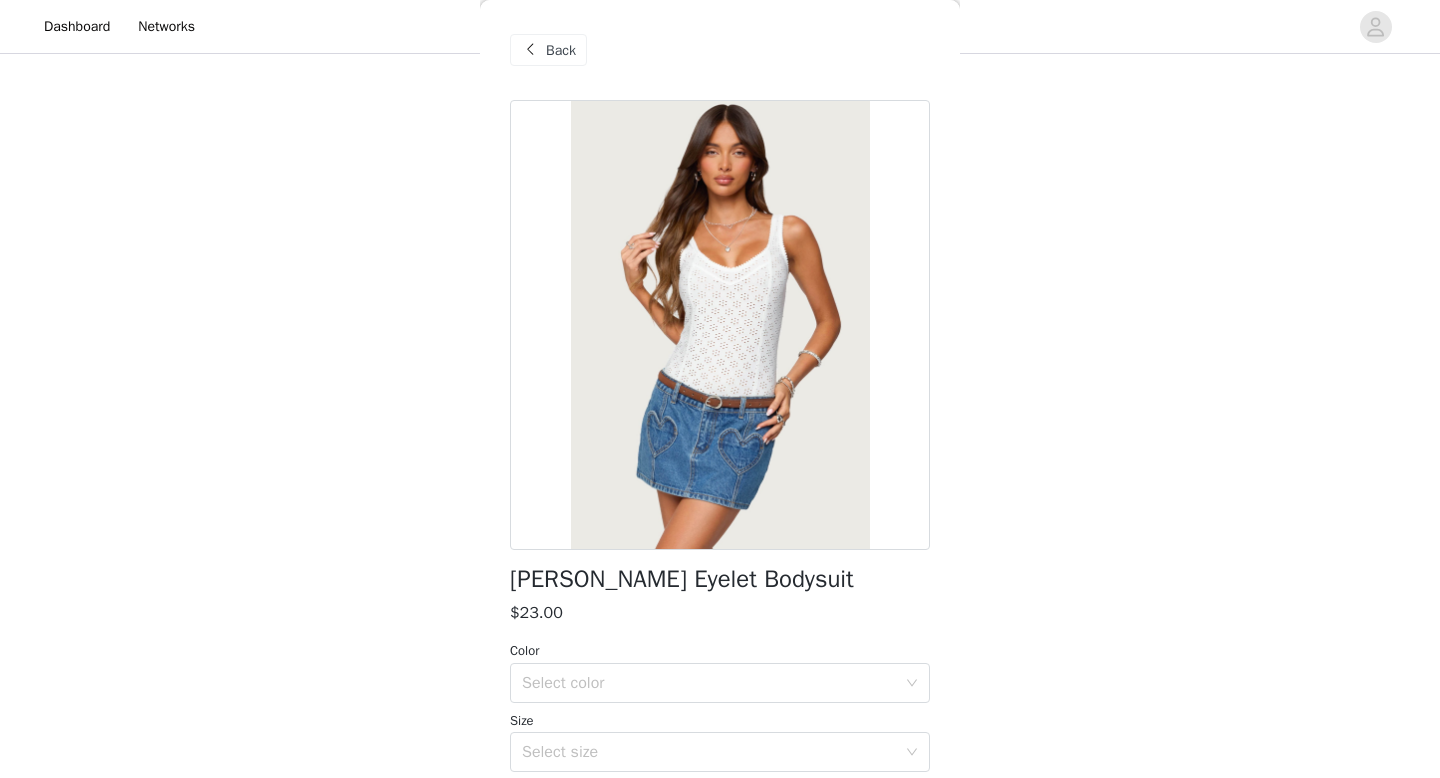 click on "Back" at bounding box center [548, 50] 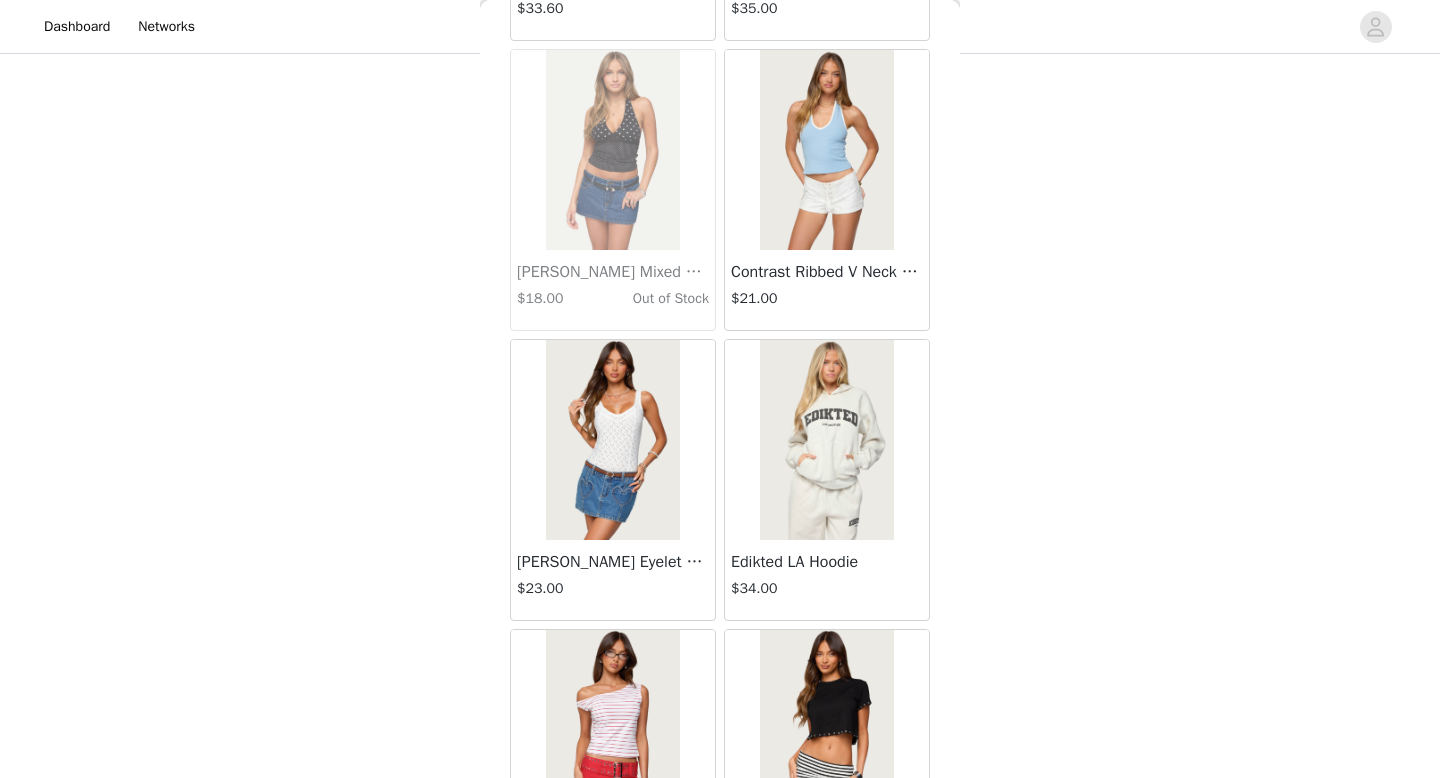 scroll, scrollTop: 23038, scrollLeft: 0, axis: vertical 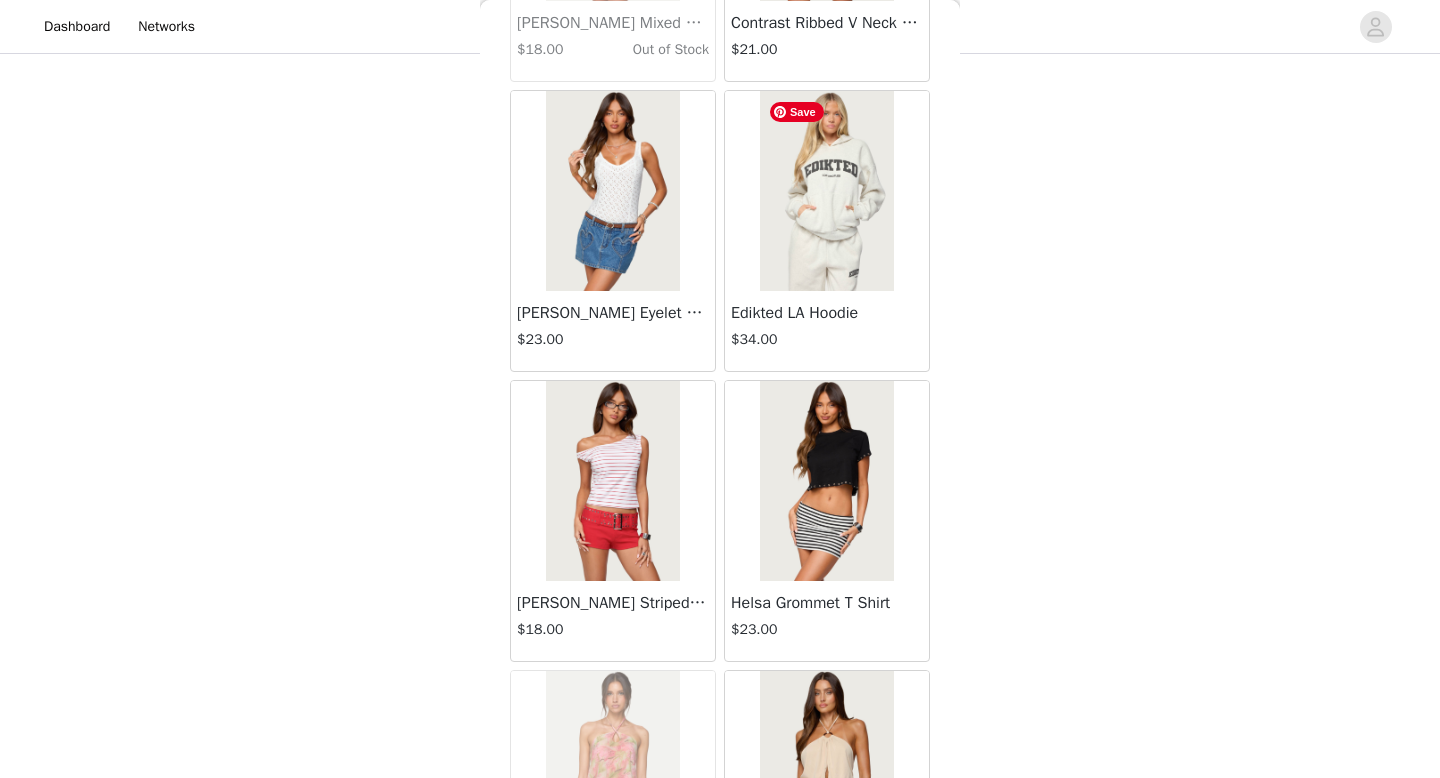 click at bounding box center [826, 191] 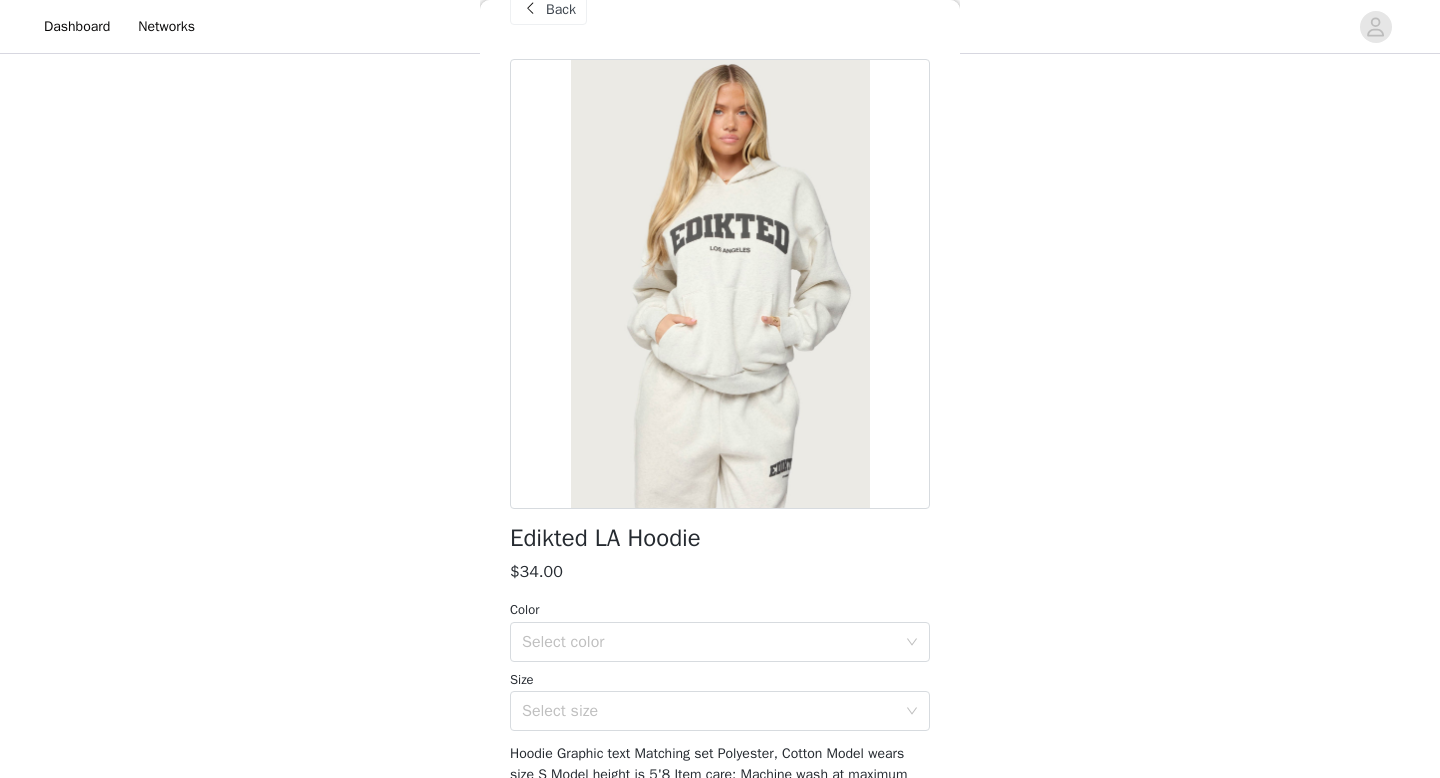 scroll, scrollTop: 45, scrollLeft: 0, axis: vertical 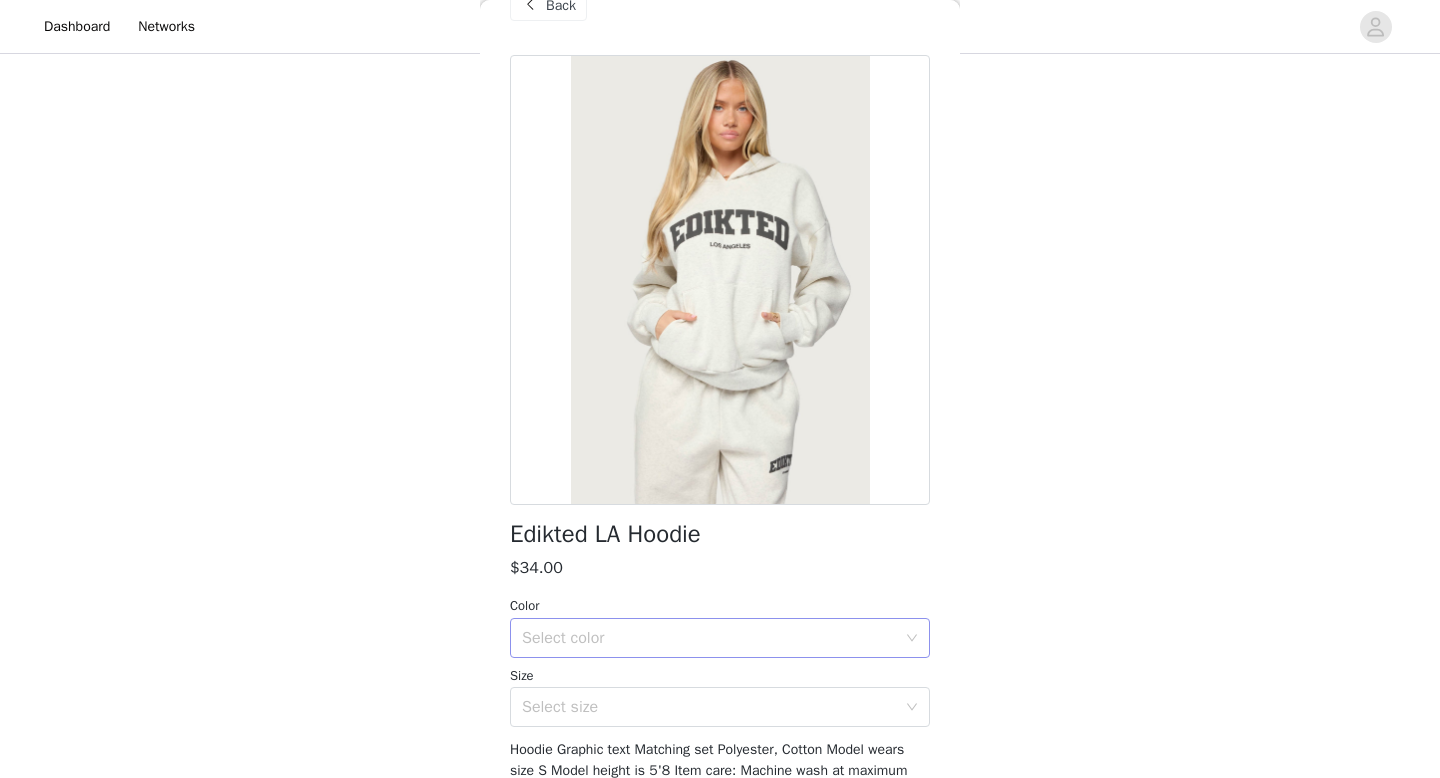 click on "Select color" at bounding box center [713, 638] 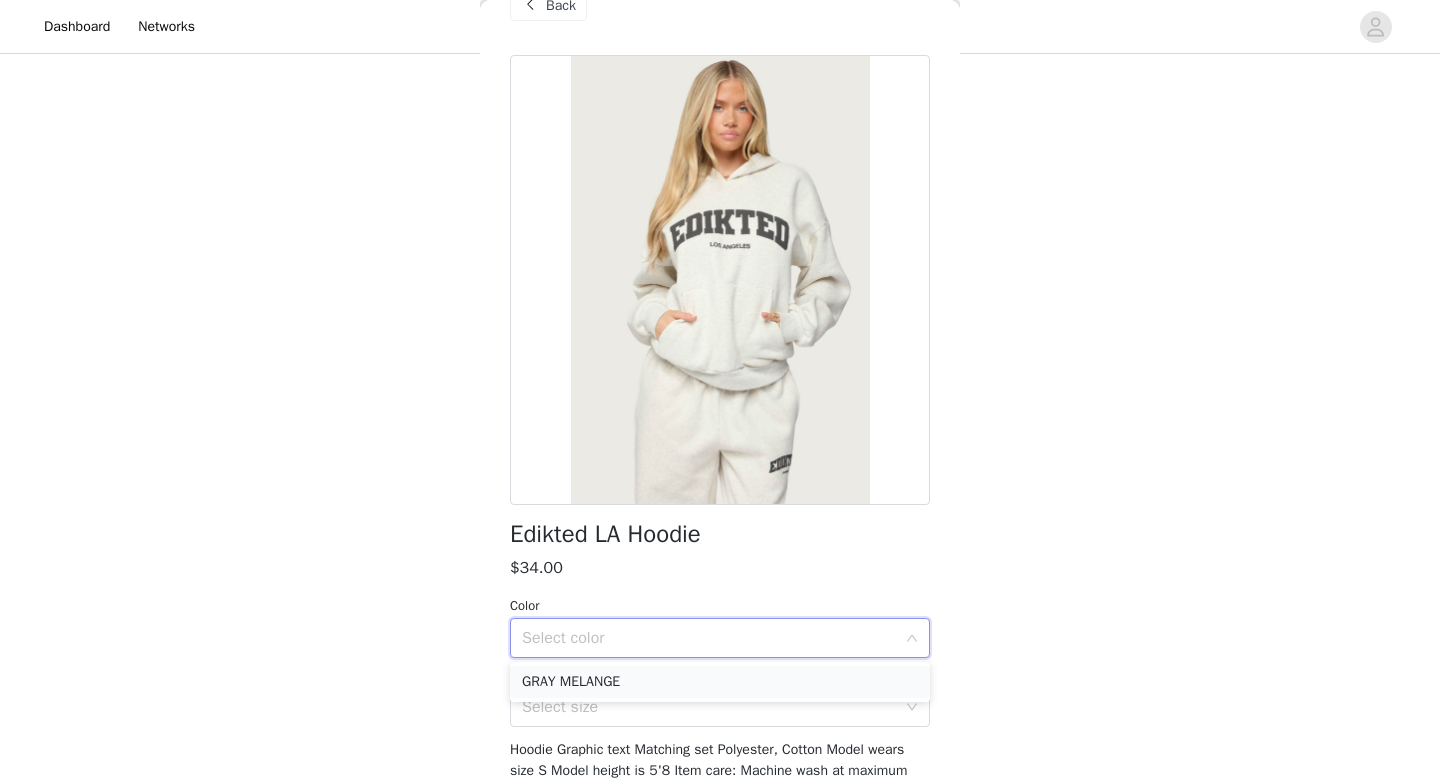 click on "GRAY MELANGE" at bounding box center [720, 682] 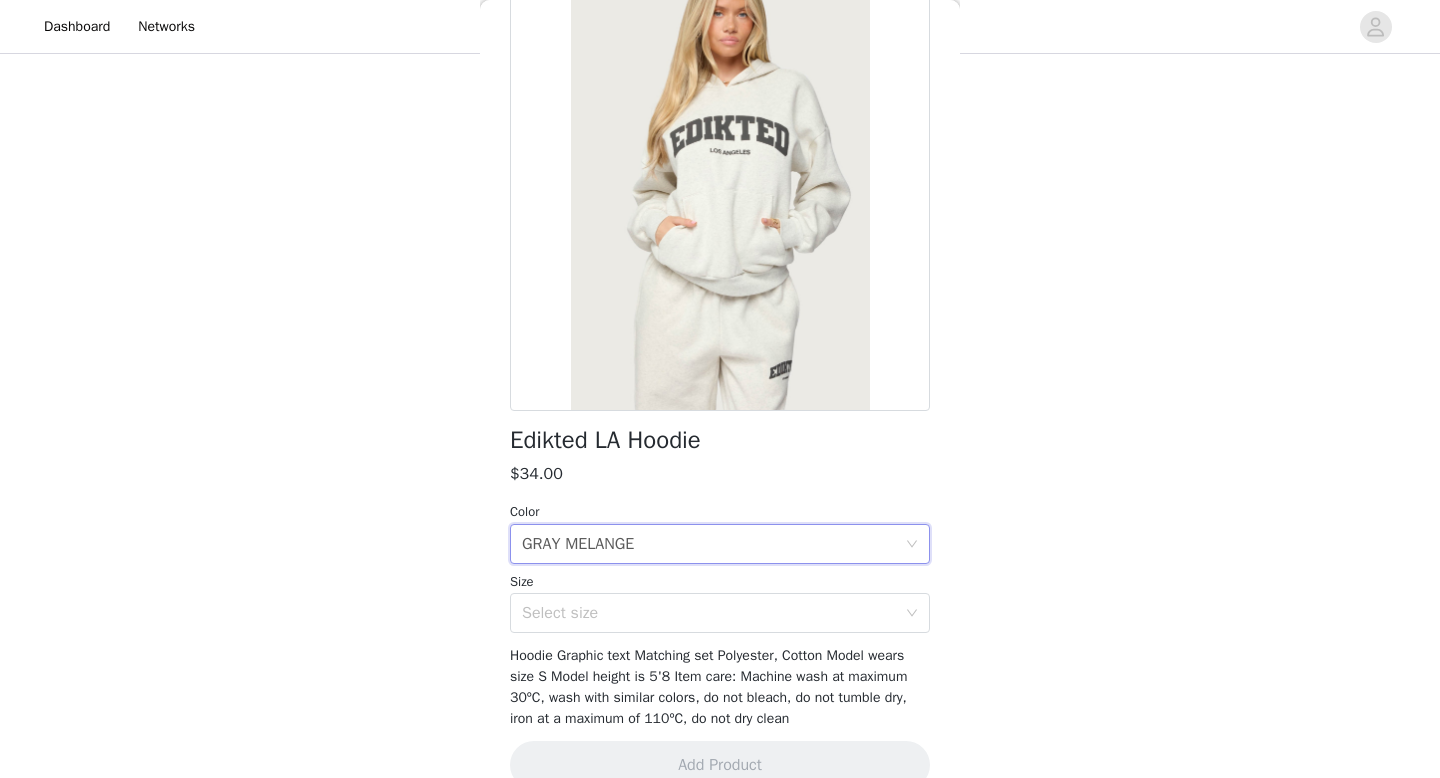 scroll, scrollTop: 144, scrollLeft: 0, axis: vertical 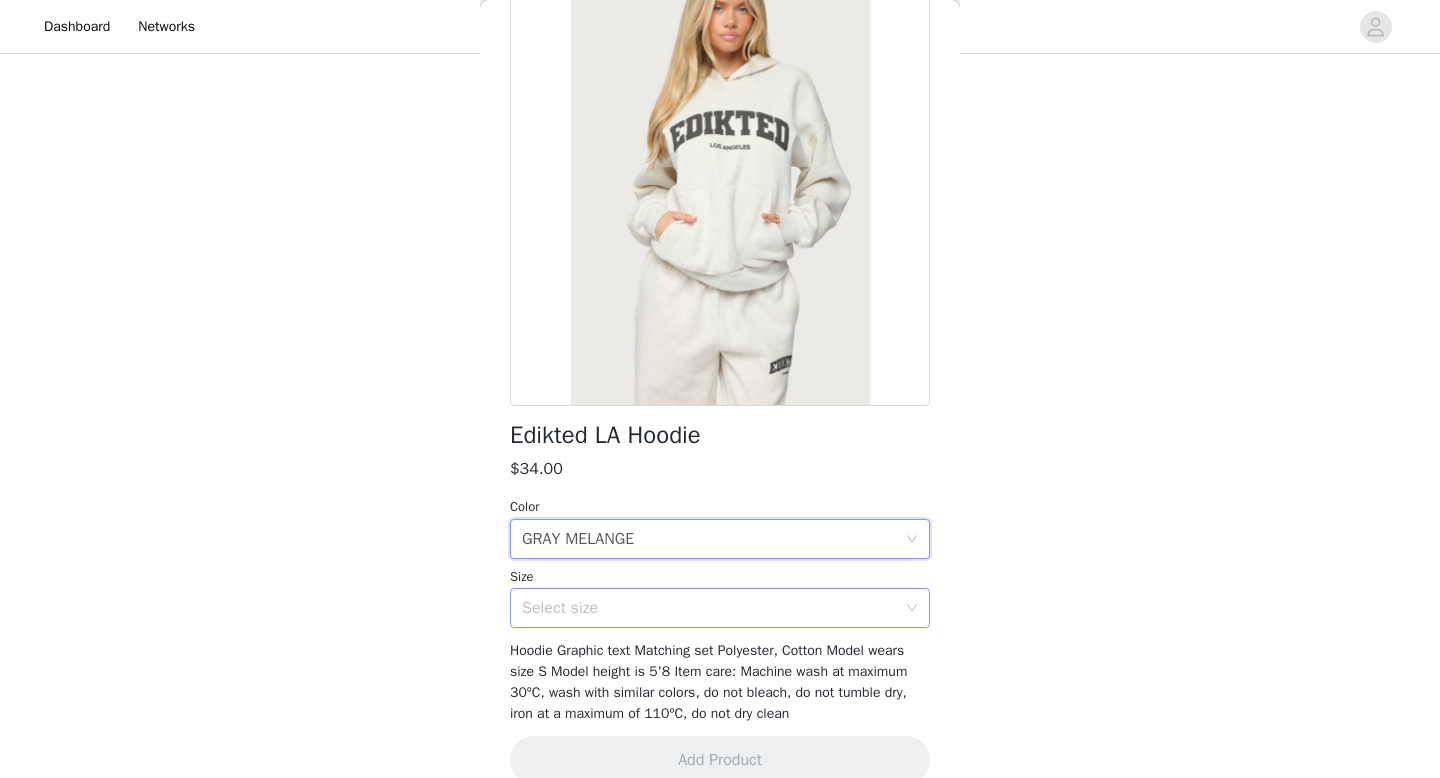 click on "Select size" at bounding box center [709, 608] 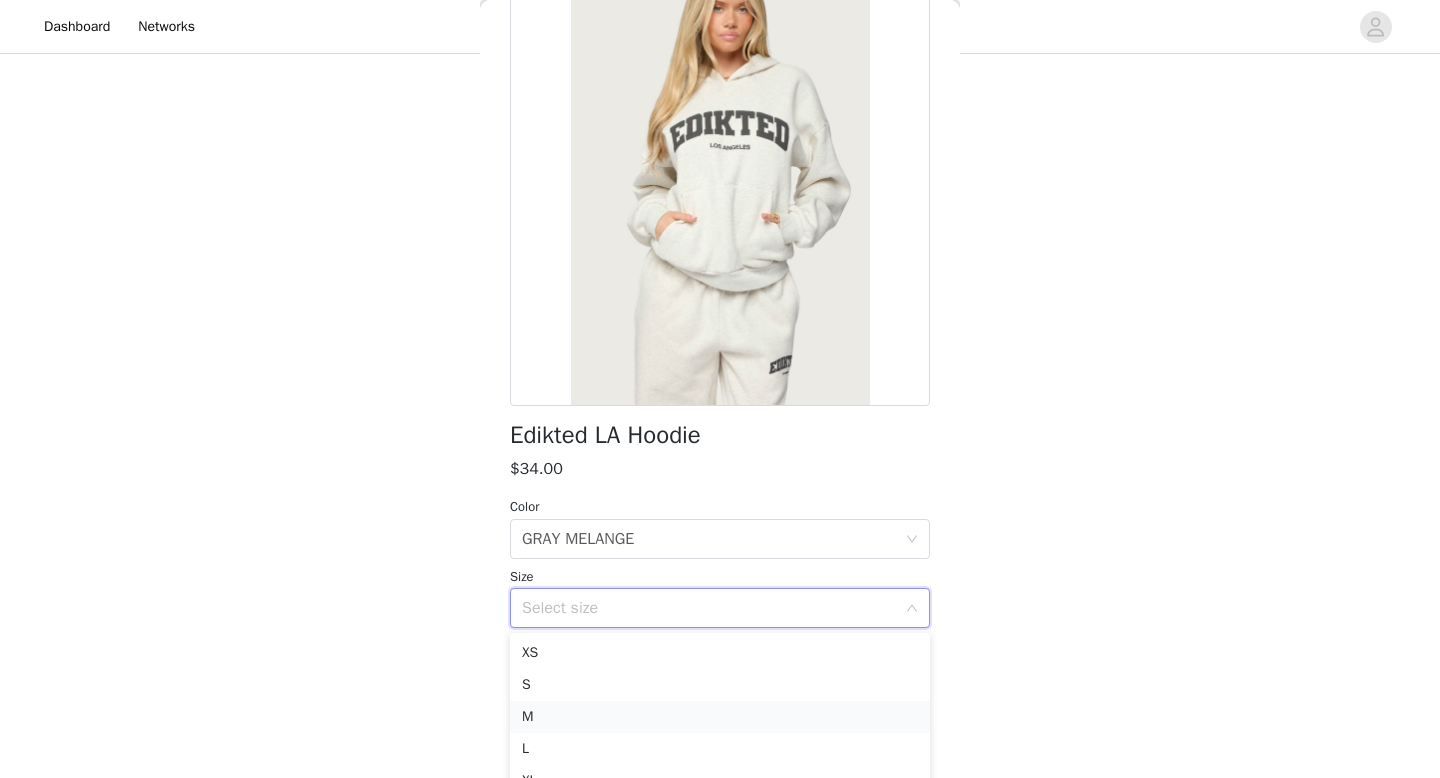 click on "M" at bounding box center [720, 717] 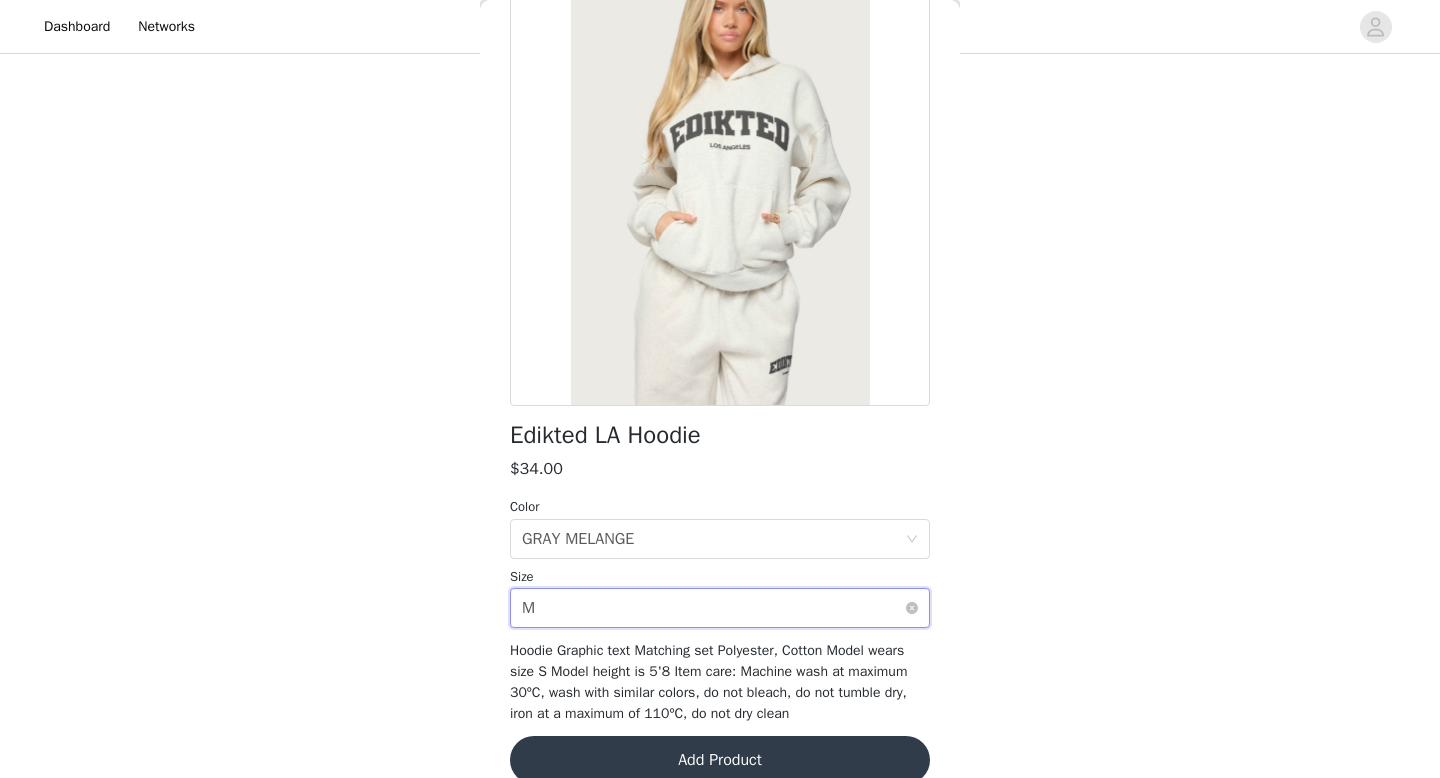 scroll, scrollTop: 174, scrollLeft: 0, axis: vertical 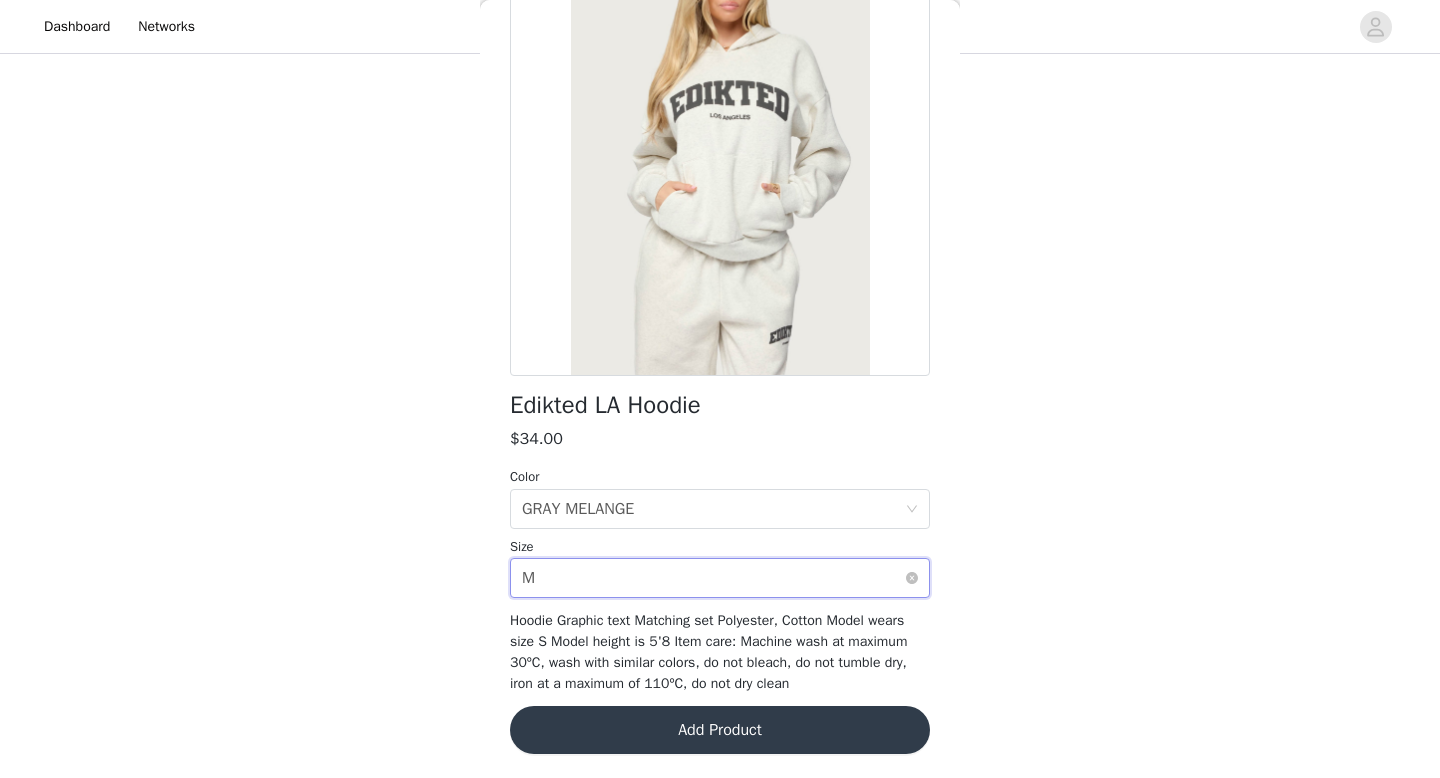click on "Select size M" at bounding box center [713, 578] 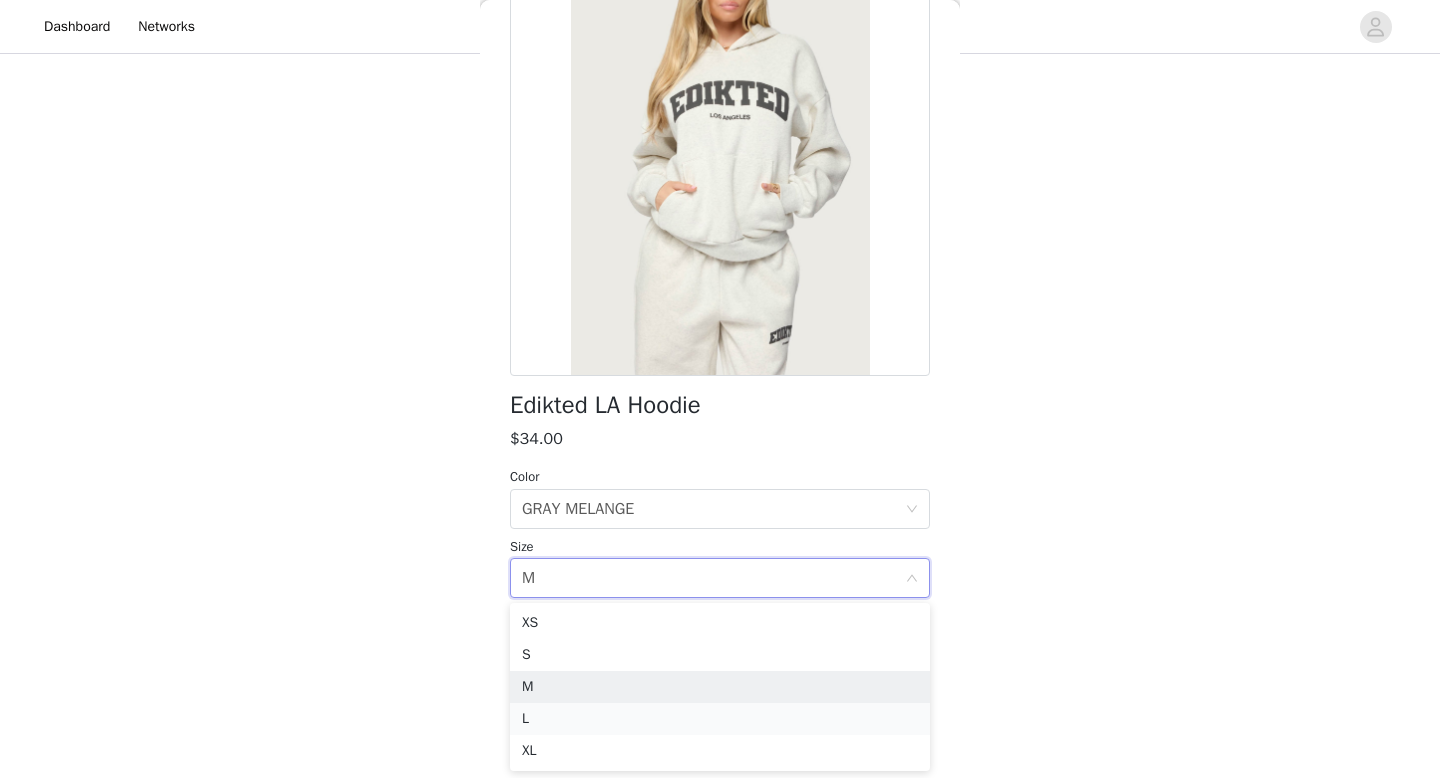 click on "L" at bounding box center (720, 719) 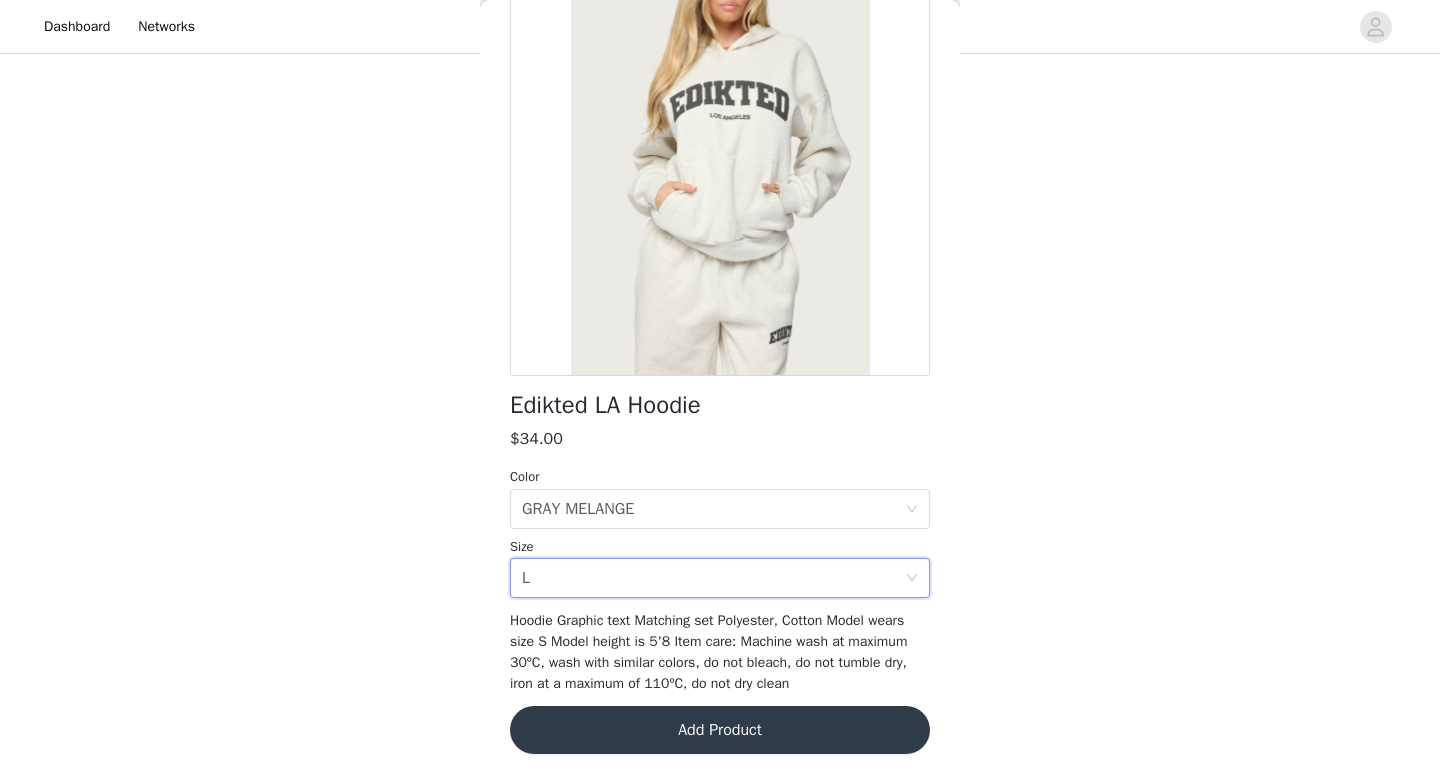 click on "Add Product" at bounding box center (720, 730) 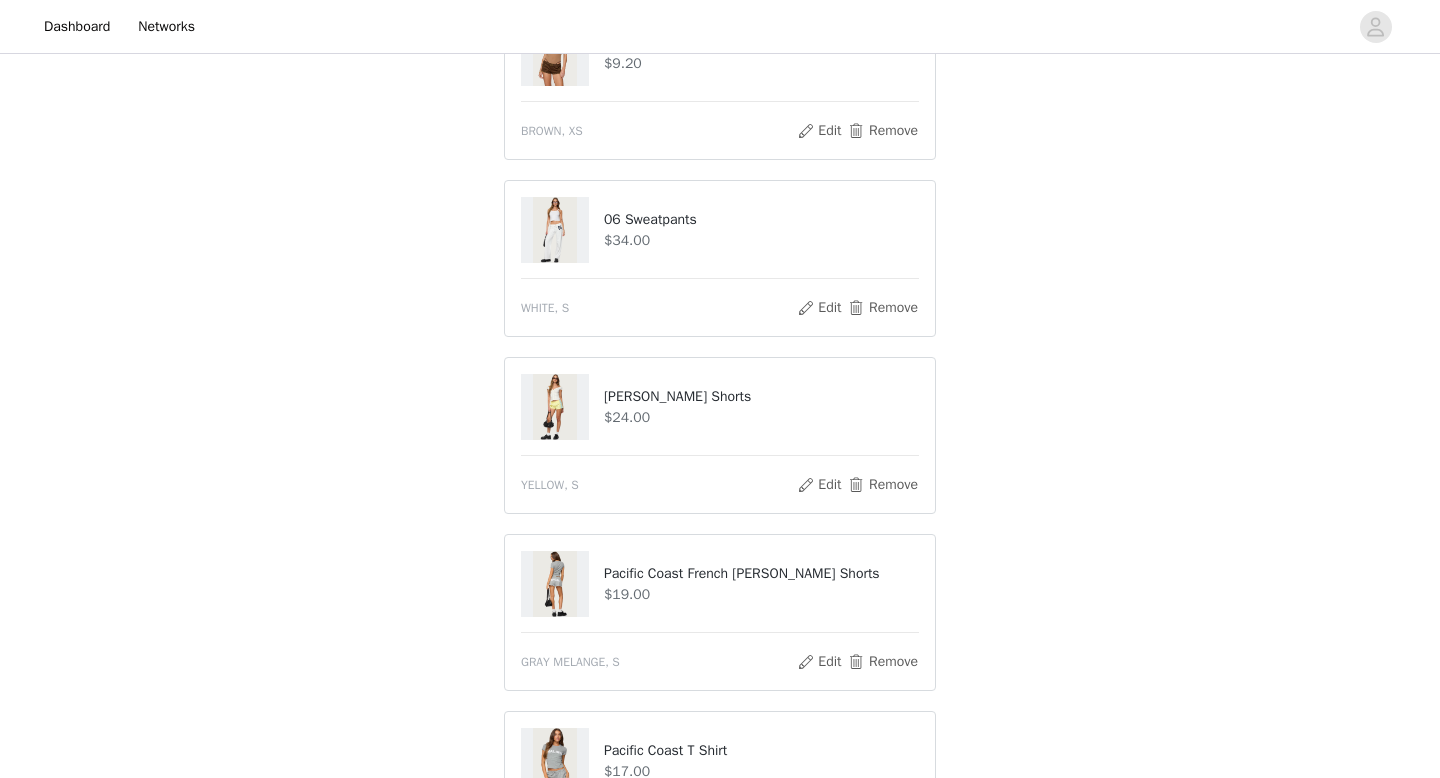 scroll, scrollTop: 840, scrollLeft: 0, axis: vertical 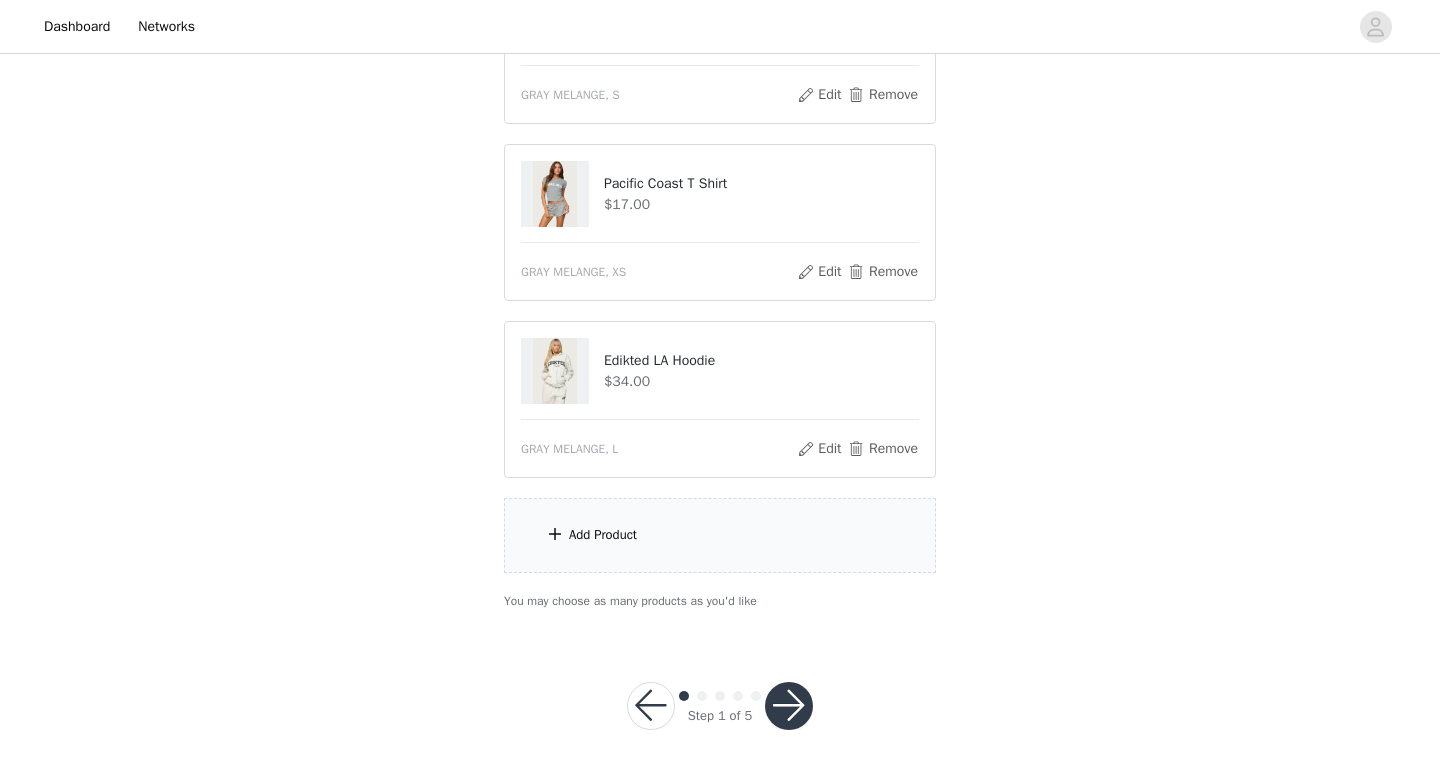 click on "Add Product" at bounding box center (720, 535) 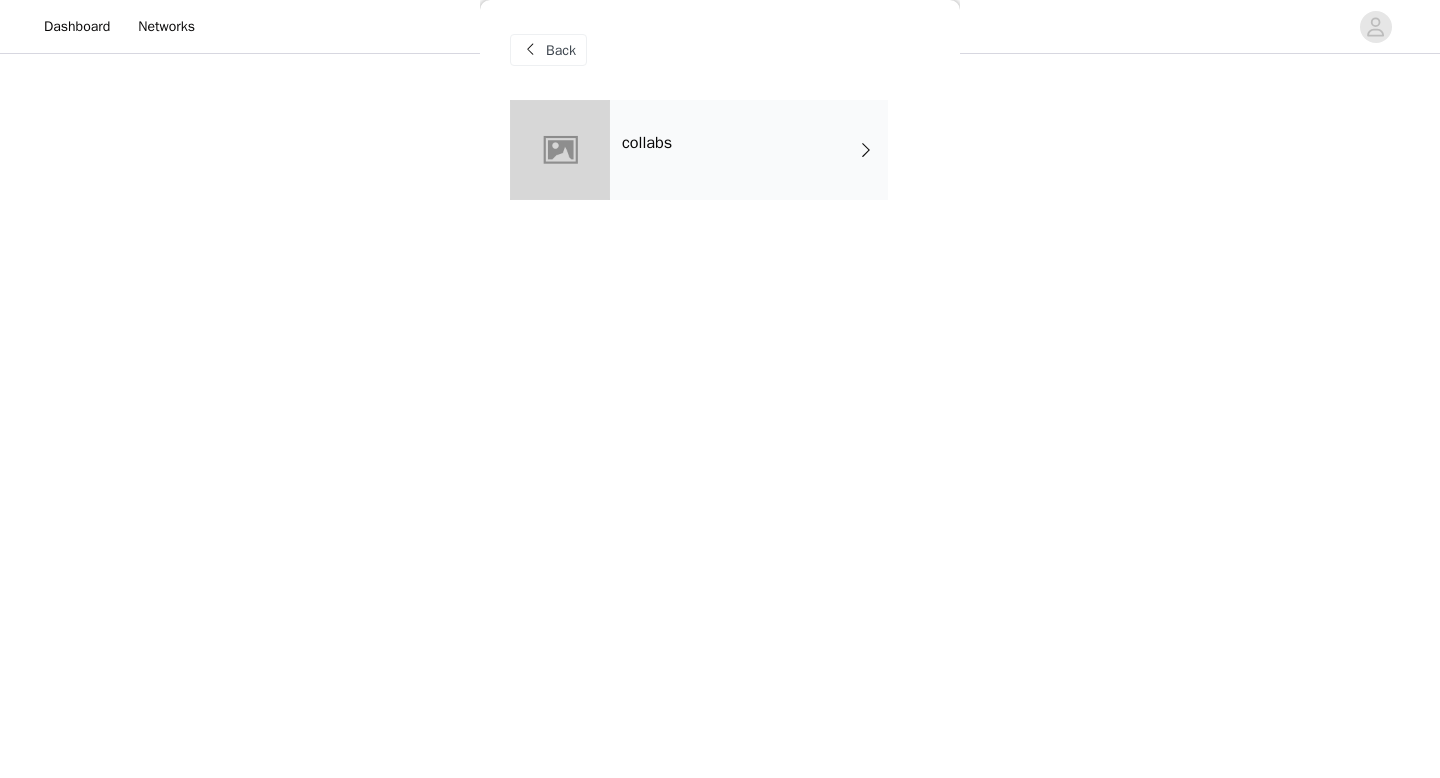 click on "collabs" at bounding box center [647, 143] 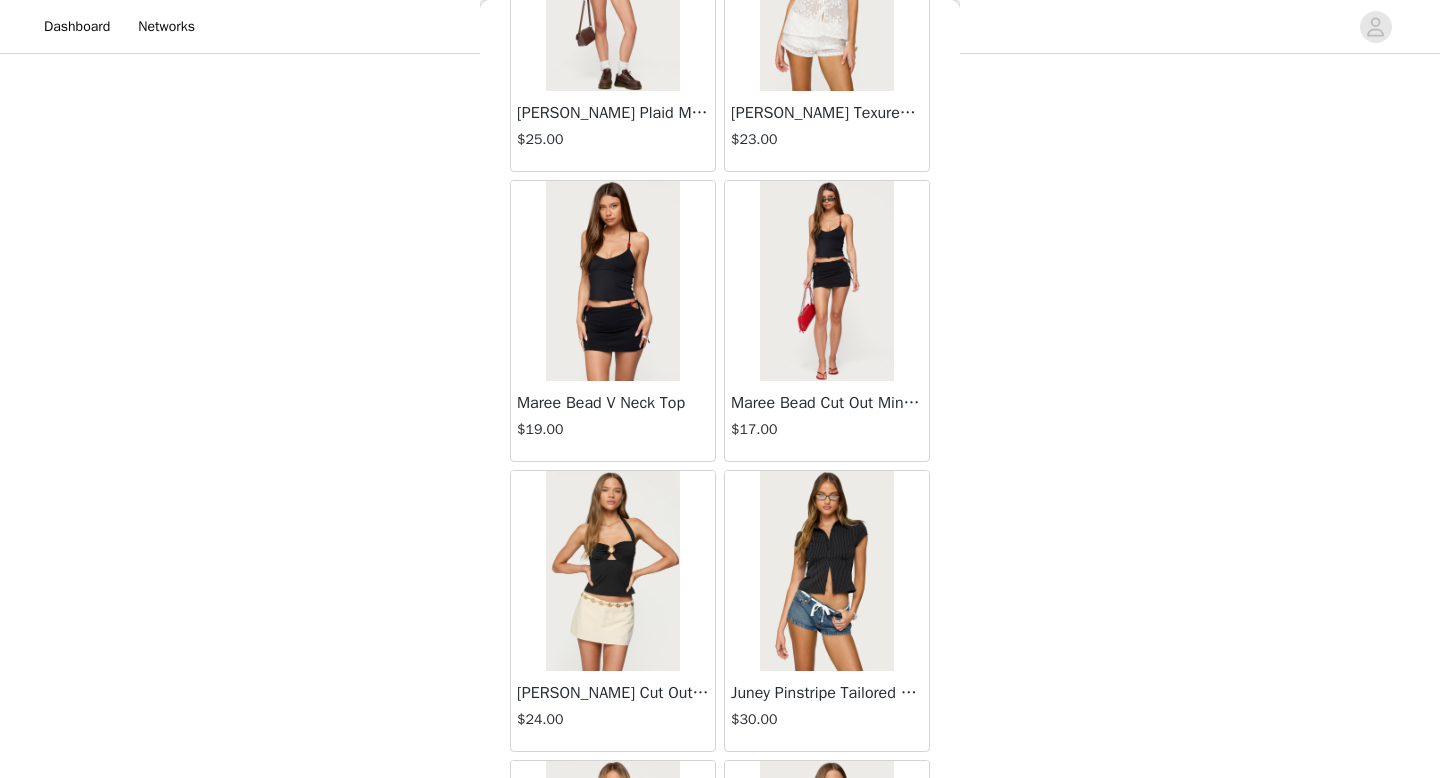 scroll, scrollTop: 2282, scrollLeft: 0, axis: vertical 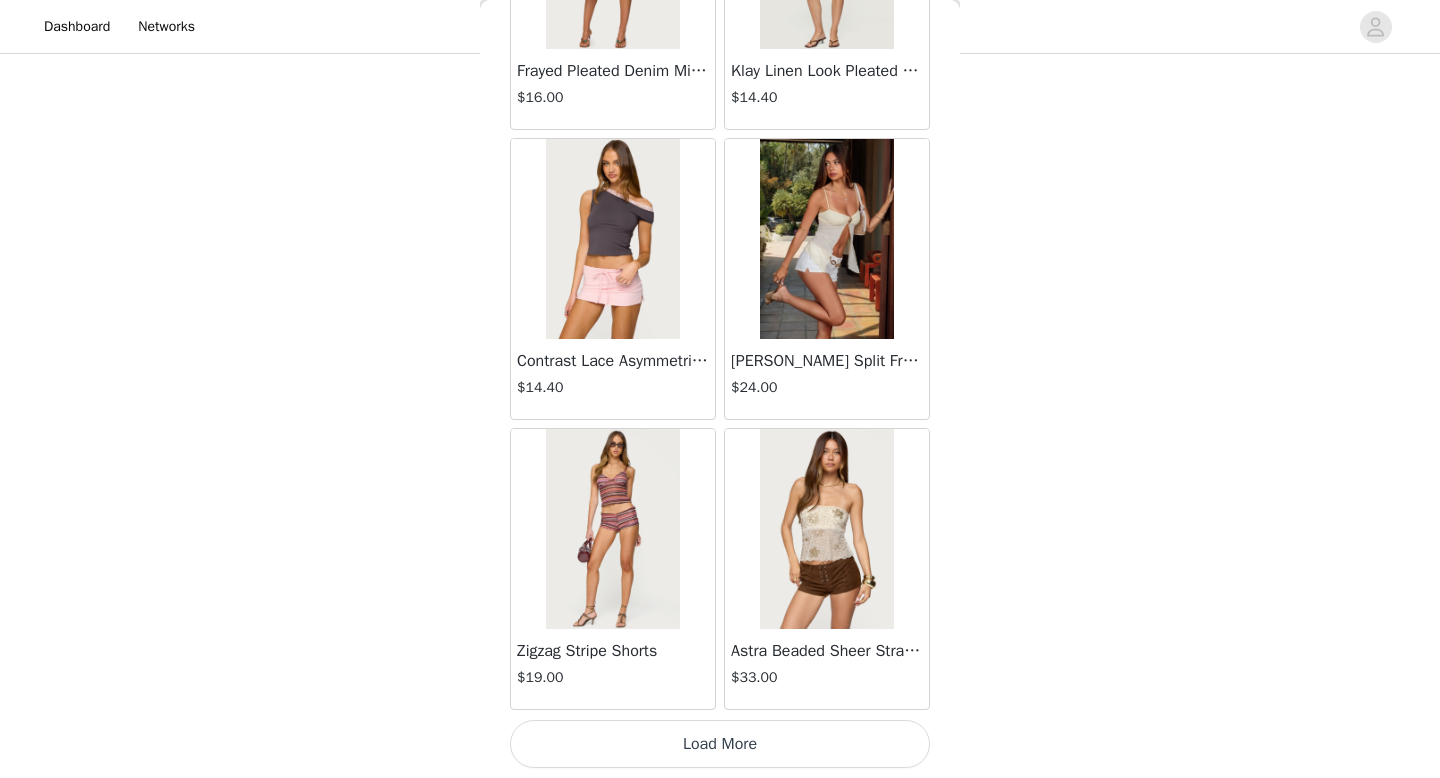 click on "Load More" at bounding box center (720, 744) 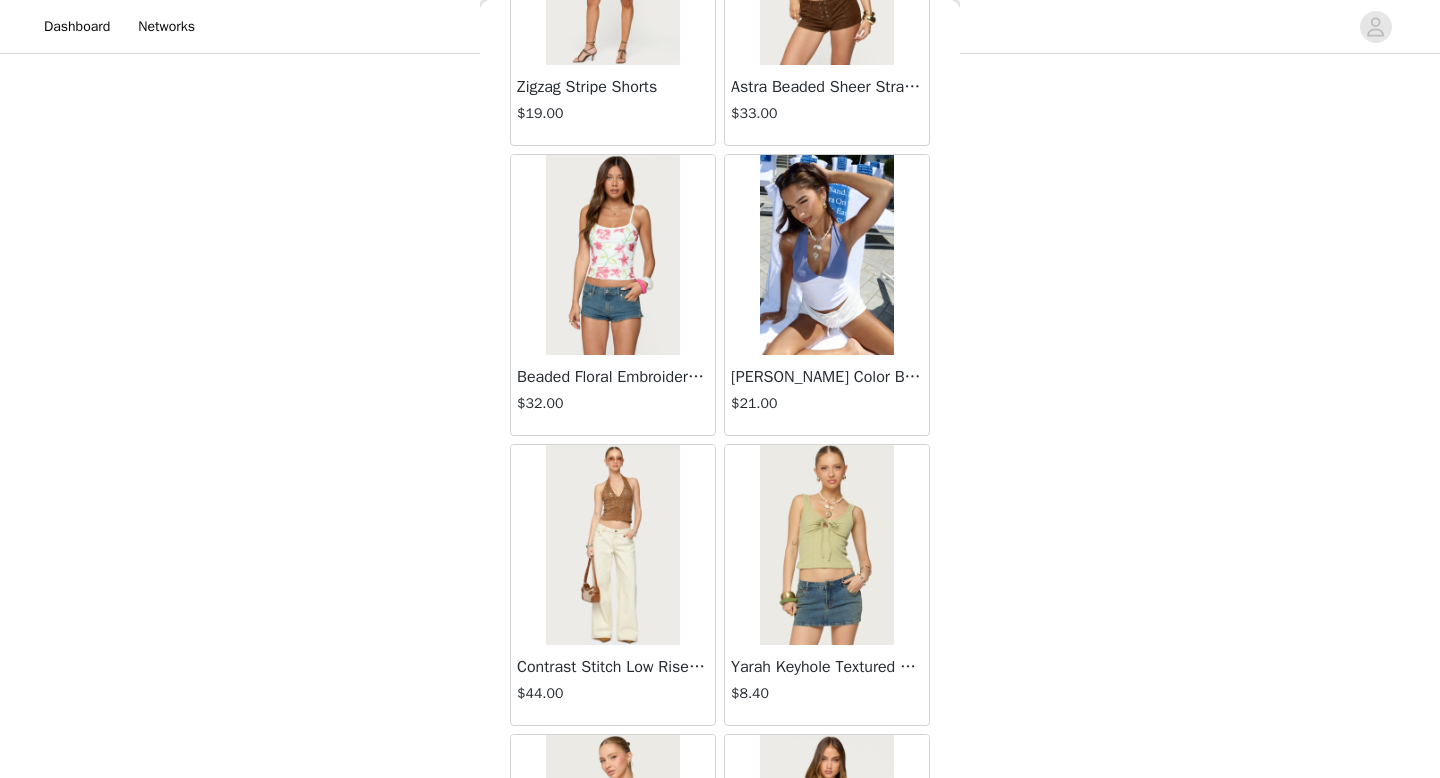 scroll, scrollTop: 5182, scrollLeft: 0, axis: vertical 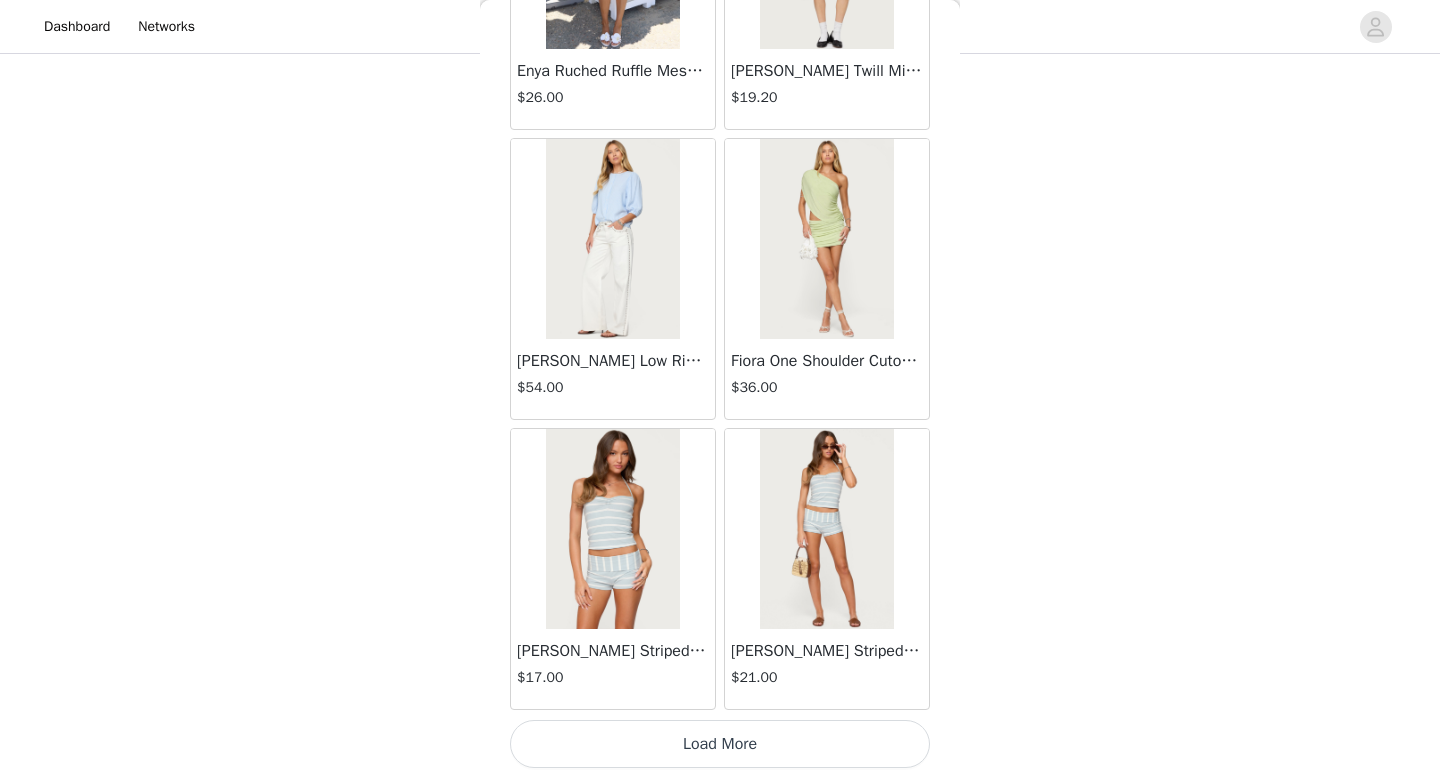 click on "Load More" at bounding box center (720, 744) 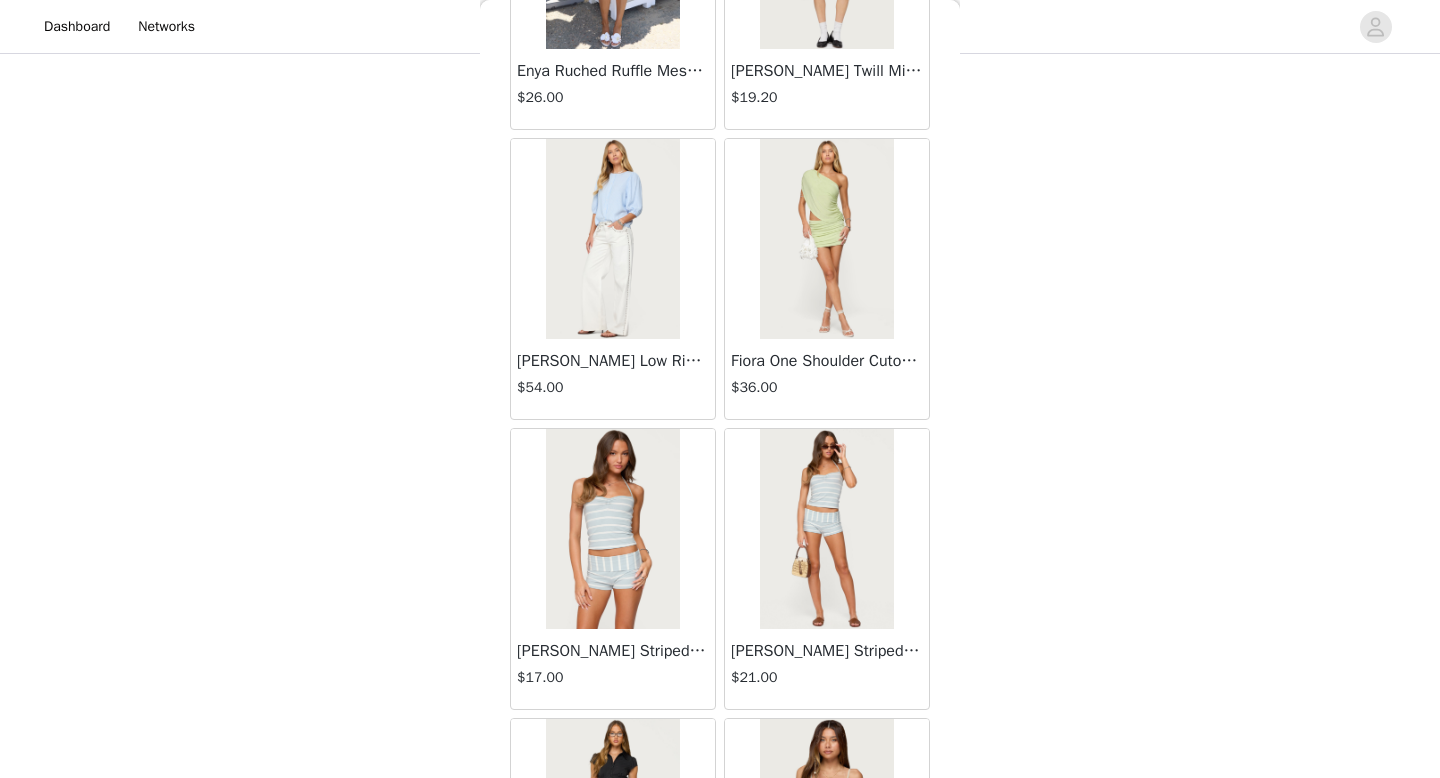 scroll, scrollTop: 8082, scrollLeft: 0, axis: vertical 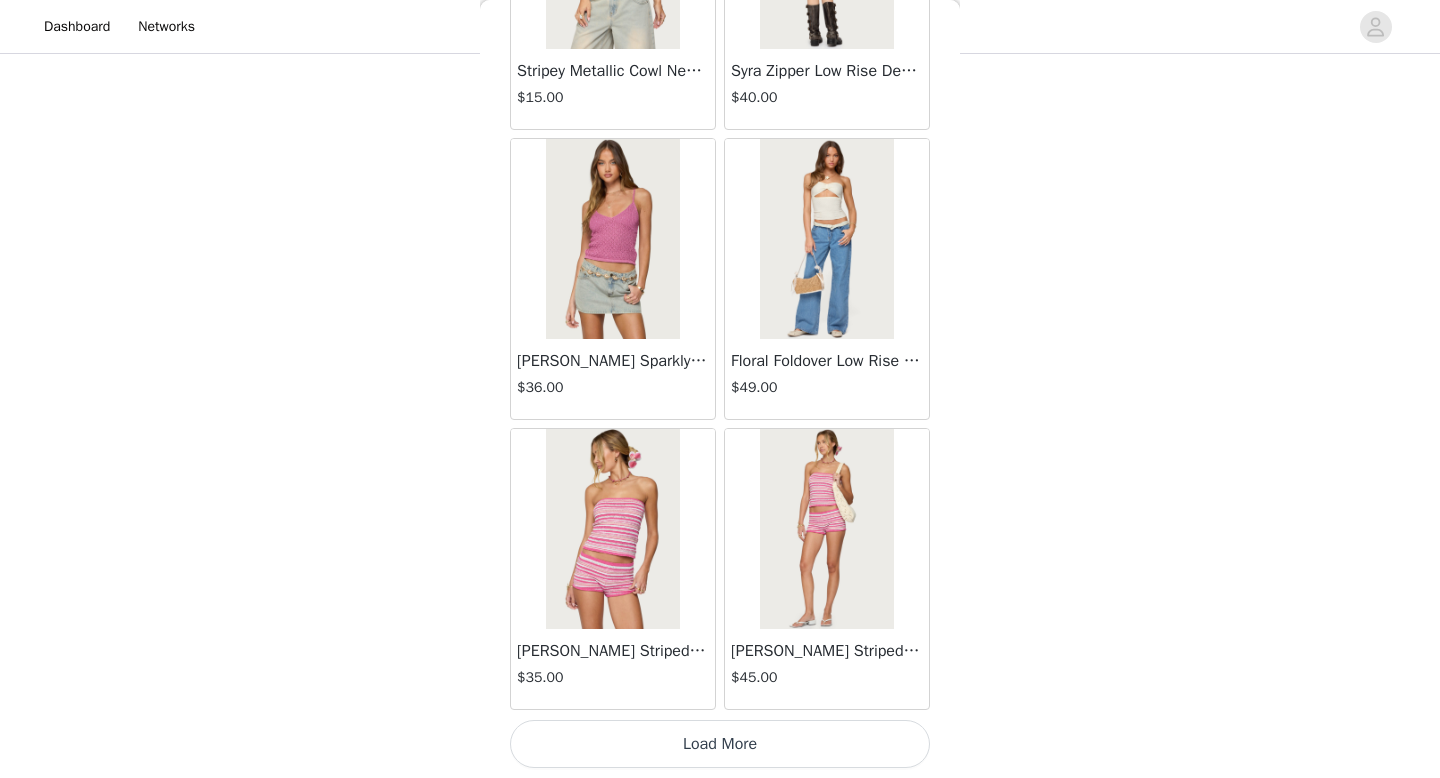 click on "Load More" at bounding box center (720, 744) 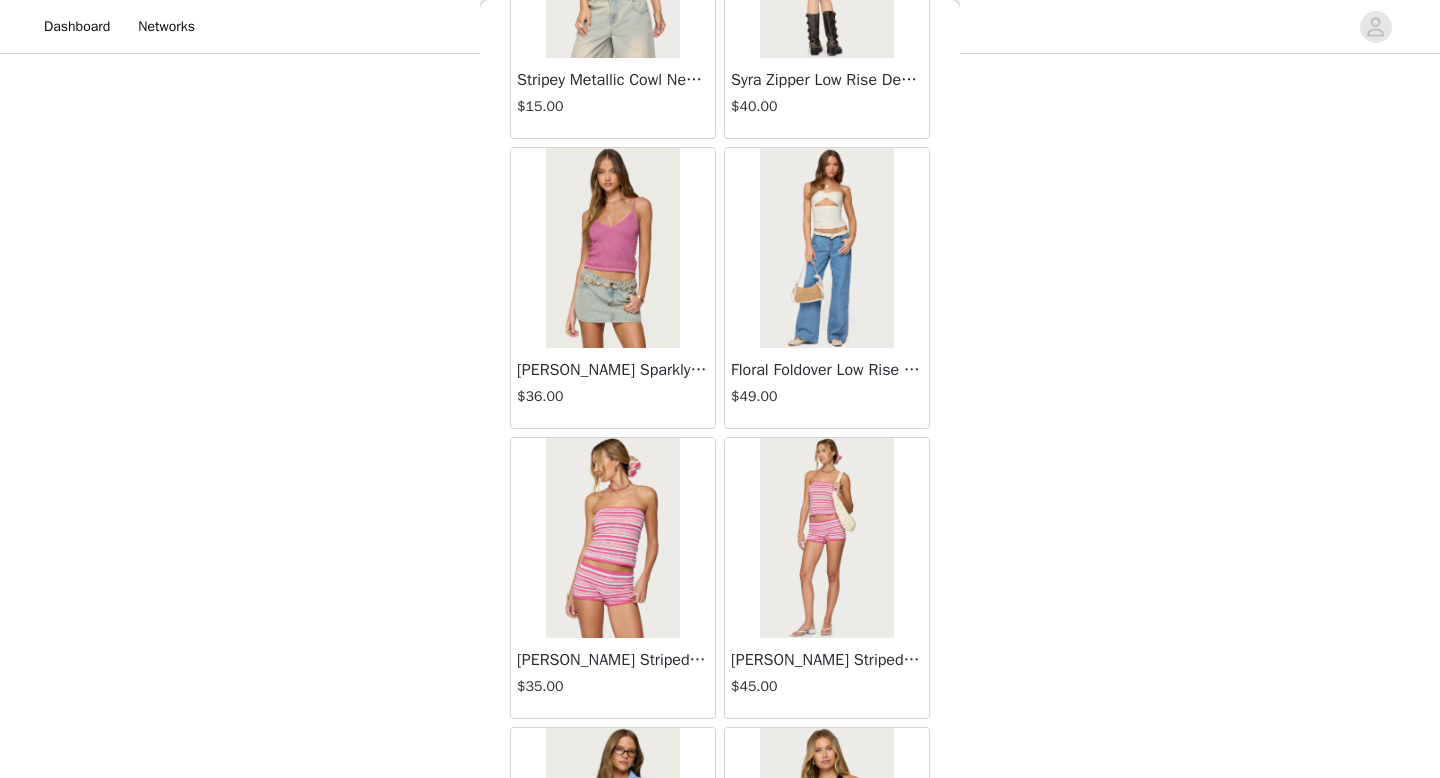 scroll, scrollTop: 8082, scrollLeft: 0, axis: vertical 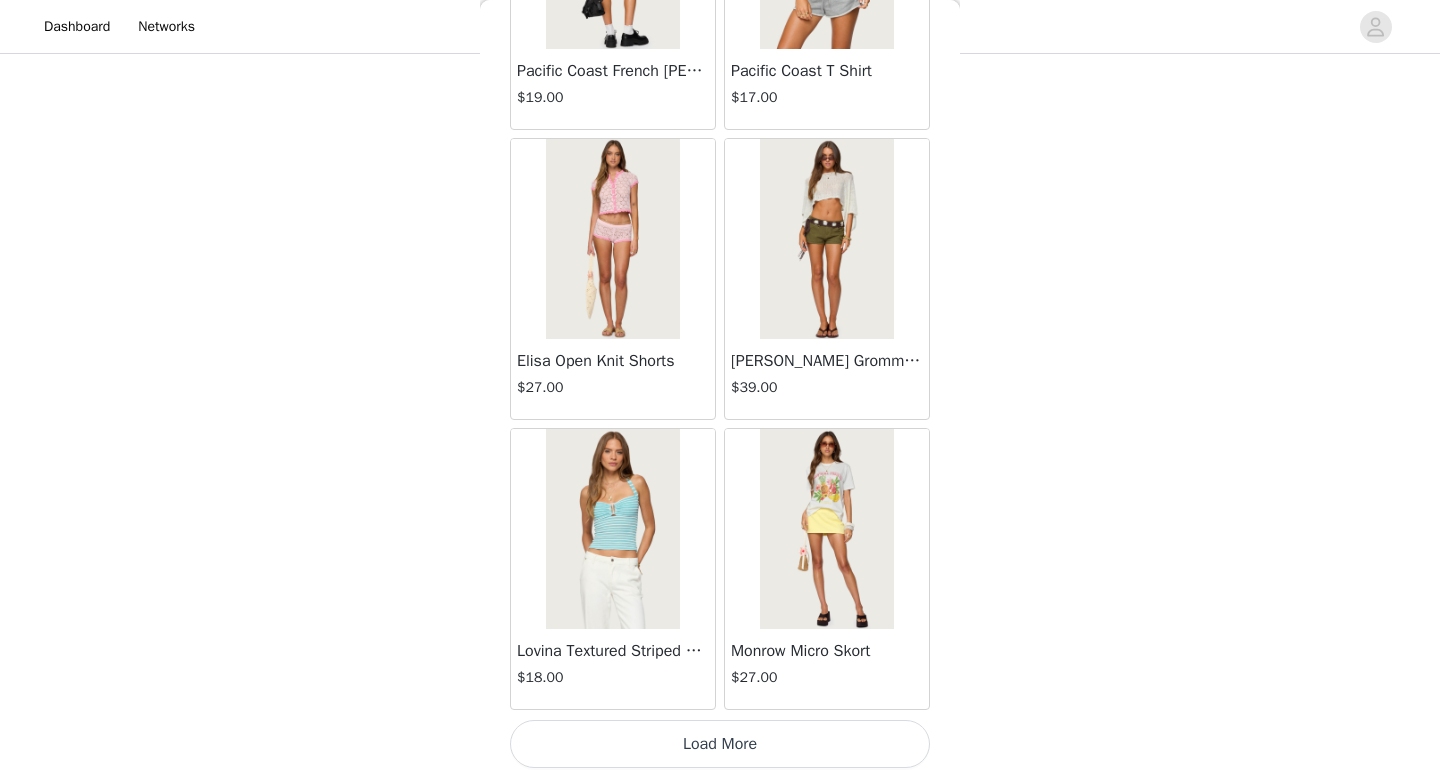 click on "Load More" at bounding box center (720, 744) 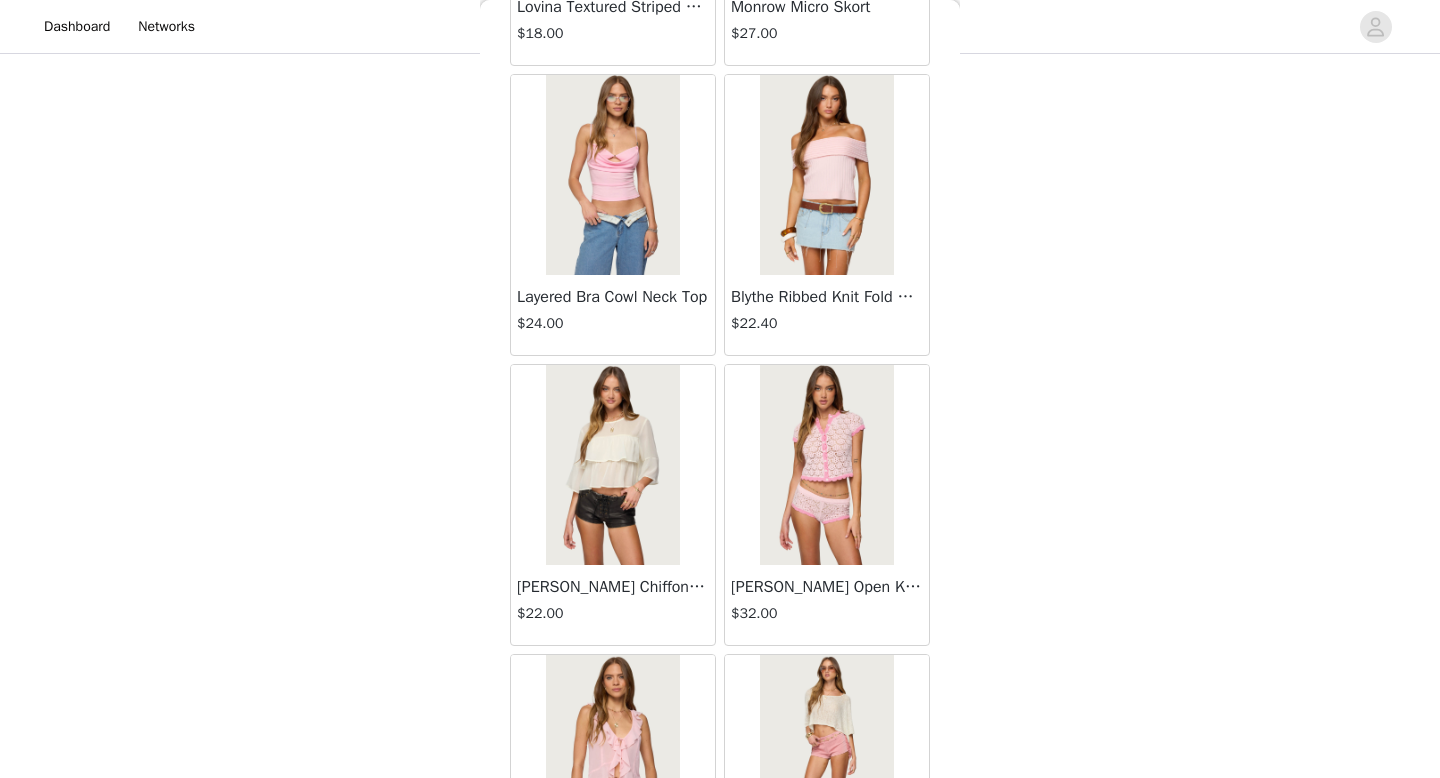 scroll, scrollTop: 13882, scrollLeft: 0, axis: vertical 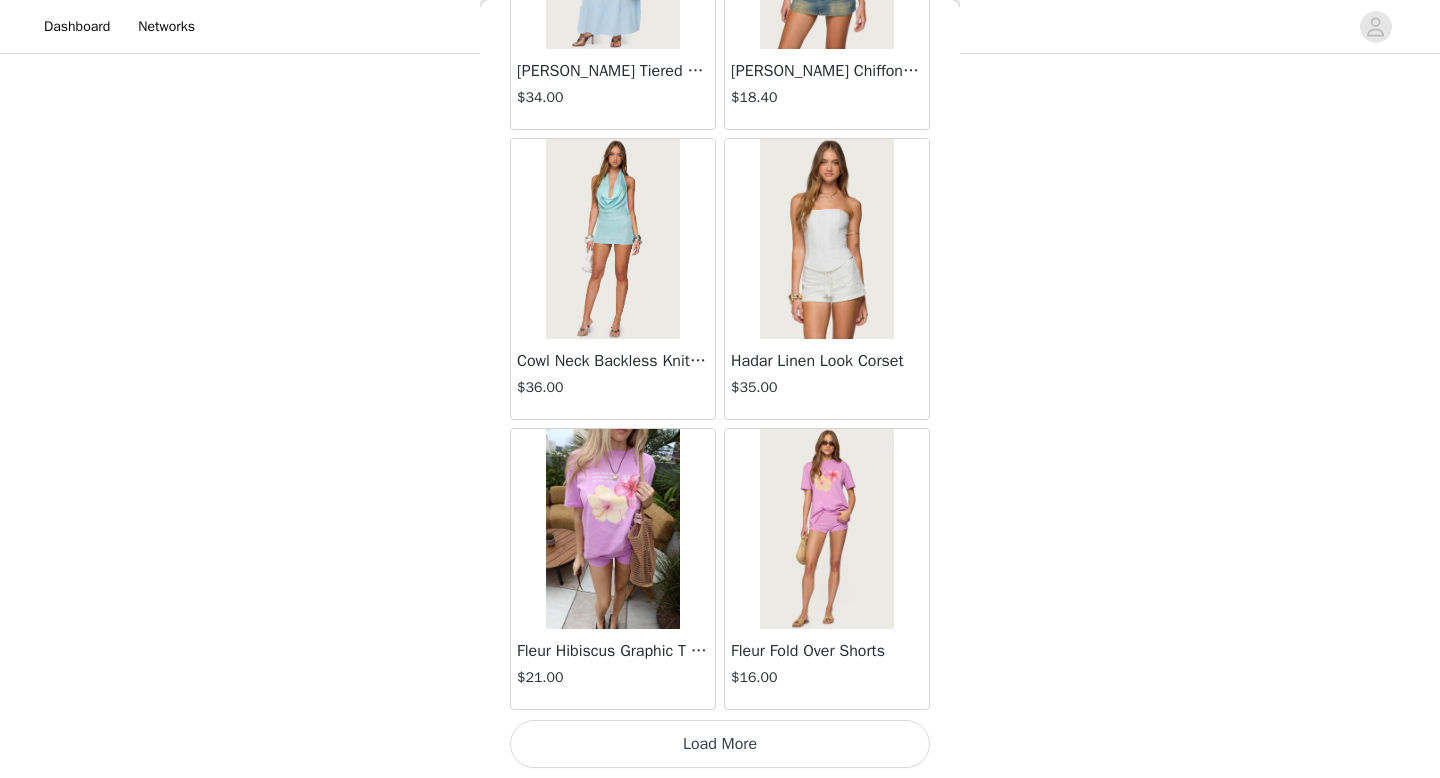 click on "Load More" at bounding box center [720, 744] 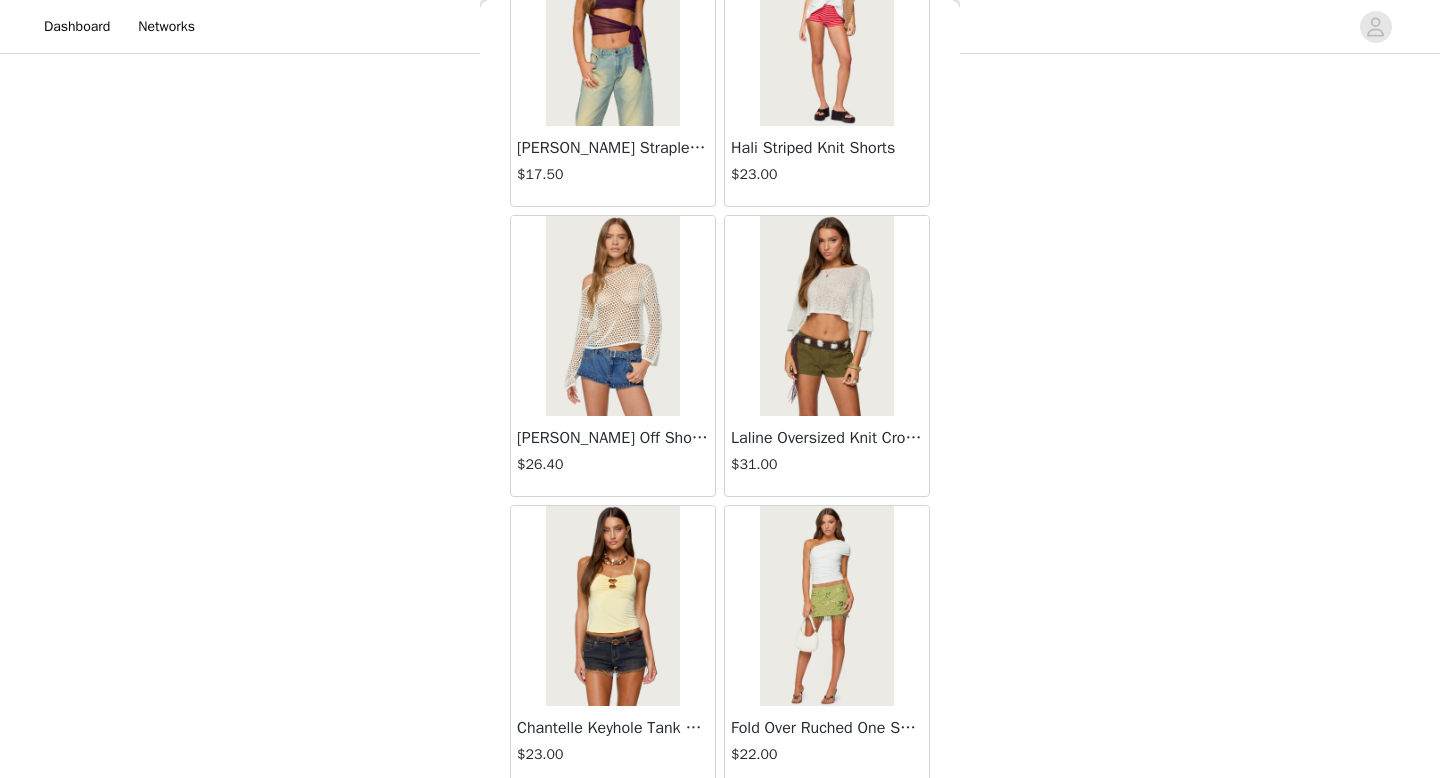 scroll, scrollTop: 16782, scrollLeft: 0, axis: vertical 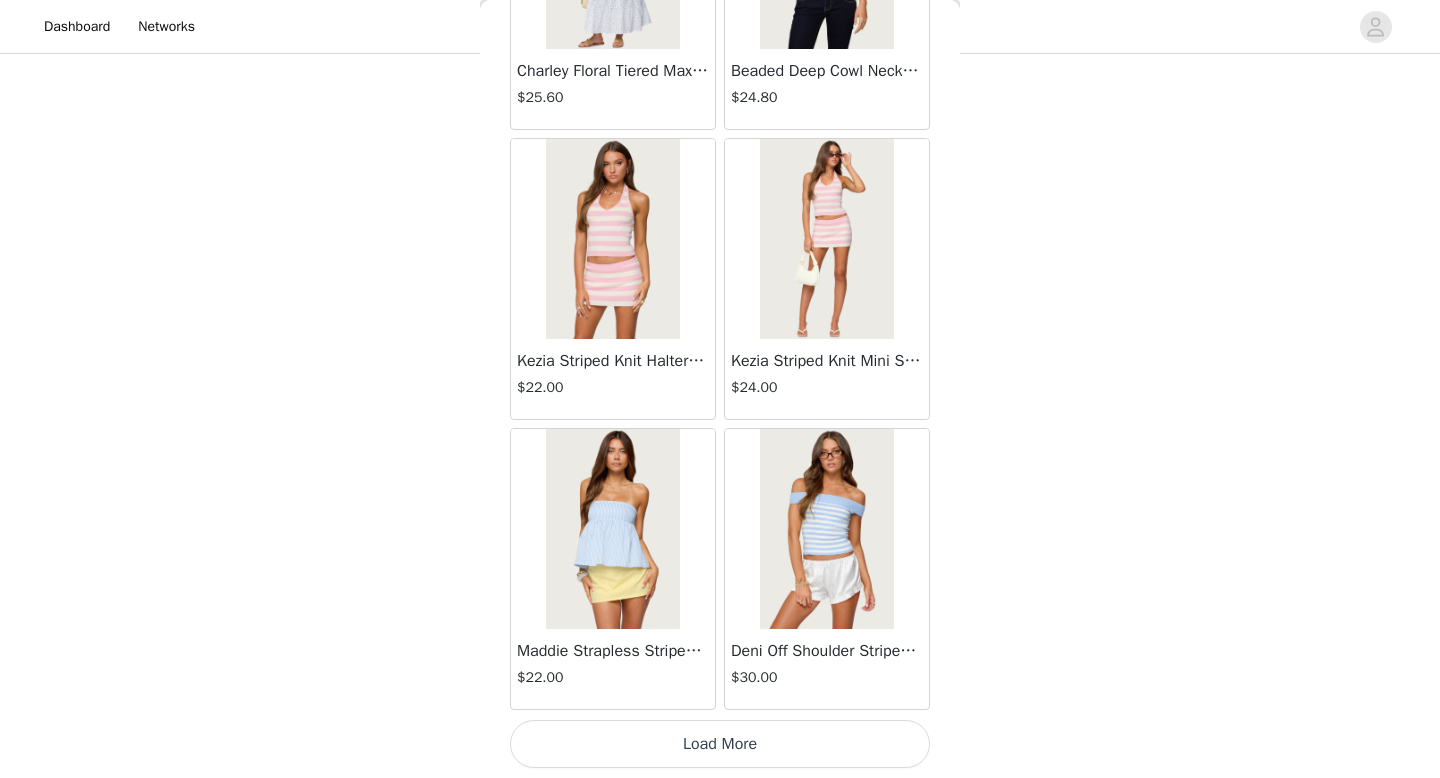 click on "Load More" at bounding box center [720, 744] 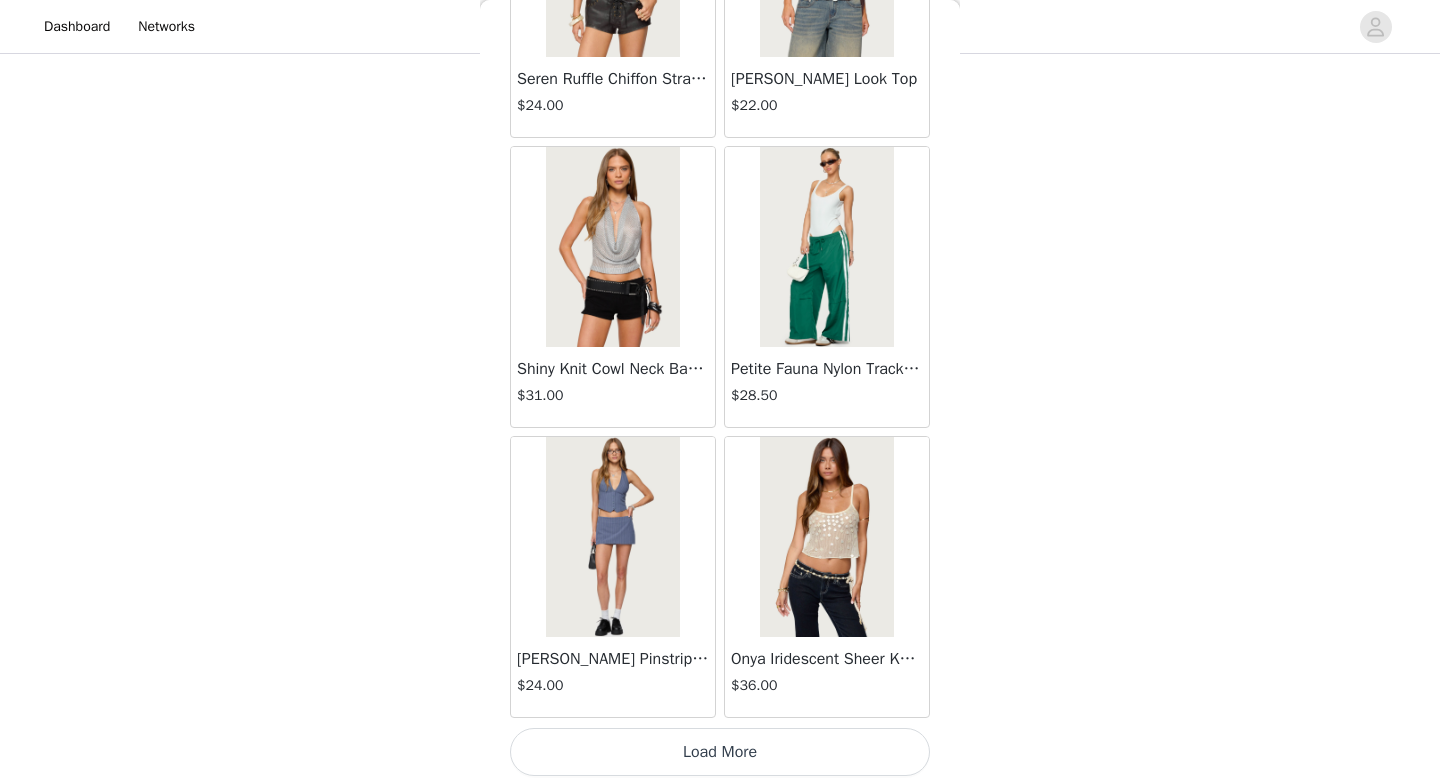 scroll, scrollTop: 19682, scrollLeft: 0, axis: vertical 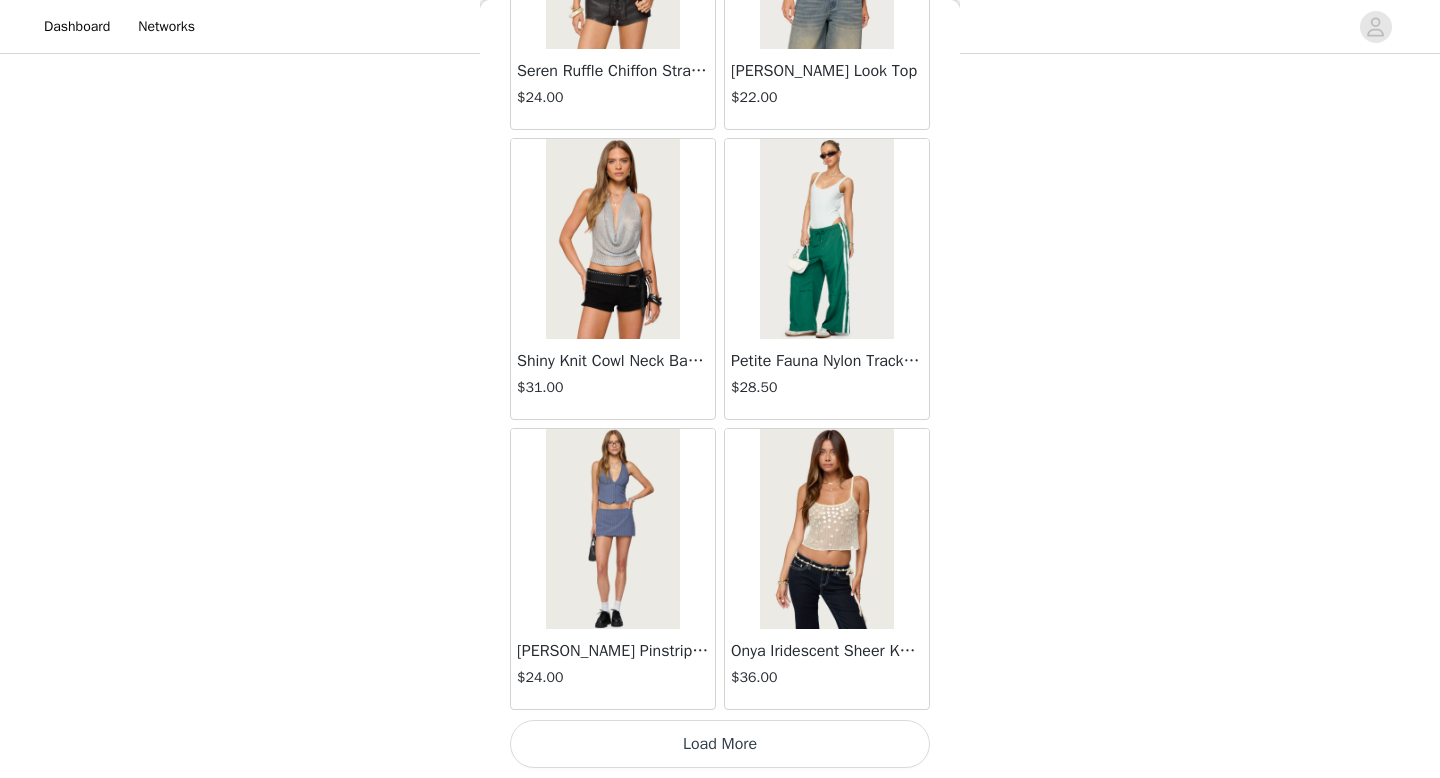 click on "Load More" at bounding box center (720, 744) 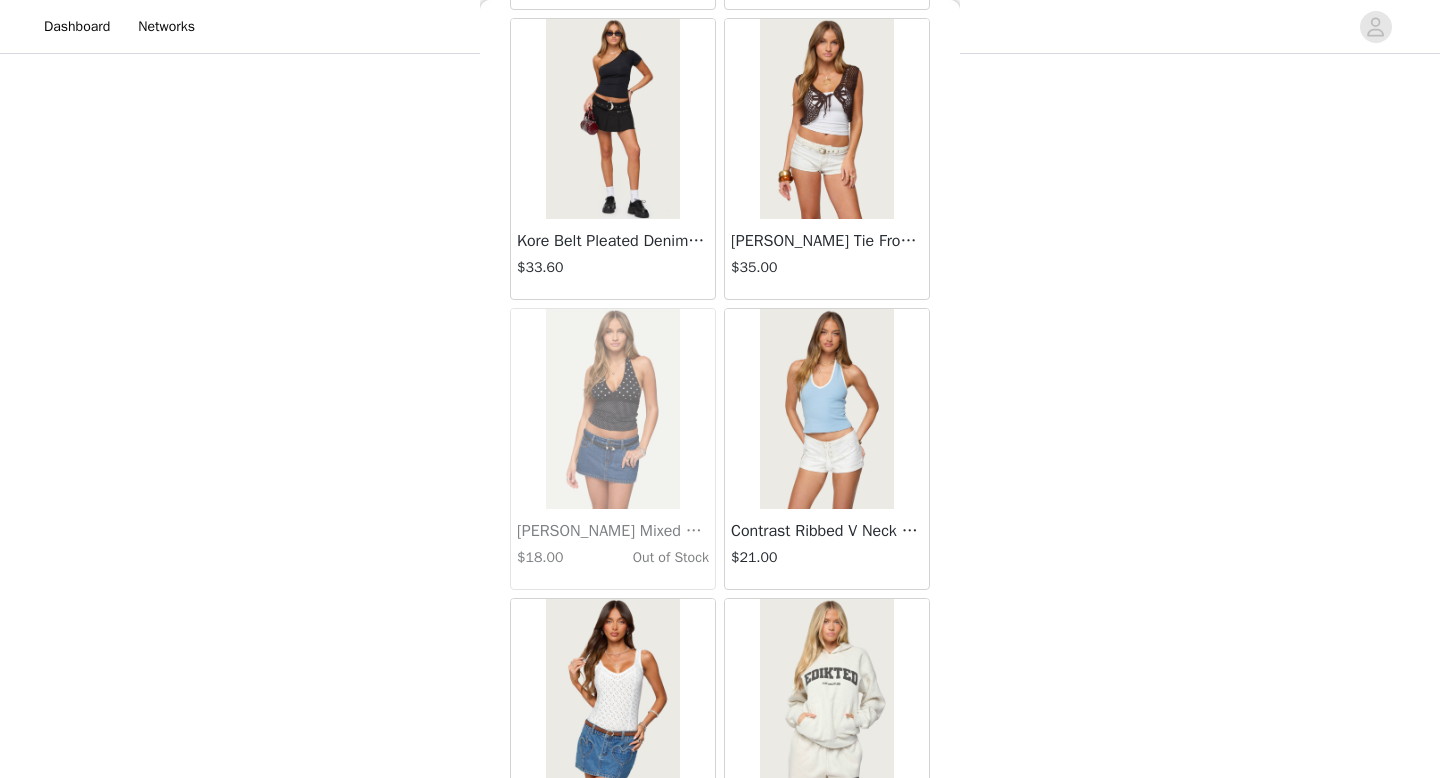 scroll, scrollTop: 22582, scrollLeft: 0, axis: vertical 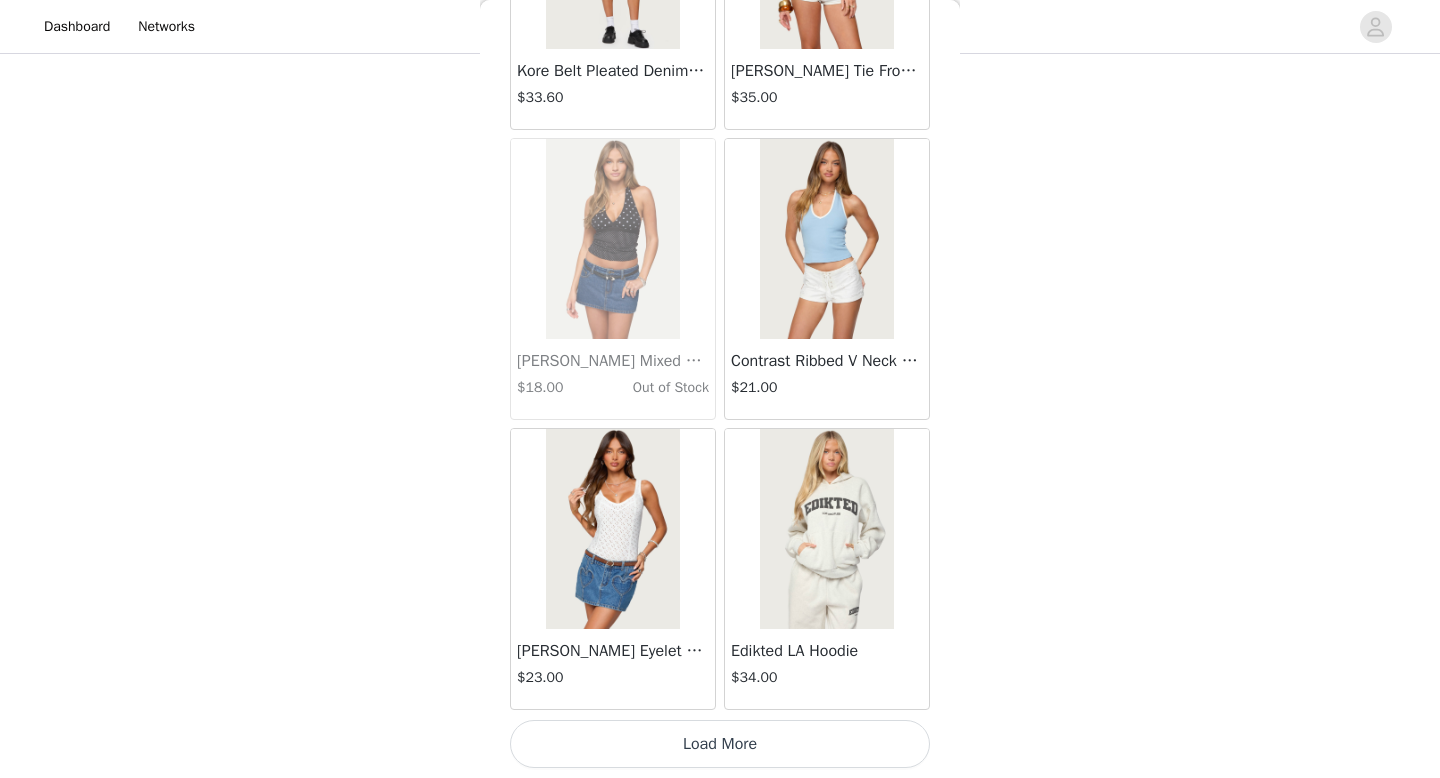 click on "Load More" at bounding box center (720, 744) 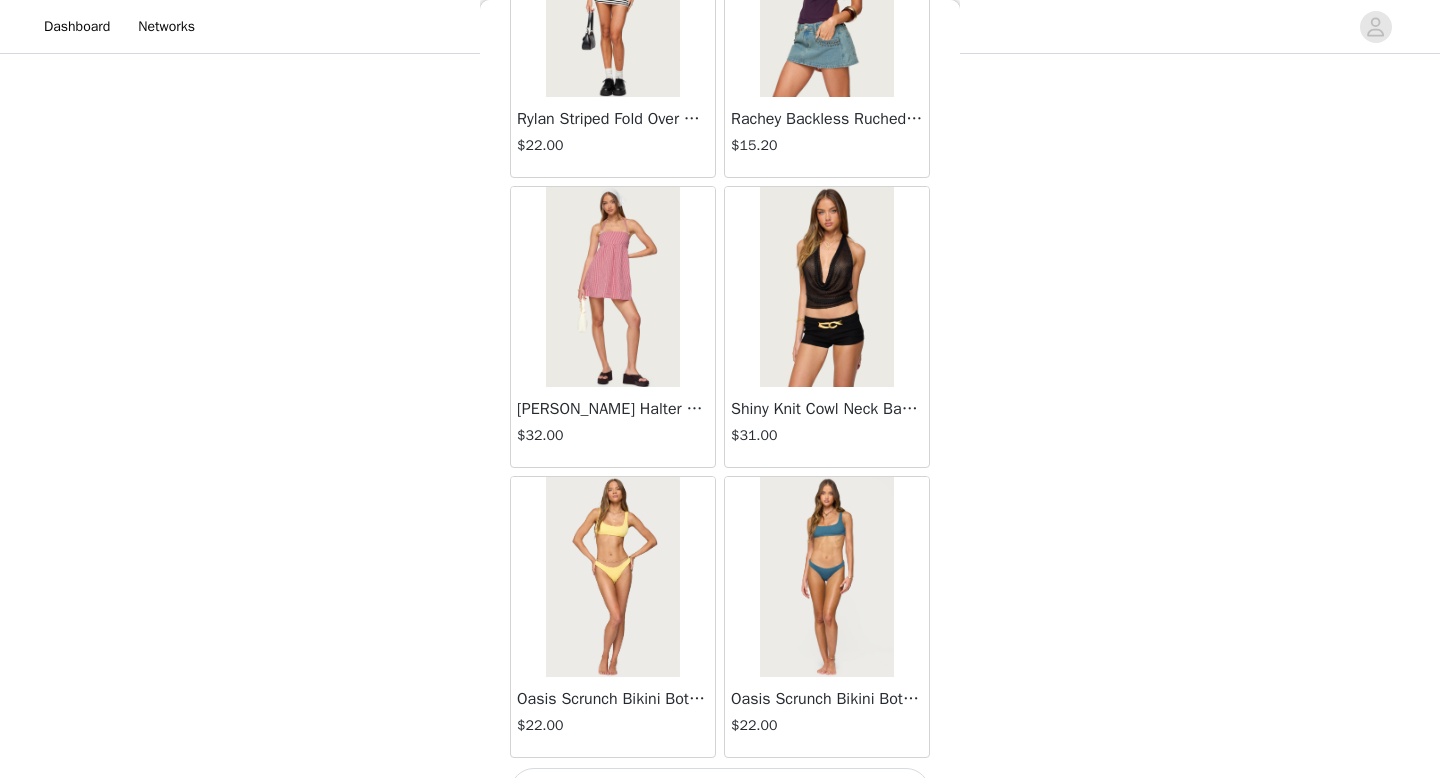 scroll, scrollTop: 25482, scrollLeft: 0, axis: vertical 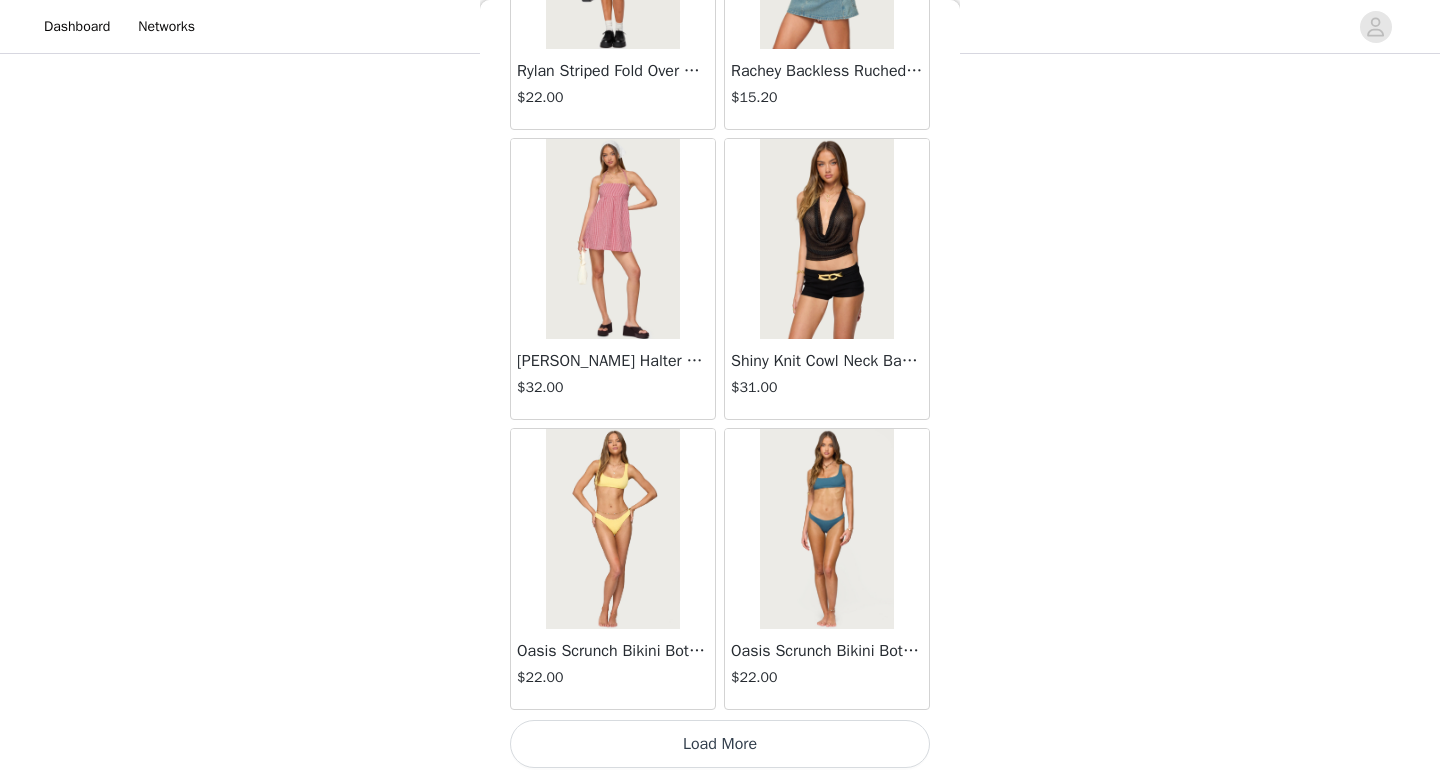 click on "Load More" at bounding box center [720, 744] 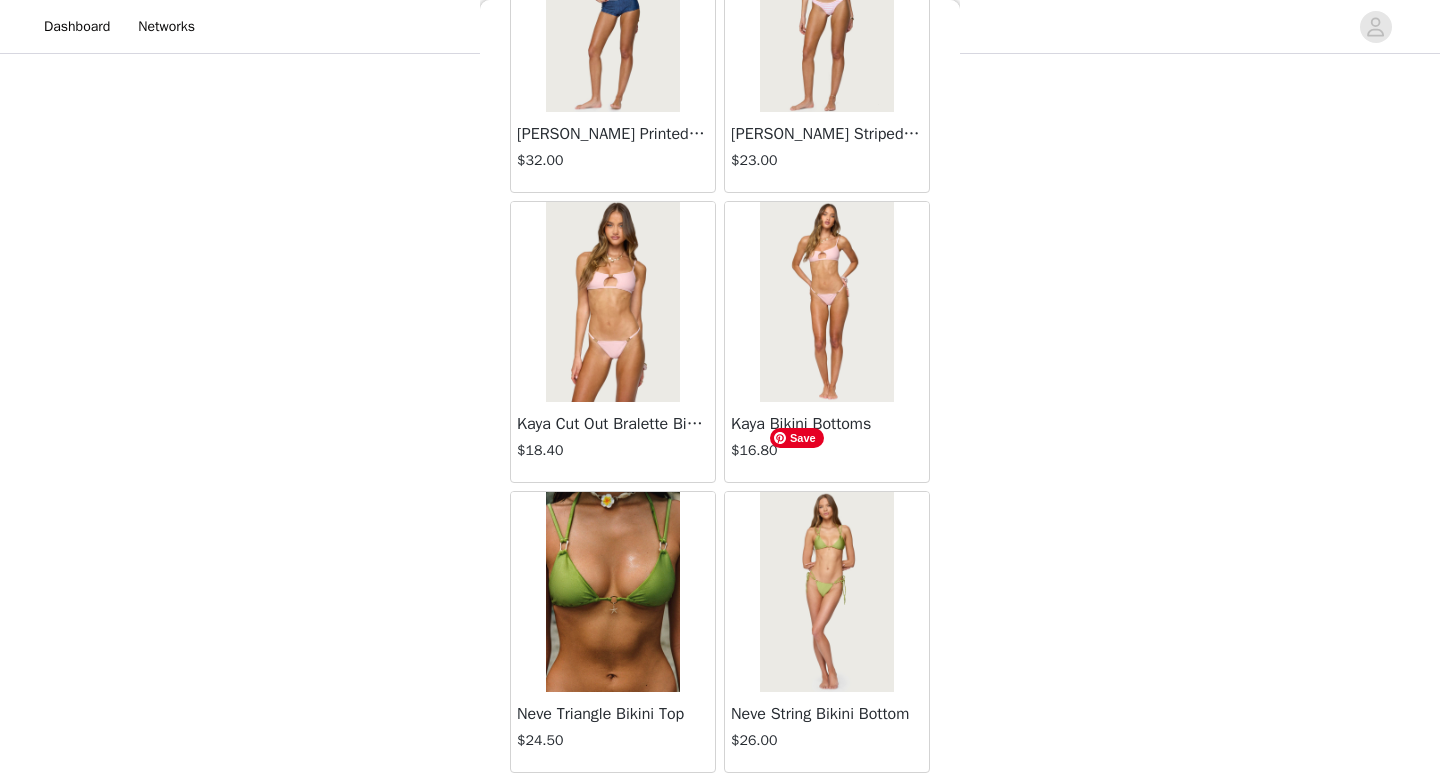 scroll, scrollTop: 28382, scrollLeft: 0, axis: vertical 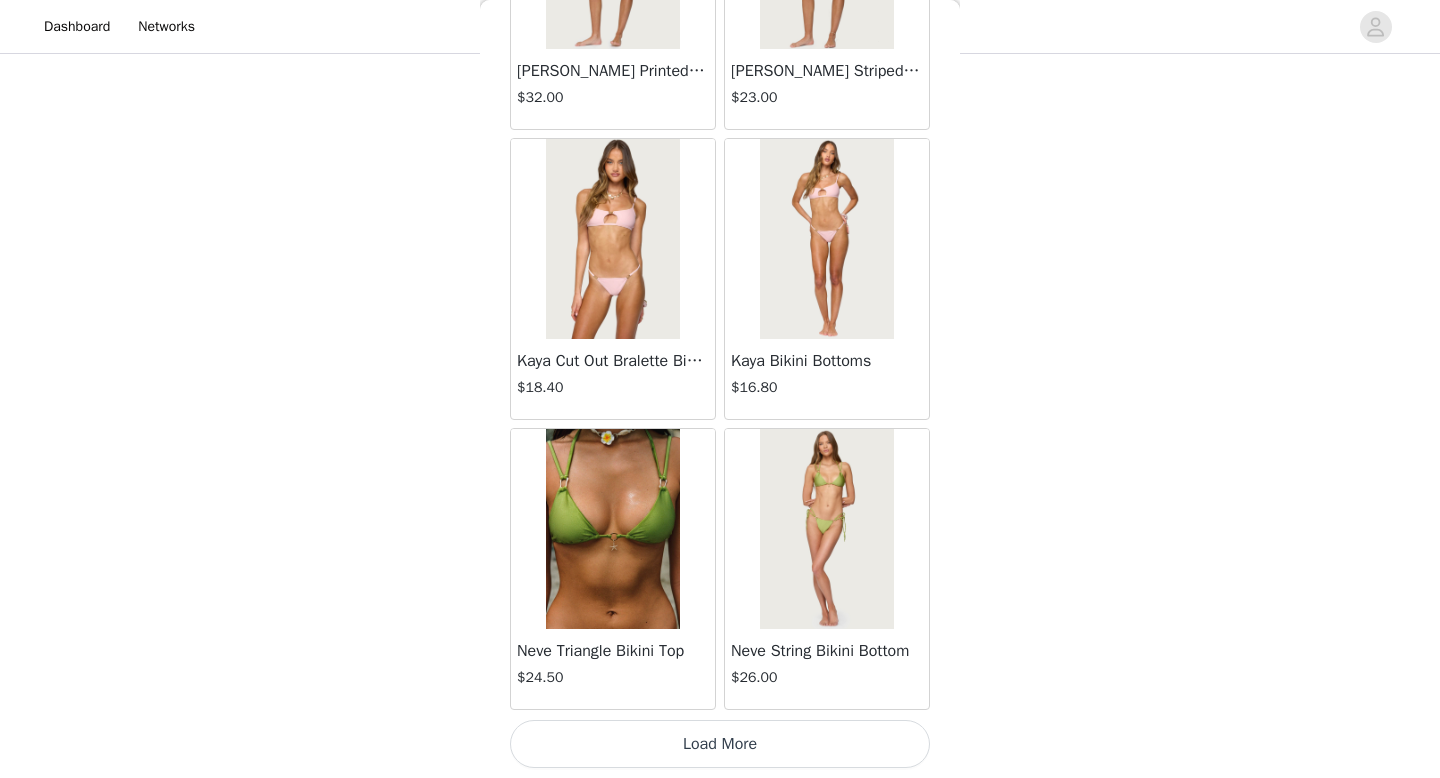 click on "Load More" at bounding box center (720, 744) 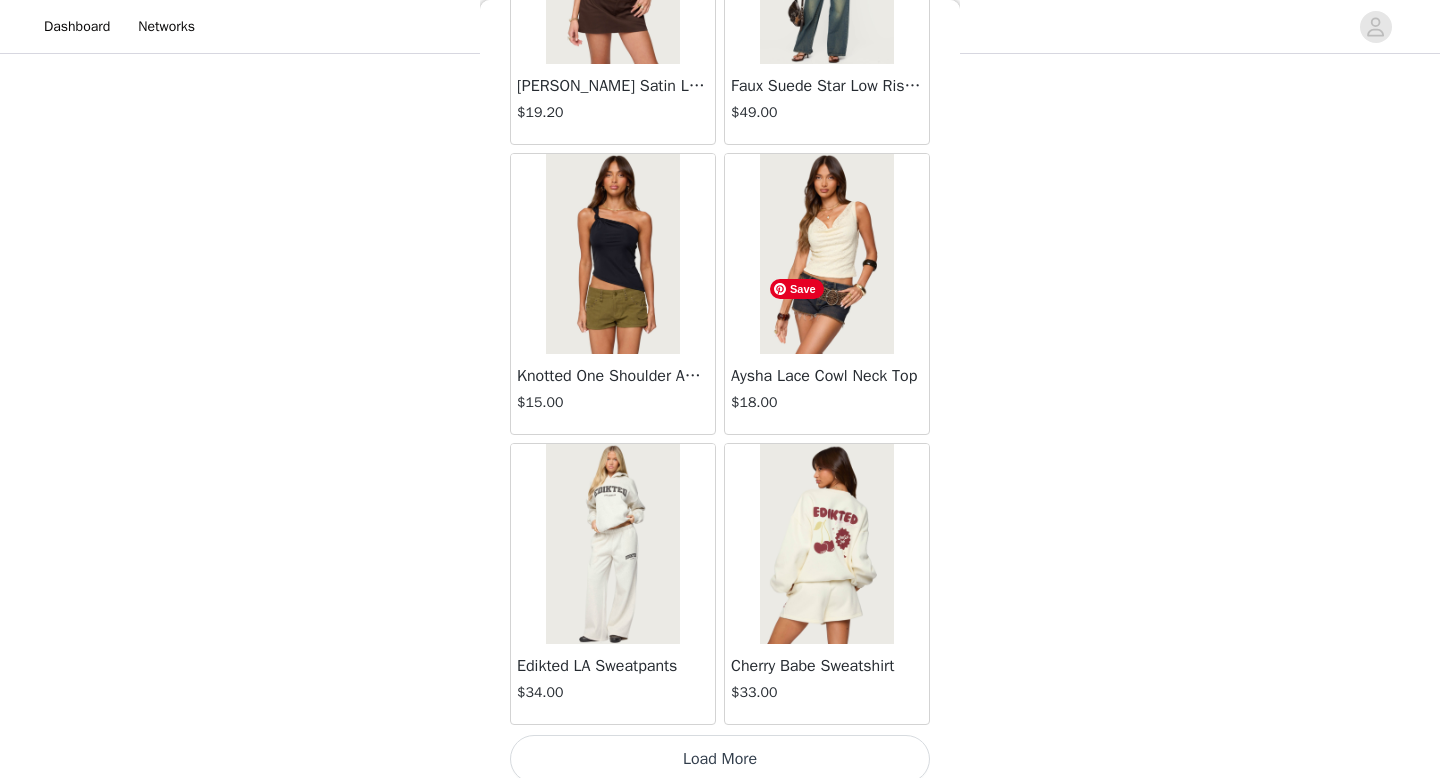 scroll, scrollTop: 31277, scrollLeft: 0, axis: vertical 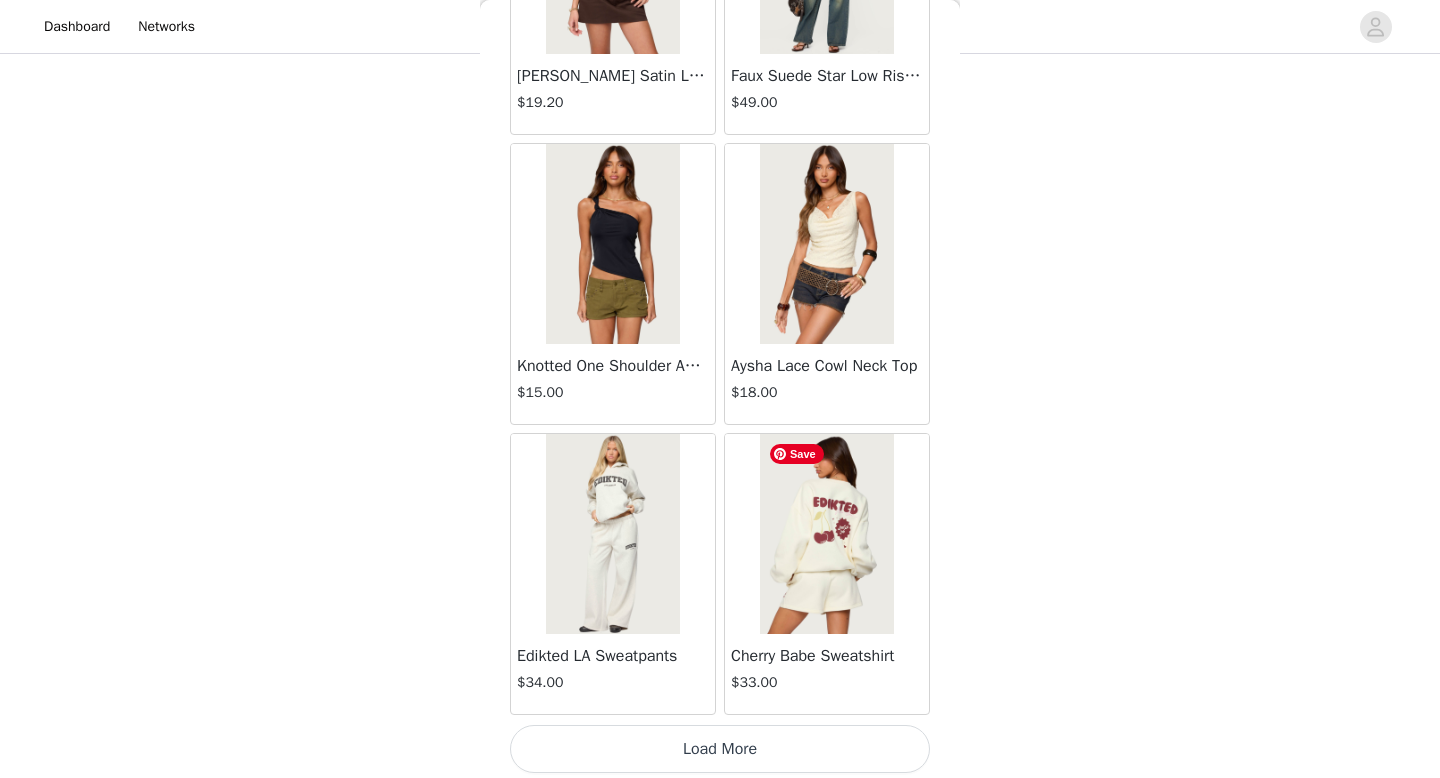 click at bounding box center (826, 534) 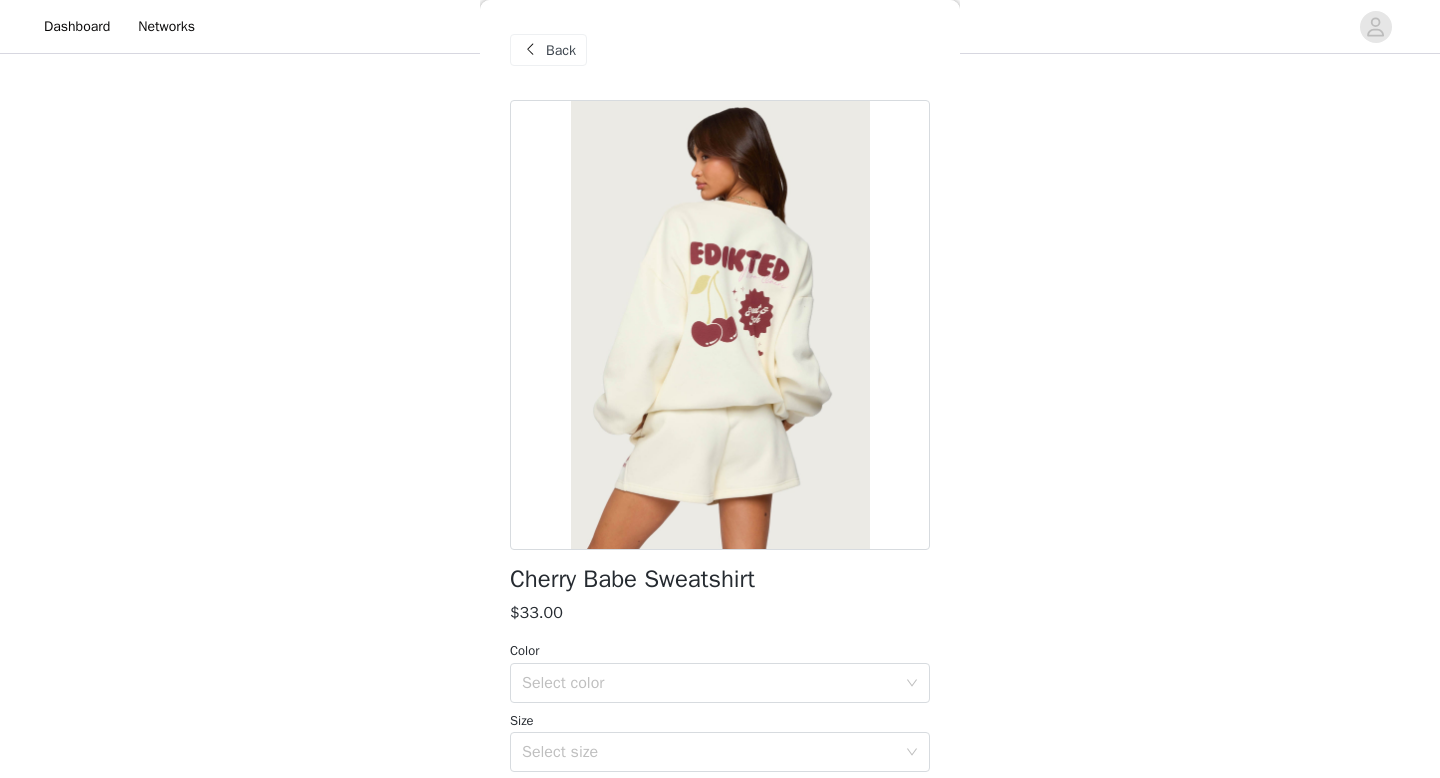 scroll, scrollTop: 118, scrollLeft: 0, axis: vertical 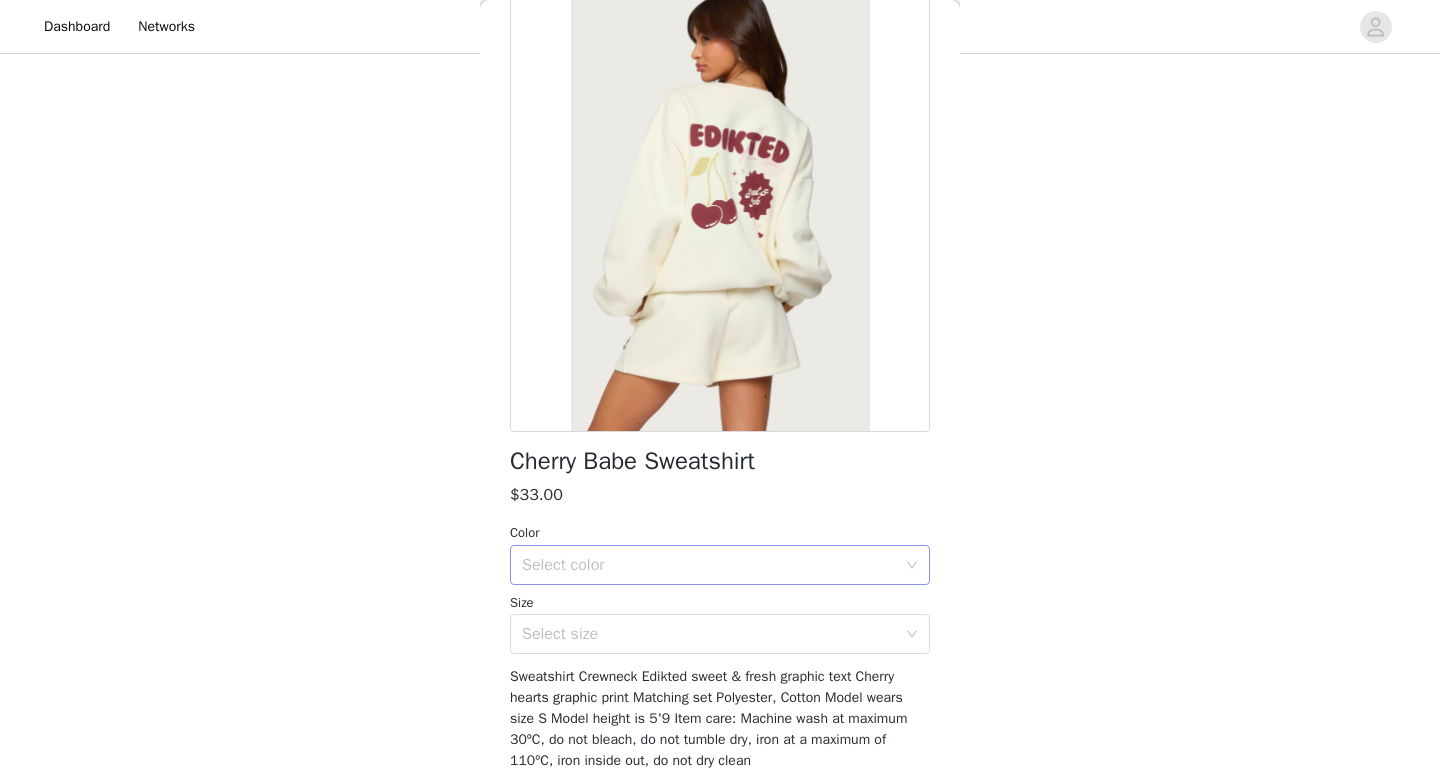 click on "Select color" at bounding box center [709, 565] 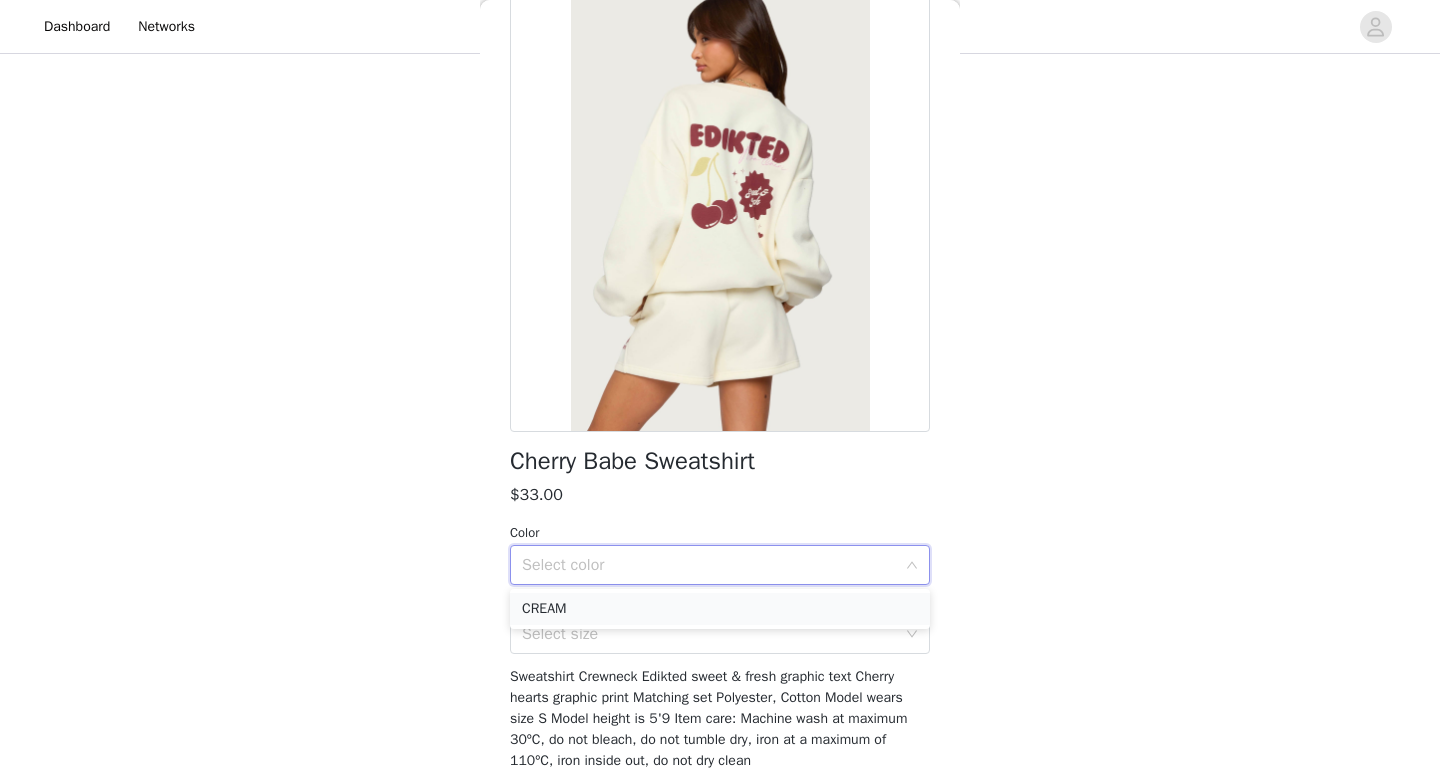 click on "CREAM" at bounding box center [720, 609] 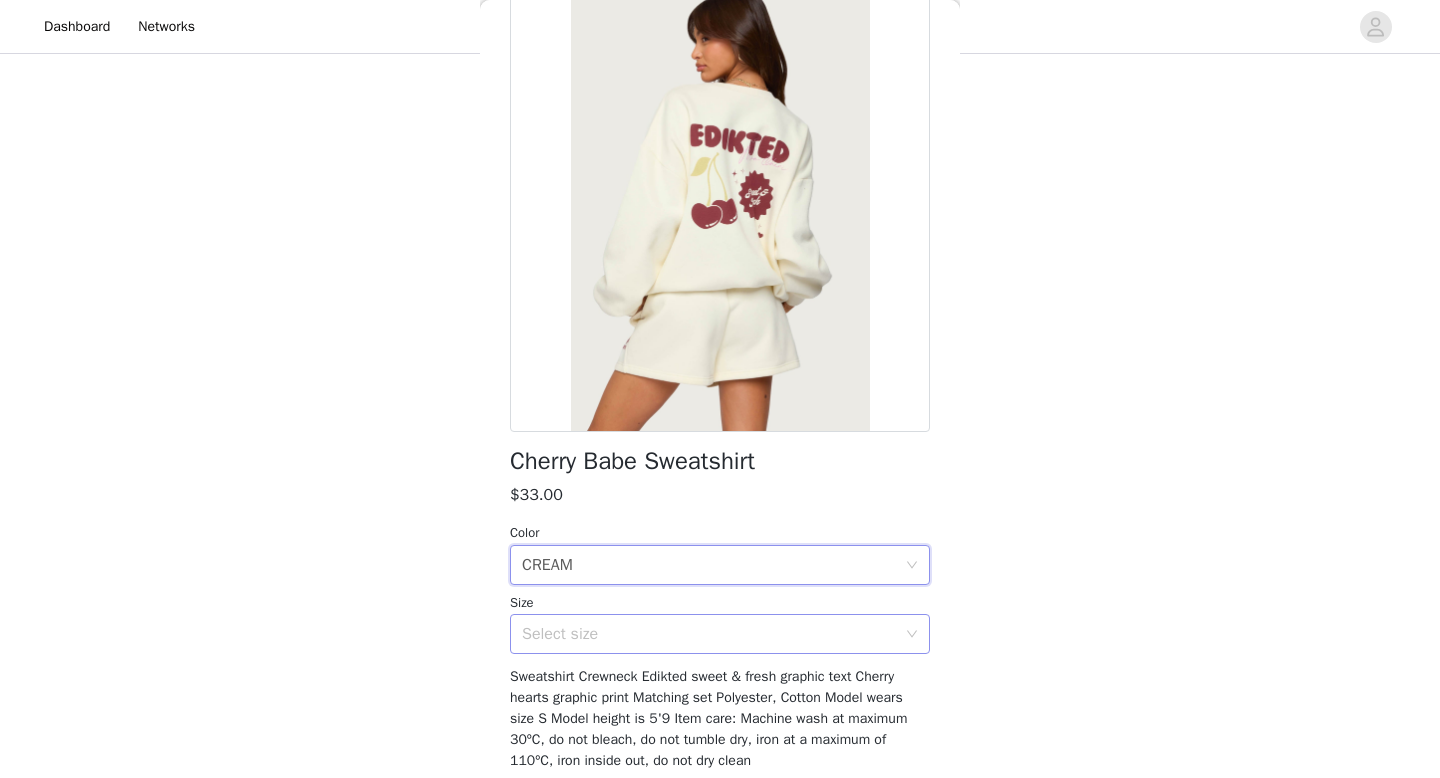 click on "Select size" at bounding box center [709, 634] 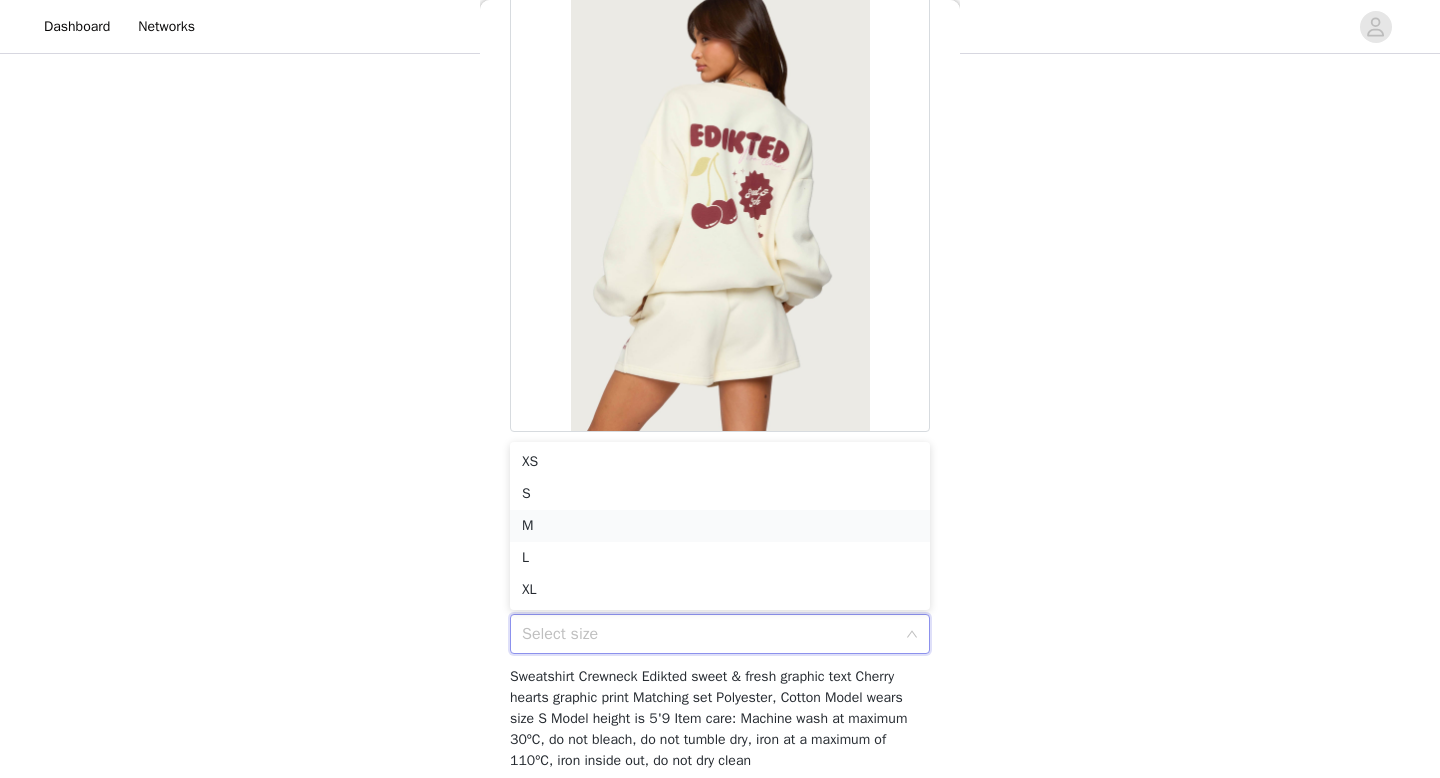 click on "M" at bounding box center (720, 526) 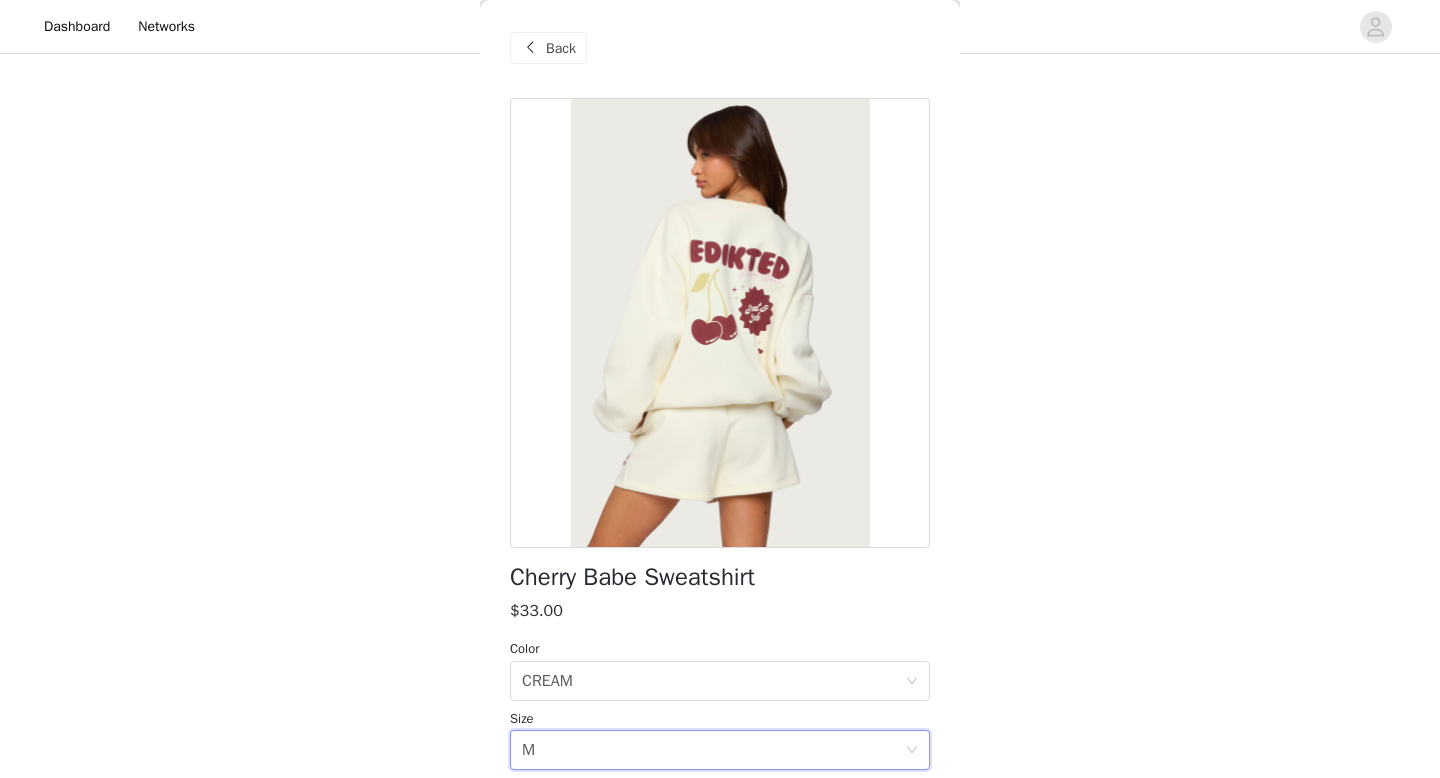 scroll, scrollTop: 0, scrollLeft: 0, axis: both 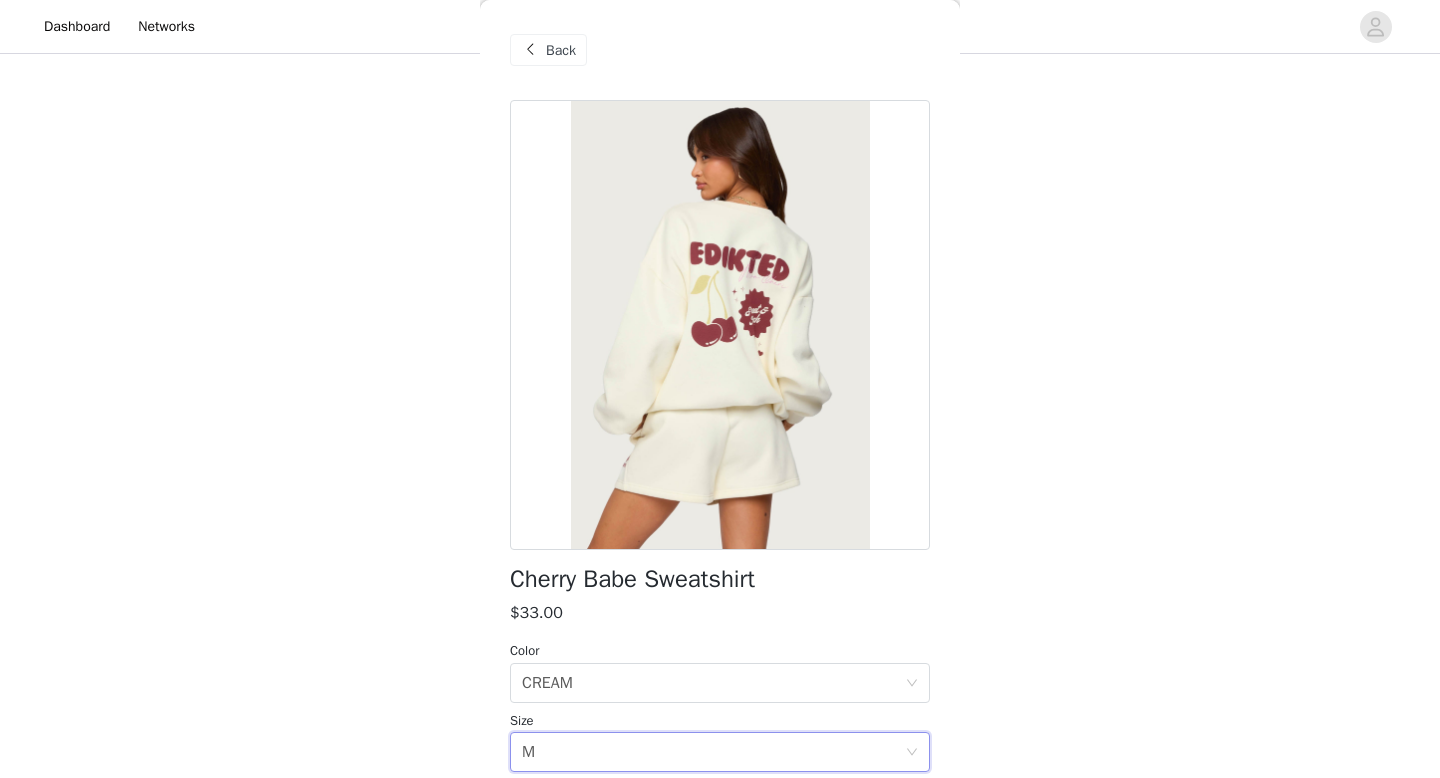 click on "Back" at bounding box center (561, 50) 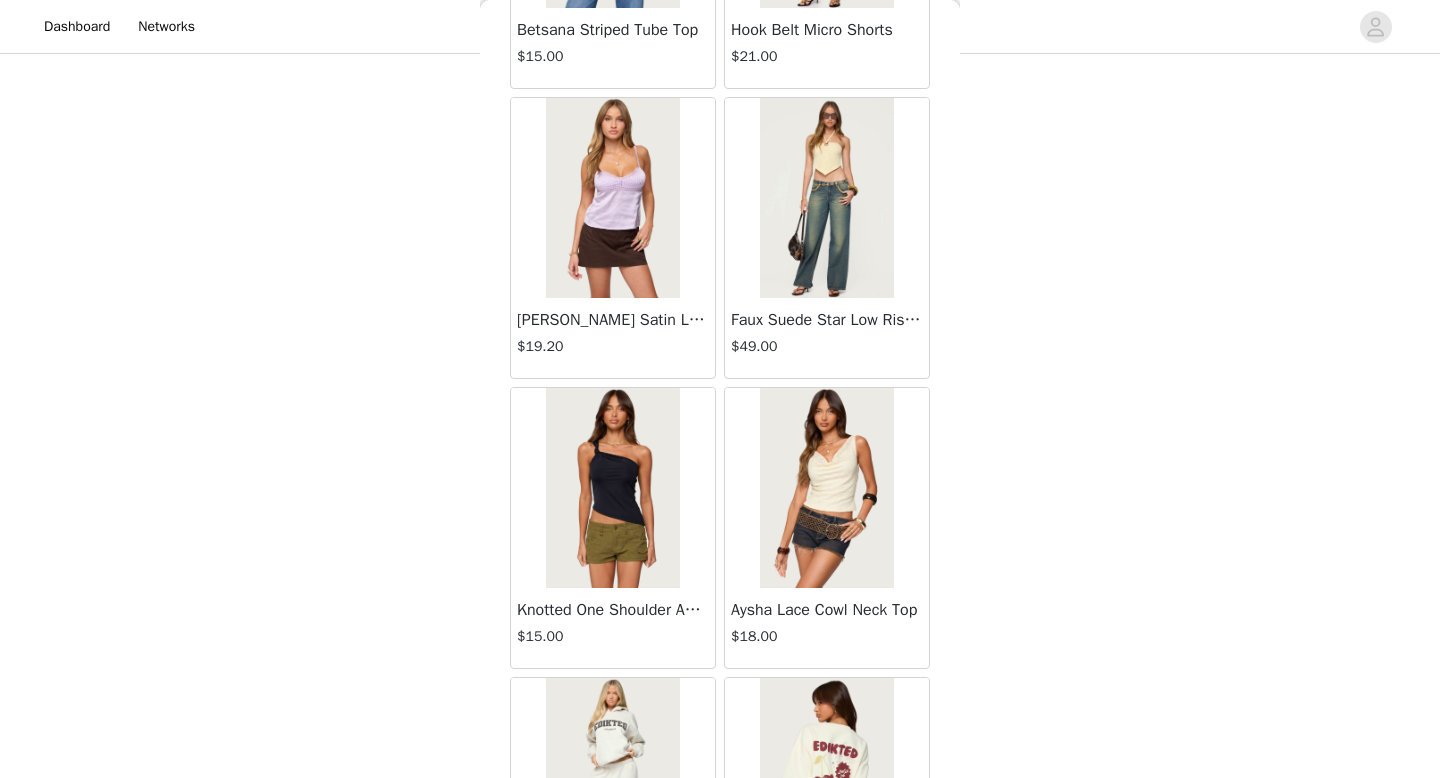 scroll, scrollTop: 31282, scrollLeft: 0, axis: vertical 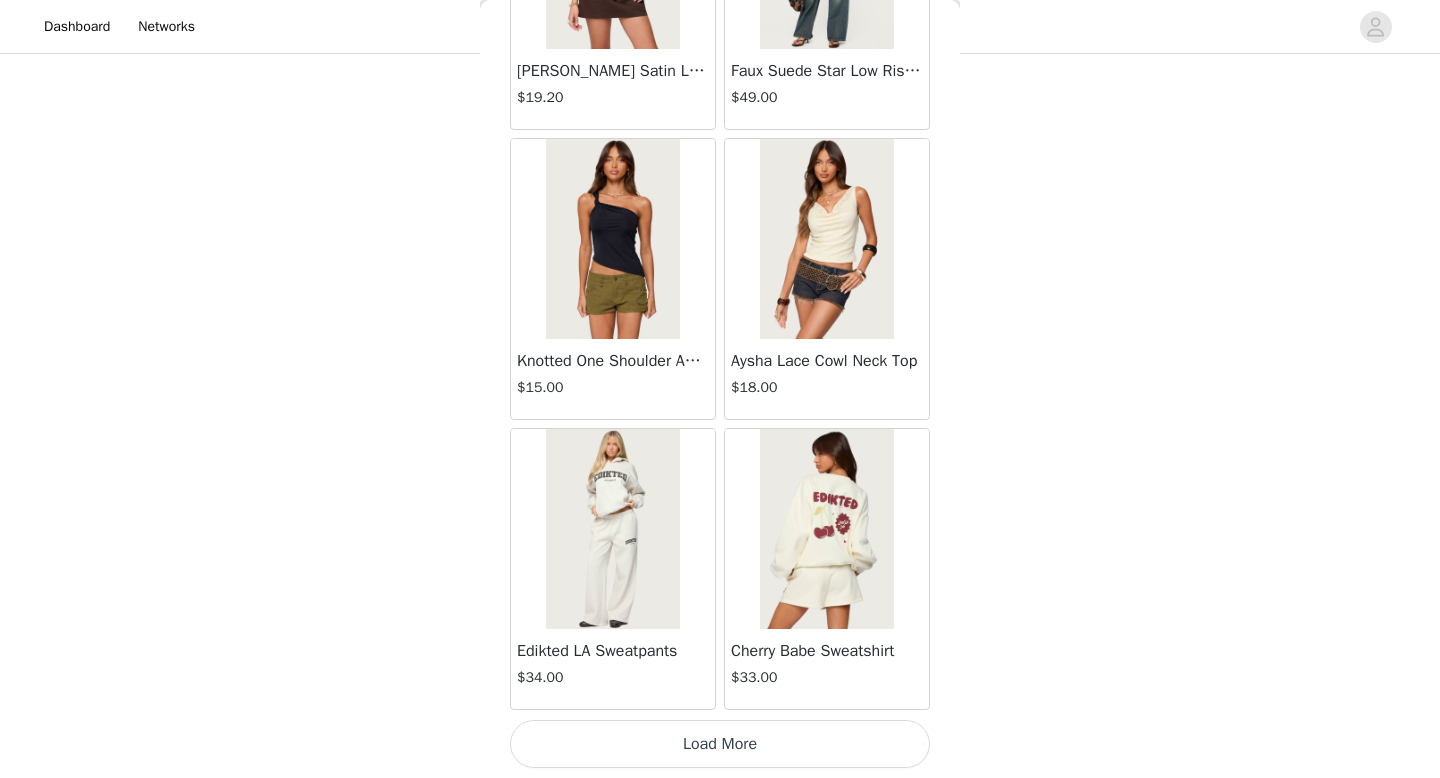 click on "Load More" at bounding box center [720, 744] 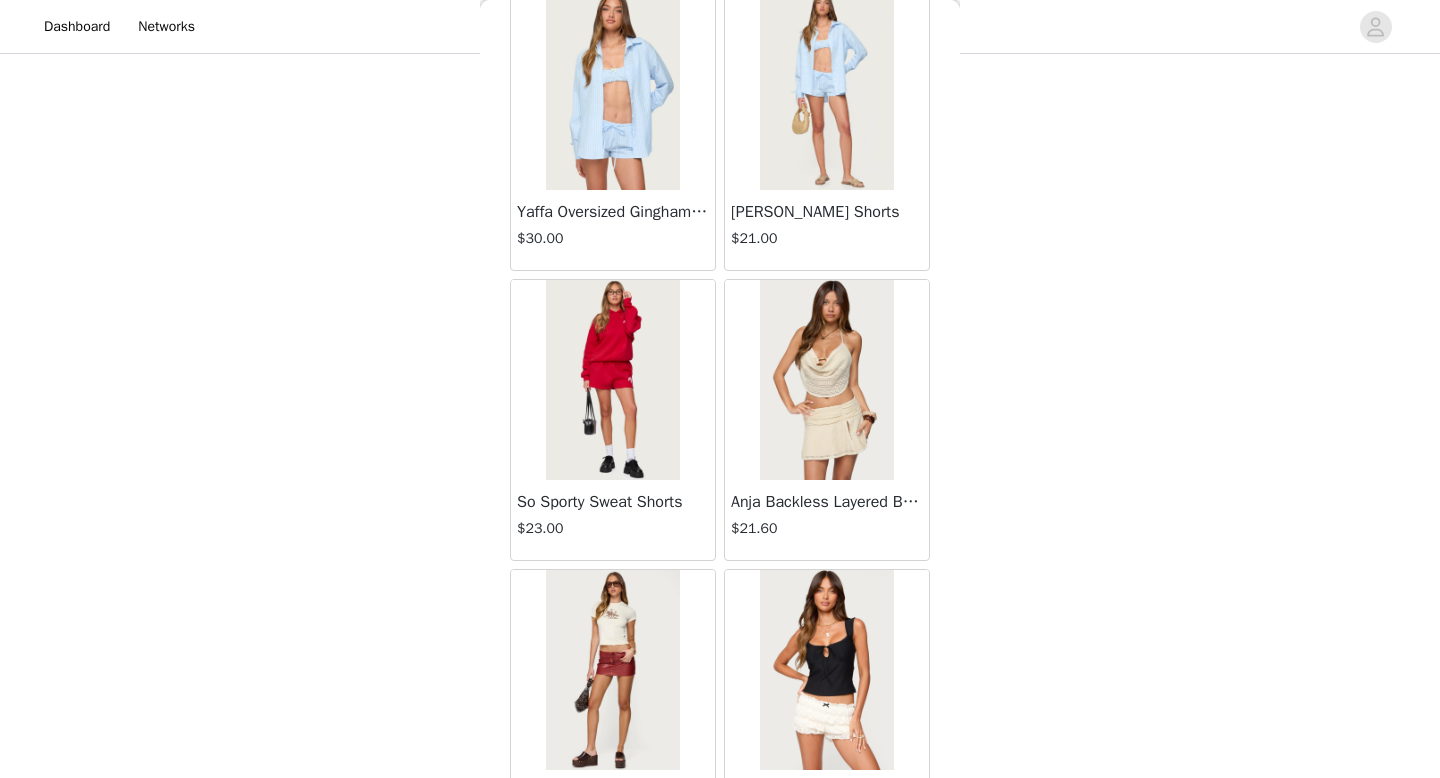 scroll, scrollTop: 34042, scrollLeft: 0, axis: vertical 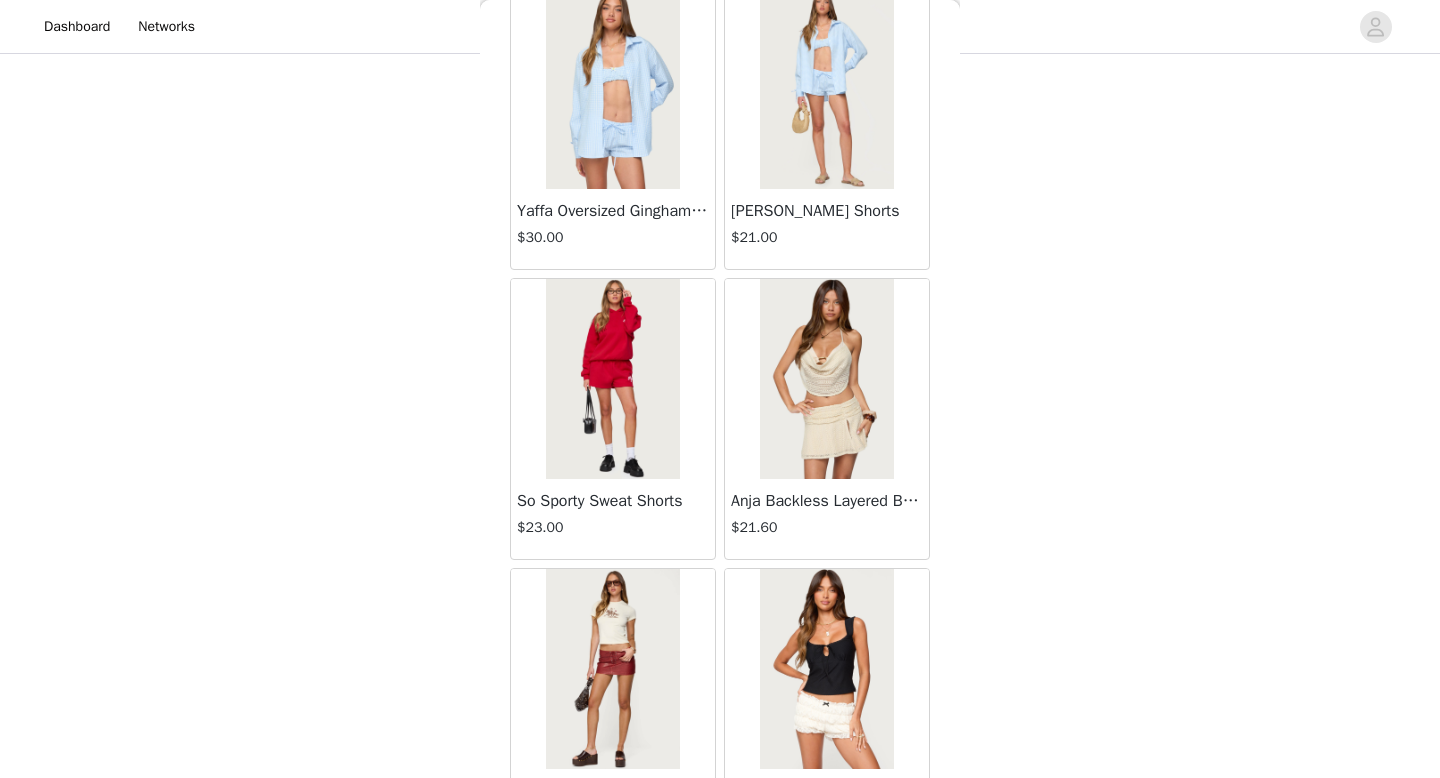 click at bounding box center [613, 379] 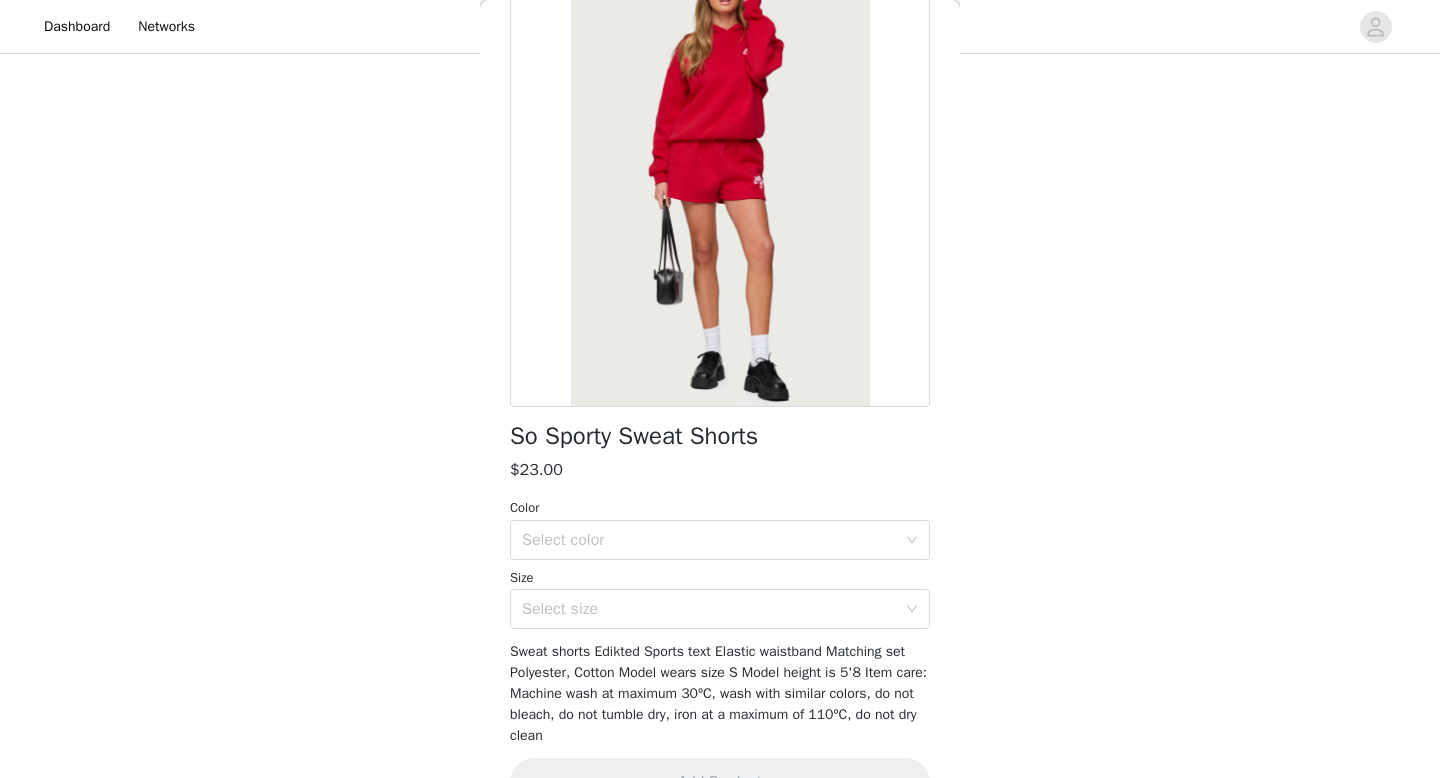 scroll, scrollTop: 70, scrollLeft: 0, axis: vertical 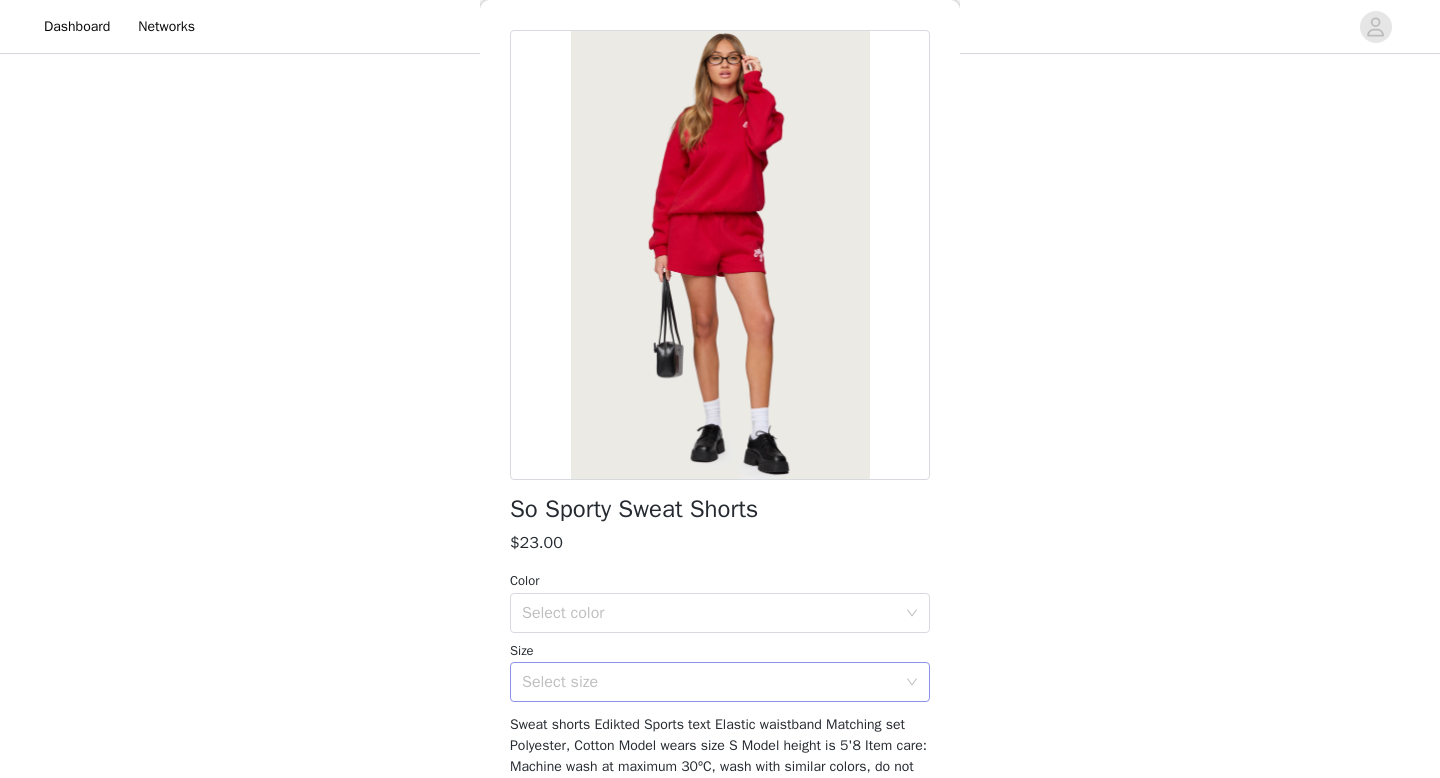 click on "Select size" at bounding box center [709, 682] 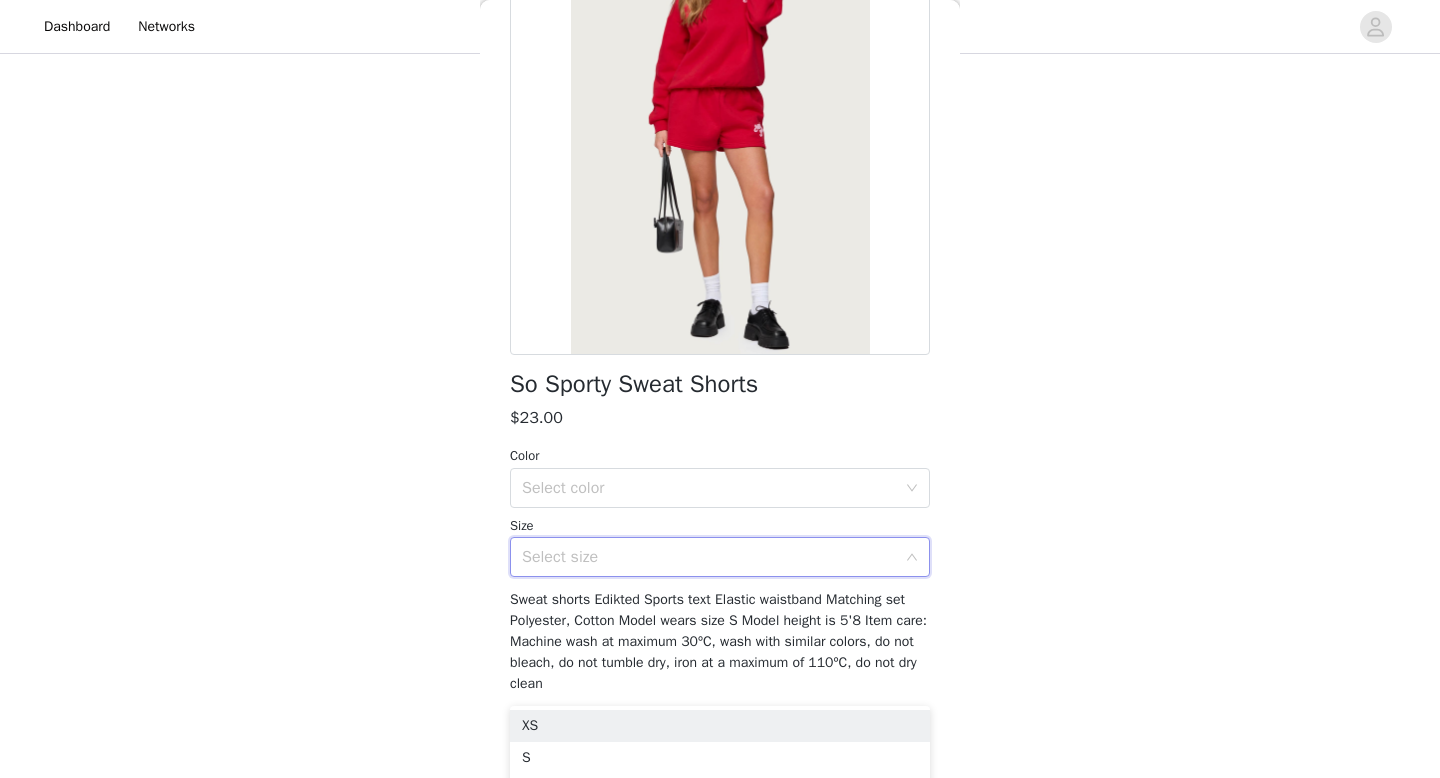 scroll, scrollTop: 192, scrollLeft: 0, axis: vertical 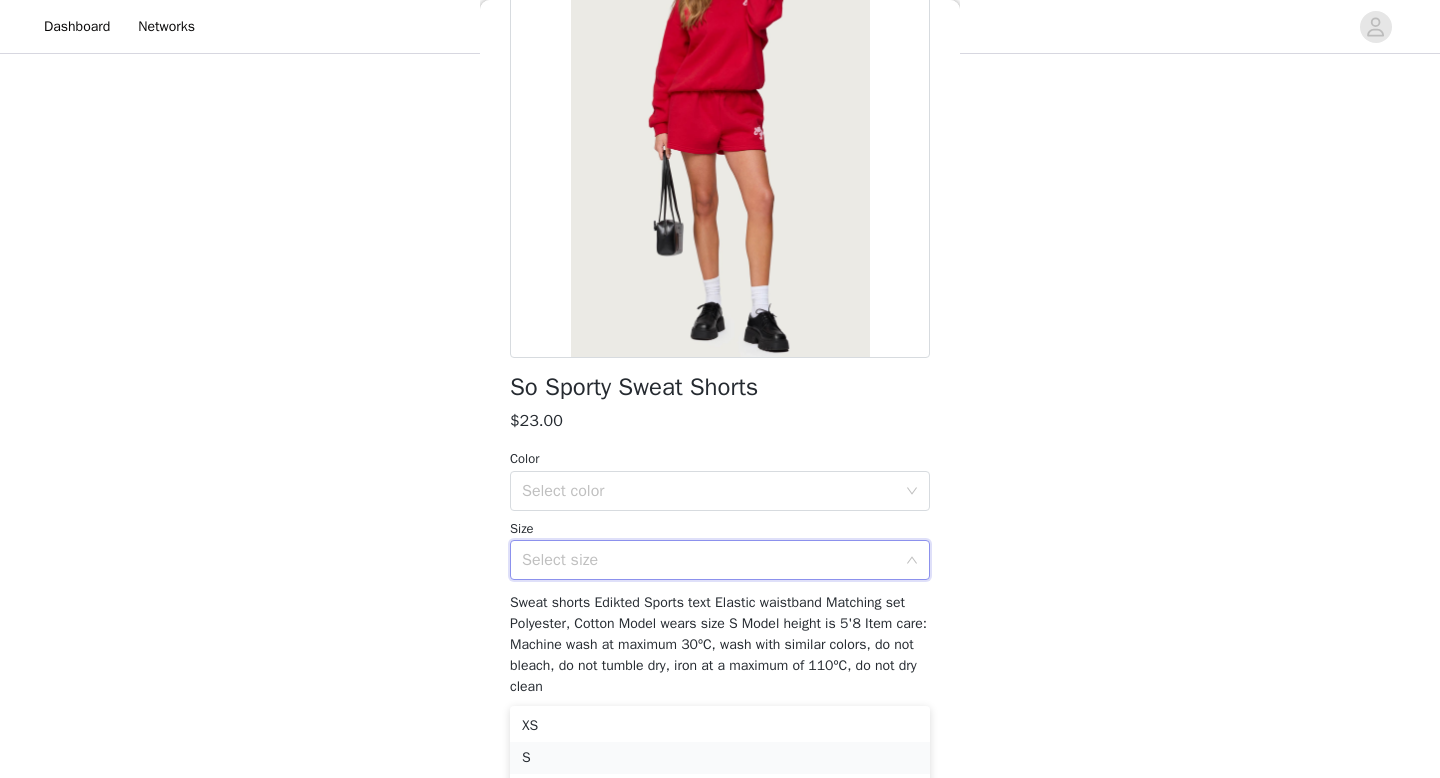 click on "S" at bounding box center [720, 758] 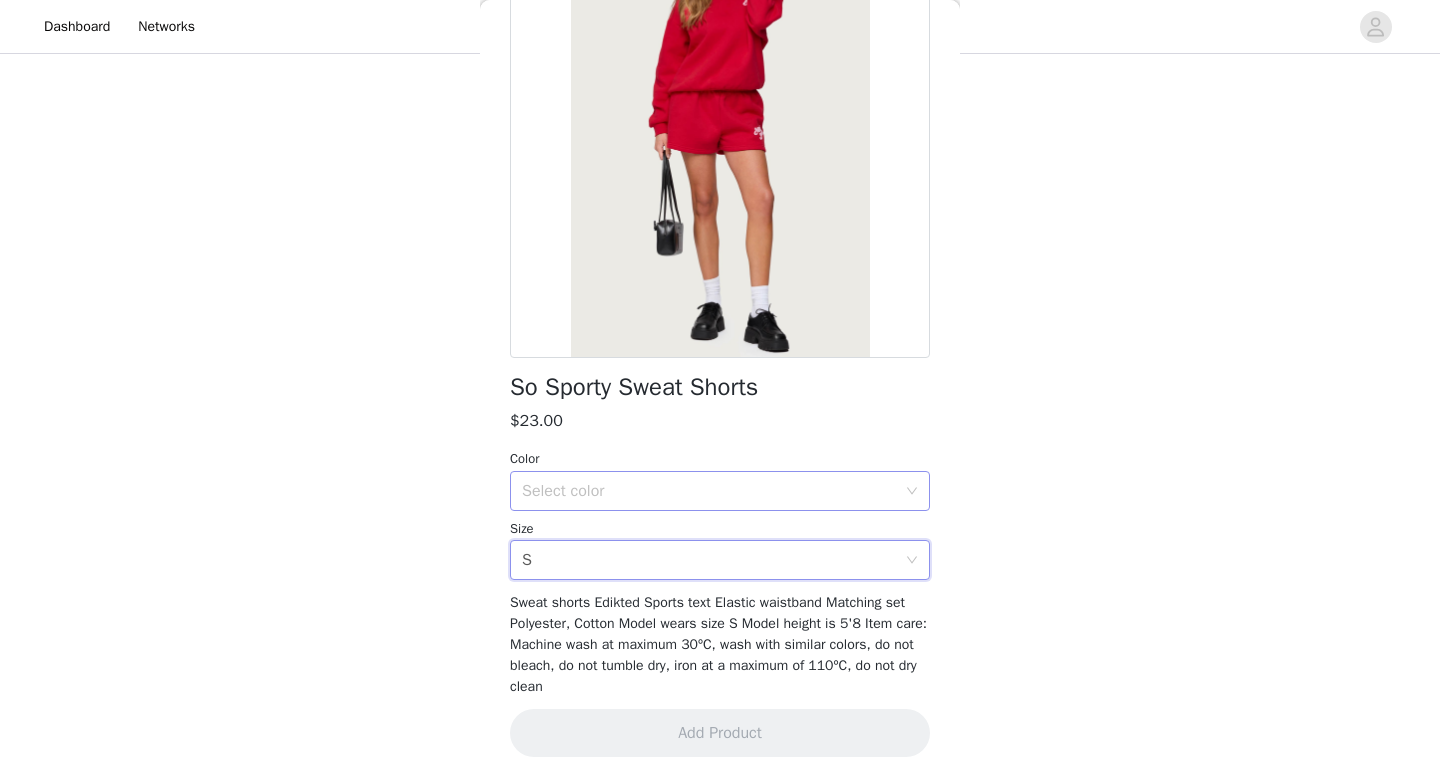 click on "Select color" at bounding box center (709, 491) 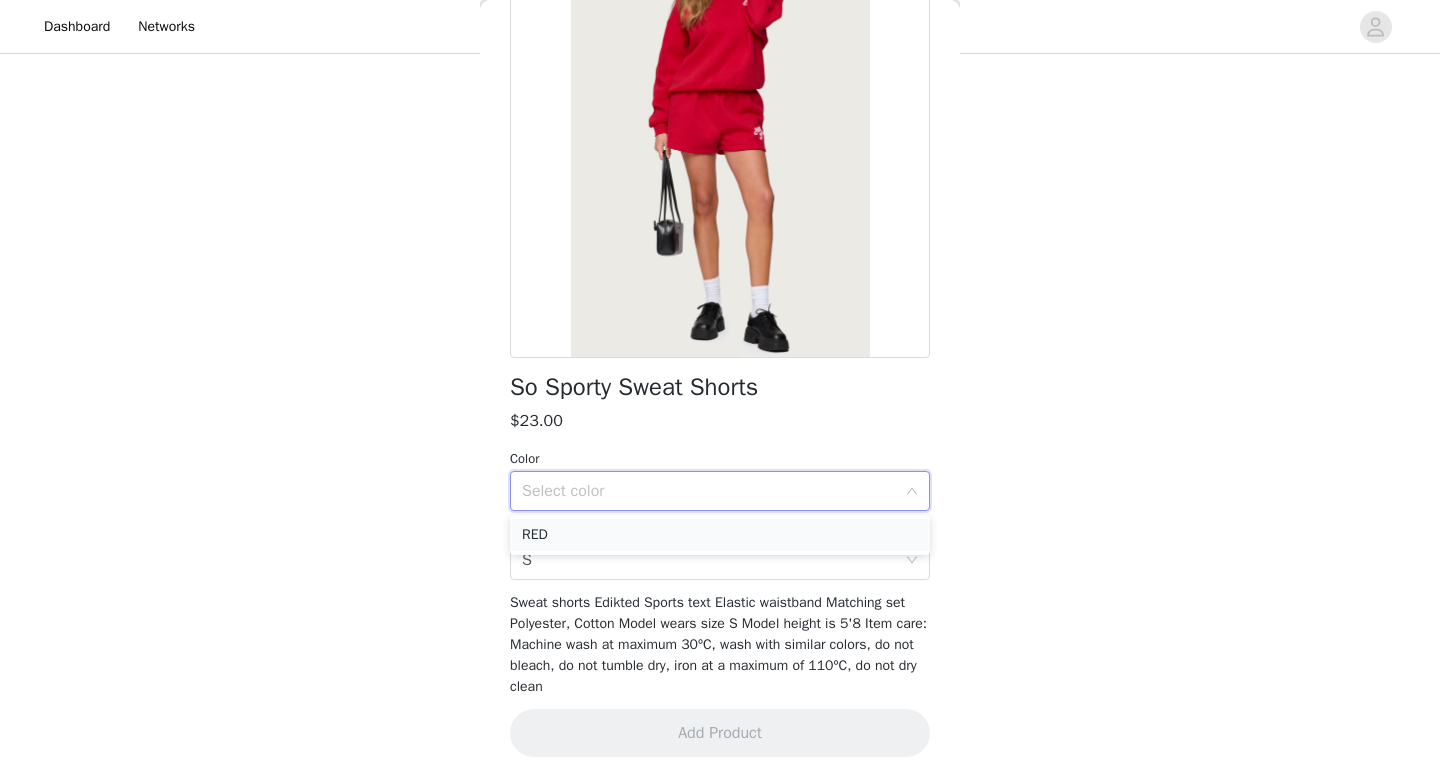 click on "RED" at bounding box center (720, 535) 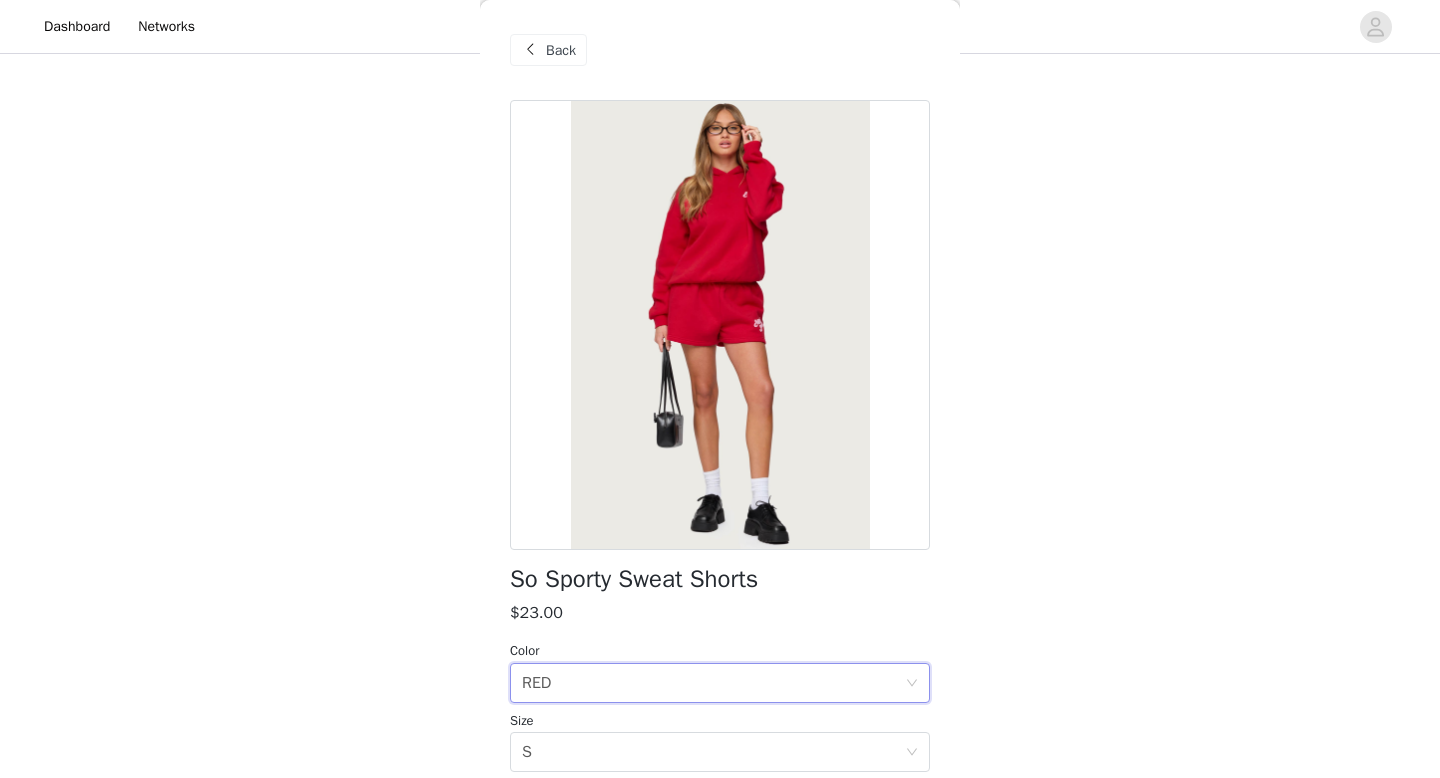 scroll, scrollTop: 195, scrollLeft: 0, axis: vertical 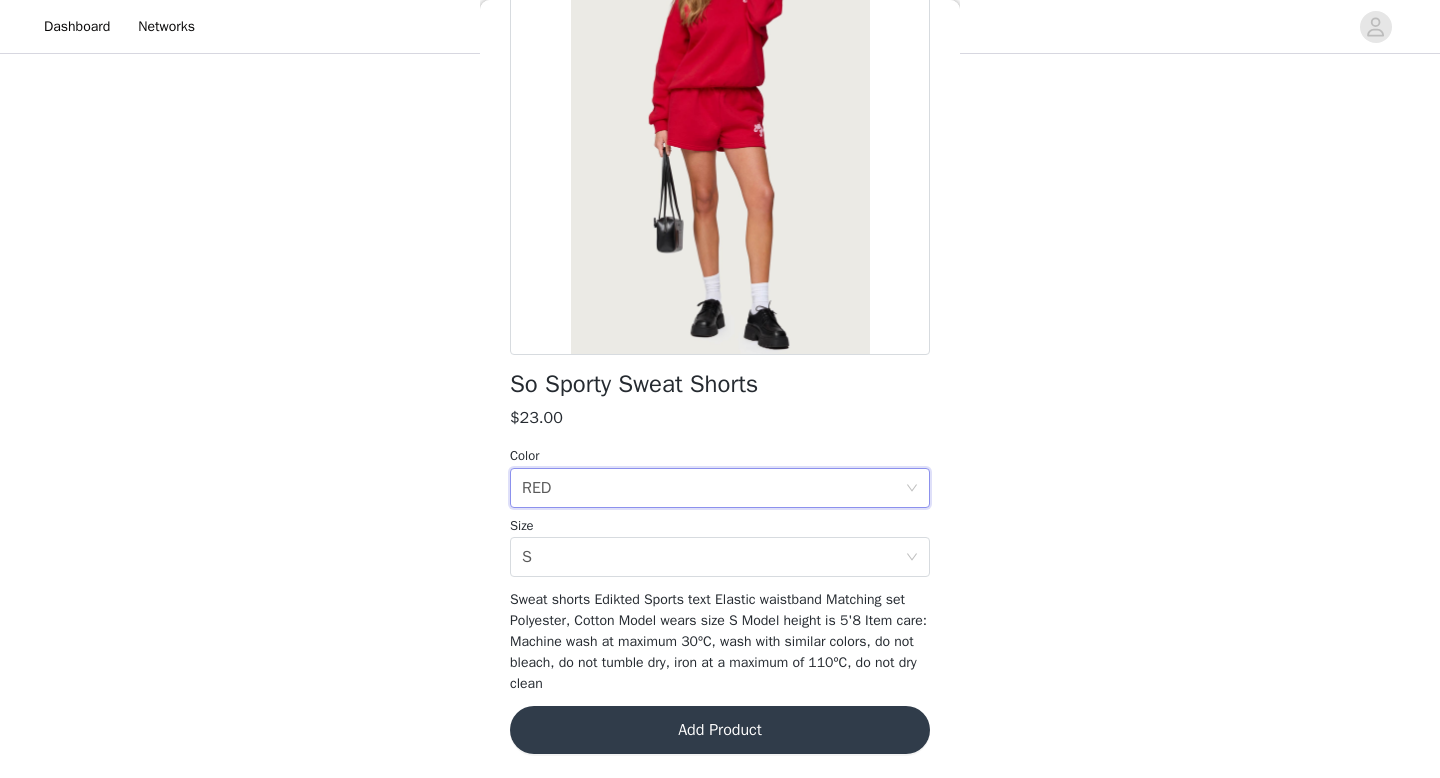 click on "Add Product" at bounding box center [720, 730] 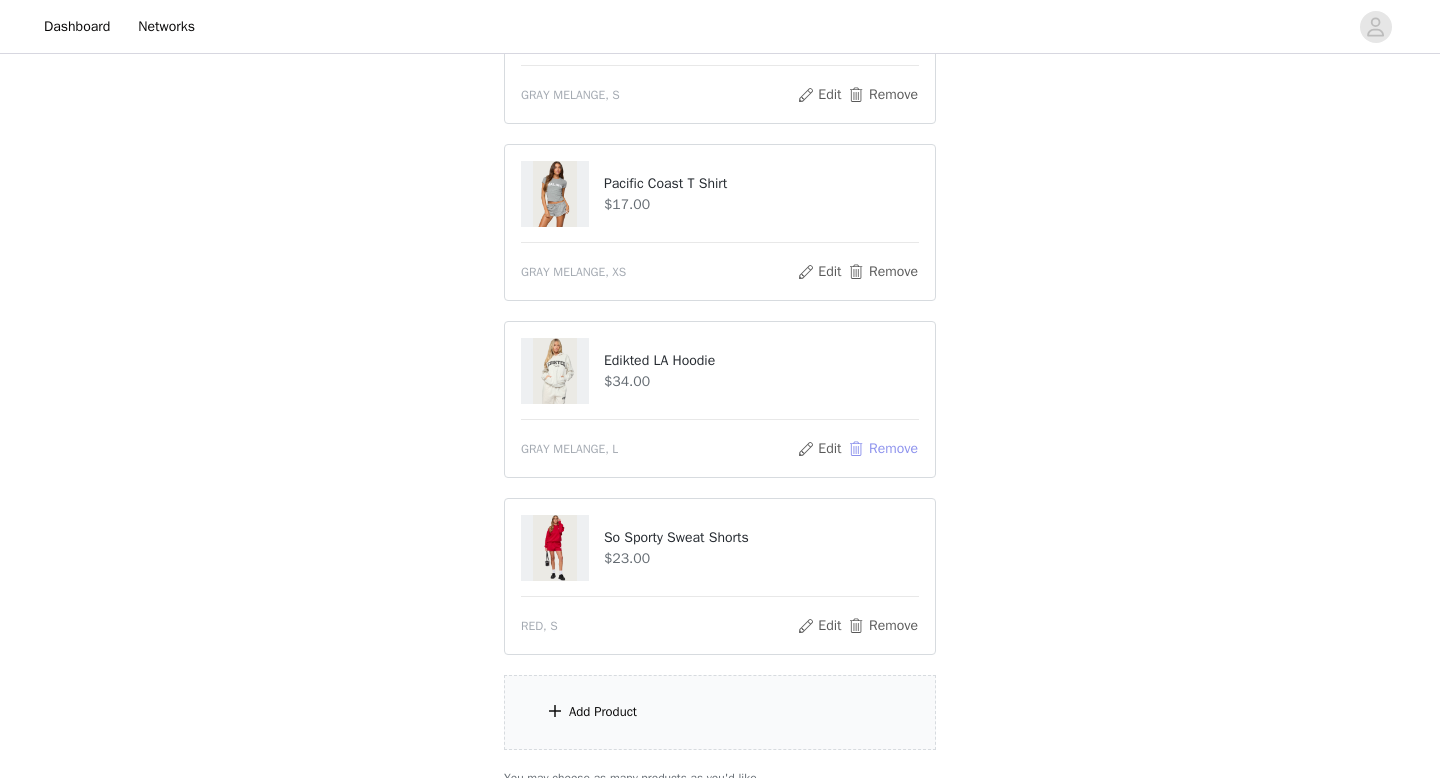 click on "Remove" at bounding box center [883, 449] 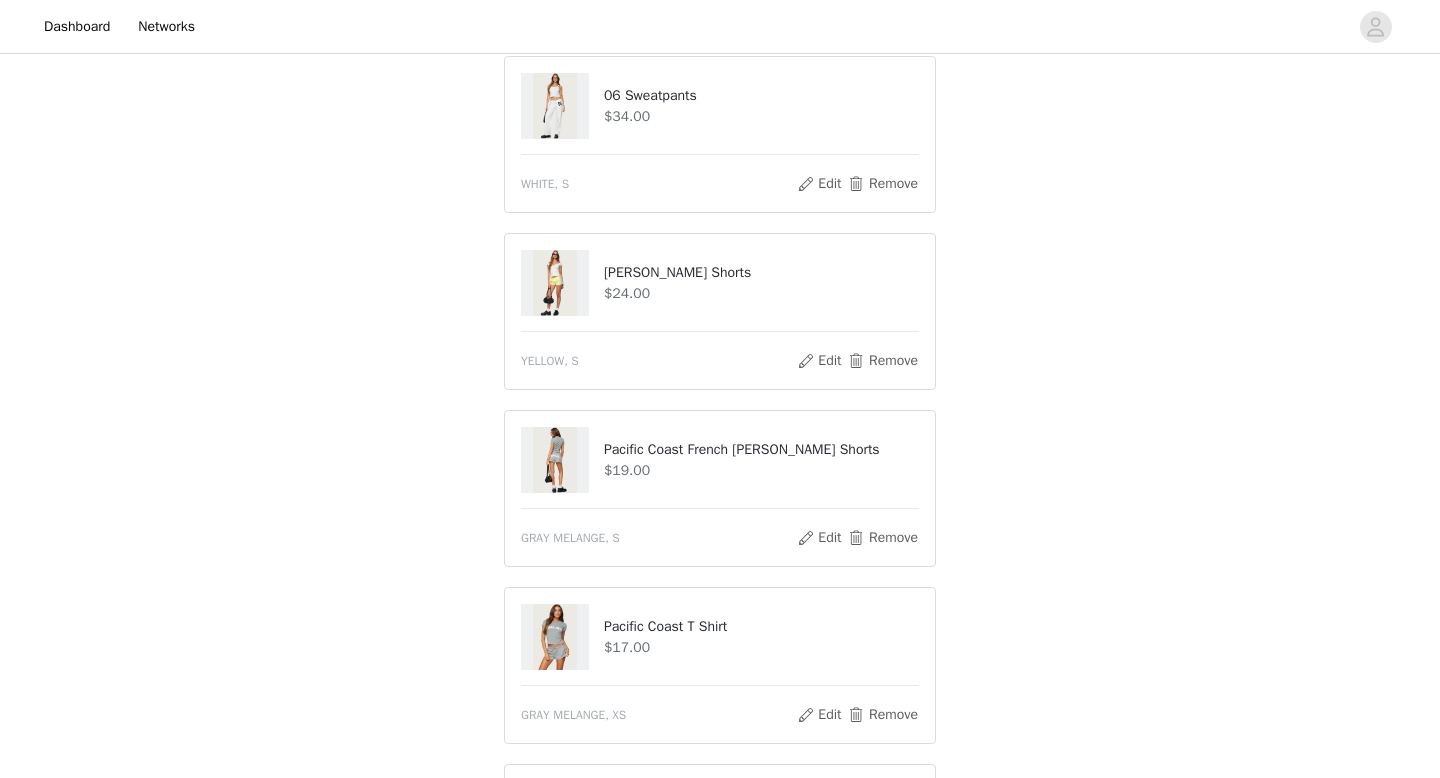 scroll, scrollTop: 398, scrollLeft: 0, axis: vertical 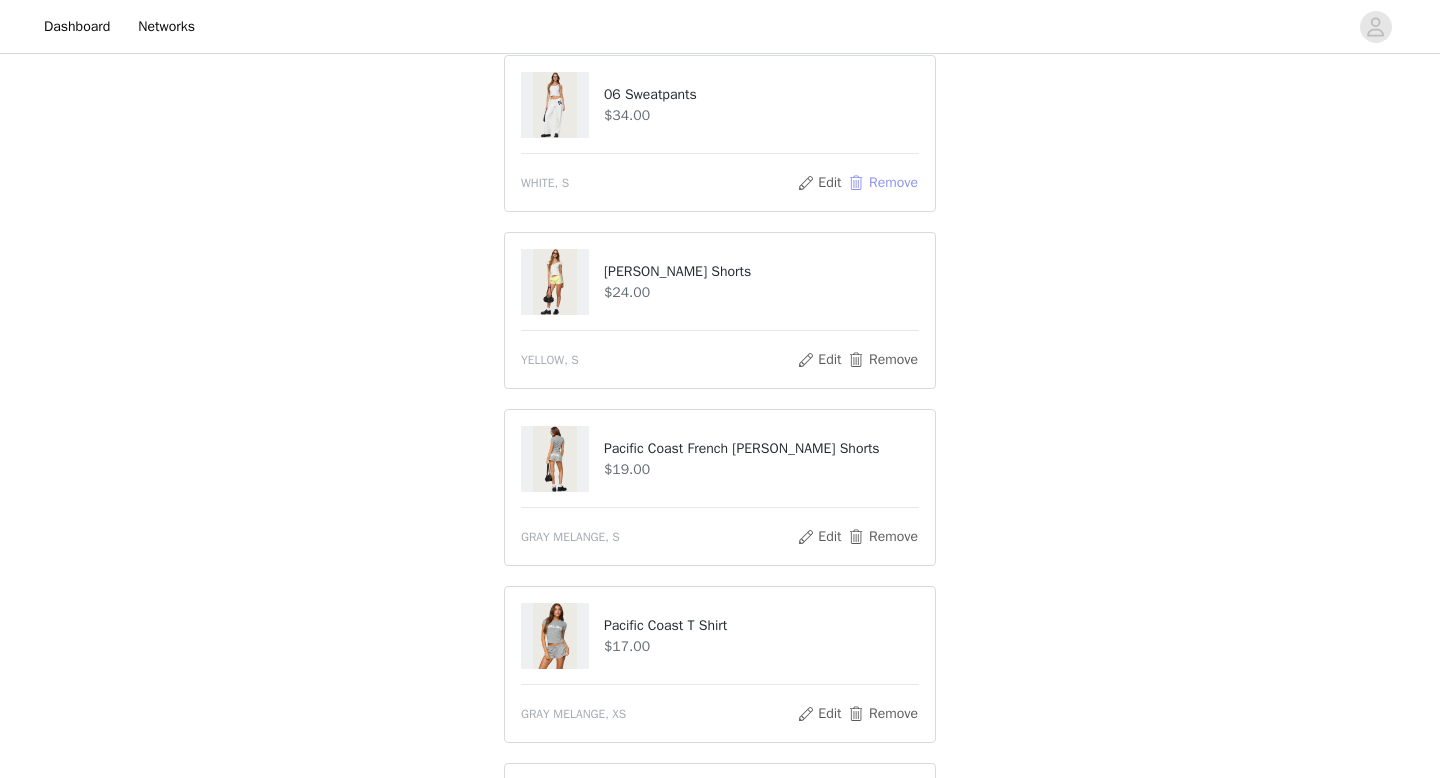 click on "Remove" at bounding box center (883, 183) 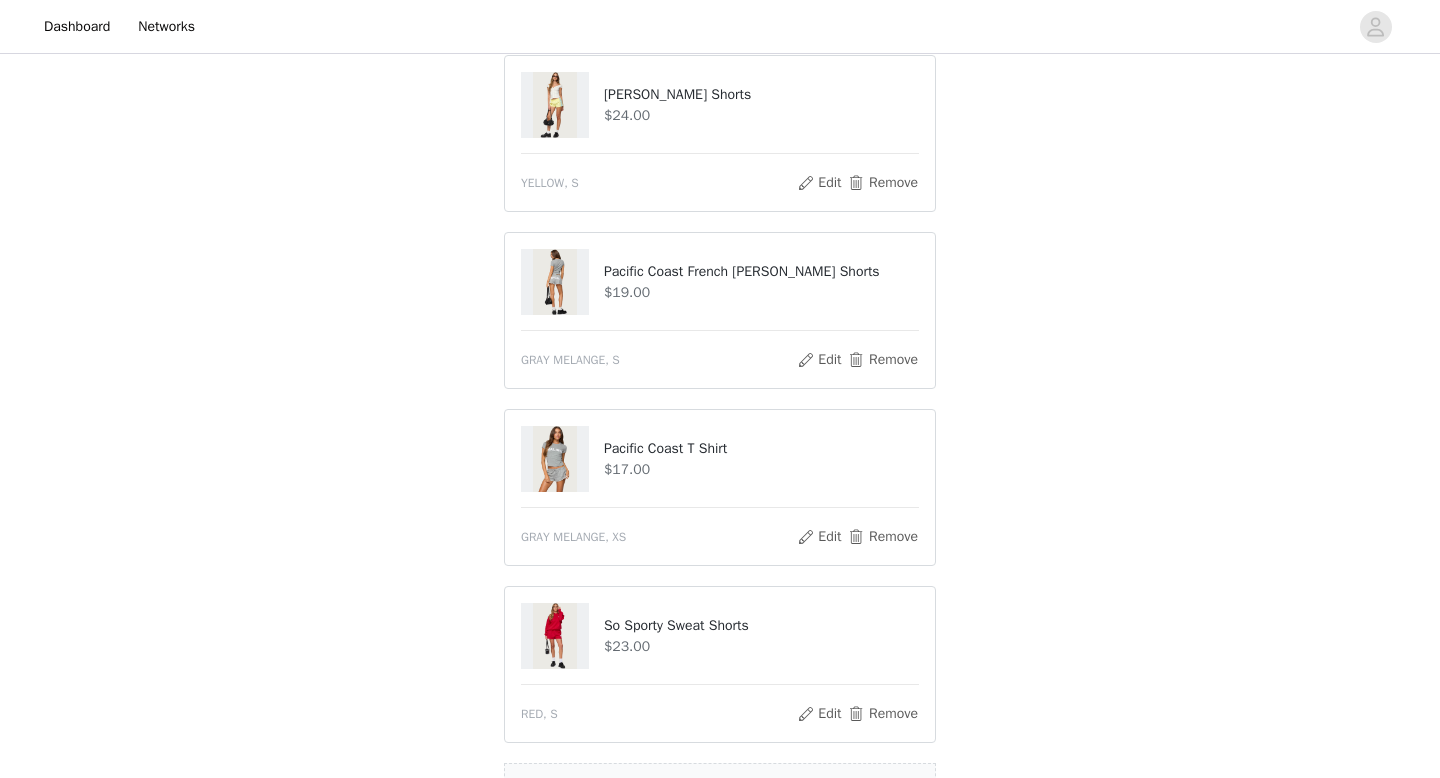 scroll, scrollTop: 663, scrollLeft: 0, axis: vertical 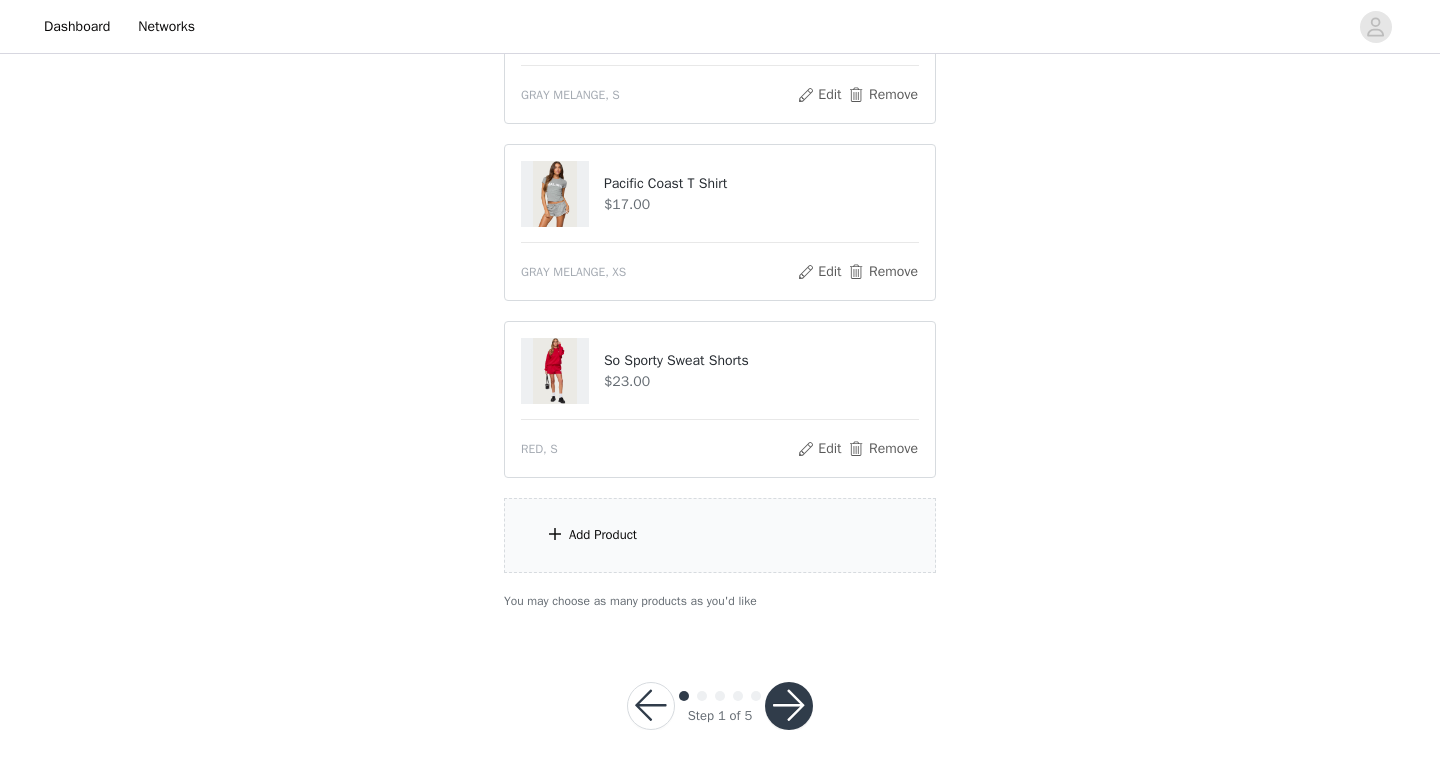 click on "Add Product" at bounding box center [720, 535] 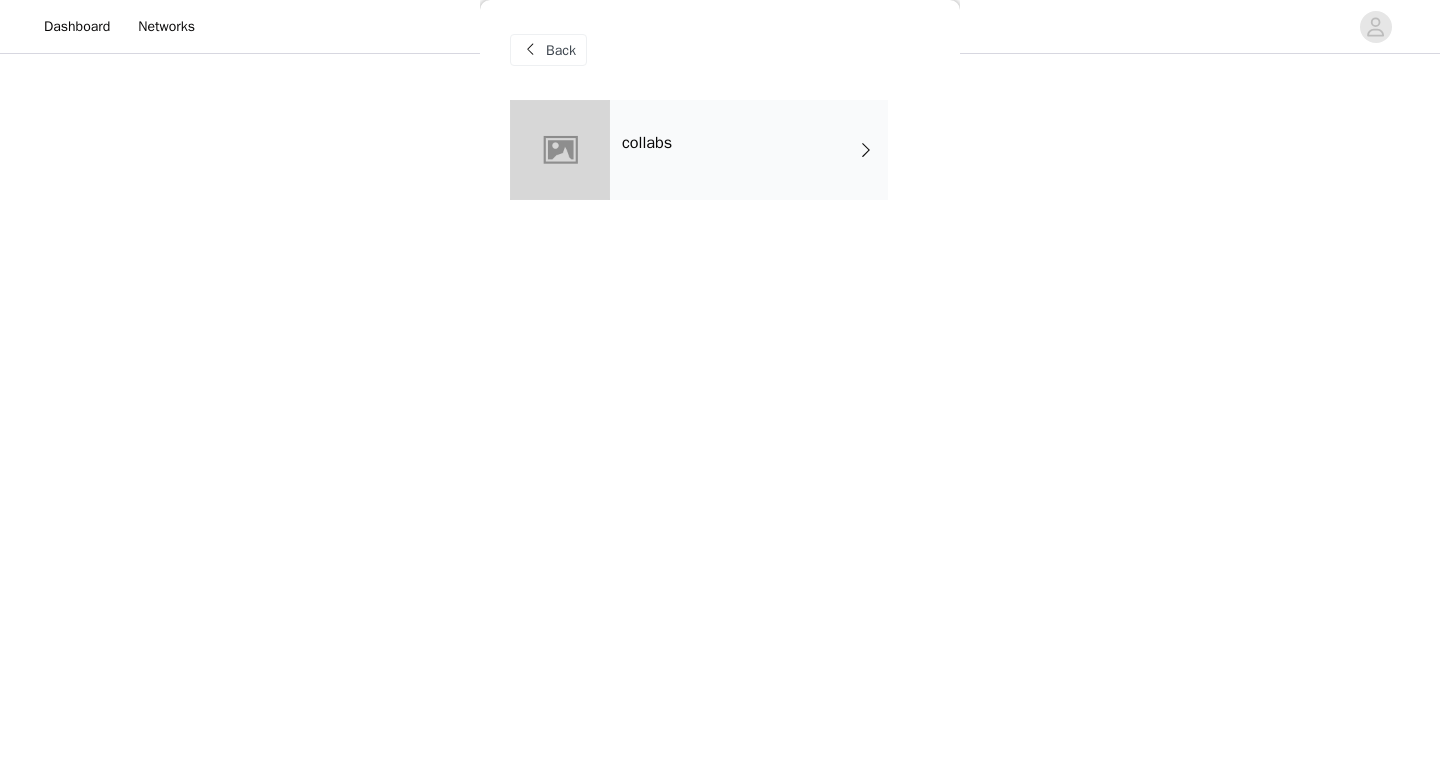click on "collabs" at bounding box center (647, 143) 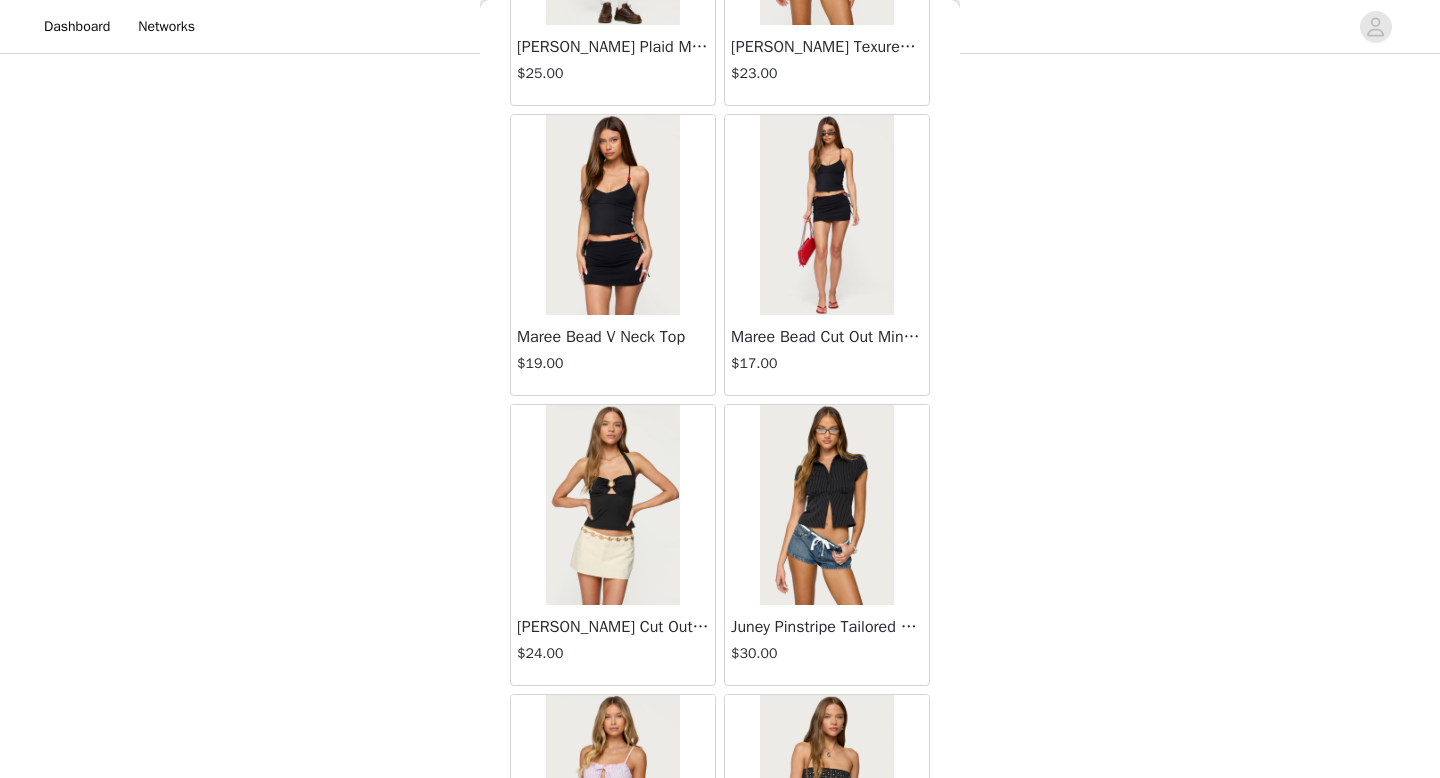 scroll, scrollTop: 2282, scrollLeft: 0, axis: vertical 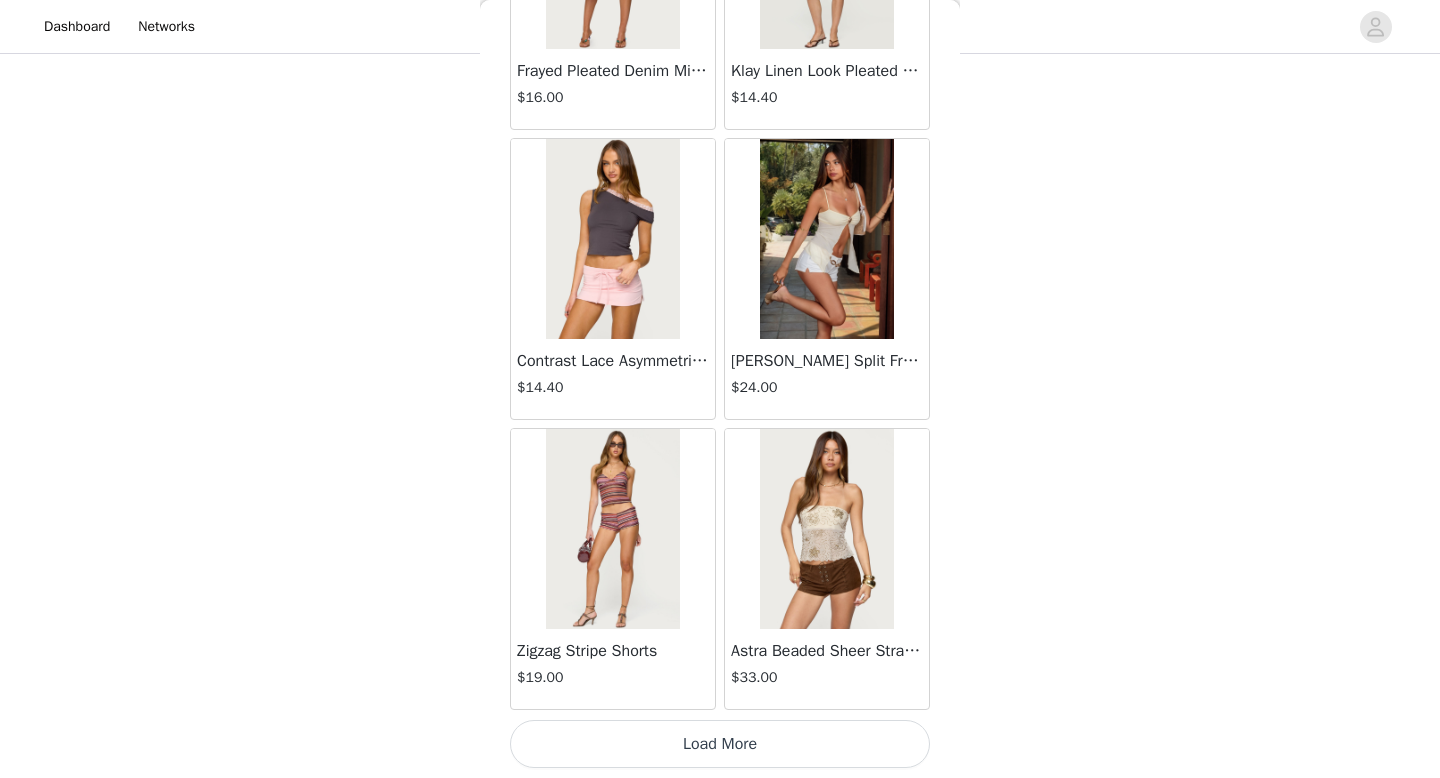 click on "Load More" at bounding box center [720, 744] 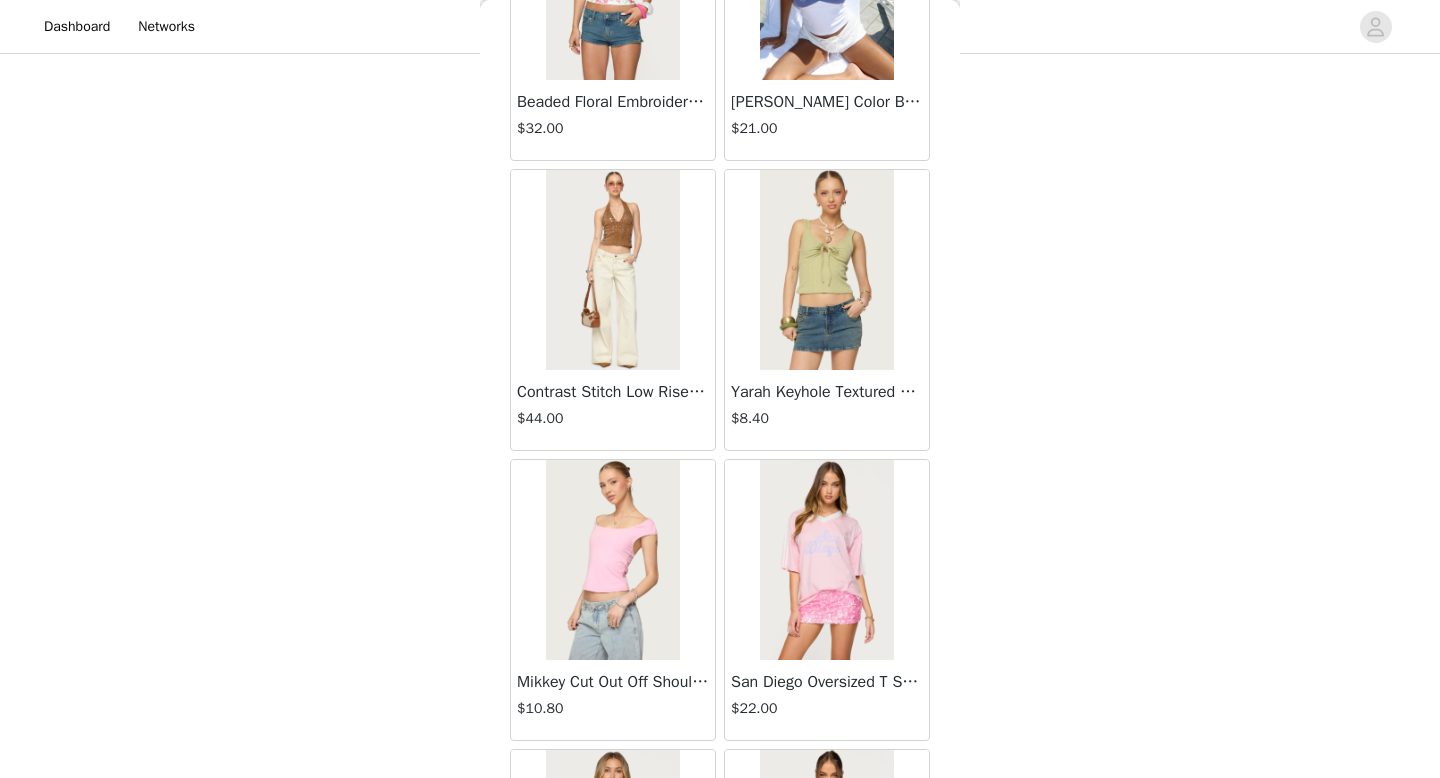 scroll, scrollTop: 5182, scrollLeft: 0, axis: vertical 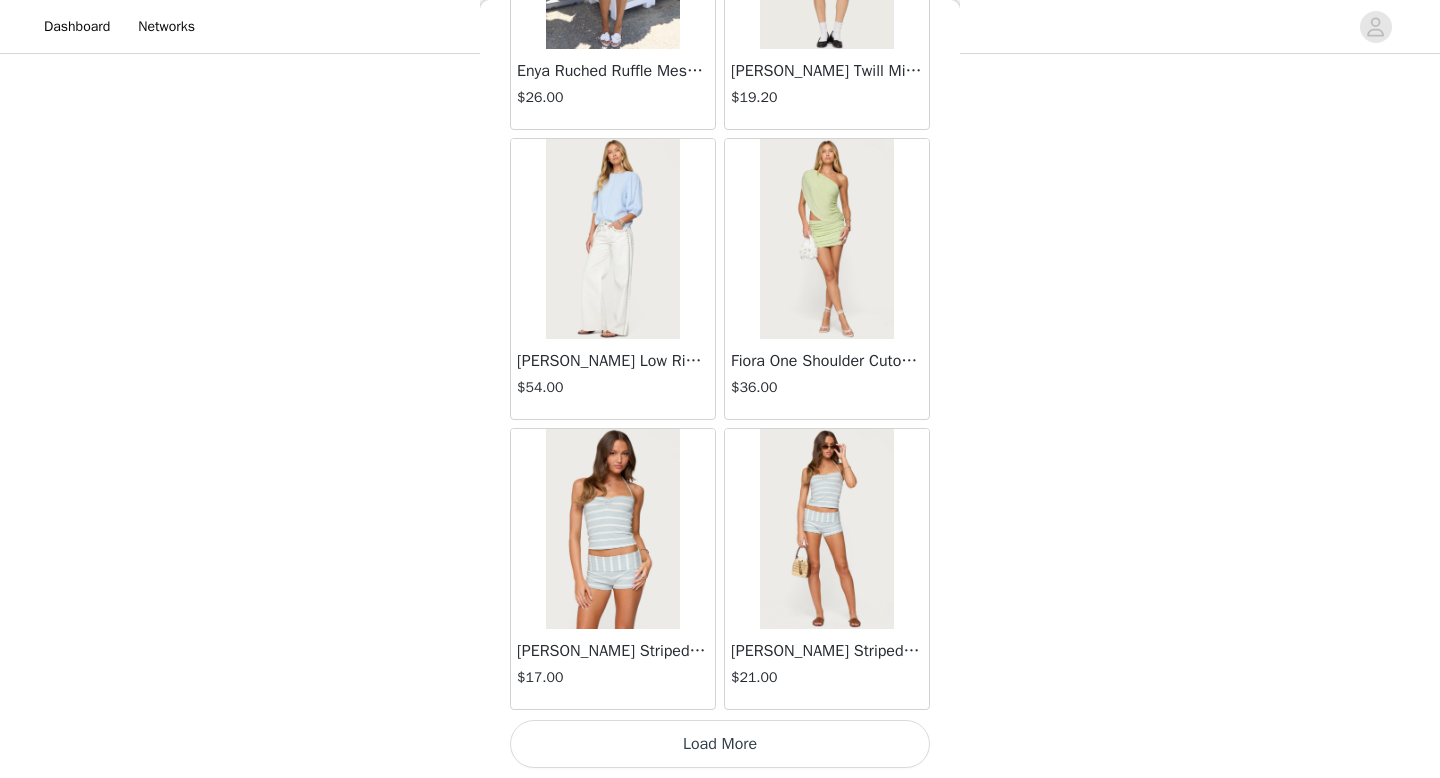 click on "Load More" at bounding box center [720, 744] 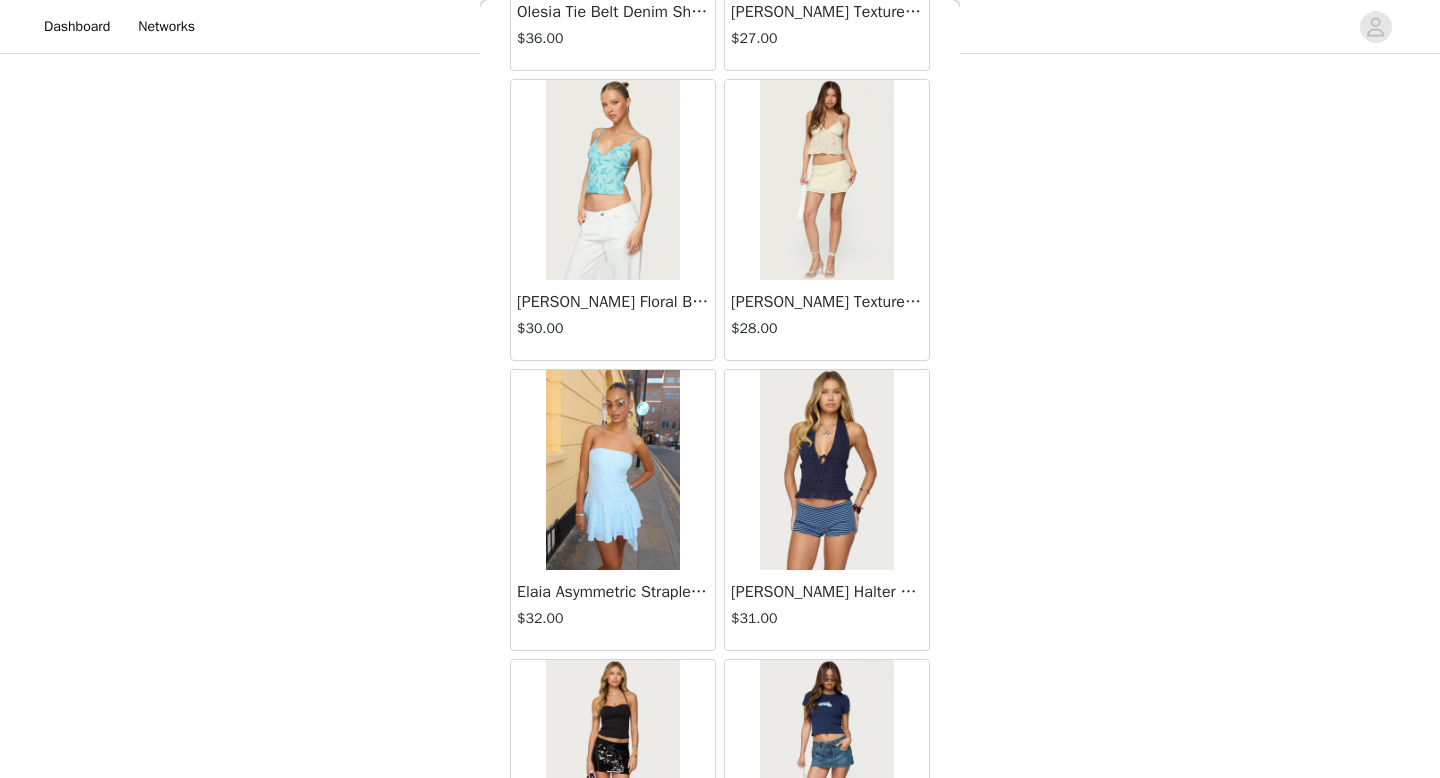 scroll, scrollTop: 8082, scrollLeft: 0, axis: vertical 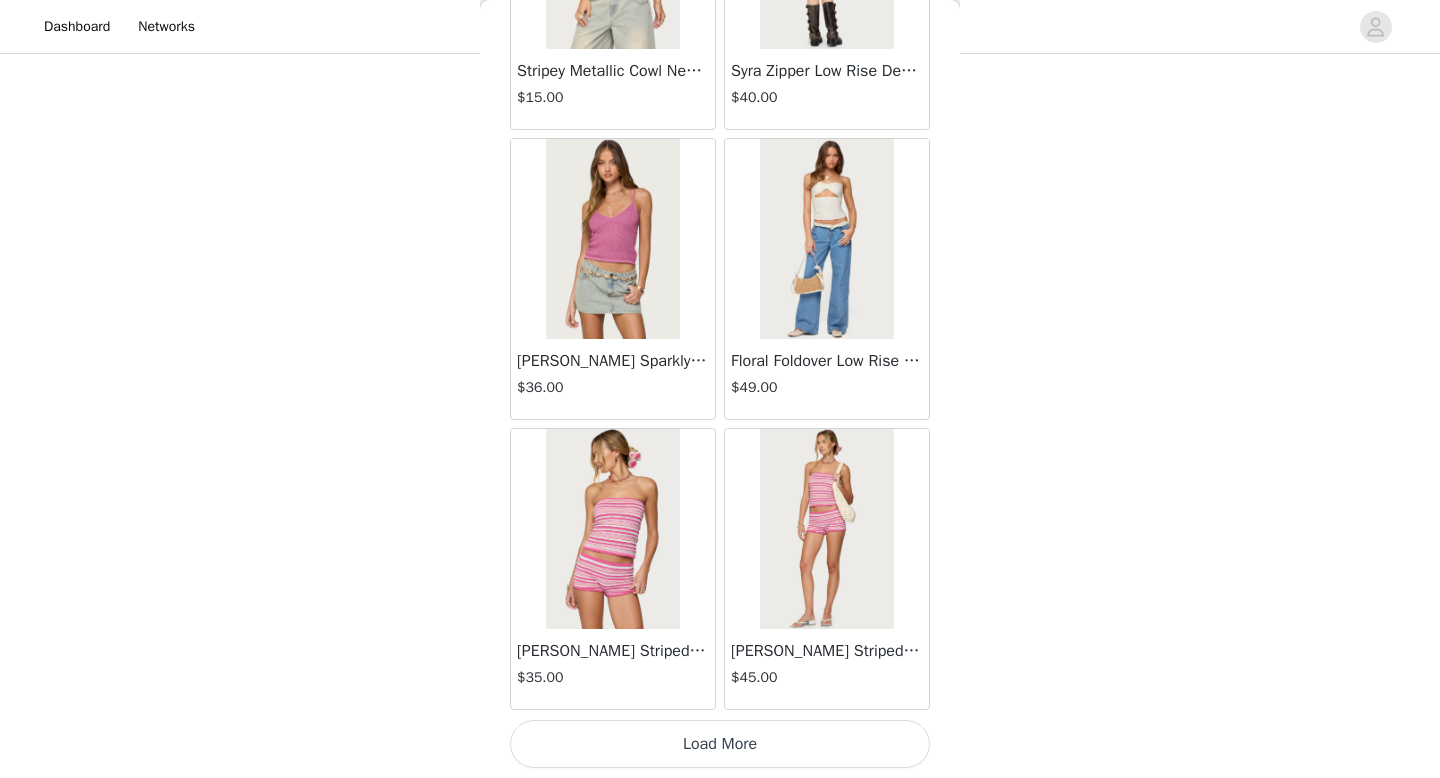 click on "Load More" at bounding box center (720, 744) 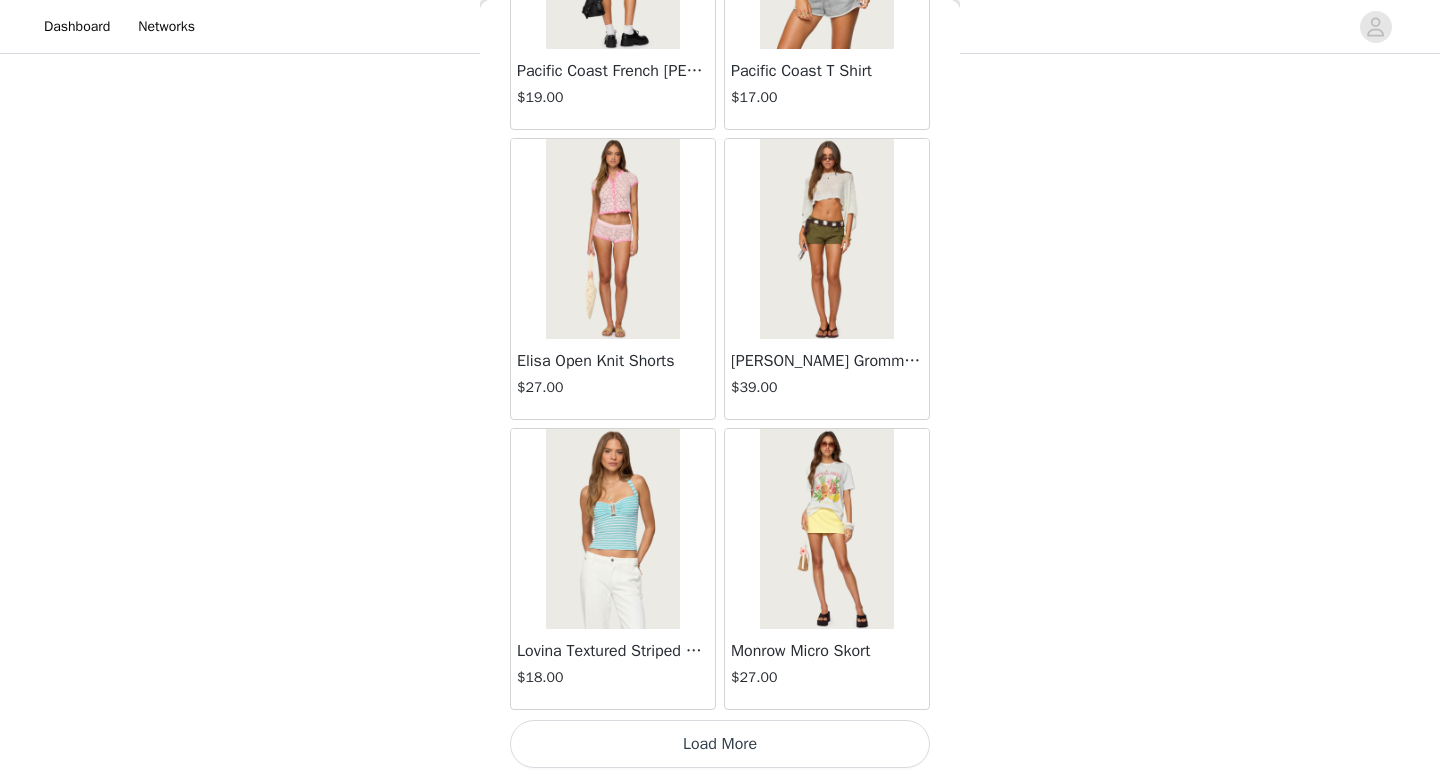 click on "Load More" at bounding box center (720, 744) 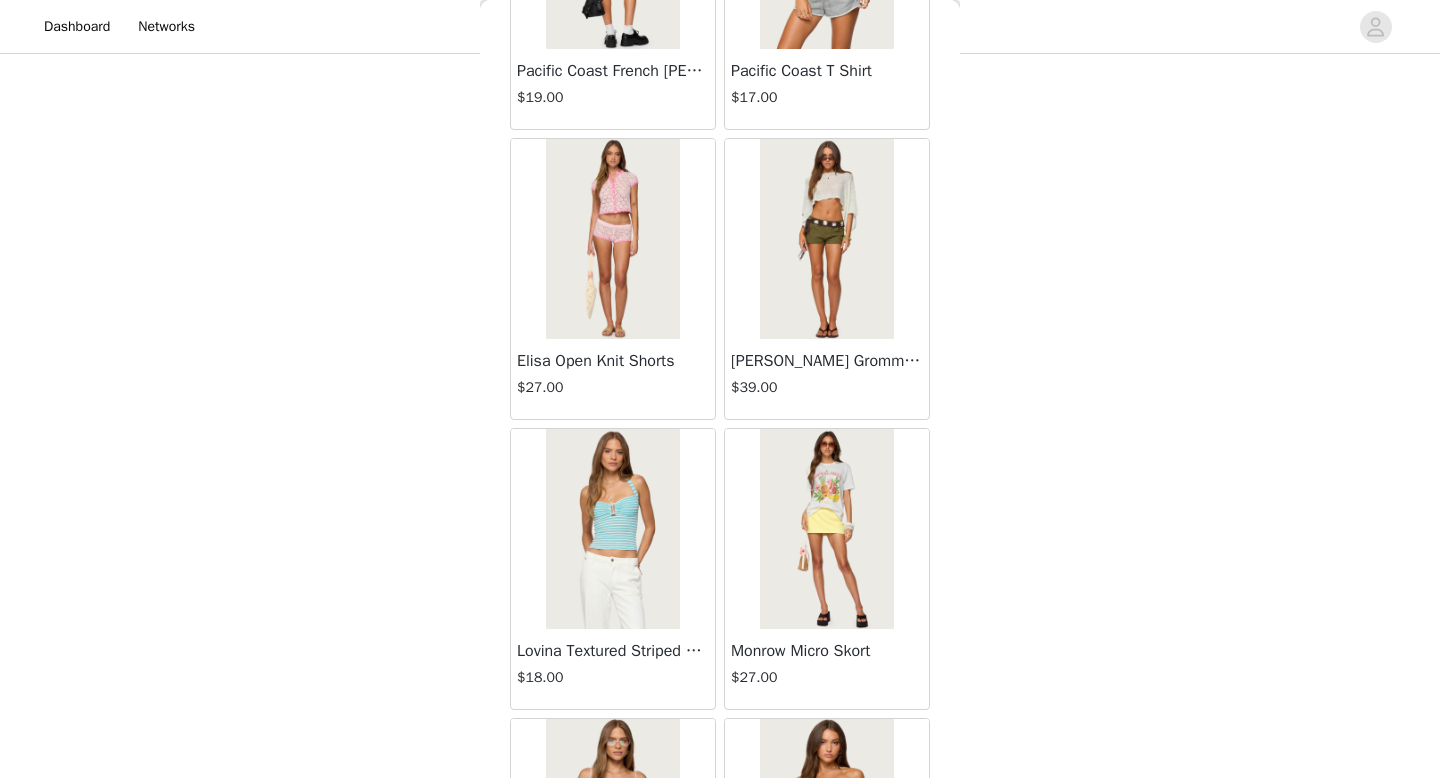 scroll, scrollTop: 13882, scrollLeft: 0, axis: vertical 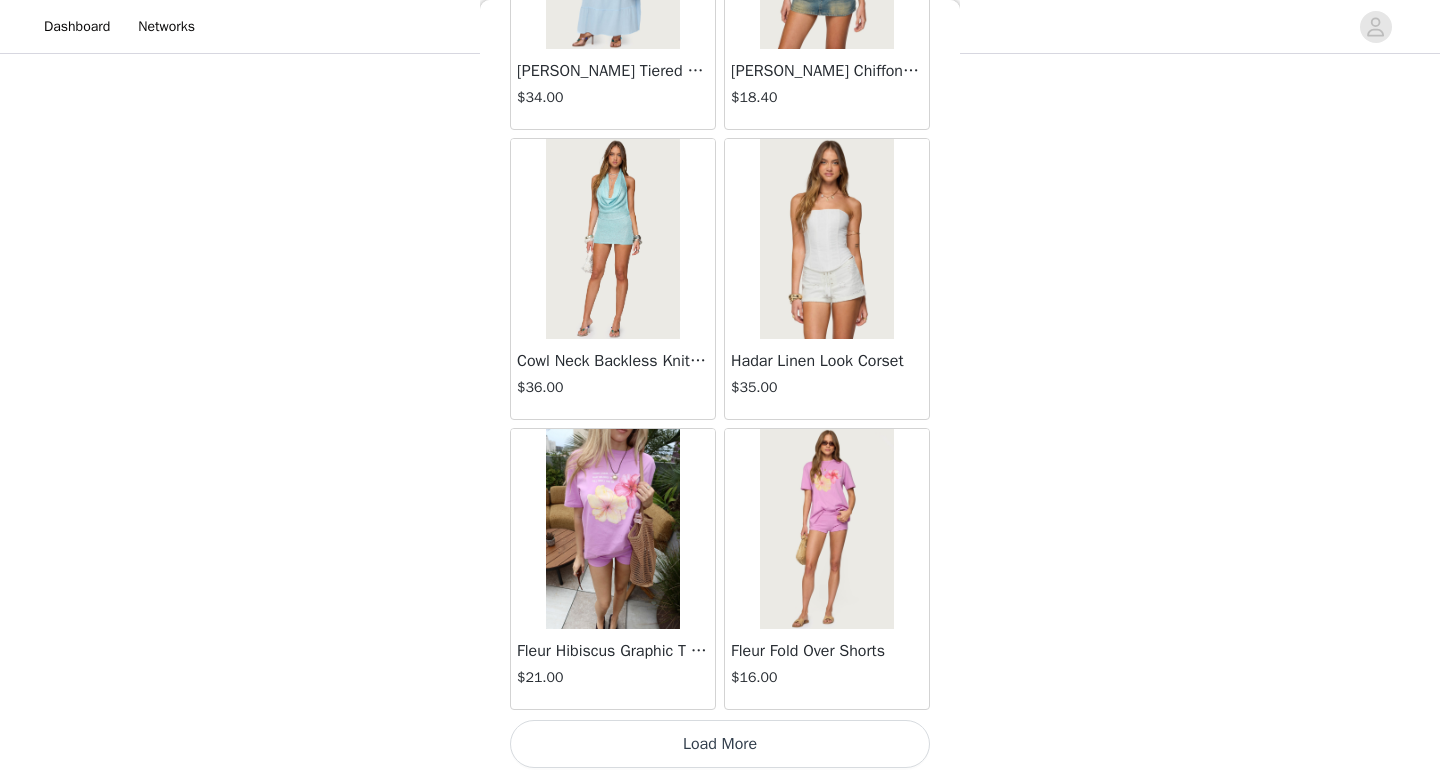 click on "Load More" at bounding box center (720, 744) 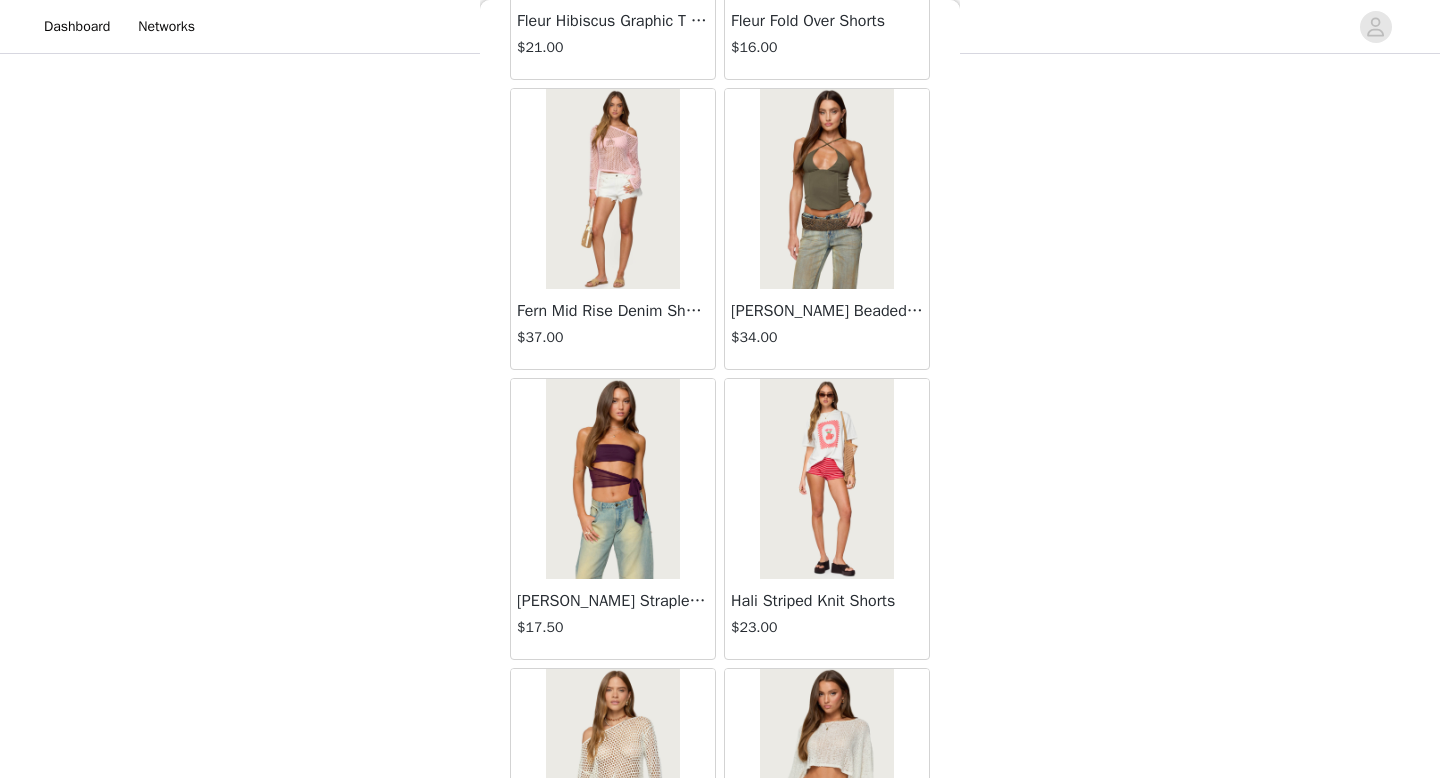 scroll, scrollTop: 16782, scrollLeft: 0, axis: vertical 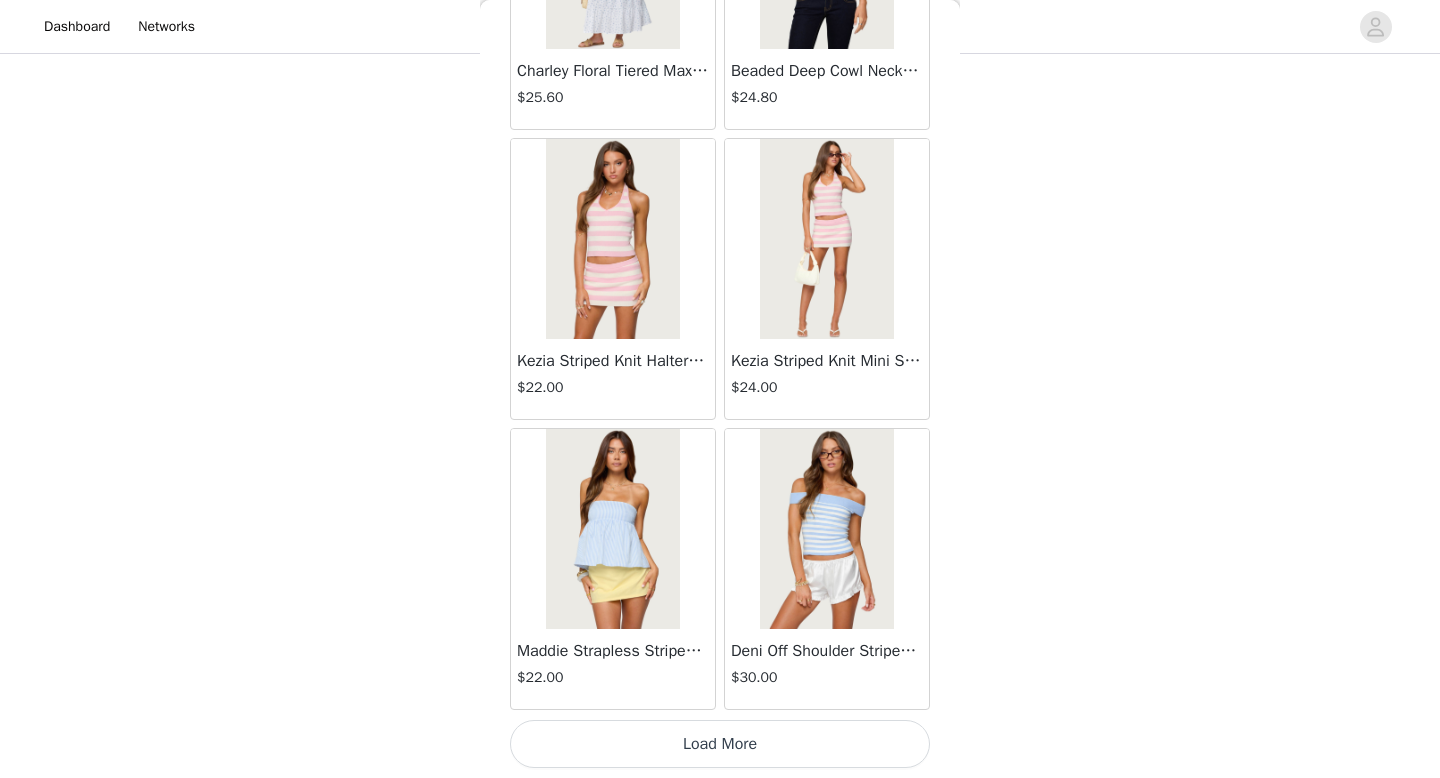 click on "Load More" at bounding box center [720, 744] 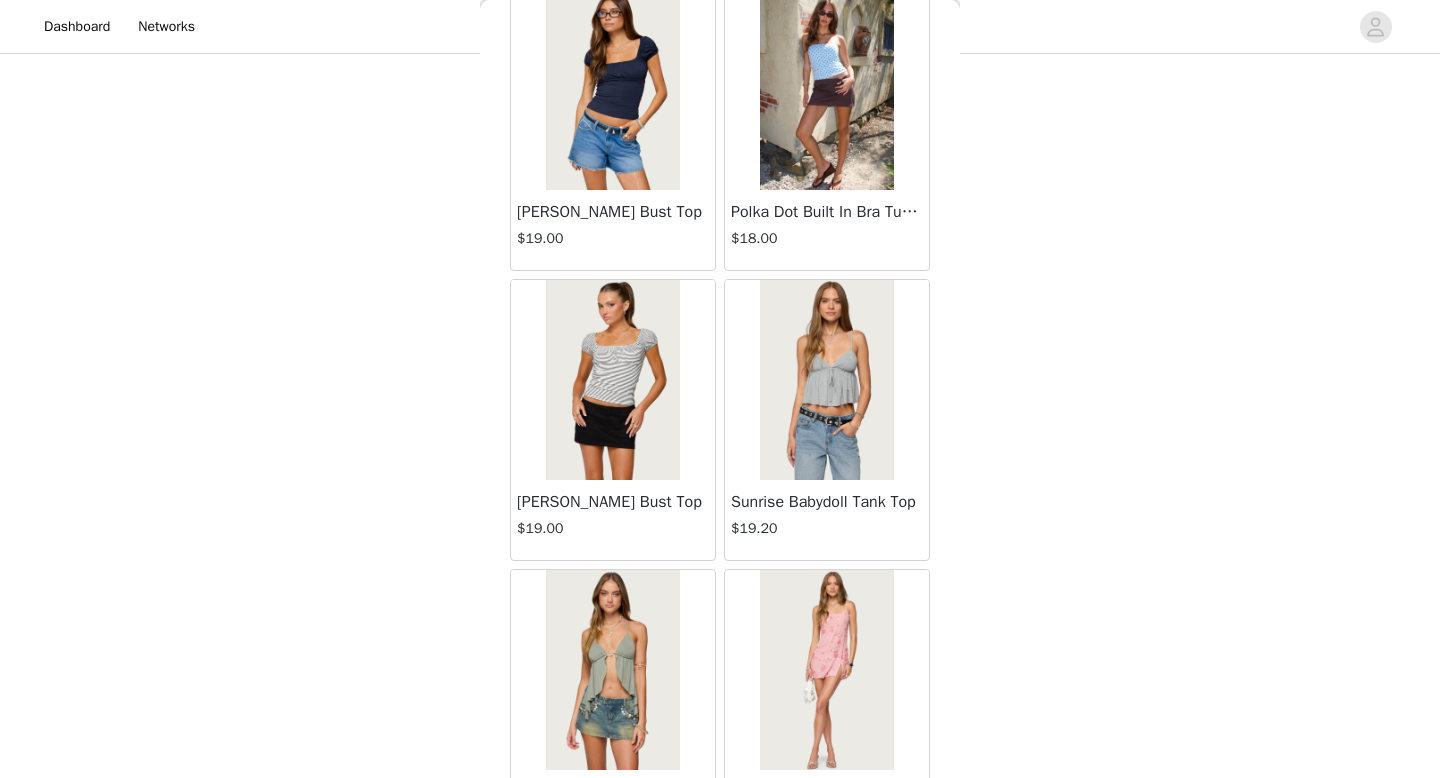 scroll, scrollTop: 19682, scrollLeft: 0, axis: vertical 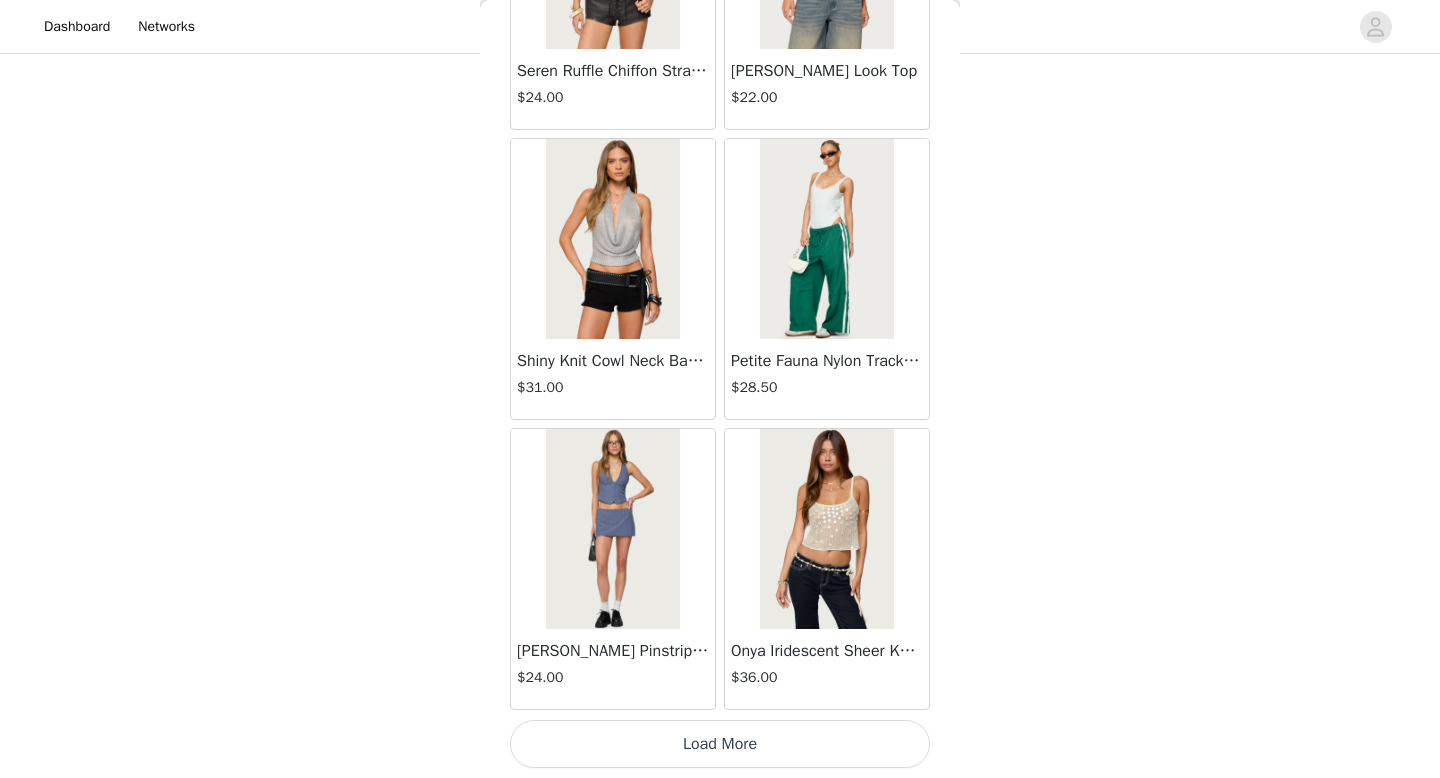 click on "Load More" at bounding box center [720, 744] 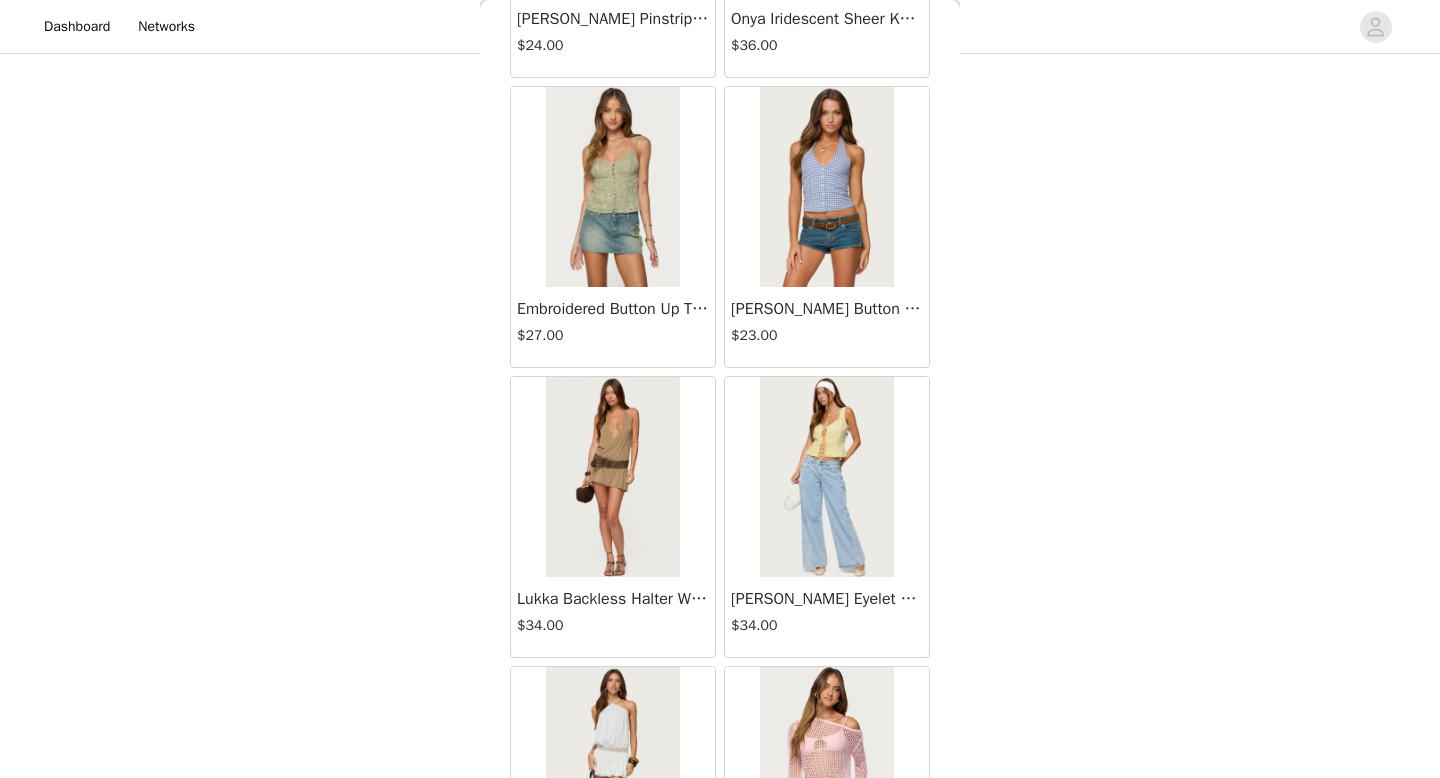 scroll, scrollTop: 22582, scrollLeft: 0, axis: vertical 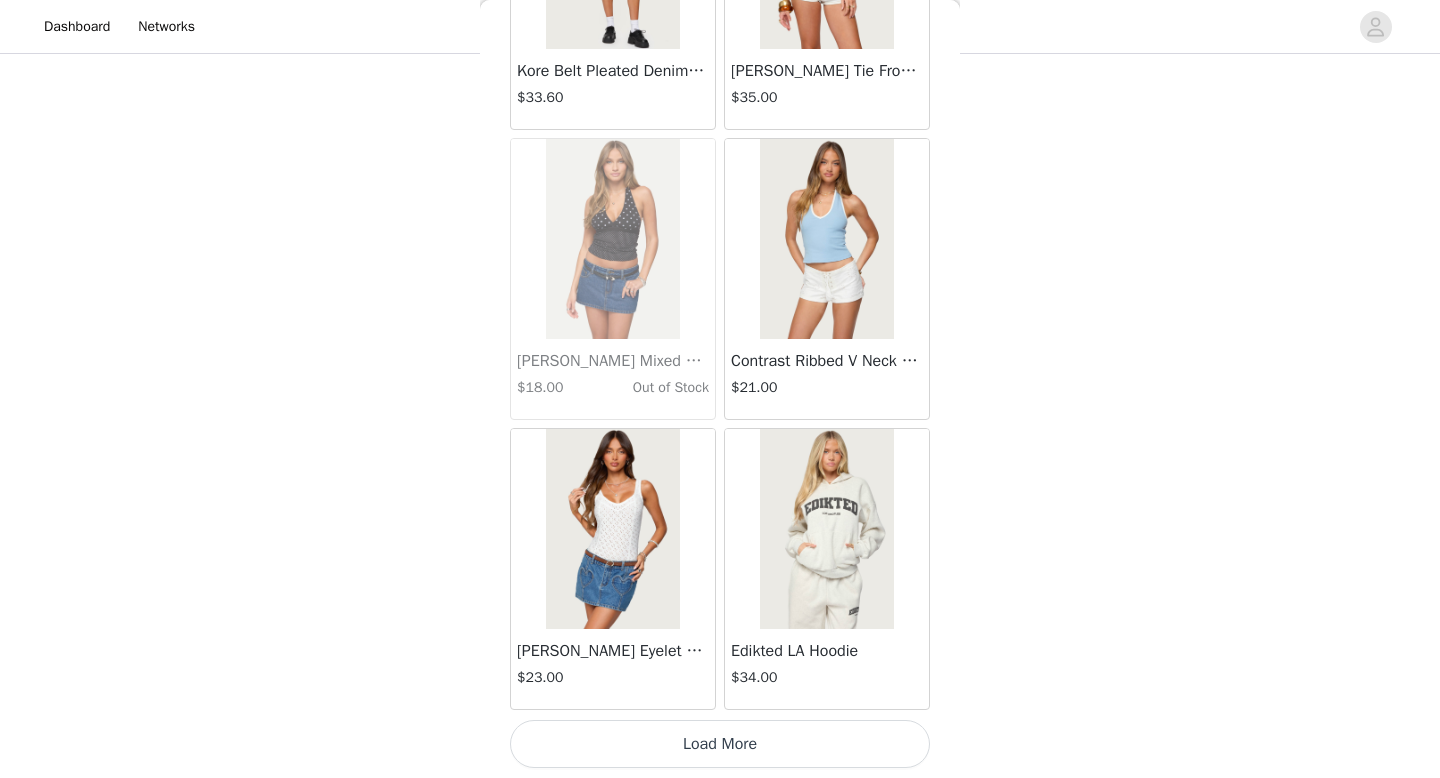 click on "Load More" at bounding box center (720, 744) 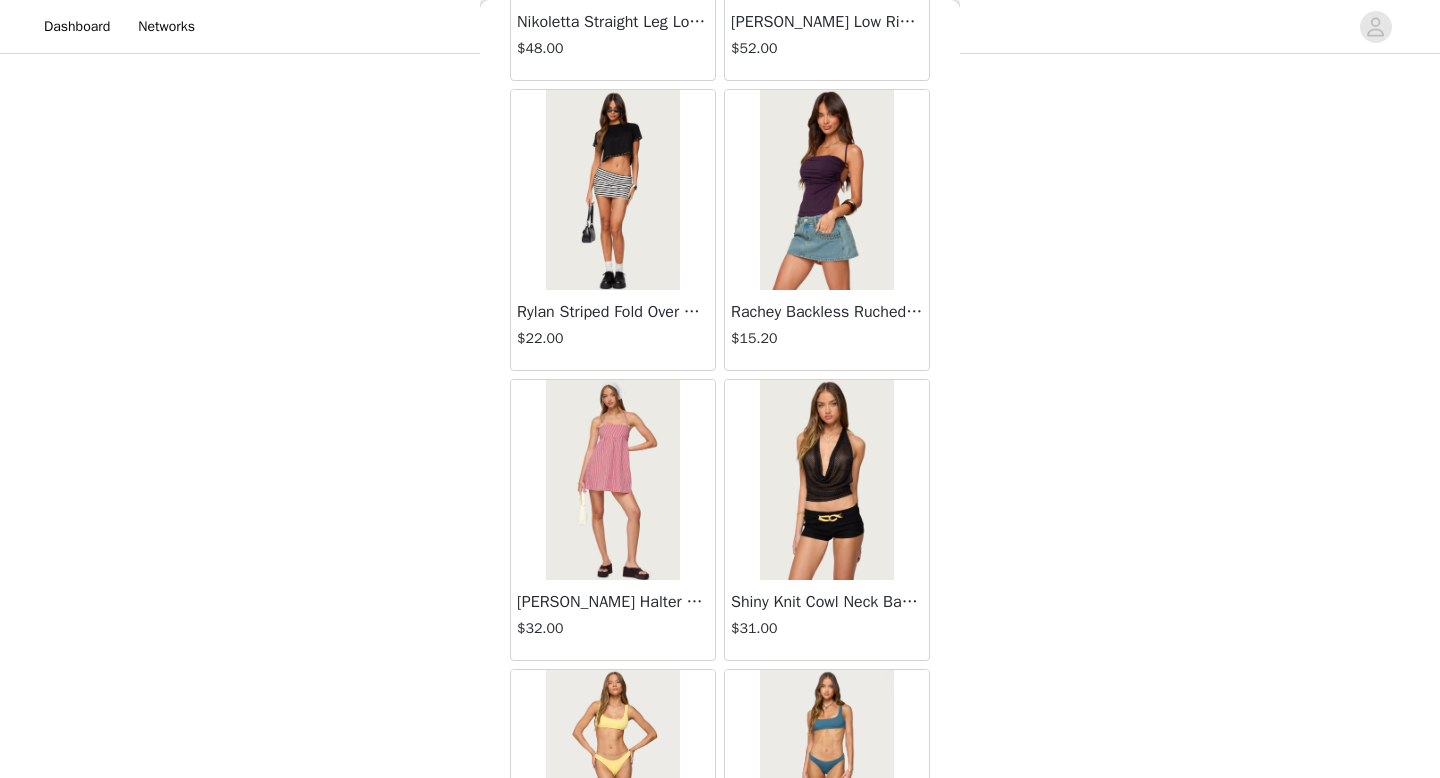 scroll, scrollTop: 25482, scrollLeft: 0, axis: vertical 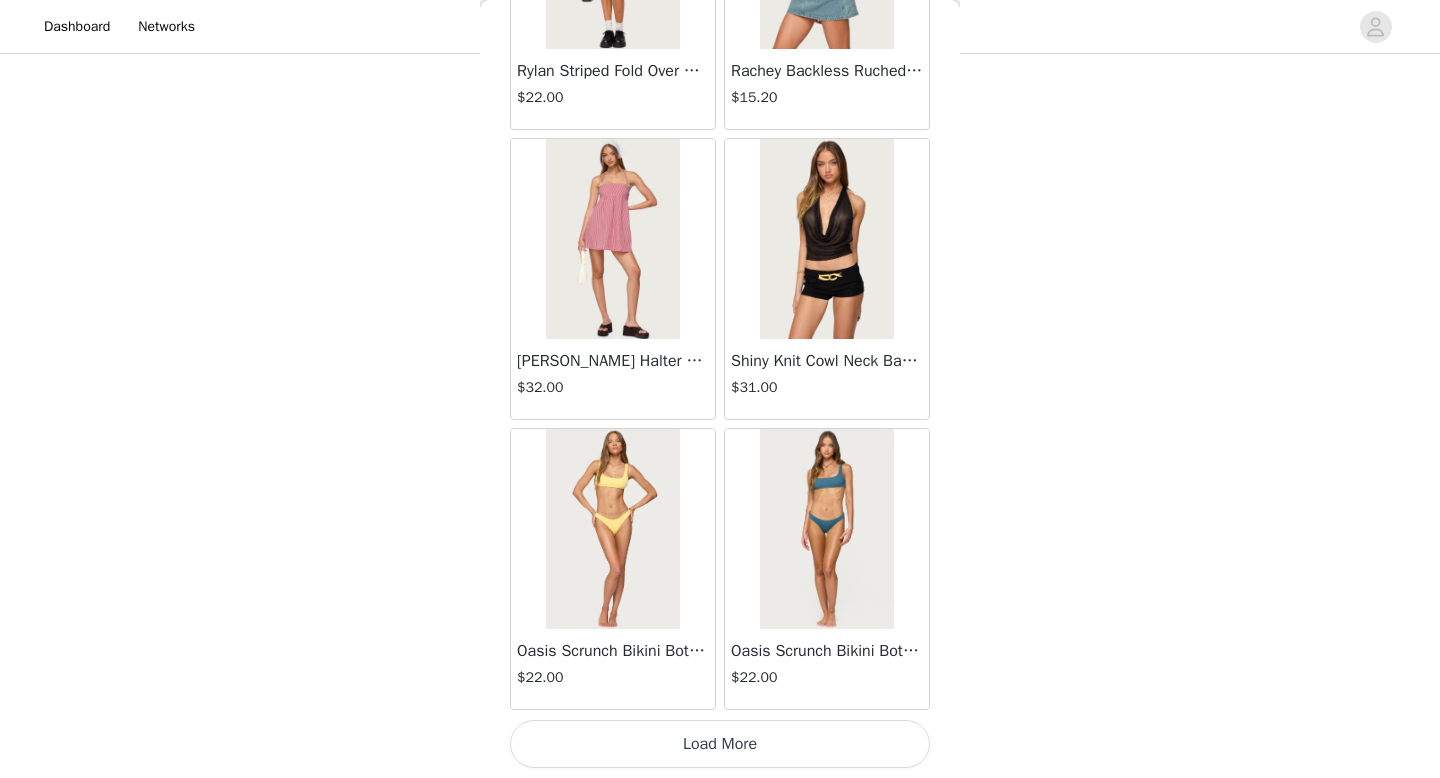 click on "Load More" at bounding box center [720, 744] 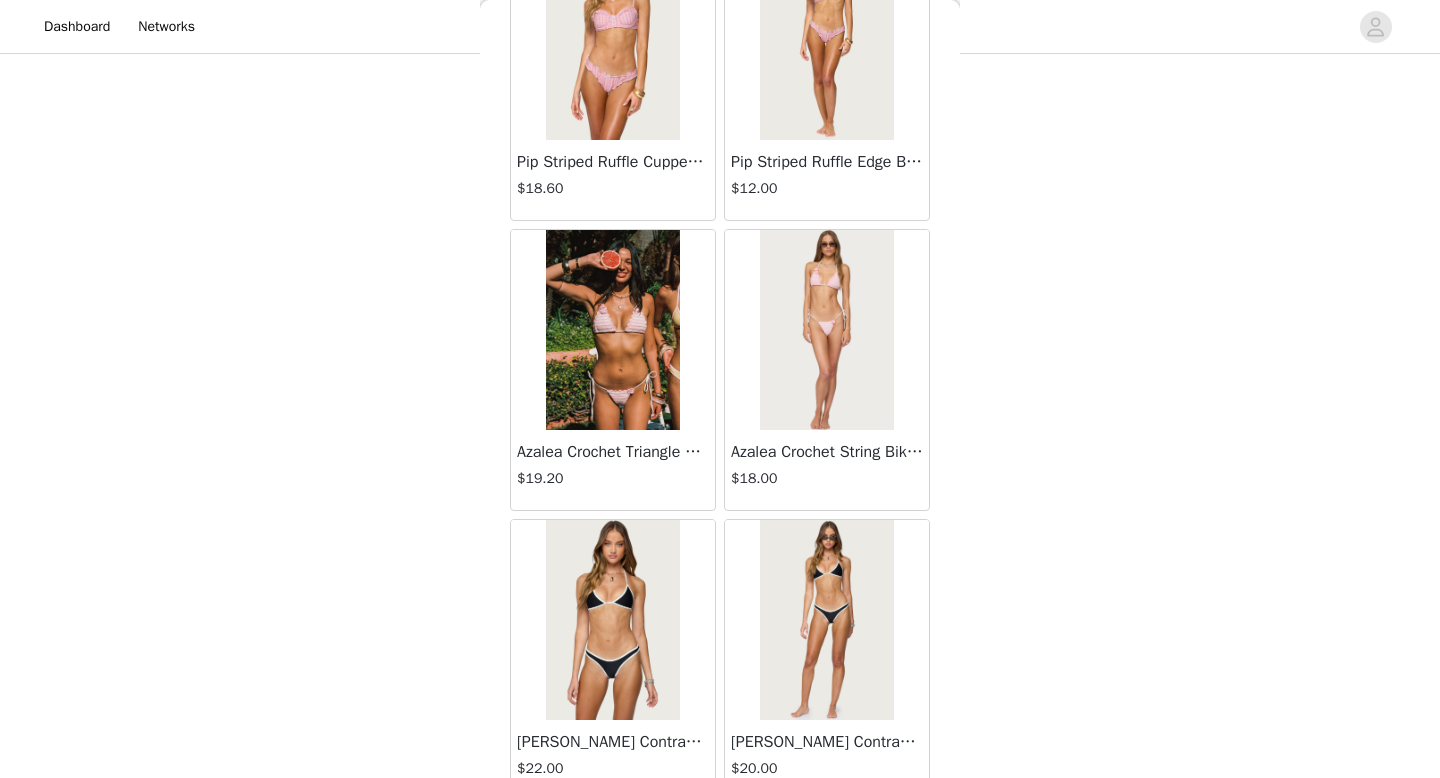 scroll, scrollTop: 28382, scrollLeft: 0, axis: vertical 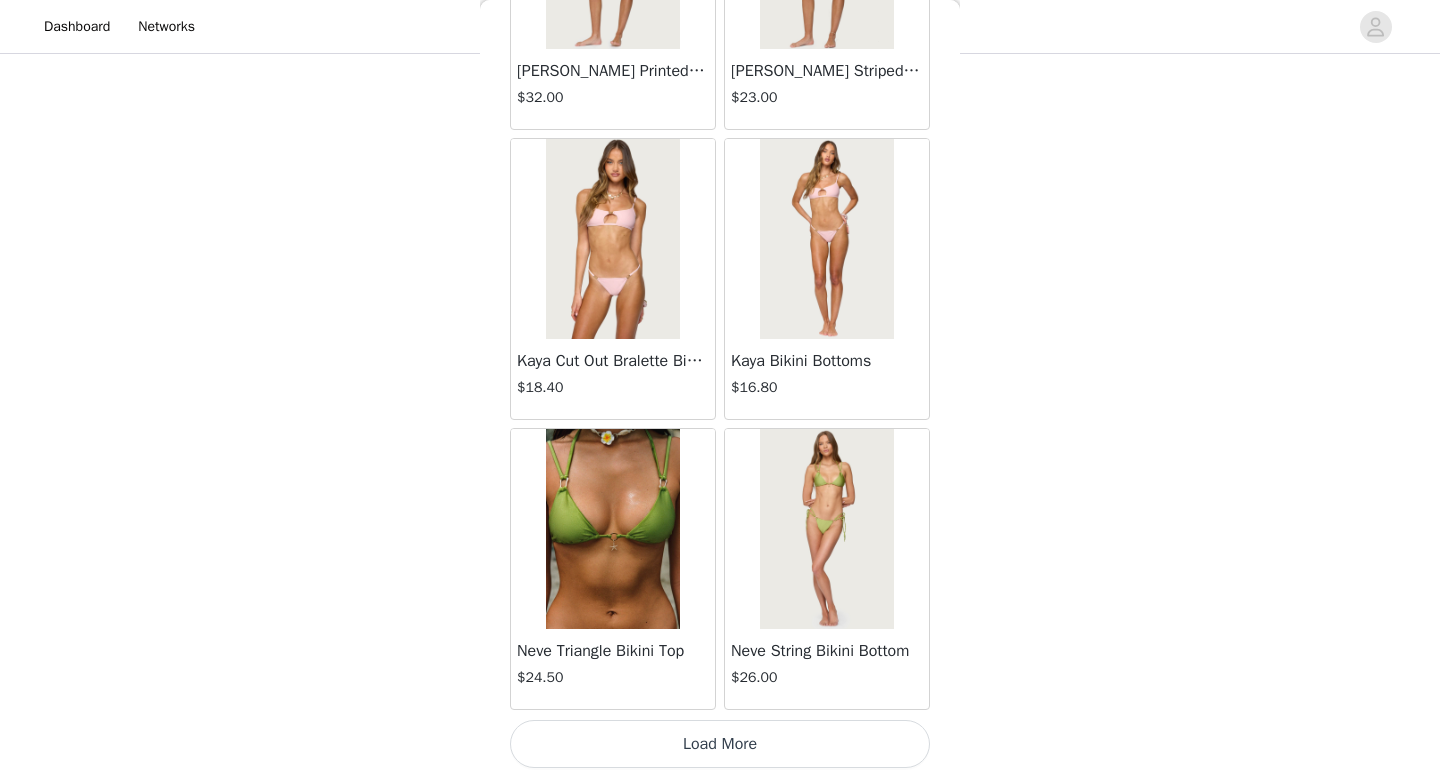 click on "Load More" at bounding box center (720, 744) 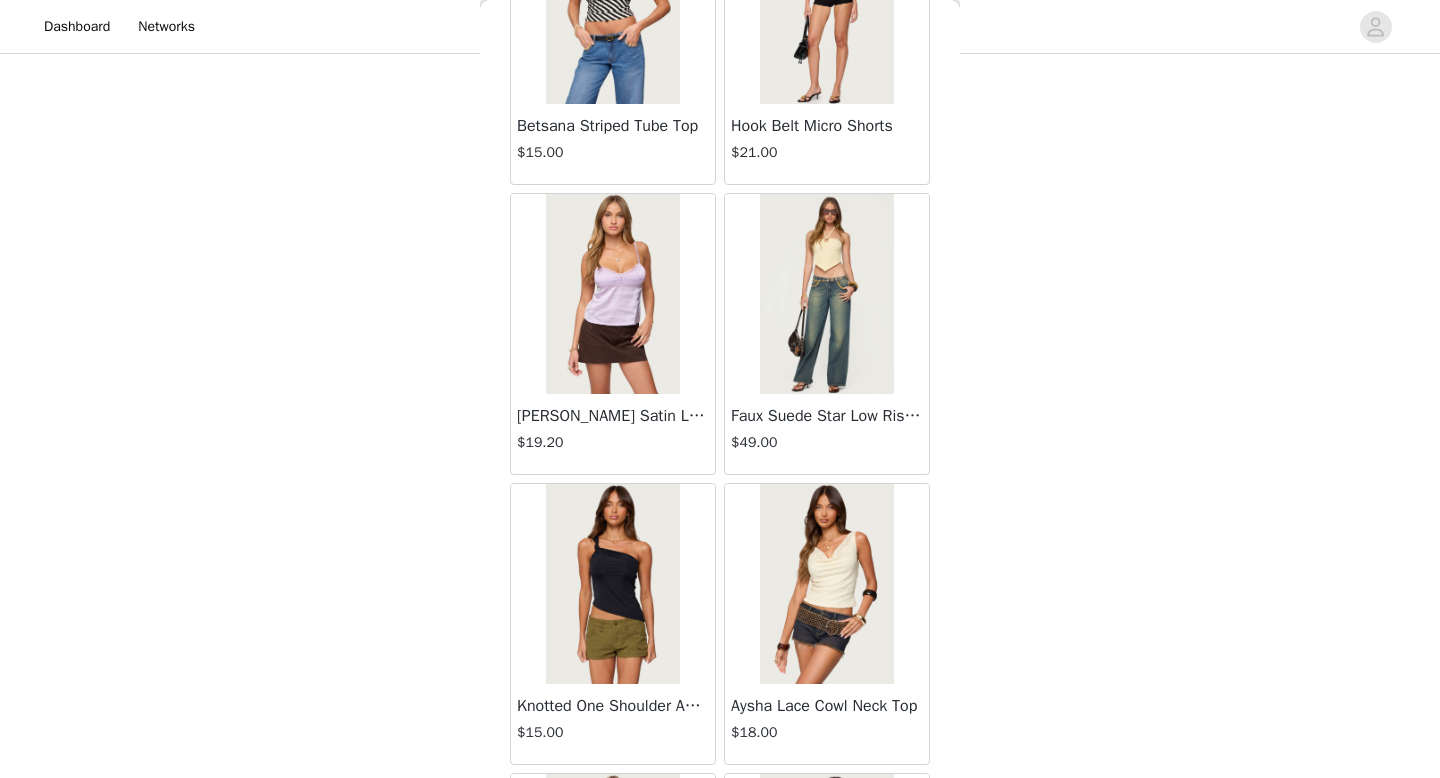 scroll, scrollTop: 31282, scrollLeft: 0, axis: vertical 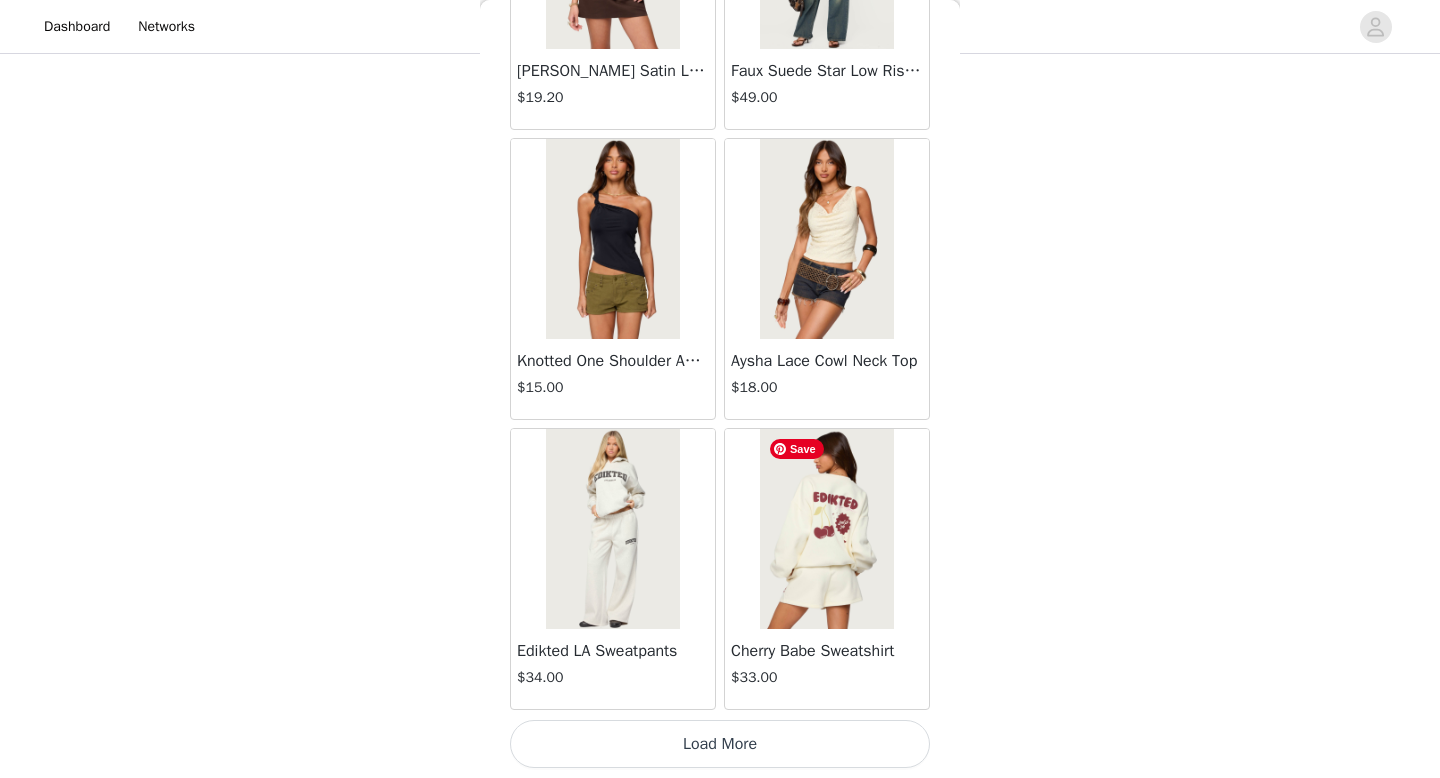click at bounding box center [826, 529] 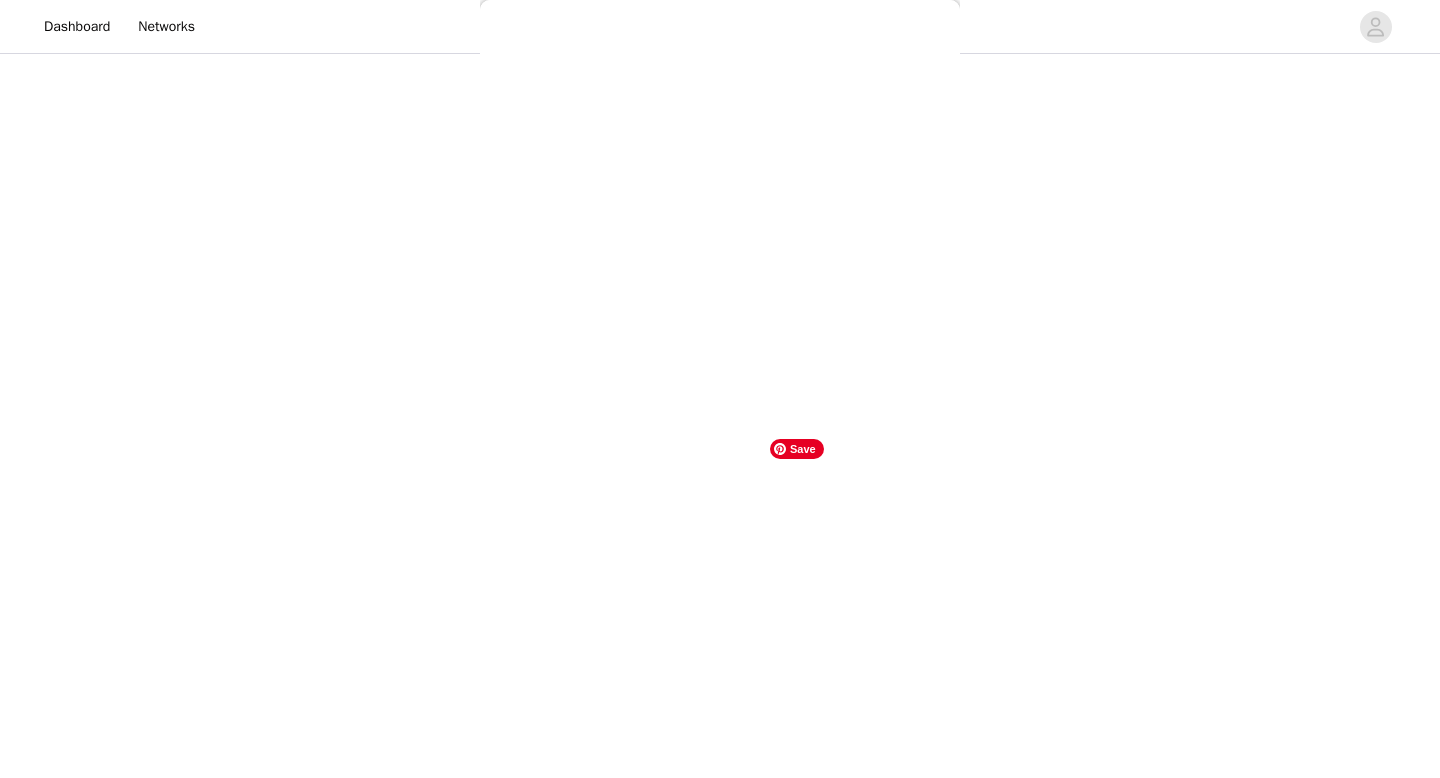 scroll, scrollTop: 195, scrollLeft: 0, axis: vertical 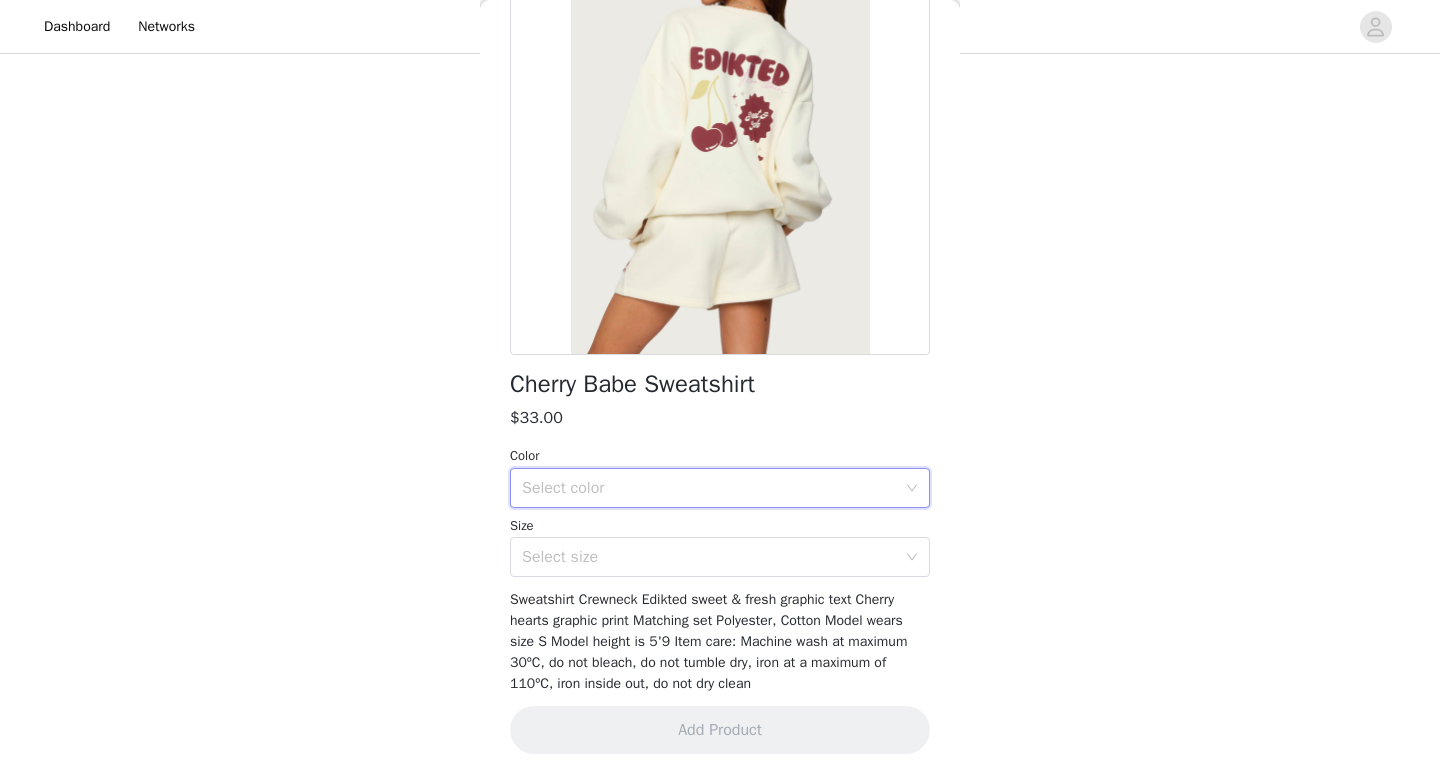 click on "Select color" at bounding box center [713, 488] 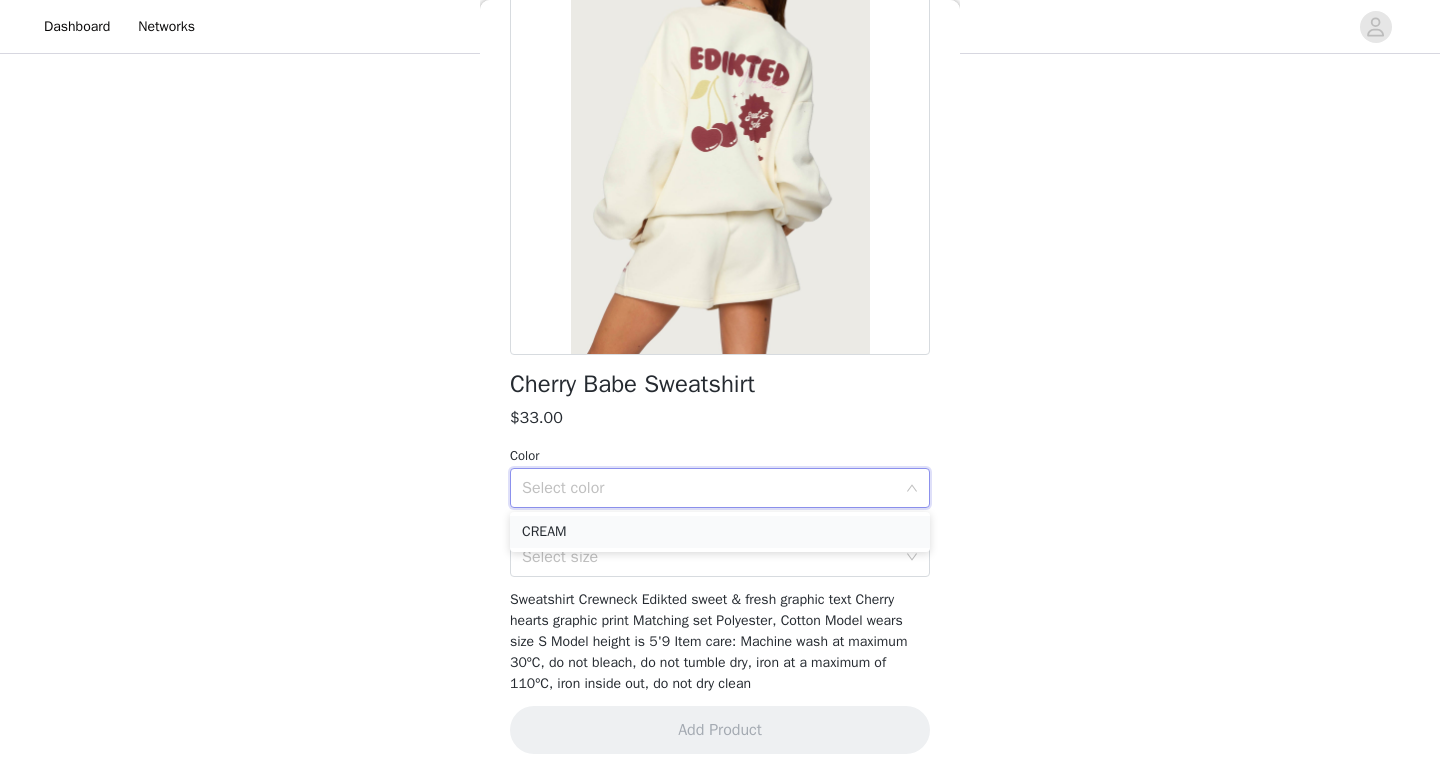 click on "CREAM" at bounding box center [720, 532] 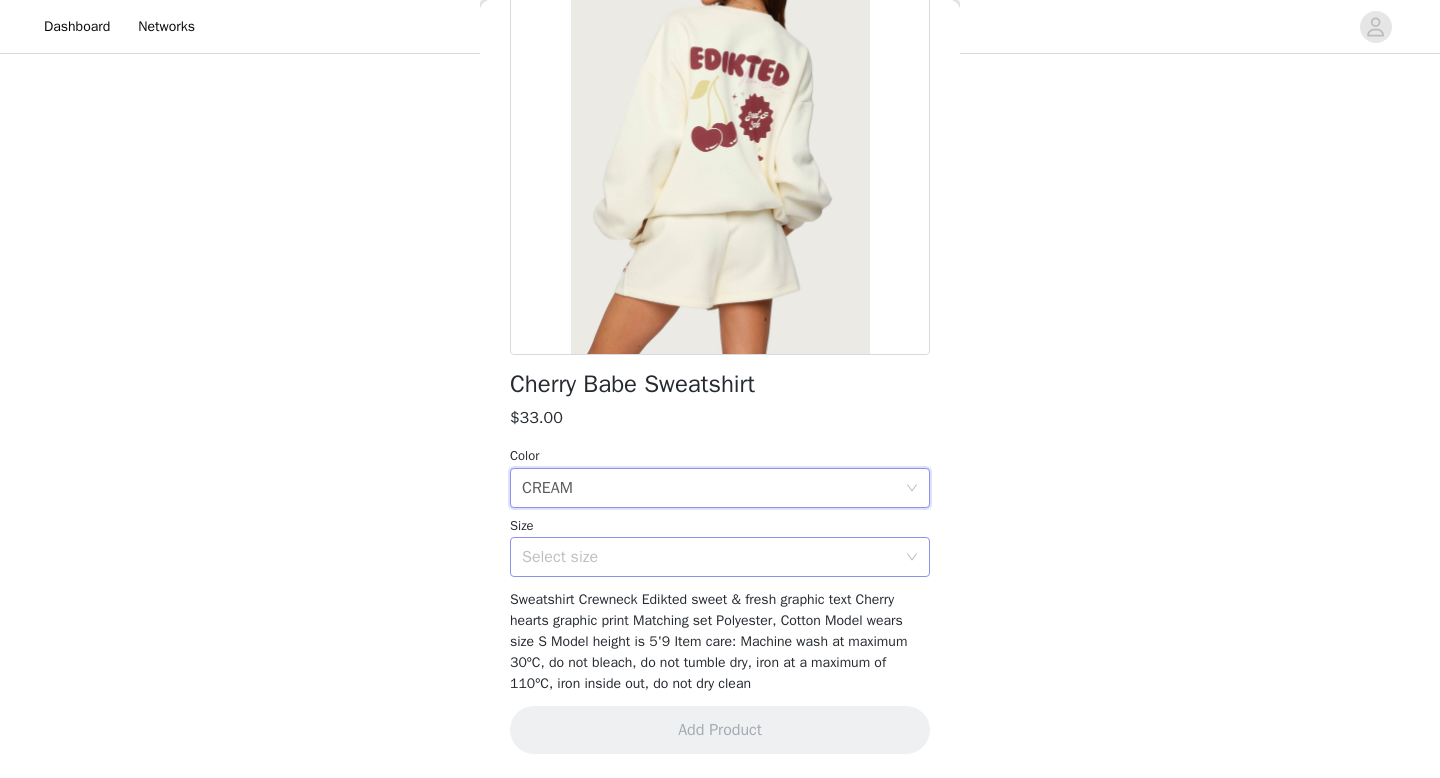 click on "Select size" at bounding box center [709, 557] 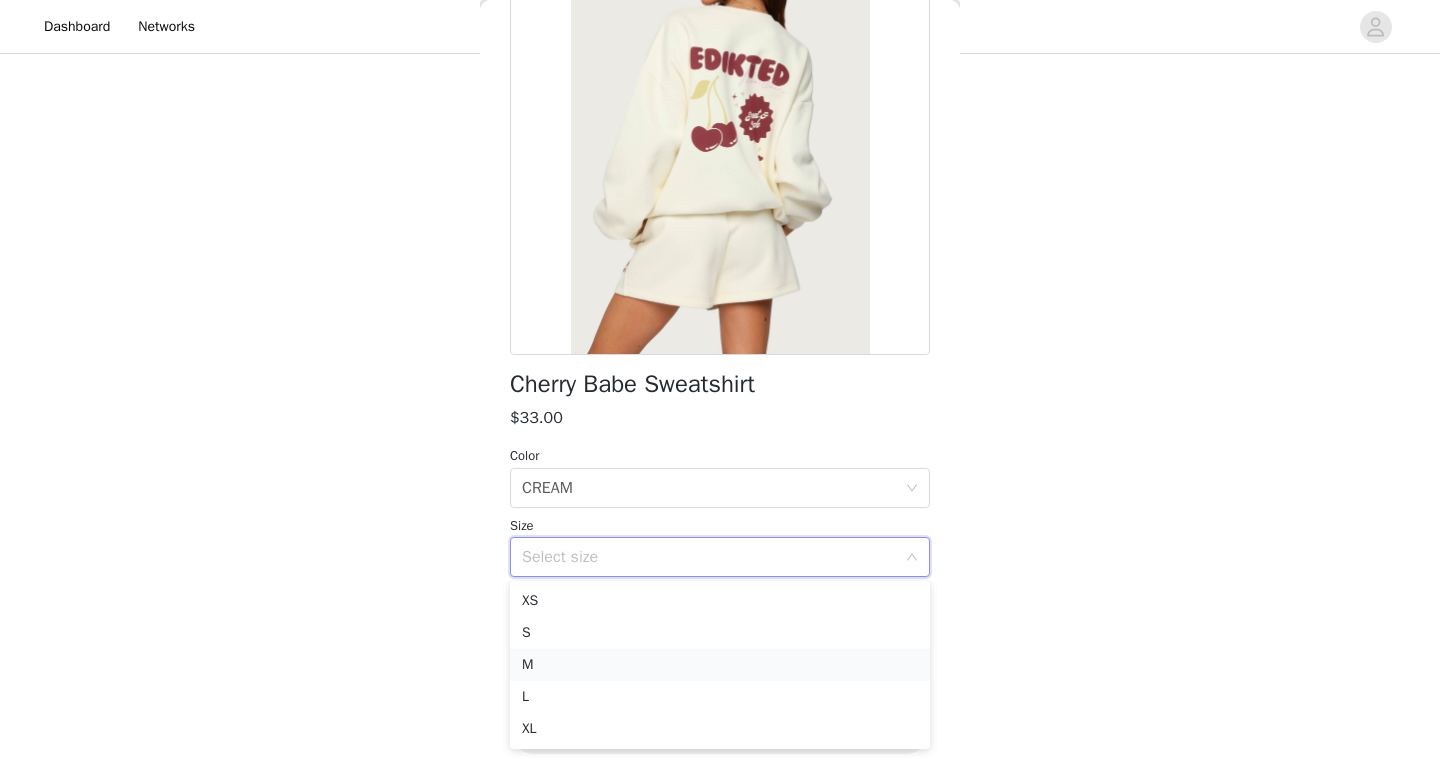 click on "M" at bounding box center [720, 665] 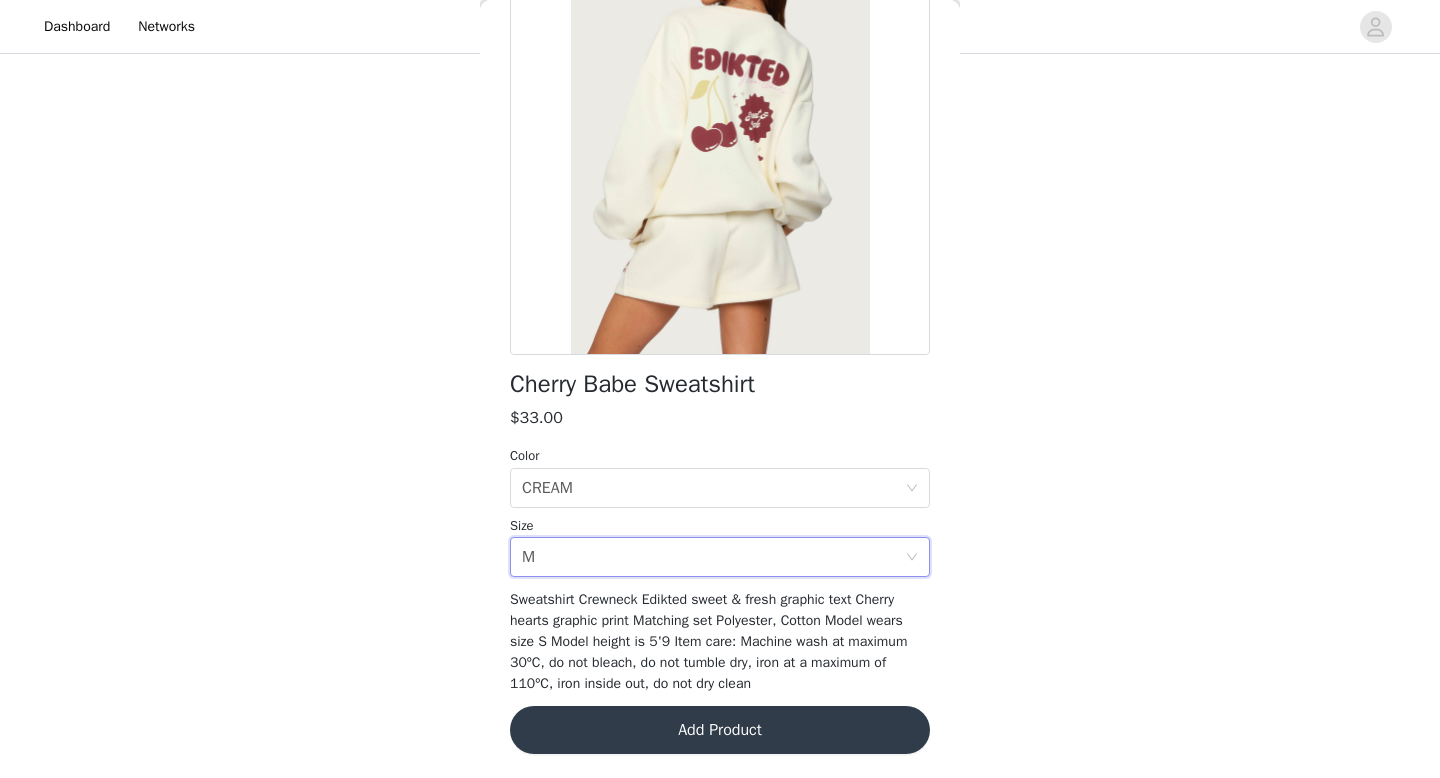 click on "Add Product" at bounding box center [720, 730] 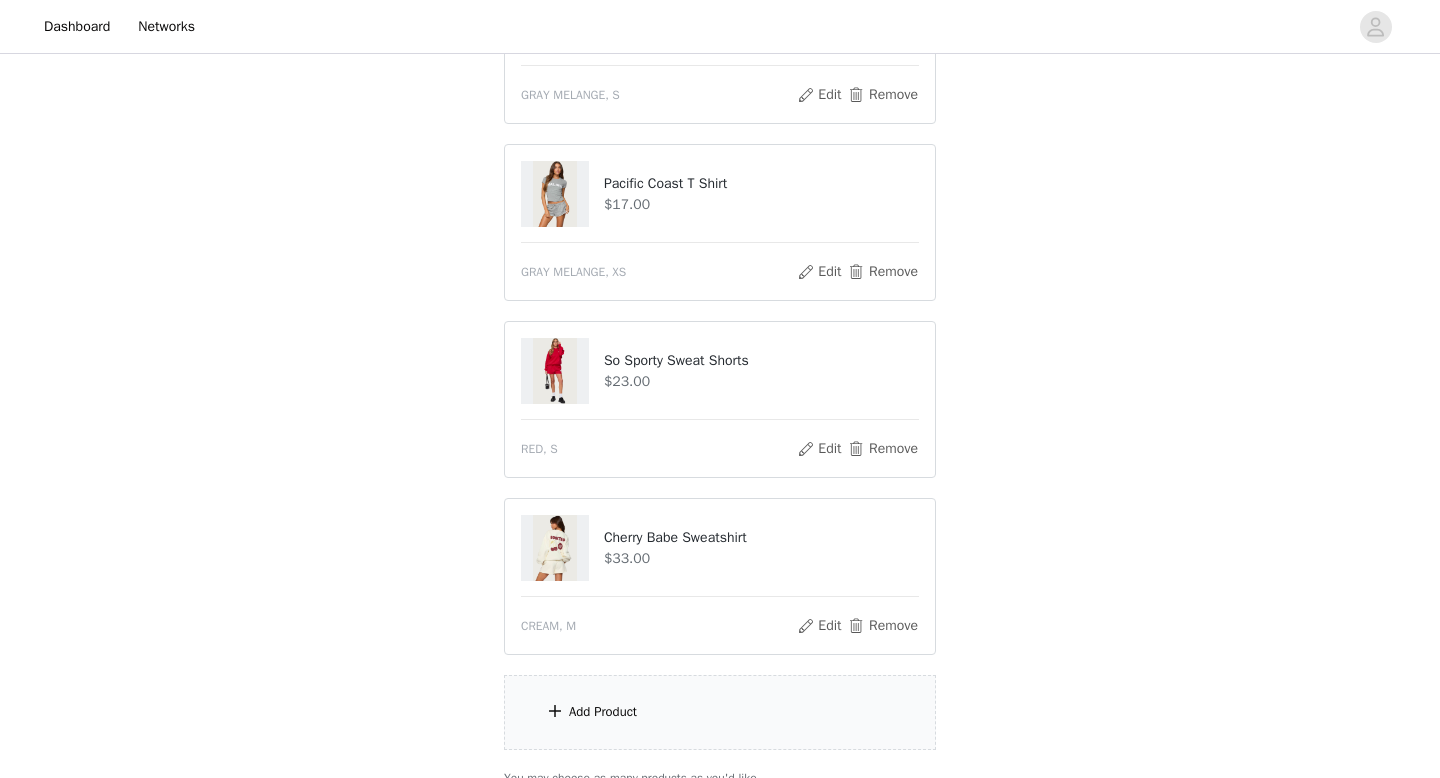 click on "Add Product" at bounding box center [720, 712] 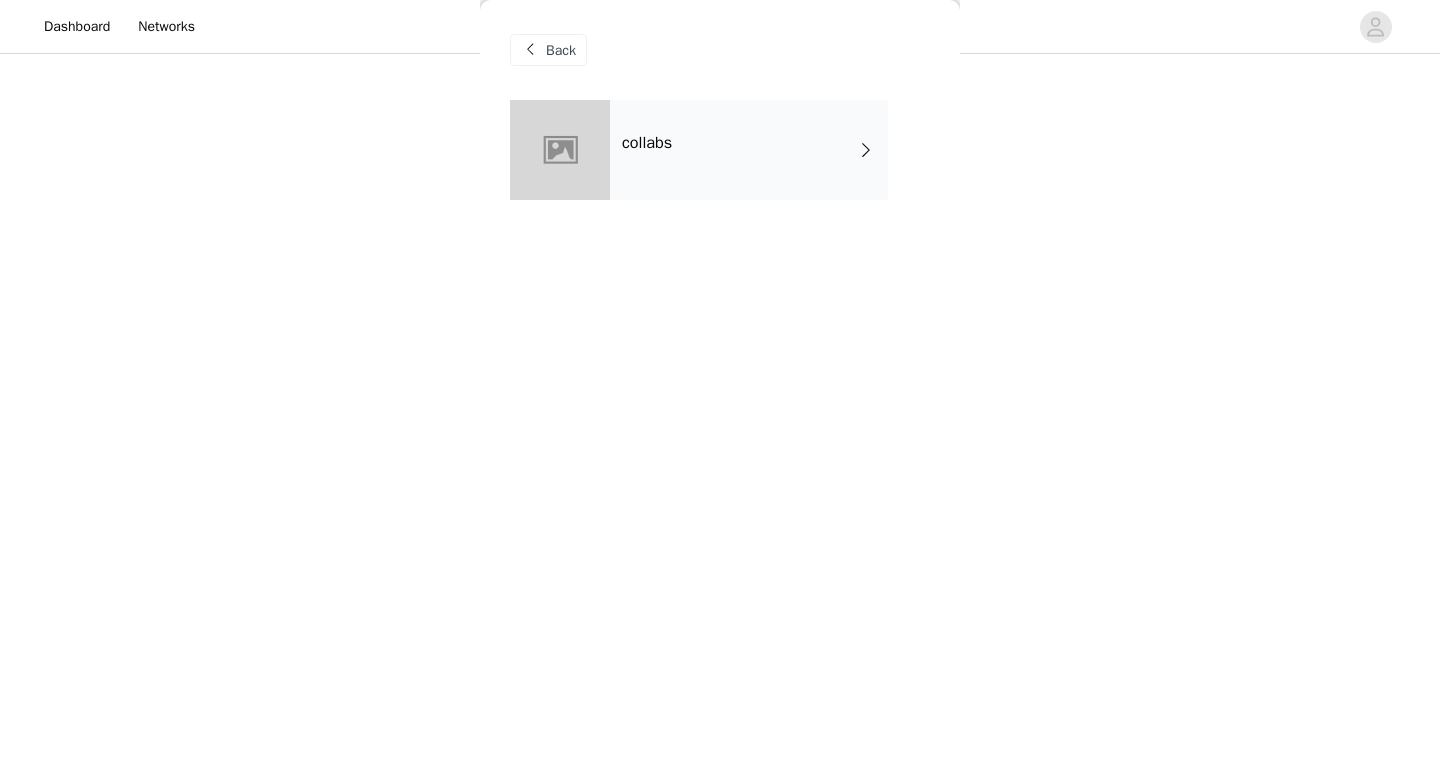 click on "collabs" at bounding box center [749, 150] 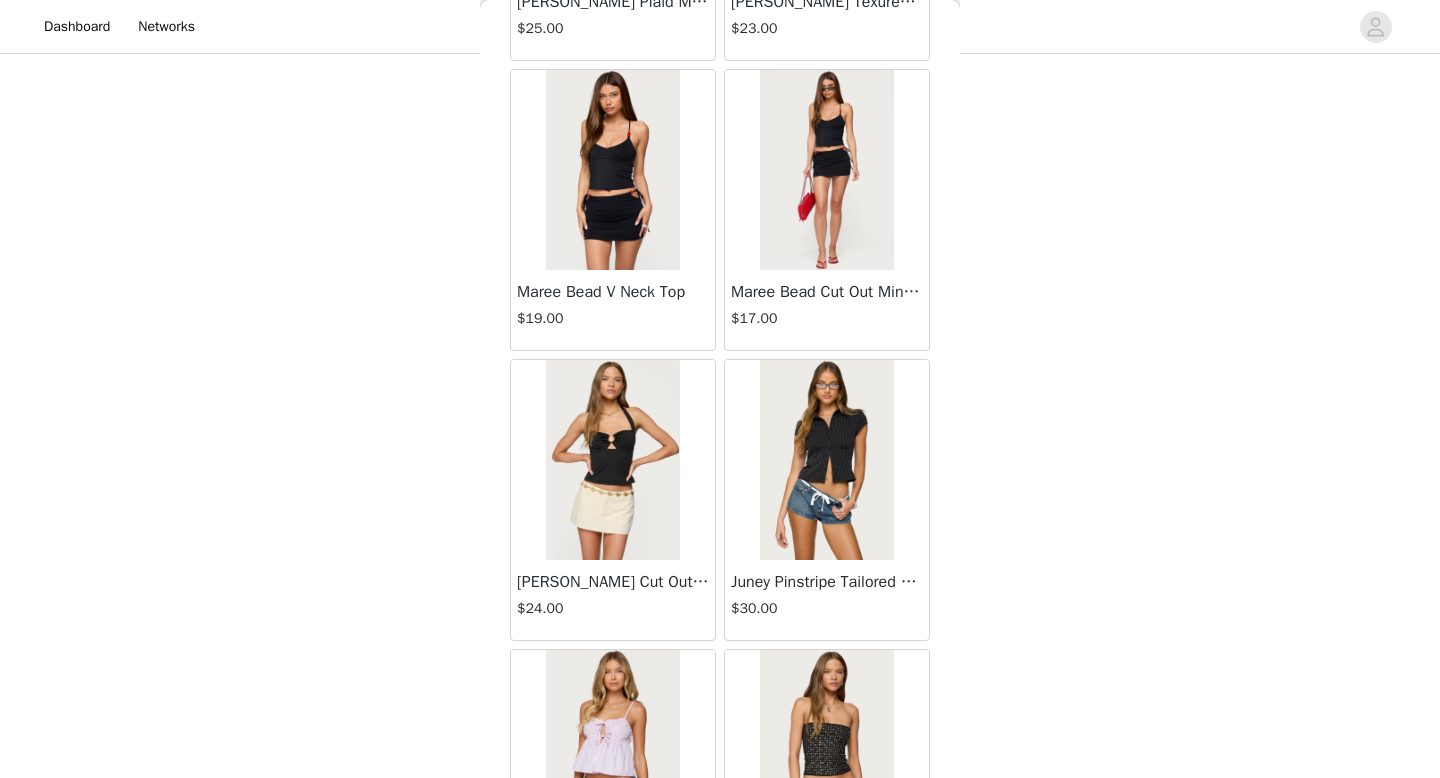 scroll, scrollTop: 2282, scrollLeft: 0, axis: vertical 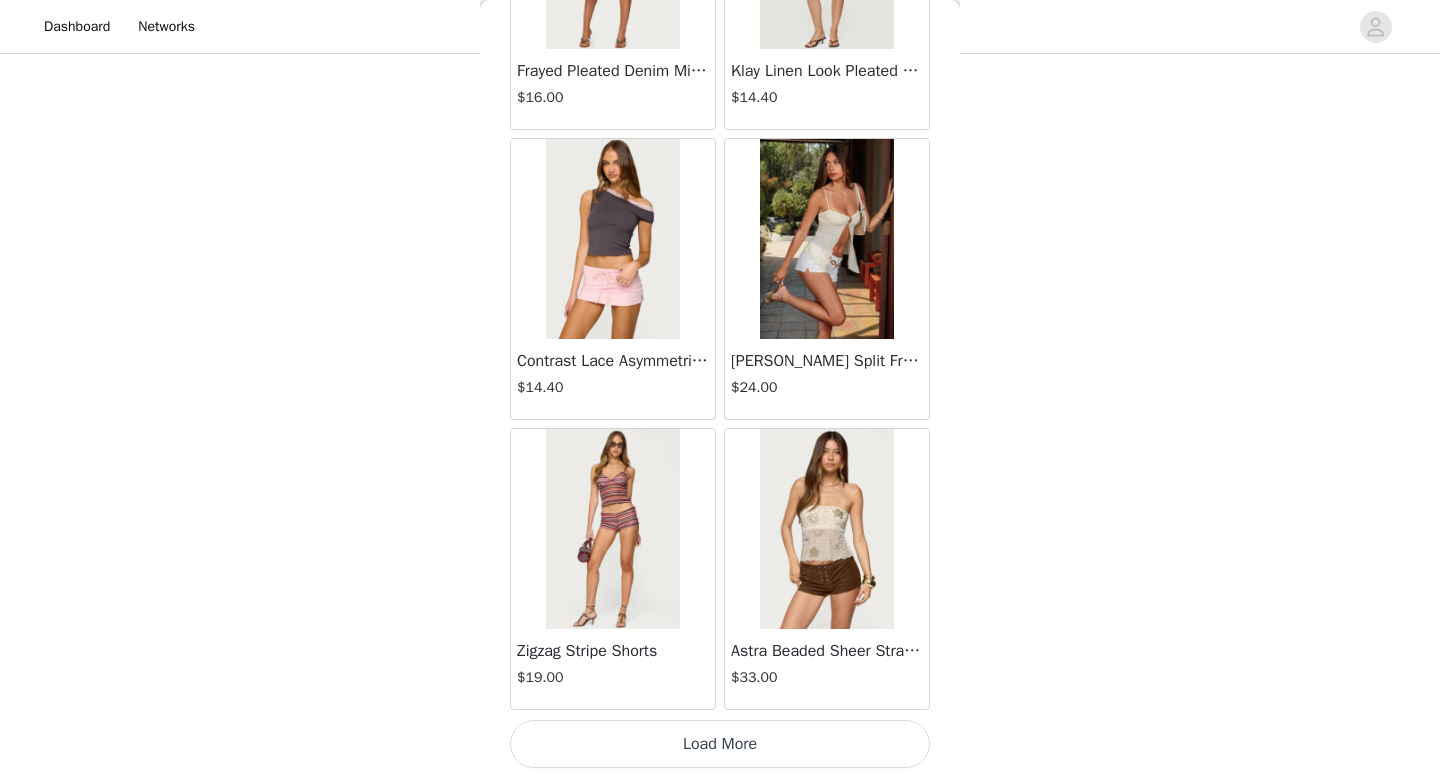 click on "Load More" at bounding box center (720, 744) 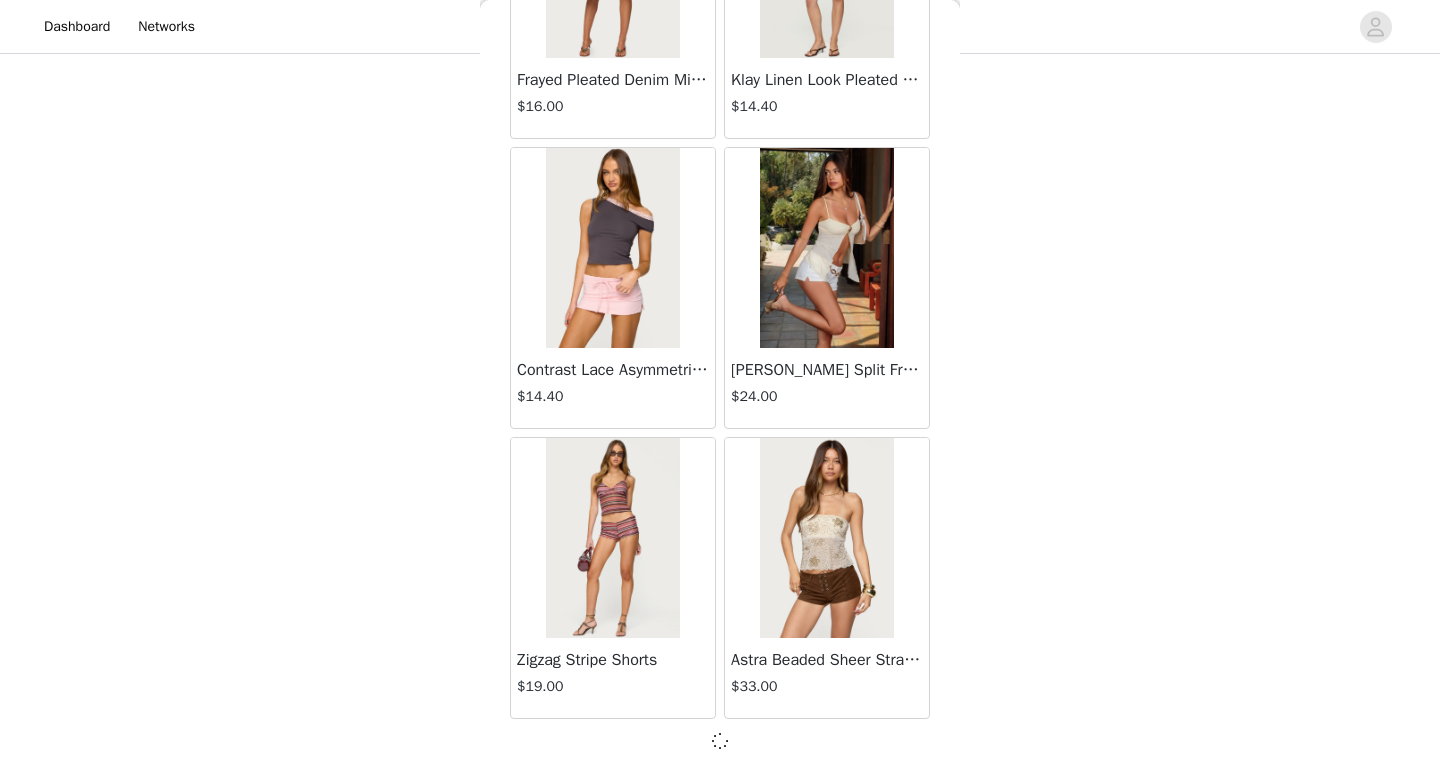 scroll, scrollTop: 2282, scrollLeft: 0, axis: vertical 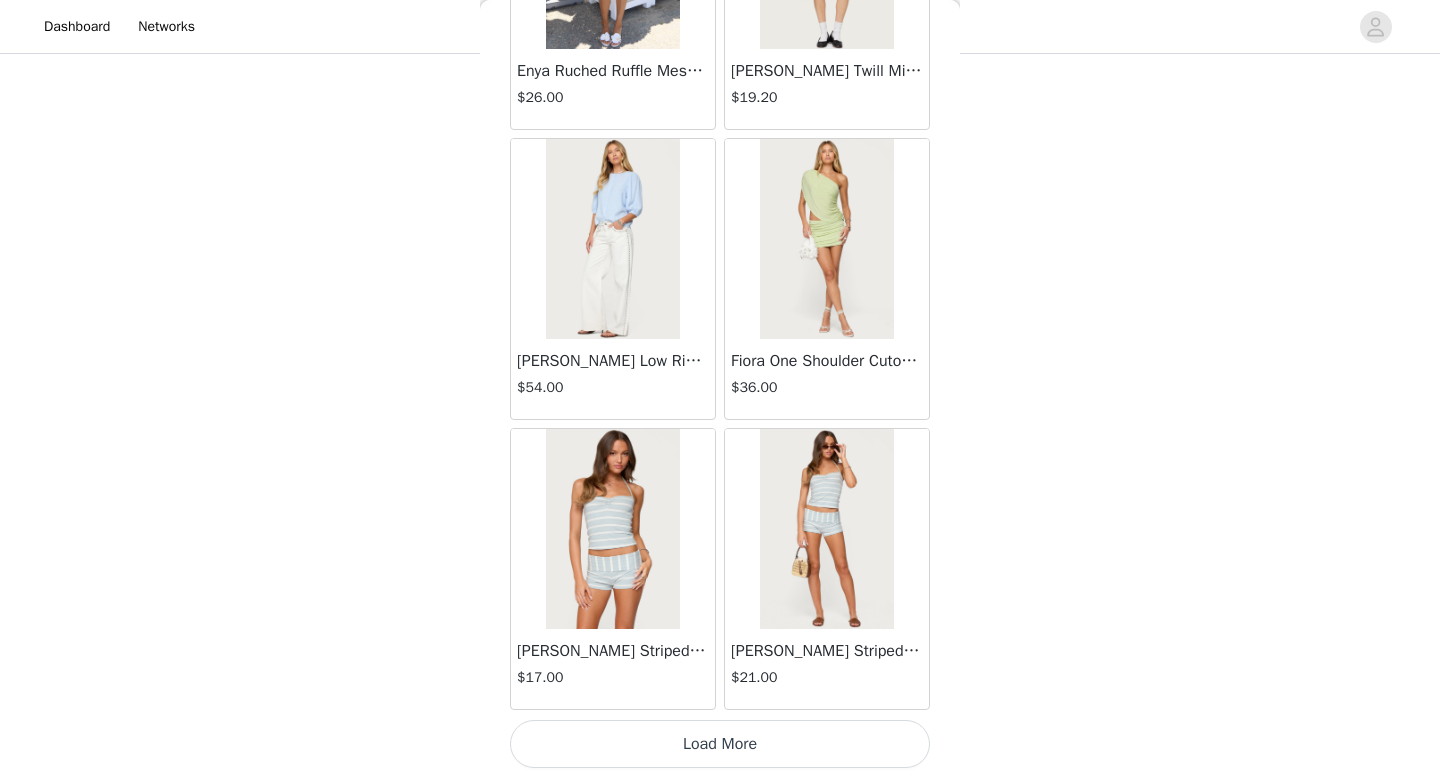 click on "Load More" at bounding box center [720, 744] 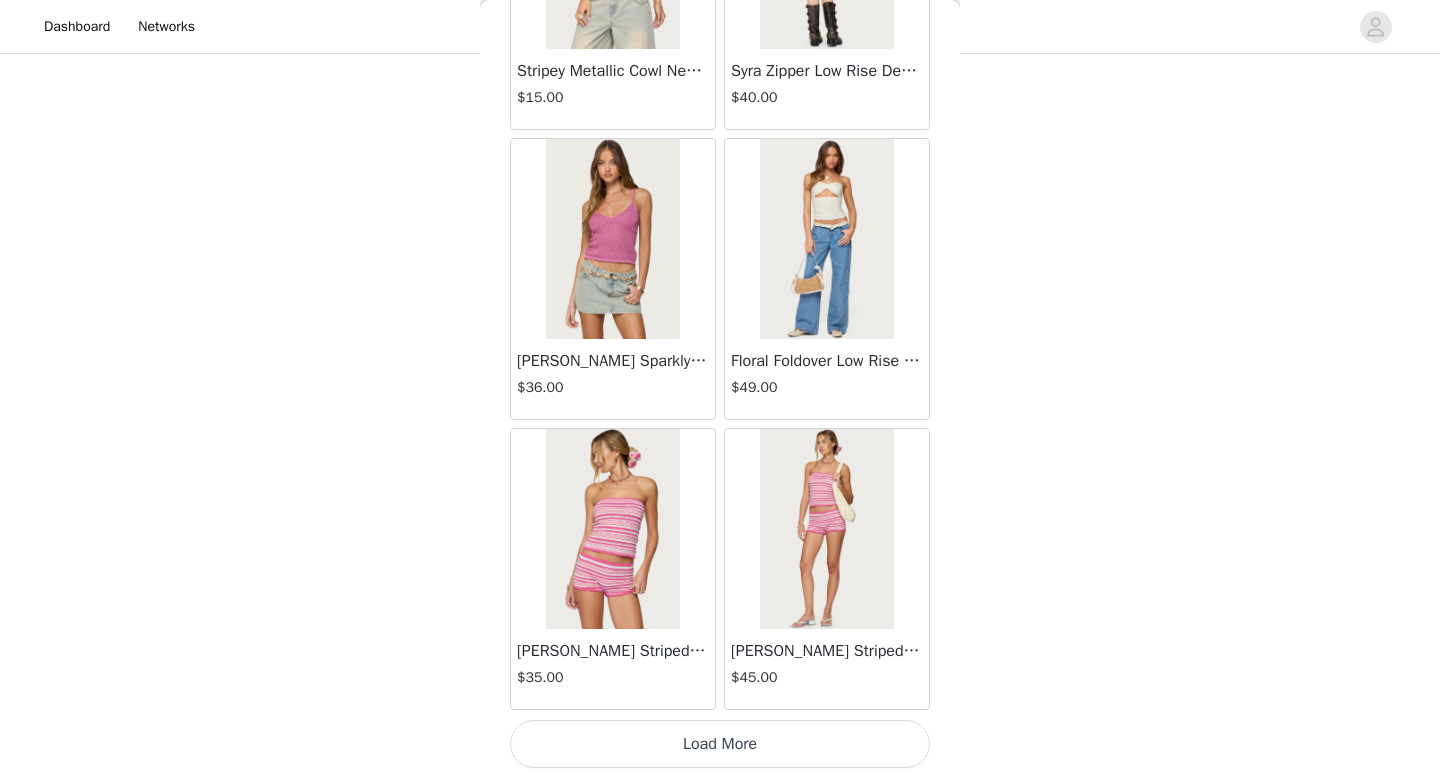 click on "Load More" at bounding box center [720, 744] 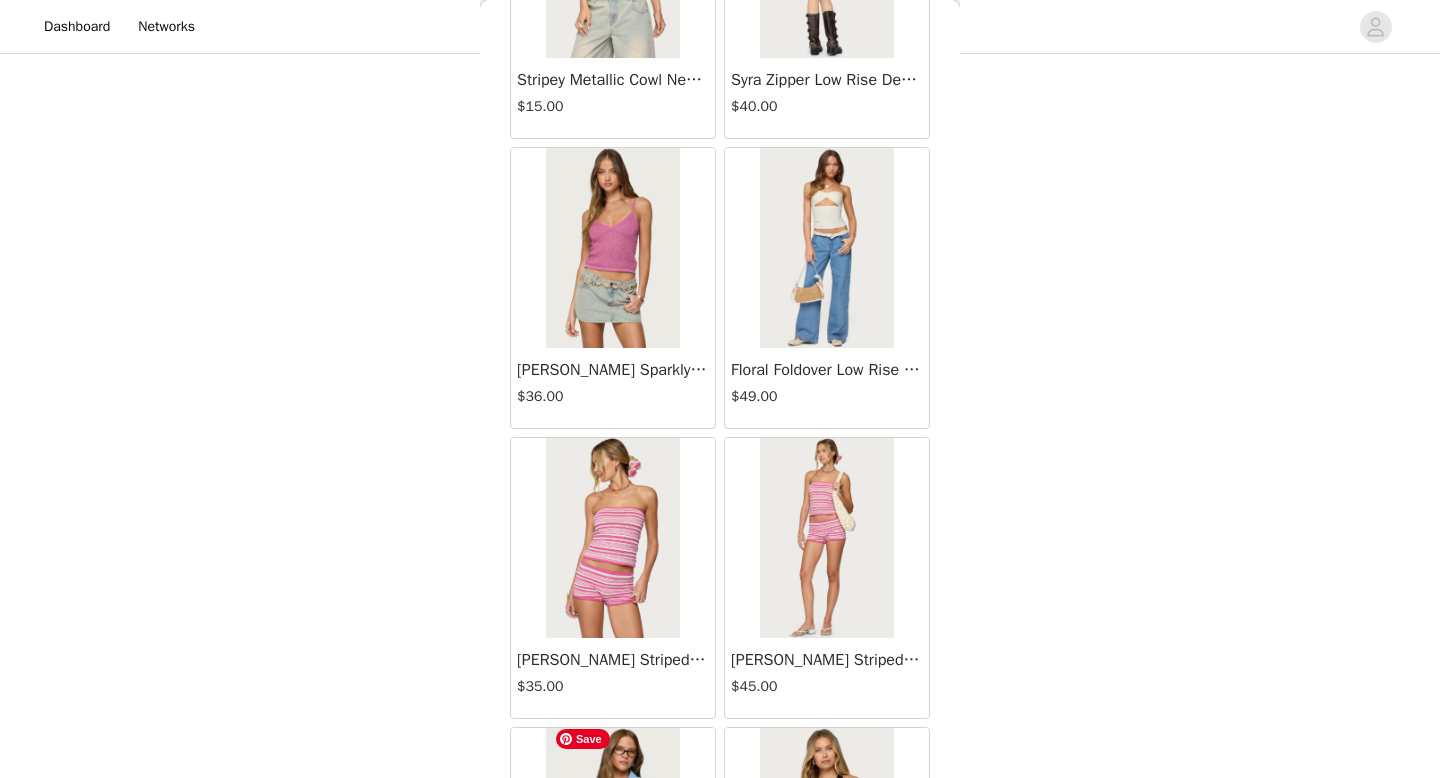scroll, scrollTop: 8082, scrollLeft: 0, axis: vertical 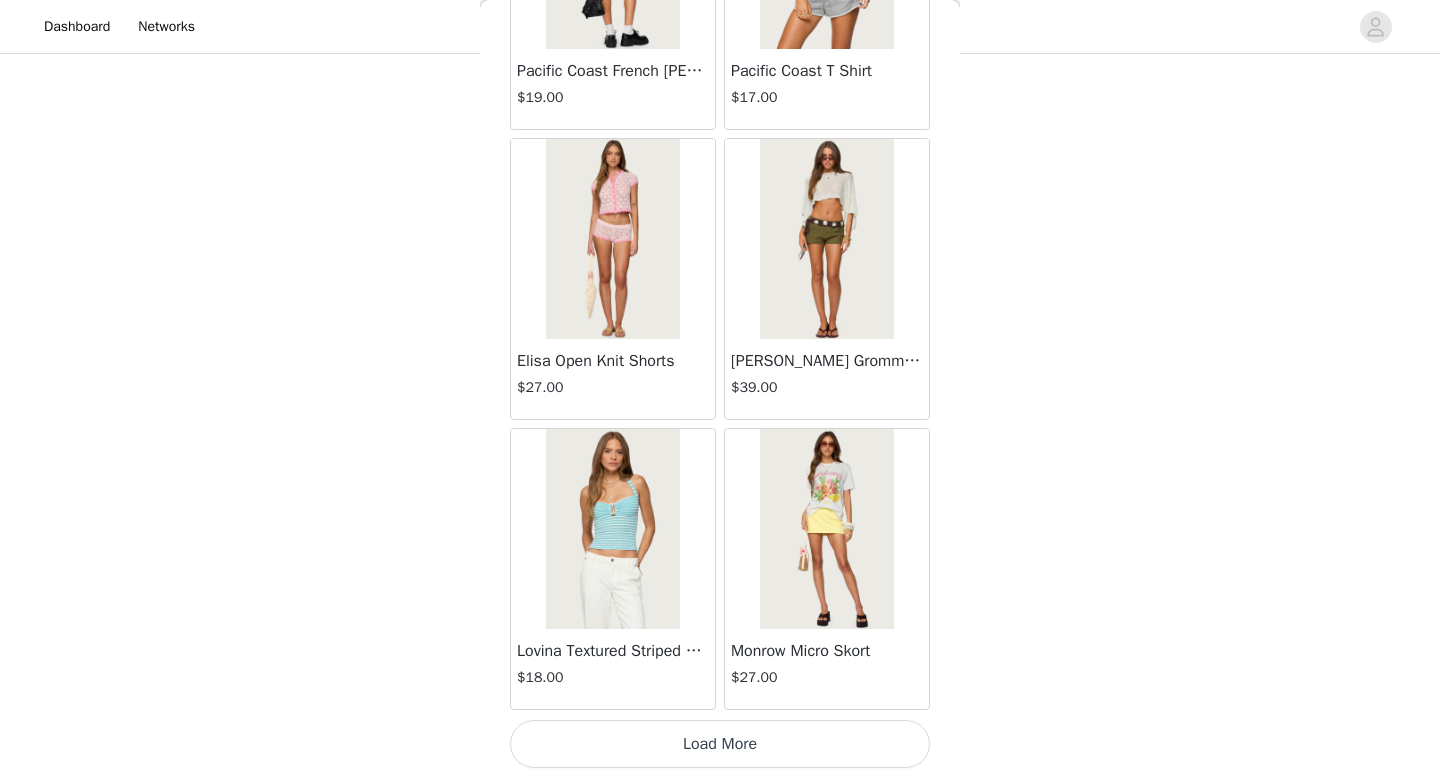 click on "Load More" at bounding box center [720, 744] 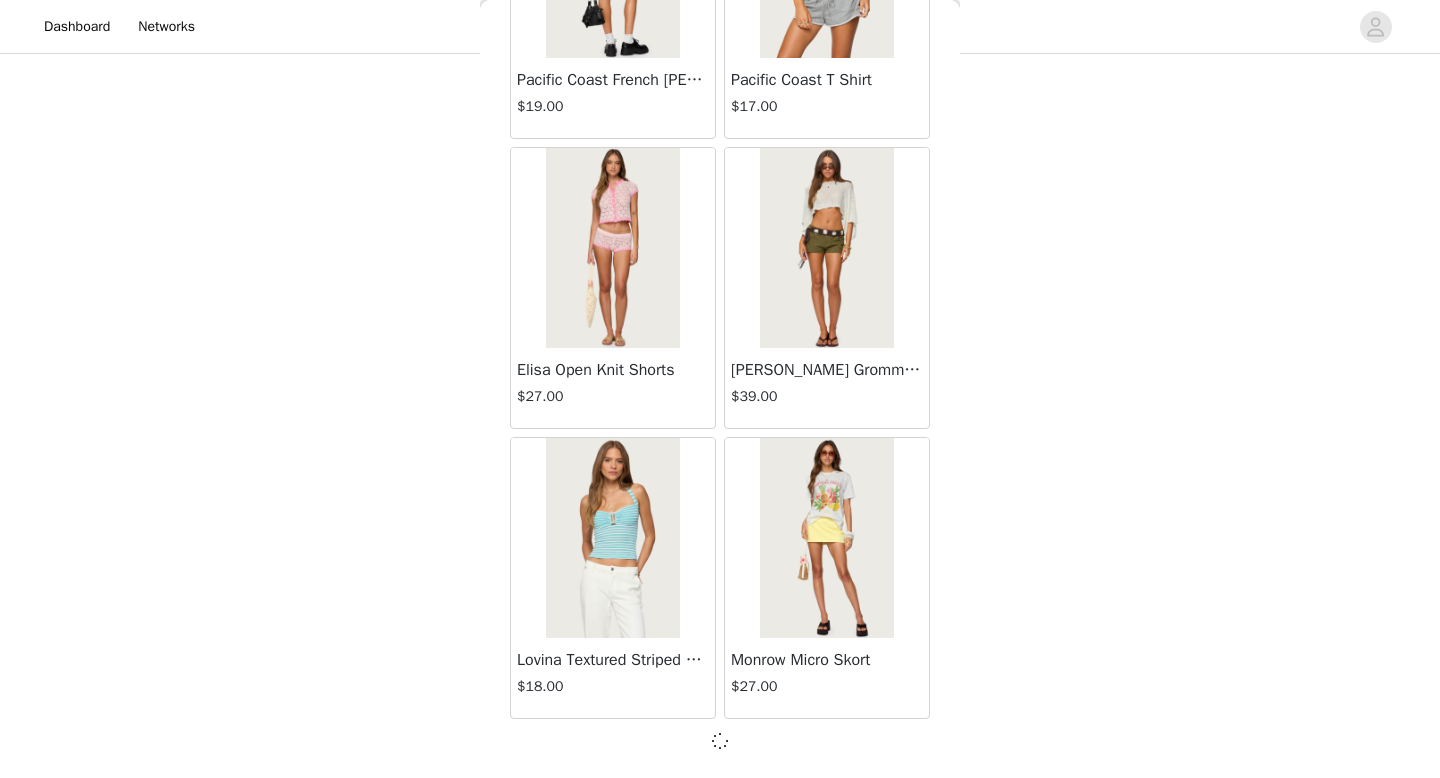 scroll, scrollTop: 10973, scrollLeft: 0, axis: vertical 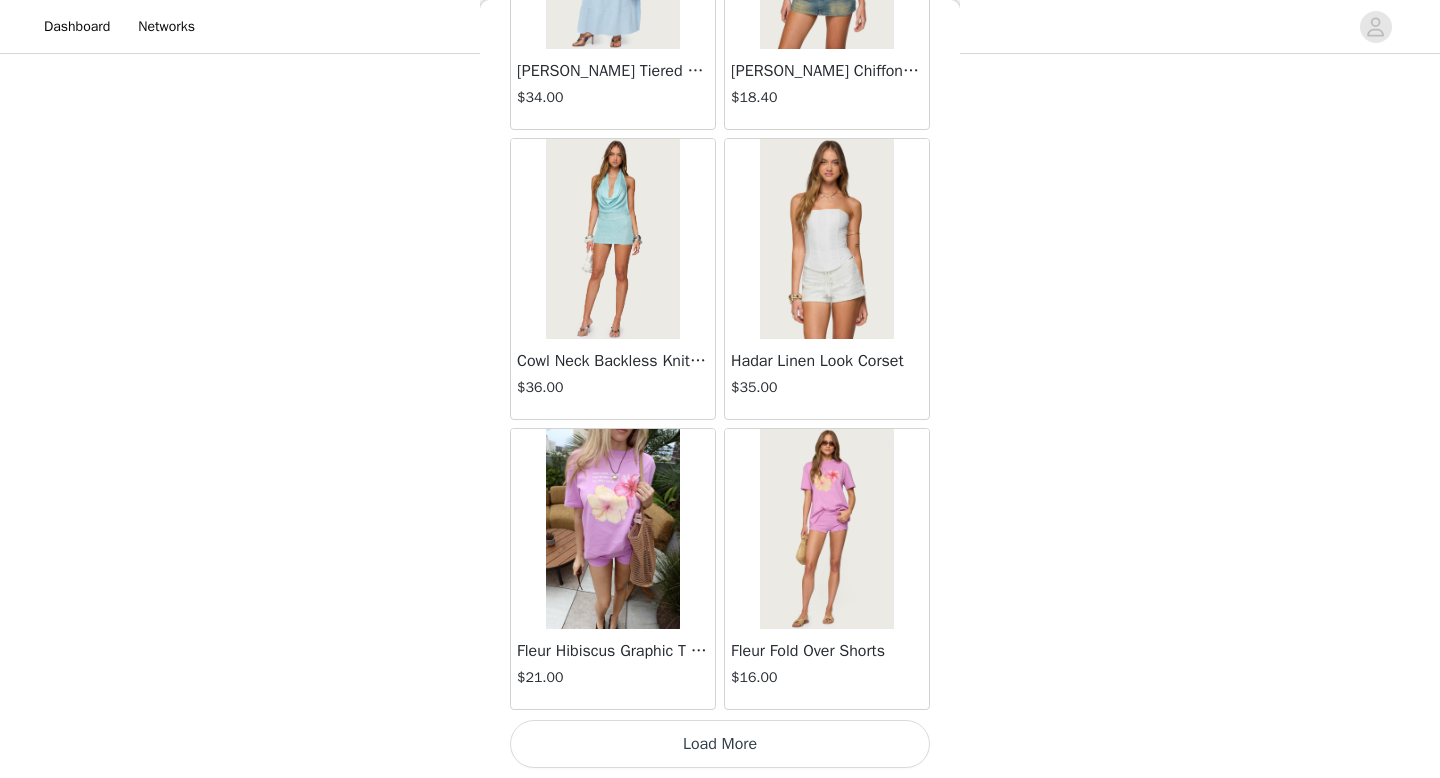 click on "Load More" at bounding box center [720, 744] 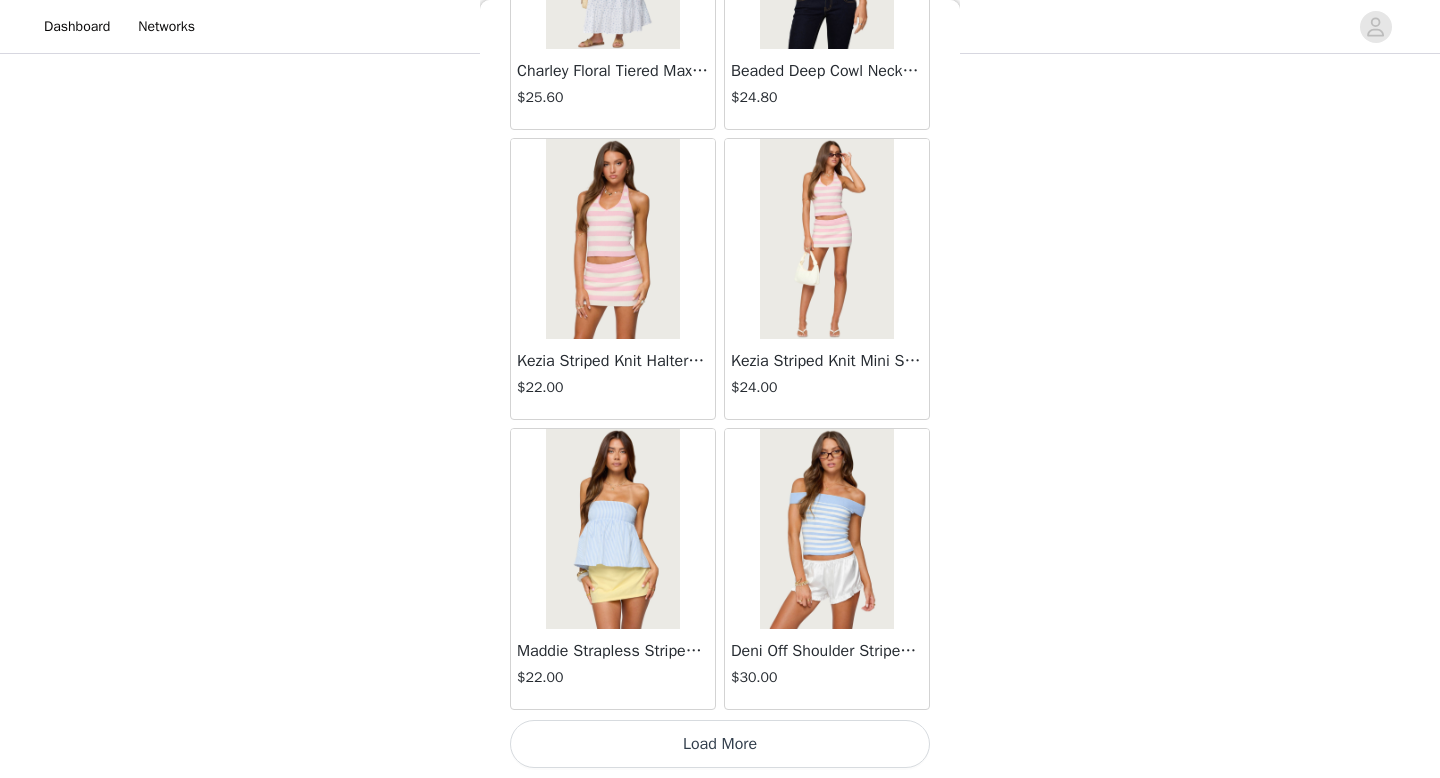 click on "Load More" at bounding box center [720, 744] 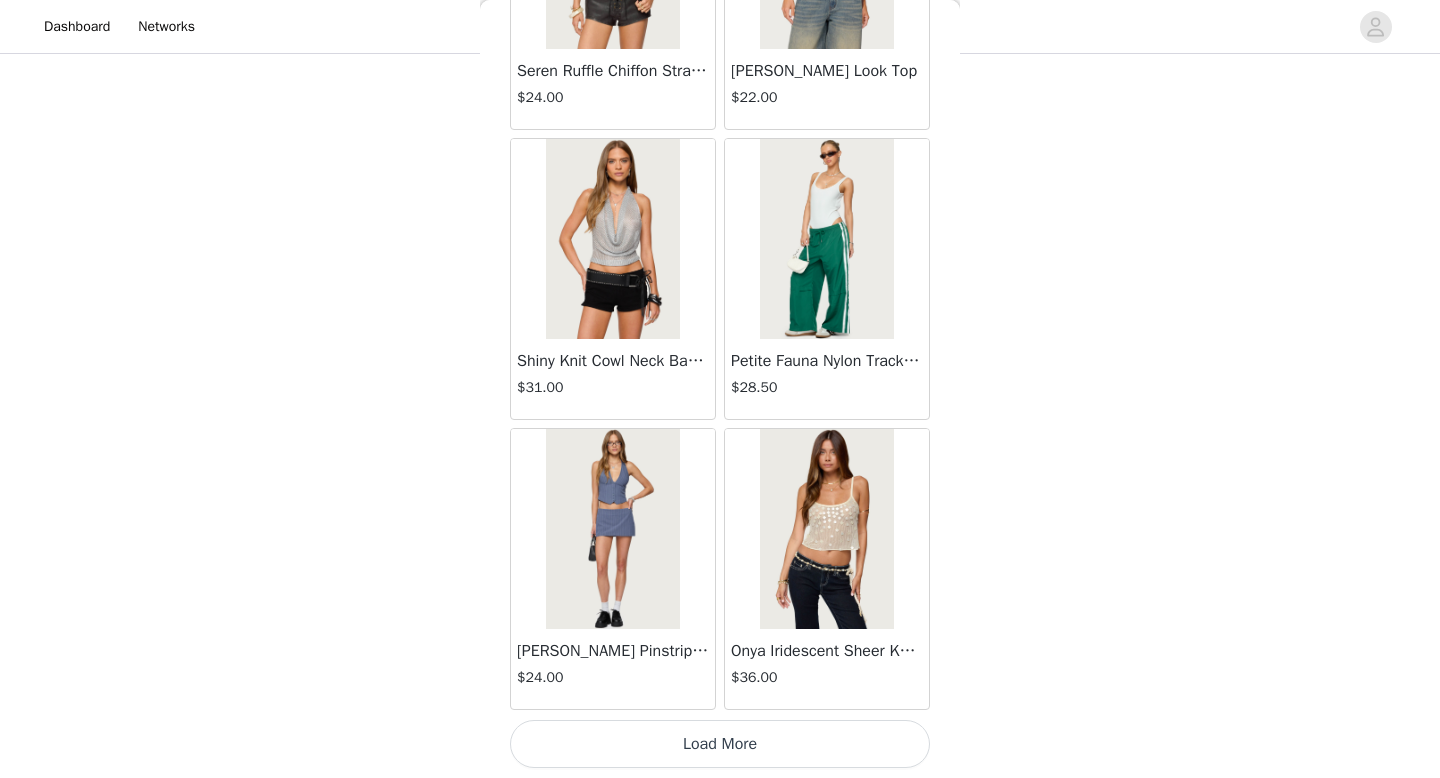 click on "Load More" at bounding box center (720, 744) 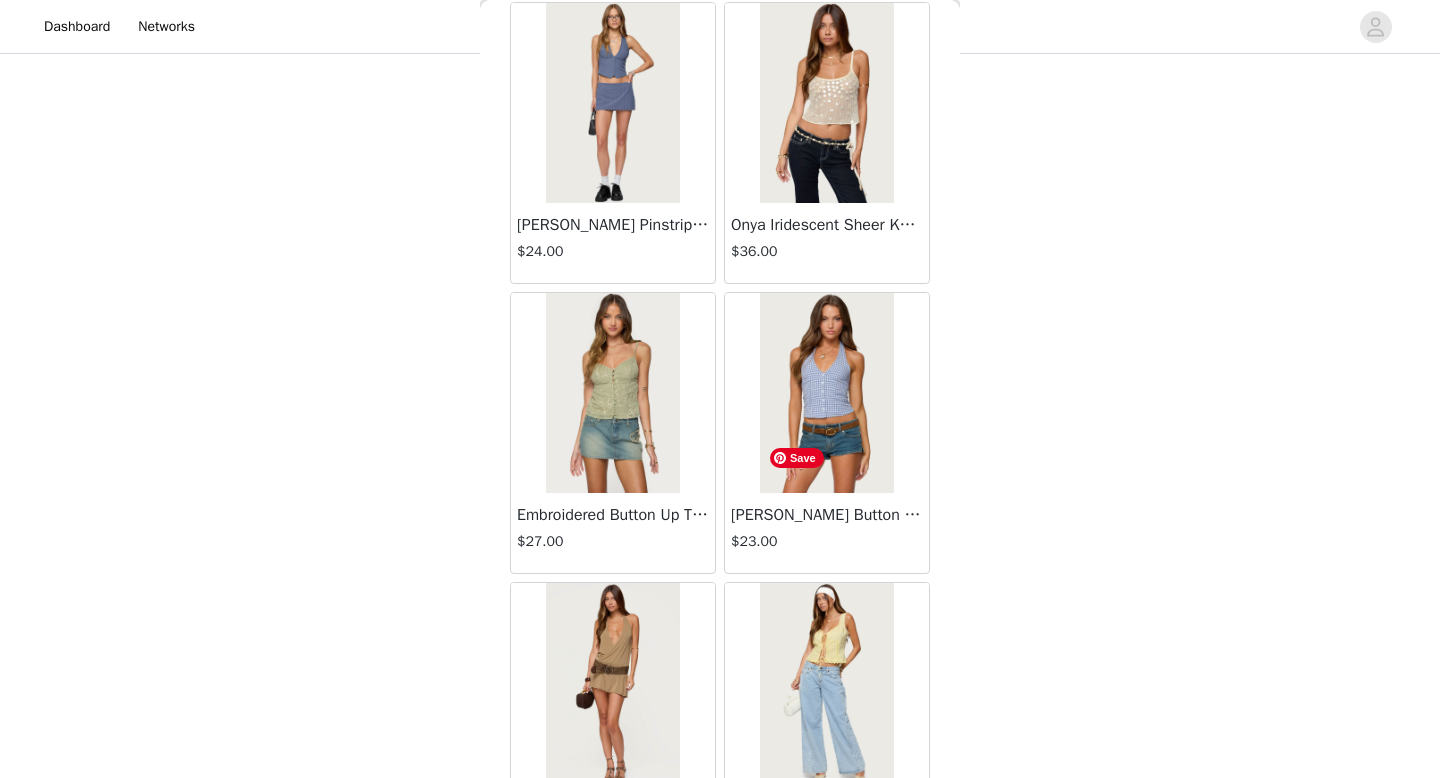 scroll, scrollTop: 22582, scrollLeft: 0, axis: vertical 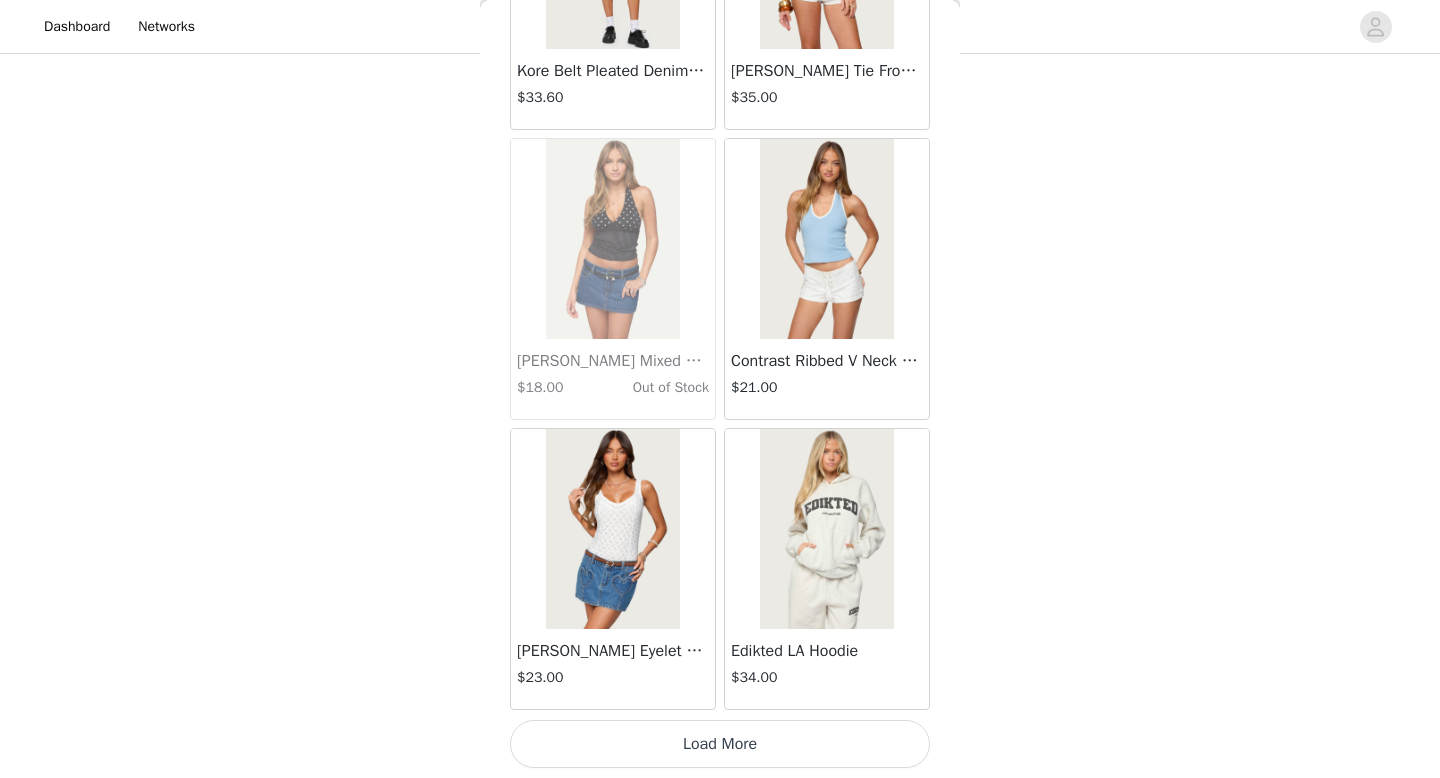 click on "Load More" at bounding box center (720, 744) 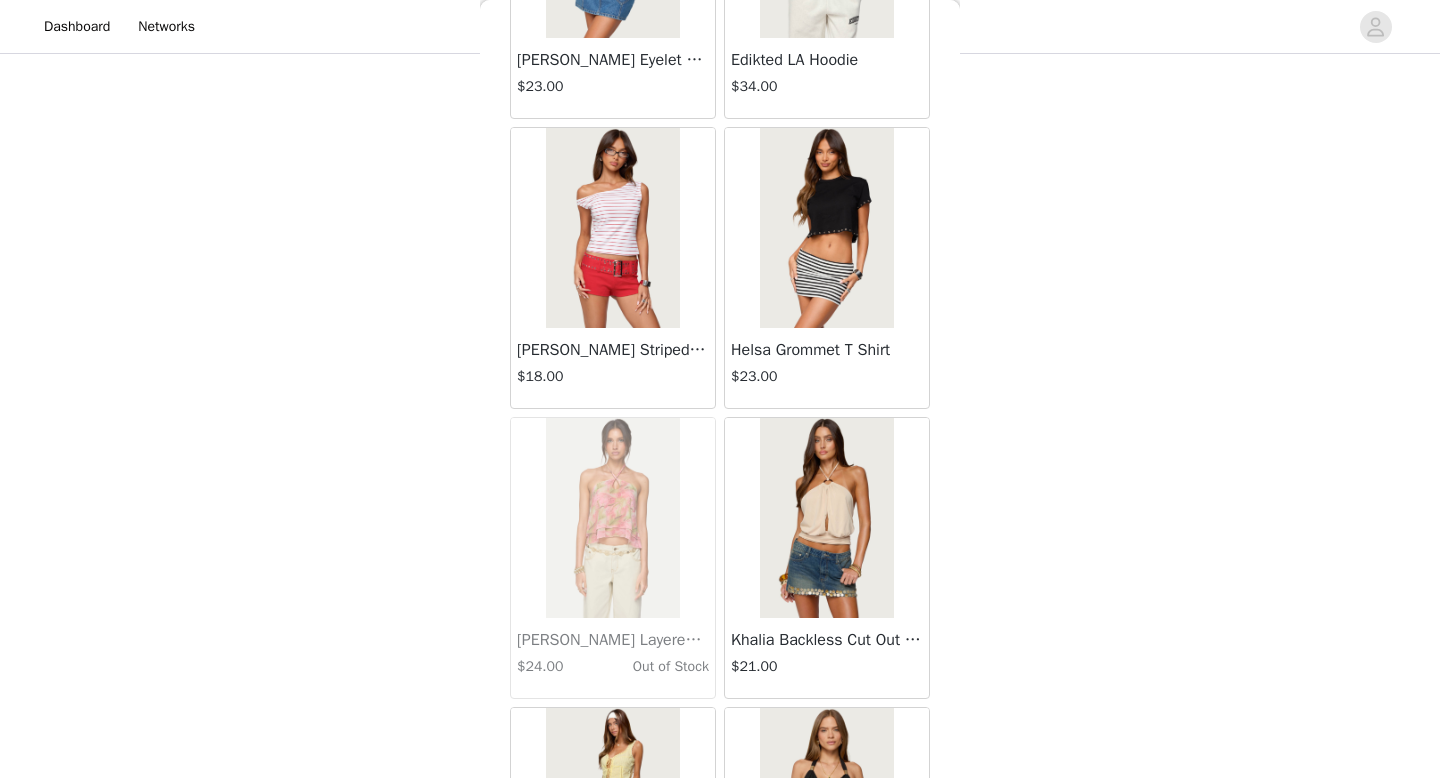 scroll, scrollTop: 25482, scrollLeft: 0, axis: vertical 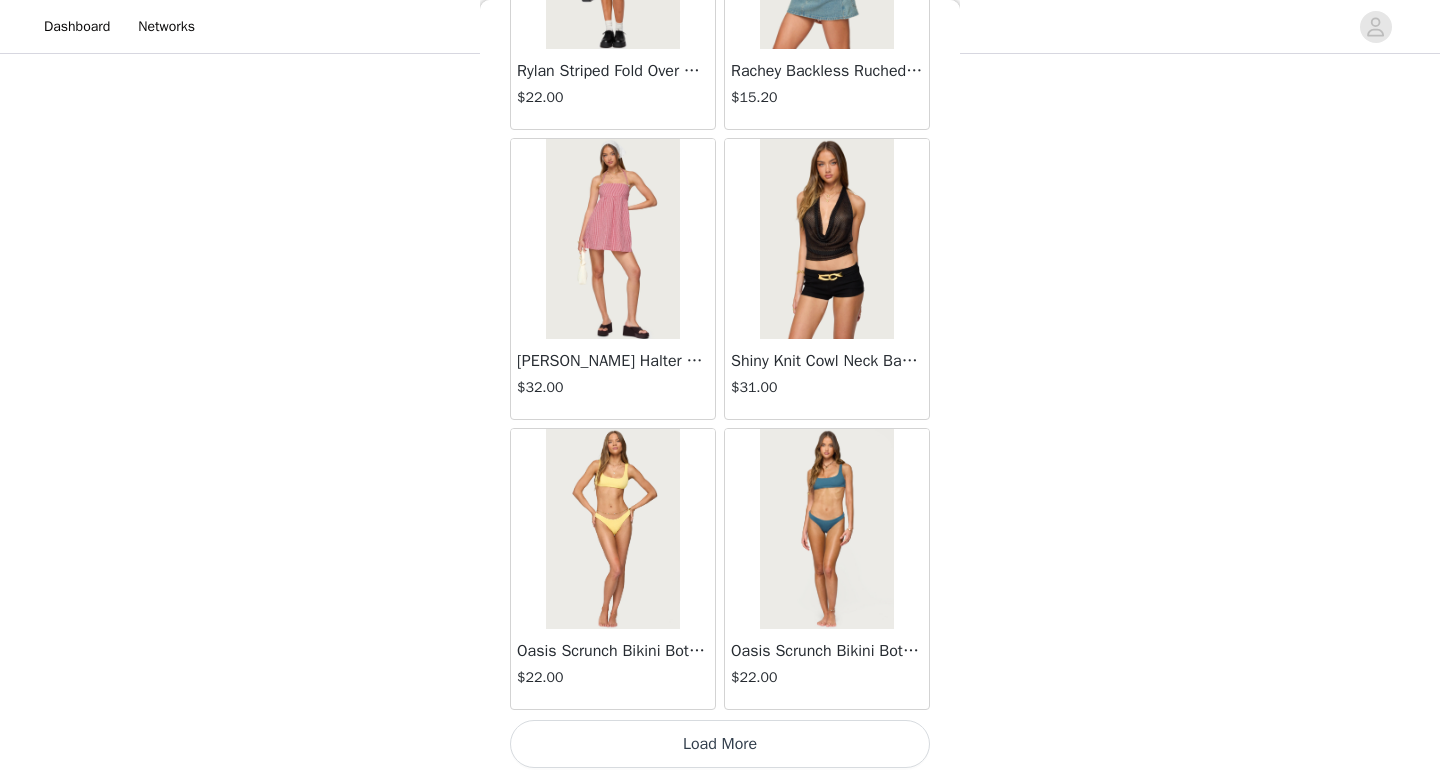 click on "Load More" at bounding box center [720, 744] 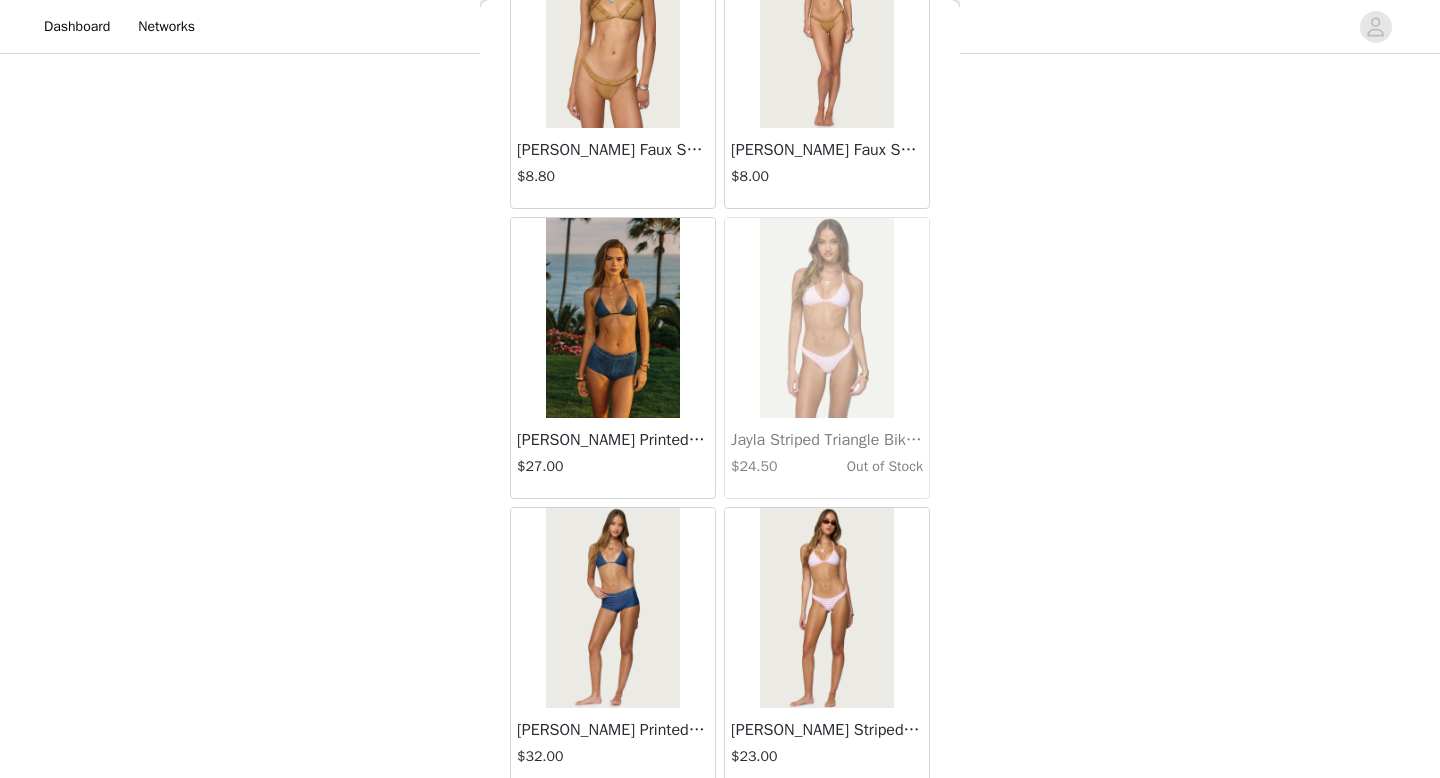 scroll, scrollTop: 28382, scrollLeft: 0, axis: vertical 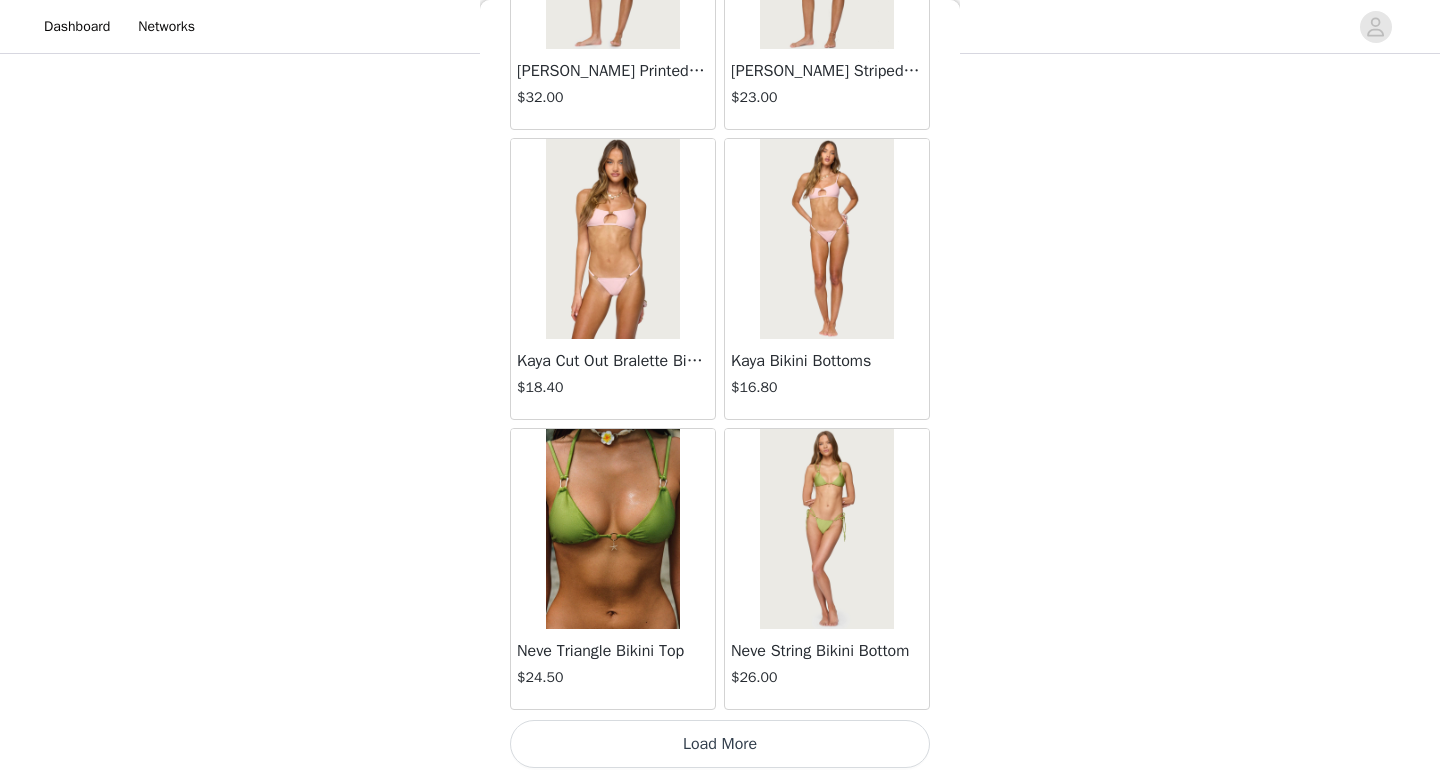 click on "Load More" at bounding box center (720, 744) 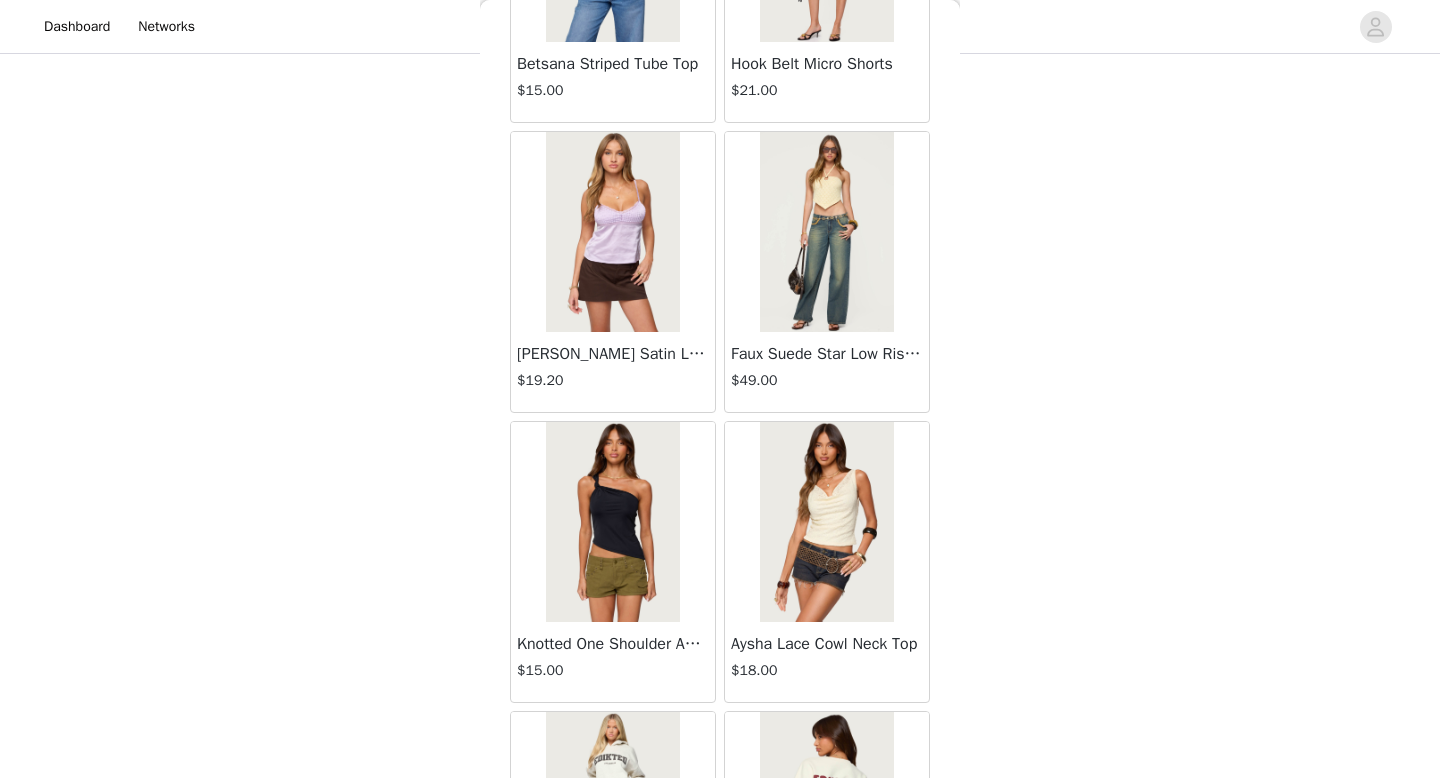scroll, scrollTop: 31282, scrollLeft: 0, axis: vertical 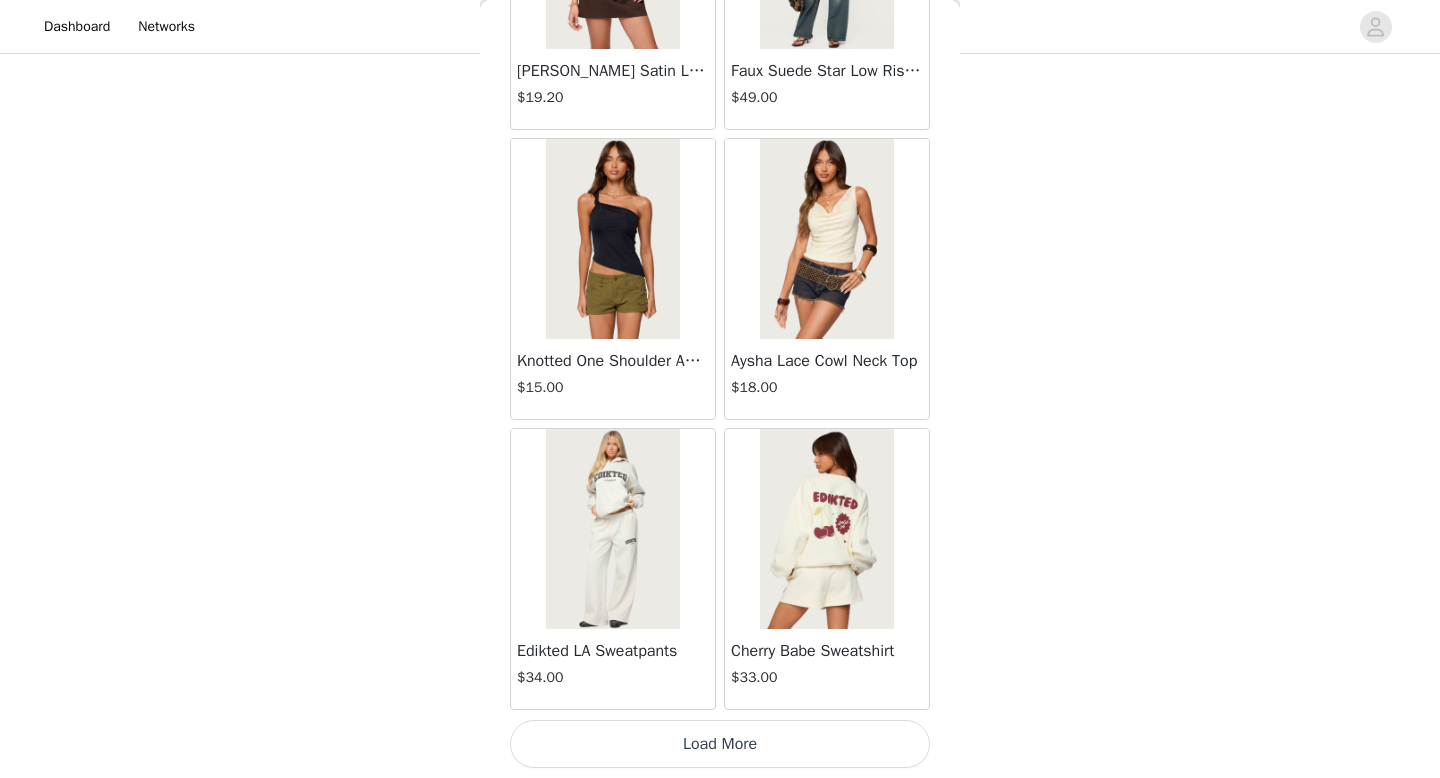 click on "Load More" at bounding box center (720, 744) 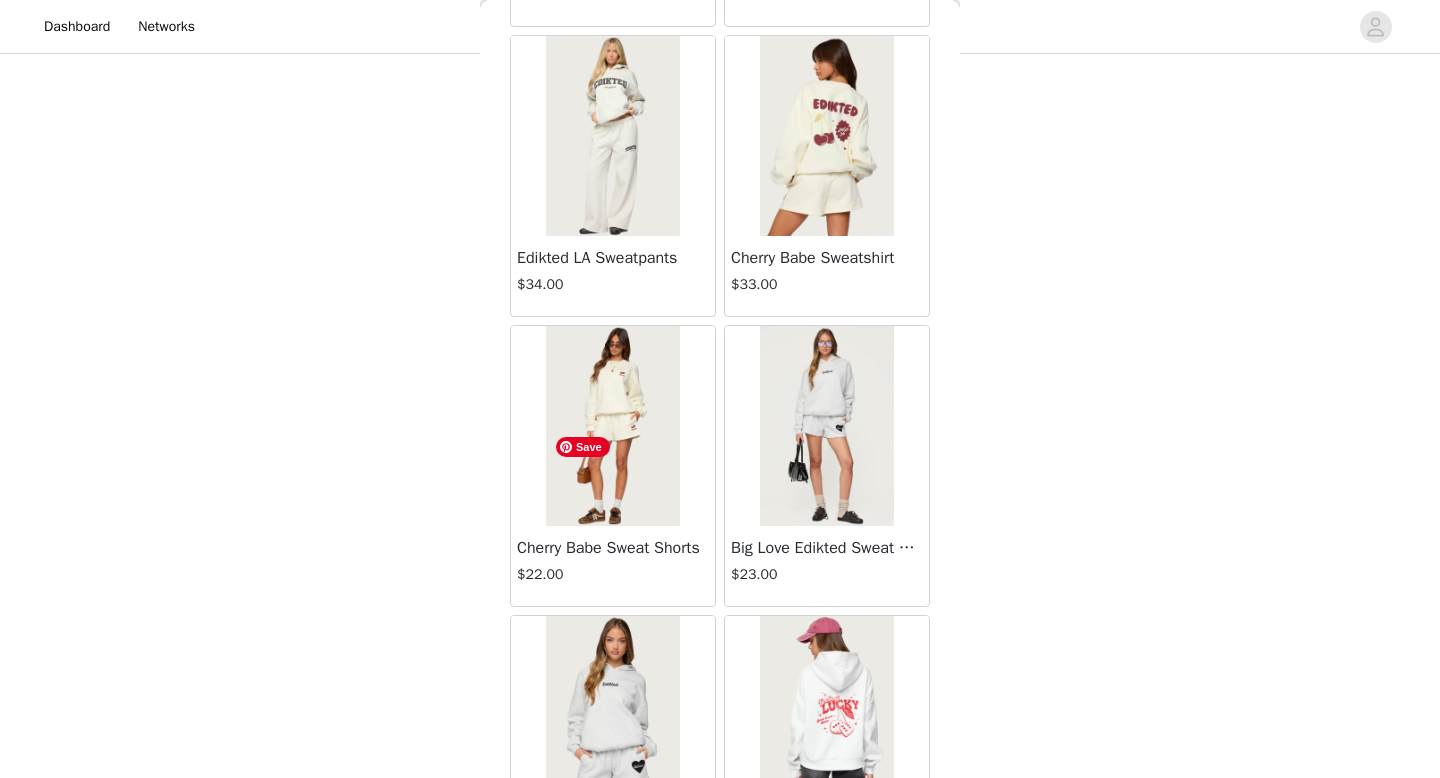 scroll, scrollTop: 31676, scrollLeft: 0, axis: vertical 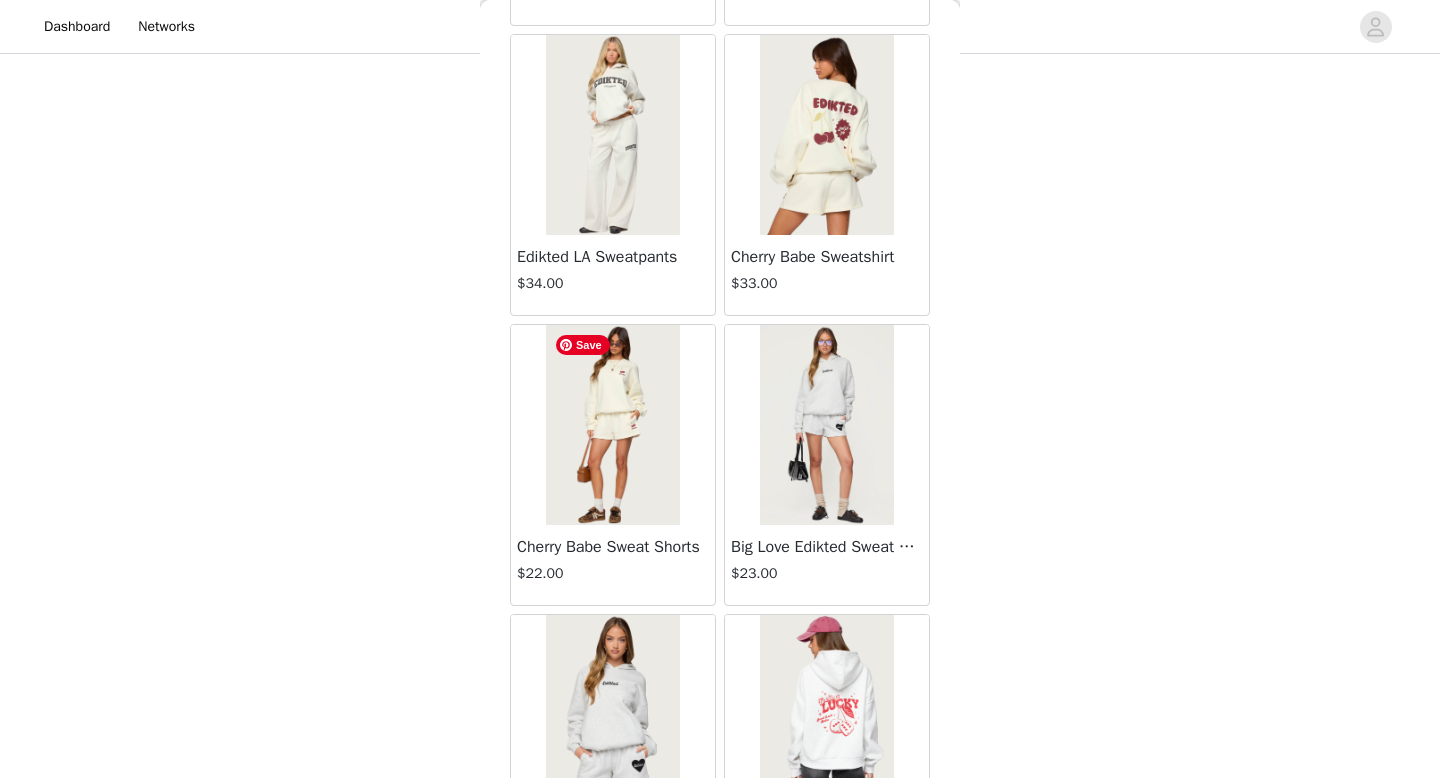 click at bounding box center (612, 425) 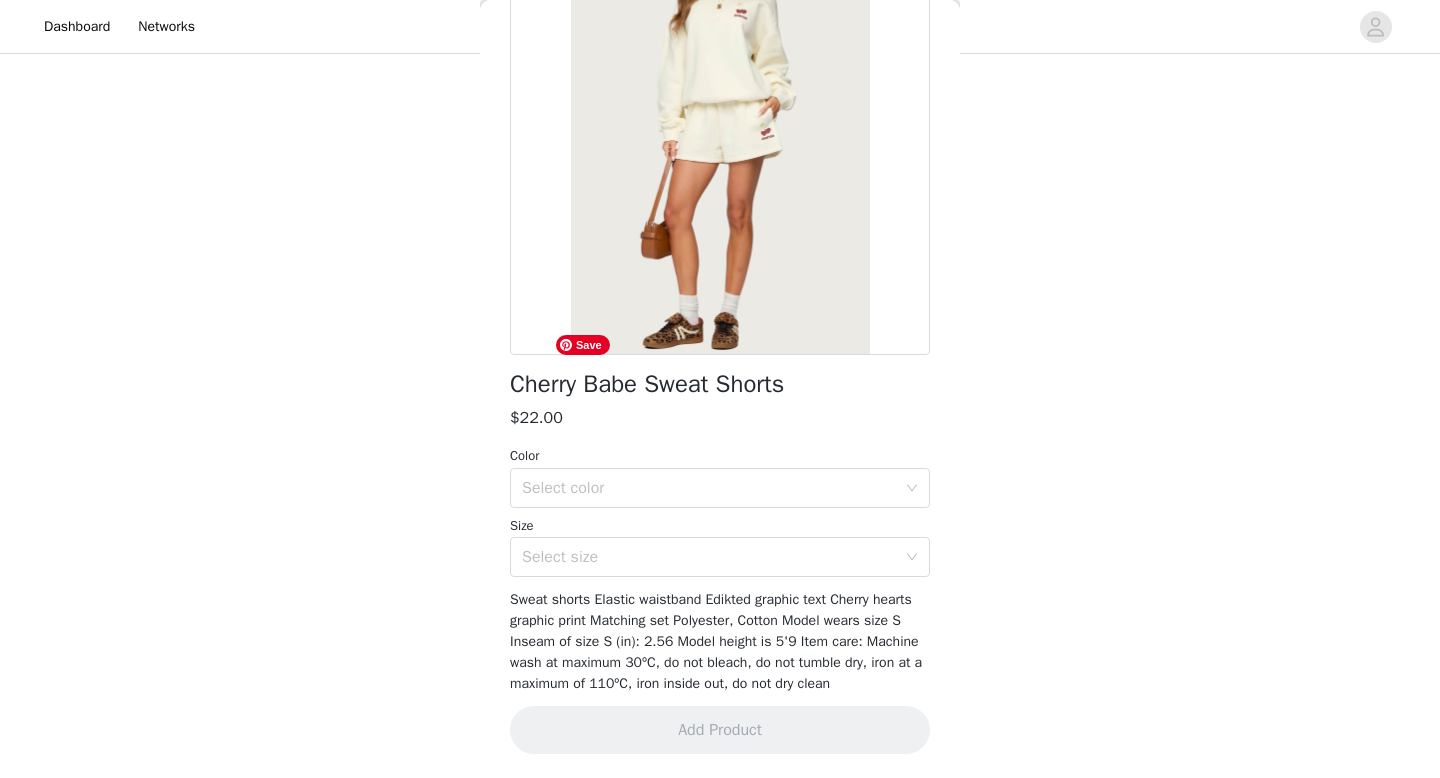 scroll, scrollTop: 216, scrollLeft: 0, axis: vertical 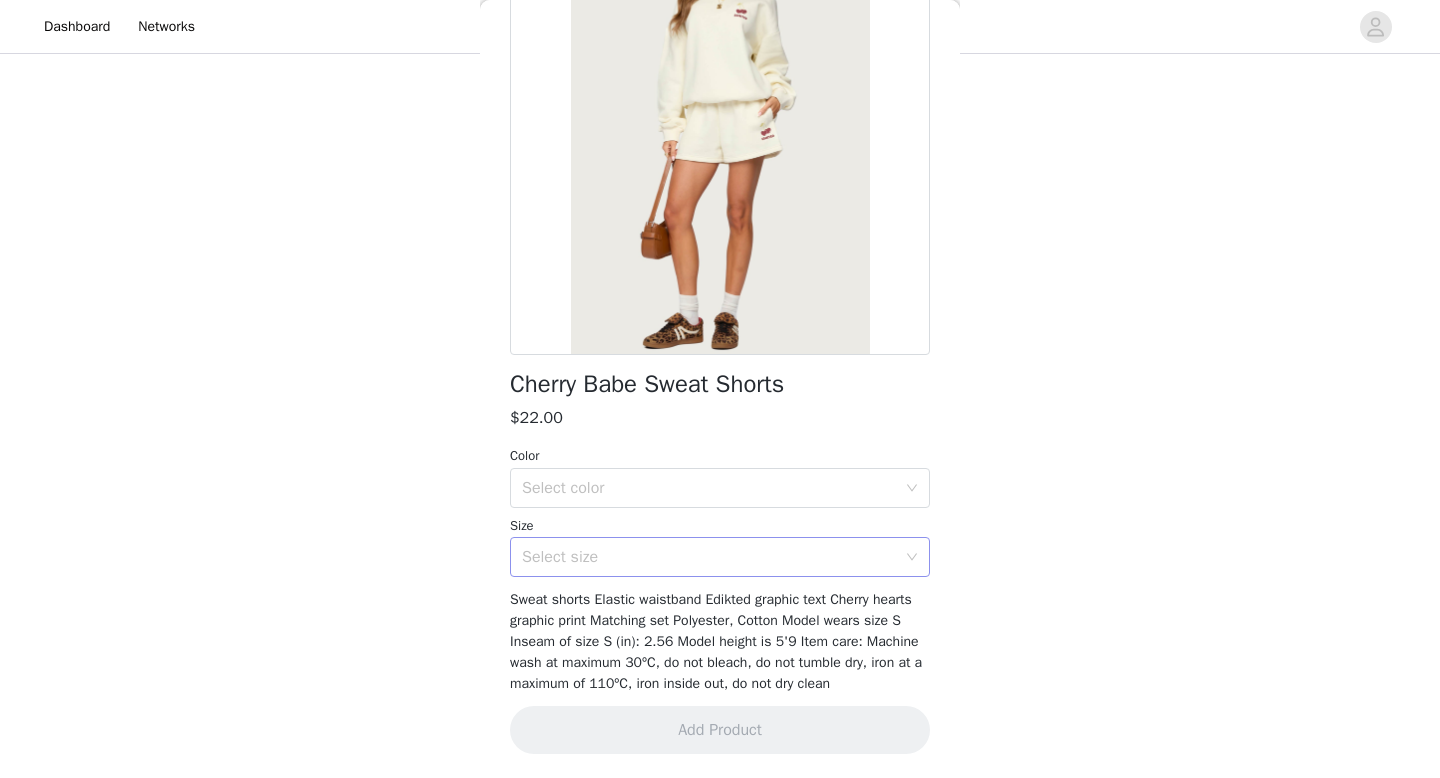 click on "Select size" at bounding box center (709, 557) 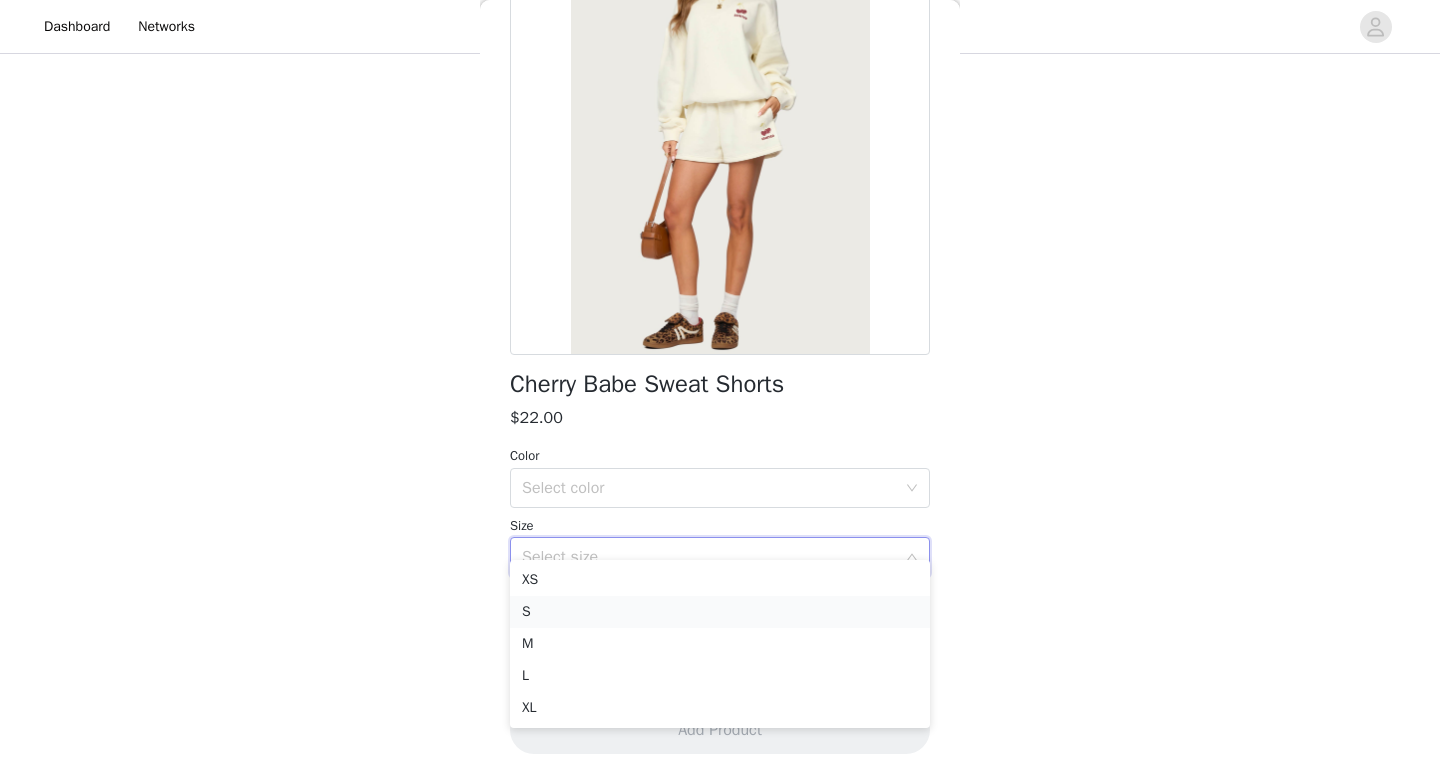 click on "S" at bounding box center (720, 612) 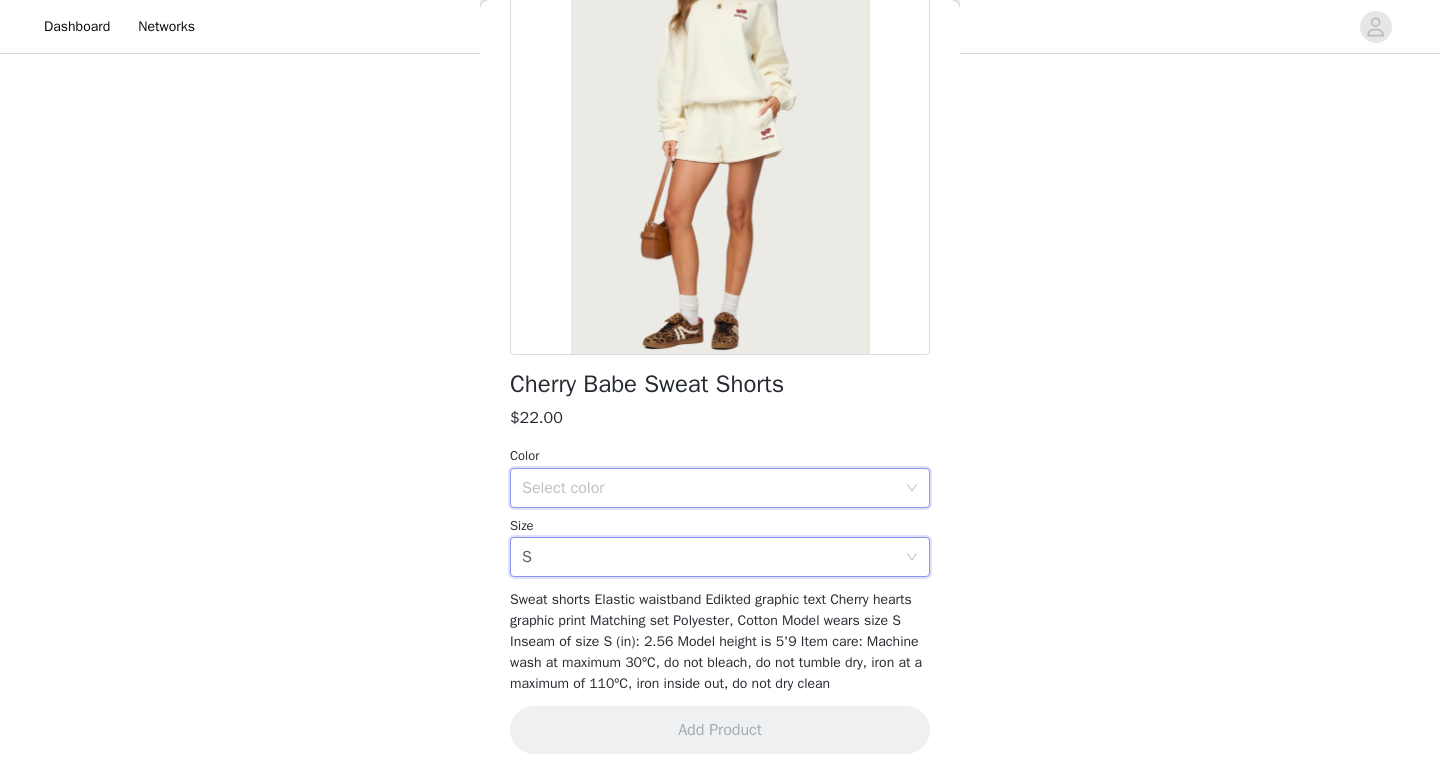 click on "Select color" at bounding box center (713, 488) 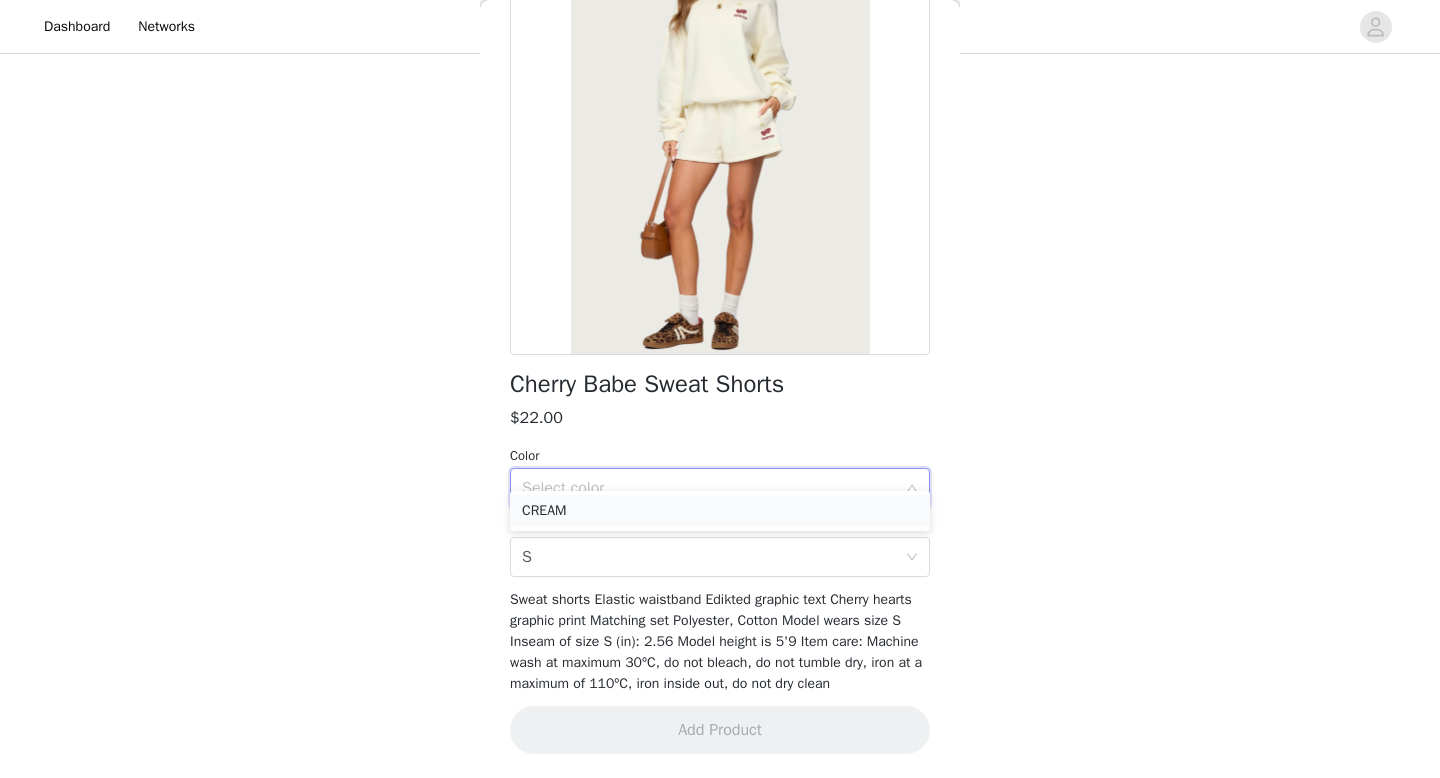 click on "CREAM" at bounding box center (720, 511) 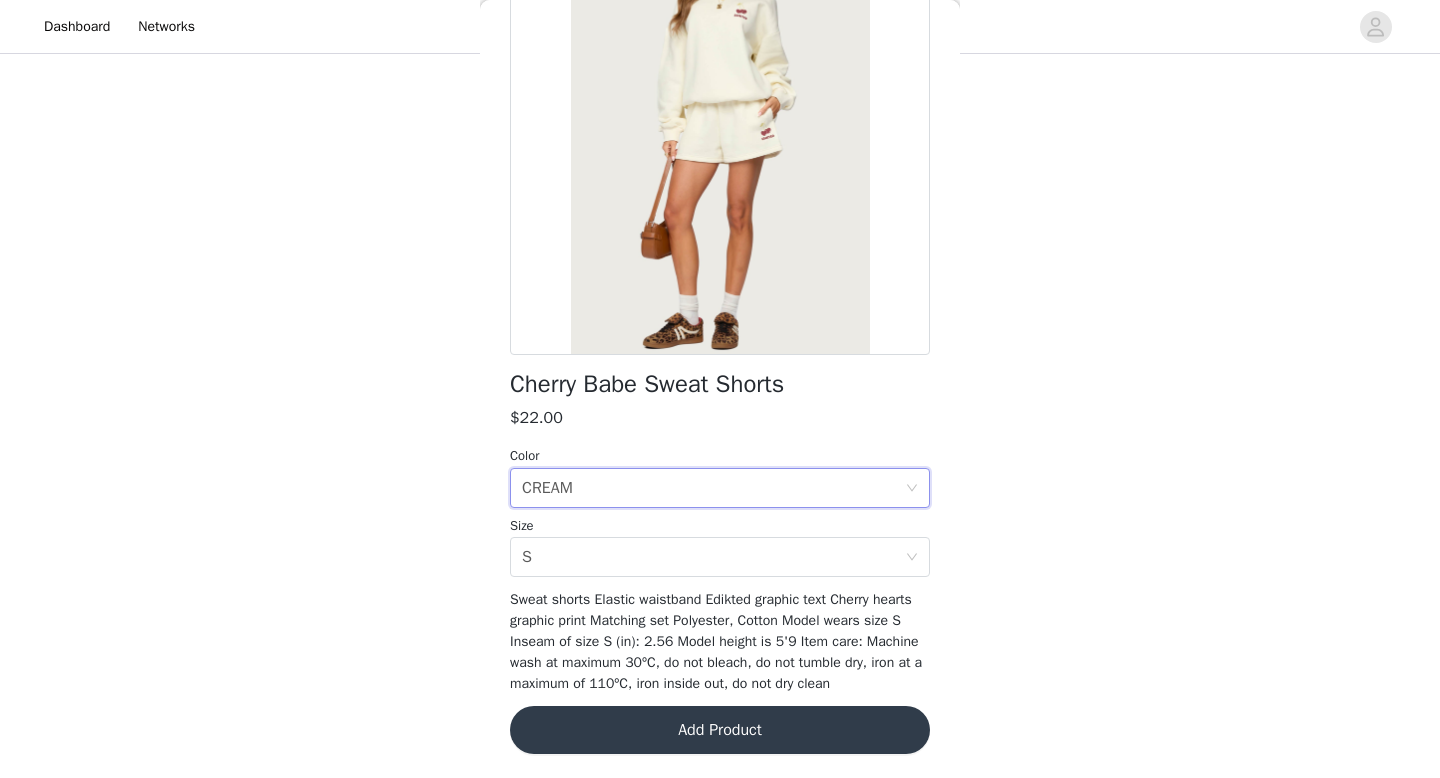 click on "Add Product" at bounding box center (720, 730) 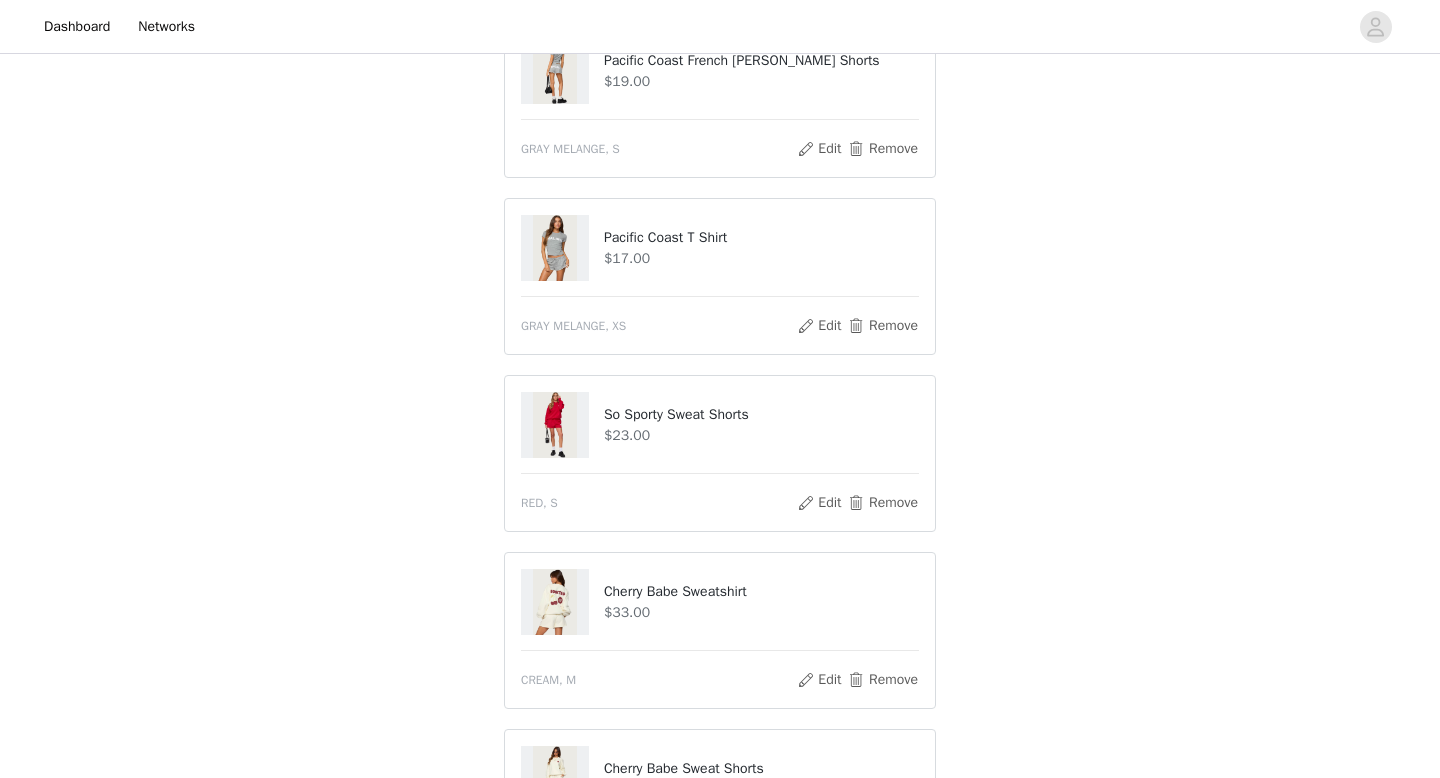 scroll, scrollTop: 646, scrollLeft: 0, axis: vertical 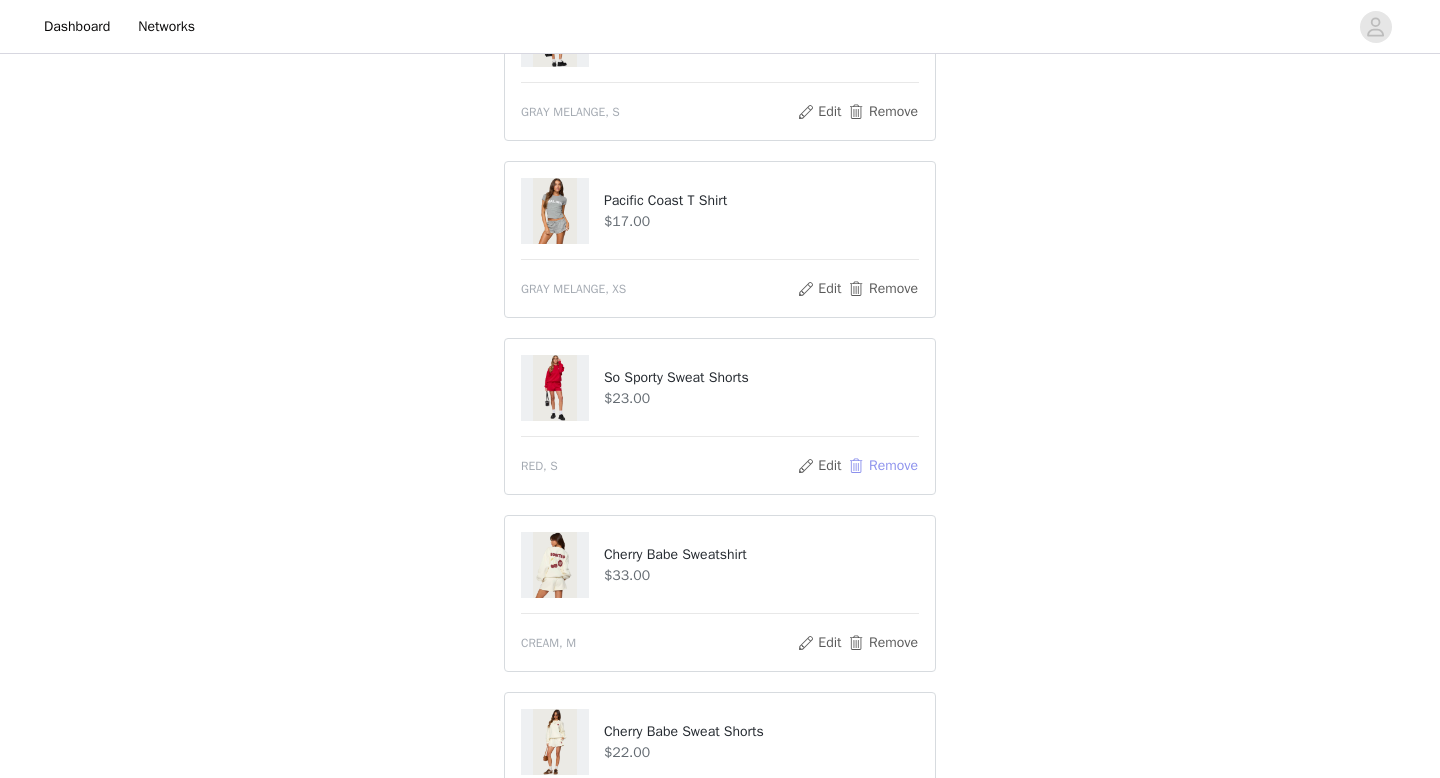 click on "Remove" at bounding box center [883, 466] 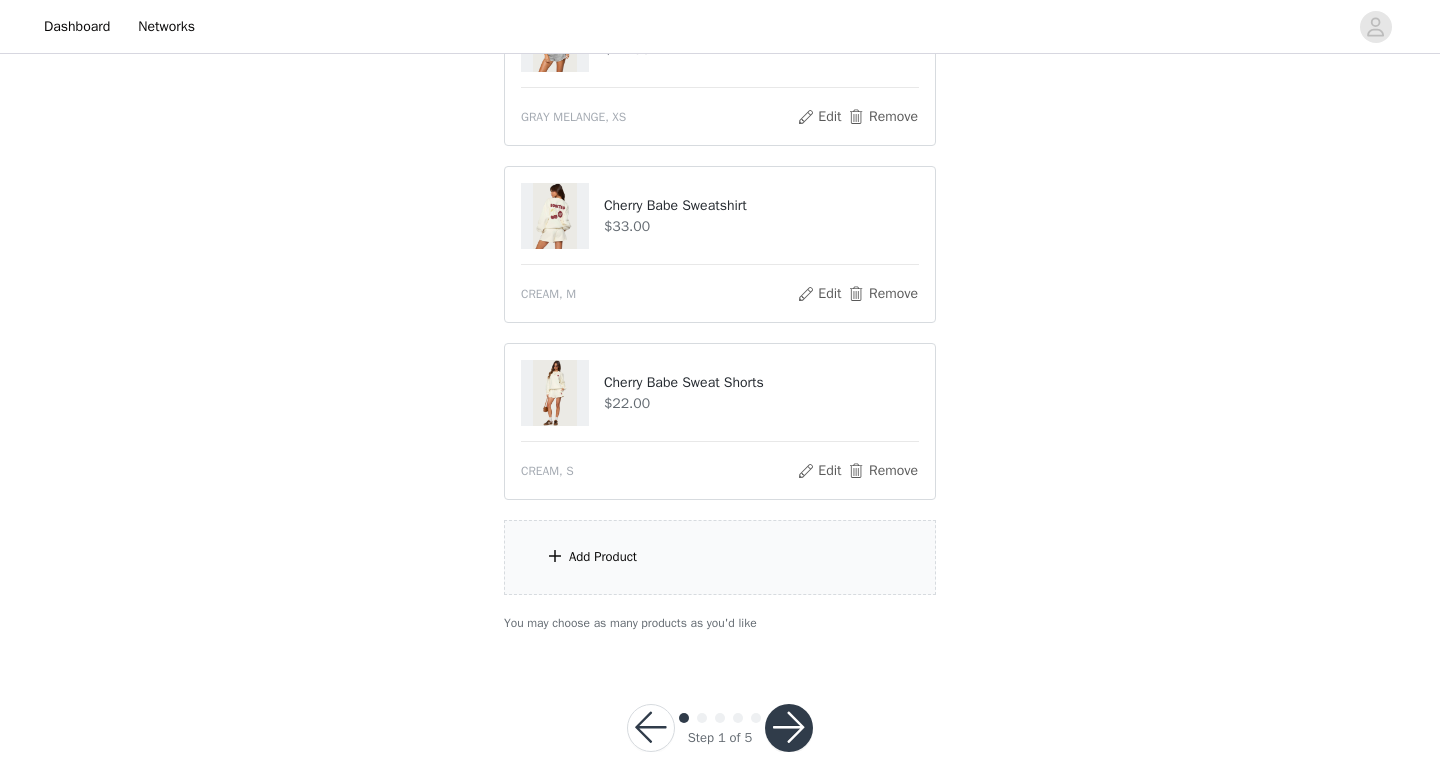 scroll, scrollTop: 820, scrollLeft: 0, axis: vertical 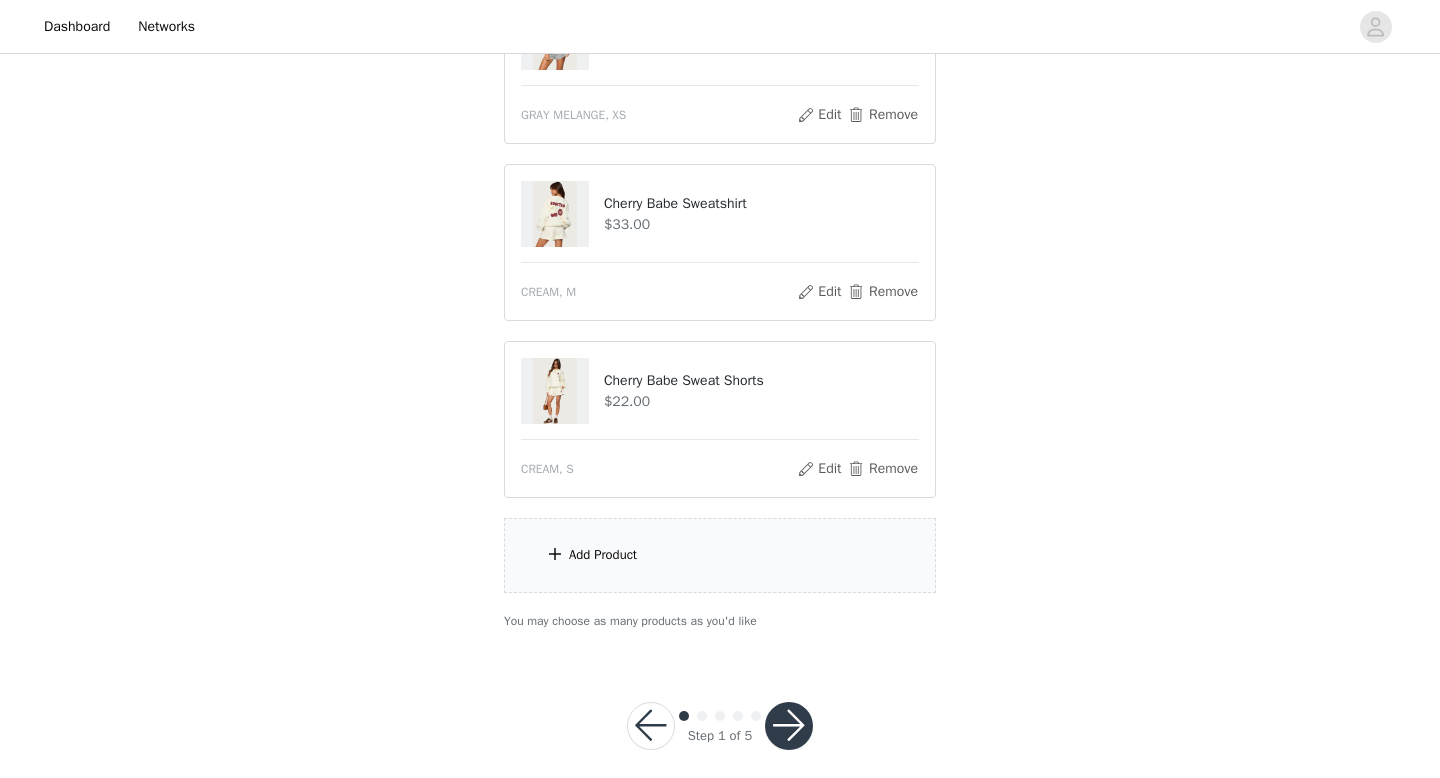 click on "Add Product" at bounding box center [720, 555] 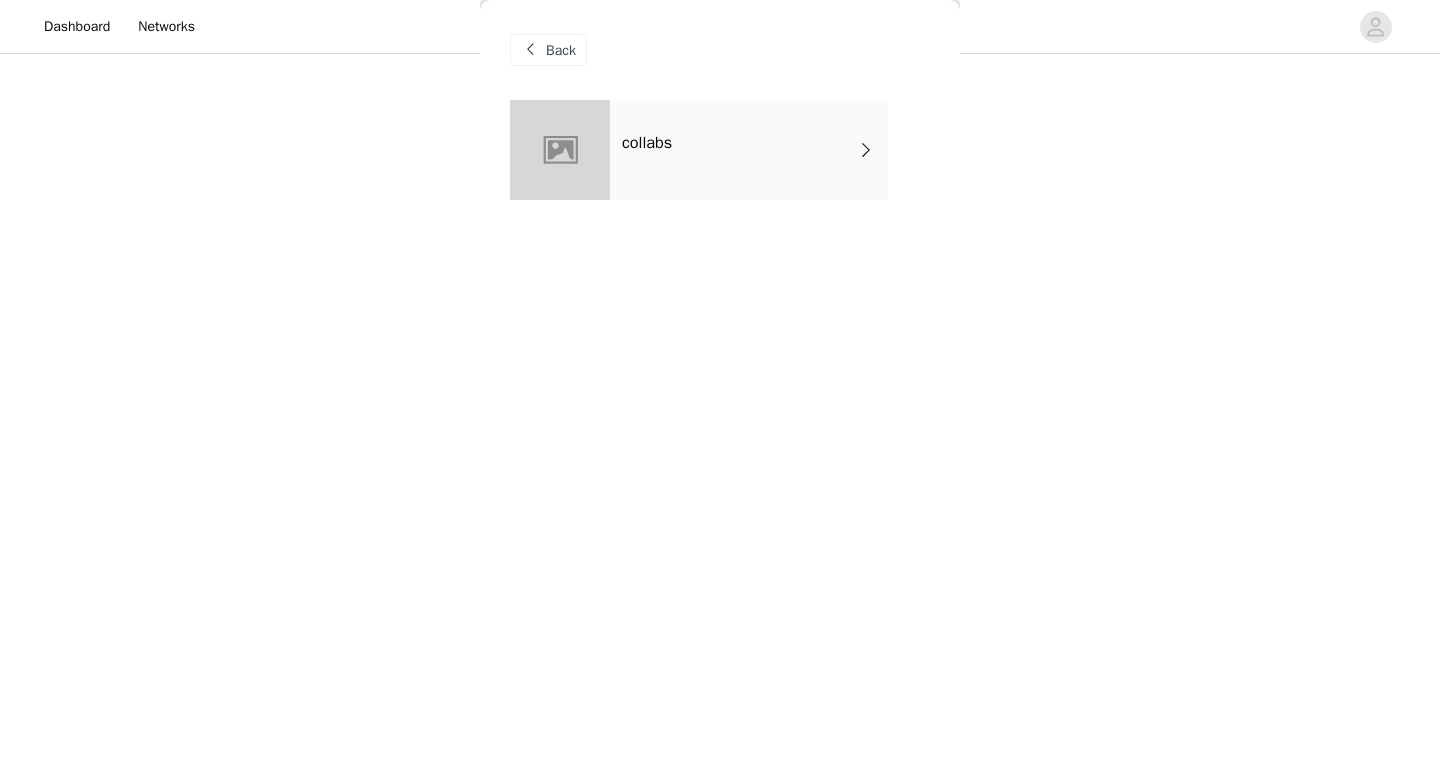 click on "collabs" at bounding box center [749, 150] 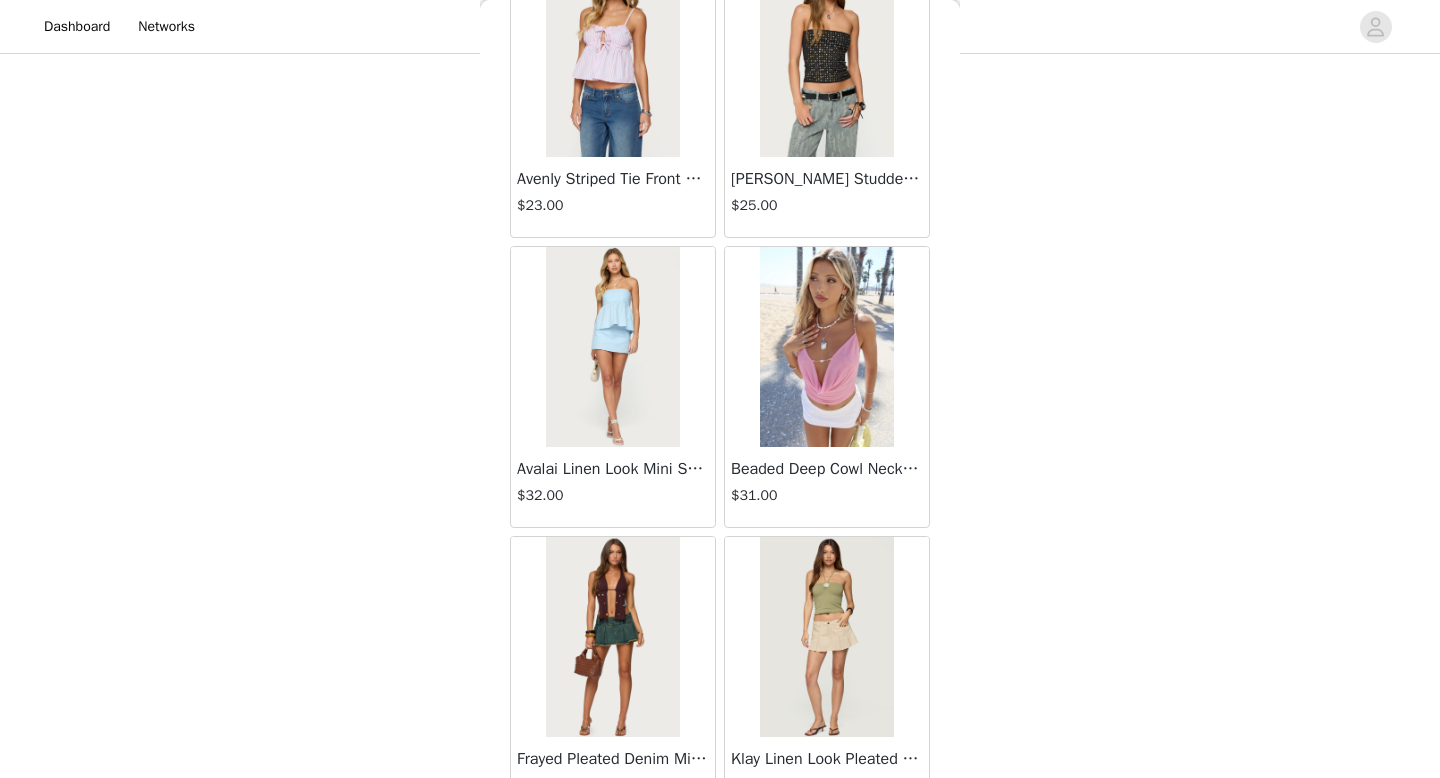 scroll, scrollTop: 2282, scrollLeft: 0, axis: vertical 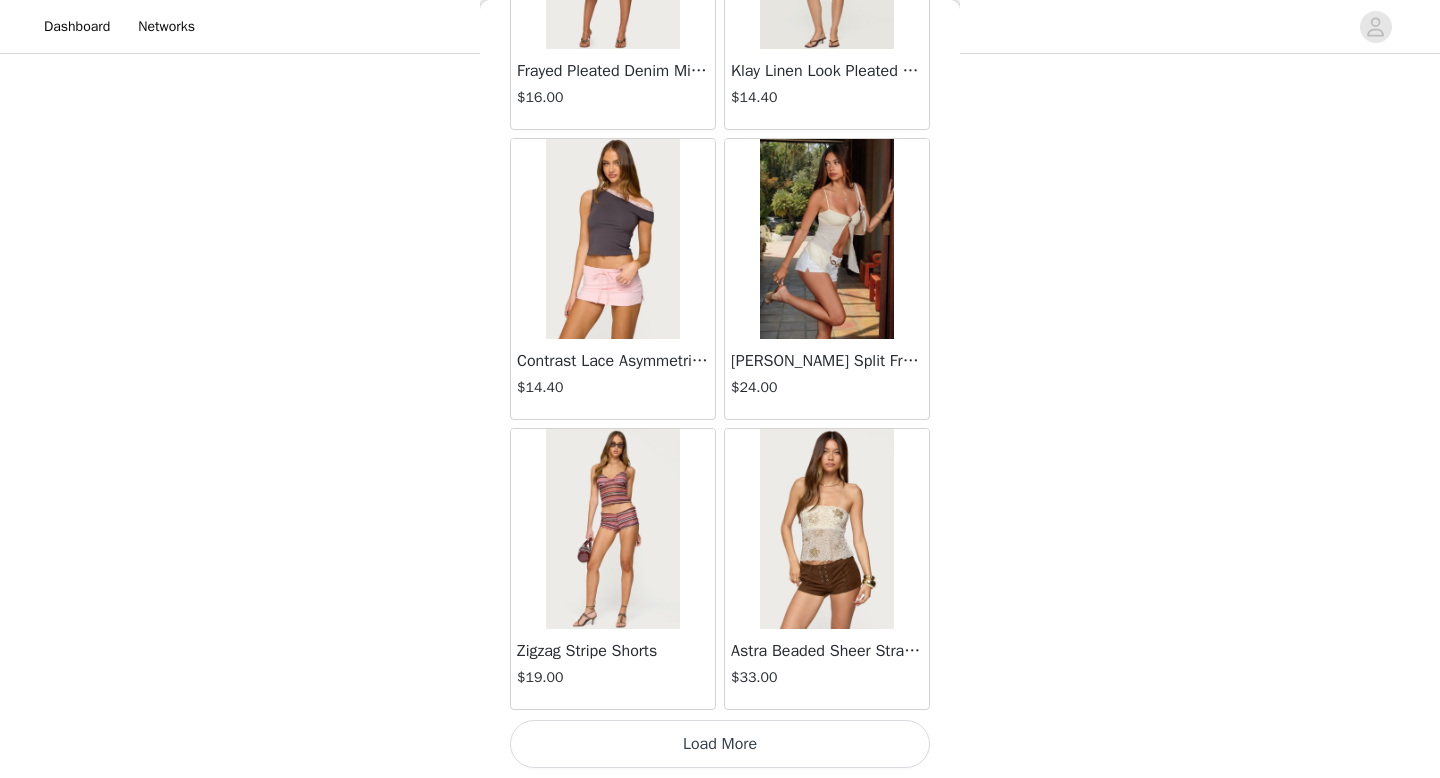click on "Load More" at bounding box center [720, 744] 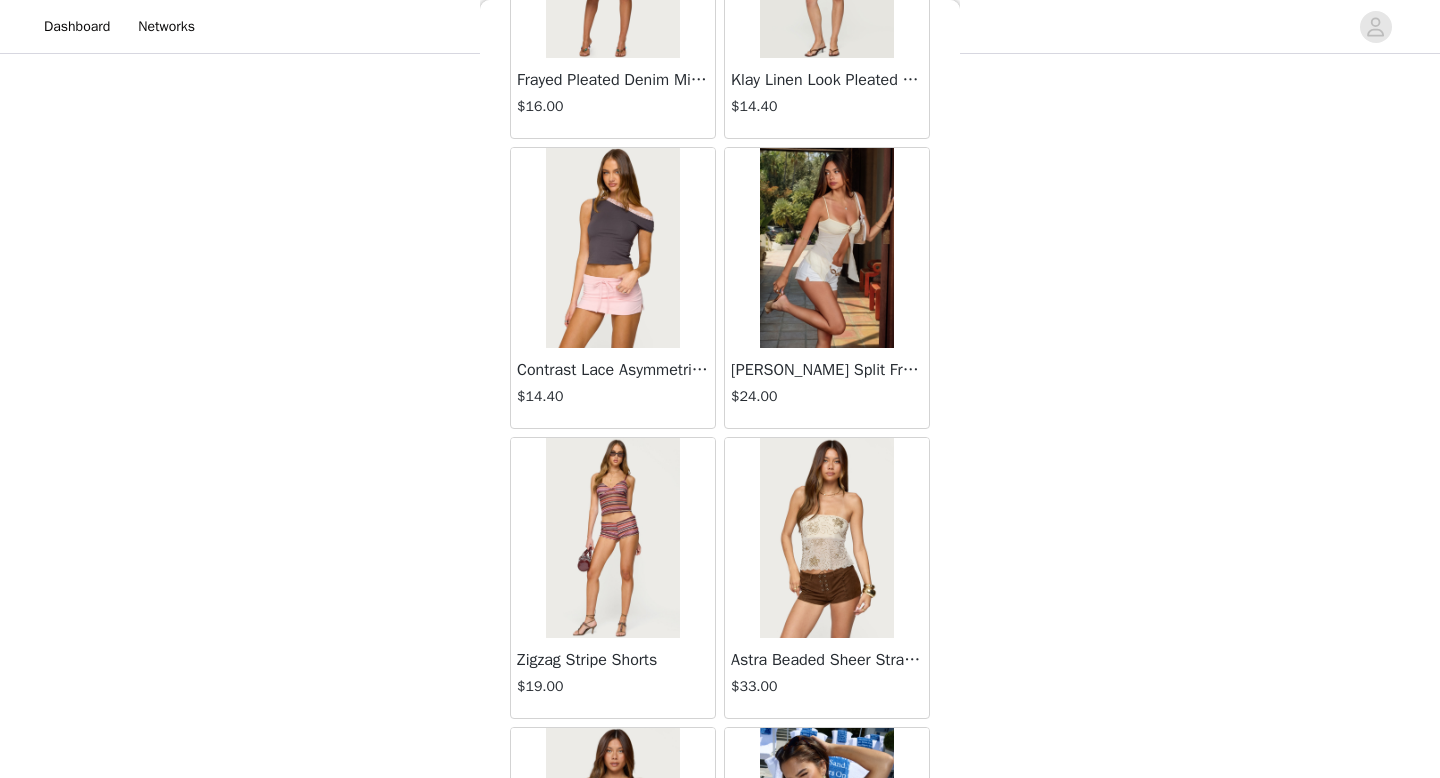 scroll, scrollTop: 2282, scrollLeft: 0, axis: vertical 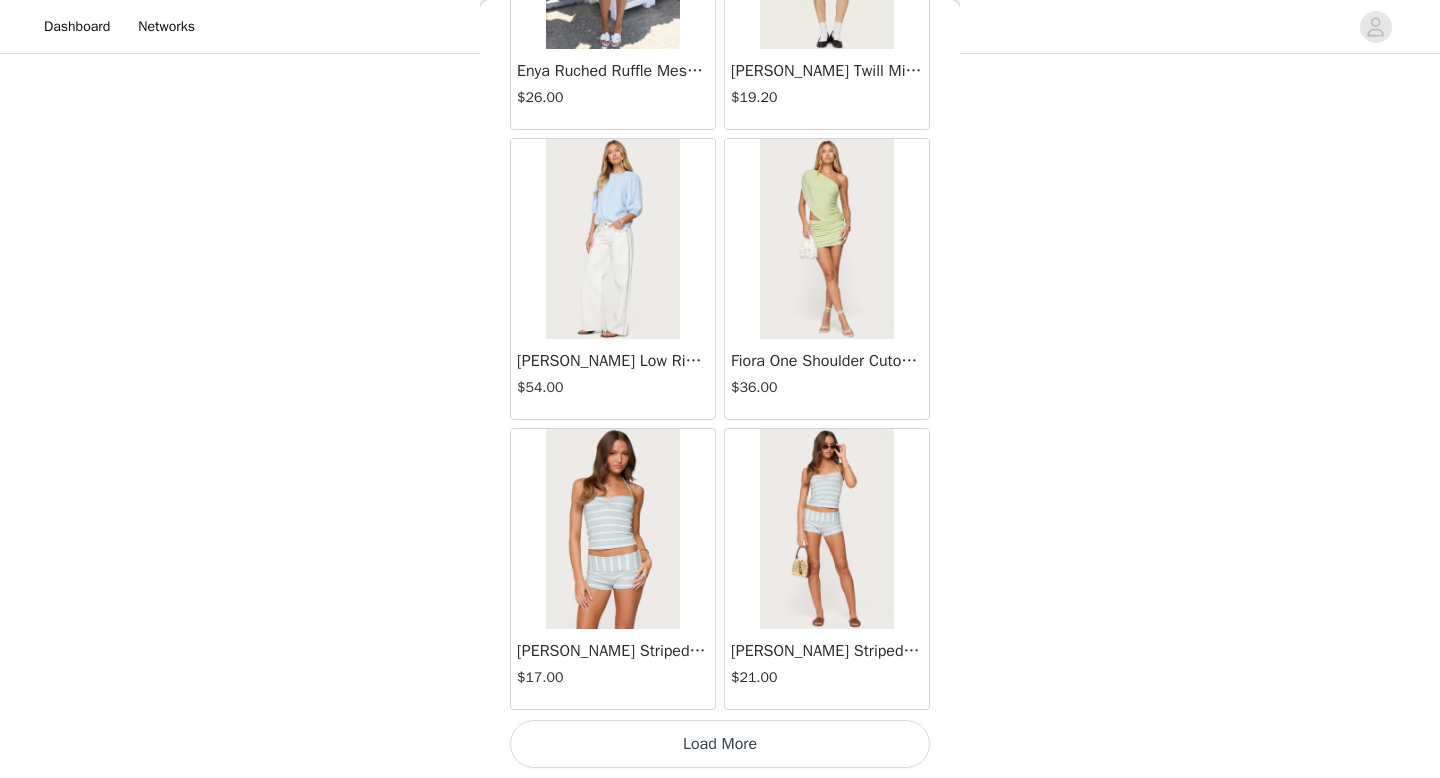 click on "Load More" at bounding box center (720, 744) 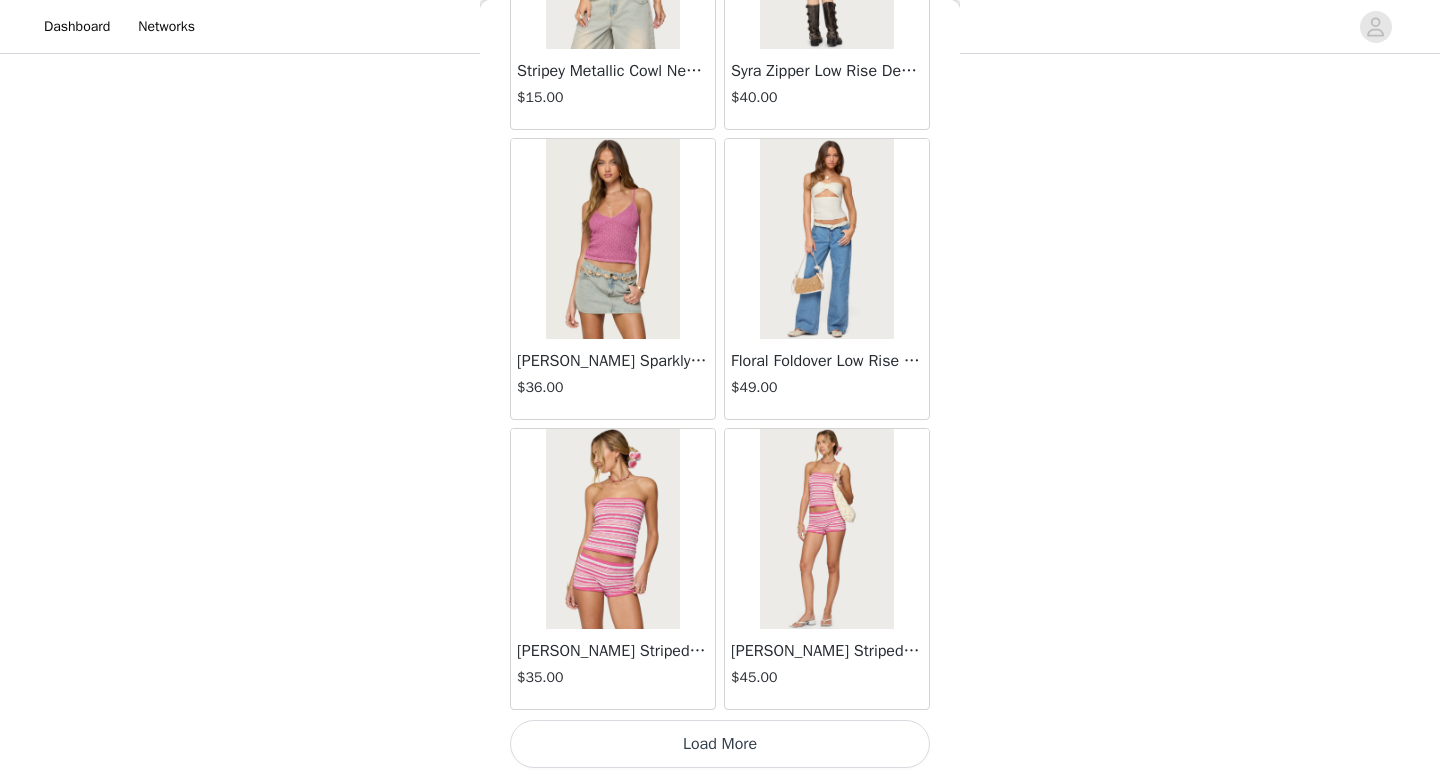 click on "Load More" at bounding box center [720, 744] 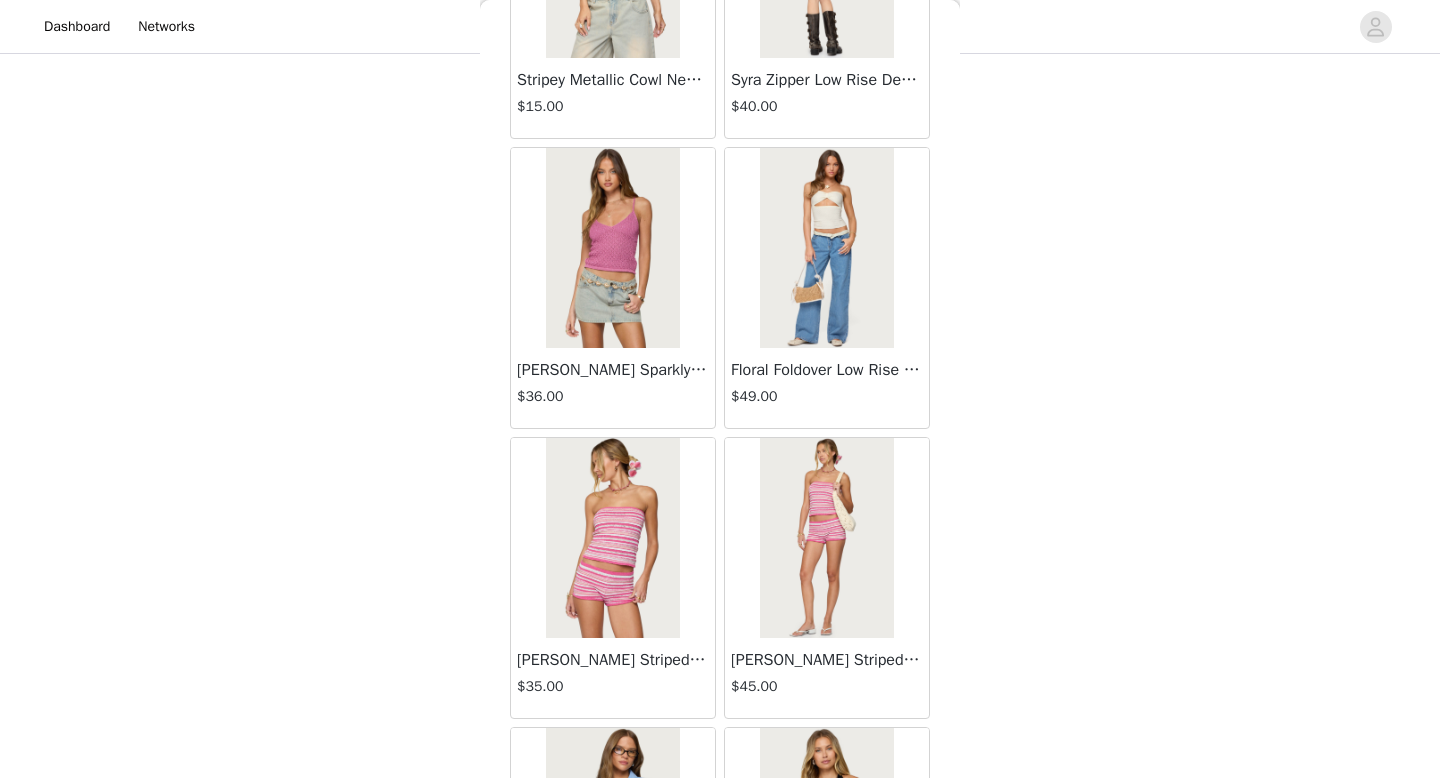scroll, scrollTop: 8082, scrollLeft: 0, axis: vertical 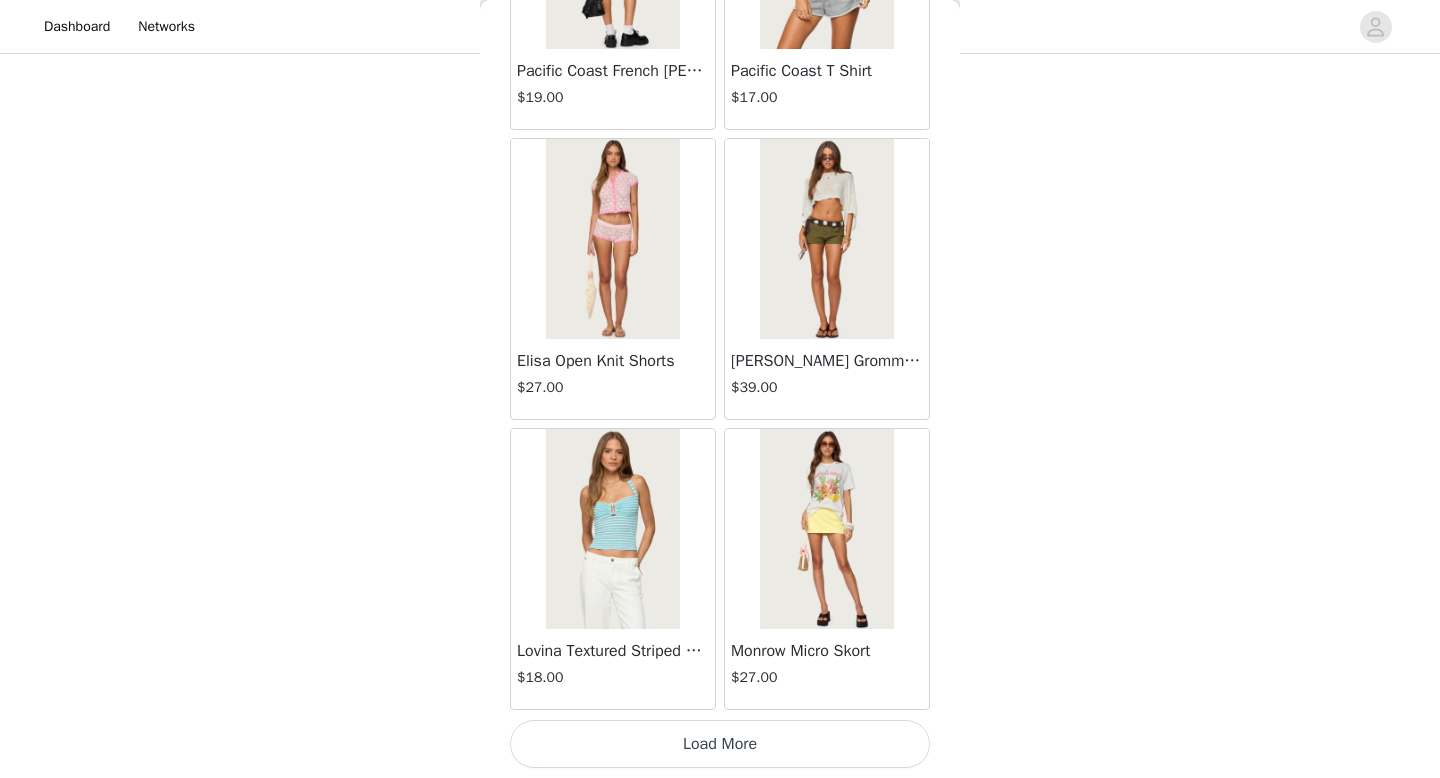 click on "Load More" at bounding box center (720, 744) 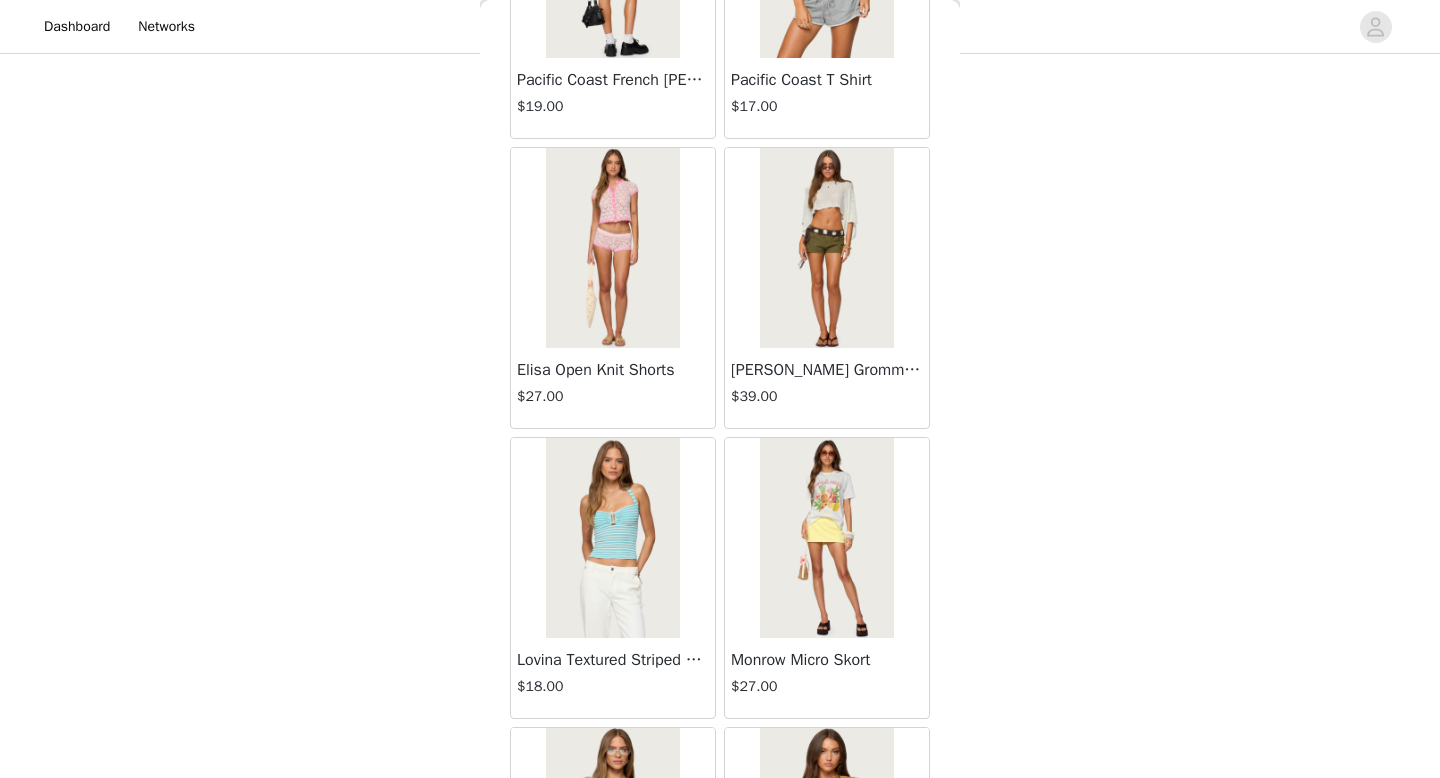 scroll, scrollTop: 10982, scrollLeft: 0, axis: vertical 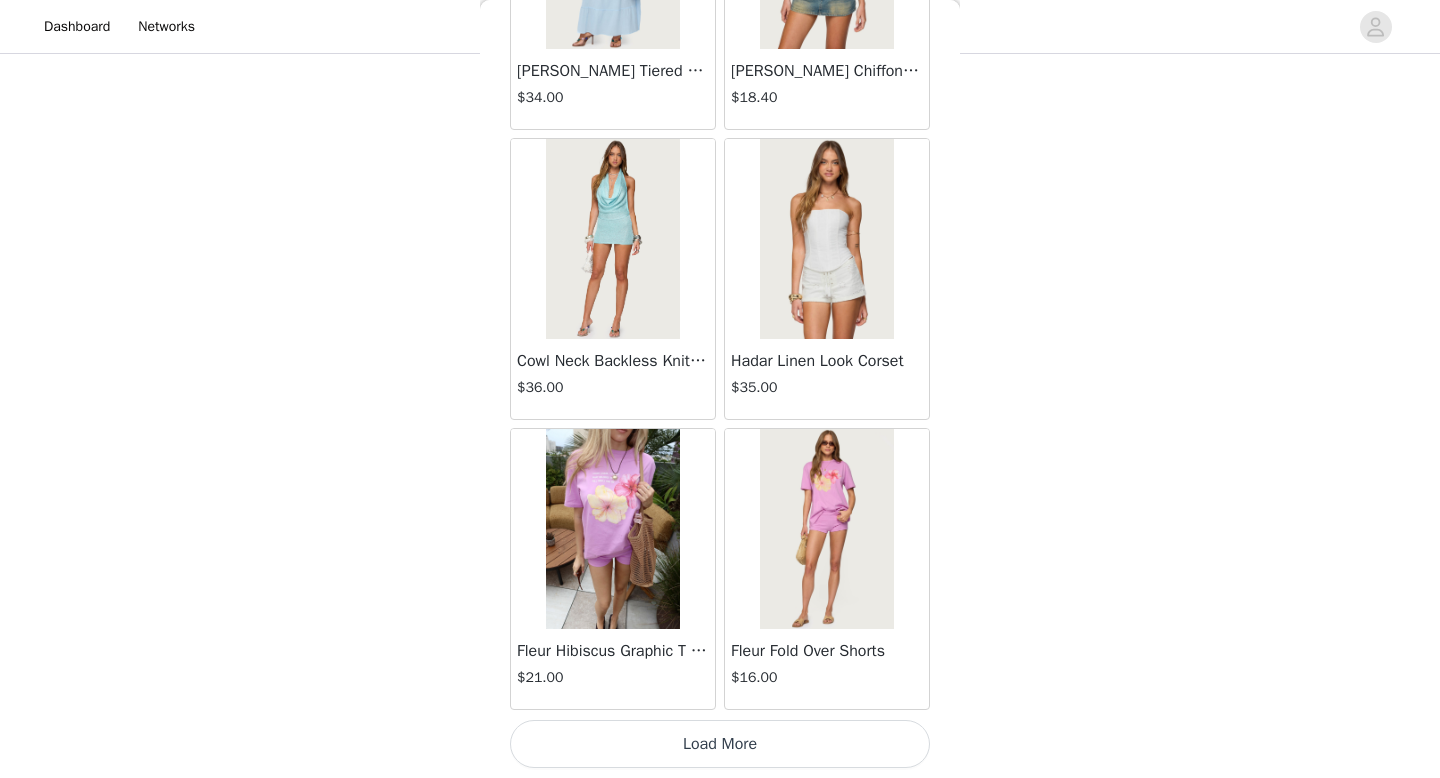 click on "Load More" at bounding box center [720, 744] 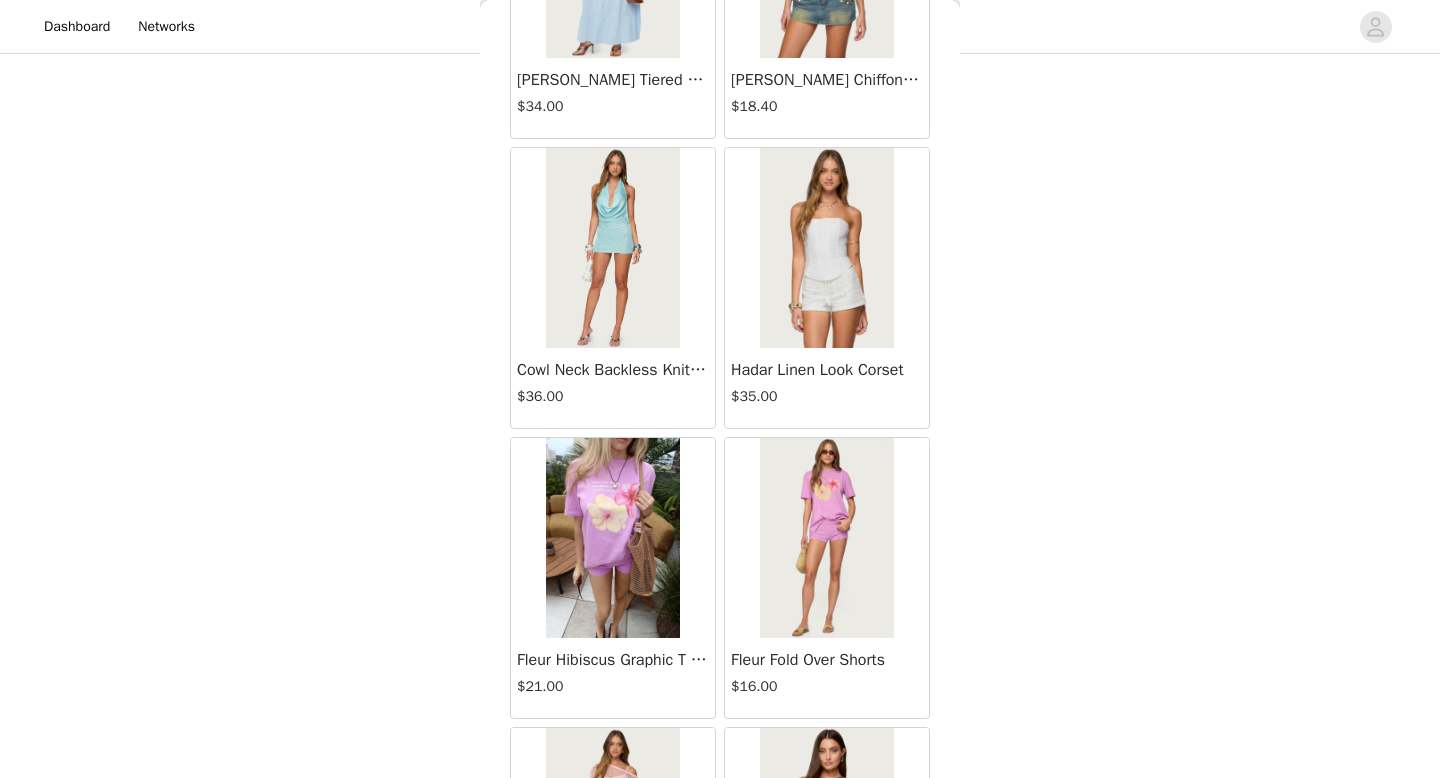 scroll, scrollTop: 13882, scrollLeft: 0, axis: vertical 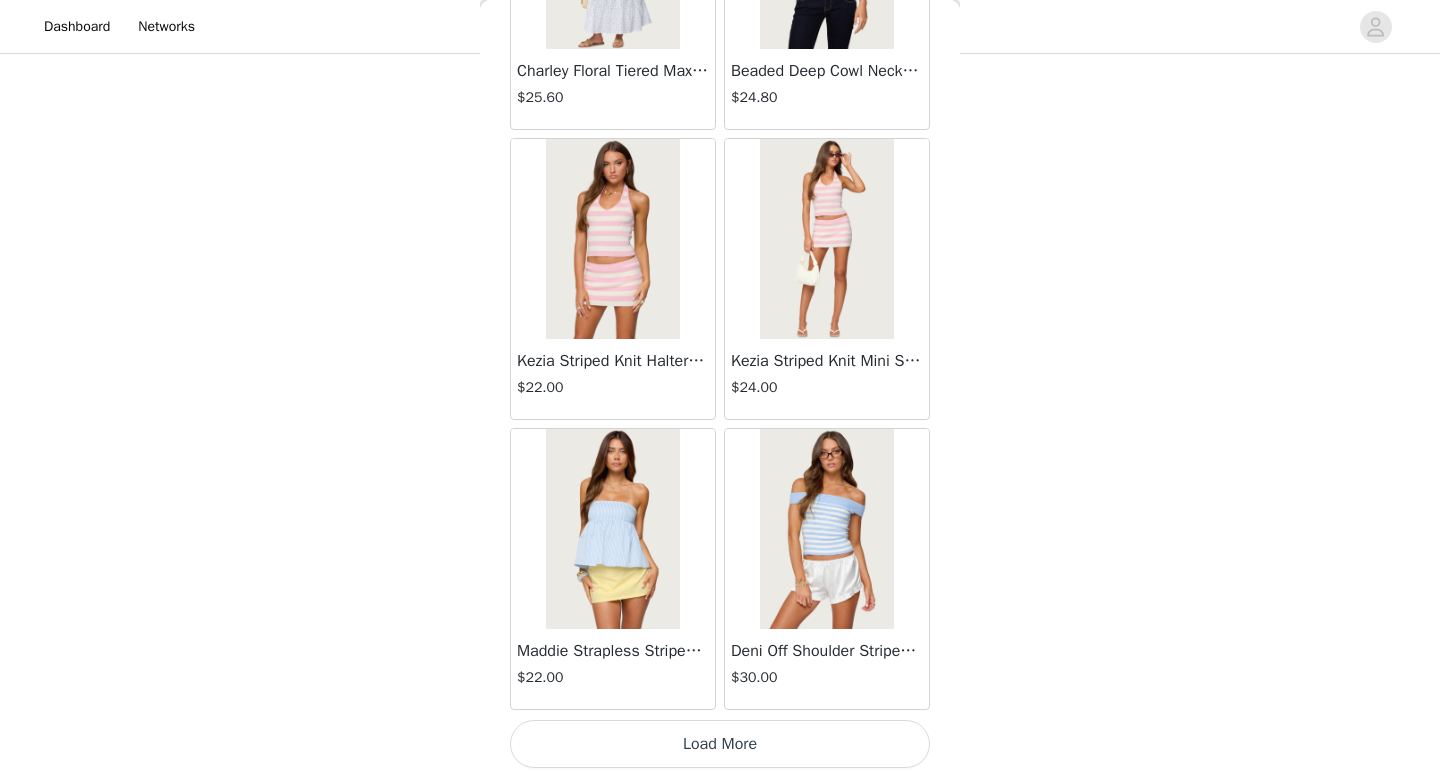 click on "Load More" at bounding box center [720, 744] 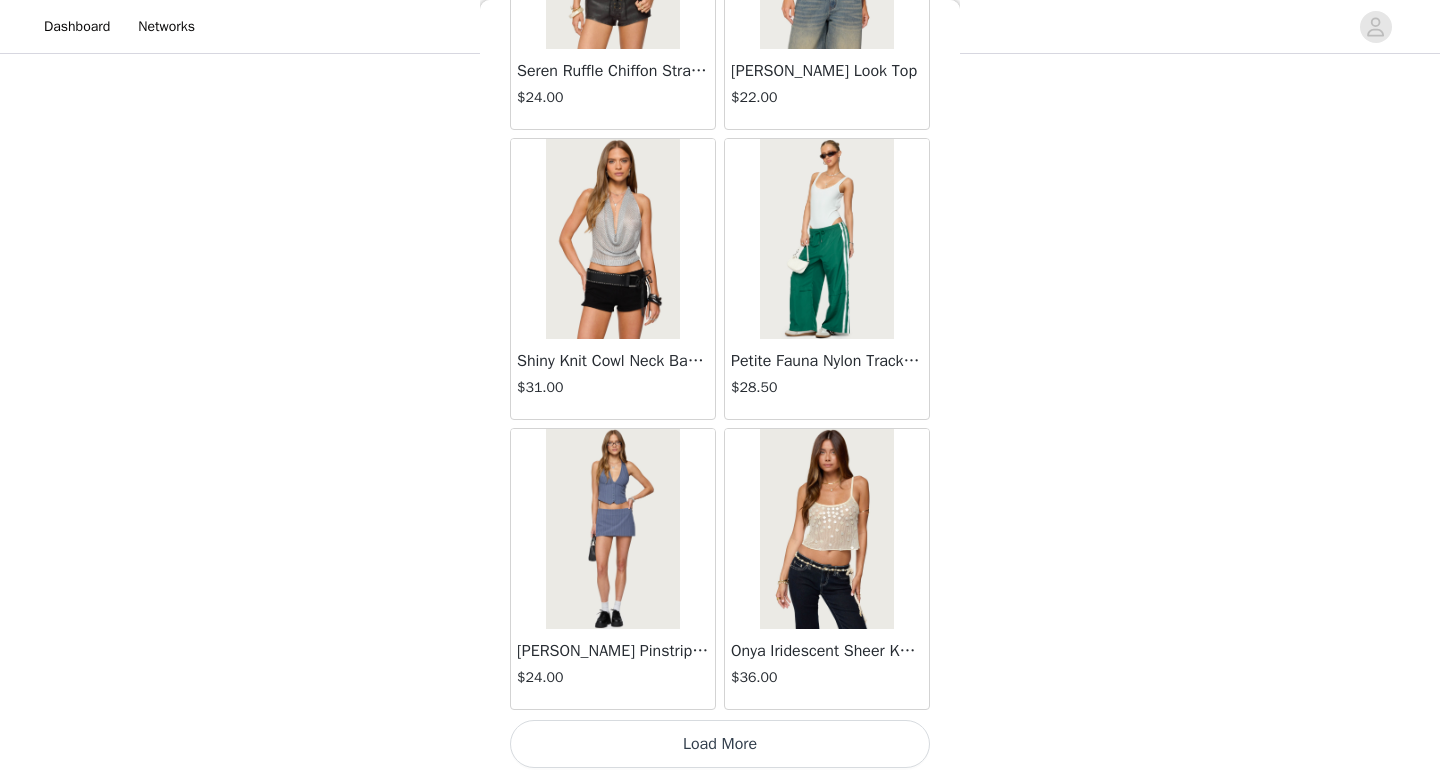 click on "Load More" at bounding box center (720, 744) 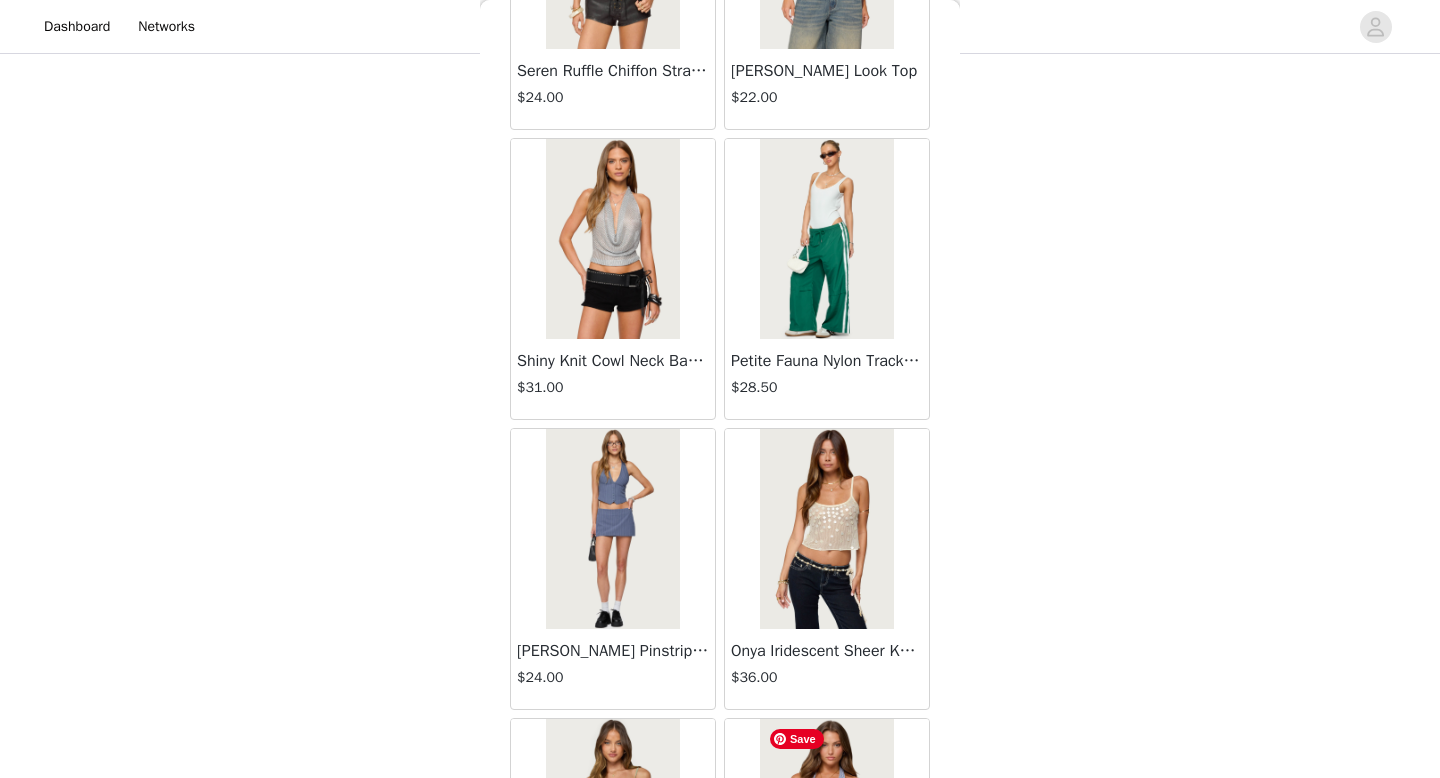scroll, scrollTop: 22582, scrollLeft: 0, axis: vertical 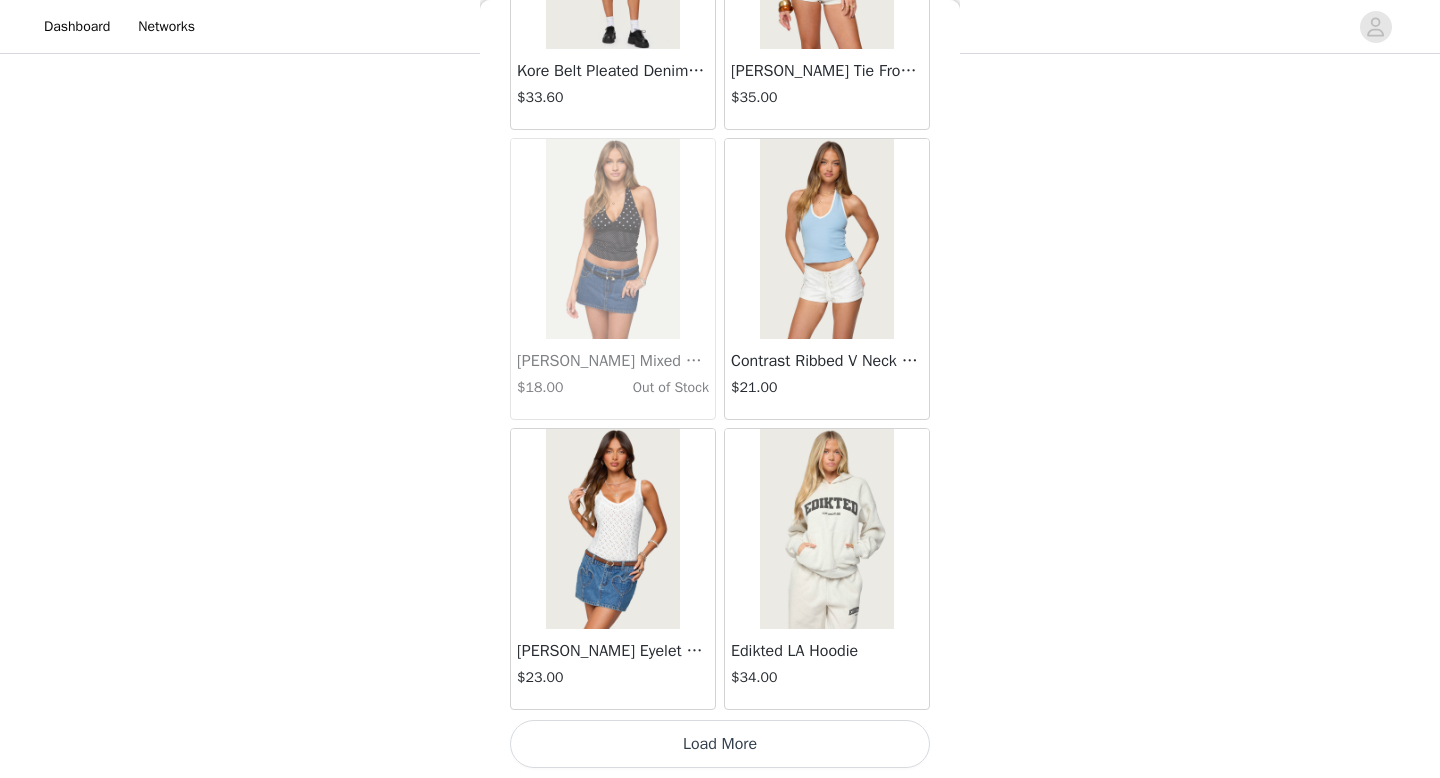click on "Load More" at bounding box center [720, 744] 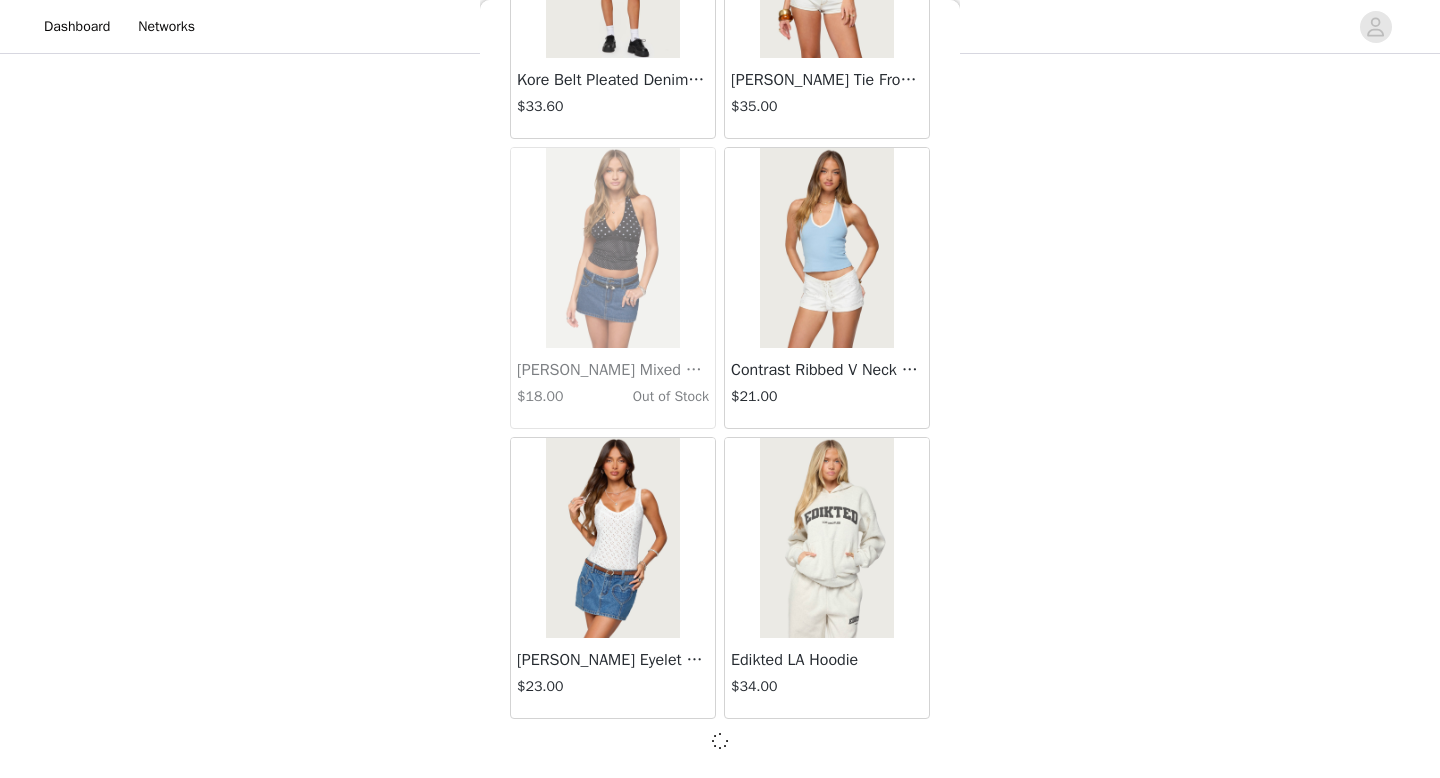 scroll, scrollTop: 840, scrollLeft: 0, axis: vertical 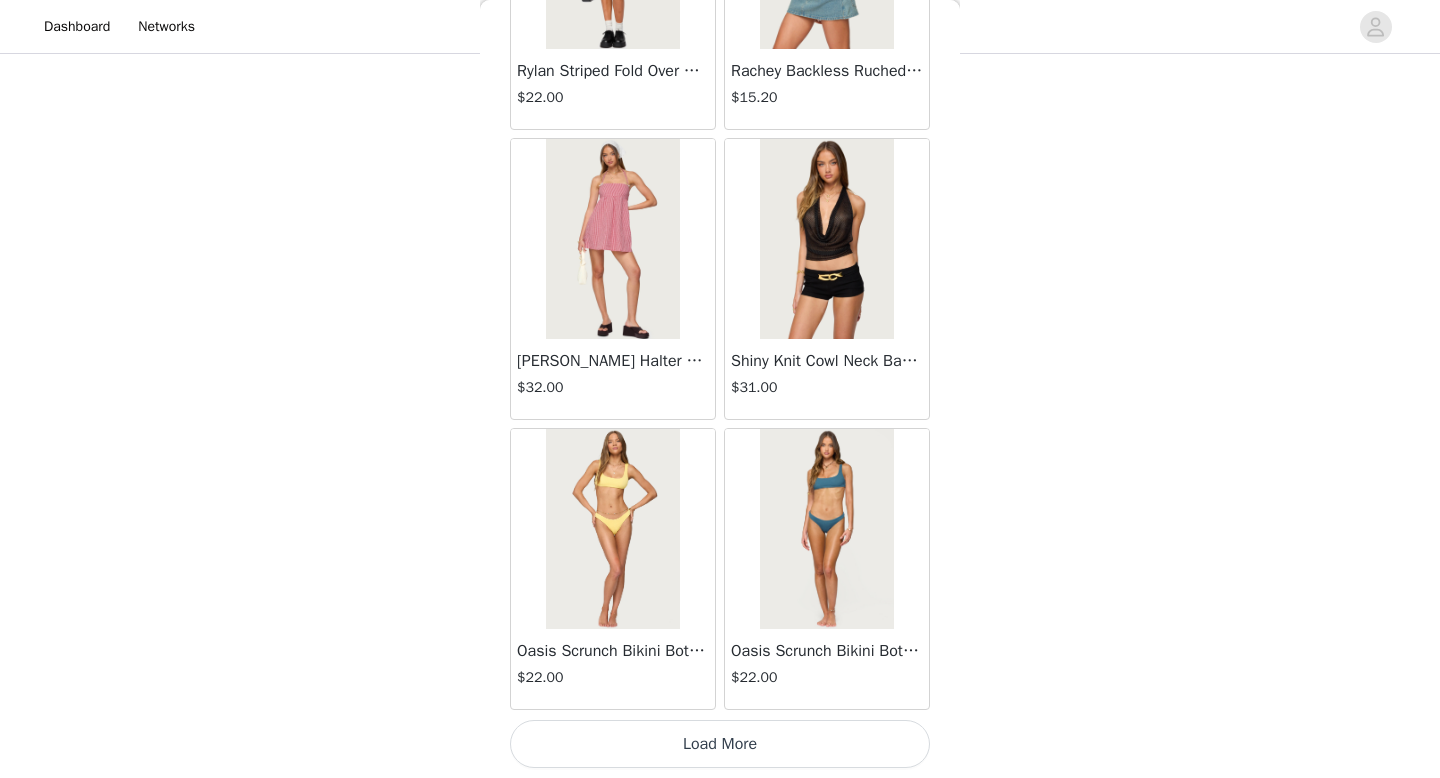 click on "Load More" at bounding box center (720, 744) 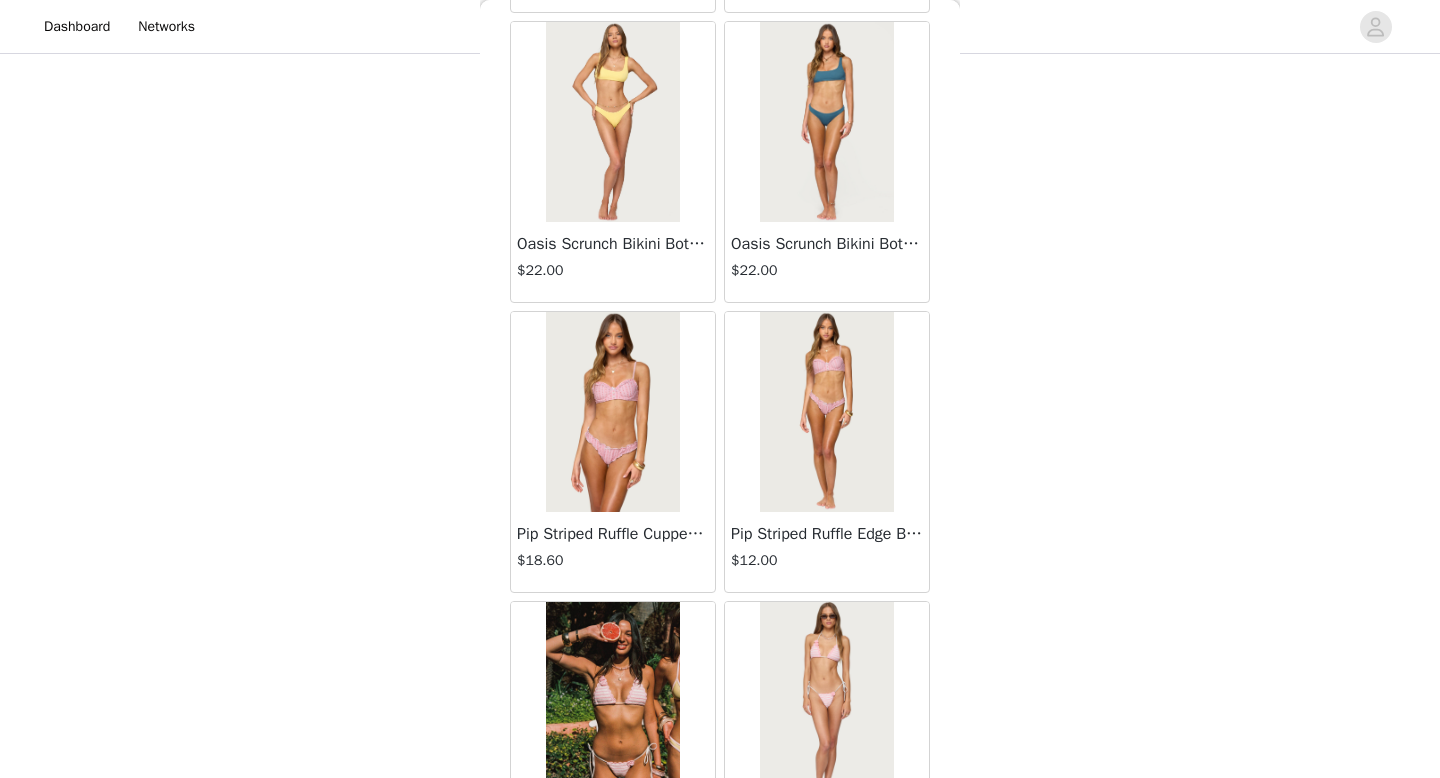 scroll, scrollTop: 28382, scrollLeft: 0, axis: vertical 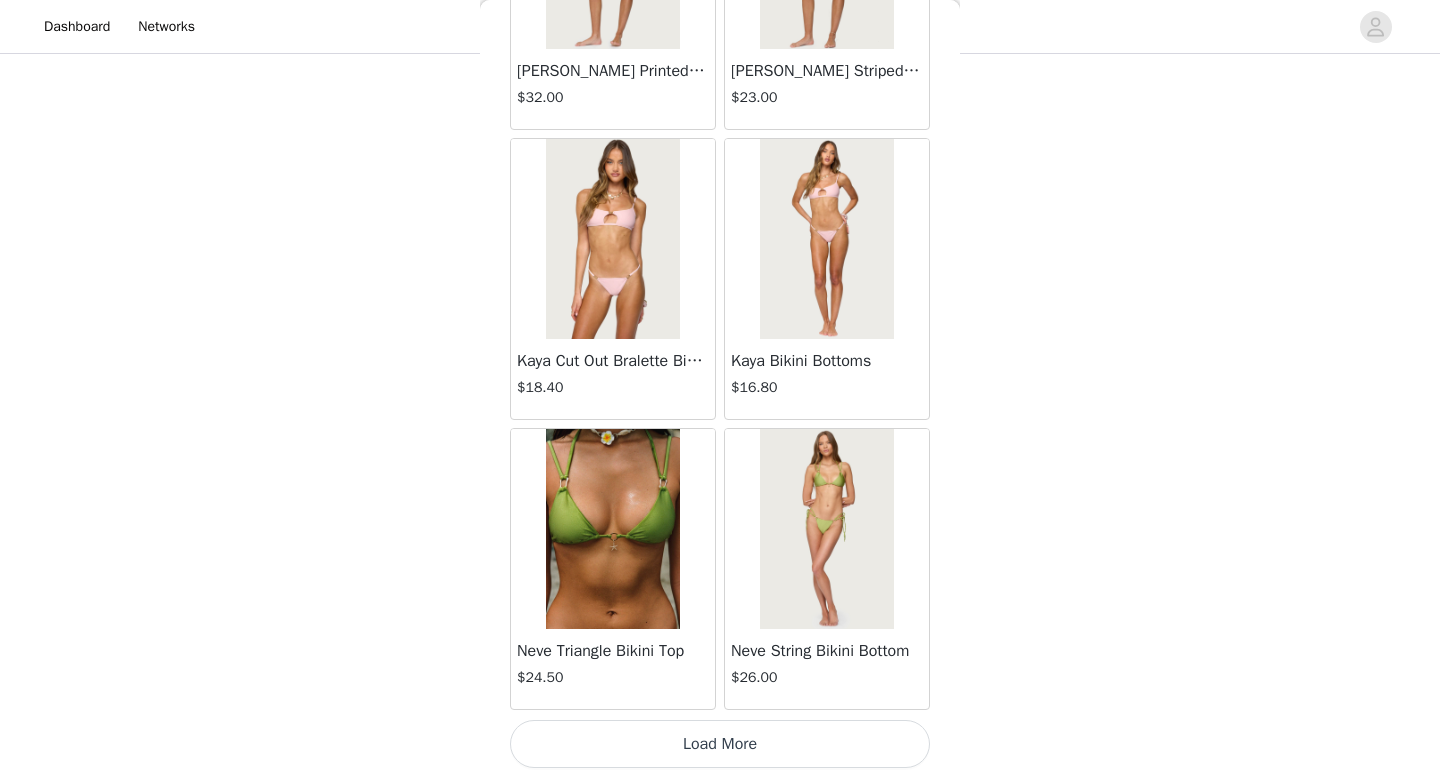 click on "Load More" at bounding box center (720, 744) 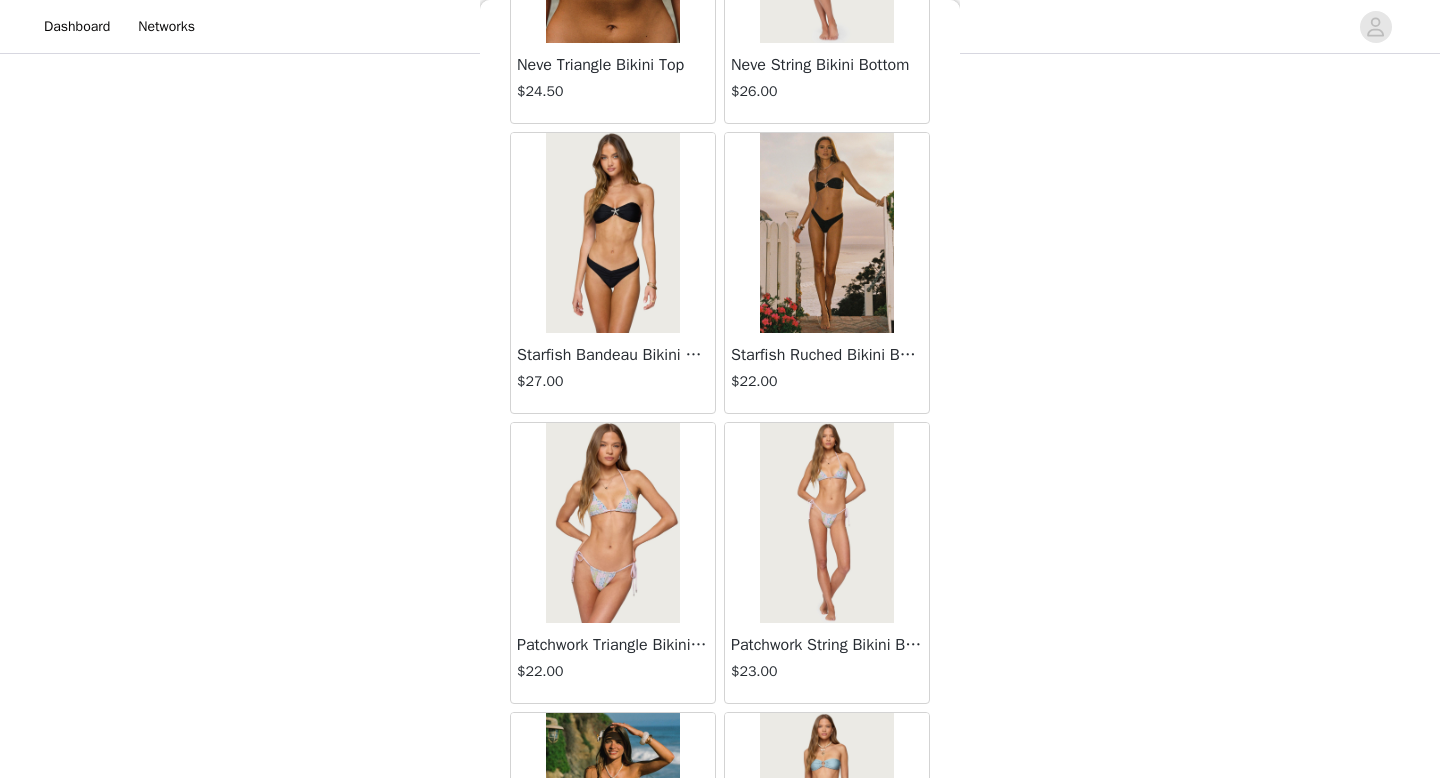 scroll, scrollTop: 31282, scrollLeft: 0, axis: vertical 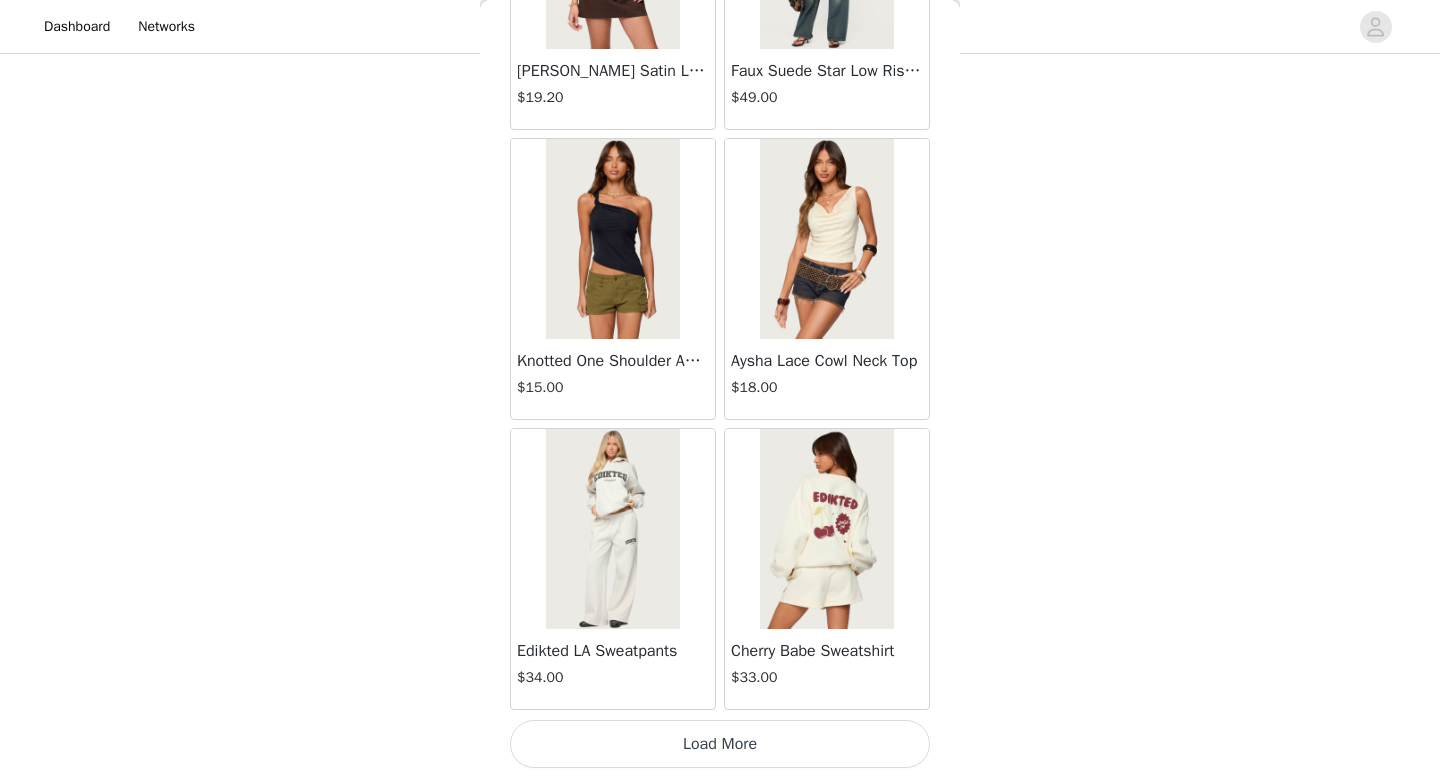 click on "Load More" at bounding box center (720, 744) 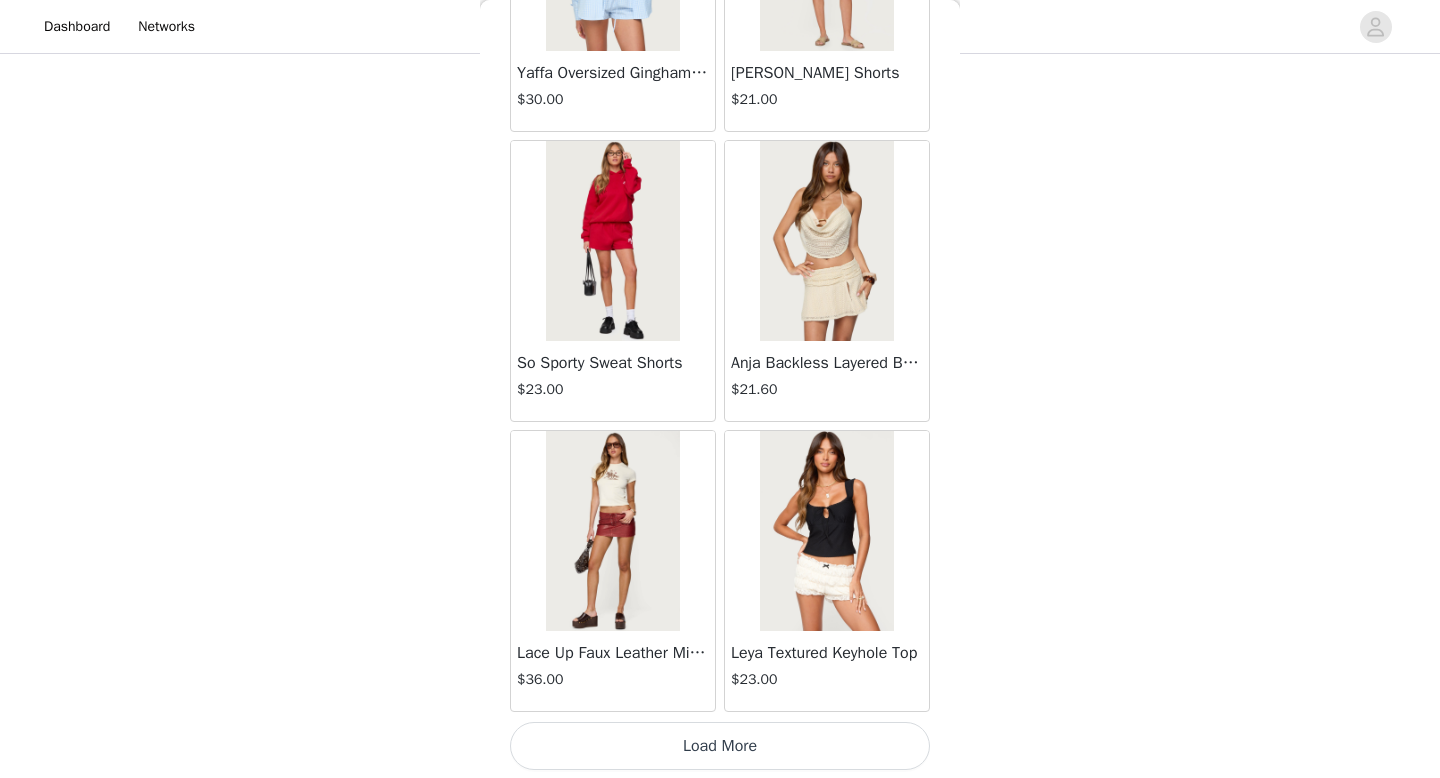 scroll, scrollTop: 34182, scrollLeft: 0, axis: vertical 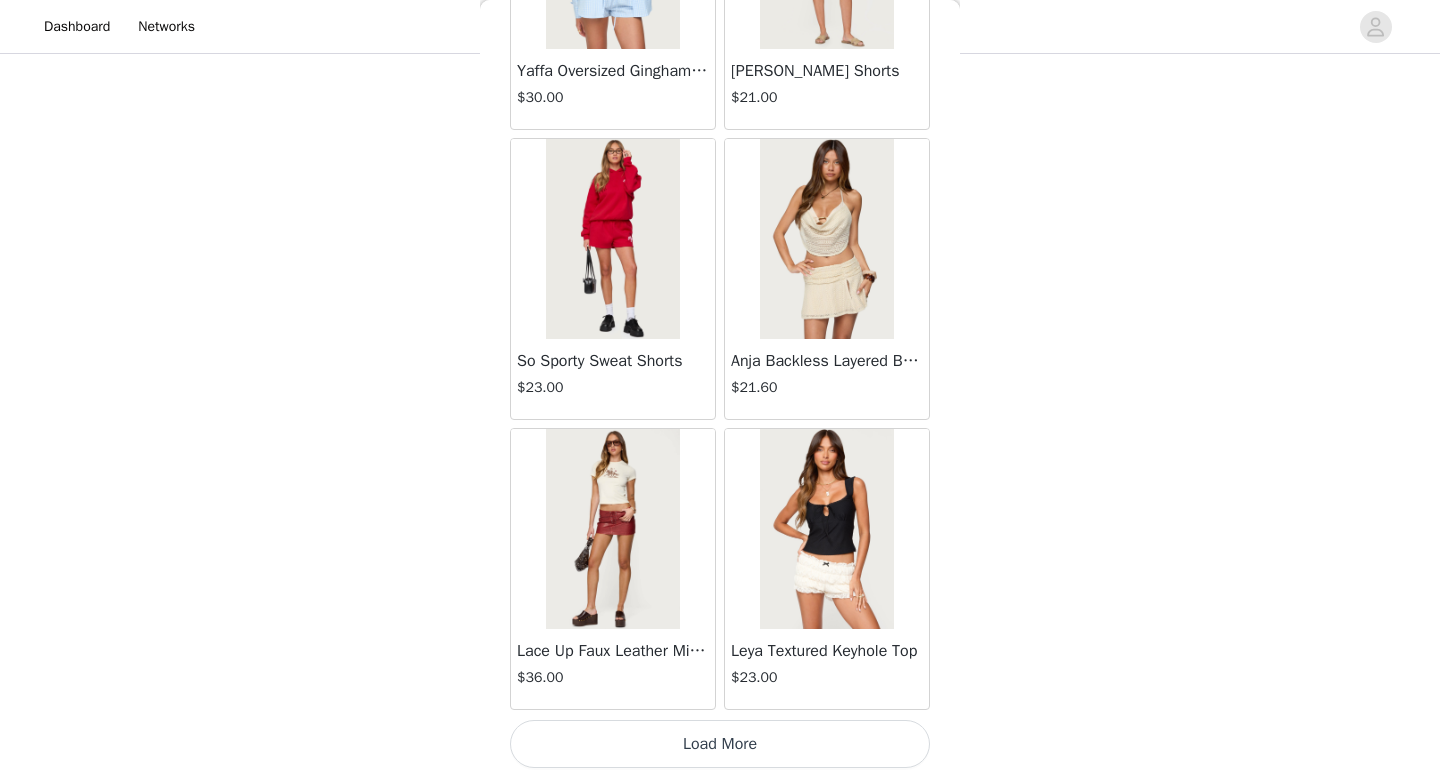 click on "Load More" at bounding box center (720, 744) 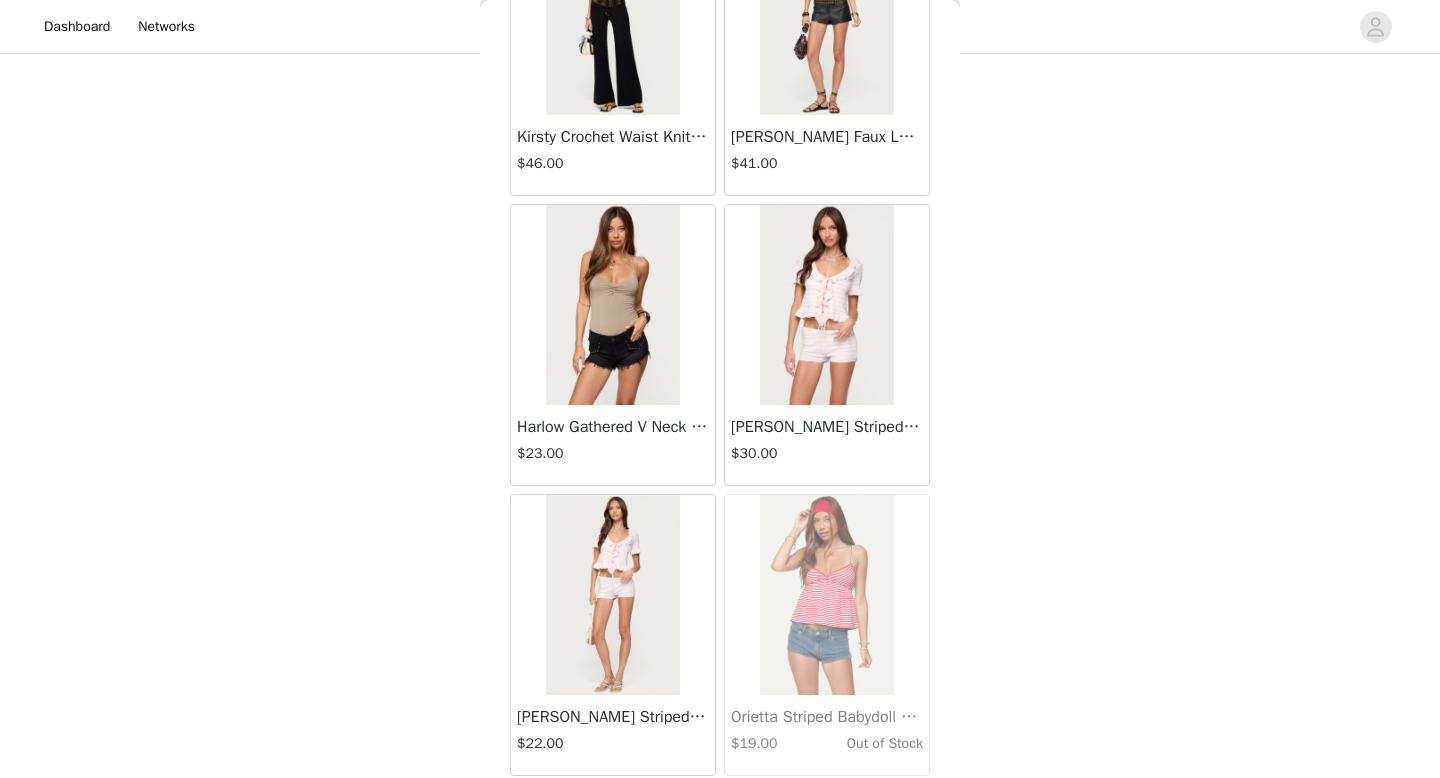 scroll, scrollTop: 37082, scrollLeft: 0, axis: vertical 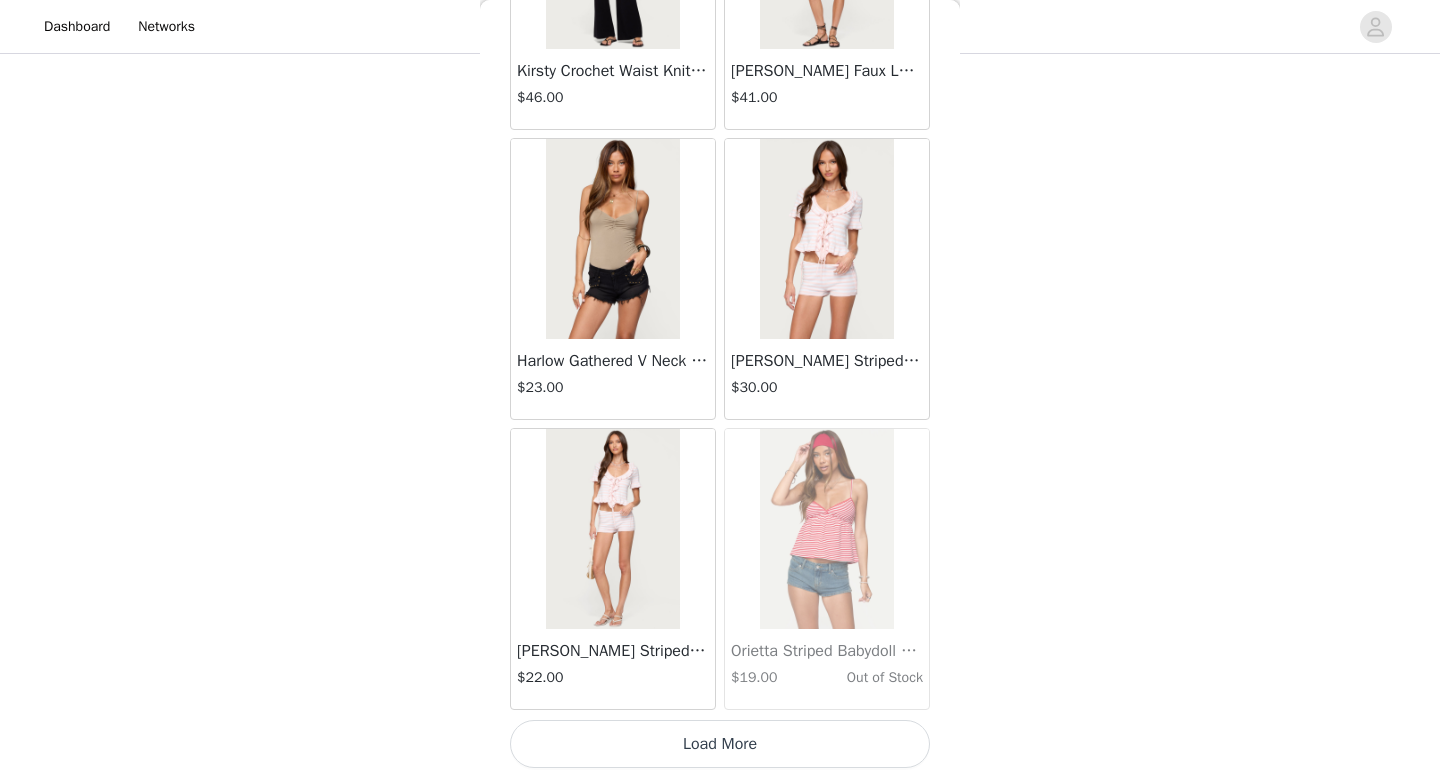 click on "Load More" at bounding box center [720, 744] 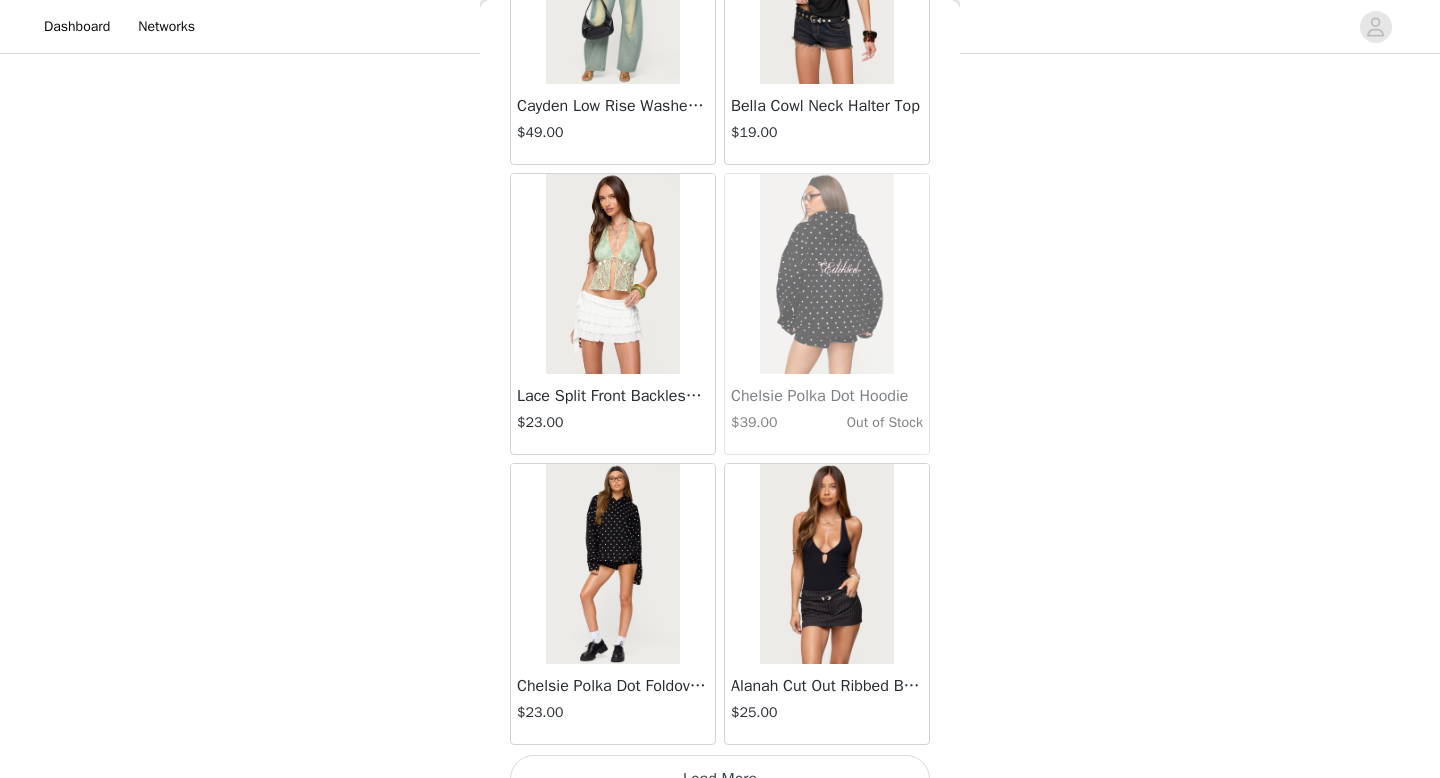 scroll, scrollTop: 39948, scrollLeft: 0, axis: vertical 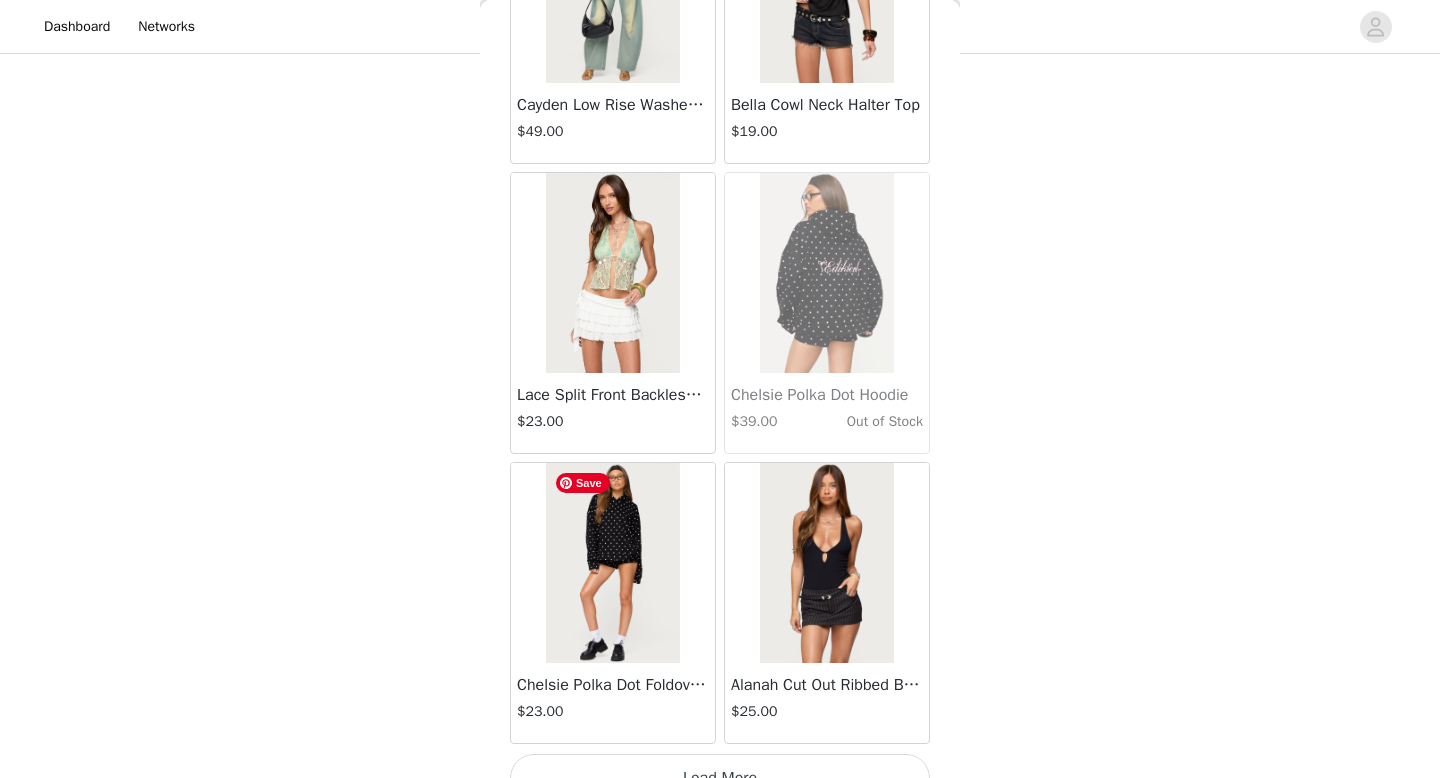 click at bounding box center [612, 563] 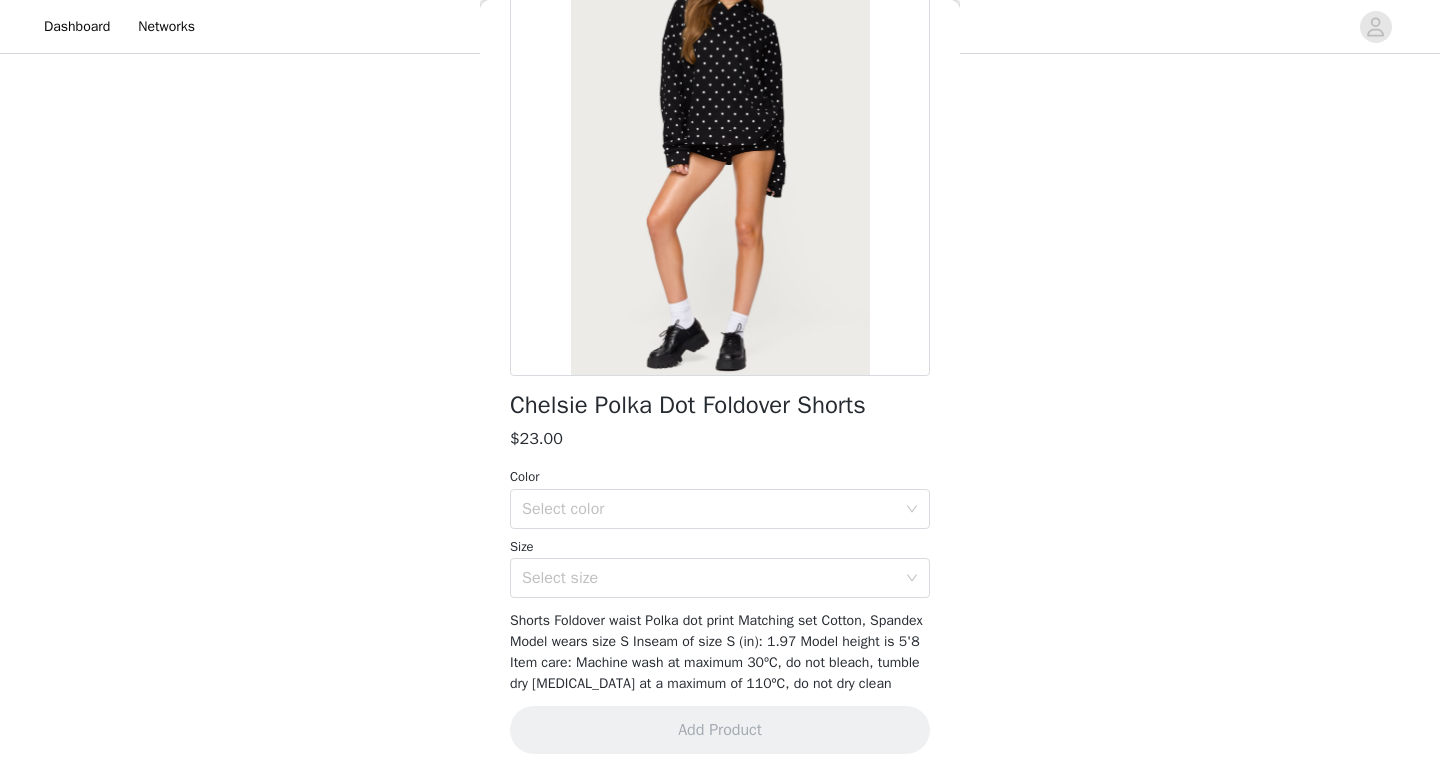 scroll, scrollTop: 195, scrollLeft: 0, axis: vertical 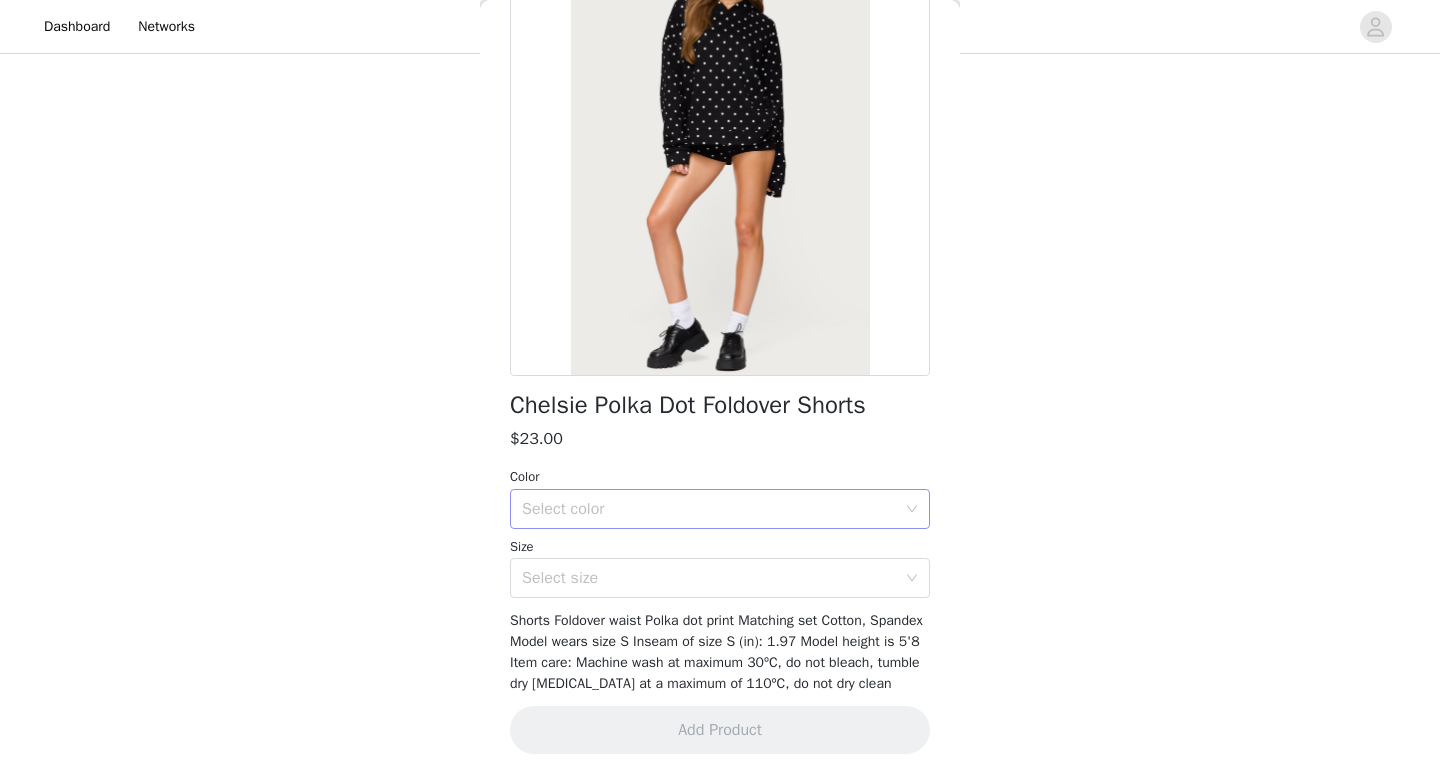 click on "Select color" at bounding box center [709, 509] 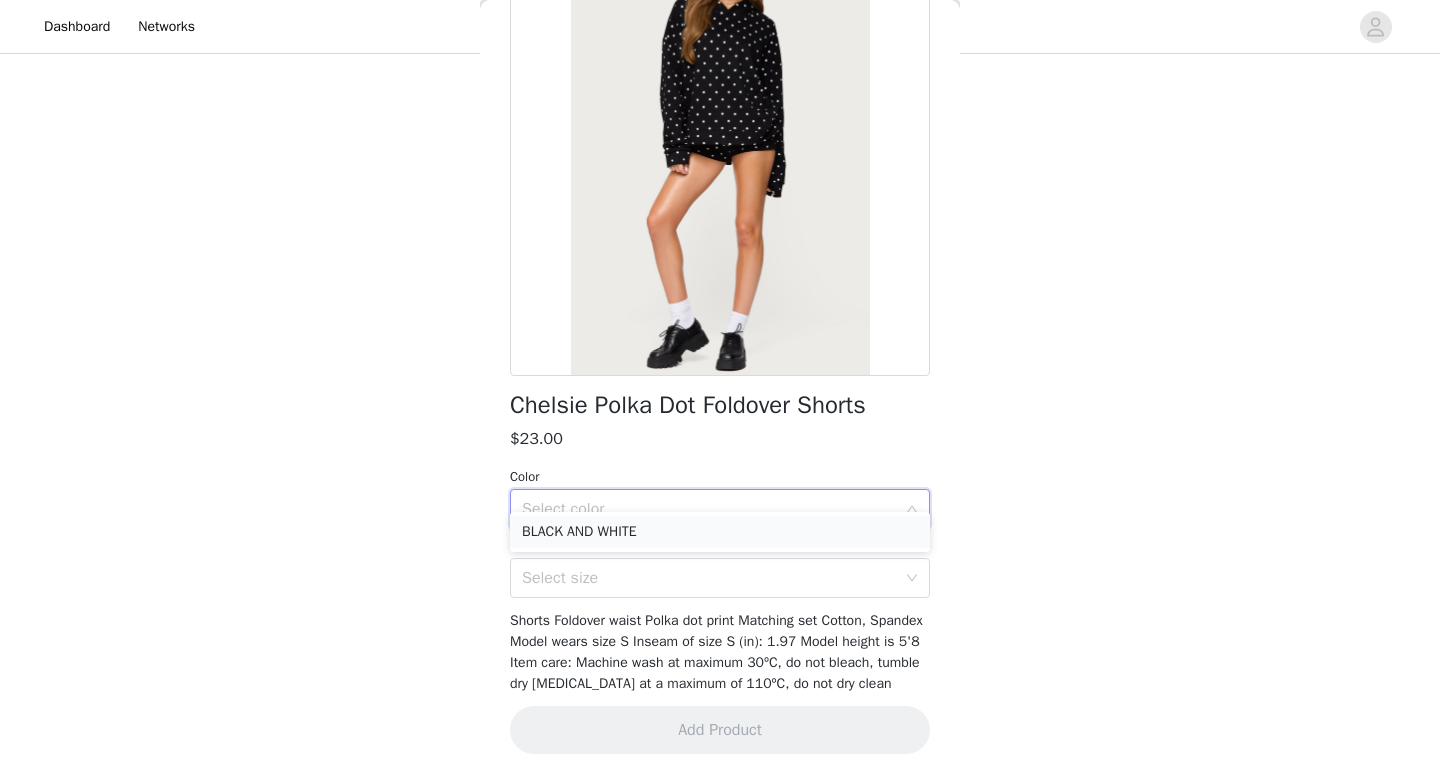 click on "BLACK AND WHITE" at bounding box center [720, 532] 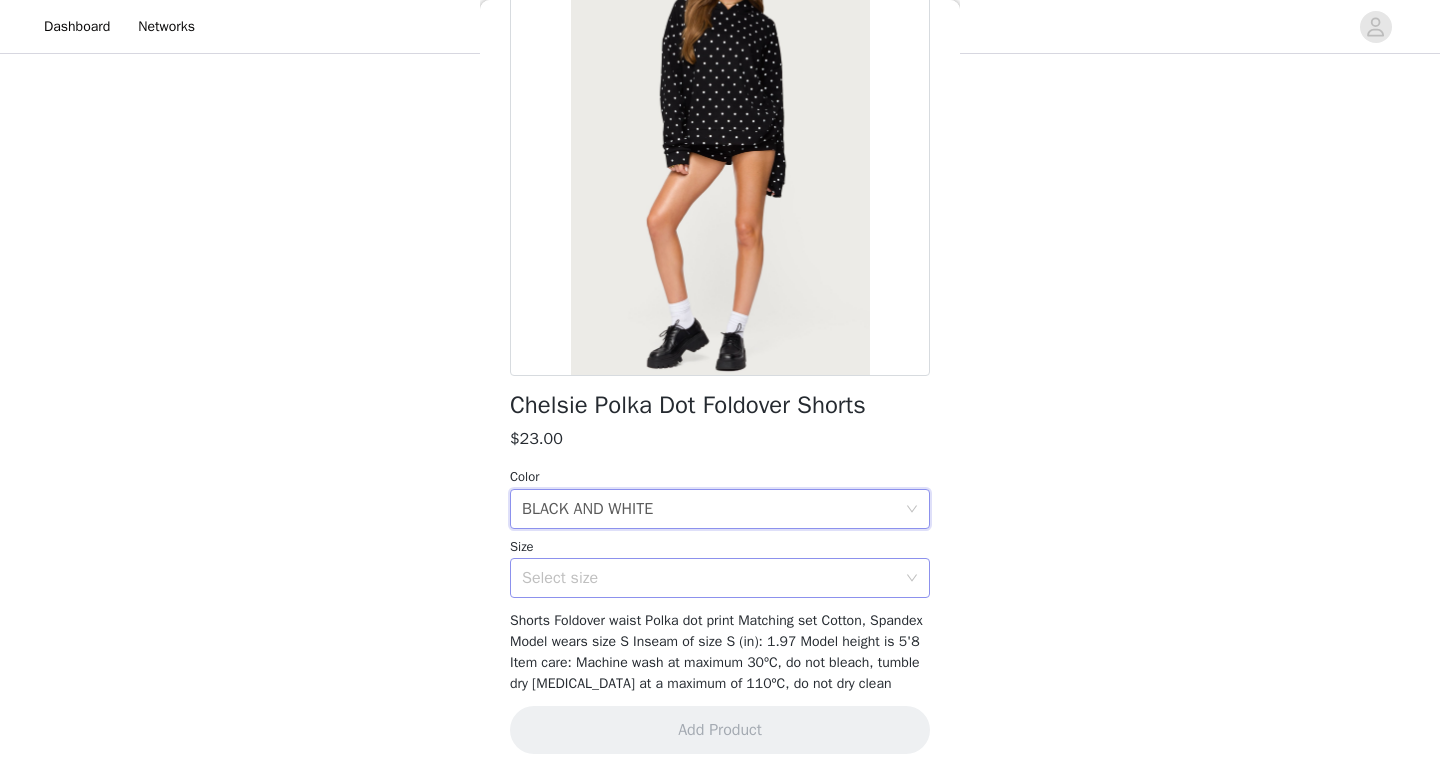 click on "Select size" at bounding box center [709, 578] 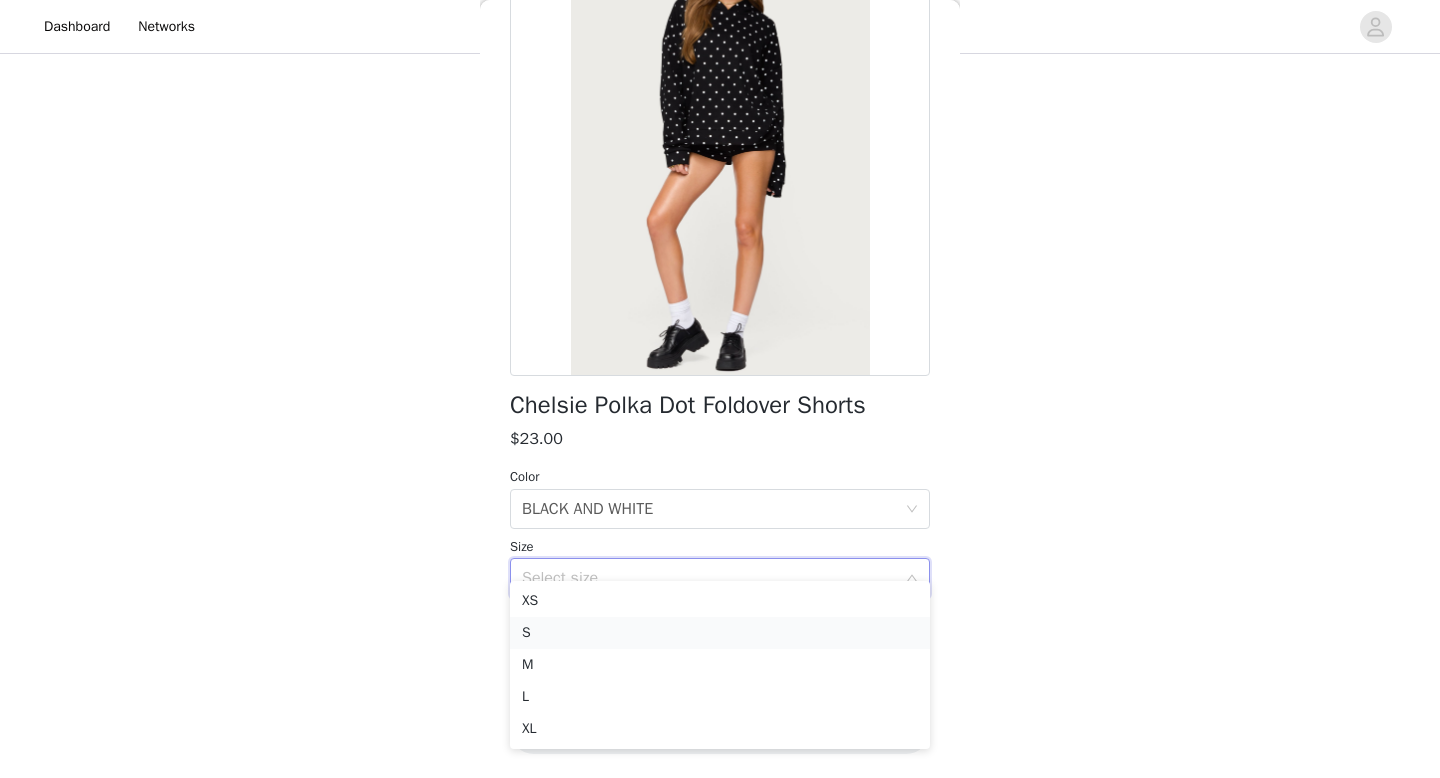 click on "S" at bounding box center (720, 633) 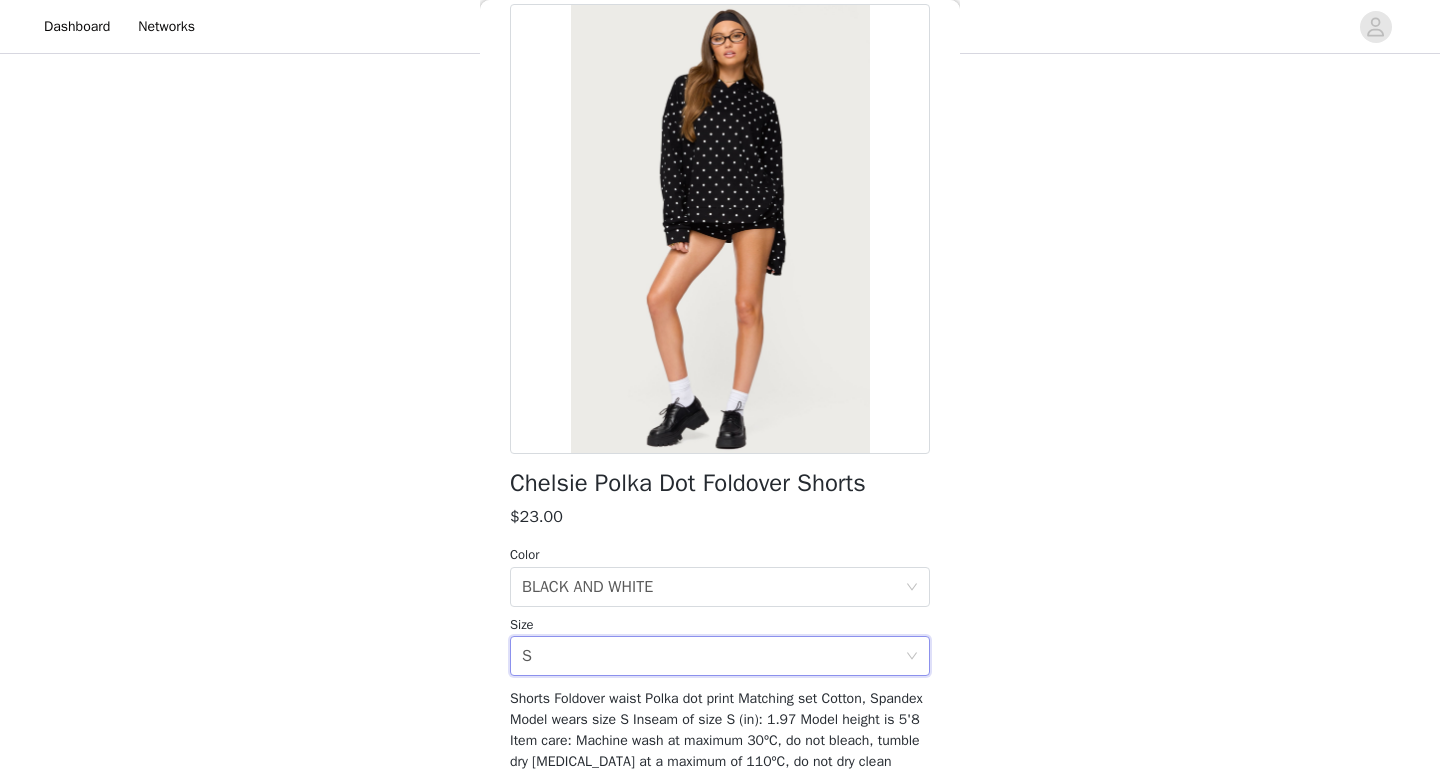 scroll, scrollTop: 195, scrollLeft: 0, axis: vertical 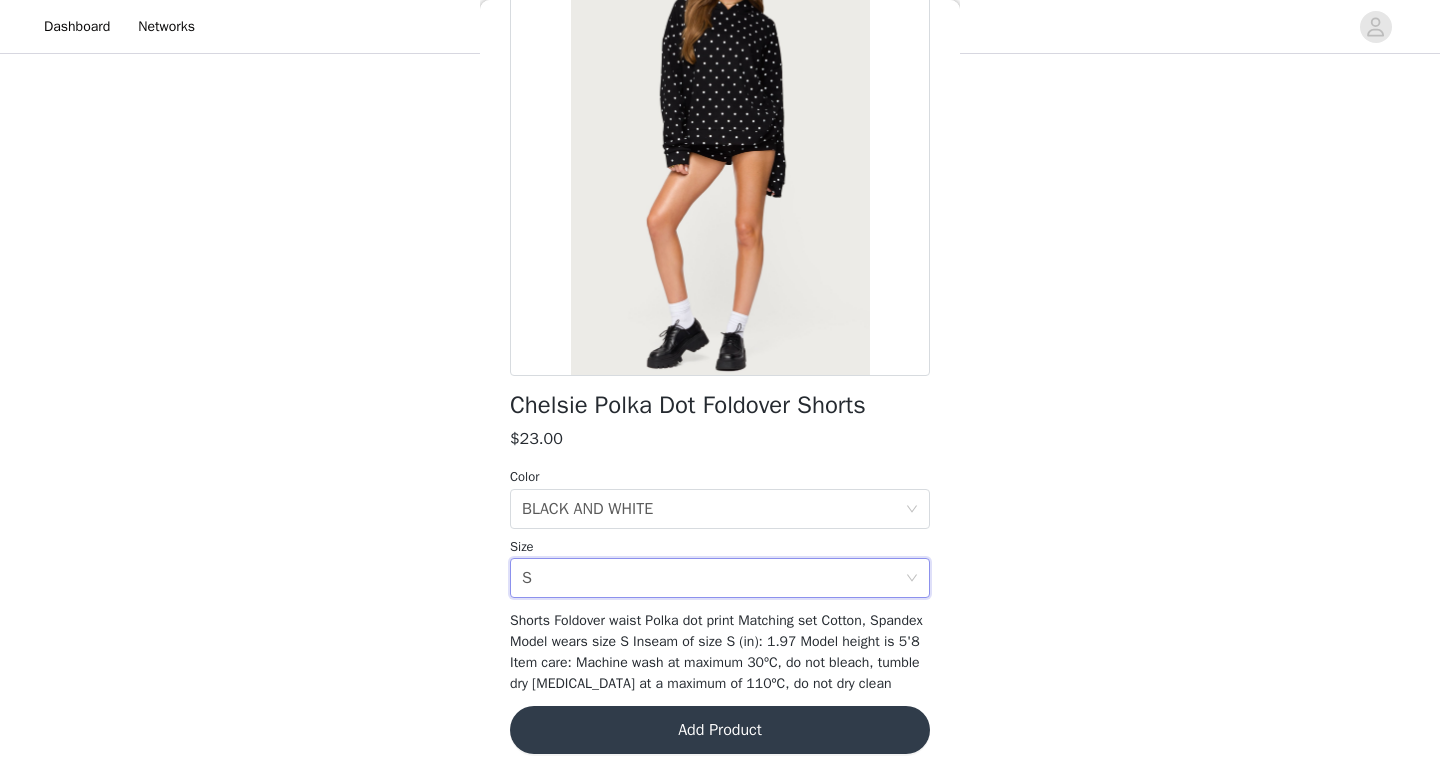 click on "Add Product" at bounding box center [720, 730] 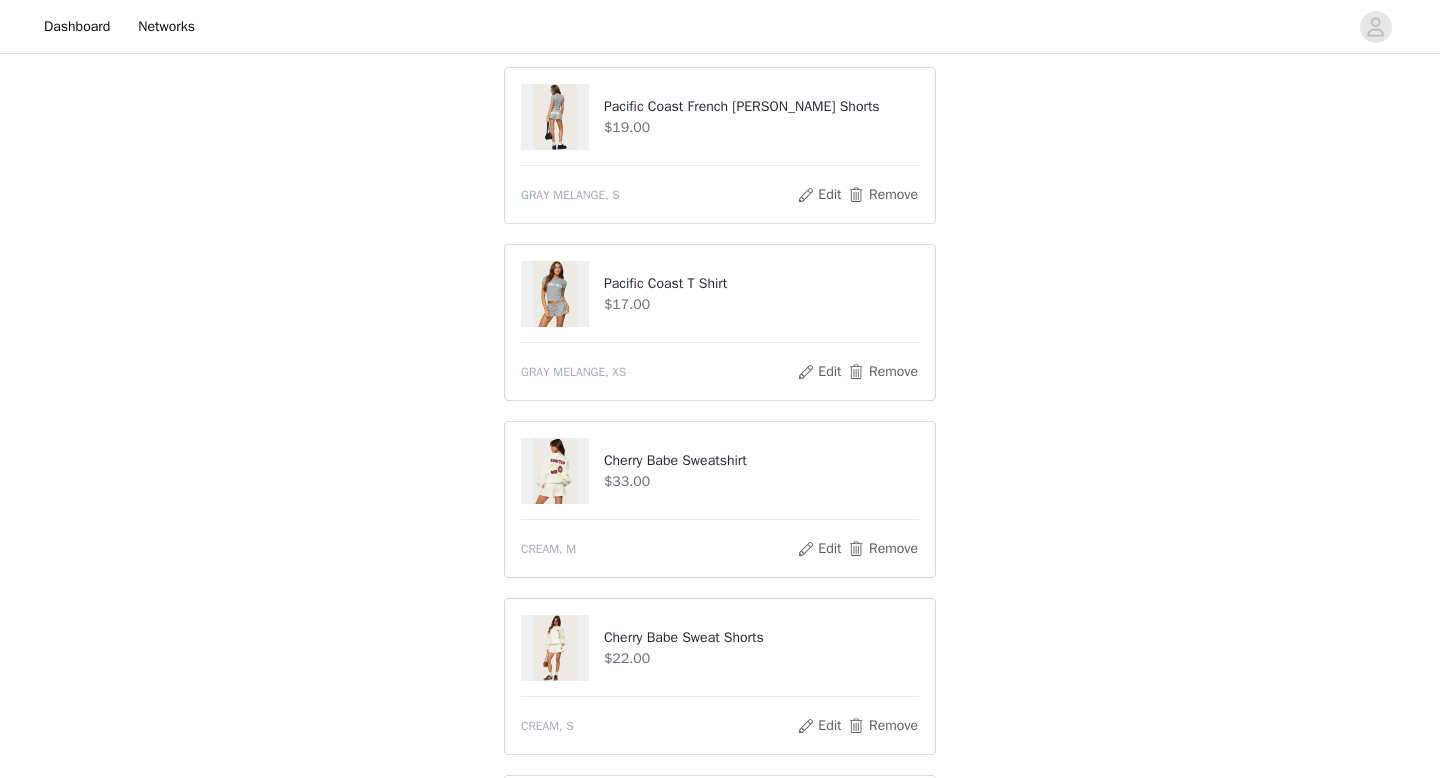 scroll, scrollTop: 554, scrollLeft: 0, axis: vertical 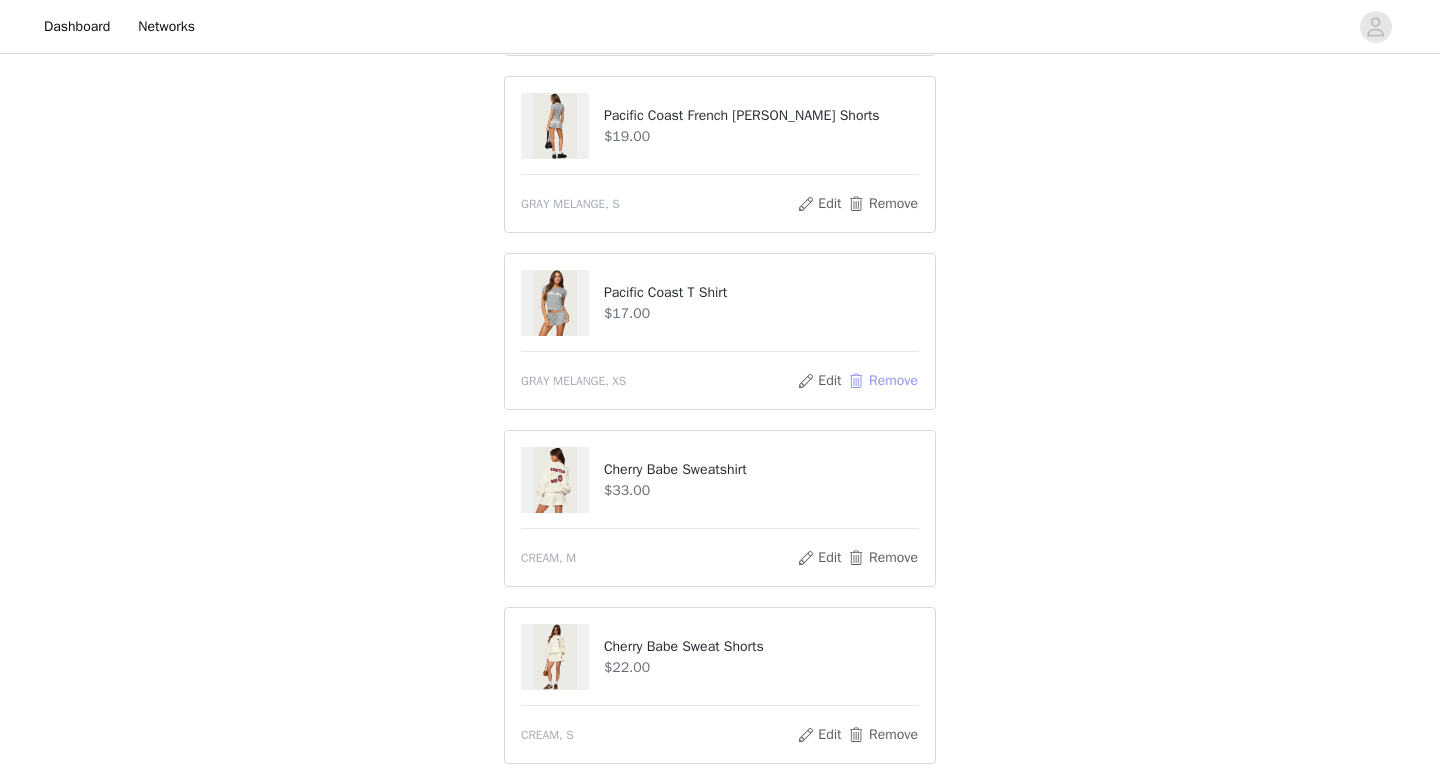 click on "Remove" at bounding box center (883, 381) 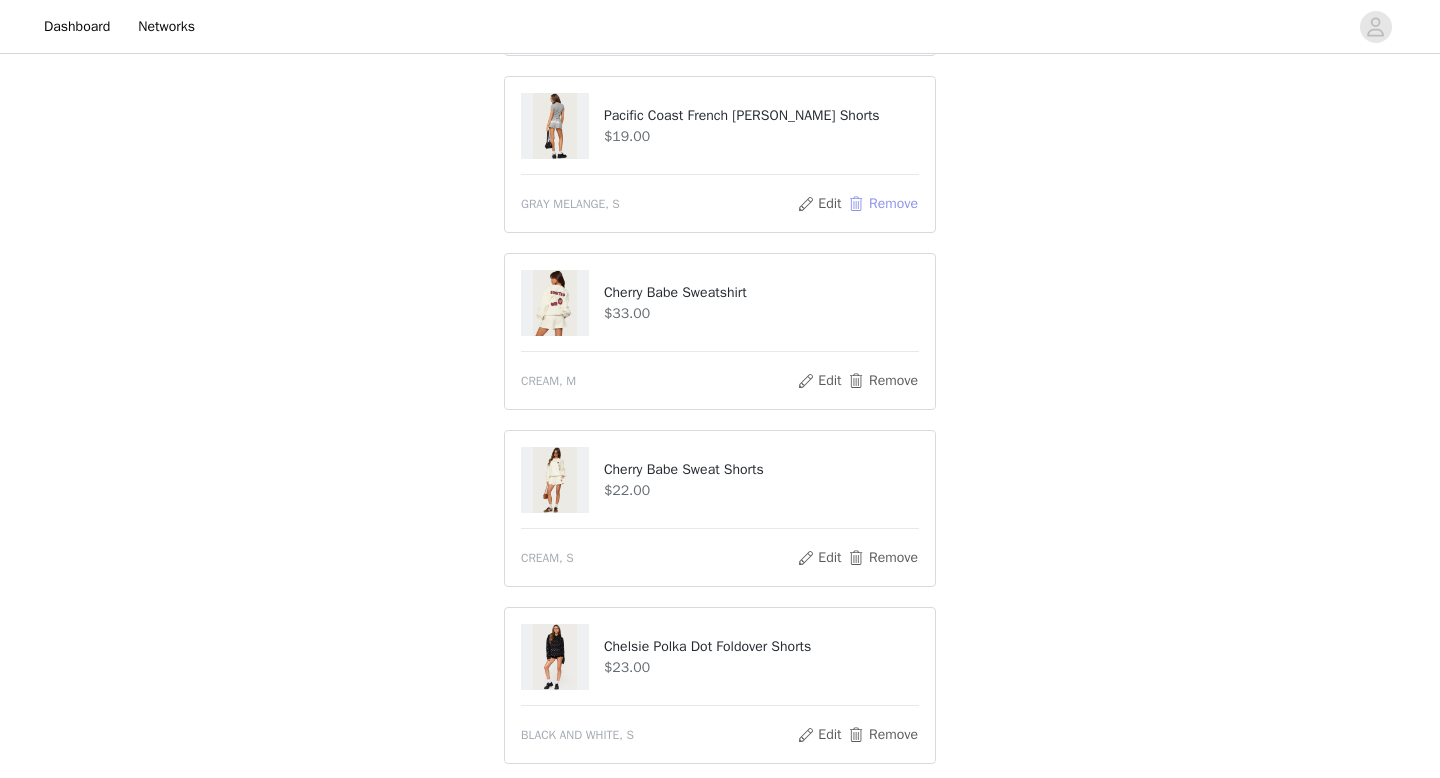 click on "Remove" at bounding box center [883, 204] 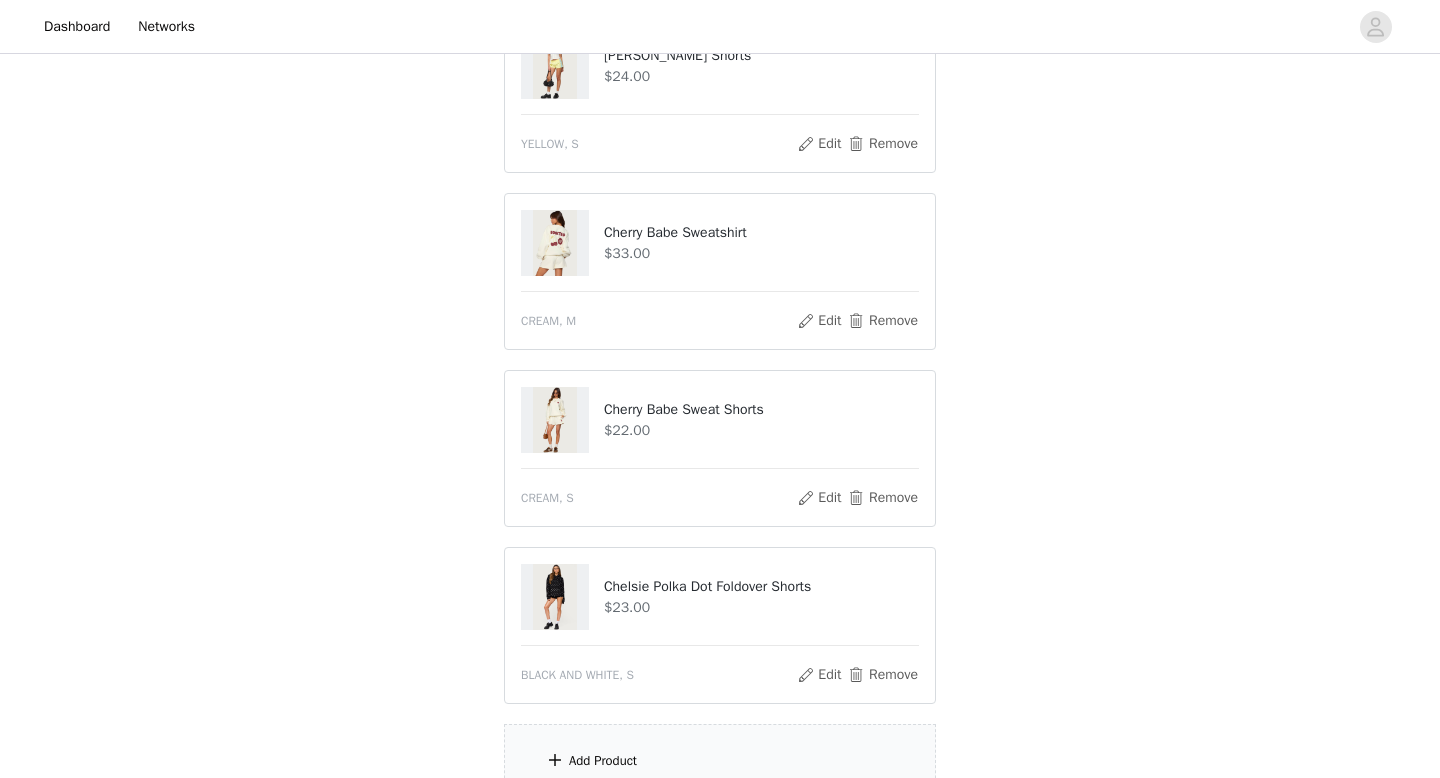 scroll, scrollTop: 629, scrollLeft: 0, axis: vertical 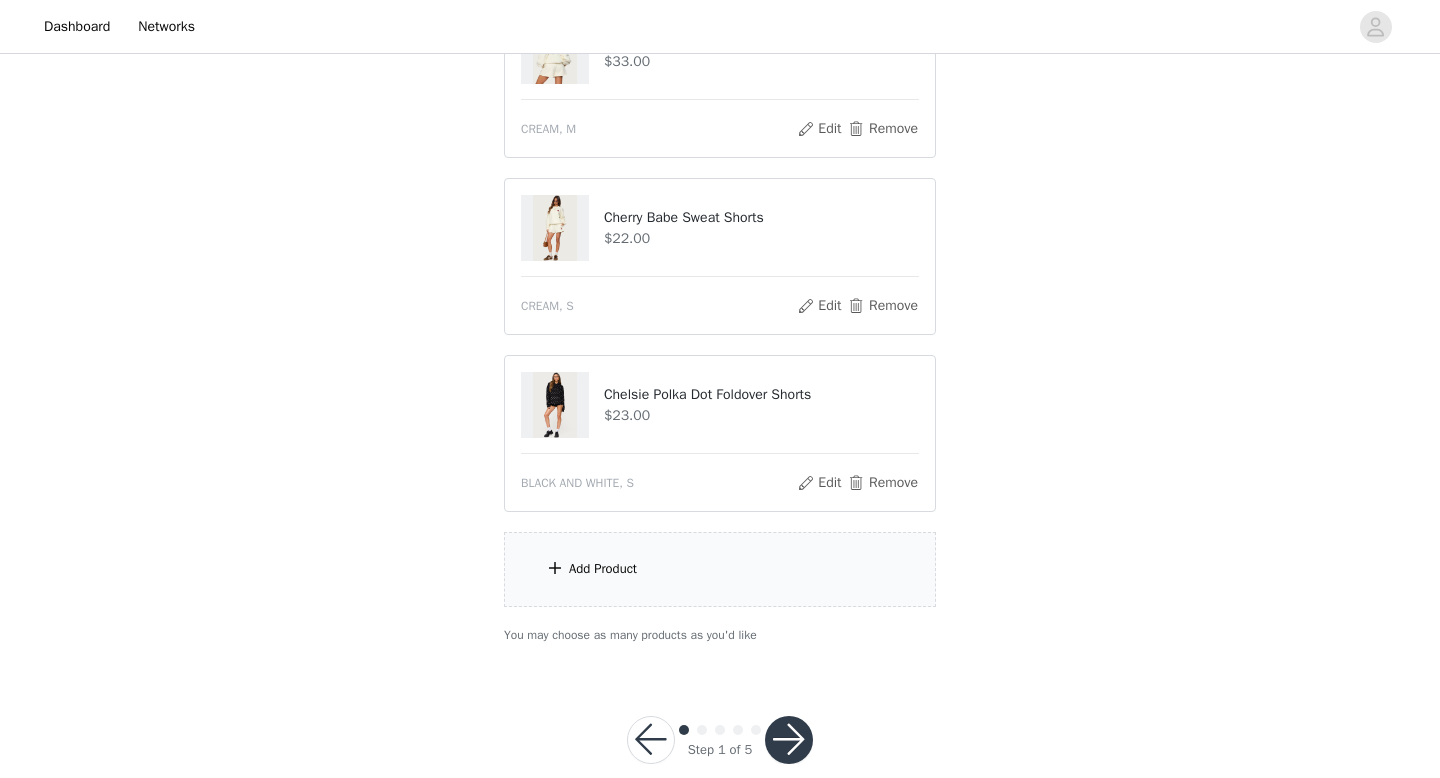 click on "Add Product" at bounding box center [720, 569] 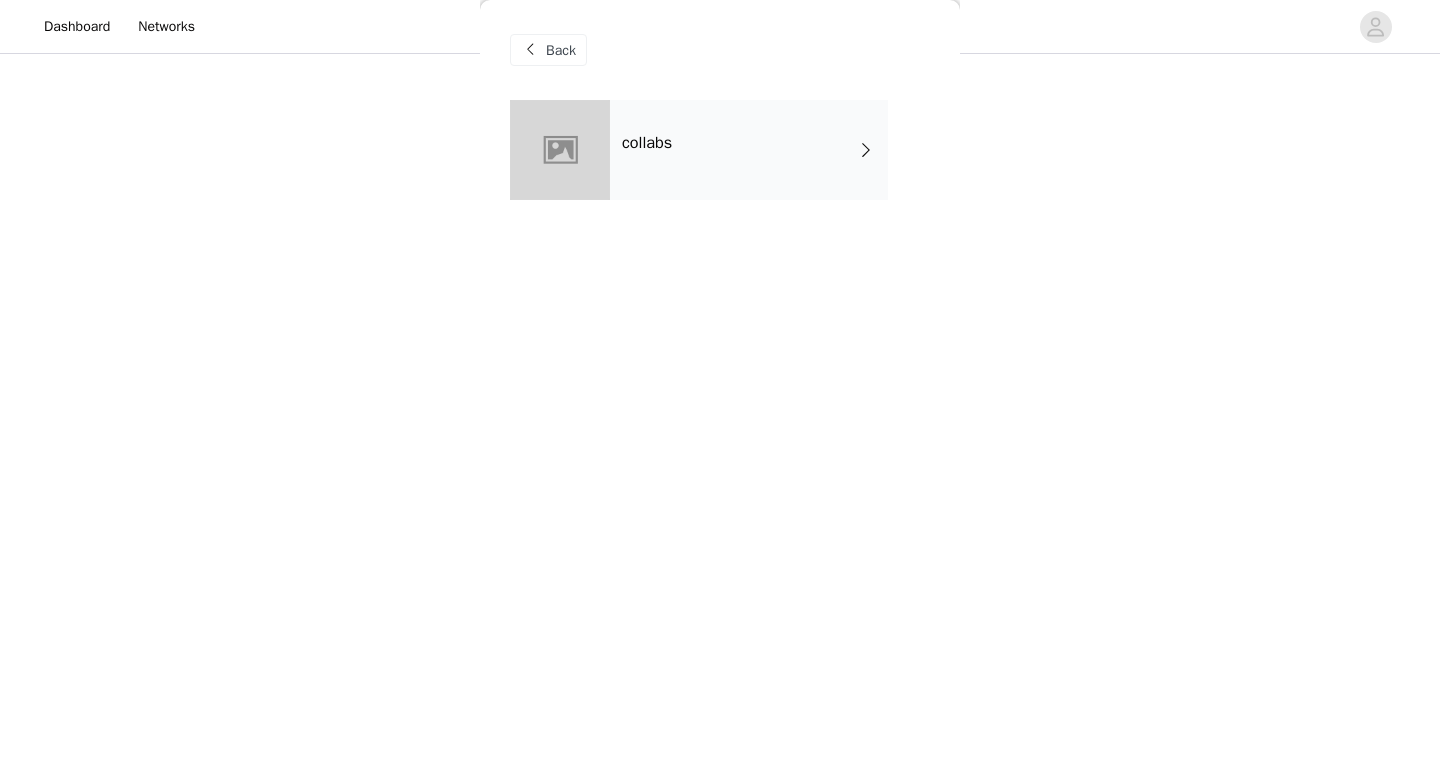 click on "collabs" at bounding box center [749, 150] 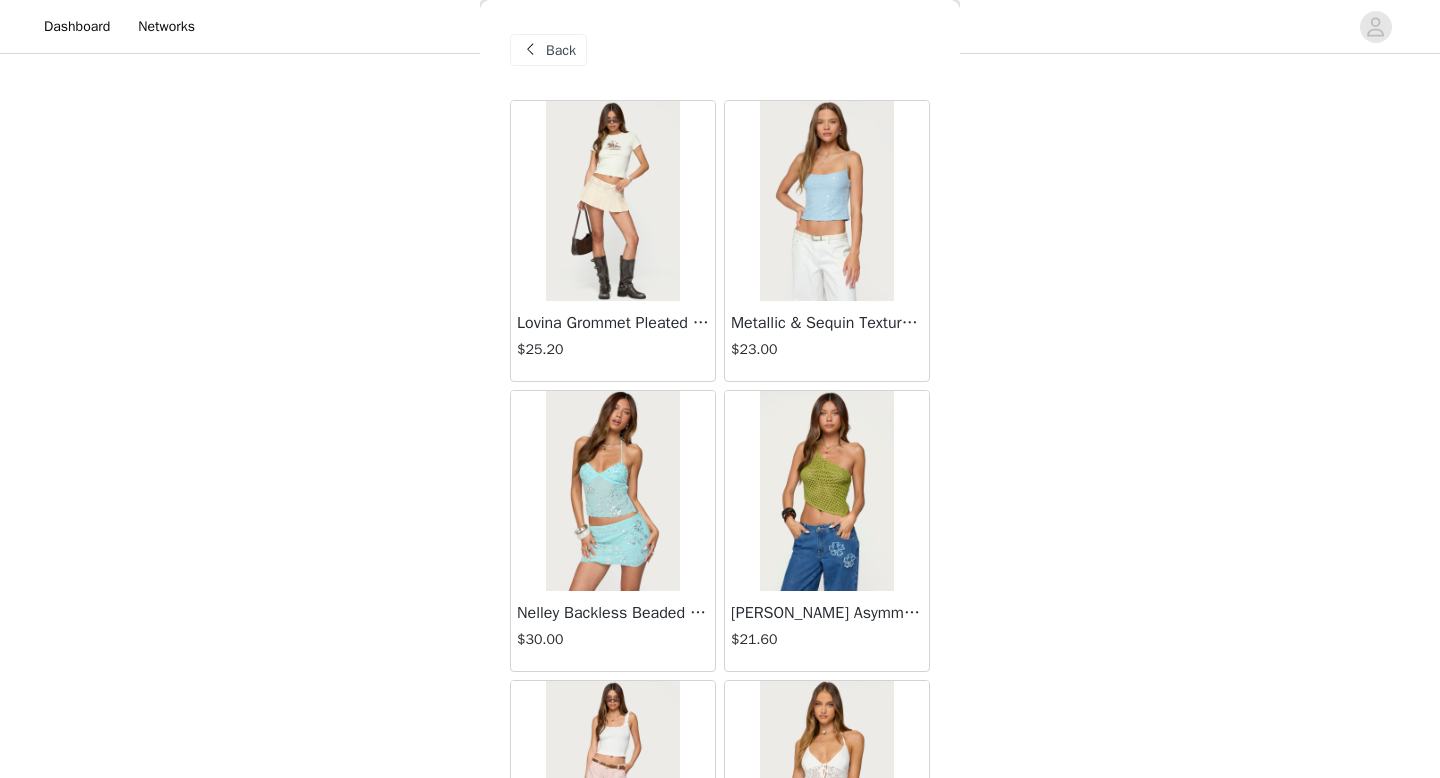 scroll, scrollTop: 2282, scrollLeft: 0, axis: vertical 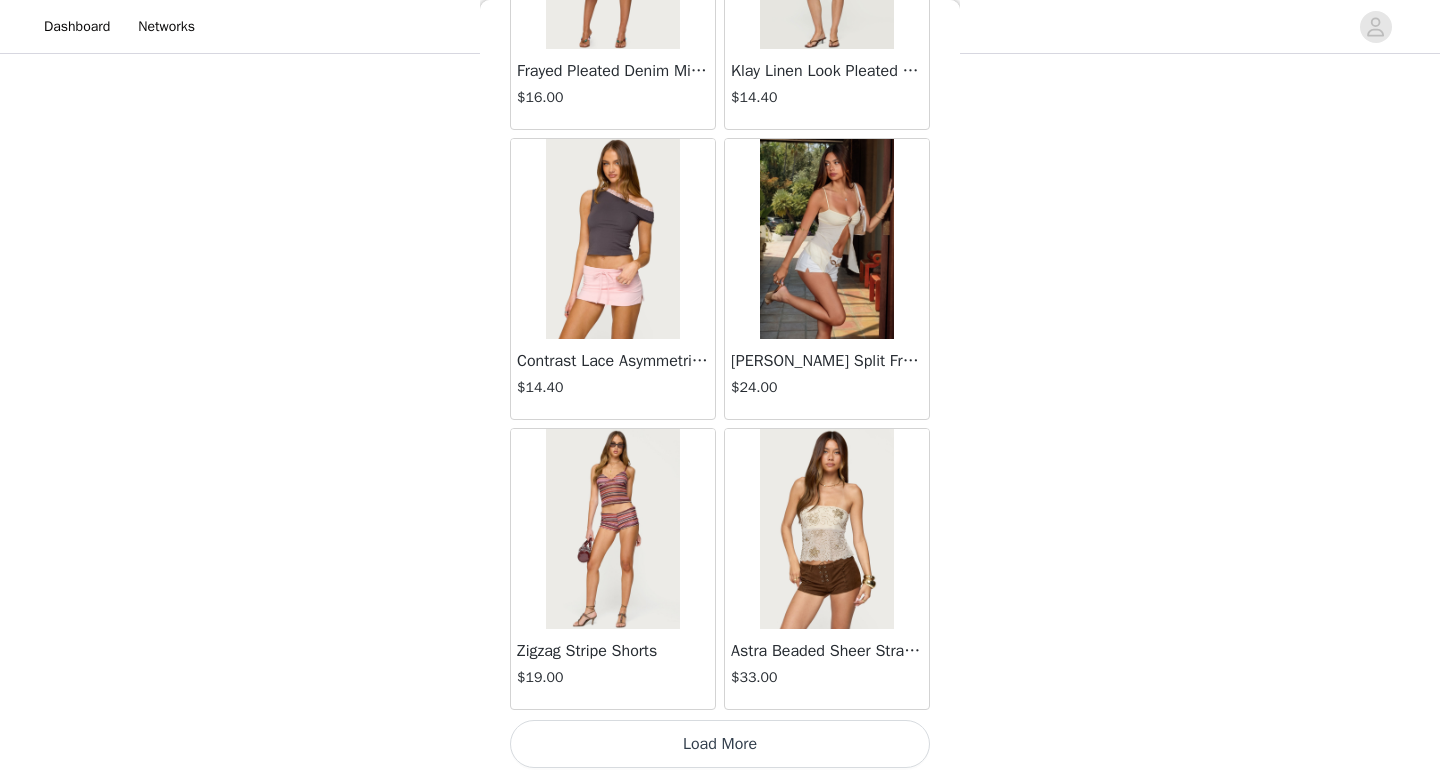 click on "Load More" at bounding box center (720, 744) 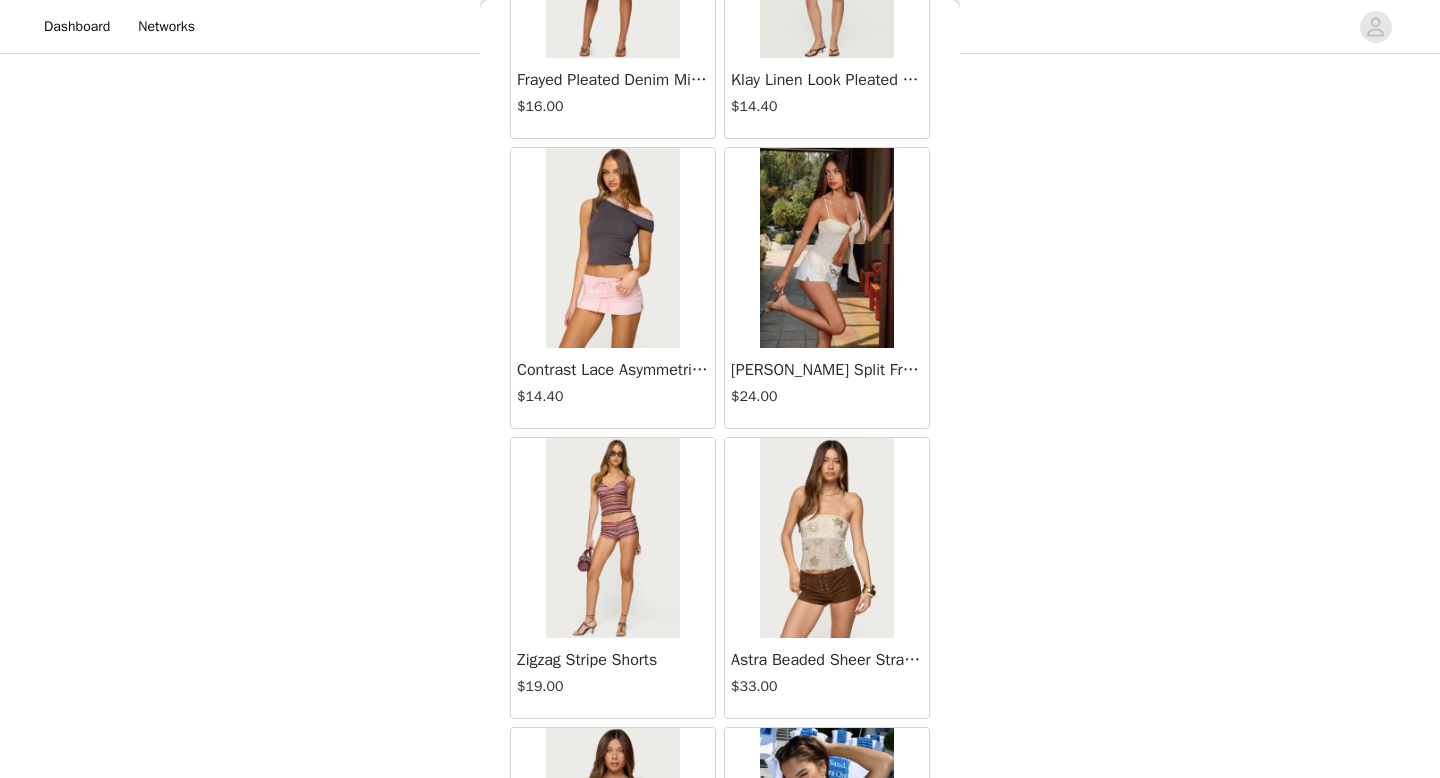 scroll, scrollTop: 2282, scrollLeft: 0, axis: vertical 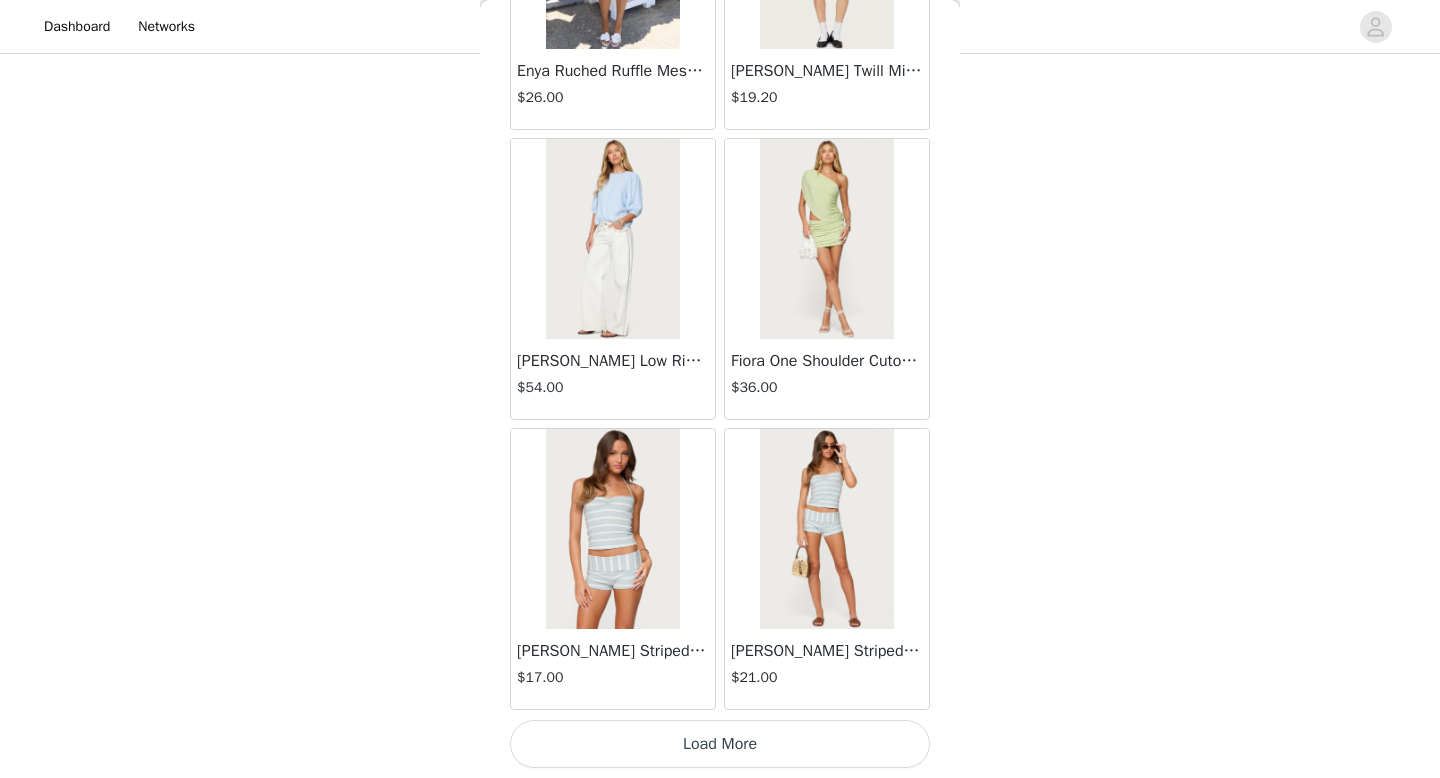 click on "Load More" at bounding box center [720, 744] 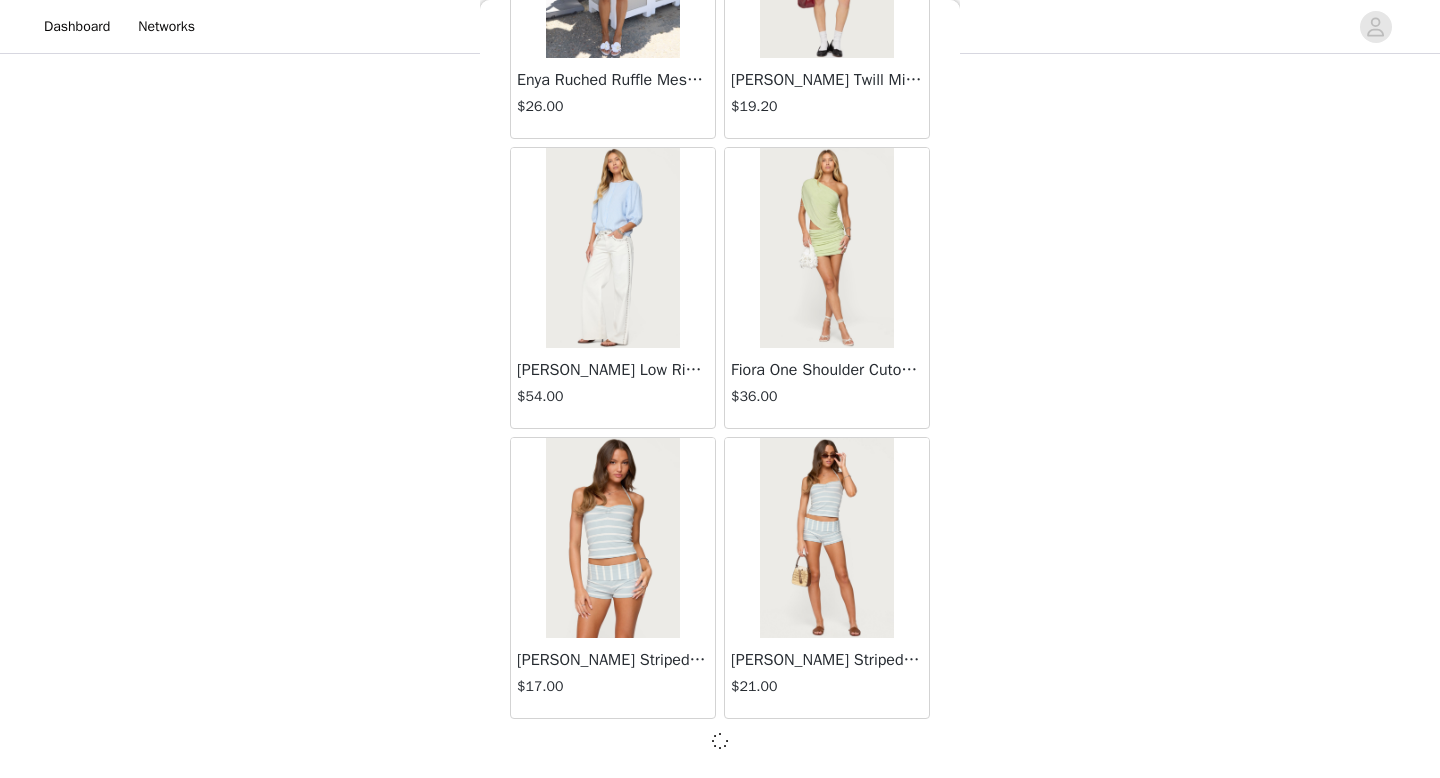 scroll, scrollTop: 5173, scrollLeft: 0, axis: vertical 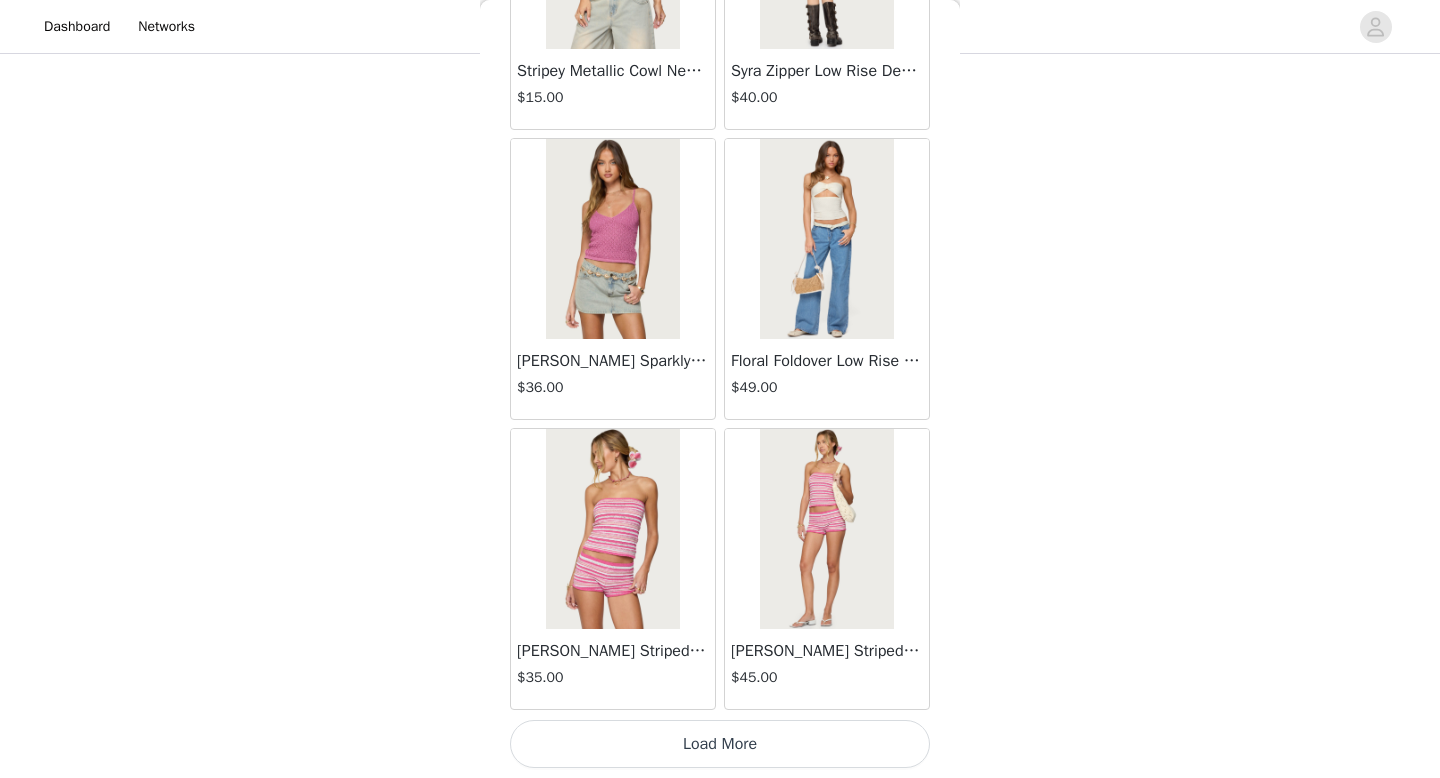 click on "Load More" at bounding box center (720, 744) 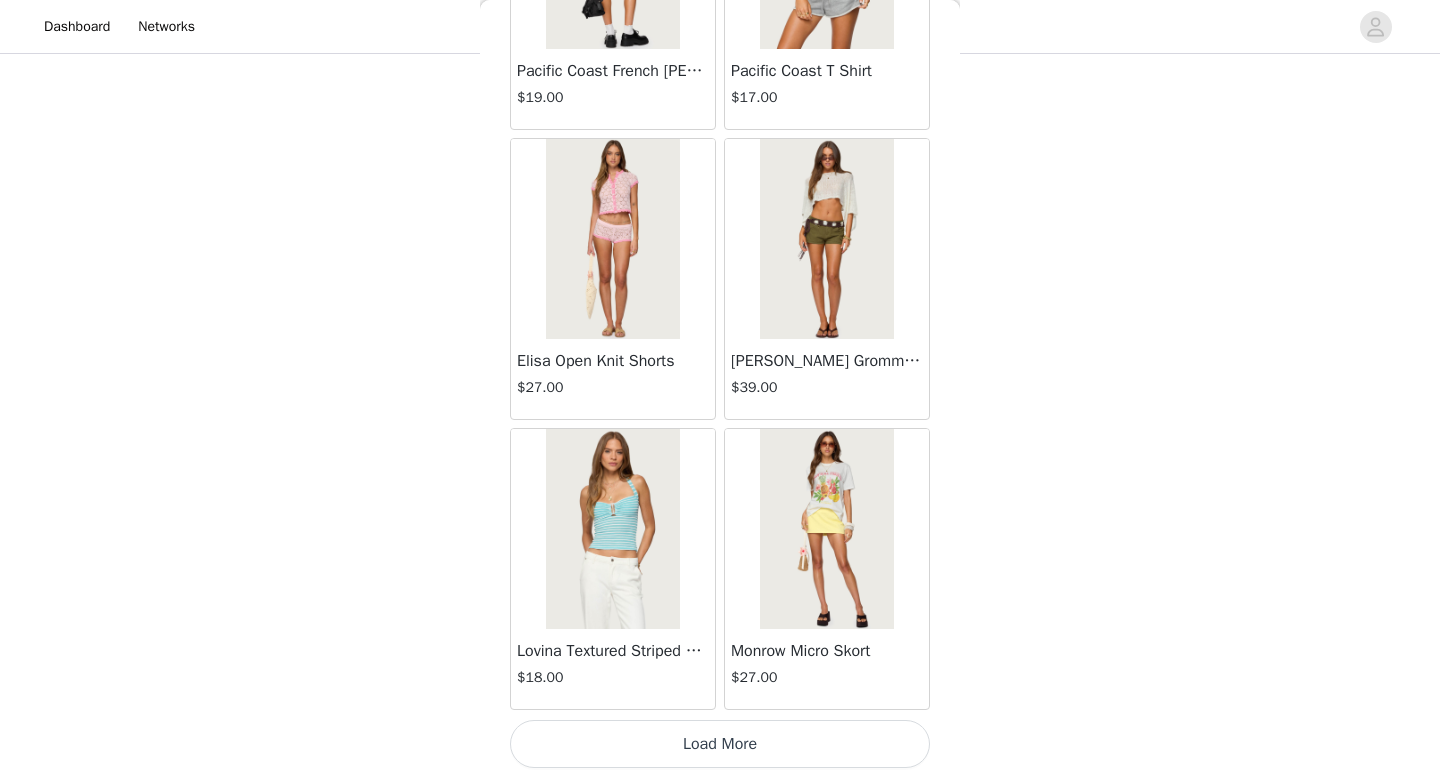 click on "Load More" at bounding box center [720, 744] 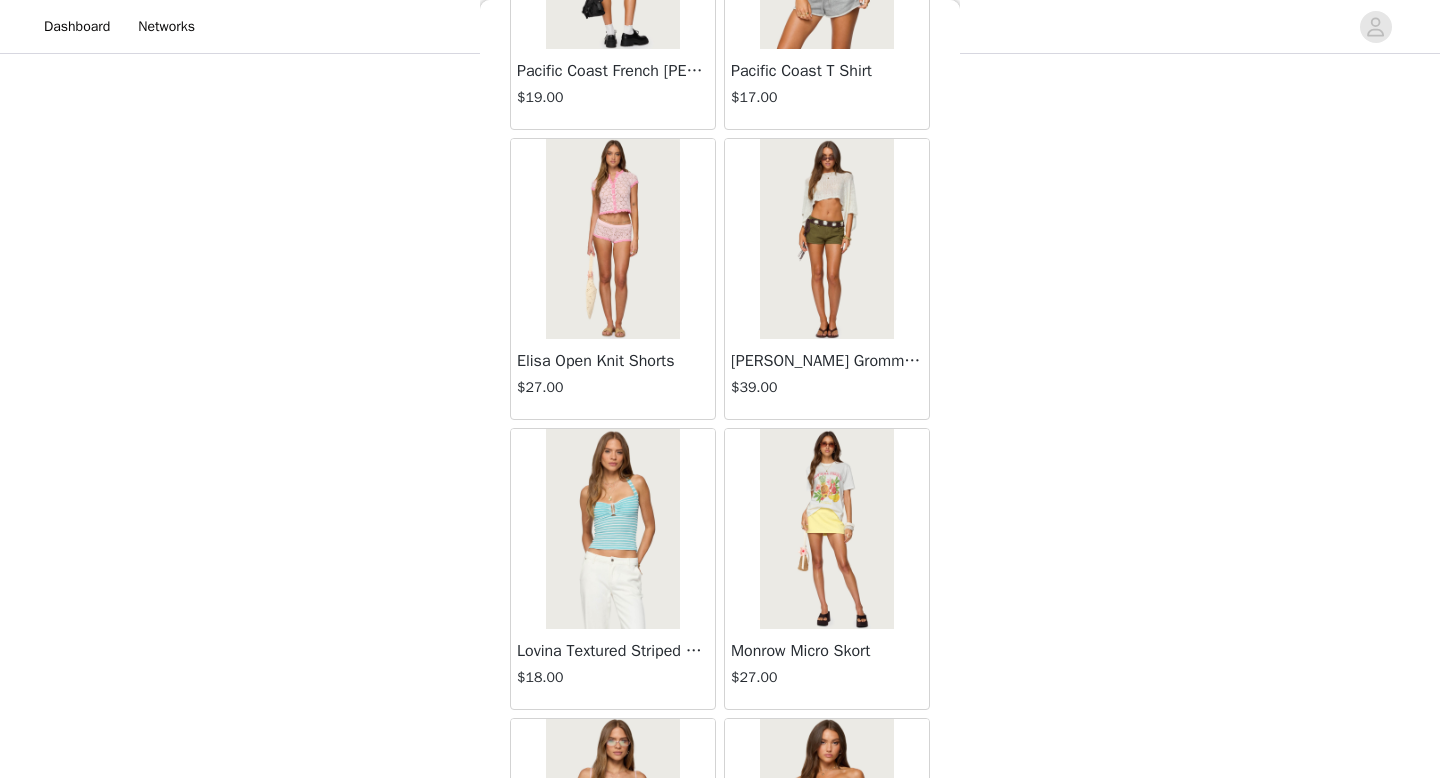 scroll, scrollTop: 13882, scrollLeft: 0, axis: vertical 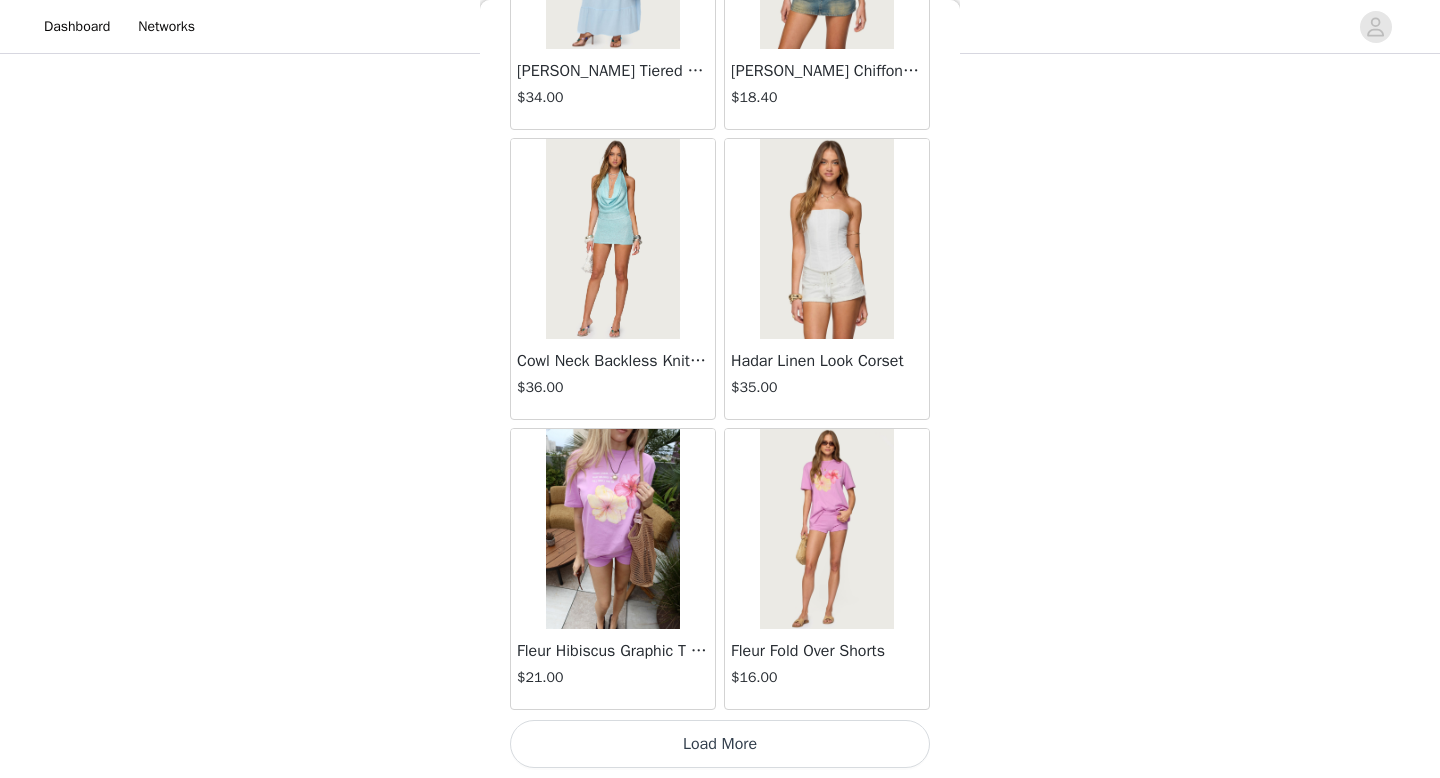 click on "Load More" at bounding box center (720, 744) 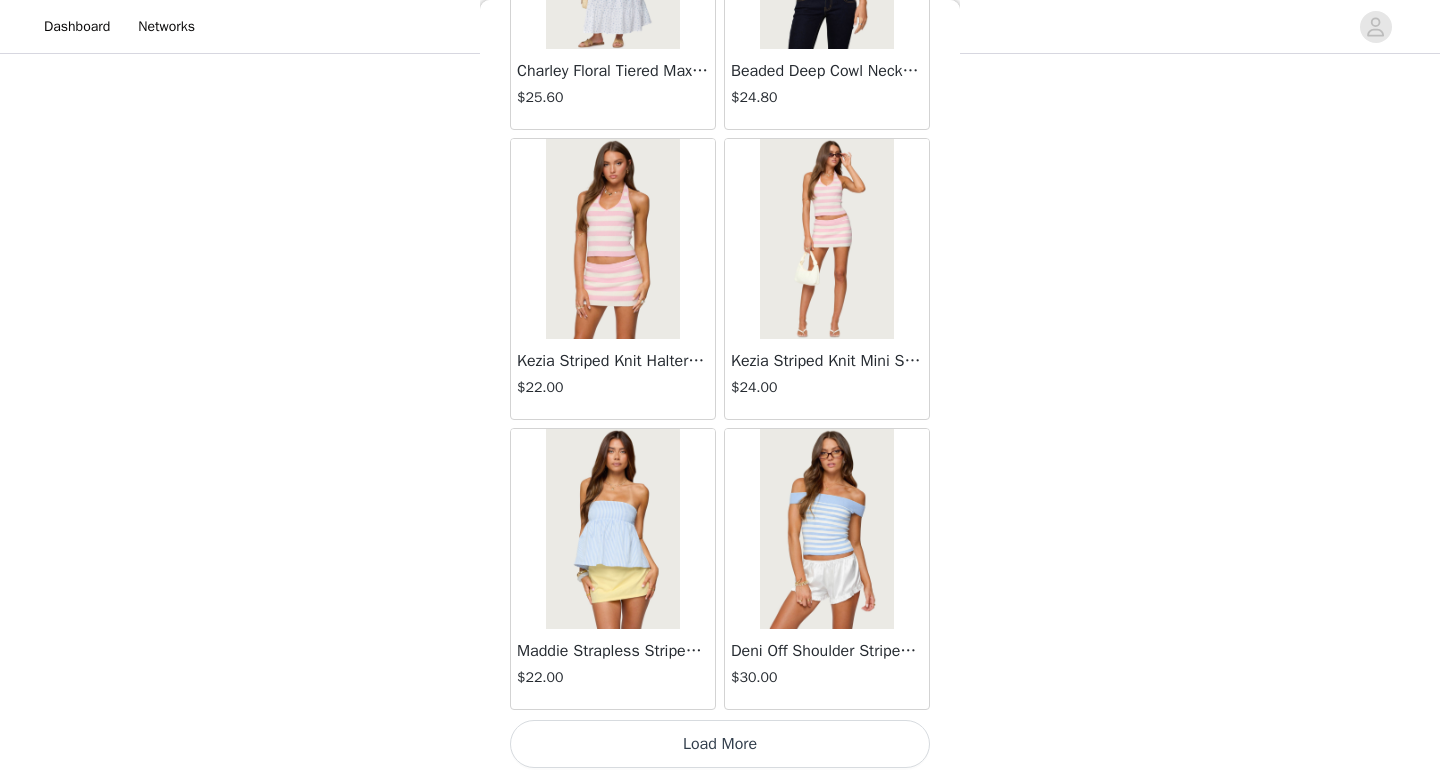 click on "Load More" at bounding box center [720, 744] 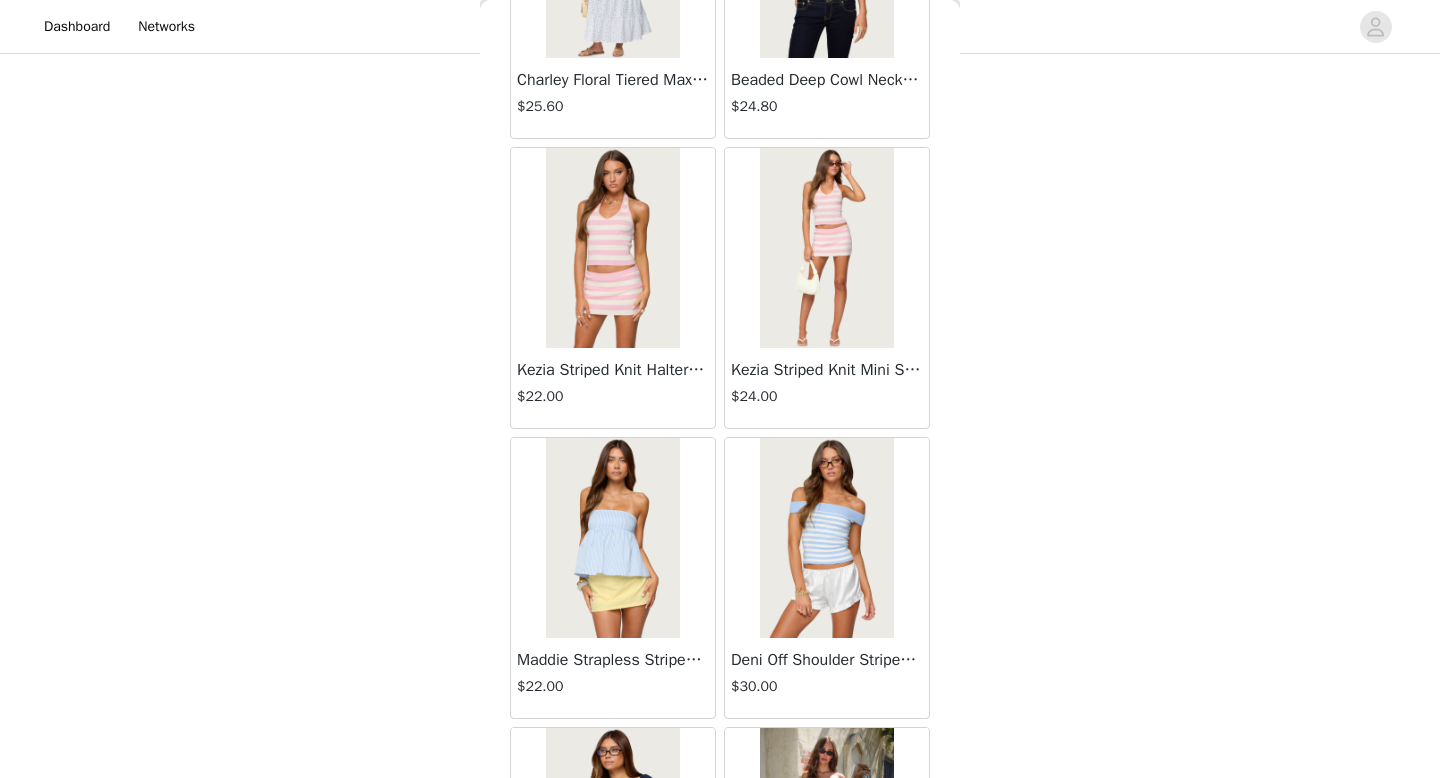 scroll, scrollTop: 16782, scrollLeft: 0, axis: vertical 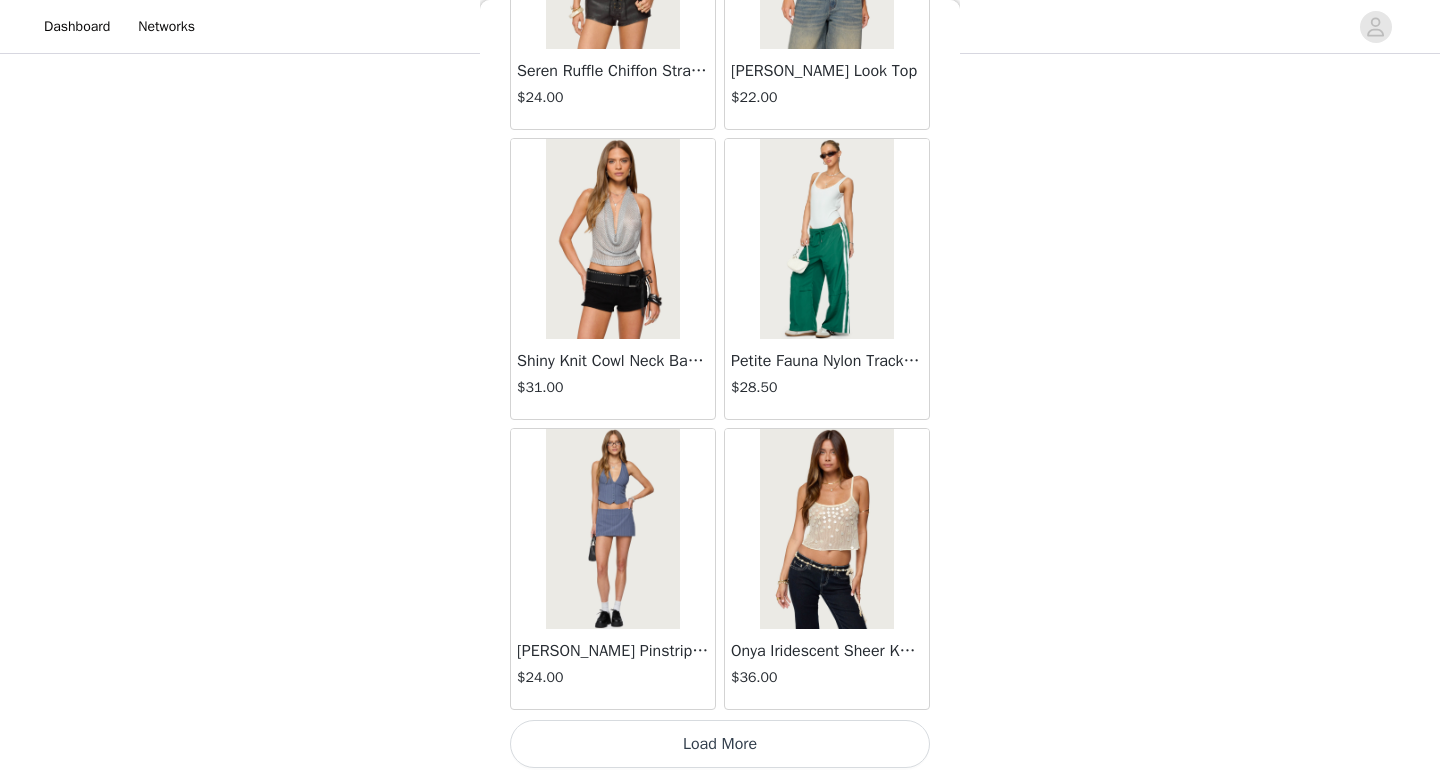 click on "Load More" at bounding box center [720, 744] 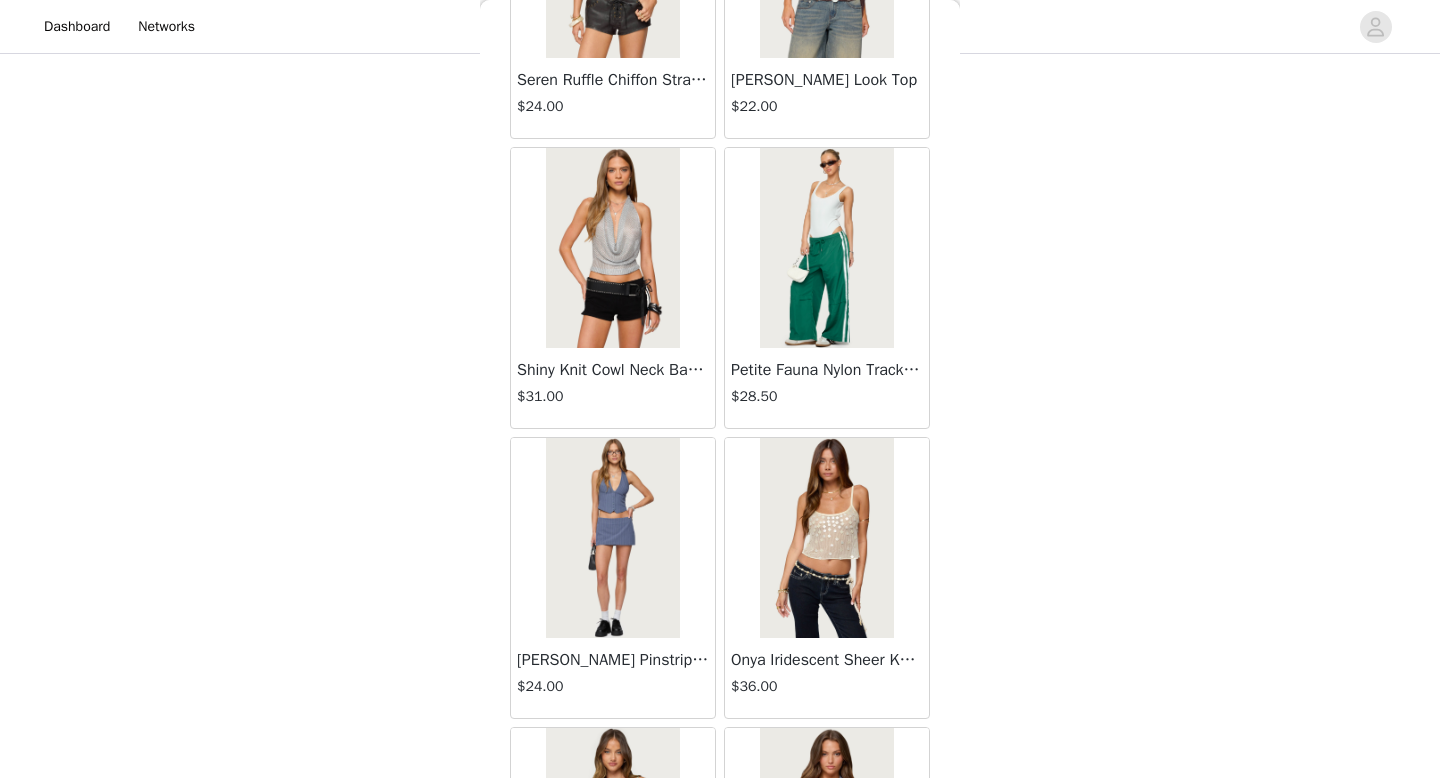 scroll, scrollTop: 19682, scrollLeft: 0, axis: vertical 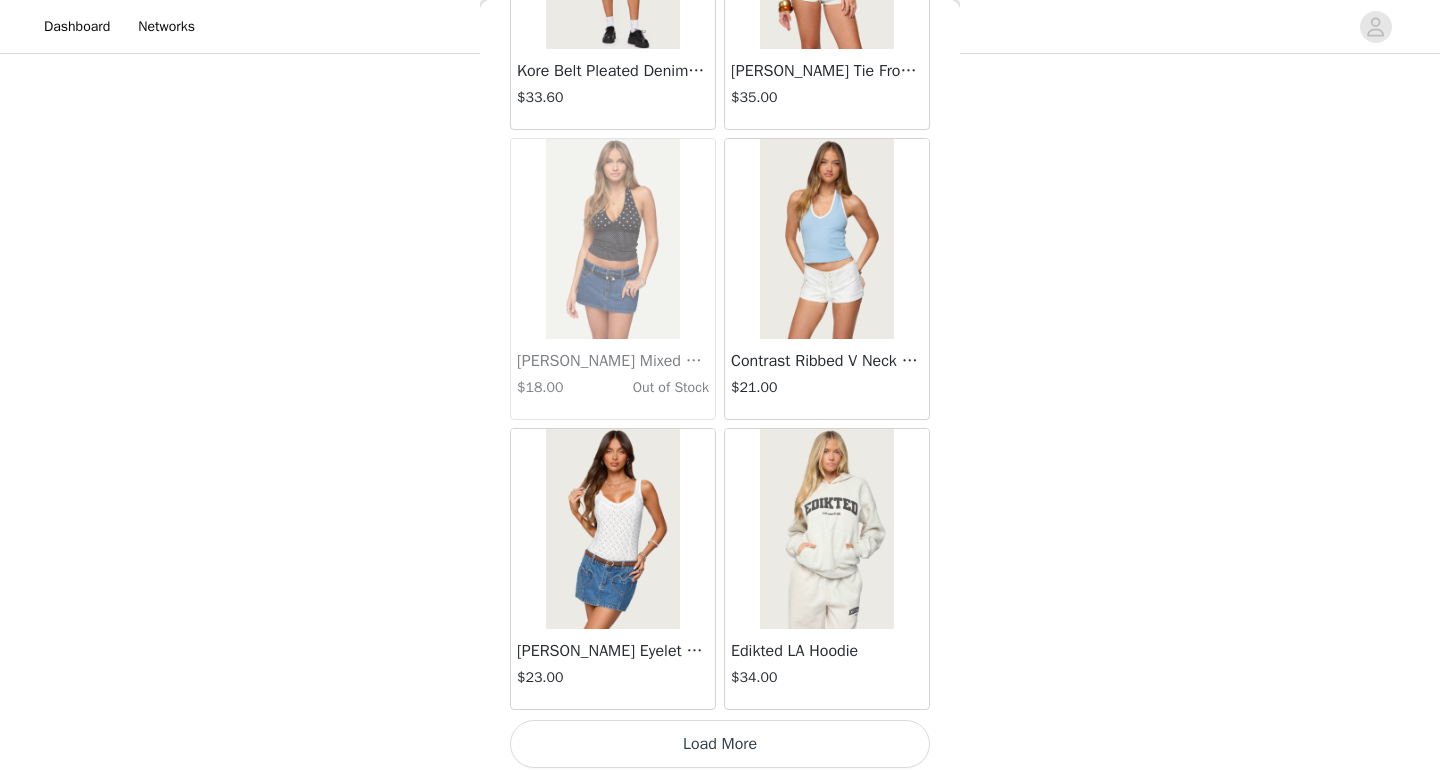 click on "Load More" at bounding box center [720, 744] 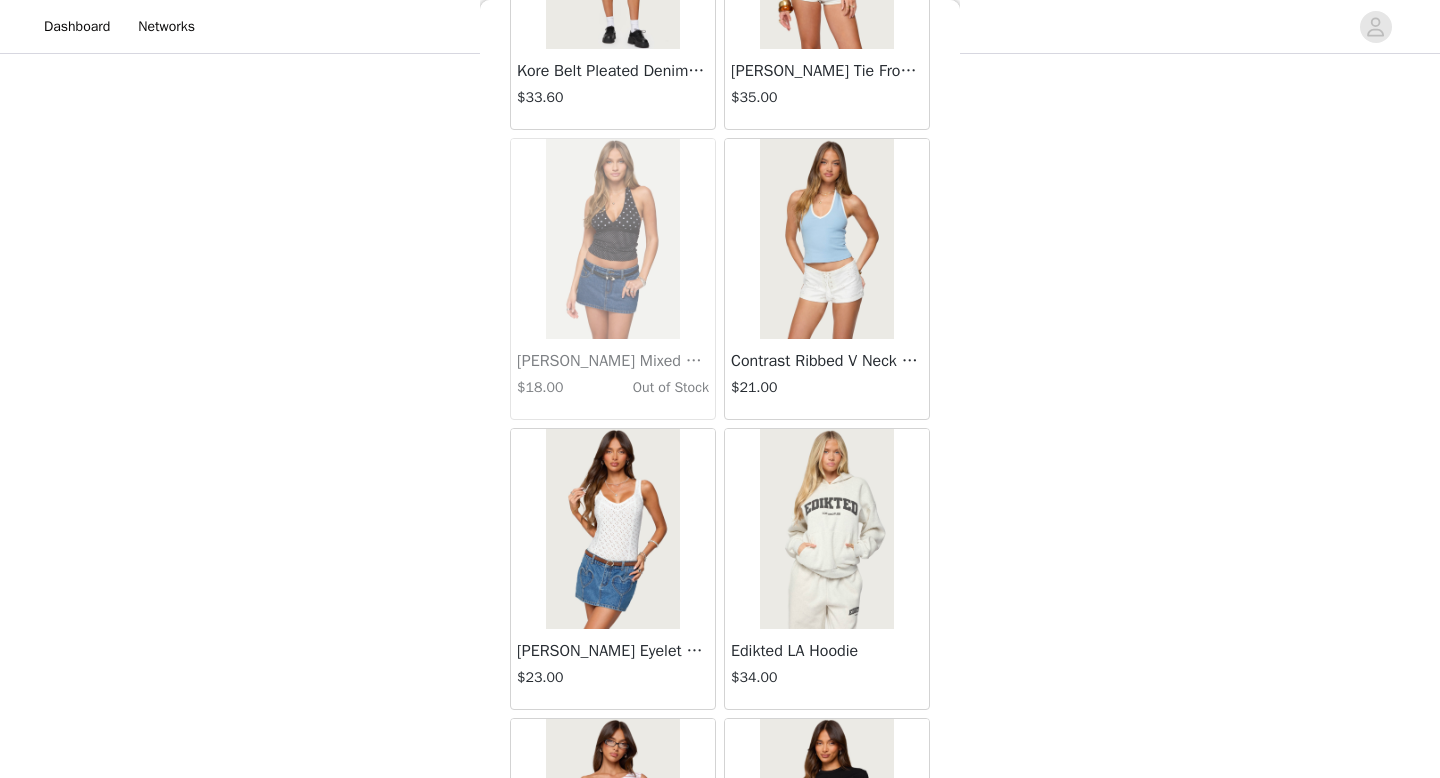 scroll, scrollTop: 25482, scrollLeft: 0, axis: vertical 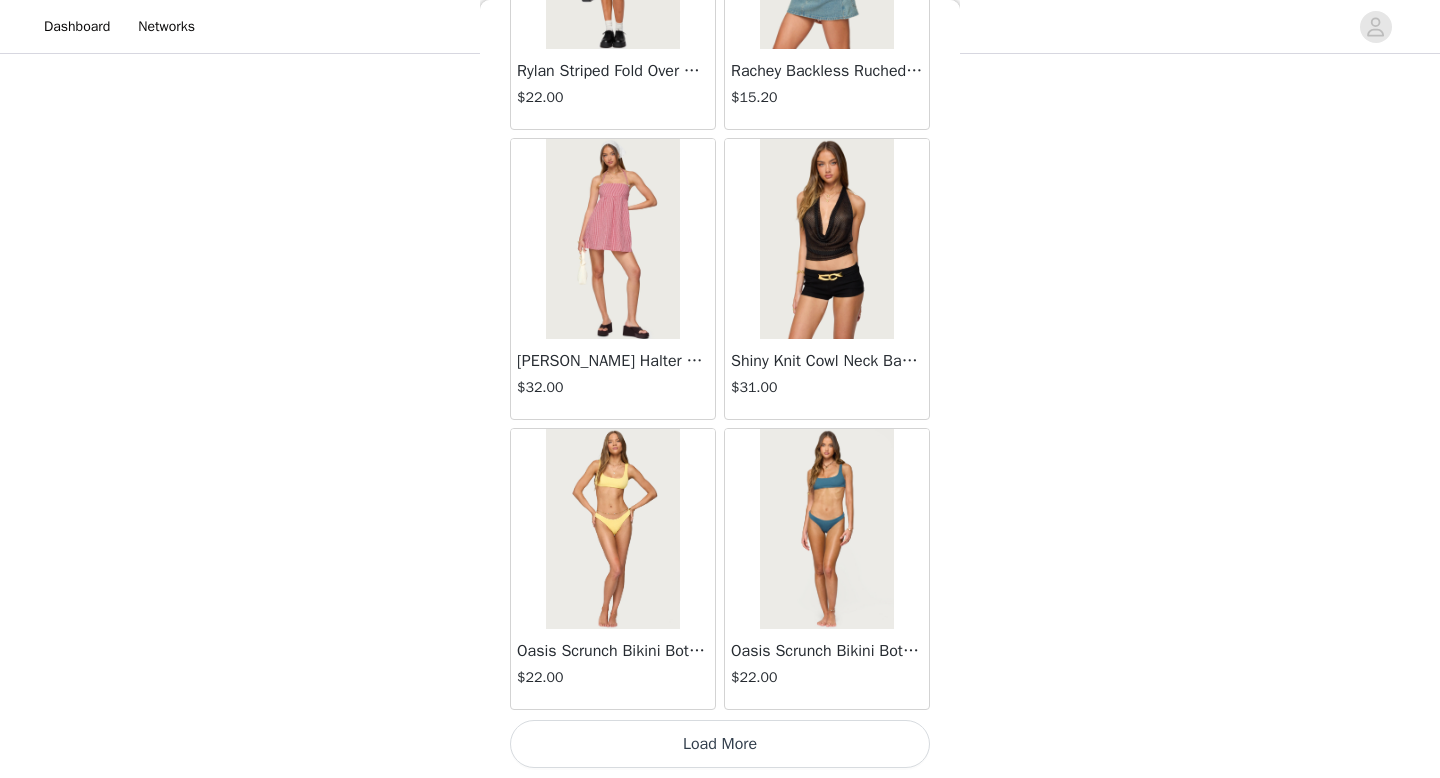 click on "Load More" at bounding box center [720, 744] 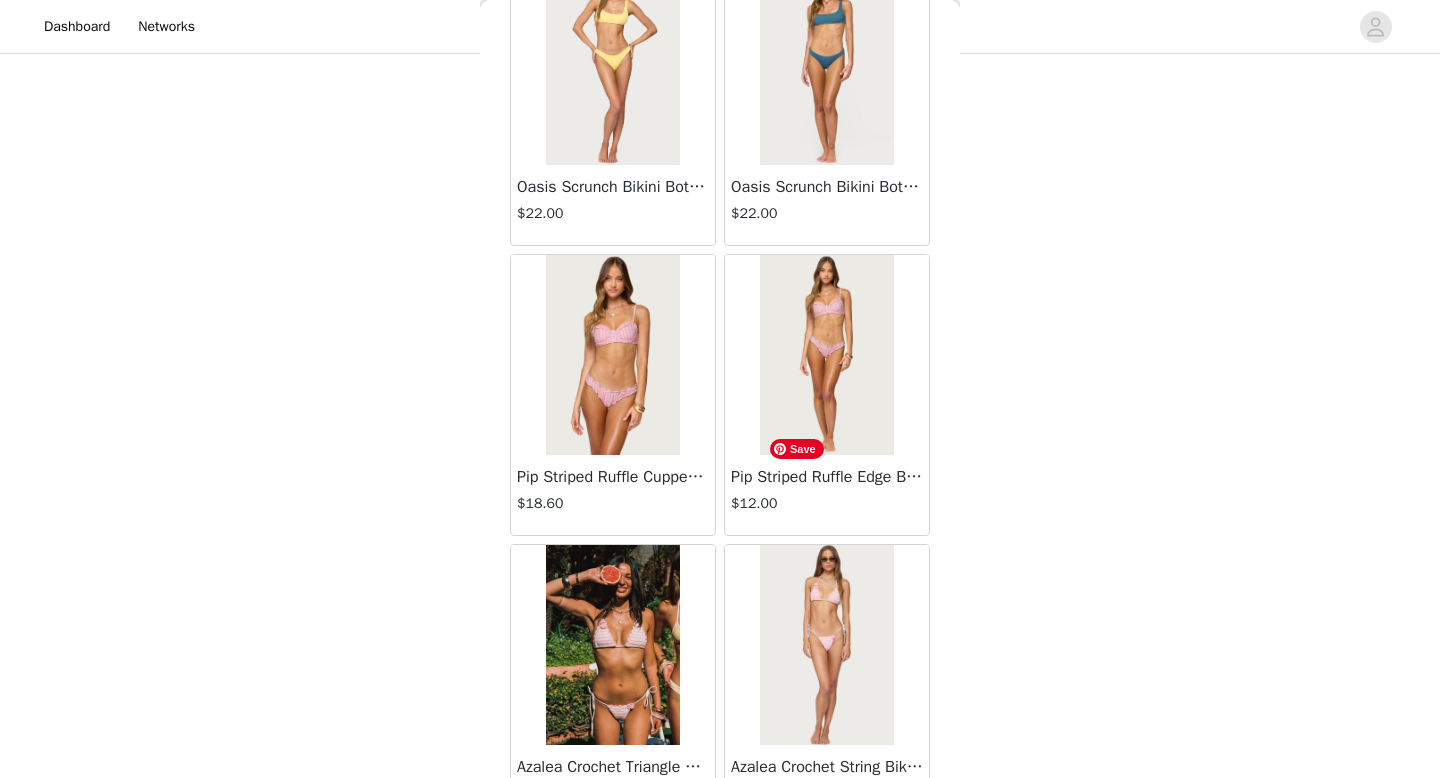 scroll, scrollTop: 28382, scrollLeft: 0, axis: vertical 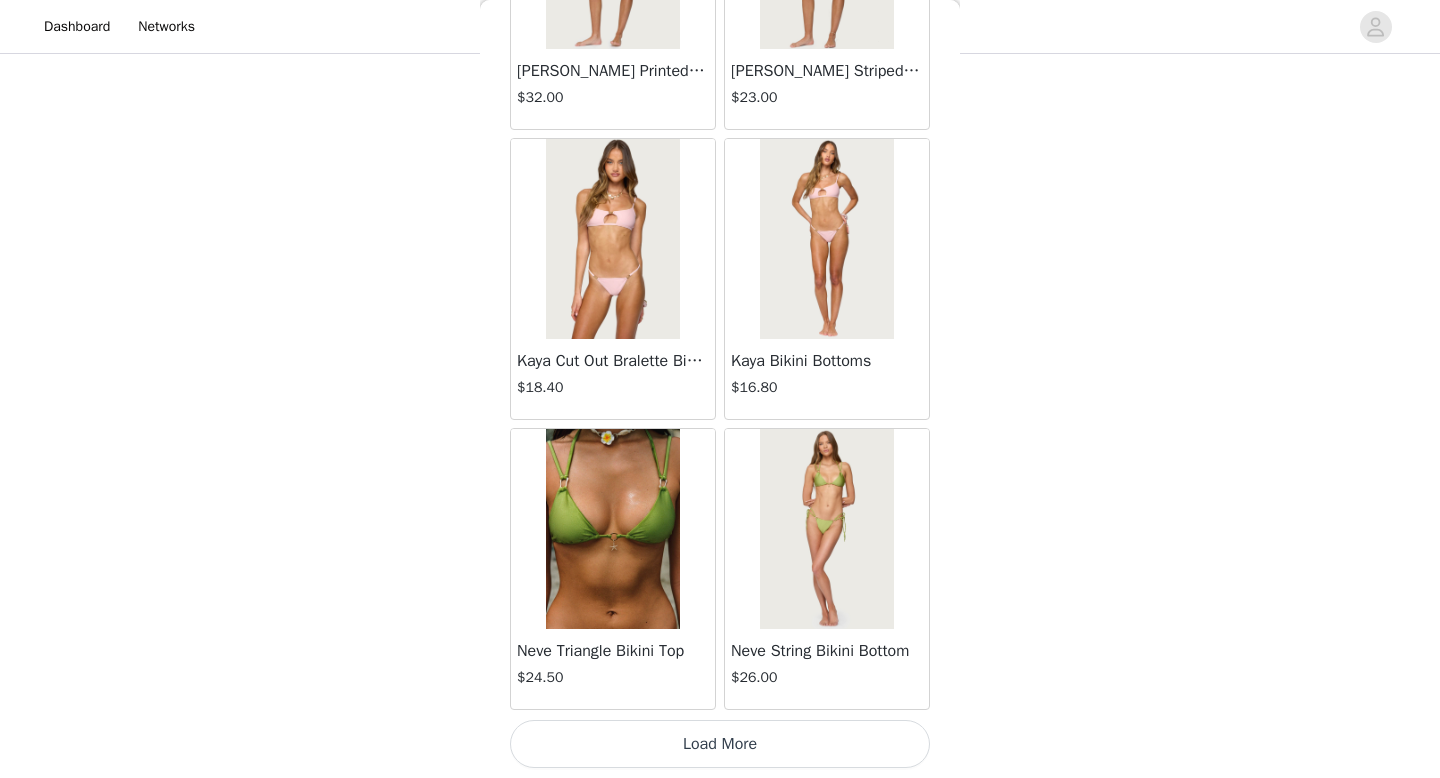 click on "Lovina Grommet Pleated Mini Skort   $25.20       Metallic & Sequin Textured Tank Top   $23.00       Nelley Backless Beaded Sequin Chiffon Top   $30.00       [PERSON_NAME] Asymmetric One Shoulder Crochet Top   $21.60       [PERSON_NAME] Plaid Micro Shorts   $25.00       [PERSON_NAME] Floral Texured Sheer Halter Top   $23.00       Maree Bead V Neck Top   $19.00       Maree Bead Cut Out Mini Skirt   $17.00       [PERSON_NAME] Cut Out Halter Top   $24.00       Juney Pinstripe Tailored Button Up Shirt   $30.00       Avenly Striped Tie Front Babydoll Top   $23.00       [PERSON_NAME] Studded Grommet Tube Top   $25.00       Avalai Linen Look Mini Skort   $32.00       Beaded Deep Cowl Neck Backless Top   $31.00       Frayed Pleated Denim Mini Skort   $16.00       Klay Linen Look Pleated Mini Skort   $14.40       Contrast Lace Asymmetric Off Shoulder Top   $14.40       [PERSON_NAME] Split Front Sheer Mesh Top   $24.00       Zigzag Stripe Shorts   $19.00       Astra Beaded Sheer Strapless Top   $33.00       Beaded Floral Embroidered Tank Top   $32.00" at bounding box center (720, -13754) 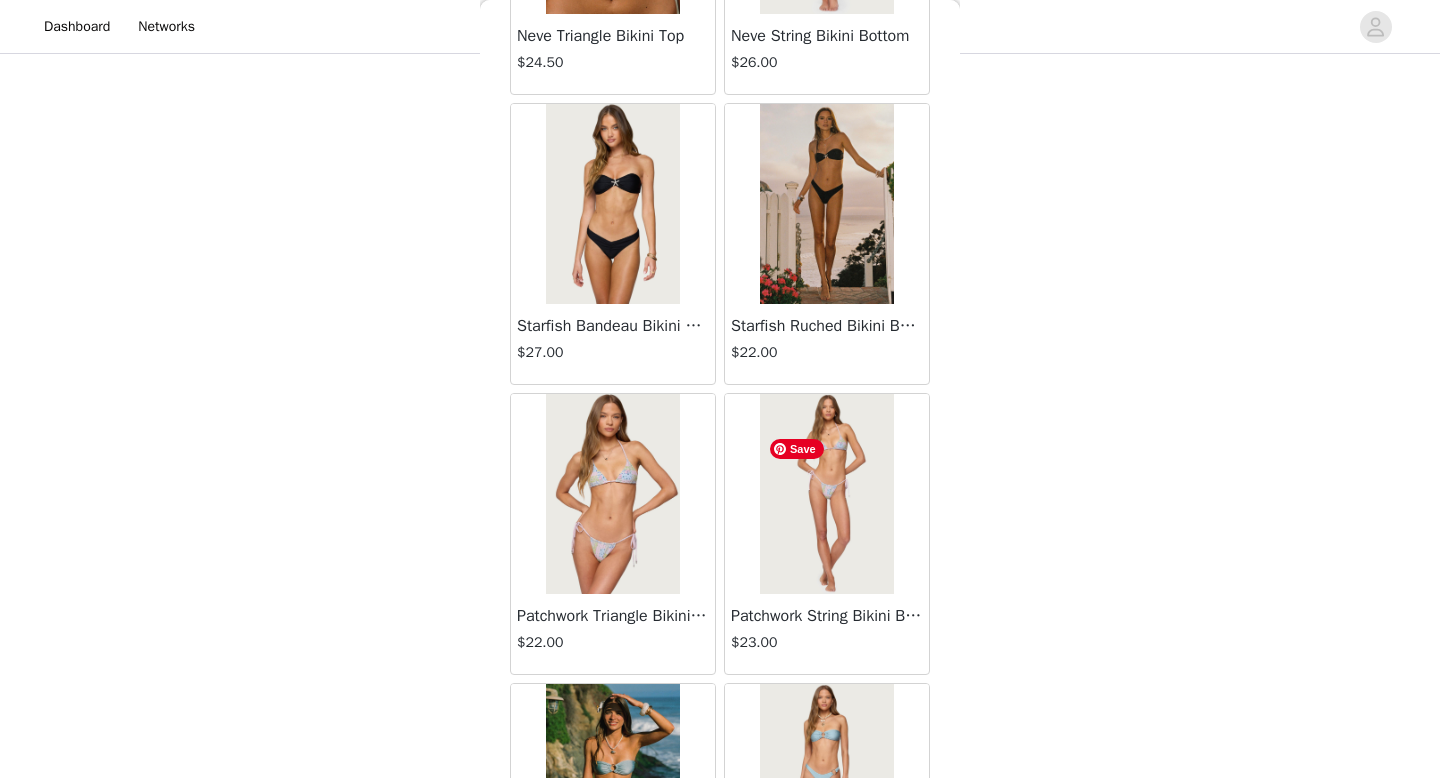 scroll, scrollTop: 31282, scrollLeft: 0, axis: vertical 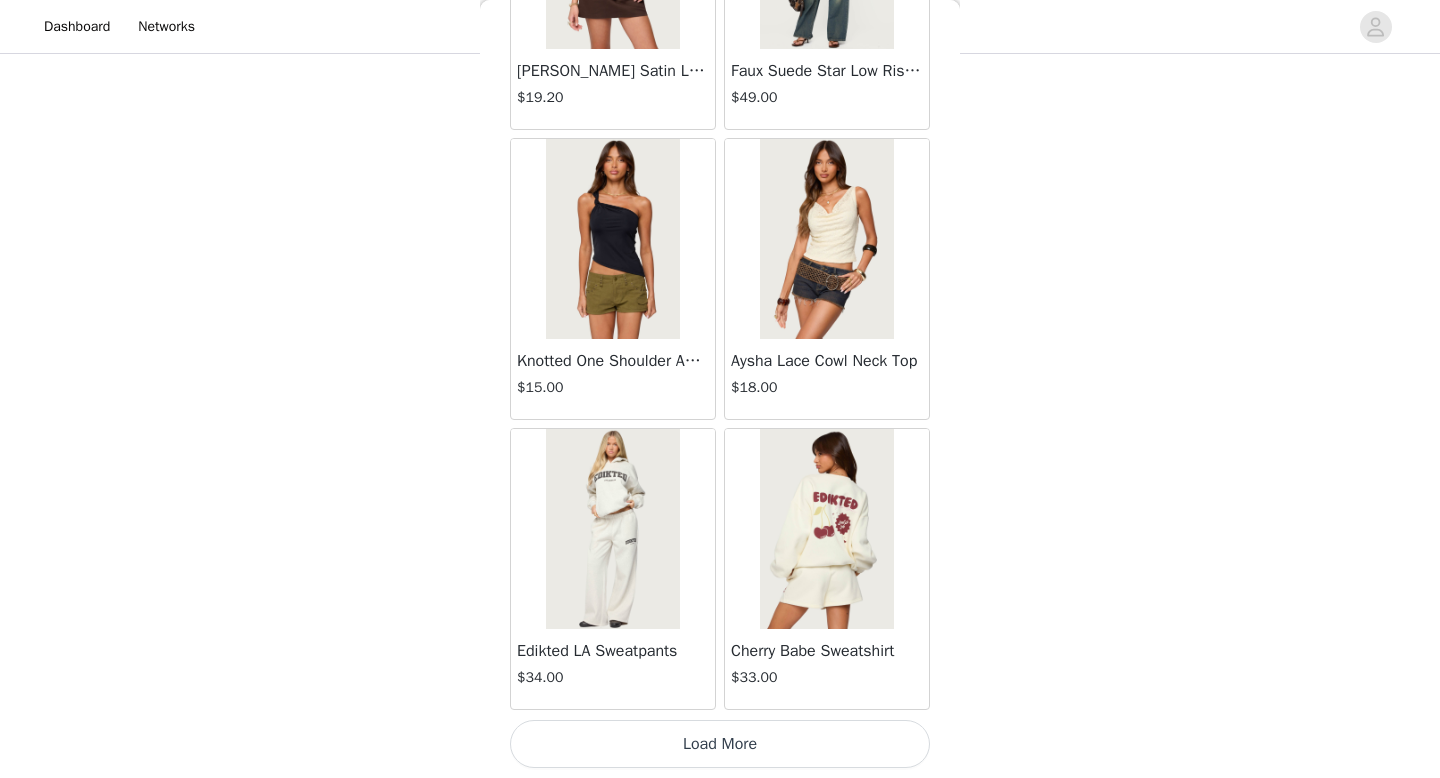 click on "Load More" at bounding box center (720, 744) 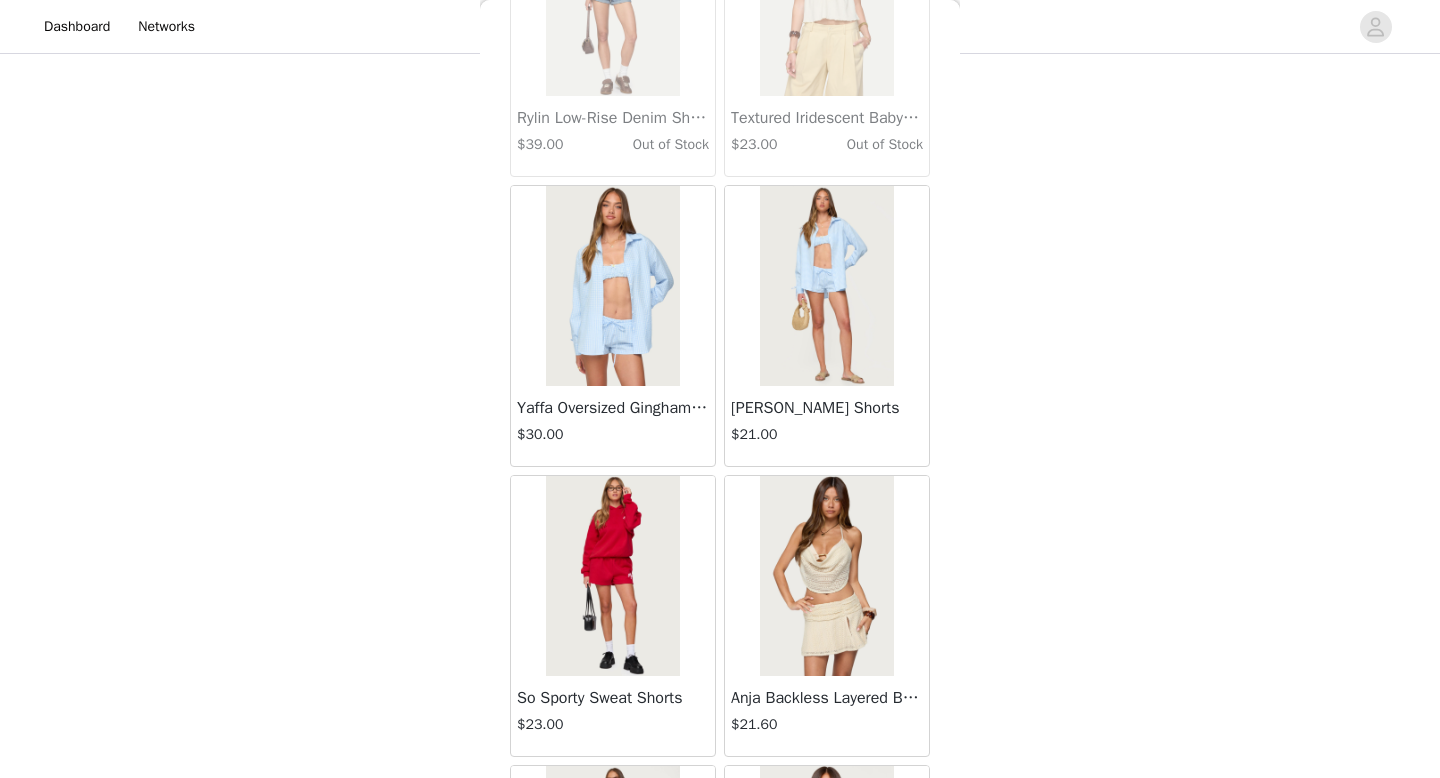 scroll, scrollTop: 34182, scrollLeft: 0, axis: vertical 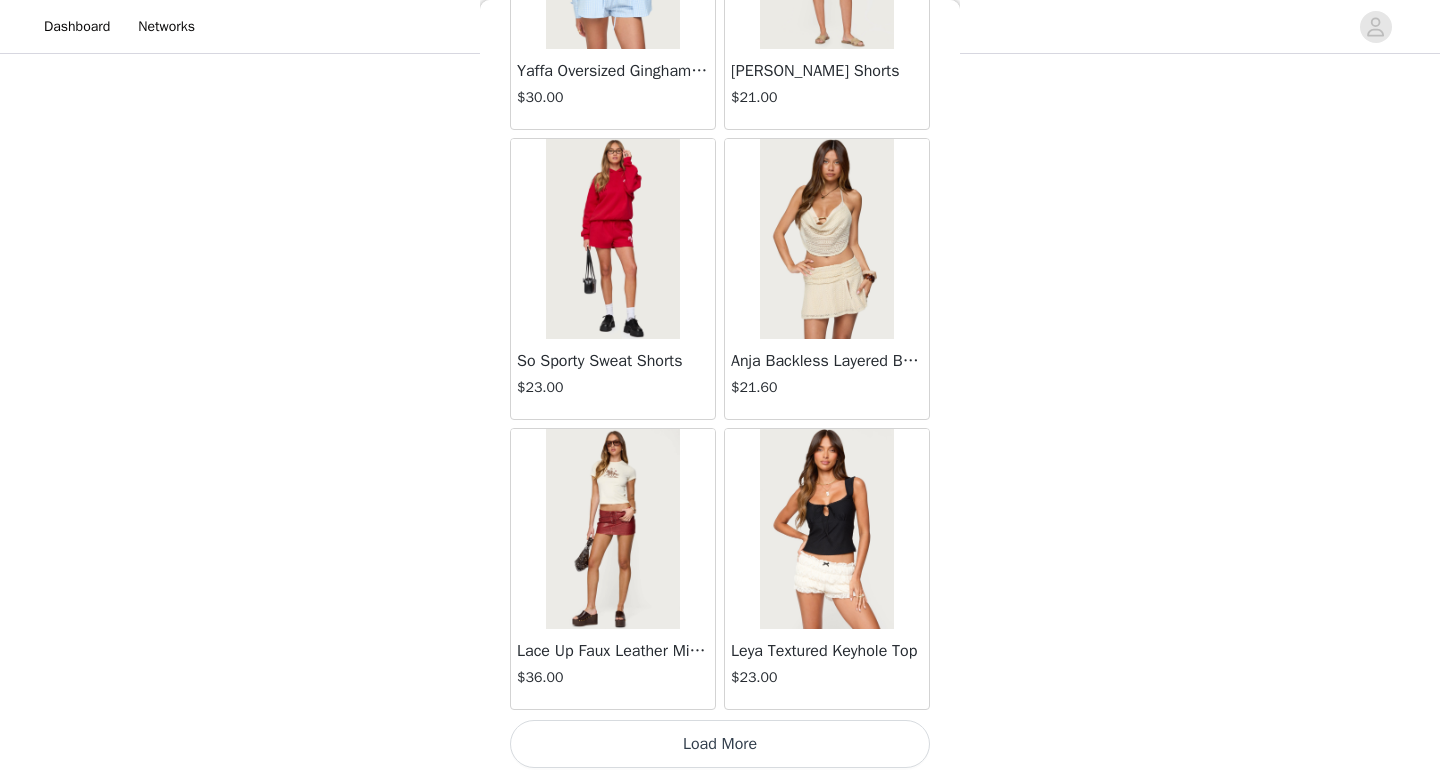 click on "Load More" at bounding box center (720, 744) 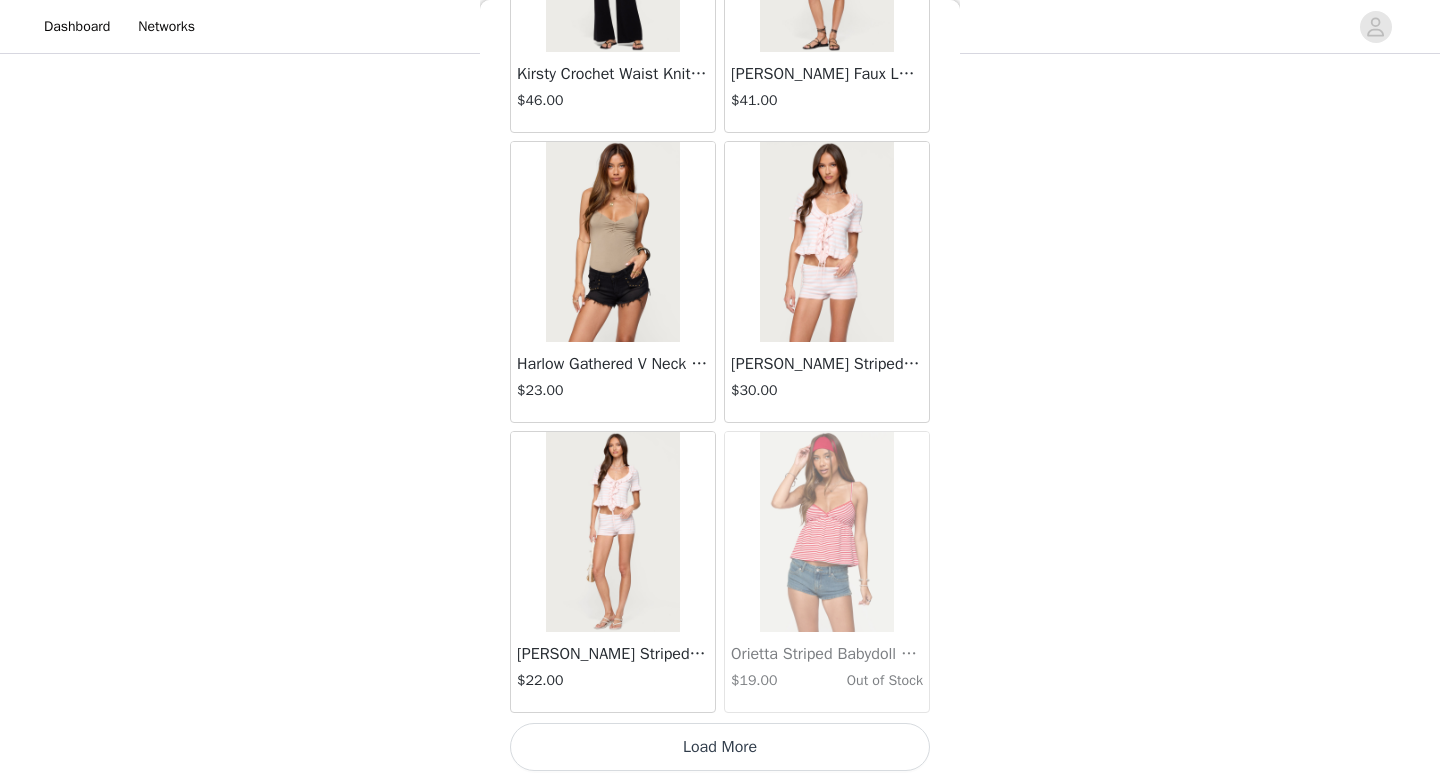 scroll, scrollTop: 37082, scrollLeft: 0, axis: vertical 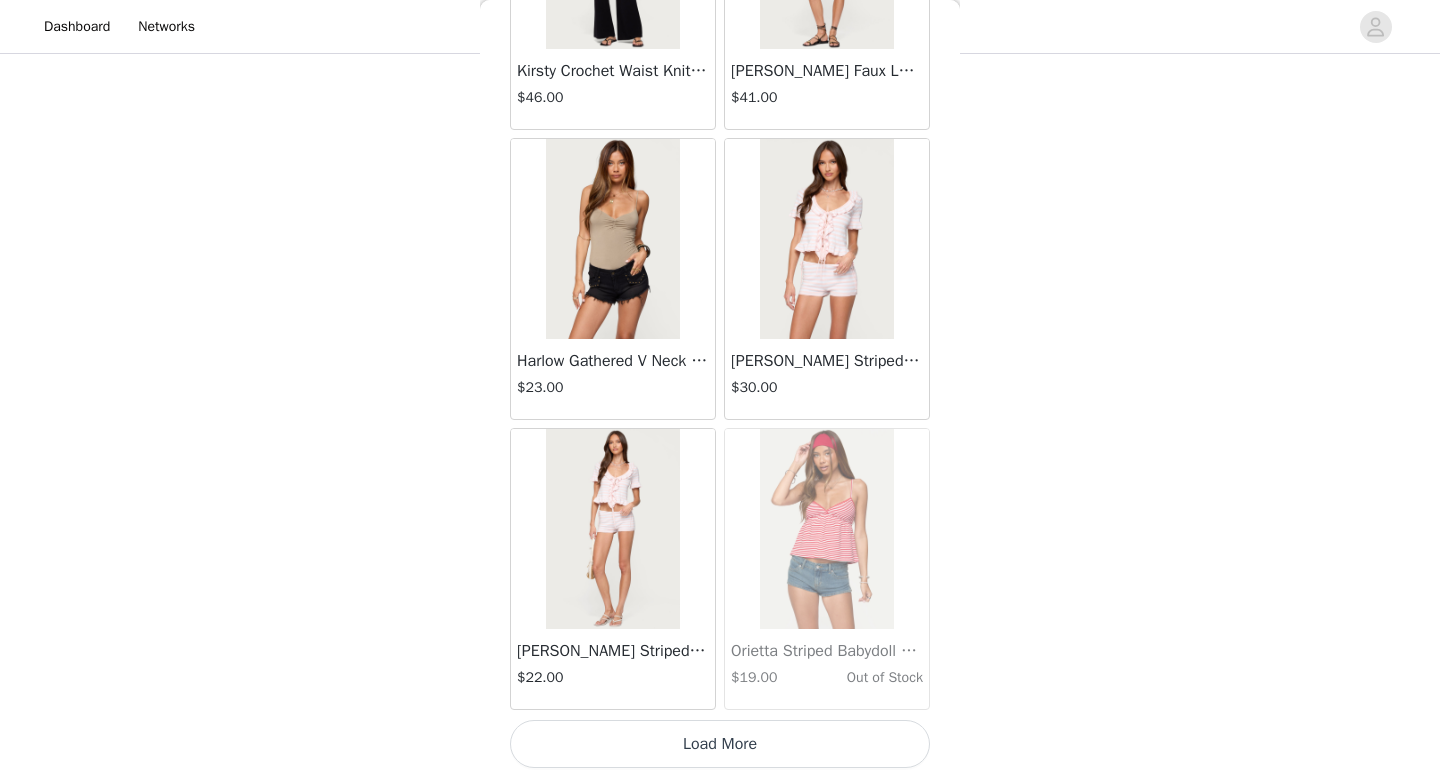 click on "Load More" at bounding box center [720, 744] 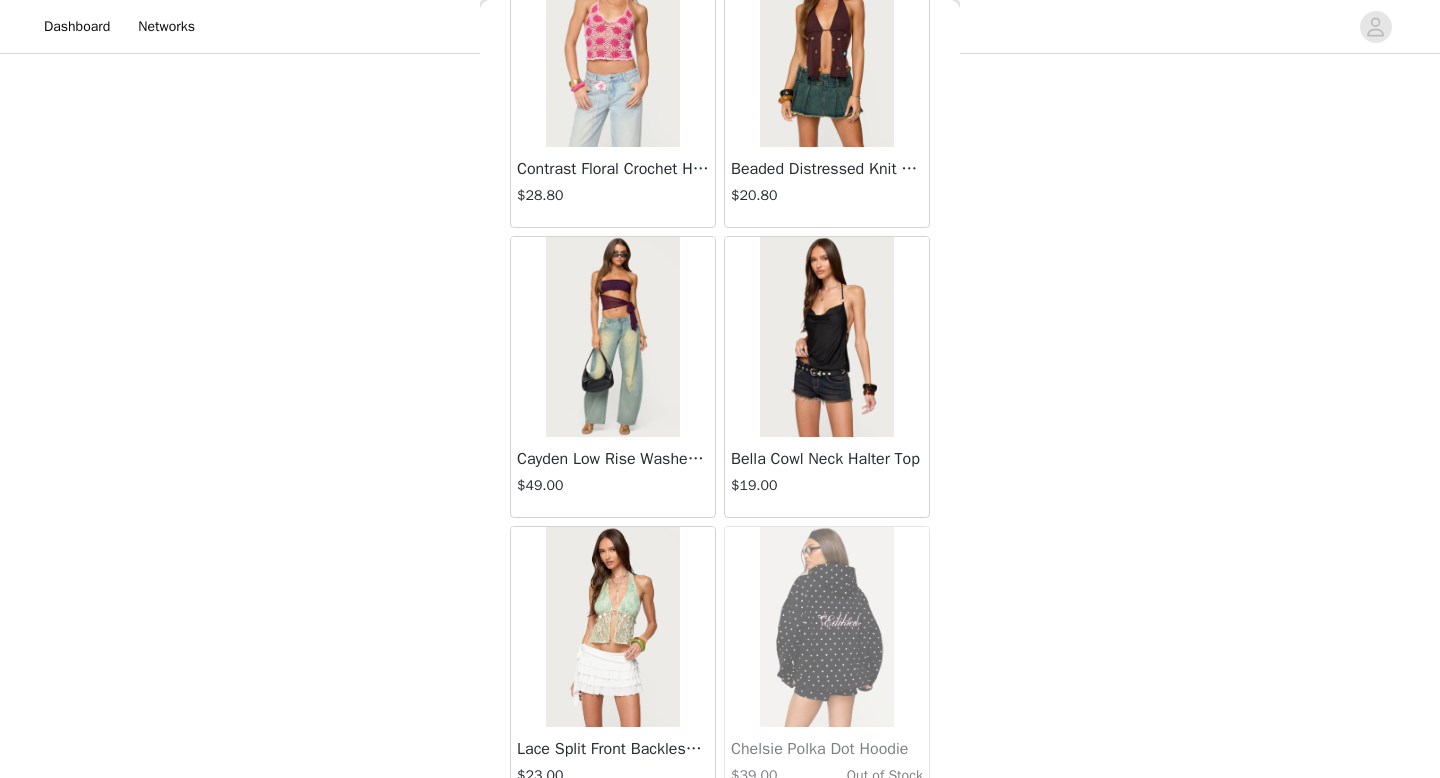 scroll, scrollTop: 39982, scrollLeft: 0, axis: vertical 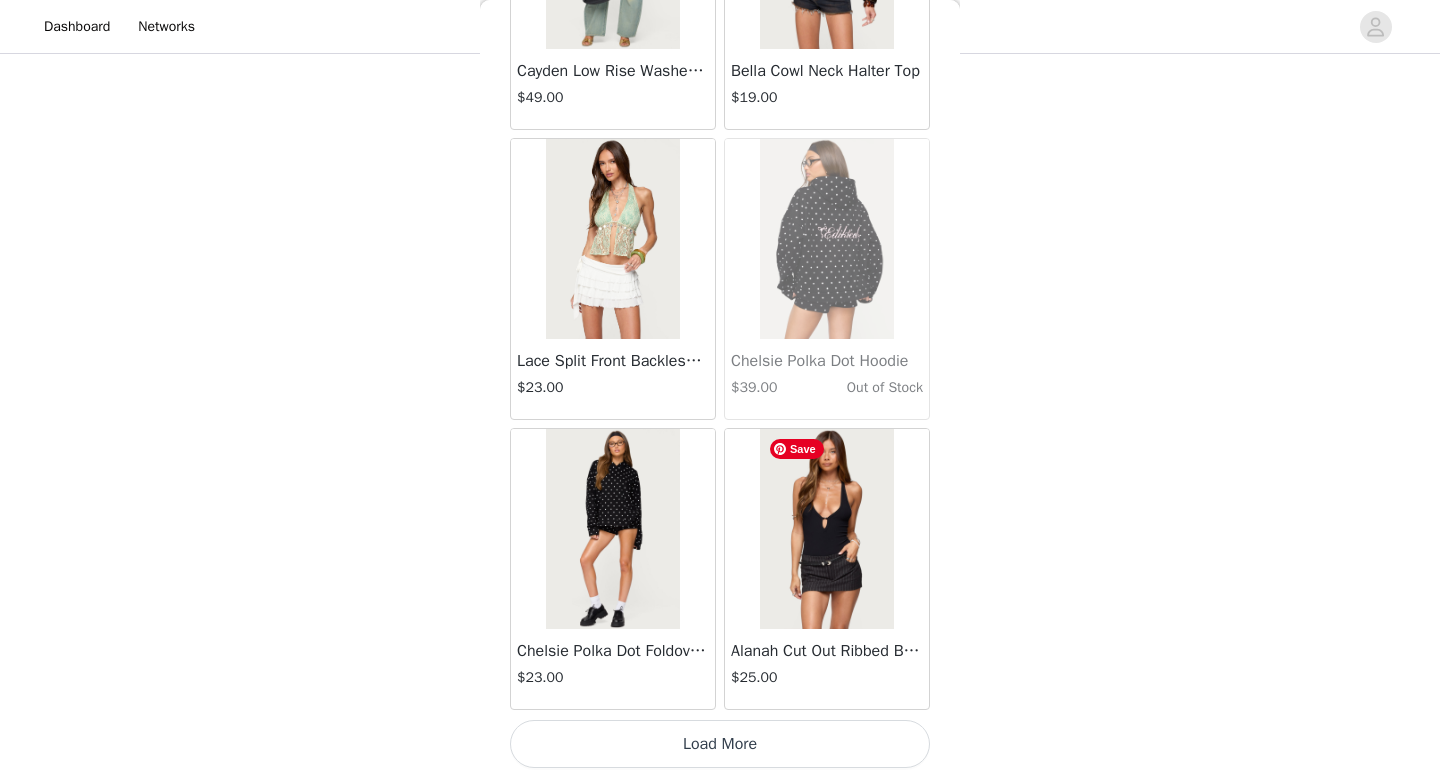 click at bounding box center [826, 529] 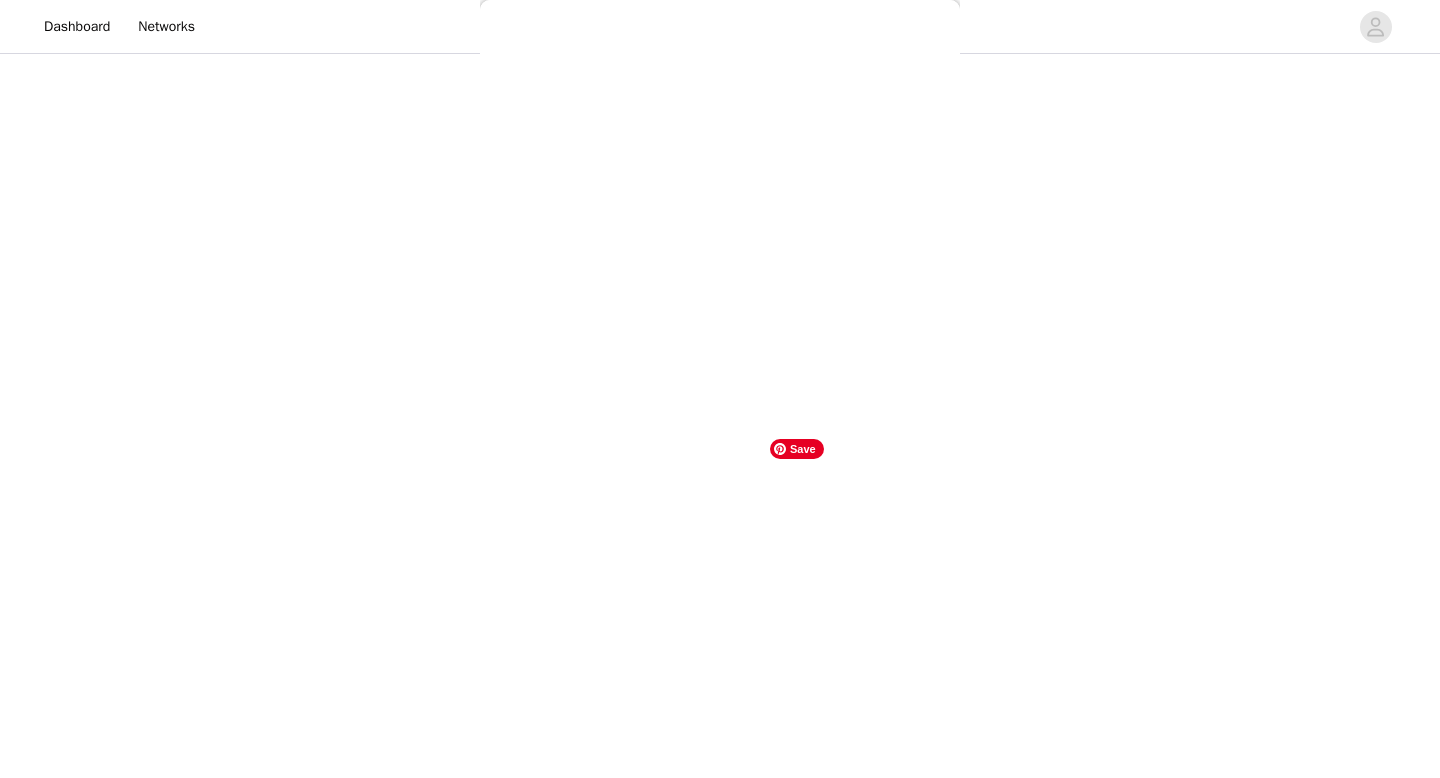 scroll, scrollTop: 174, scrollLeft: 0, axis: vertical 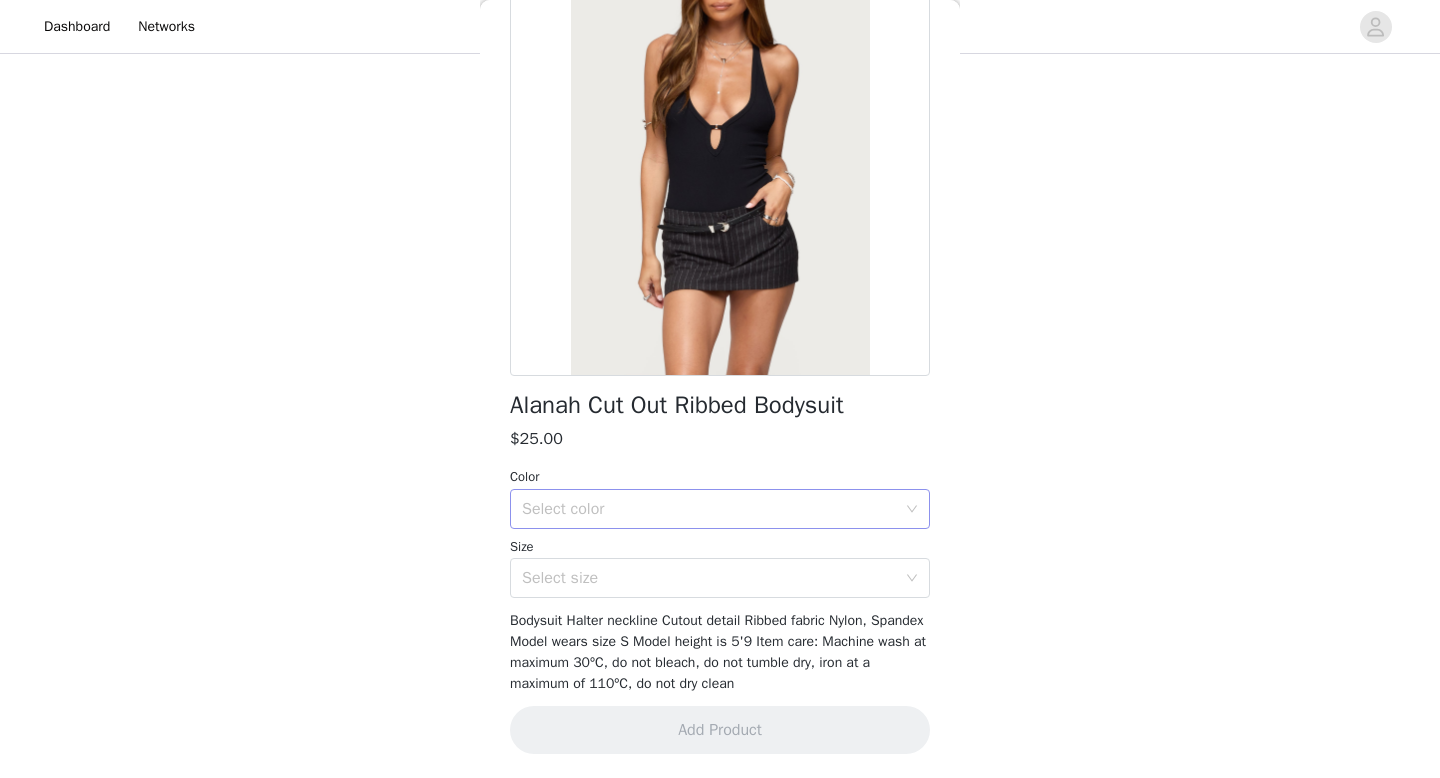 click on "Select color" at bounding box center (709, 509) 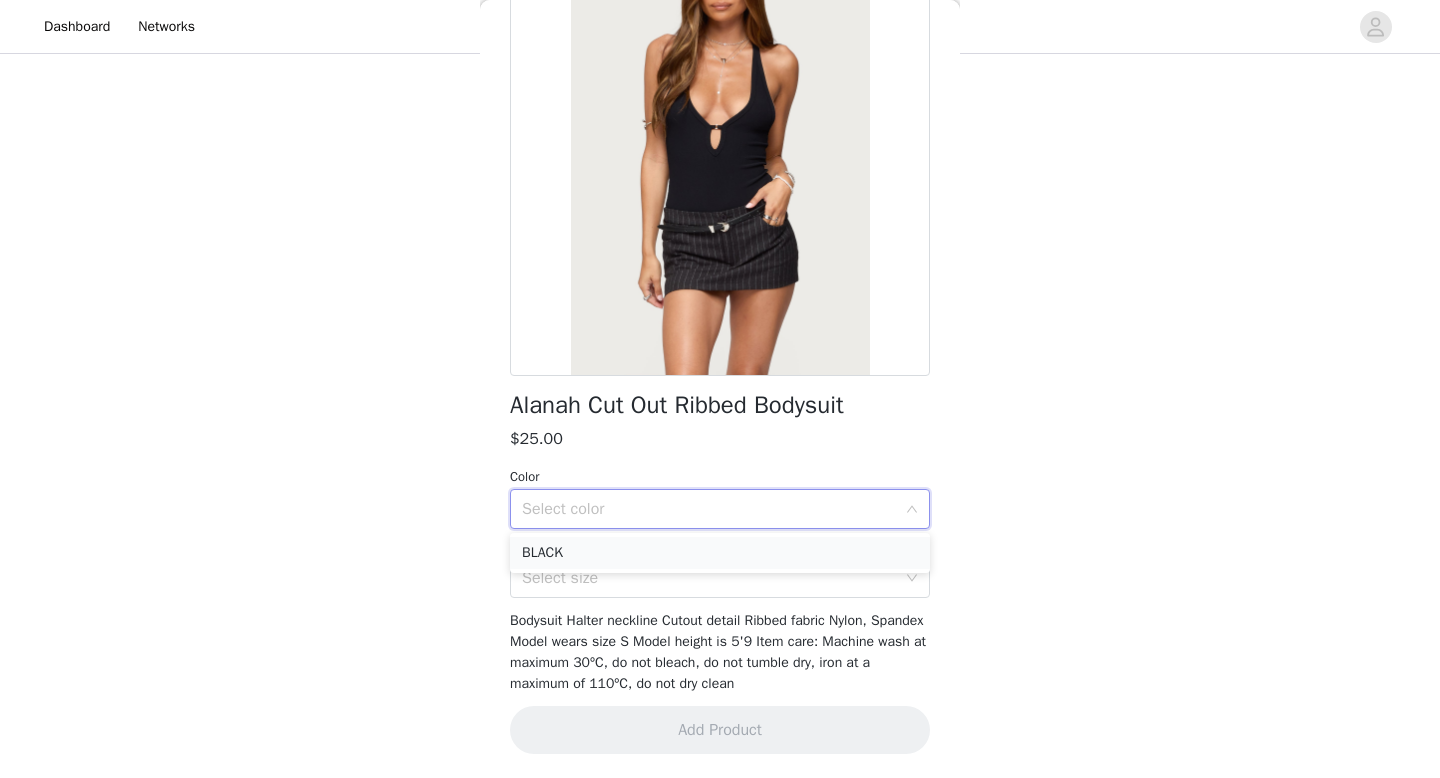click on "BLACK" at bounding box center [720, 553] 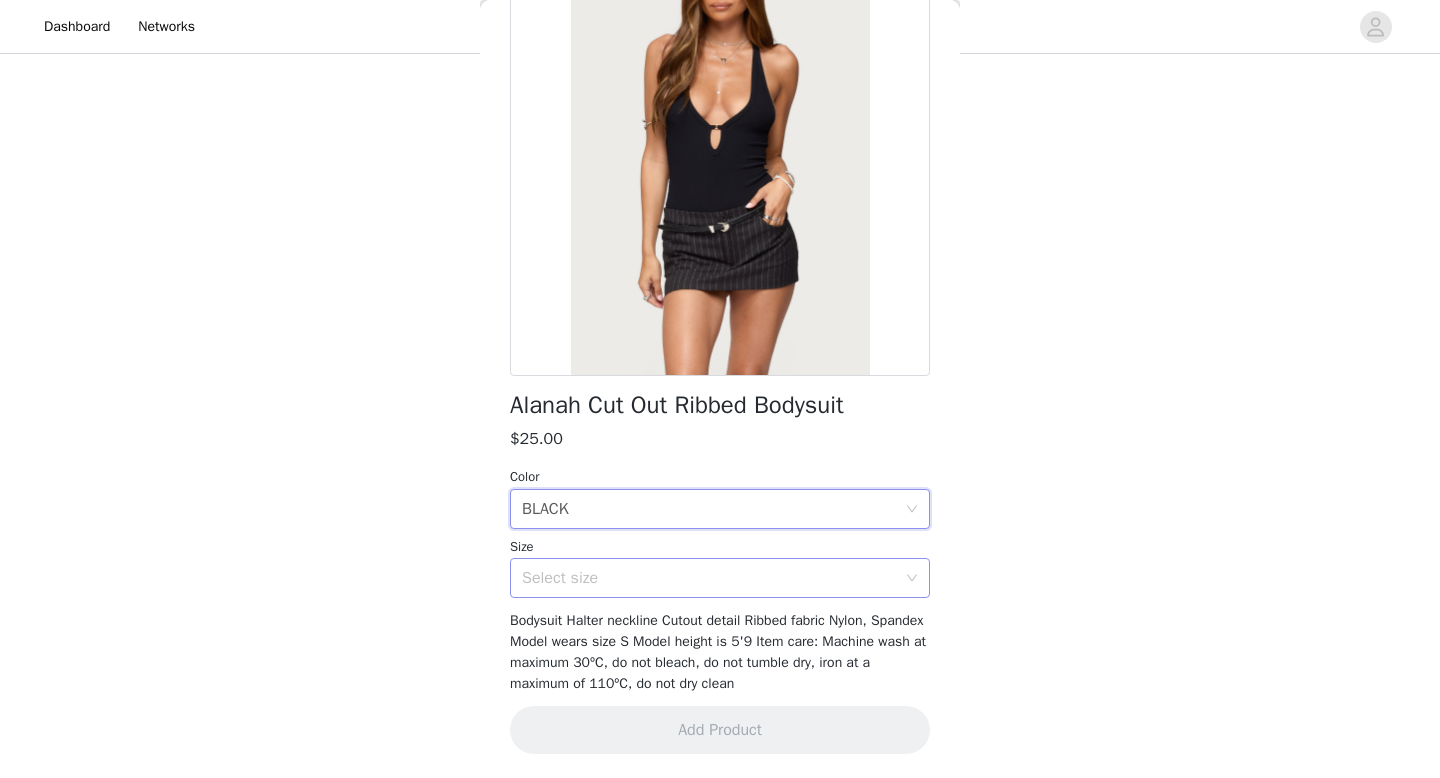 click on "Select size" at bounding box center (709, 578) 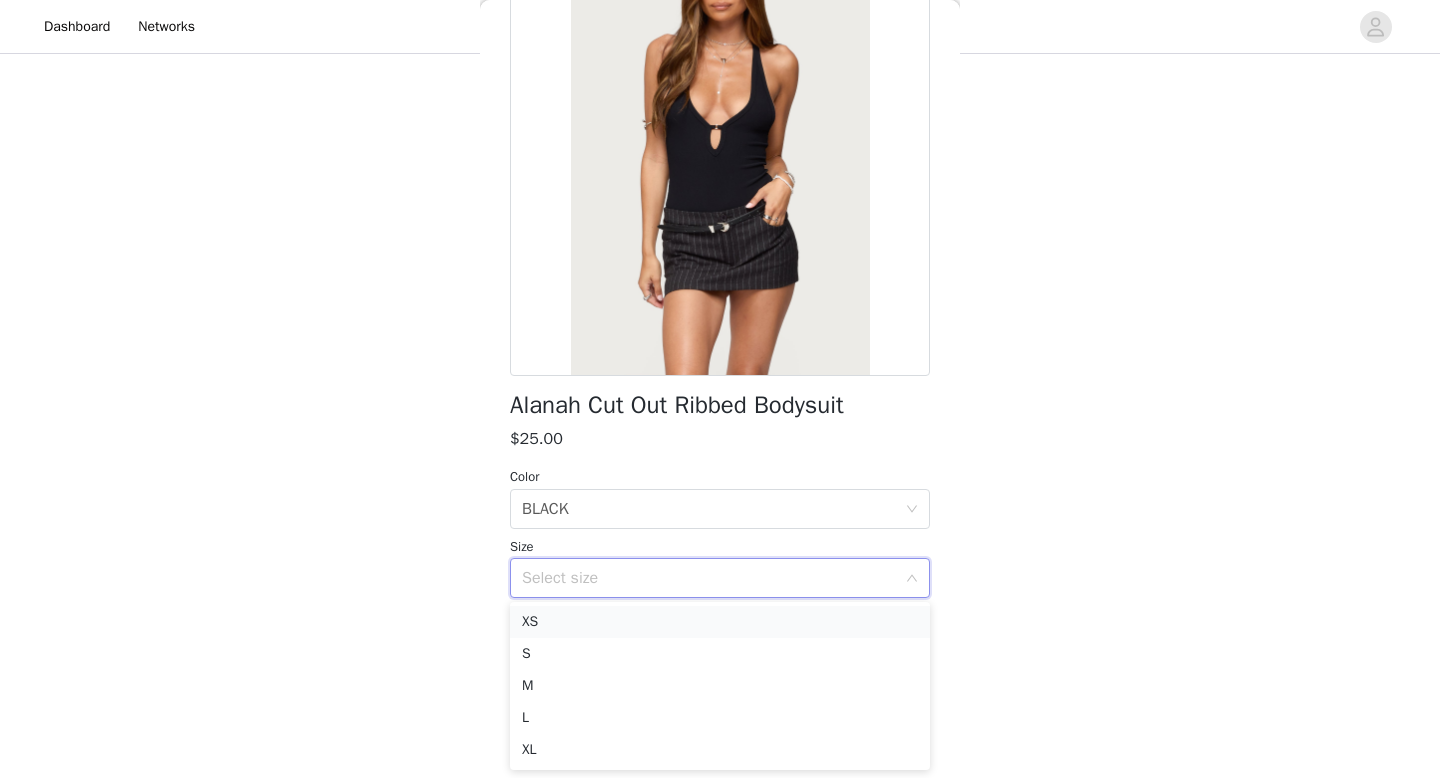 click on "XS" at bounding box center (720, 622) 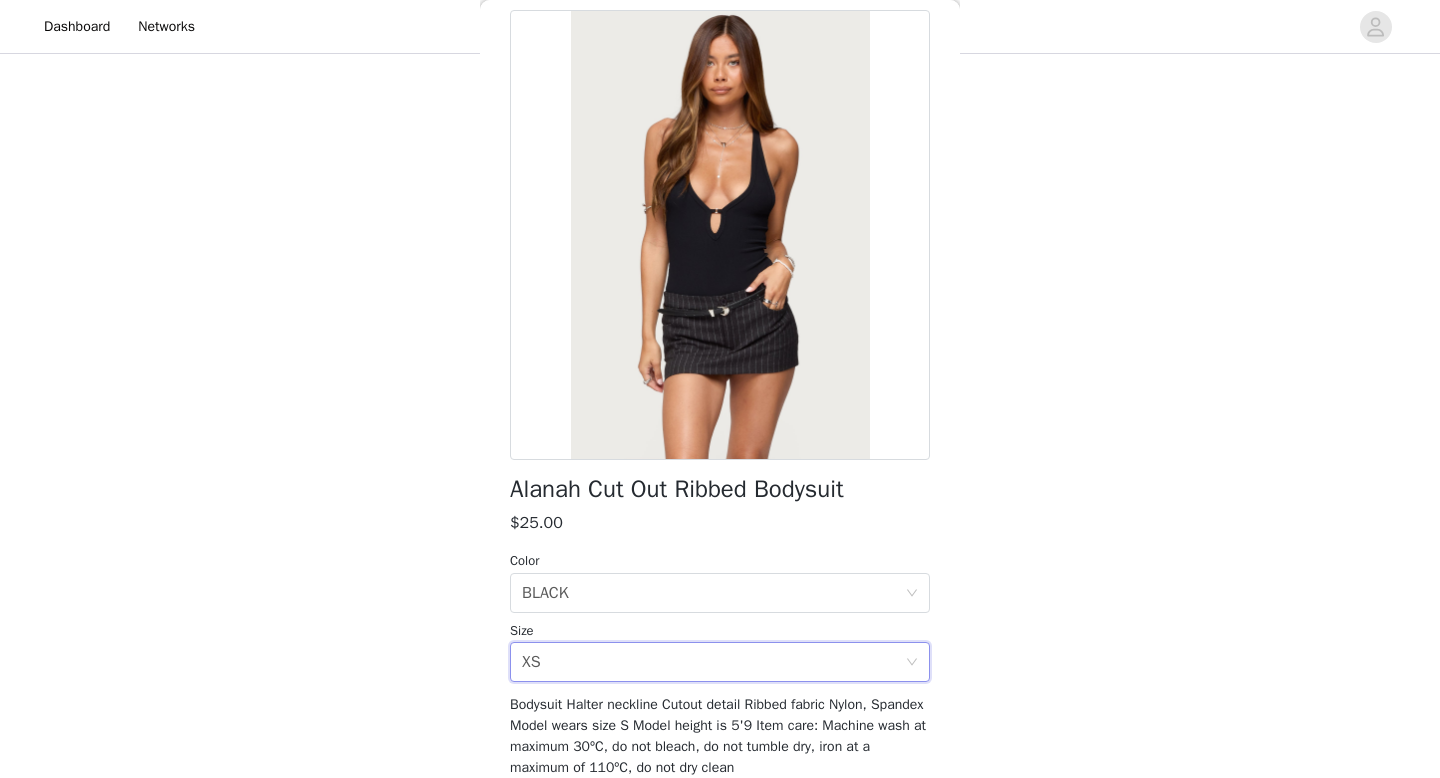 scroll, scrollTop: 0, scrollLeft: 0, axis: both 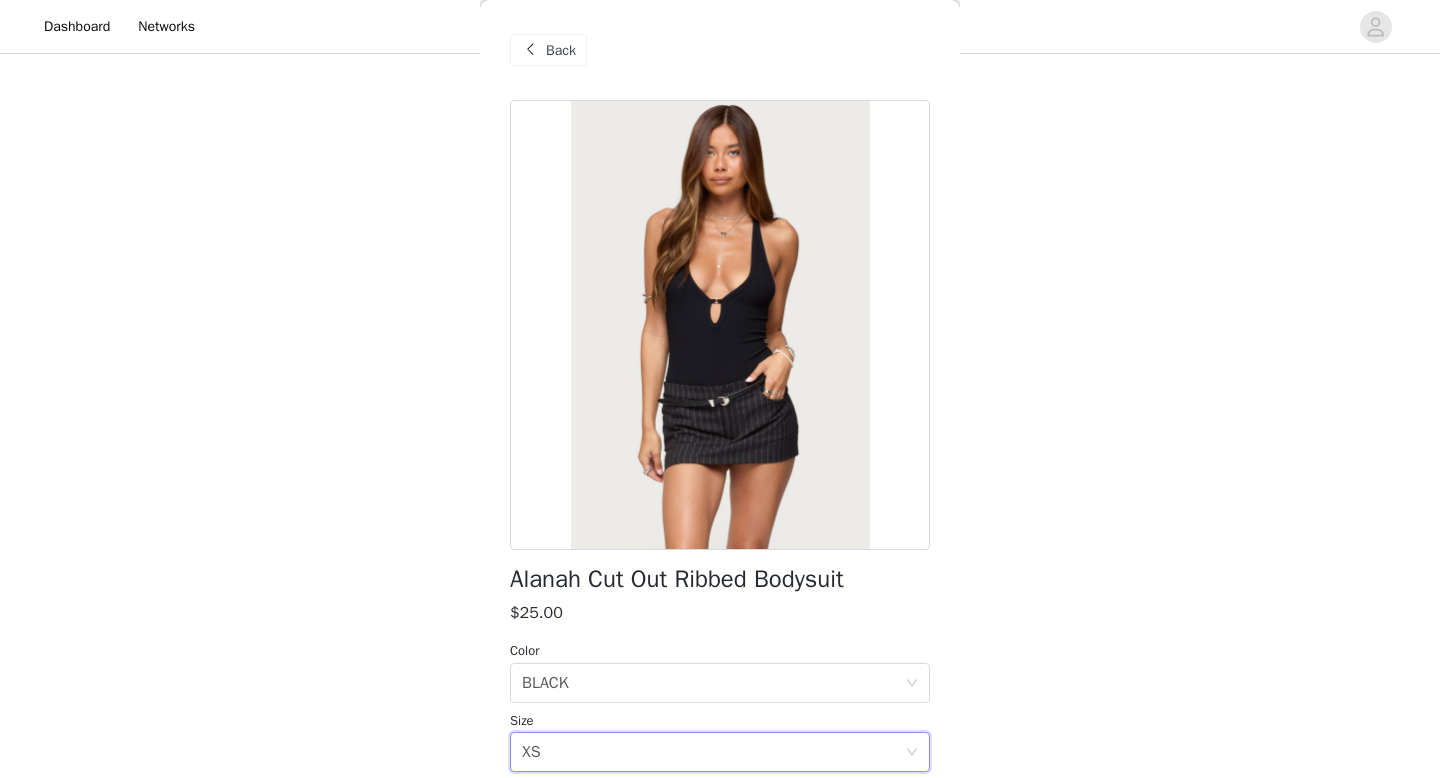 click on "Back" at bounding box center (548, 50) 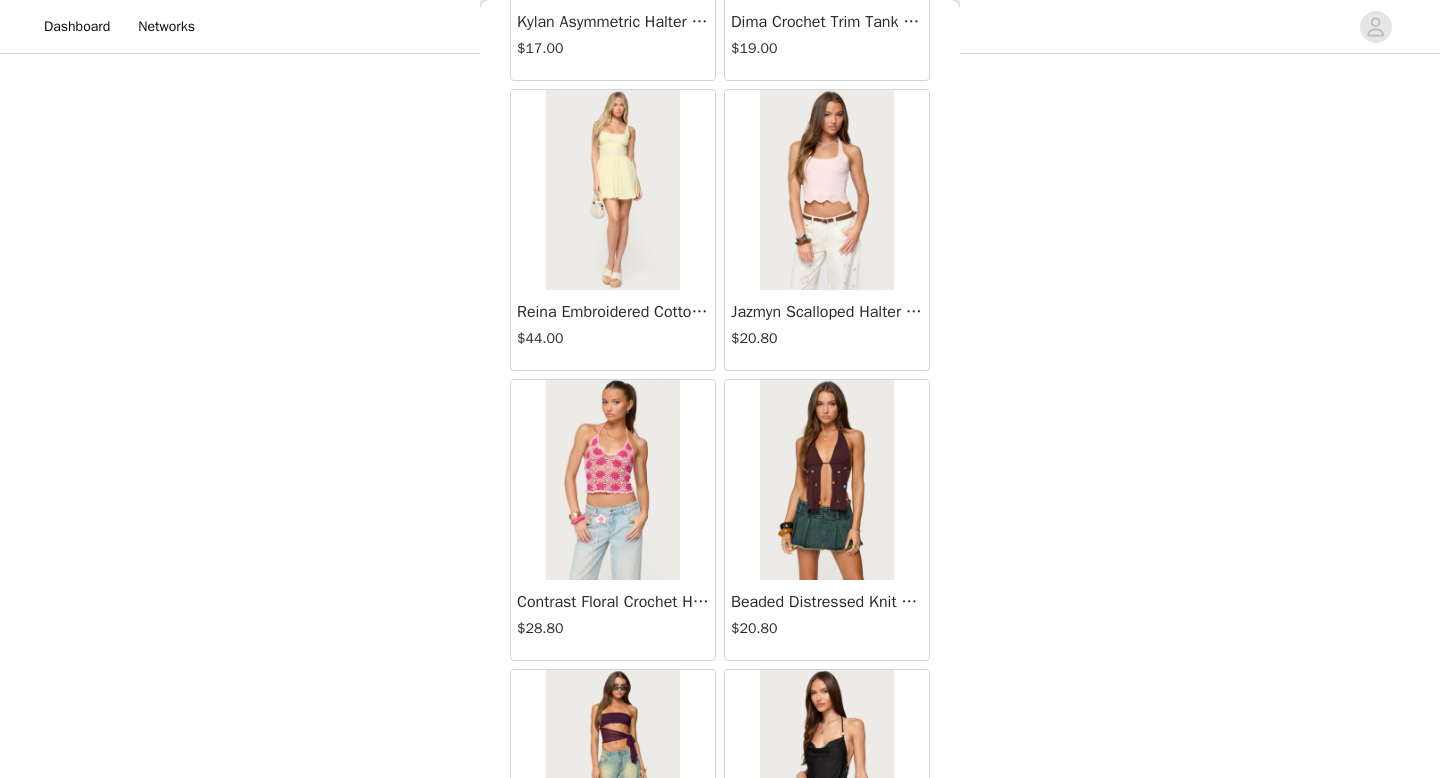 scroll, scrollTop: 39982, scrollLeft: 0, axis: vertical 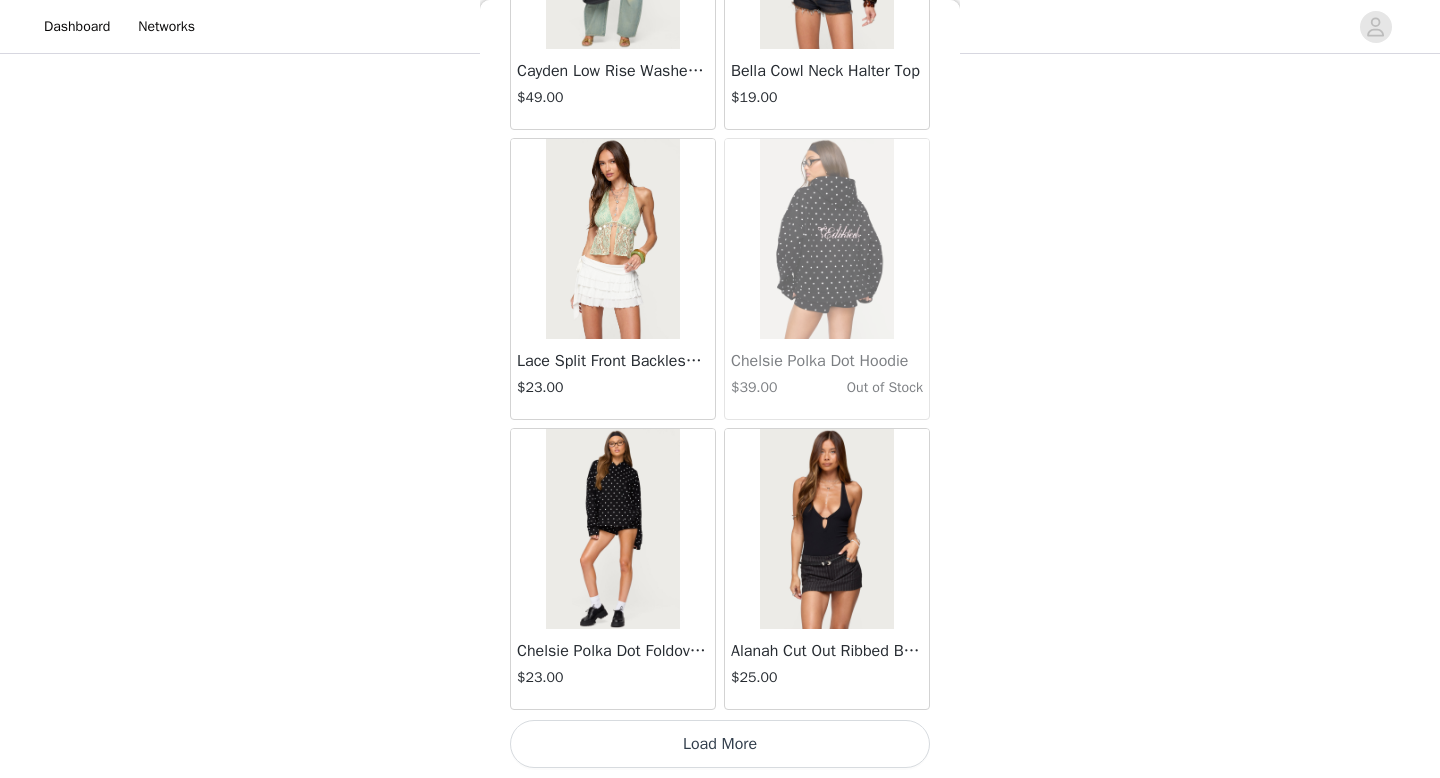 click on "Load More" at bounding box center [720, 744] 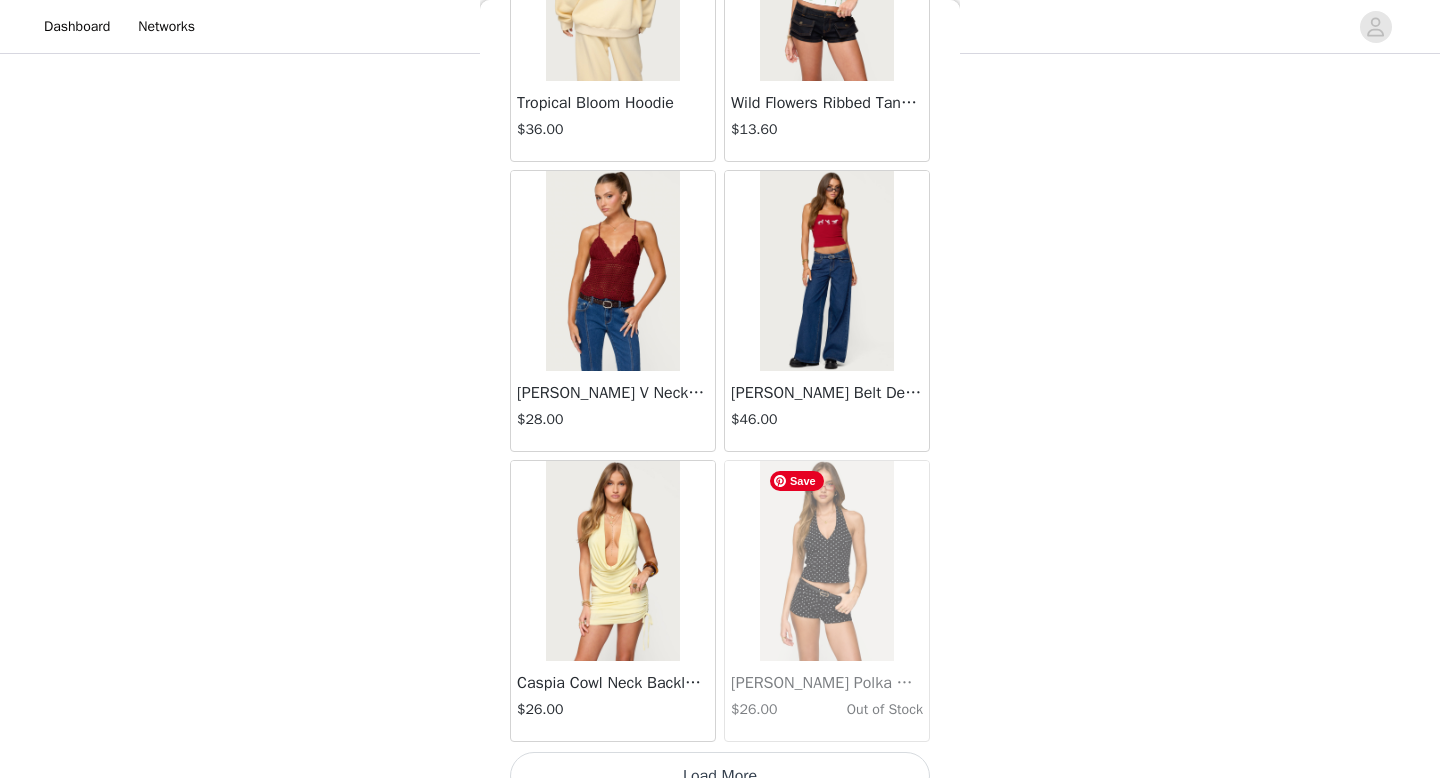 scroll, scrollTop: 42882, scrollLeft: 0, axis: vertical 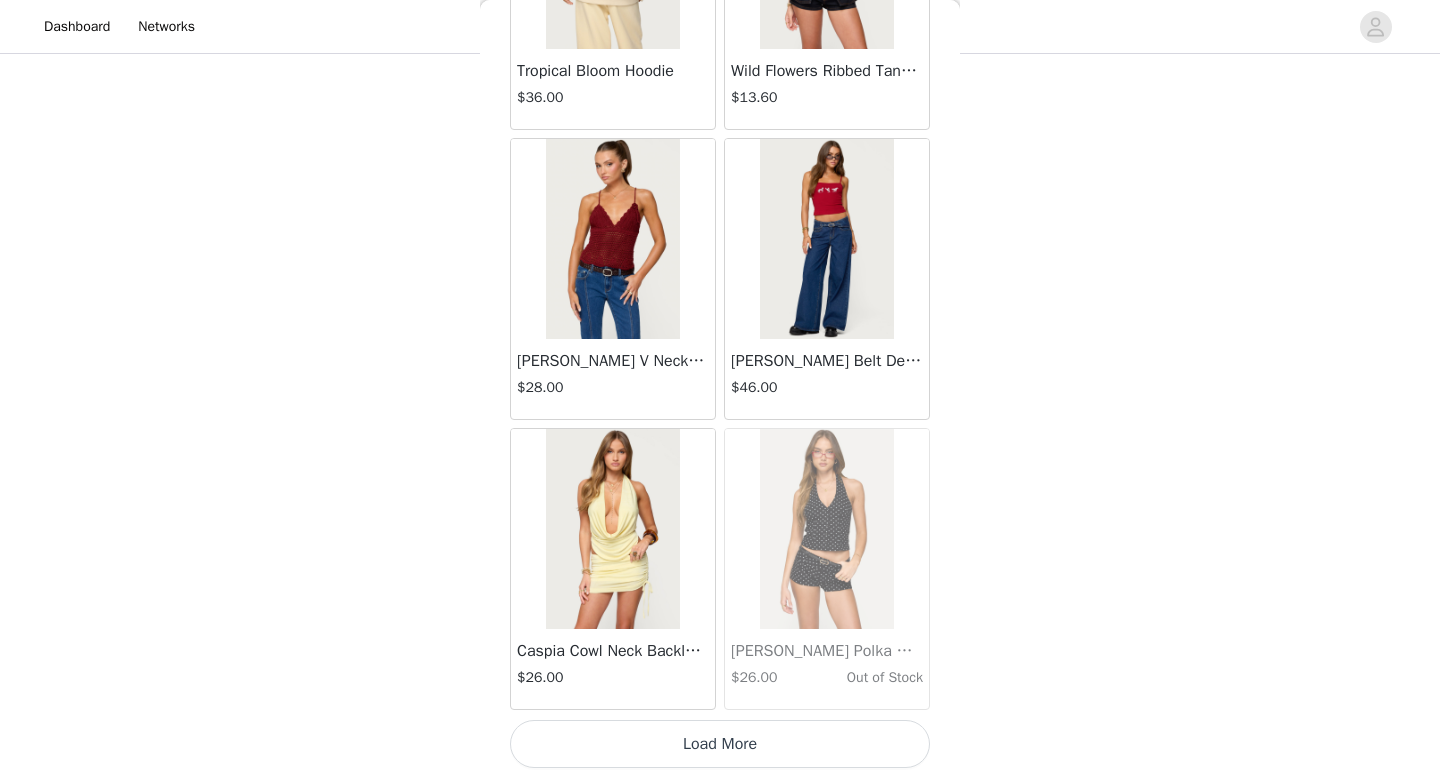 click on "Load More" at bounding box center (720, 744) 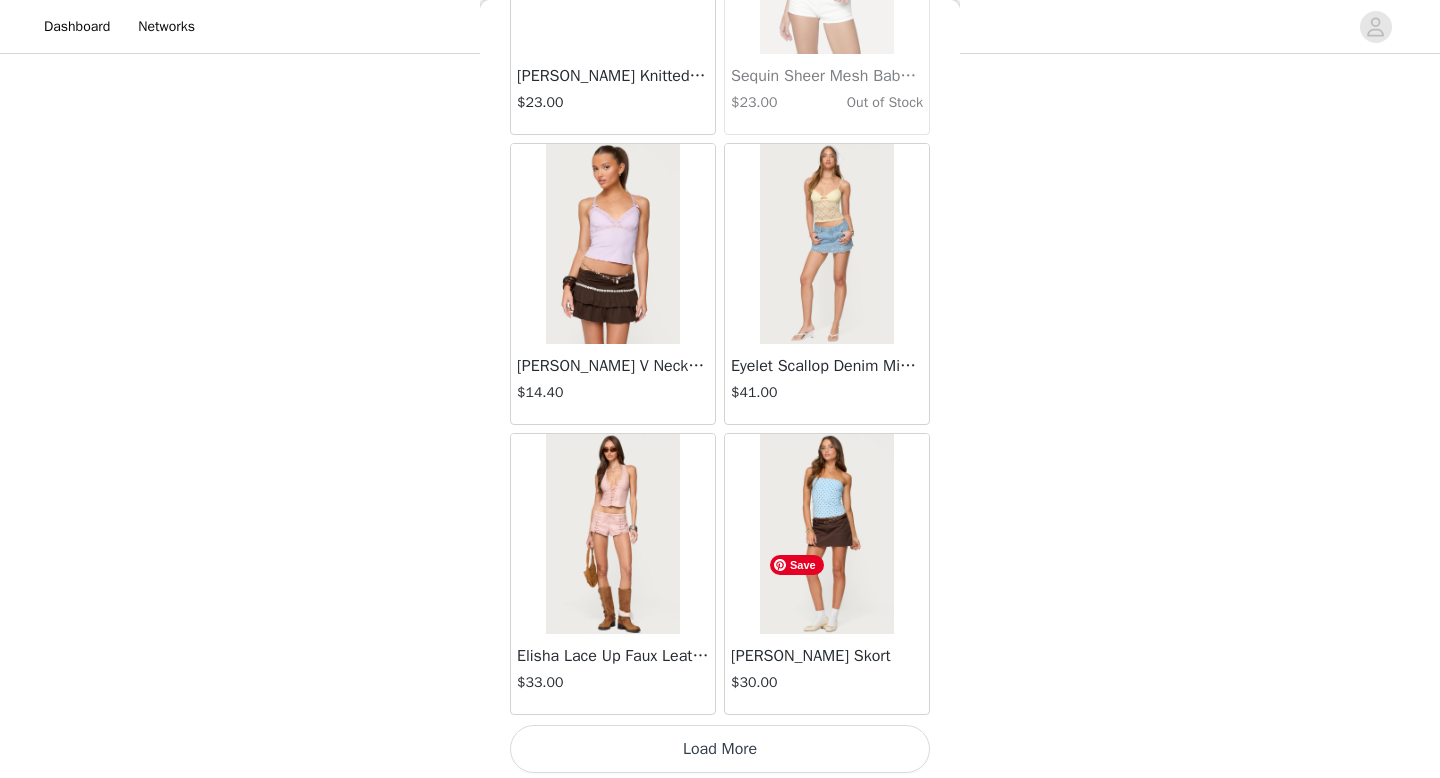 scroll, scrollTop: 45782, scrollLeft: 0, axis: vertical 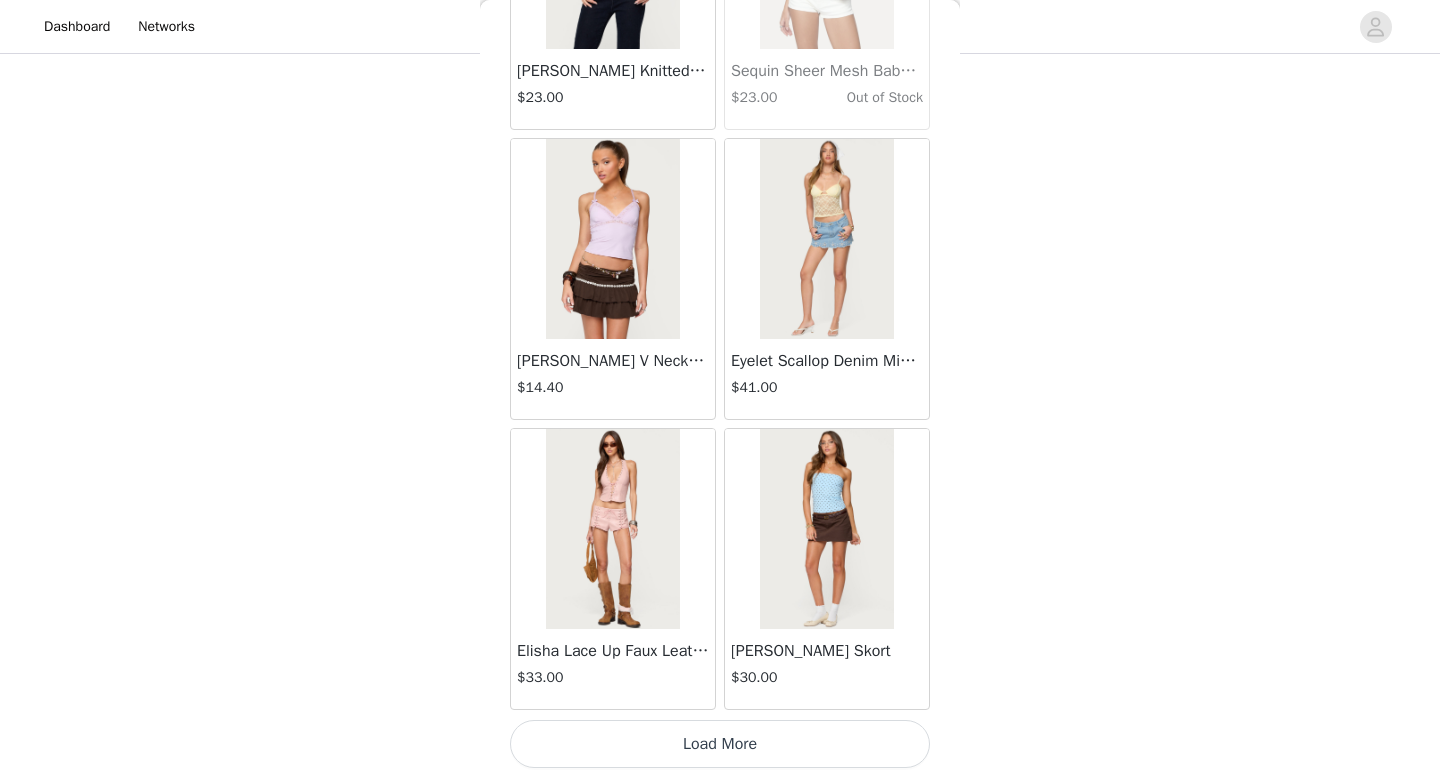 click on "Load More" at bounding box center [720, 744] 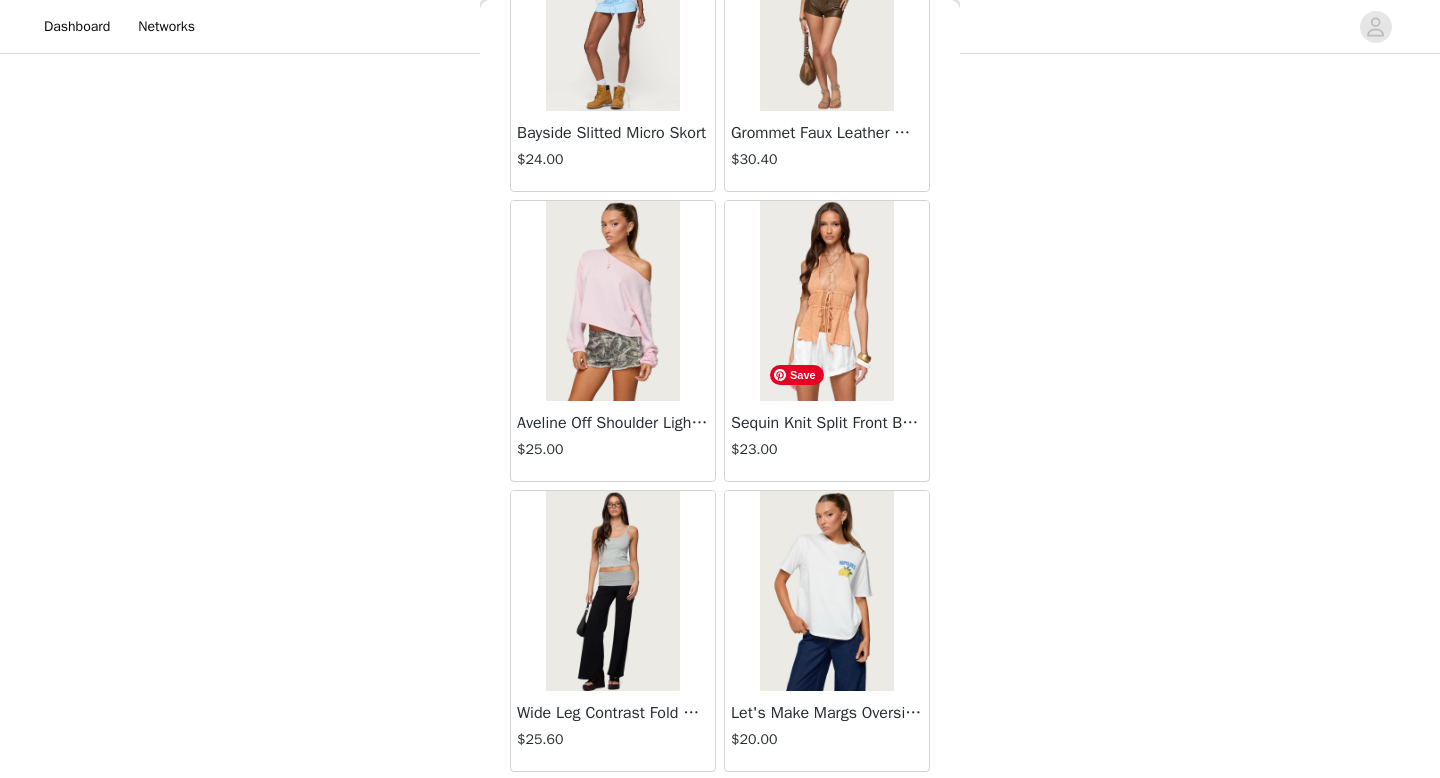 scroll, scrollTop: 48682, scrollLeft: 0, axis: vertical 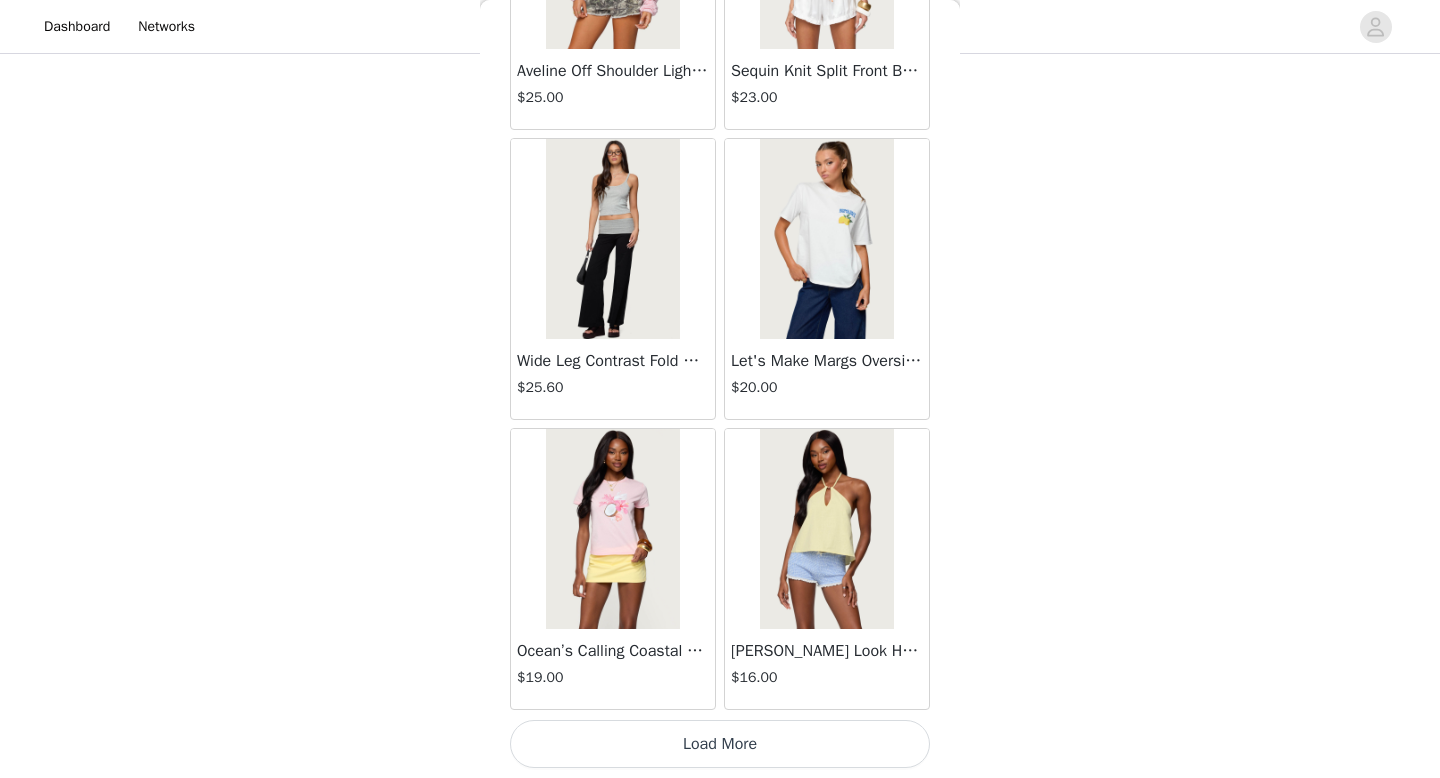 click on "Load More" at bounding box center (720, 744) 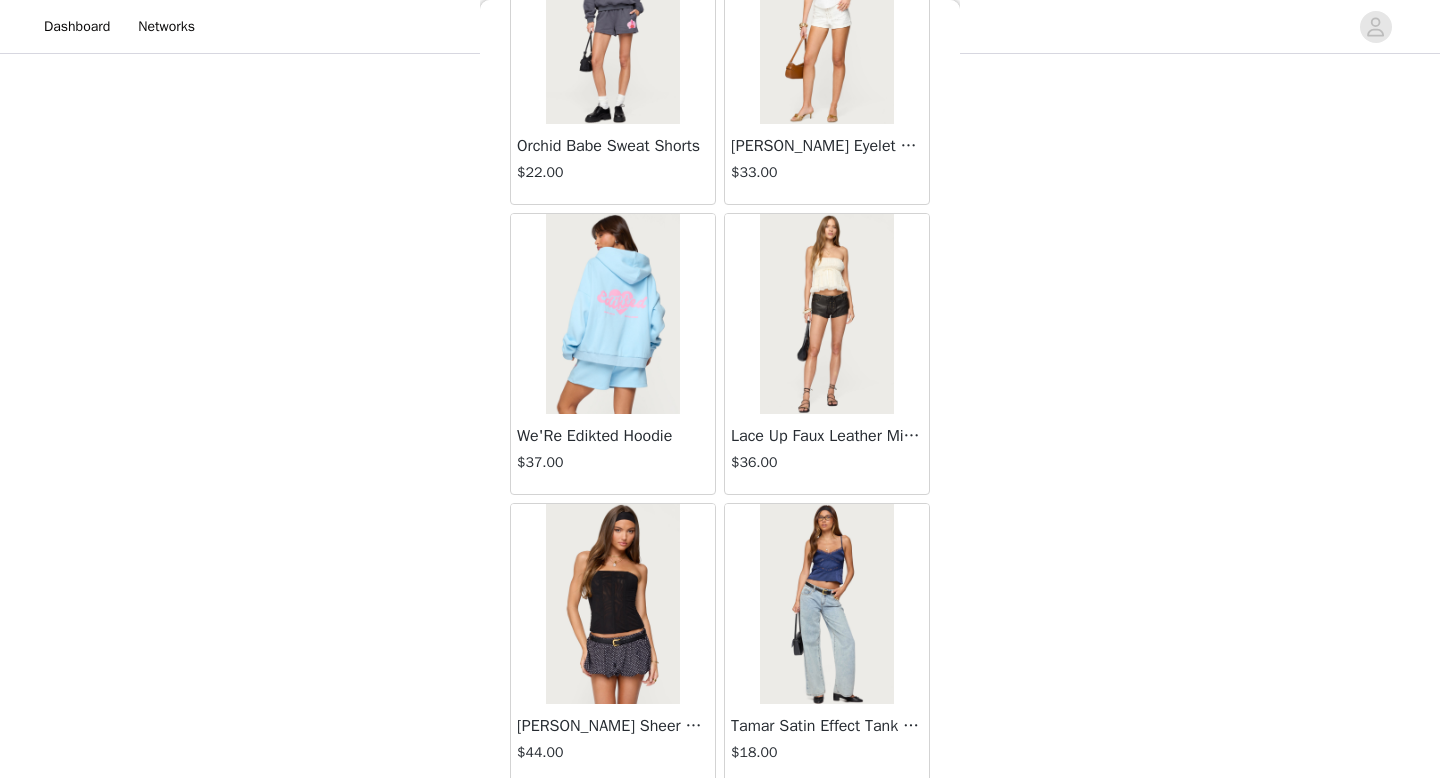 scroll, scrollTop: 51582, scrollLeft: 0, axis: vertical 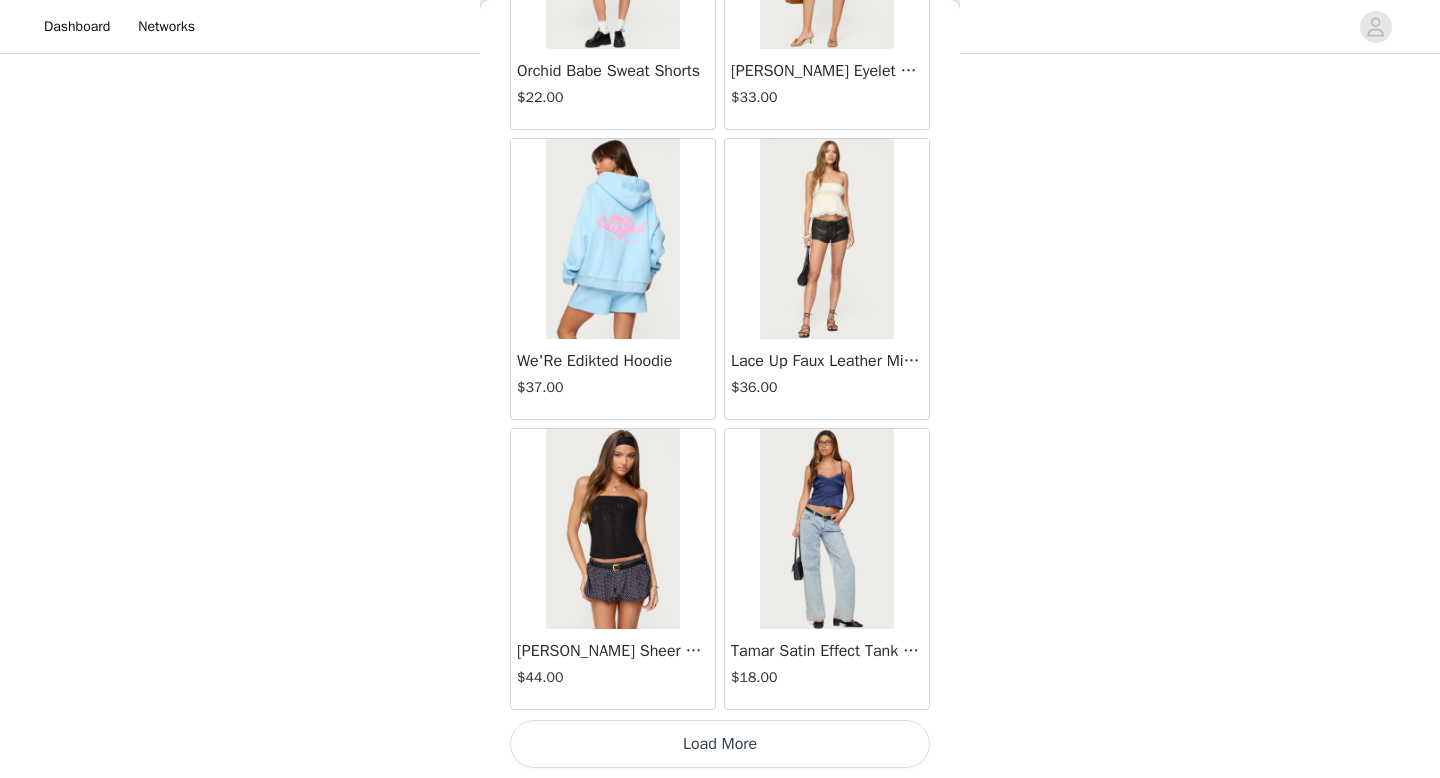 click on "Load More" at bounding box center [720, 744] 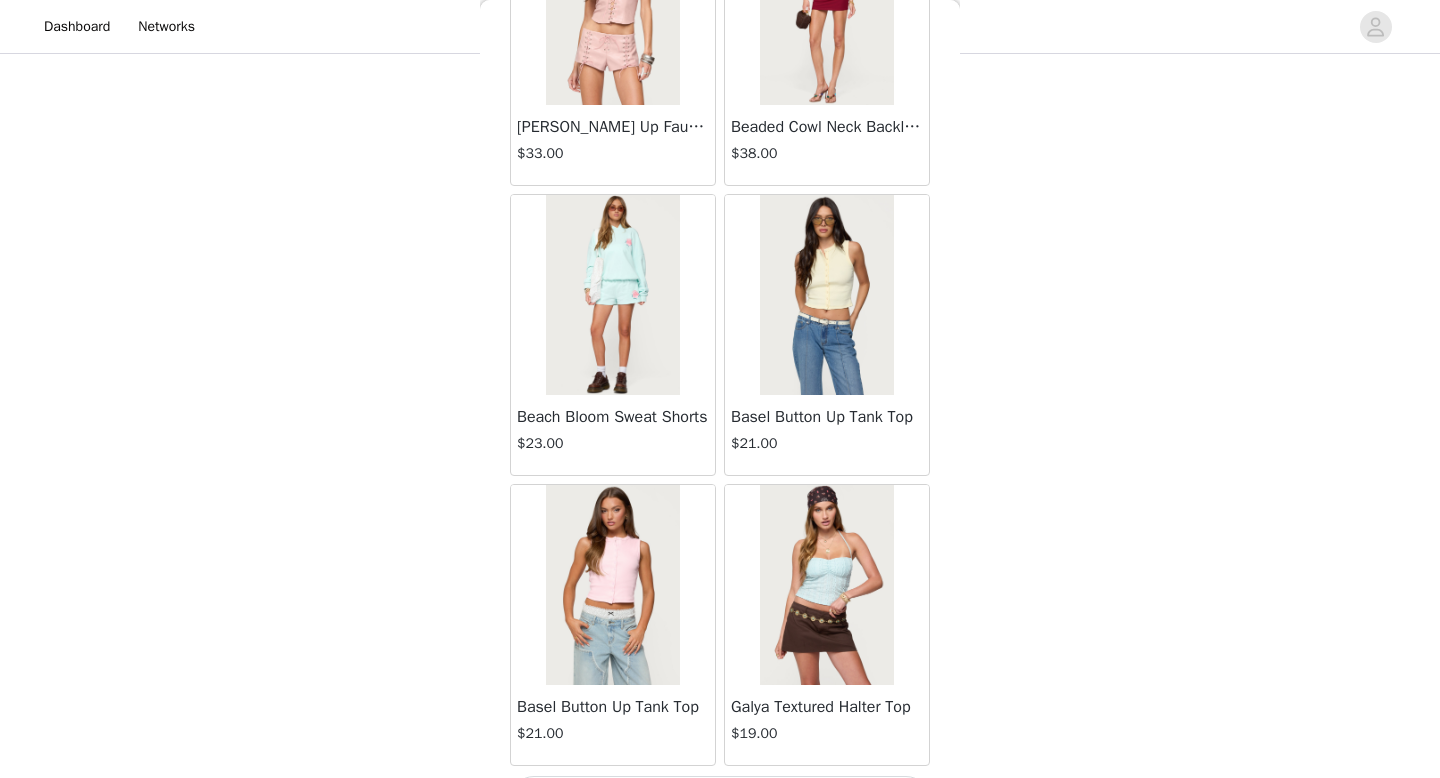 scroll, scrollTop: 54439, scrollLeft: 0, axis: vertical 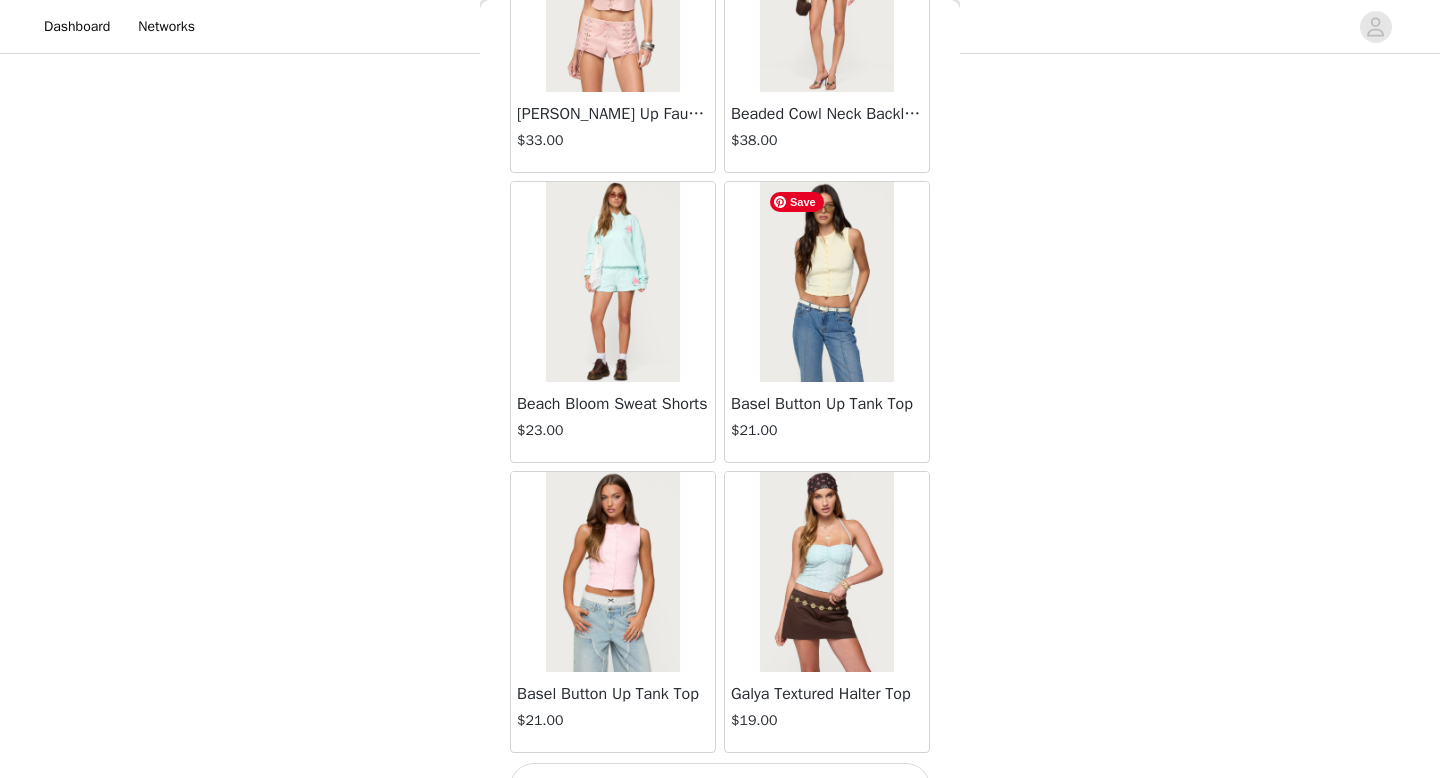 click at bounding box center [826, 282] 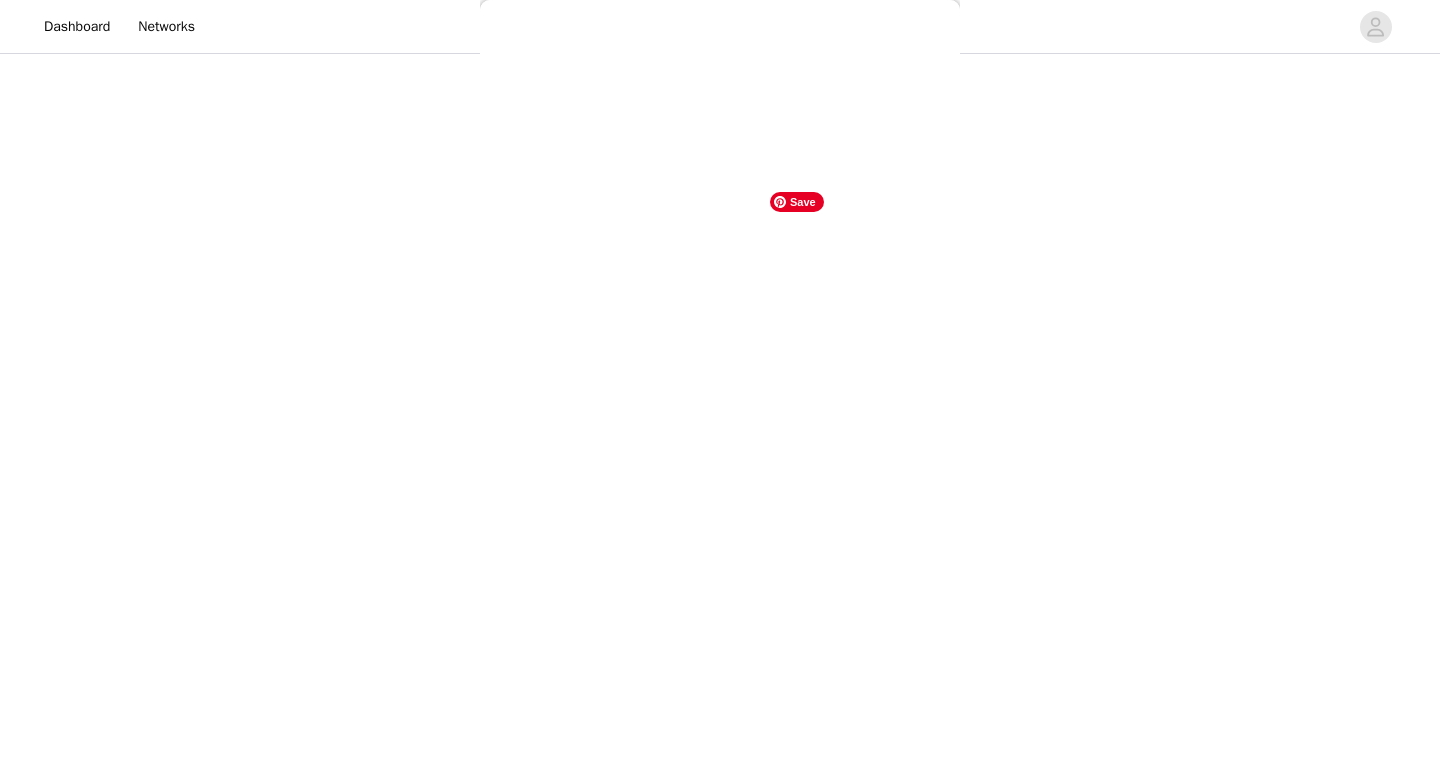 scroll, scrollTop: 174, scrollLeft: 0, axis: vertical 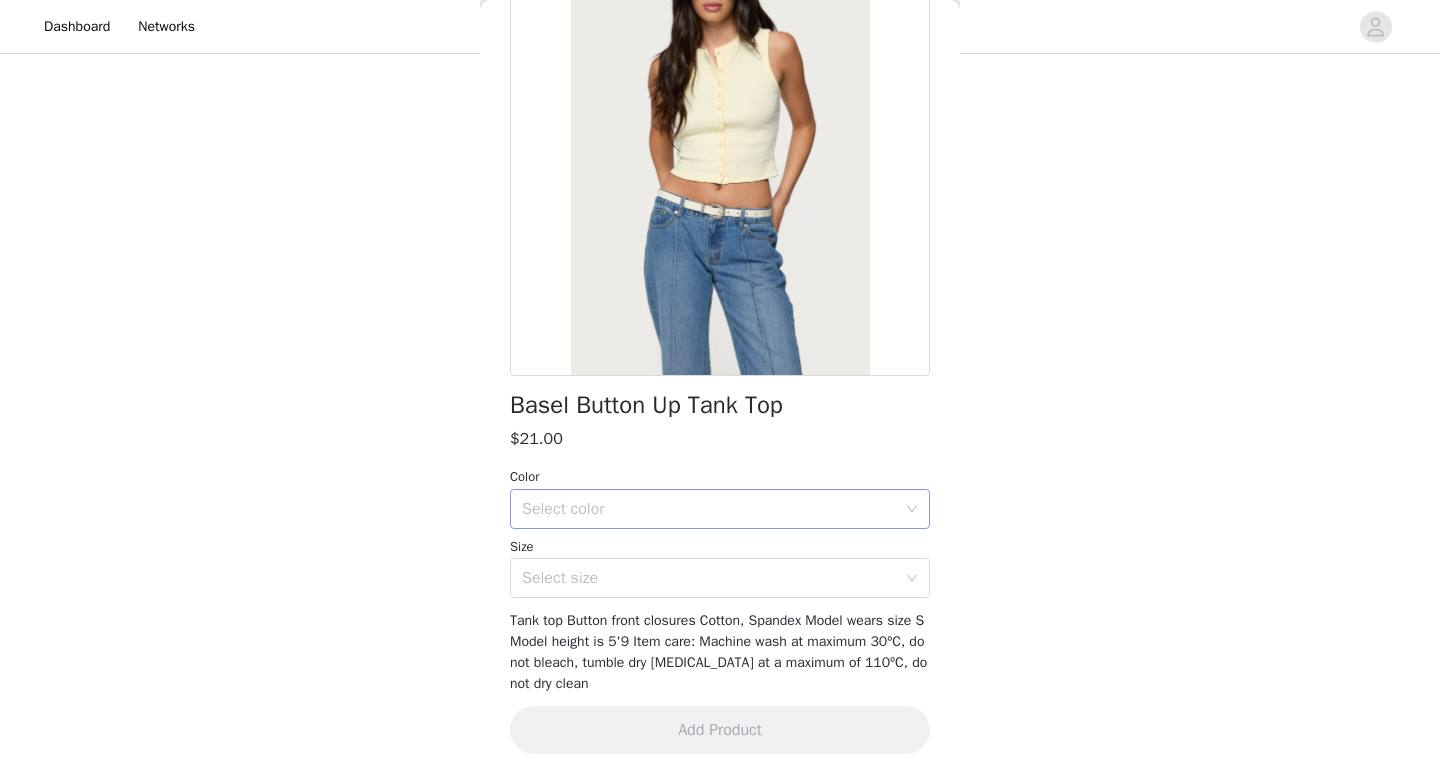 click on "Select color" at bounding box center [709, 509] 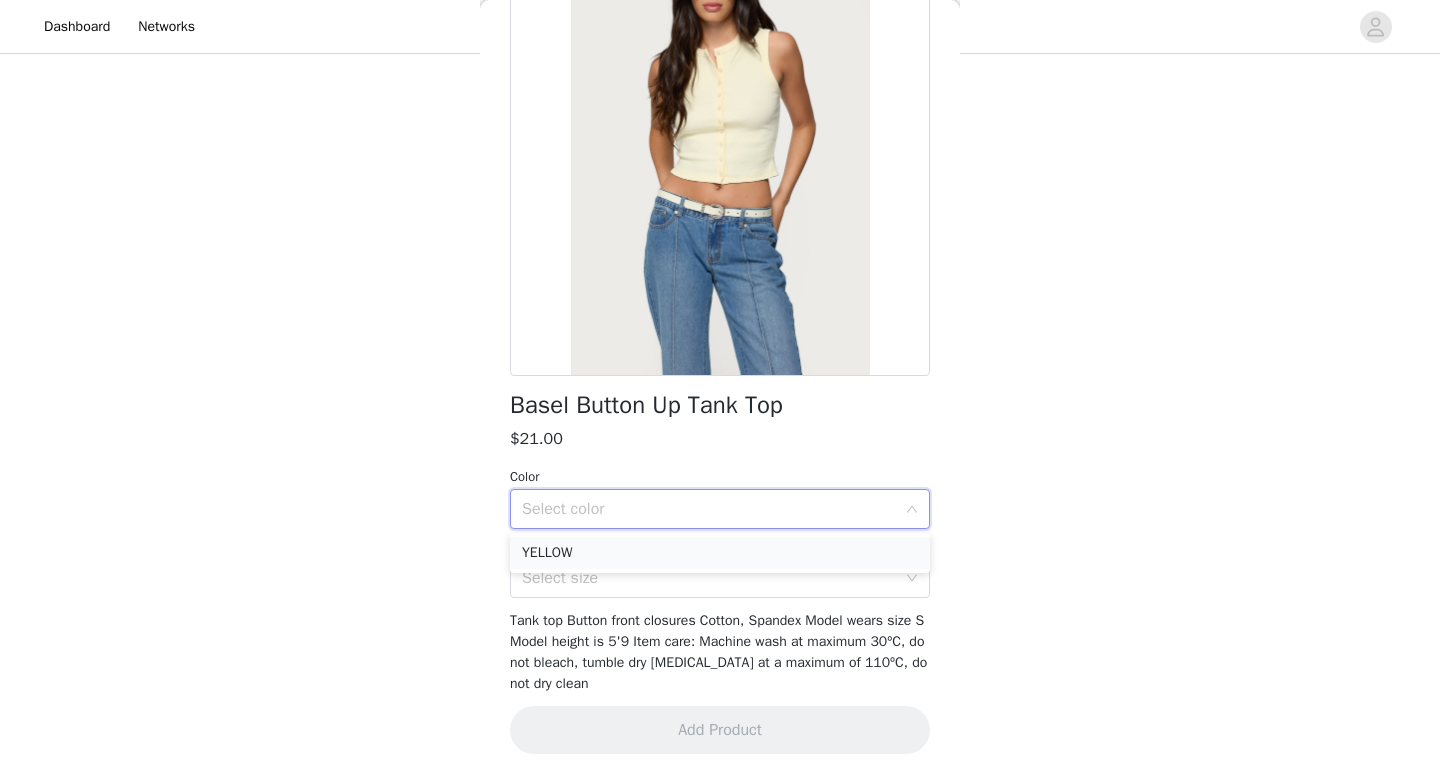 click on "YELLOW" at bounding box center [720, 553] 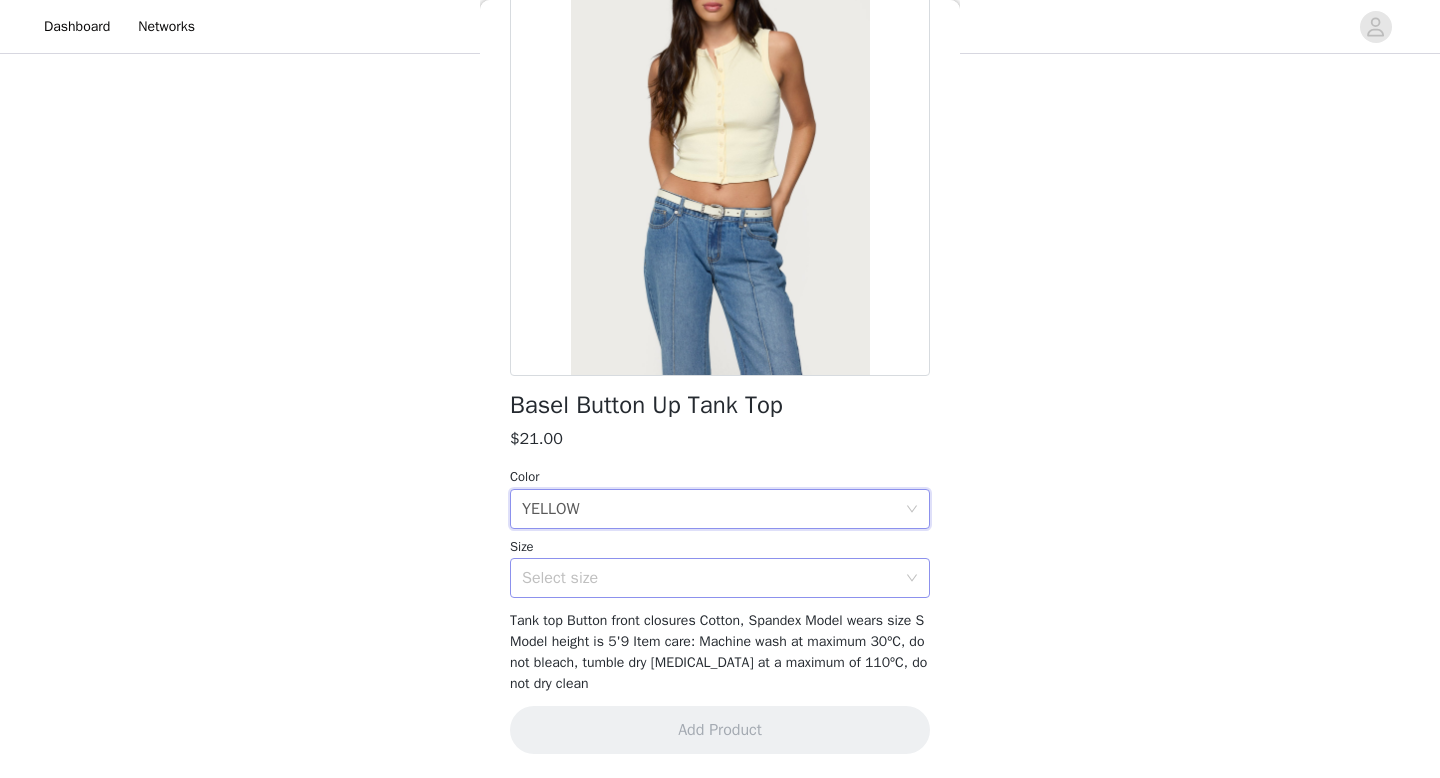 click on "Select size" at bounding box center (709, 578) 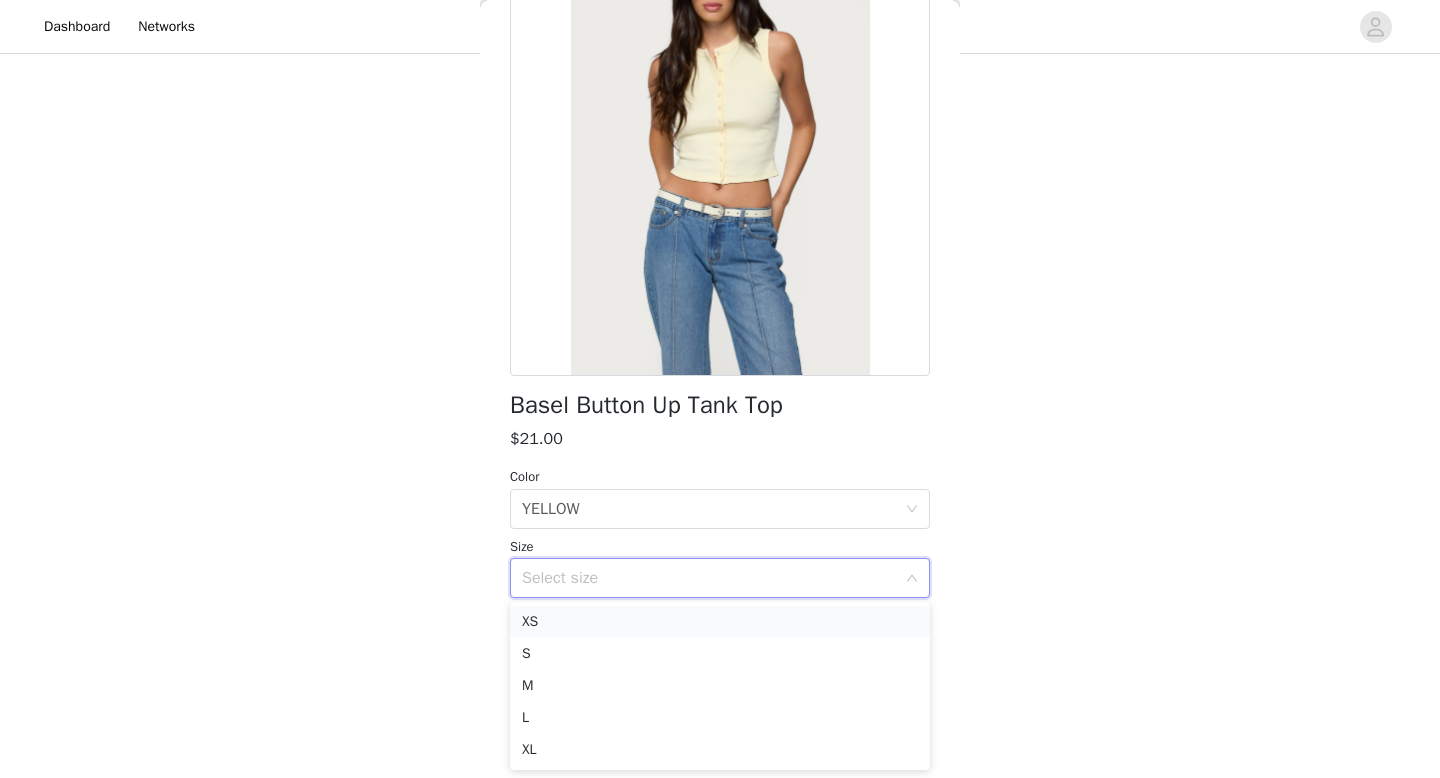 click on "XS" at bounding box center (720, 622) 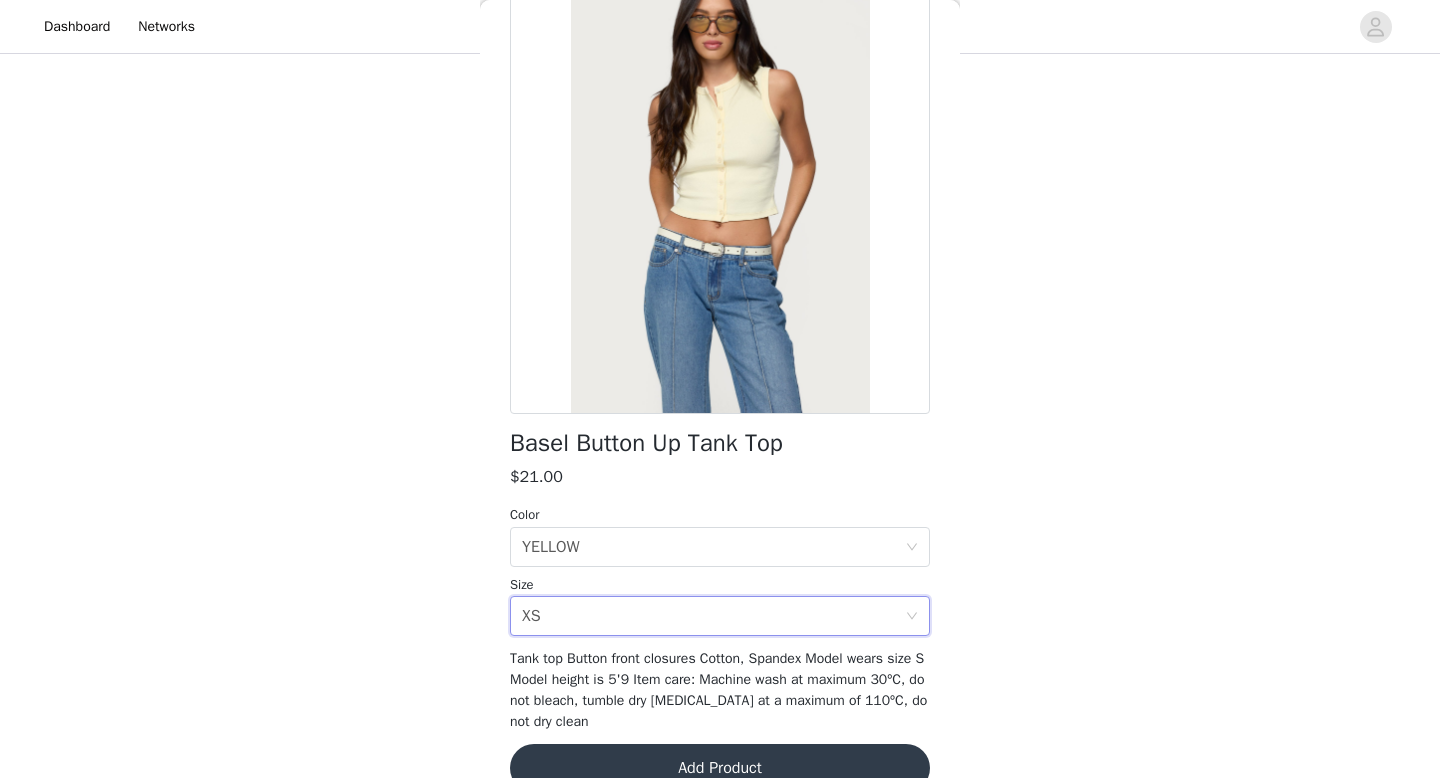 scroll, scrollTop: 140, scrollLeft: 0, axis: vertical 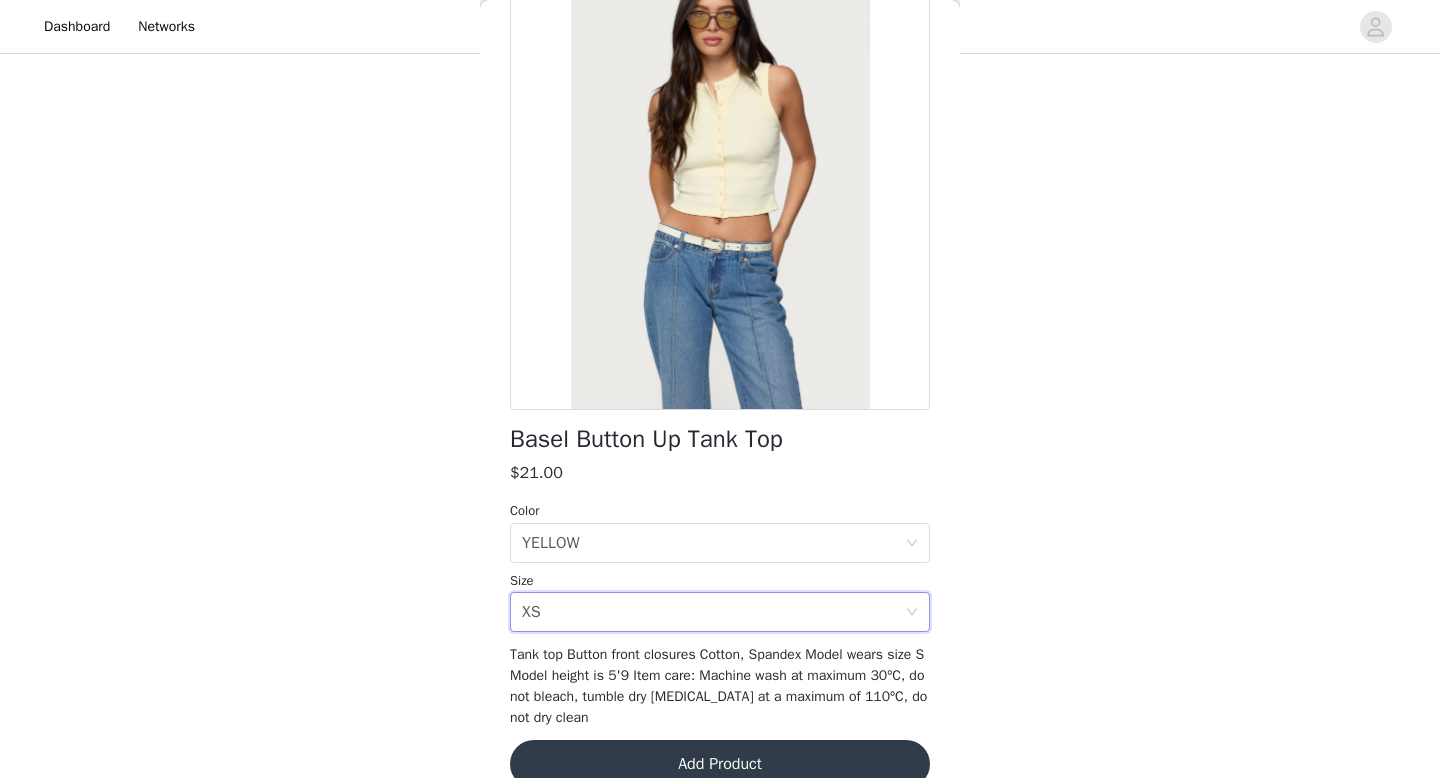 click on "Add Product" at bounding box center (720, 764) 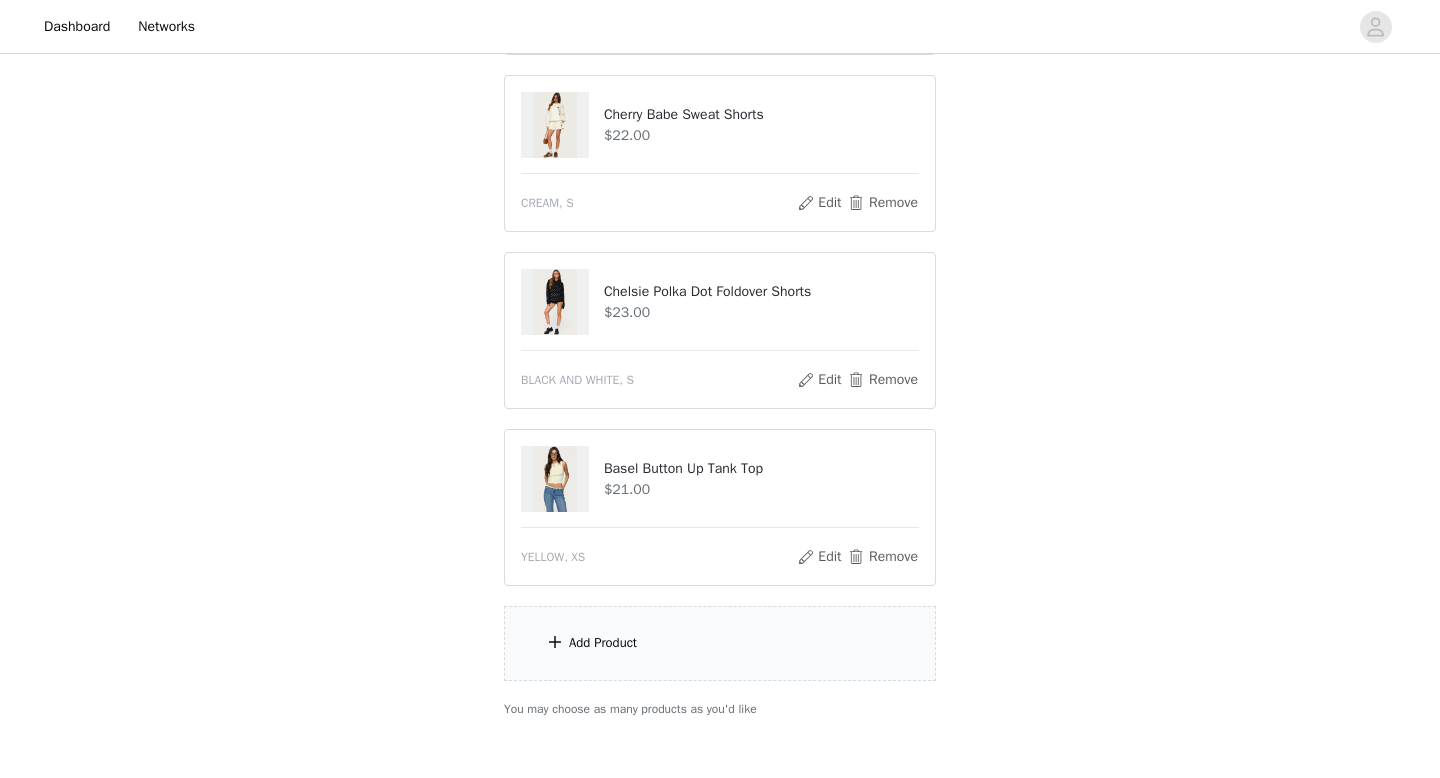 scroll, scrollTop: 741, scrollLeft: 0, axis: vertical 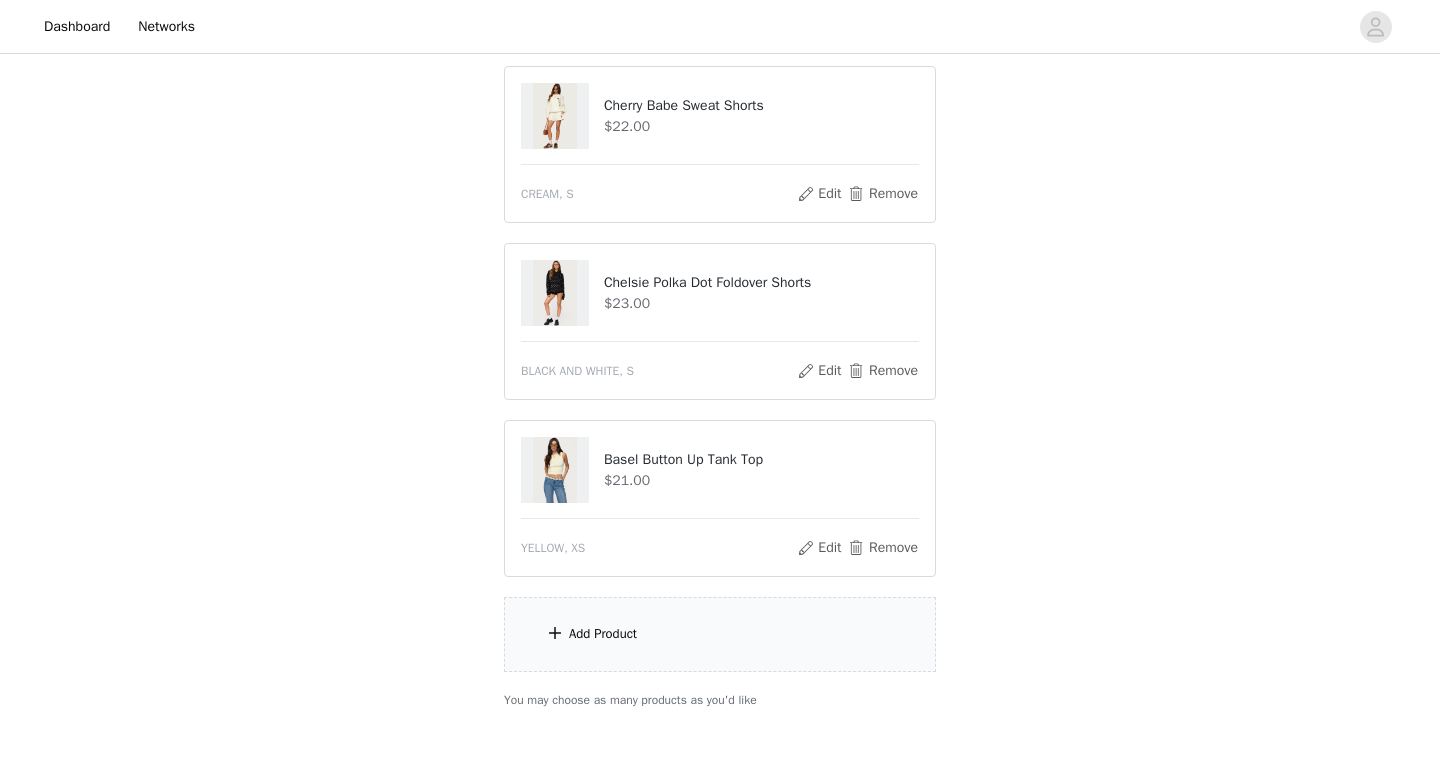 click on "Add Product" at bounding box center (720, 634) 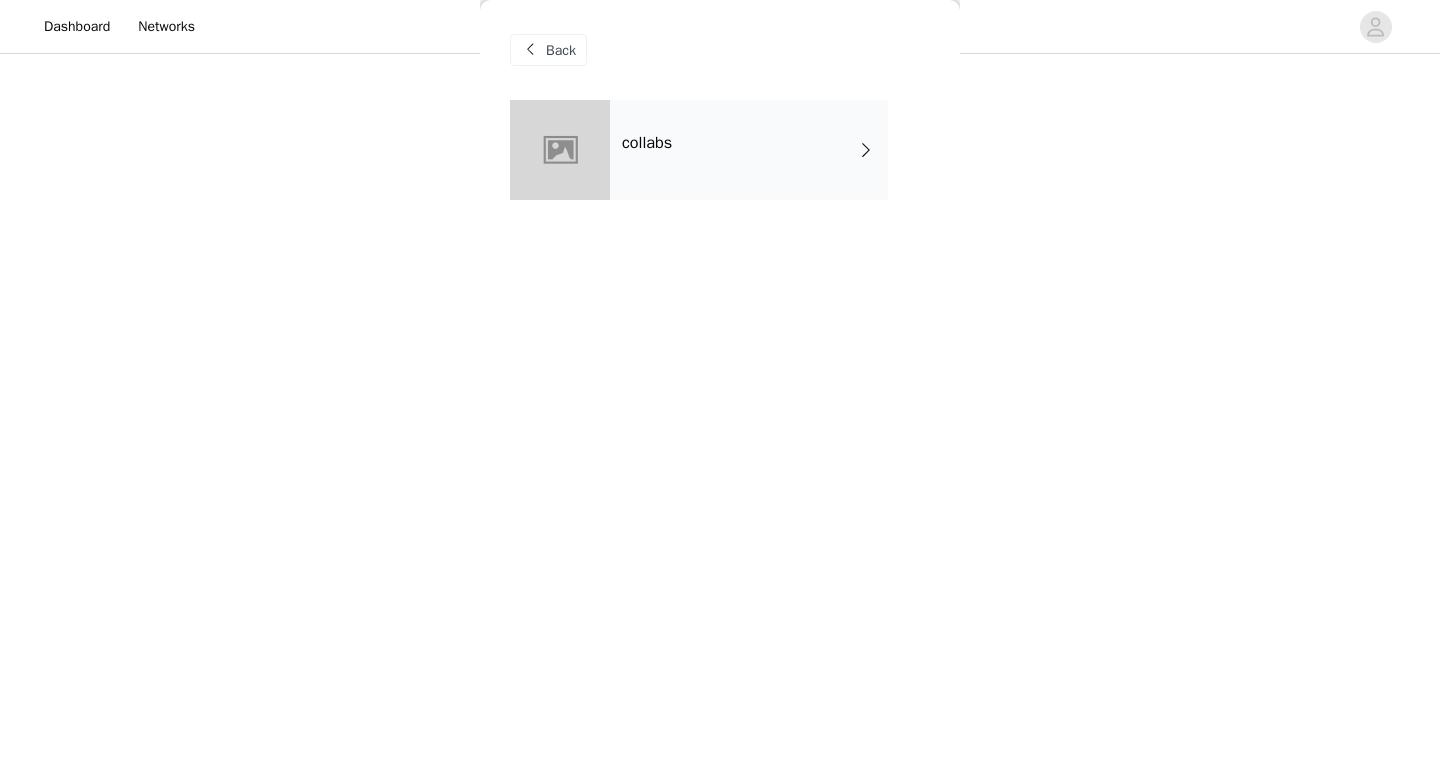 click on "collabs" at bounding box center [749, 150] 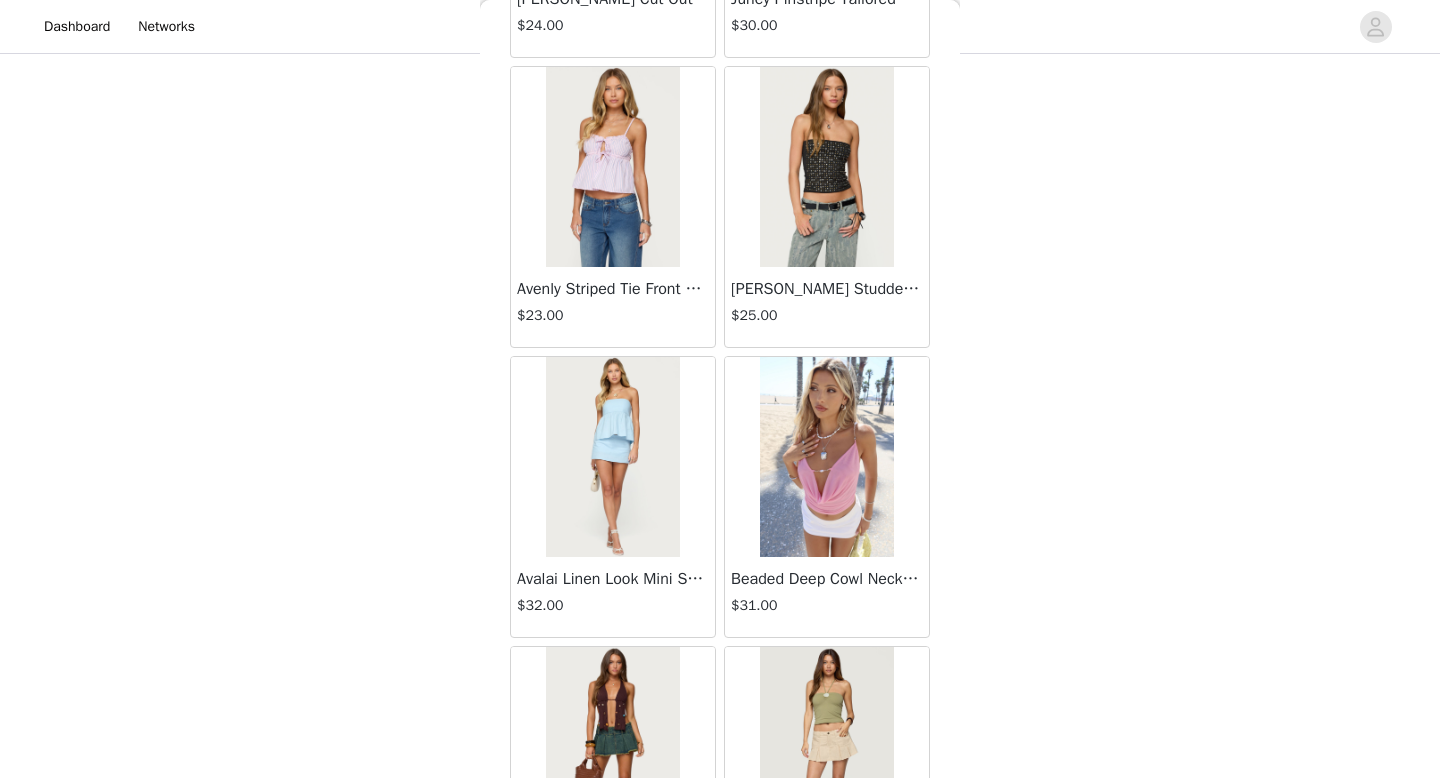 scroll, scrollTop: 2282, scrollLeft: 0, axis: vertical 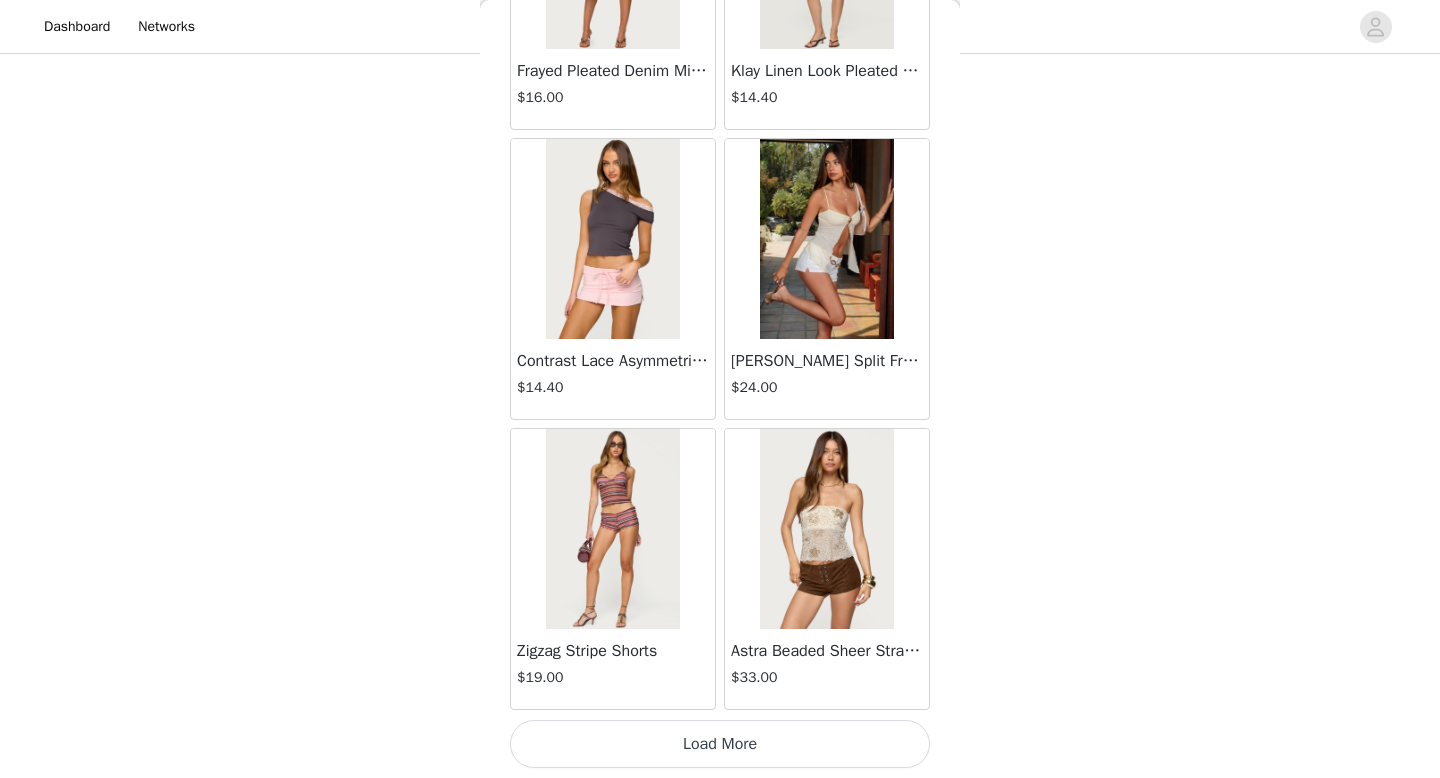 click on "Load More" at bounding box center [720, 744] 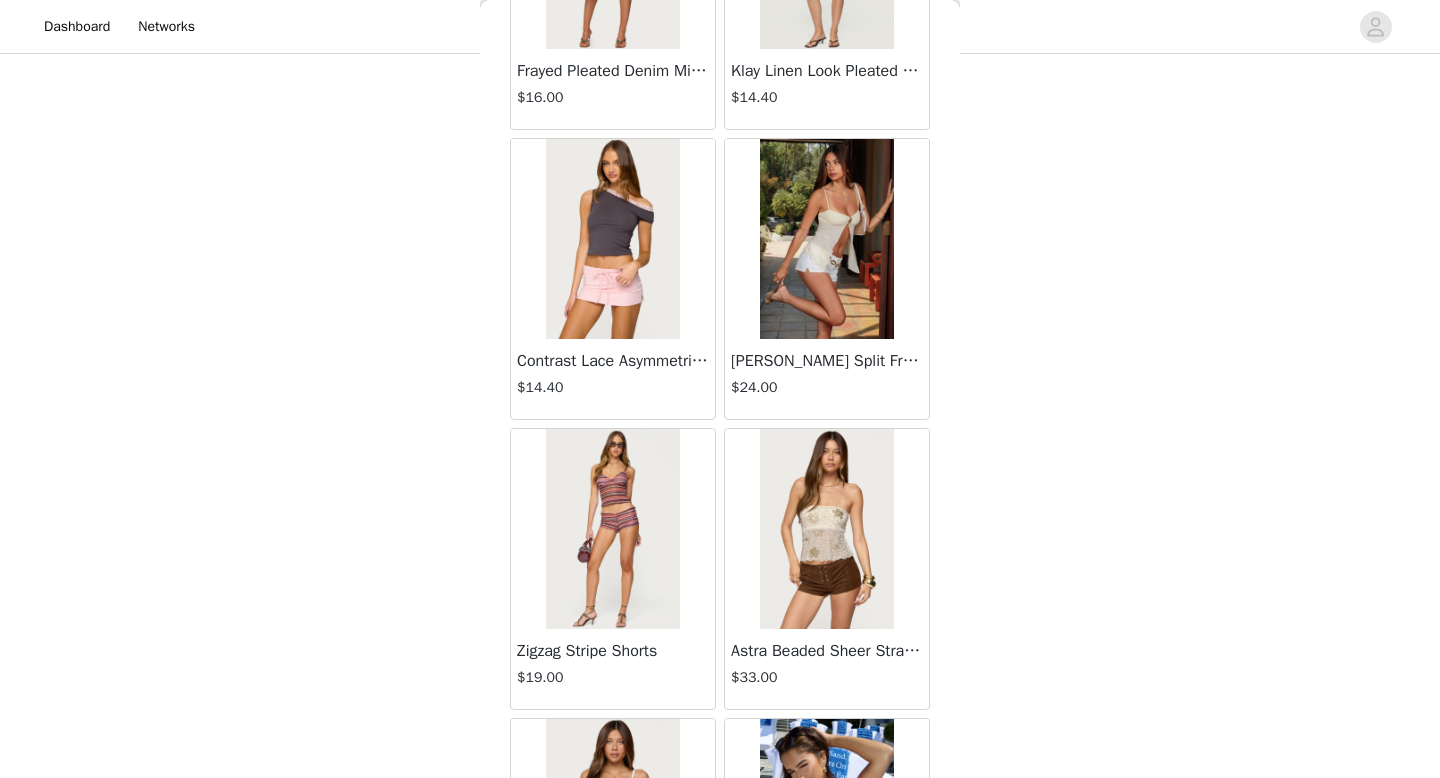scroll, scrollTop: 5182, scrollLeft: 0, axis: vertical 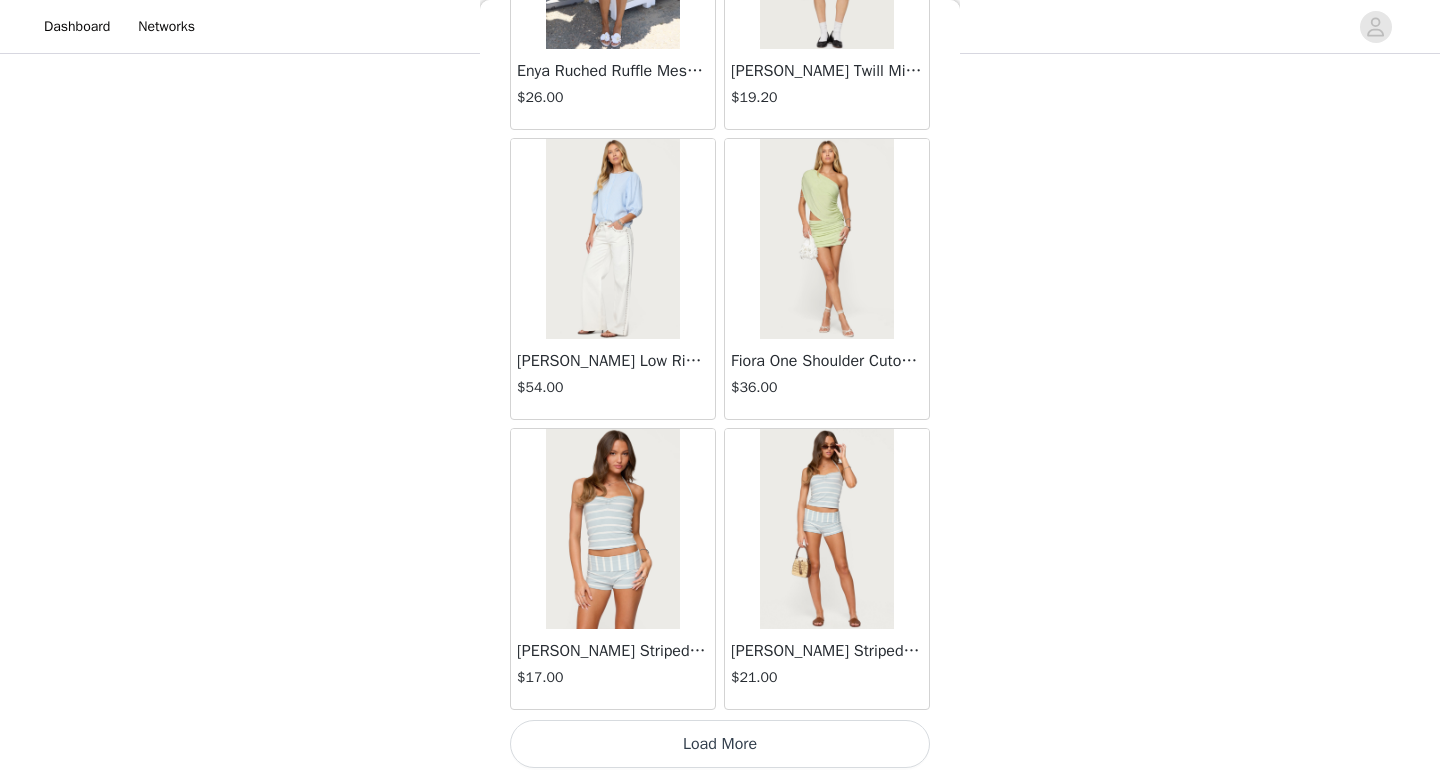 click on "Load More" at bounding box center [720, 744] 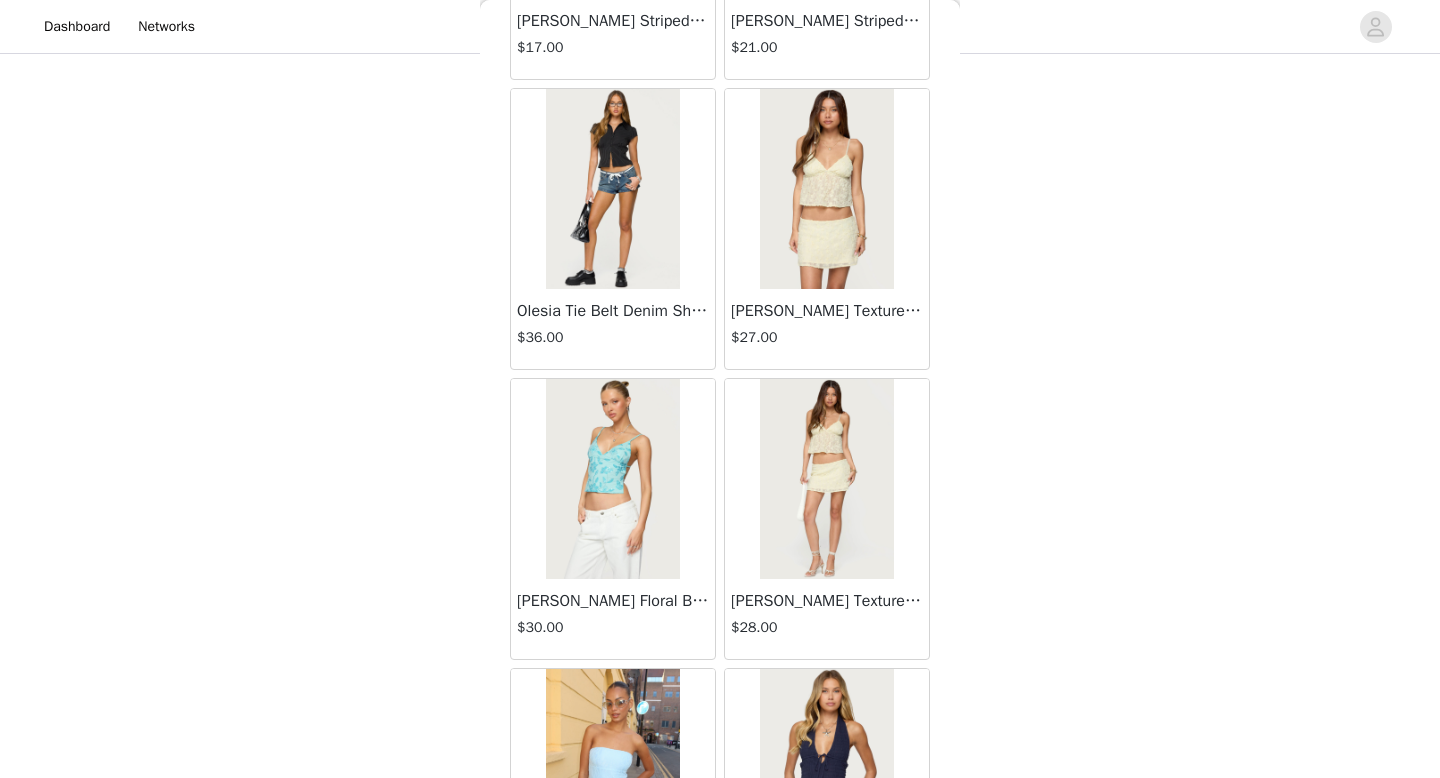 scroll, scrollTop: 8082, scrollLeft: 0, axis: vertical 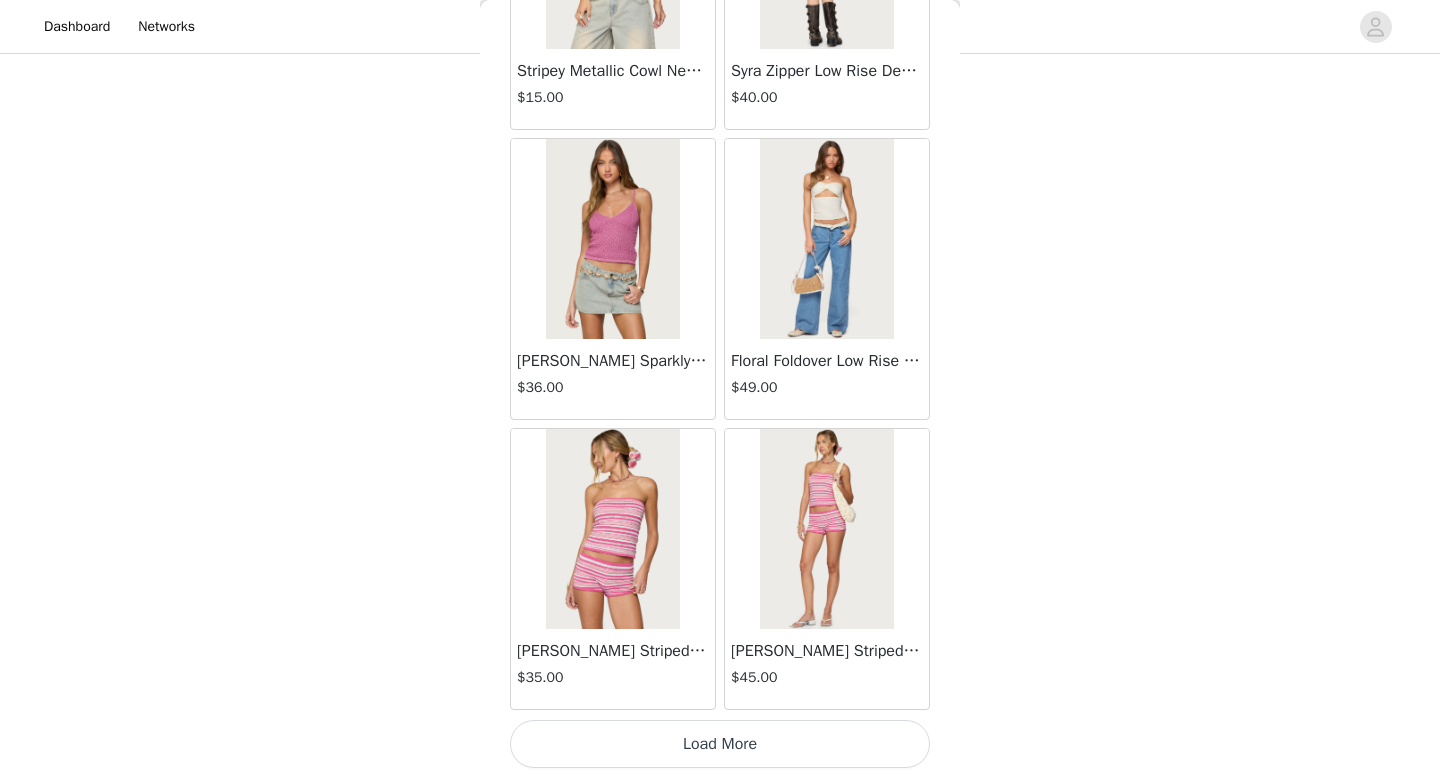 click on "Load More" at bounding box center [720, 744] 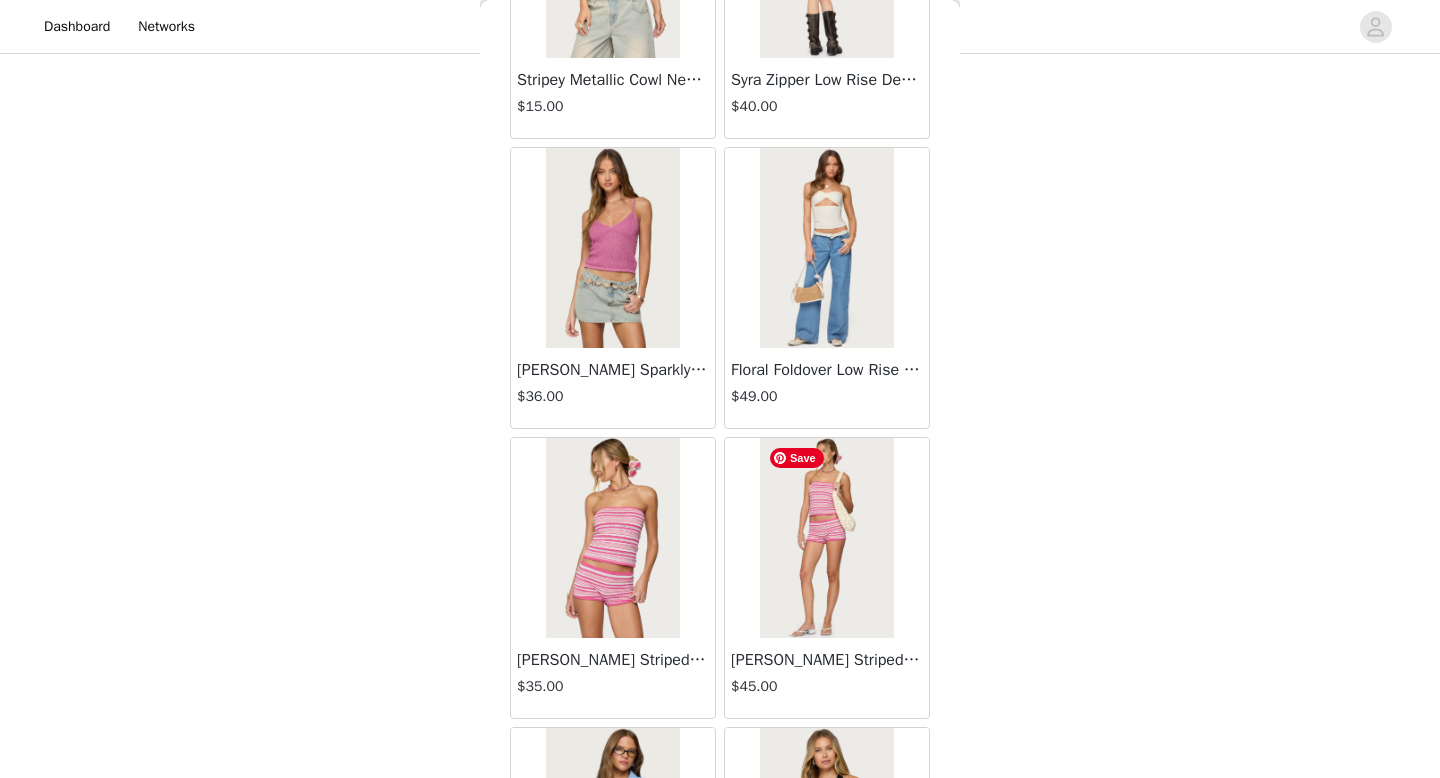 scroll, scrollTop: 8082, scrollLeft: 0, axis: vertical 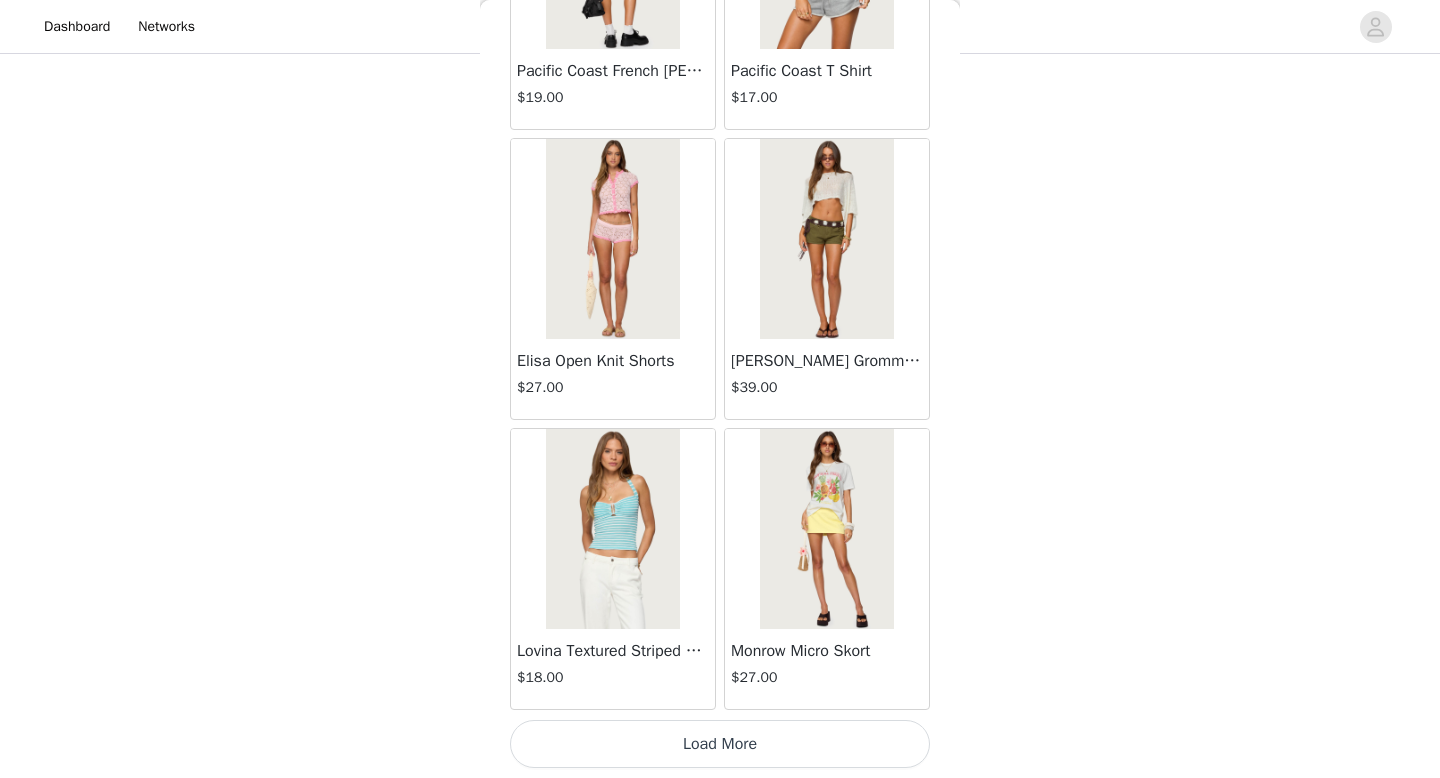 click on "Lovina Grommet Pleated Mini Skort   $25.20       Metallic & Sequin Textured Tank Top   $23.00       Nelley Backless Beaded Sequin Chiffon Top   $30.00       [PERSON_NAME] Asymmetric One Shoulder Crochet Top   $21.60       [PERSON_NAME] Plaid Micro Shorts   $25.00       [PERSON_NAME] Floral Texured Sheer Halter Top   $23.00       Maree Bead V Neck Top   $19.00       Maree Bead Cut Out Mini Skirt   $17.00       [PERSON_NAME] Cut Out Halter Top   $24.00       Juney Pinstripe Tailored Button Up Shirt   $30.00       Avenly Striped Tie Front Babydoll Top   $23.00       [PERSON_NAME] Studded Grommet Tube Top   $25.00       Avalai Linen Look Mini Skort   $32.00       Beaded Deep Cowl Neck Backless Top   $31.00       Frayed Pleated Denim Mini Skort   $16.00       Klay Linen Look Pleated Mini Skort   $14.40       Contrast Lace Asymmetric Off Shoulder Top   $14.40       [PERSON_NAME] Split Front Sheer Mesh Top   $24.00       Zigzag Stripe Shorts   $19.00       Astra Beaded Sheer Strapless Top   $33.00       Beaded Floral Embroidered Tank Top   $32.00" at bounding box center (720, -5054) 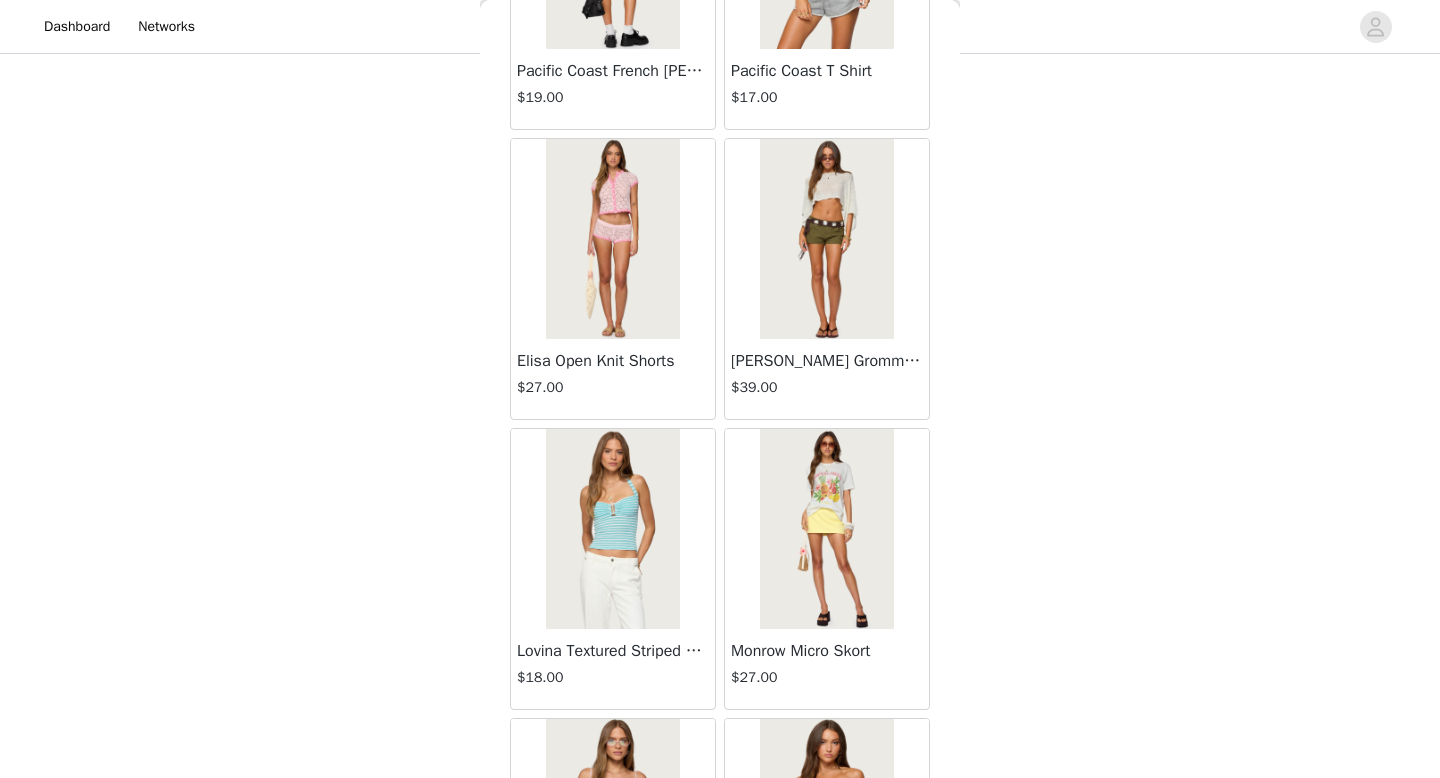 scroll, scrollTop: 13882, scrollLeft: 0, axis: vertical 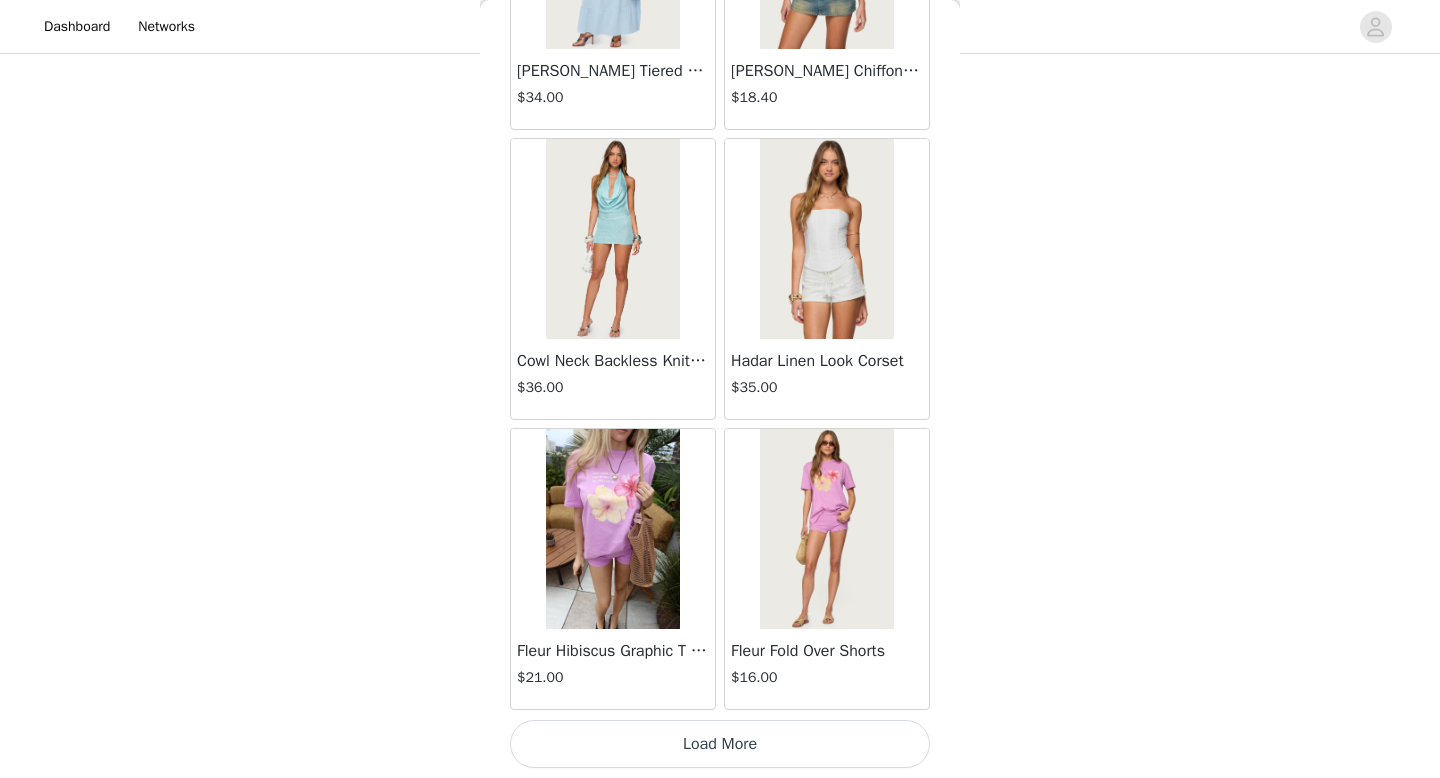 click on "Load More" at bounding box center (720, 744) 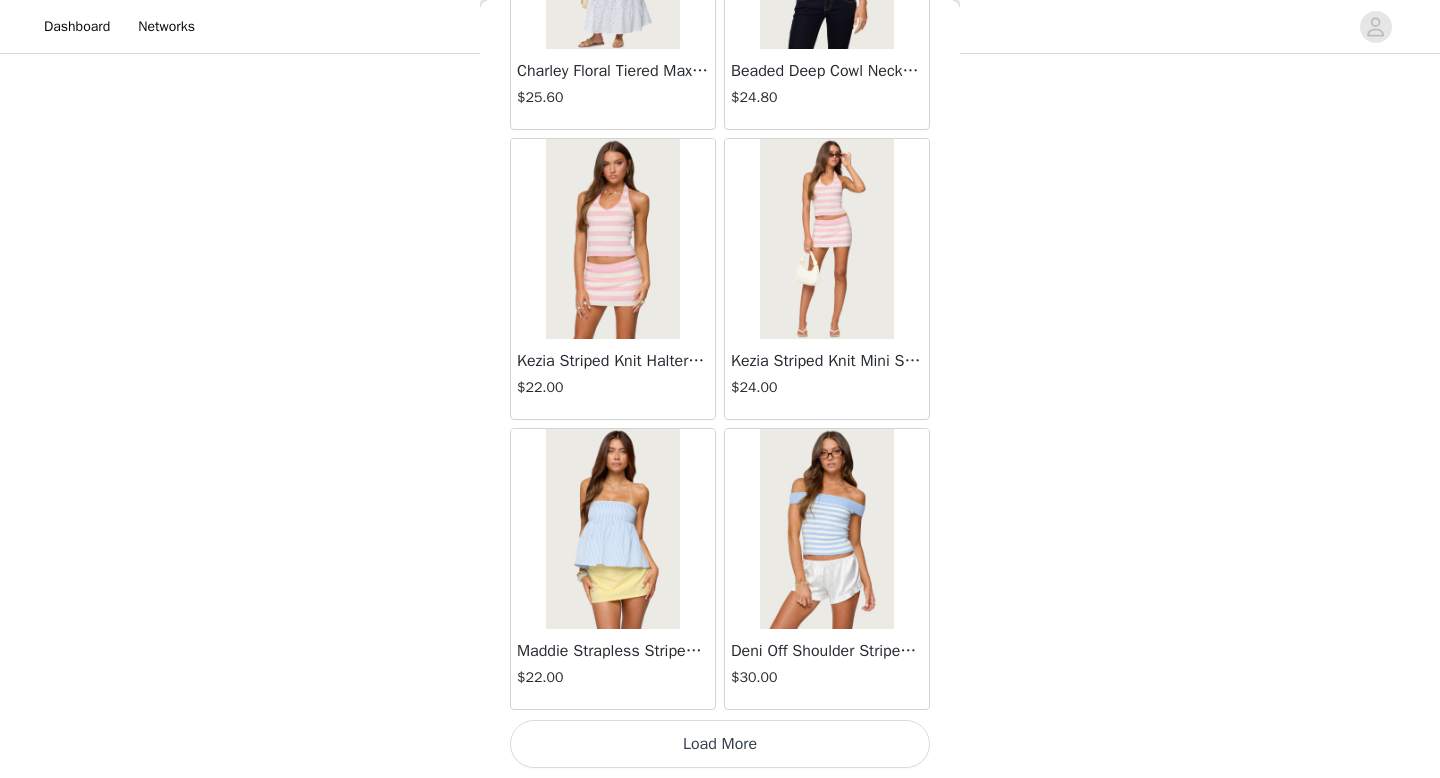 click on "Load More" at bounding box center [720, 744] 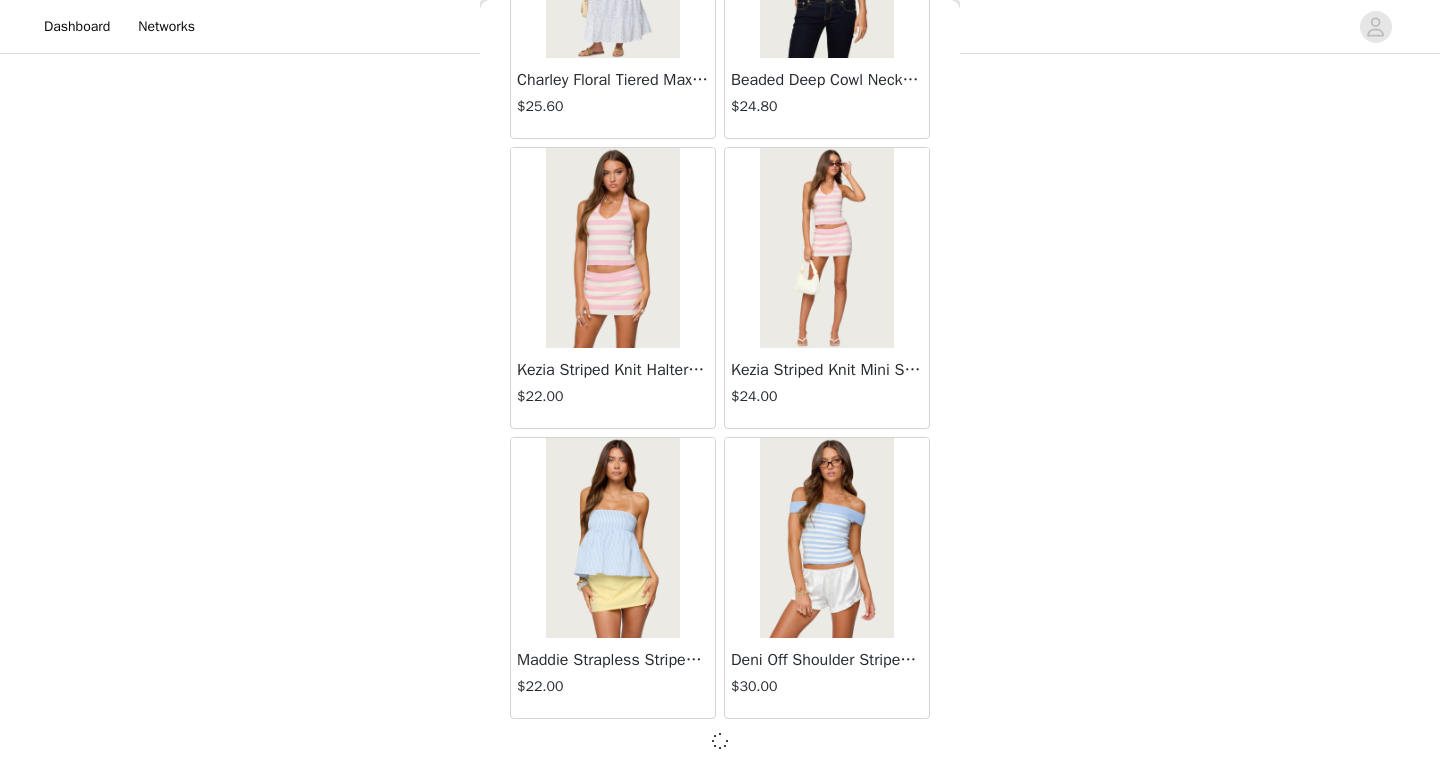 scroll, scrollTop: 16773, scrollLeft: 0, axis: vertical 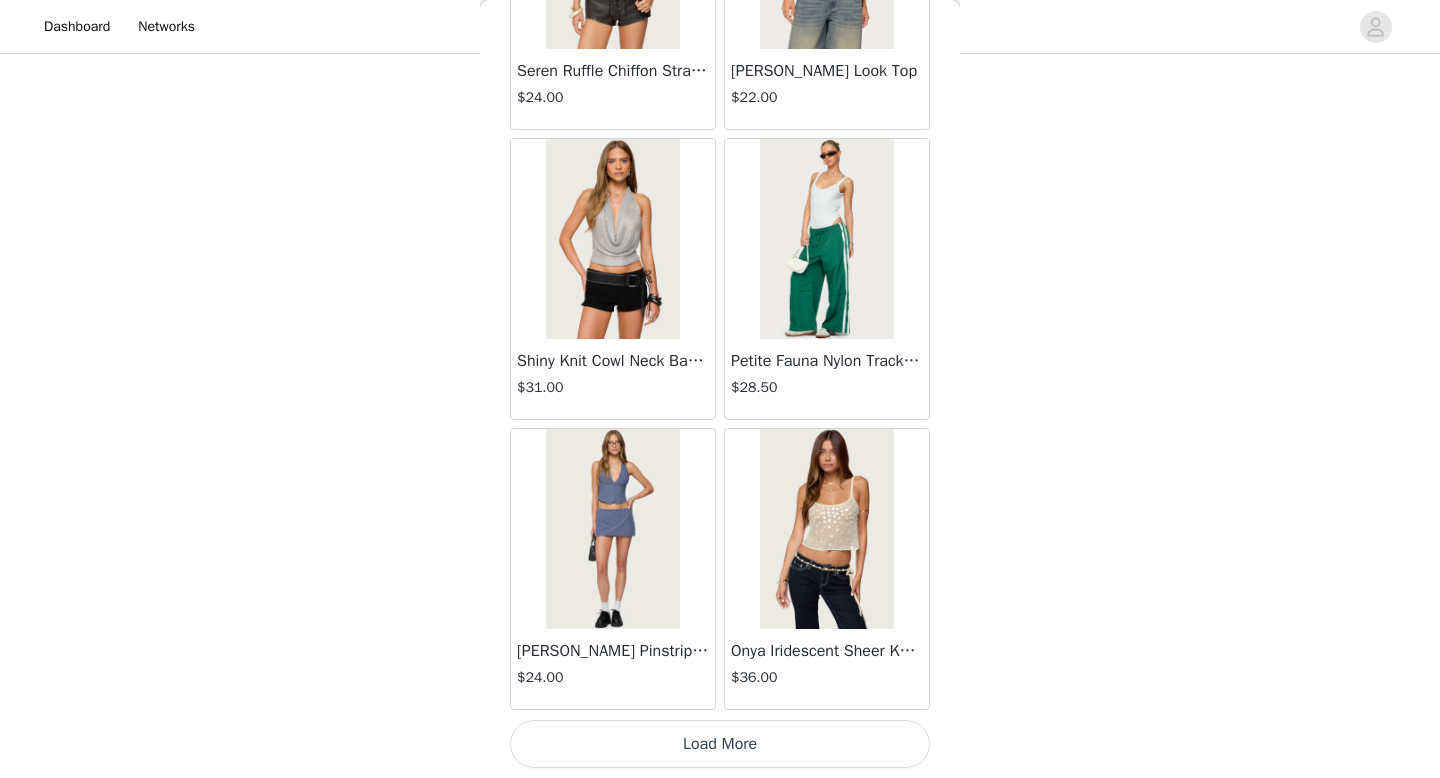 click on "Load More" at bounding box center (720, 744) 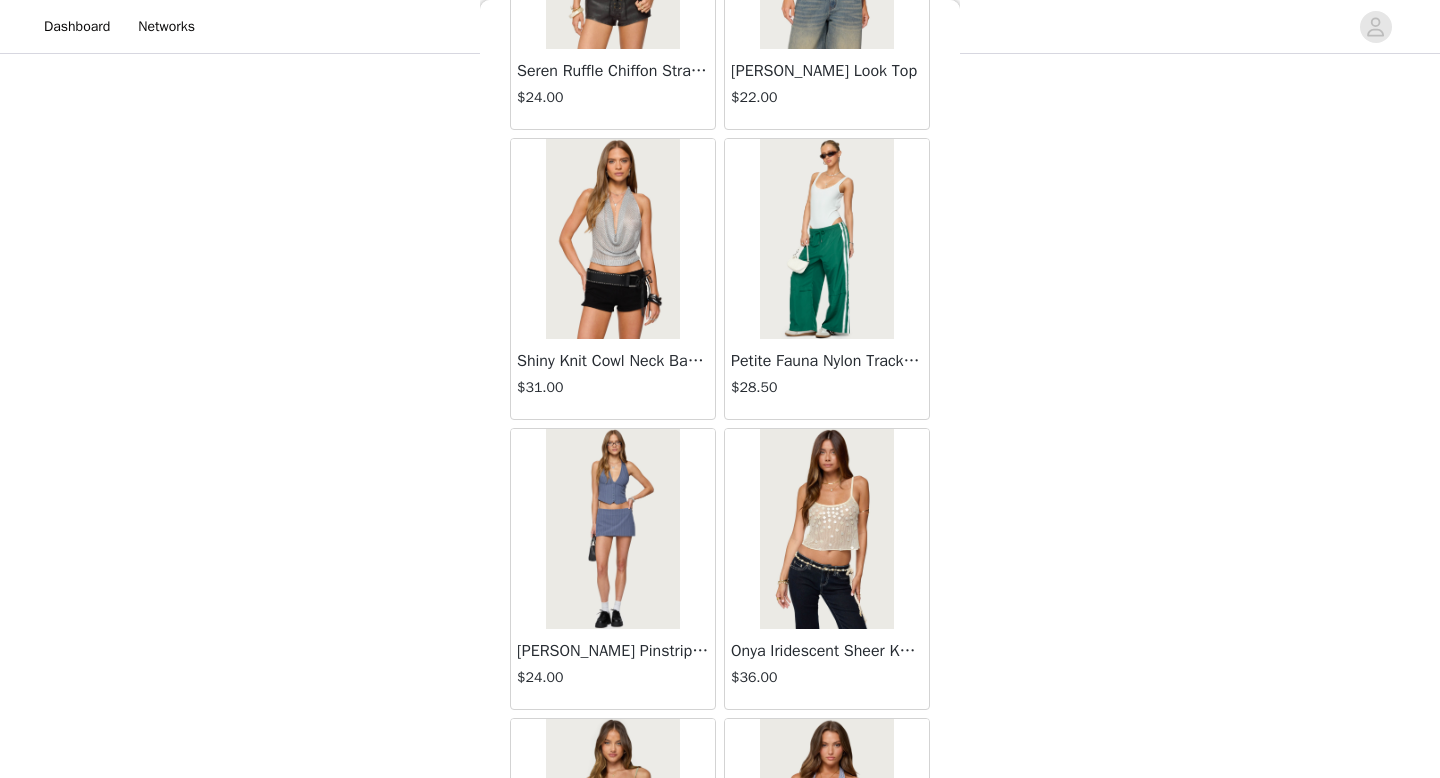 scroll, scrollTop: 22582, scrollLeft: 0, axis: vertical 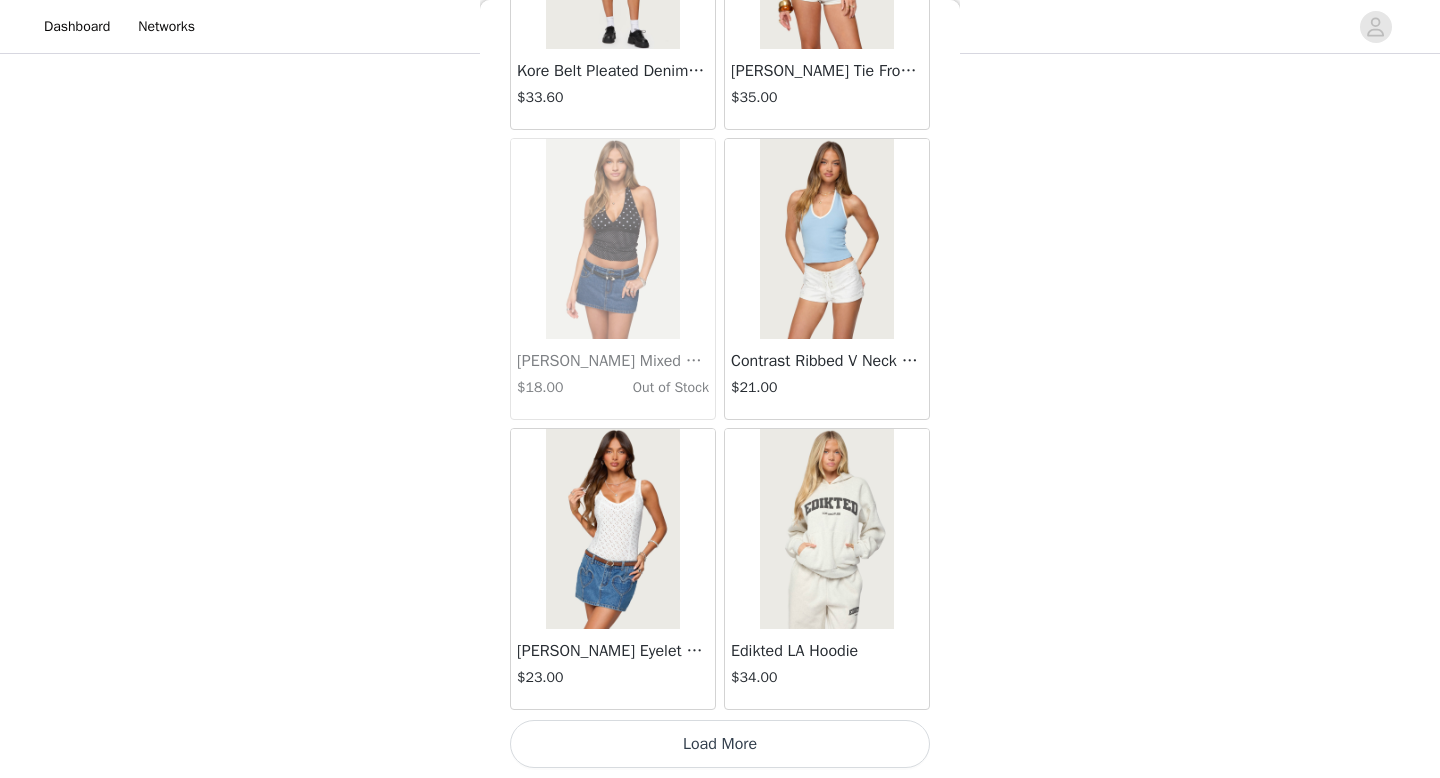 click on "Load More" at bounding box center (720, 744) 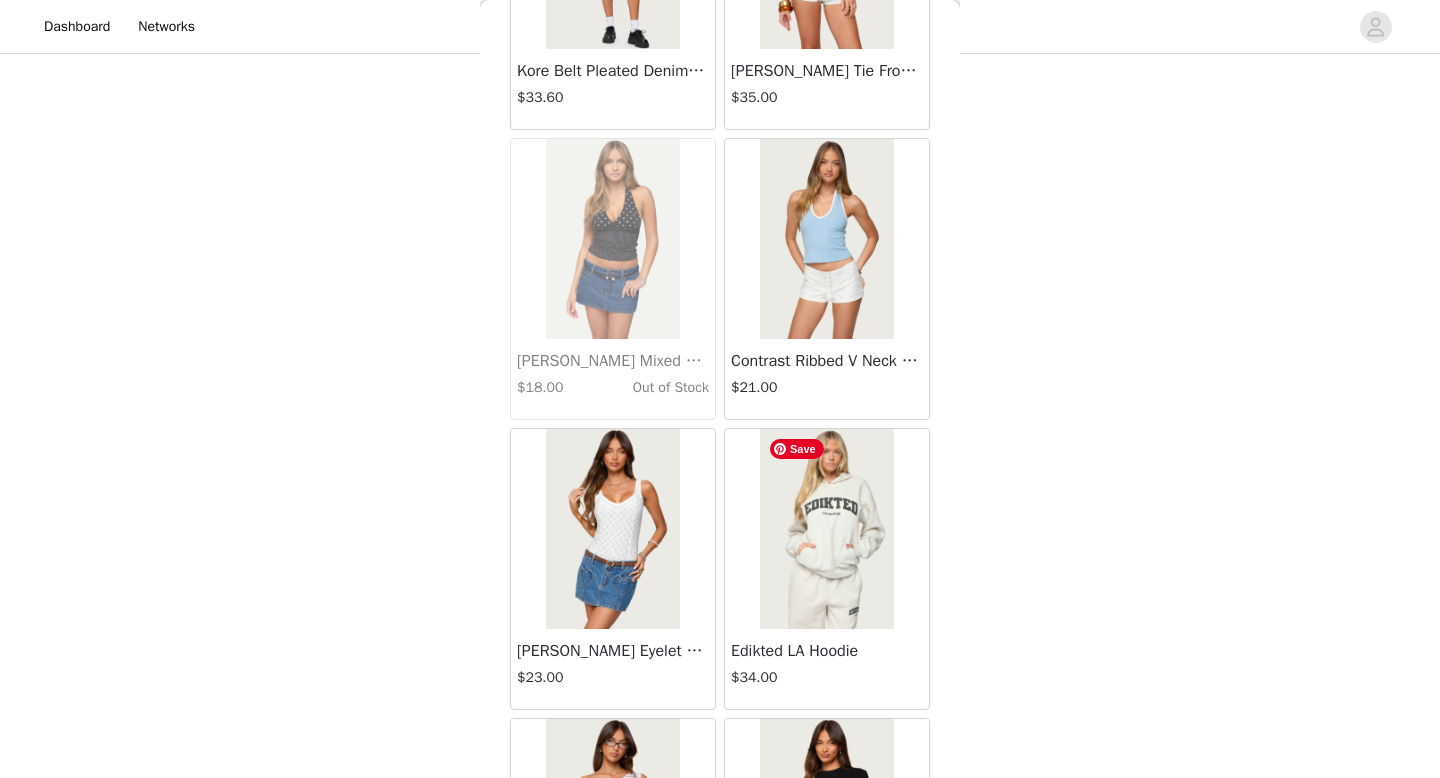 scroll, scrollTop: 25482, scrollLeft: 0, axis: vertical 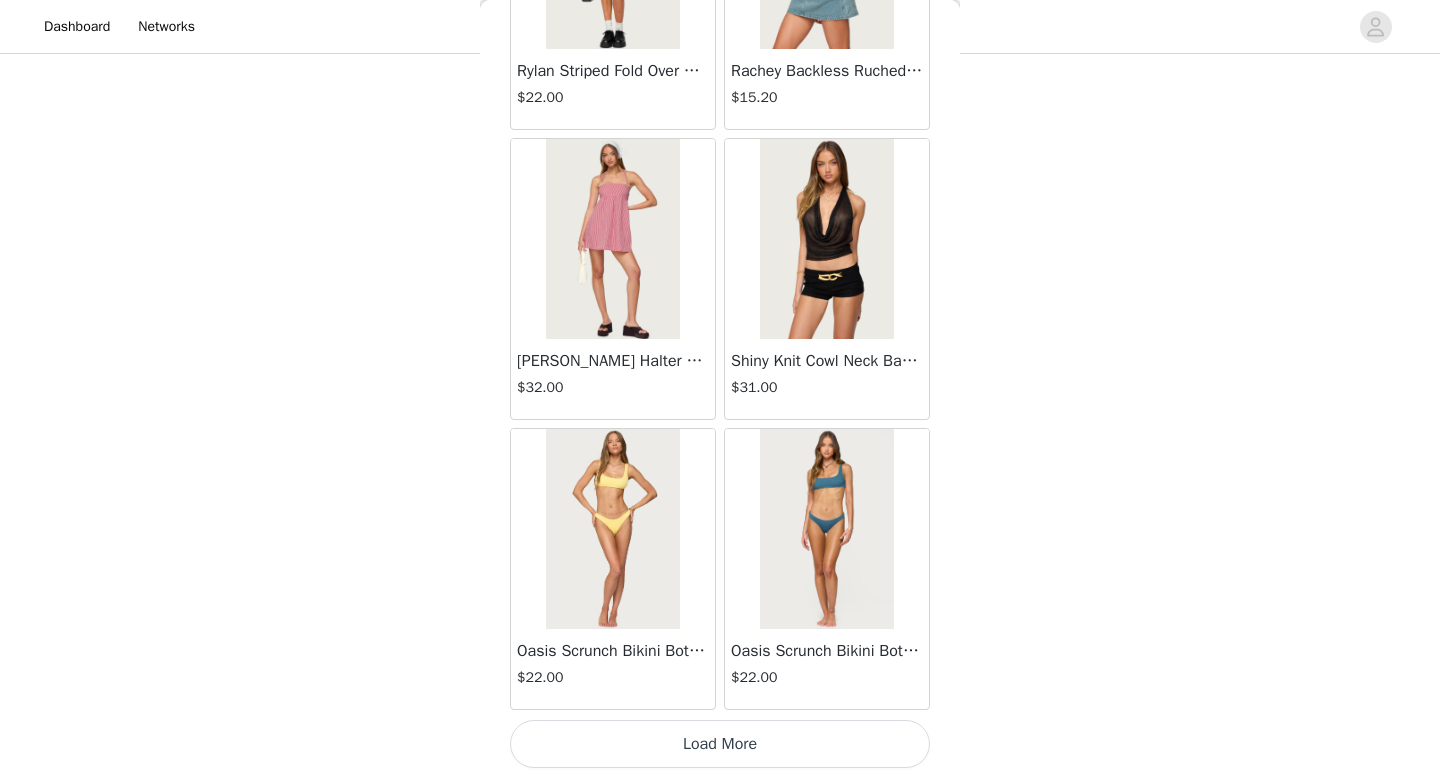 click on "Load More" at bounding box center [720, 744] 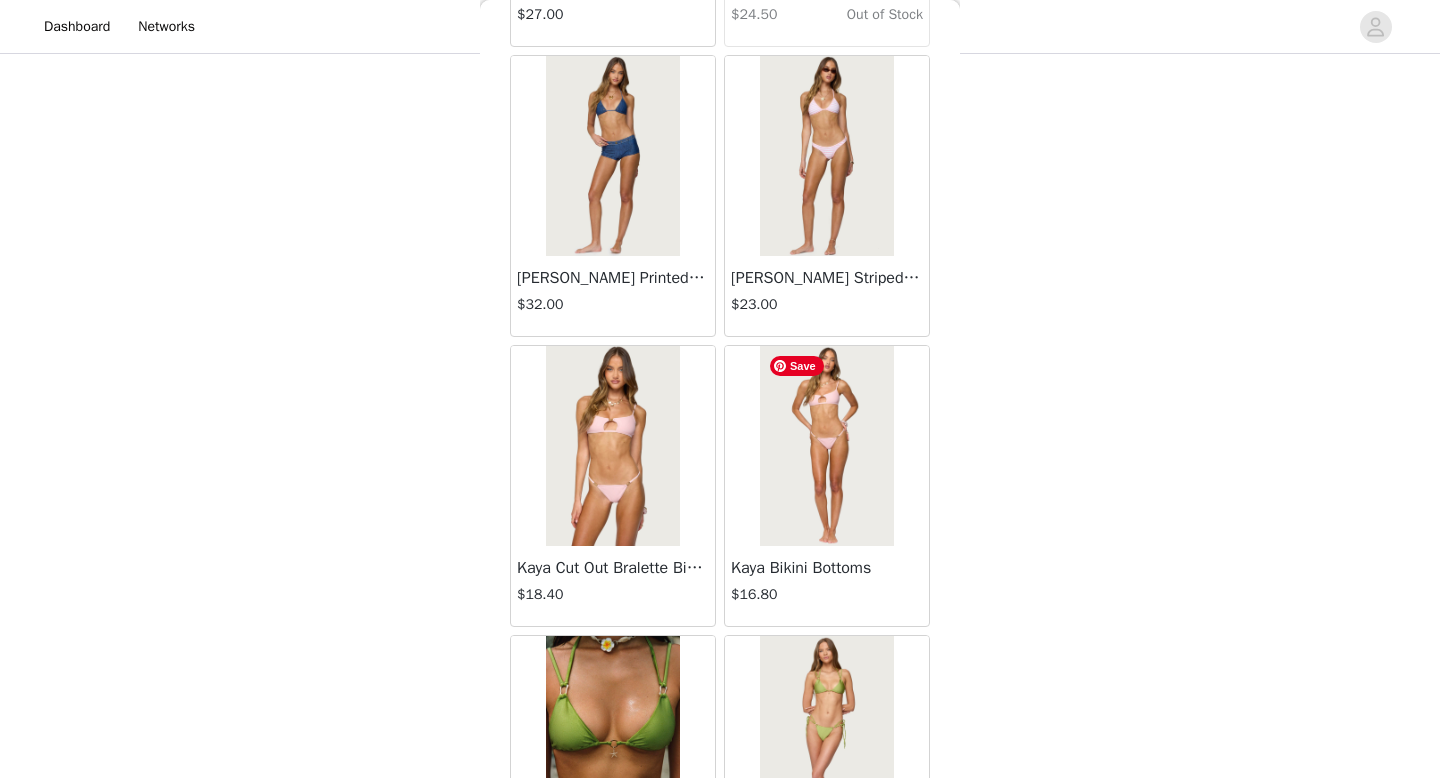 scroll, scrollTop: 28382, scrollLeft: 0, axis: vertical 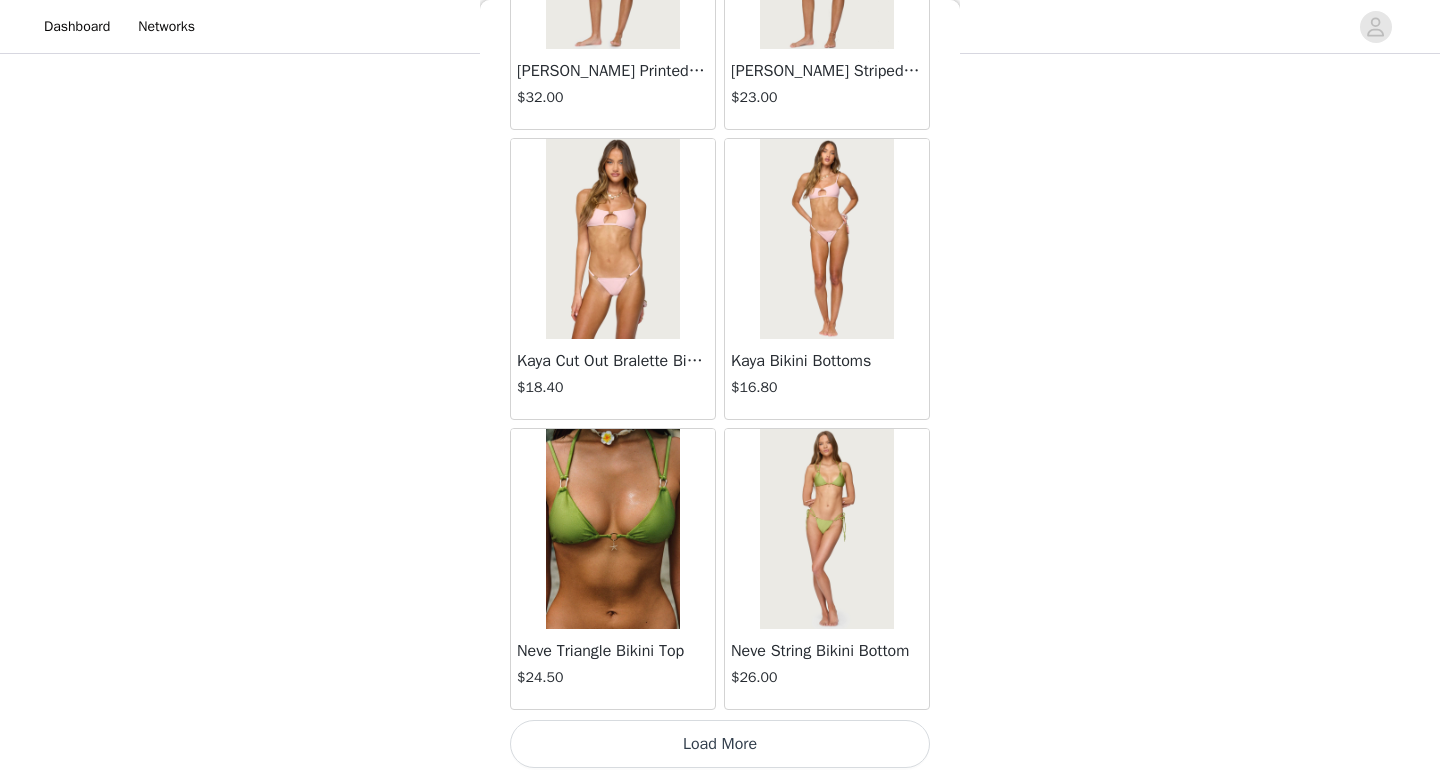 click on "Load More" at bounding box center (720, 744) 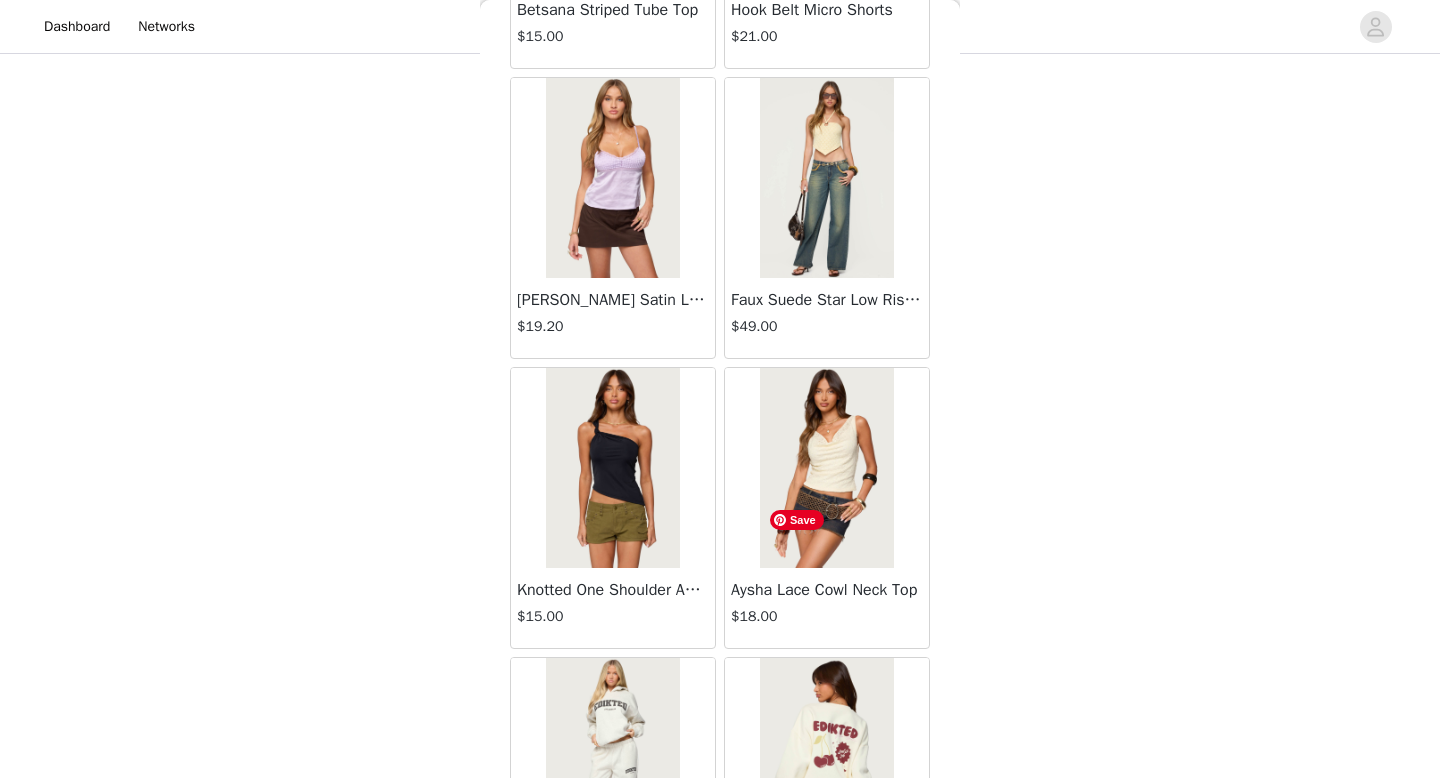 scroll, scrollTop: 31282, scrollLeft: 0, axis: vertical 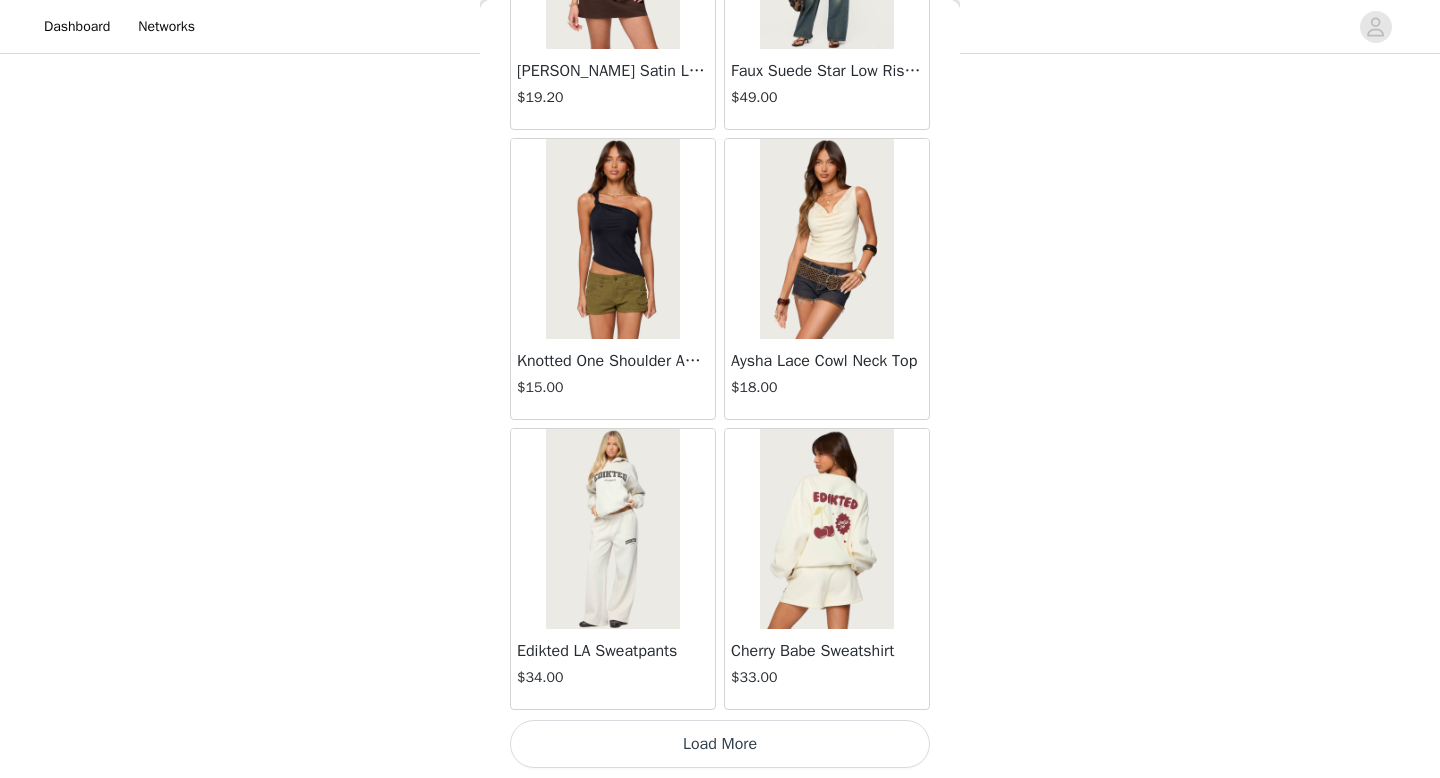 click on "Load More" at bounding box center [720, 744] 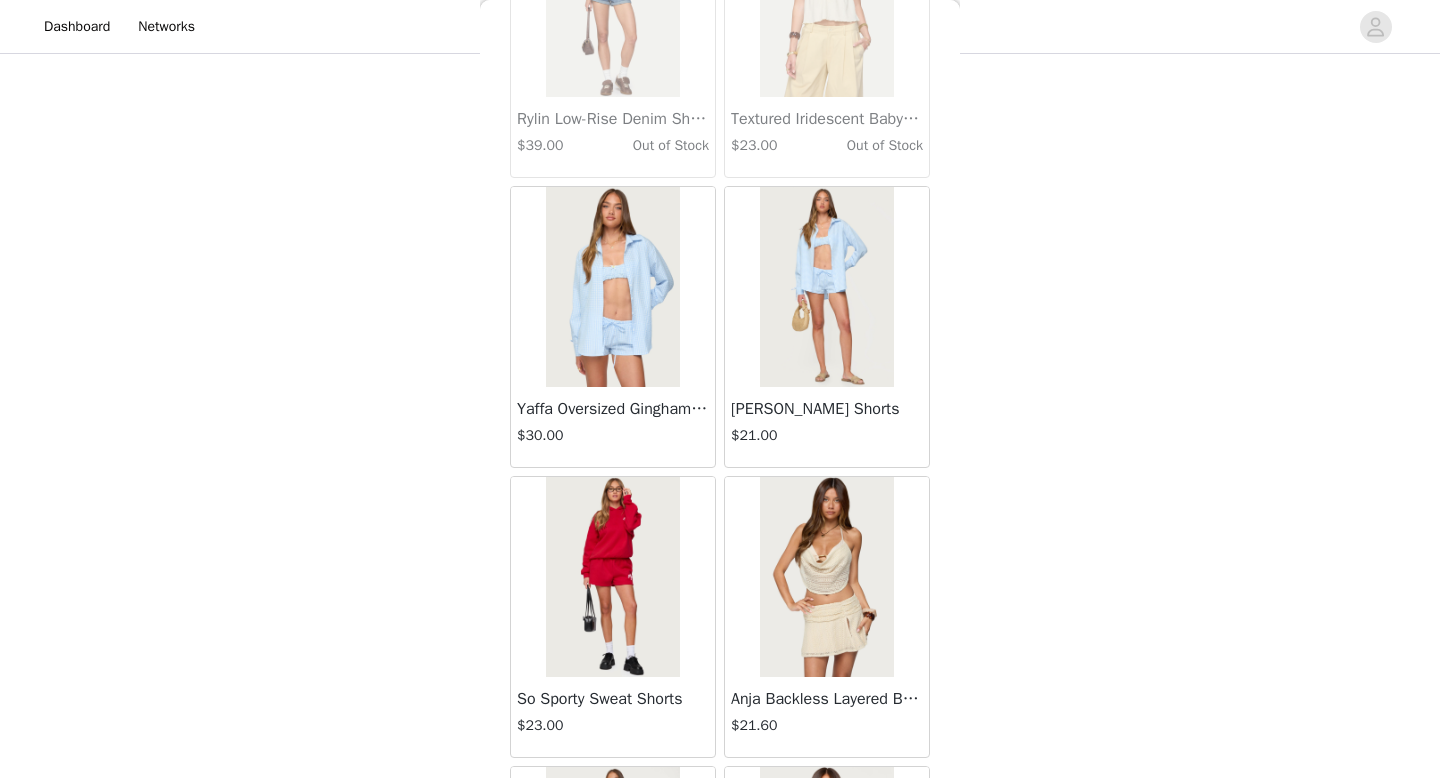 scroll, scrollTop: 34182, scrollLeft: 0, axis: vertical 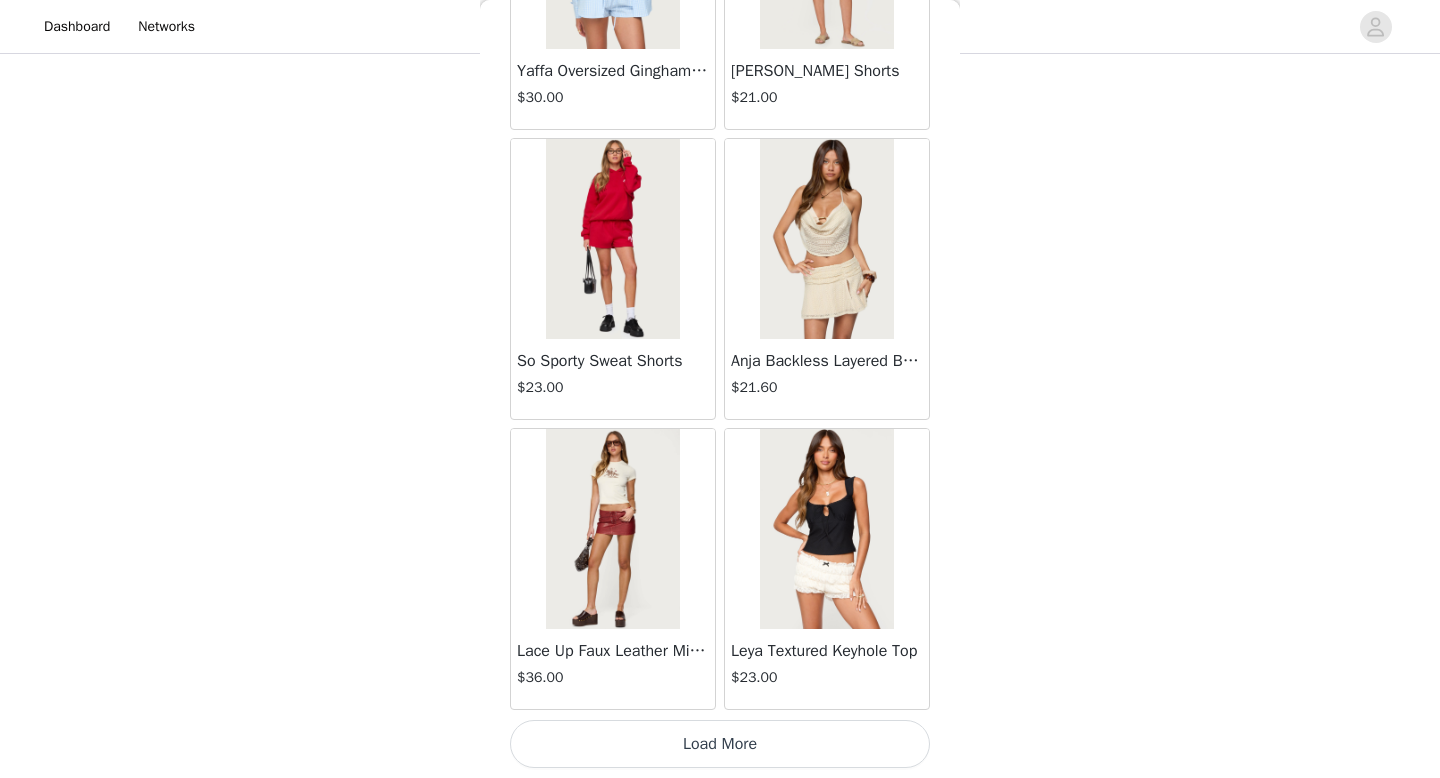 click on "Load More" at bounding box center [720, 744] 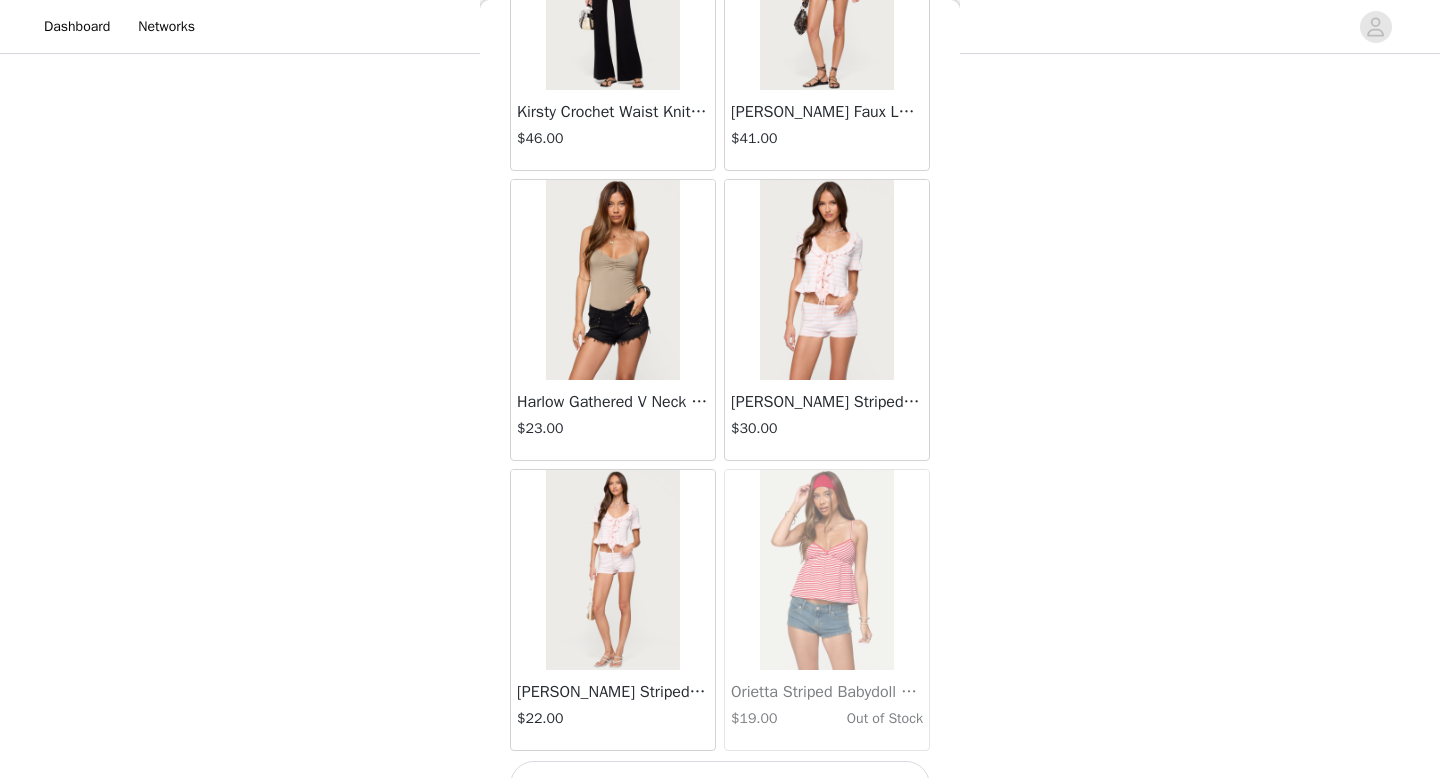 scroll, scrollTop: 37082, scrollLeft: 0, axis: vertical 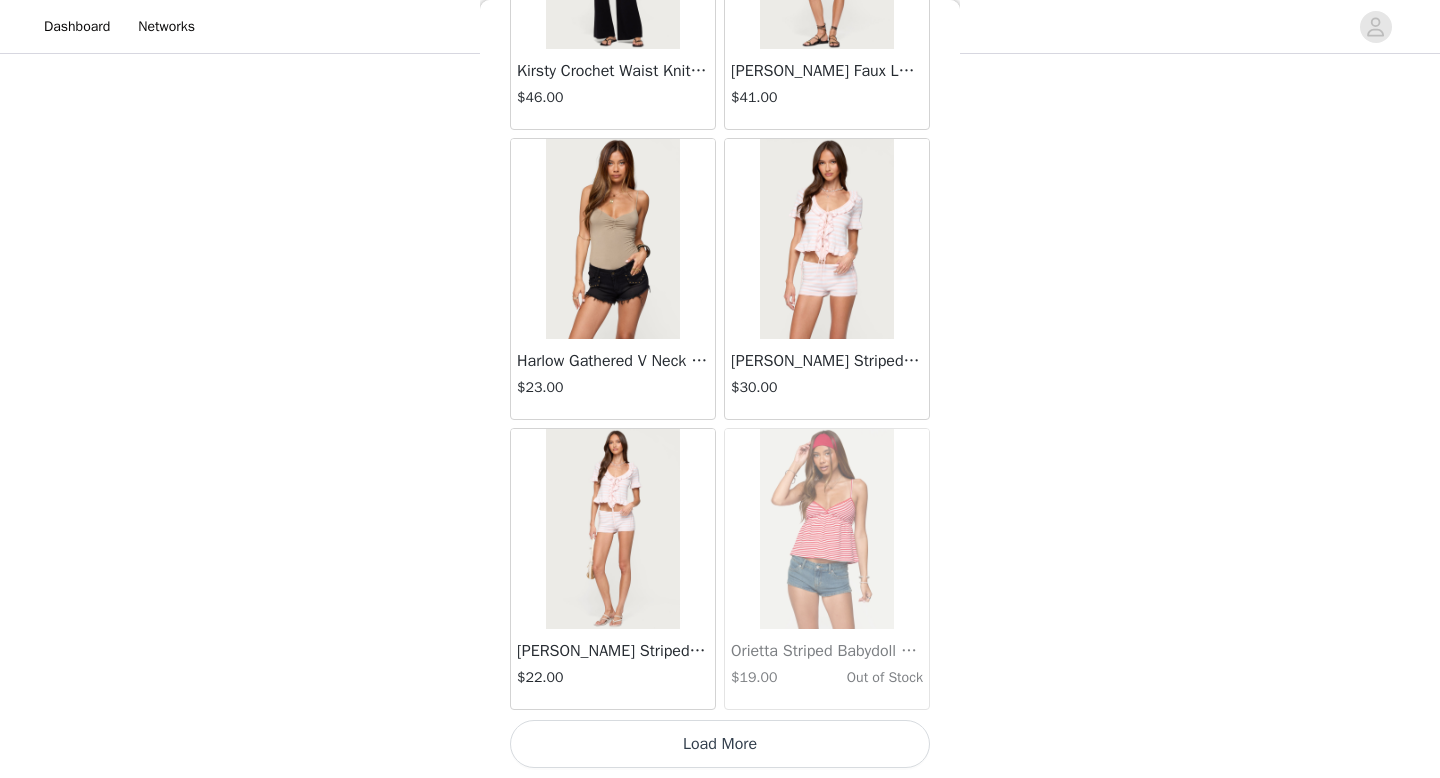 click on "Load More" at bounding box center (720, 744) 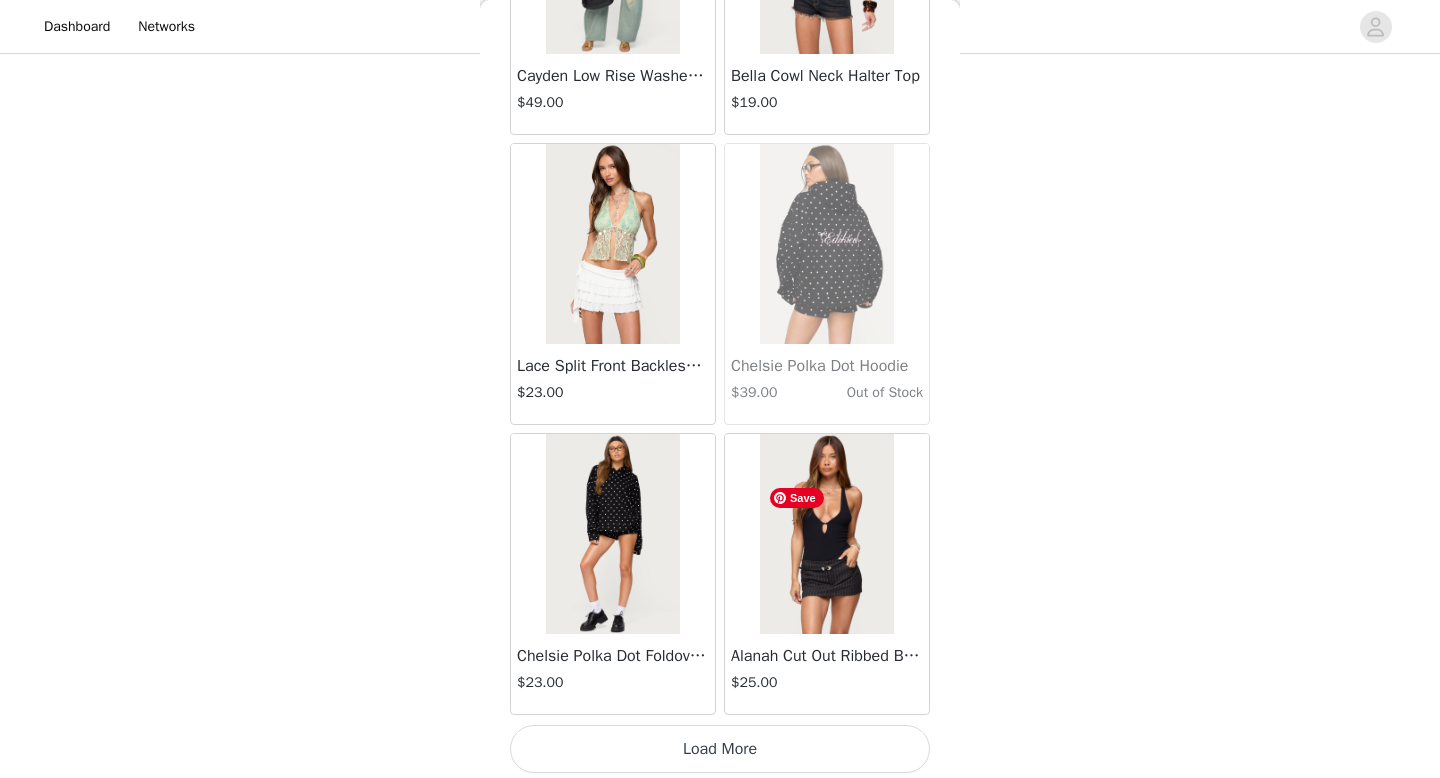 scroll, scrollTop: 39982, scrollLeft: 0, axis: vertical 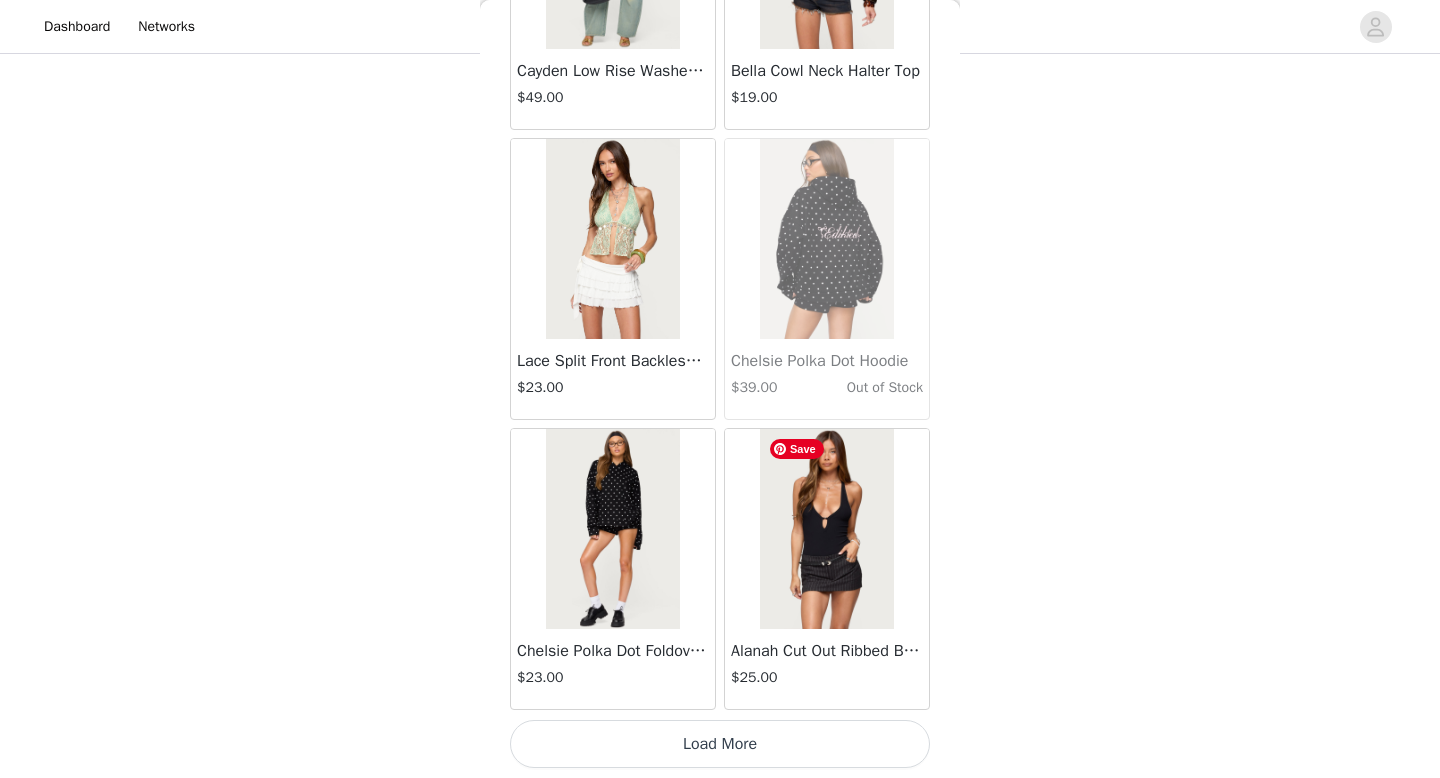 click at bounding box center (826, 529) 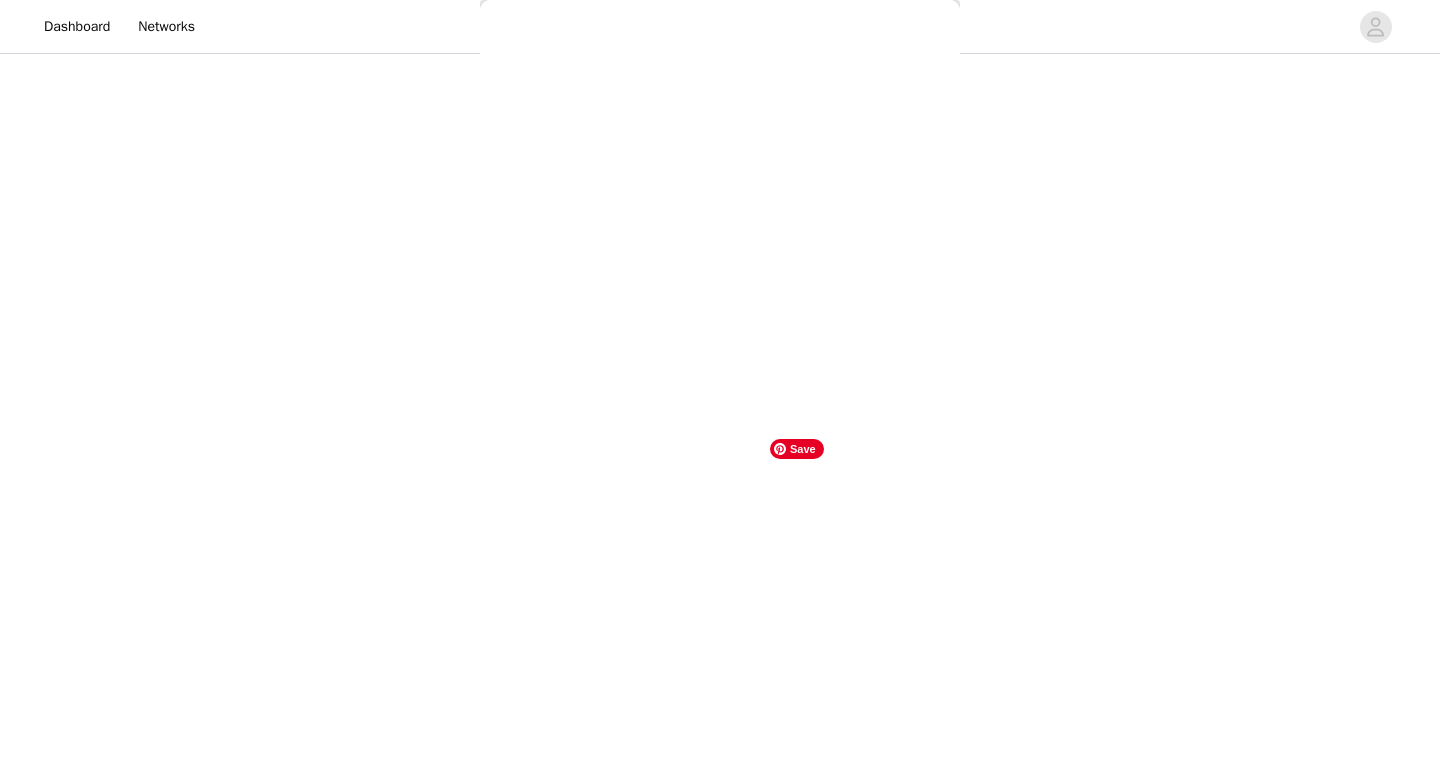 scroll, scrollTop: 174, scrollLeft: 0, axis: vertical 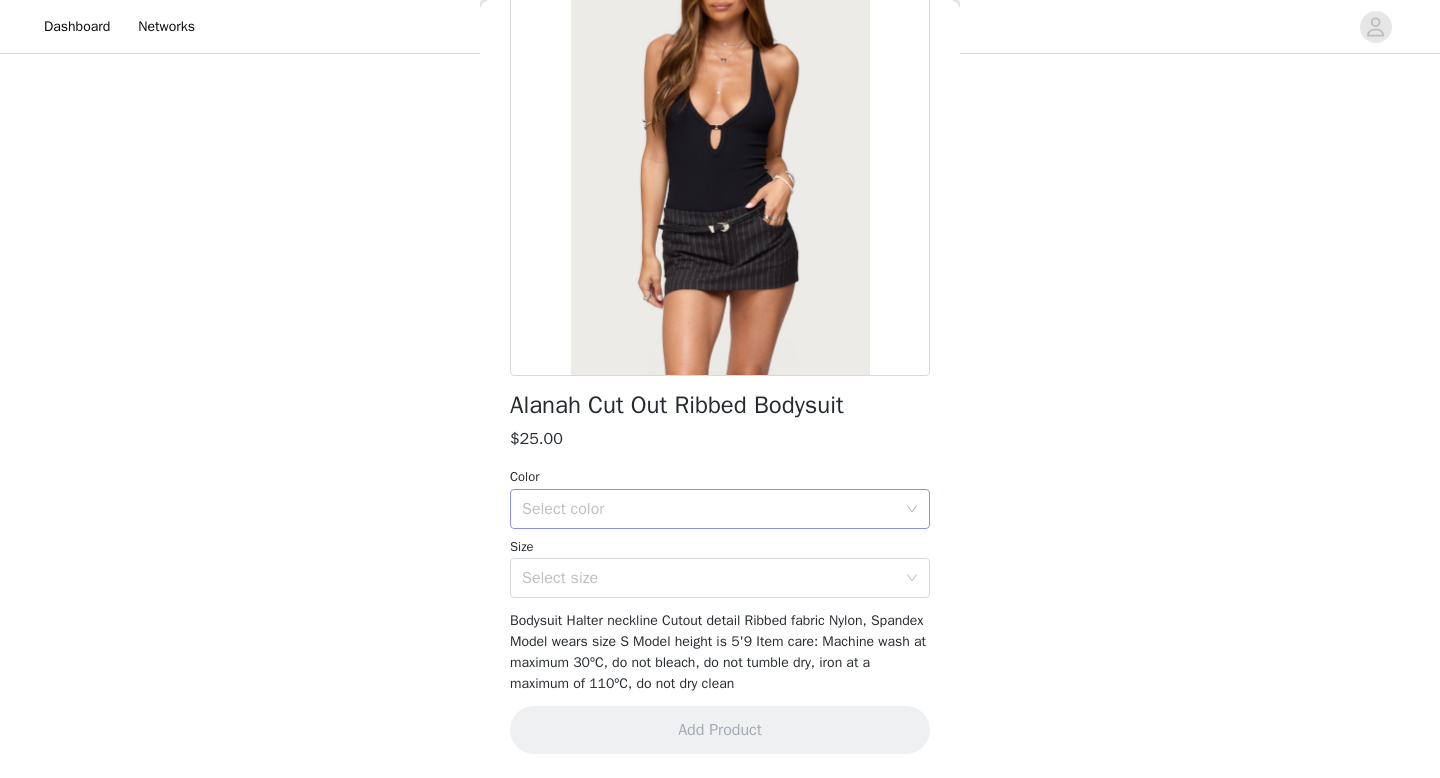 click on "Select color" at bounding box center [709, 509] 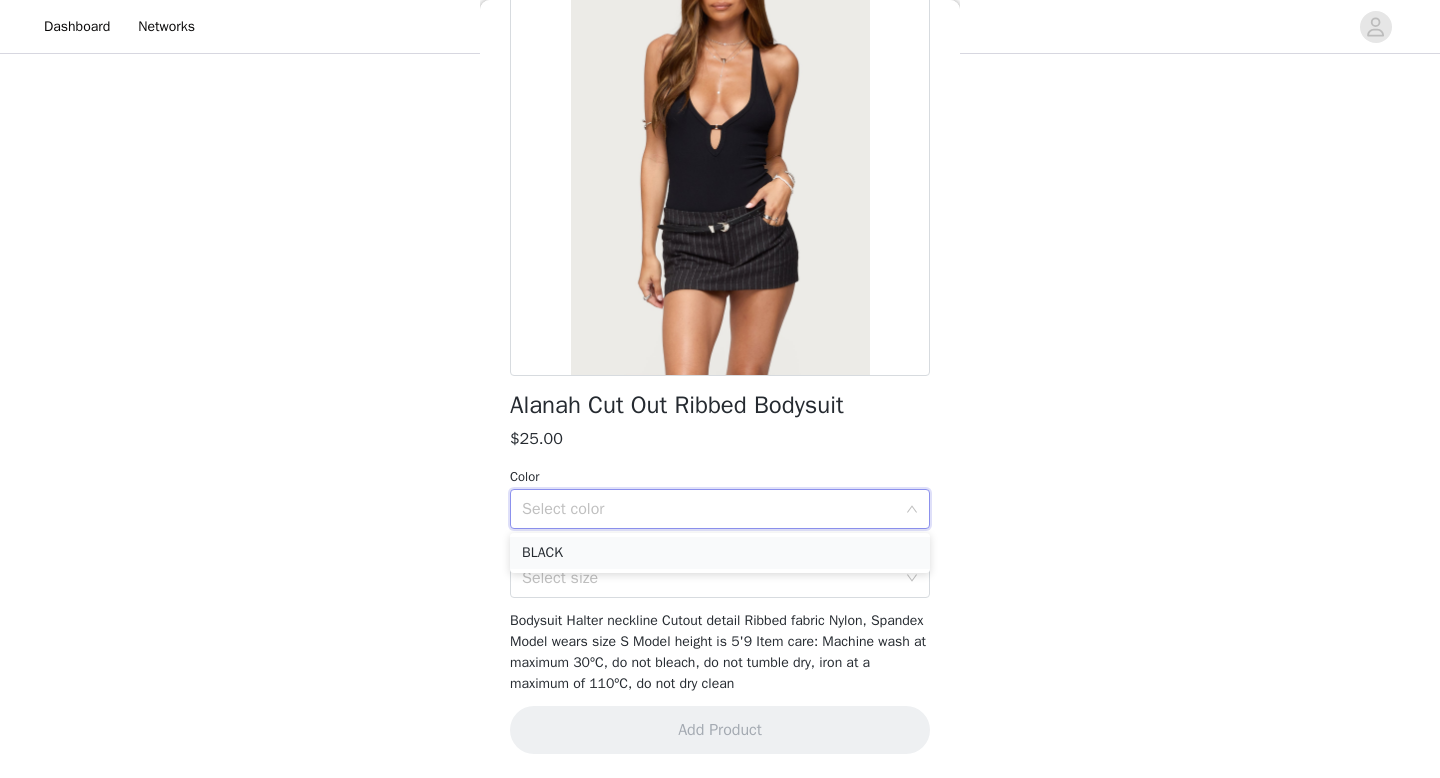 click on "BLACK" at bounding box center (720, 553) 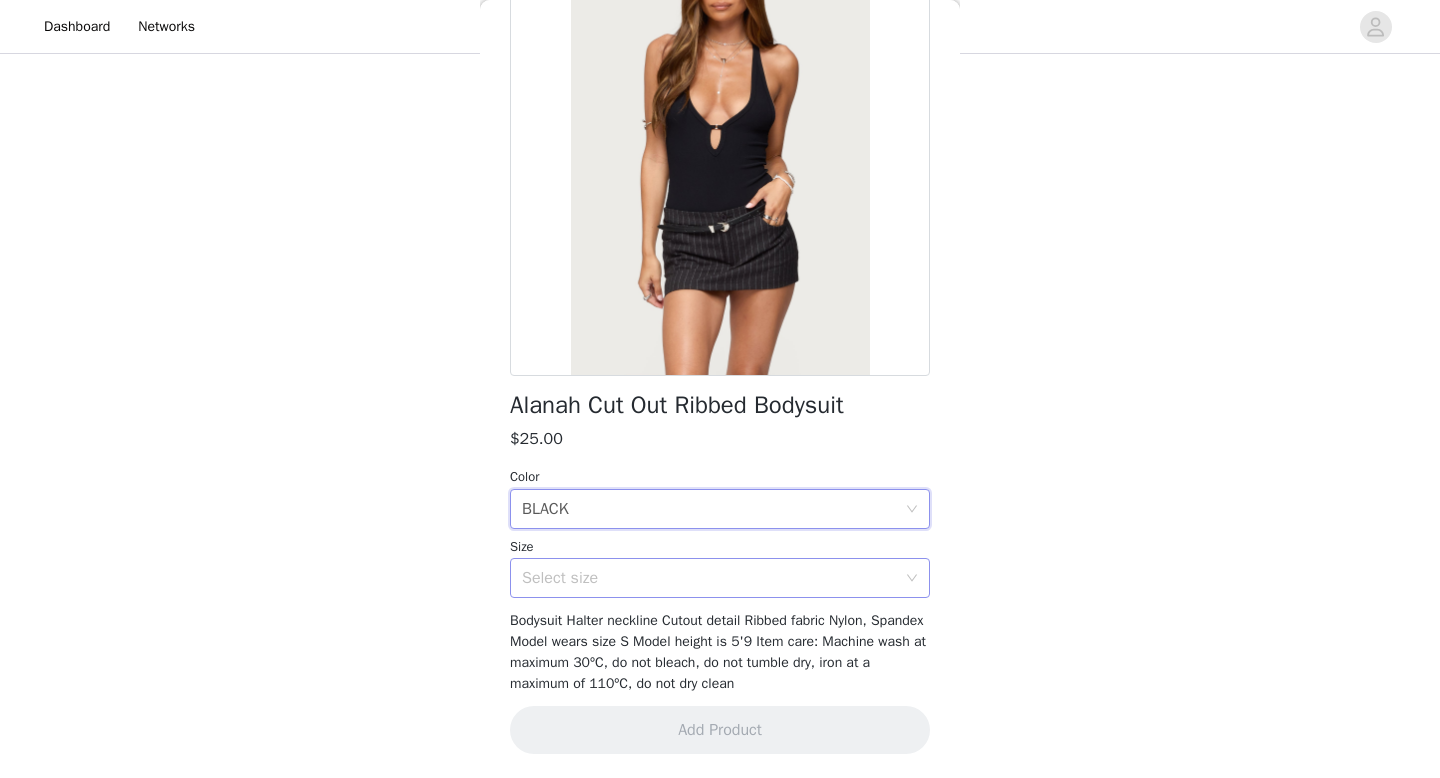 click on "Select size" at bounding box center [709, 578] 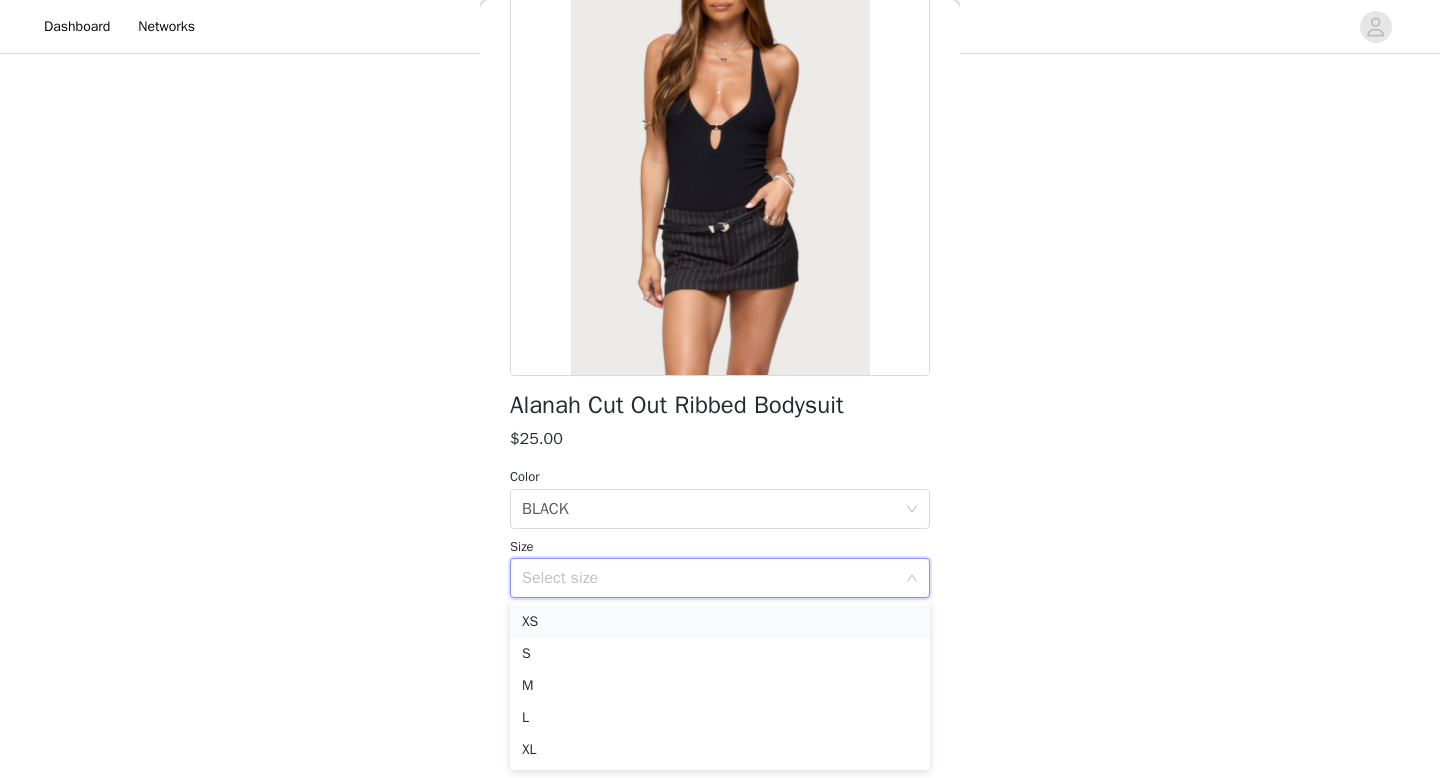 click on "XS" at bounding box center (720, 622) 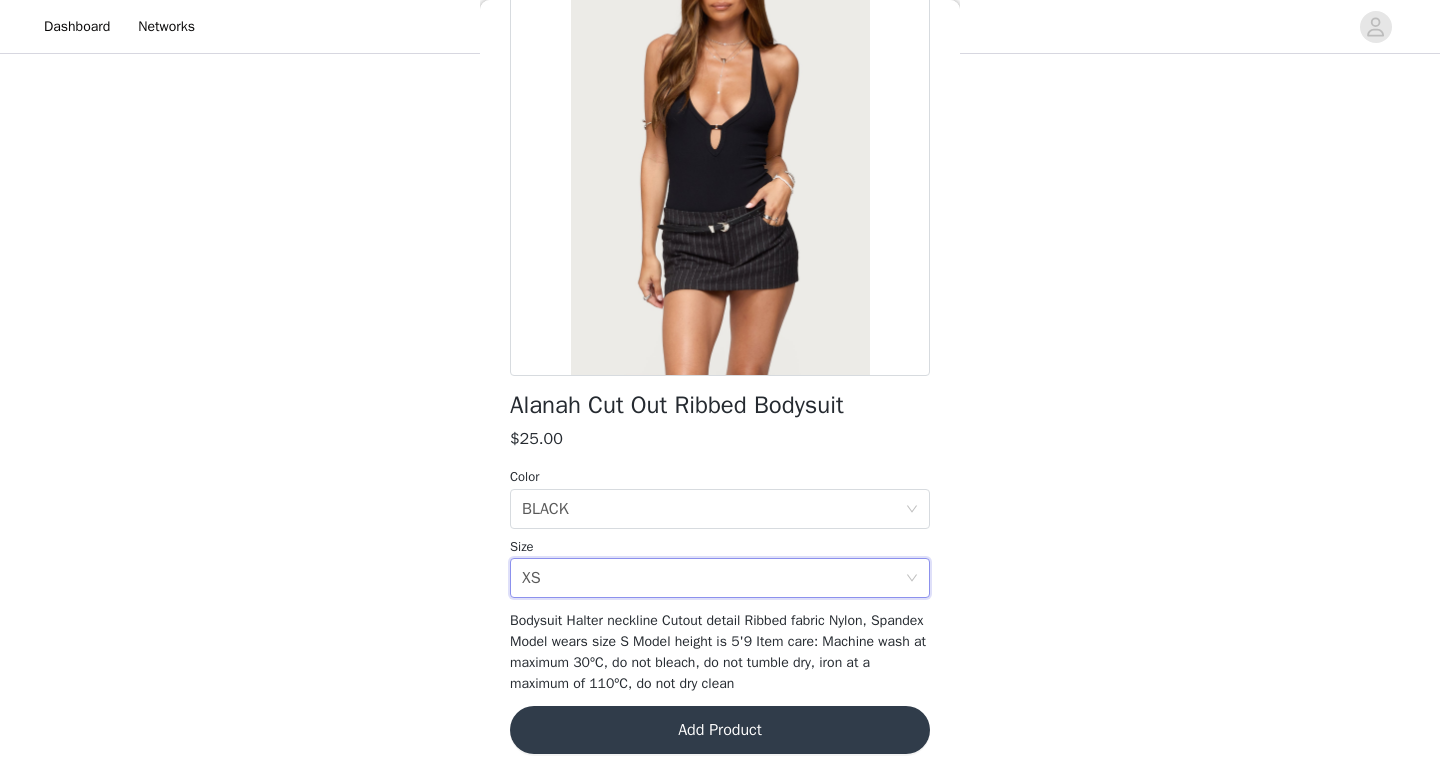 click on "Add Product" at bounding box center [720, 730] 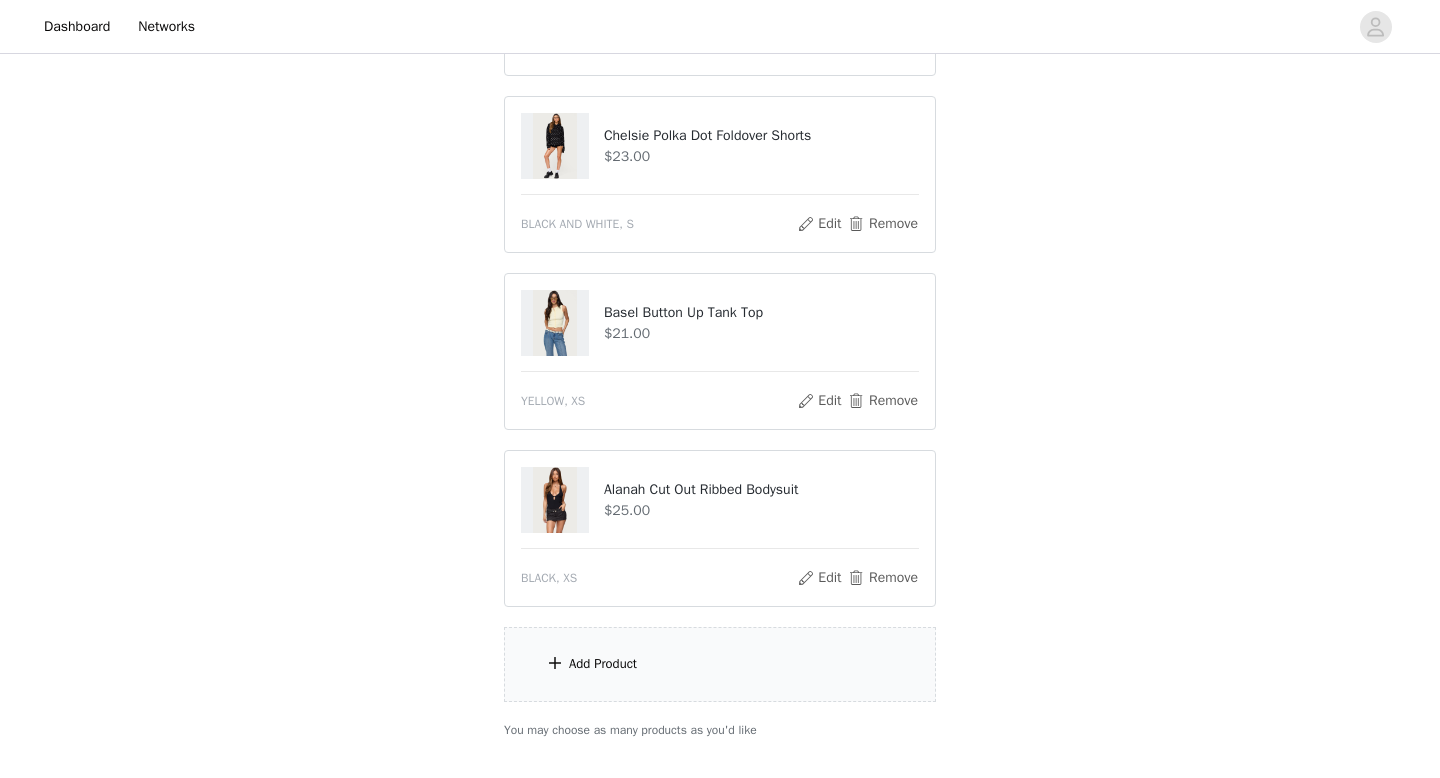 scroll, scrollTop: 896, scrollLeft: 0, axis: vertical 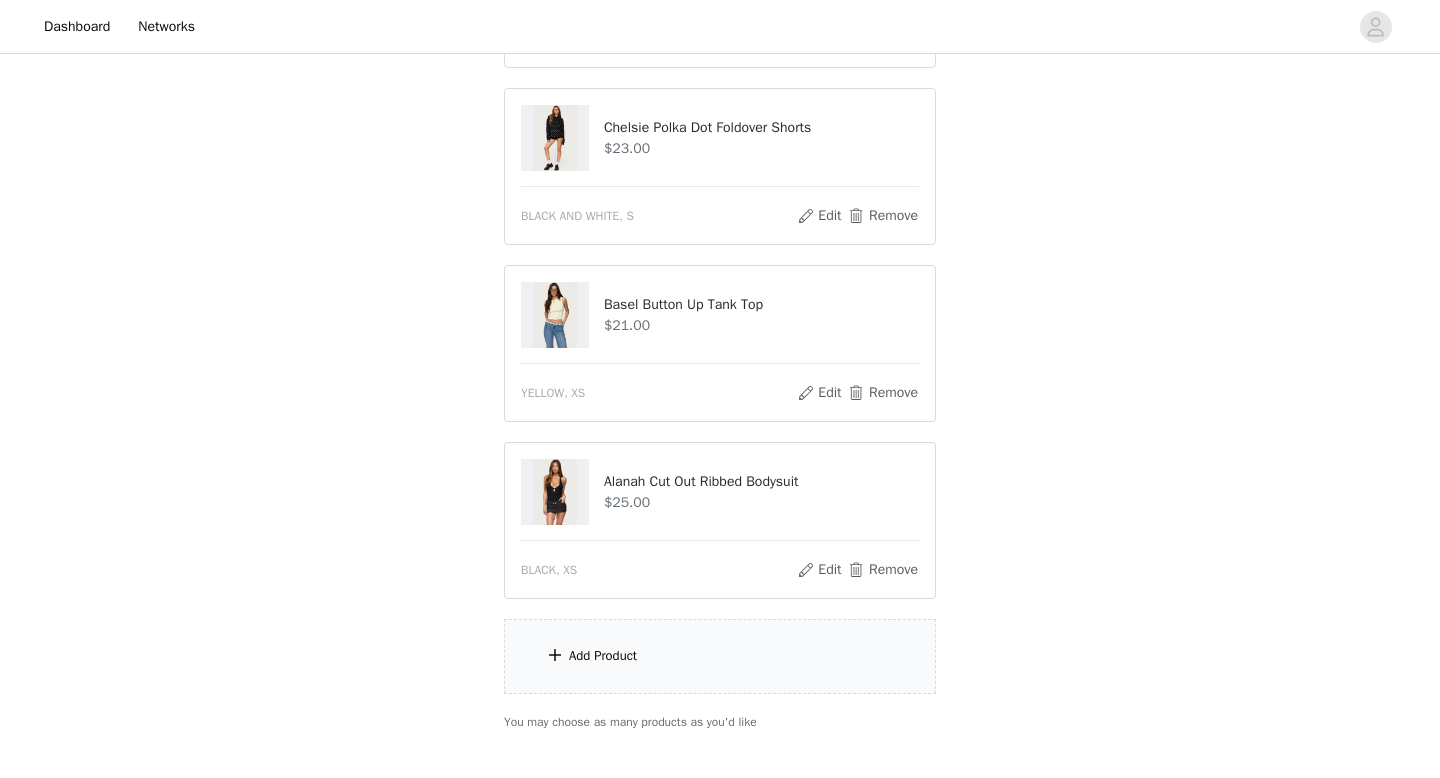 click on "Add Product" at bounding box center (720, 656) 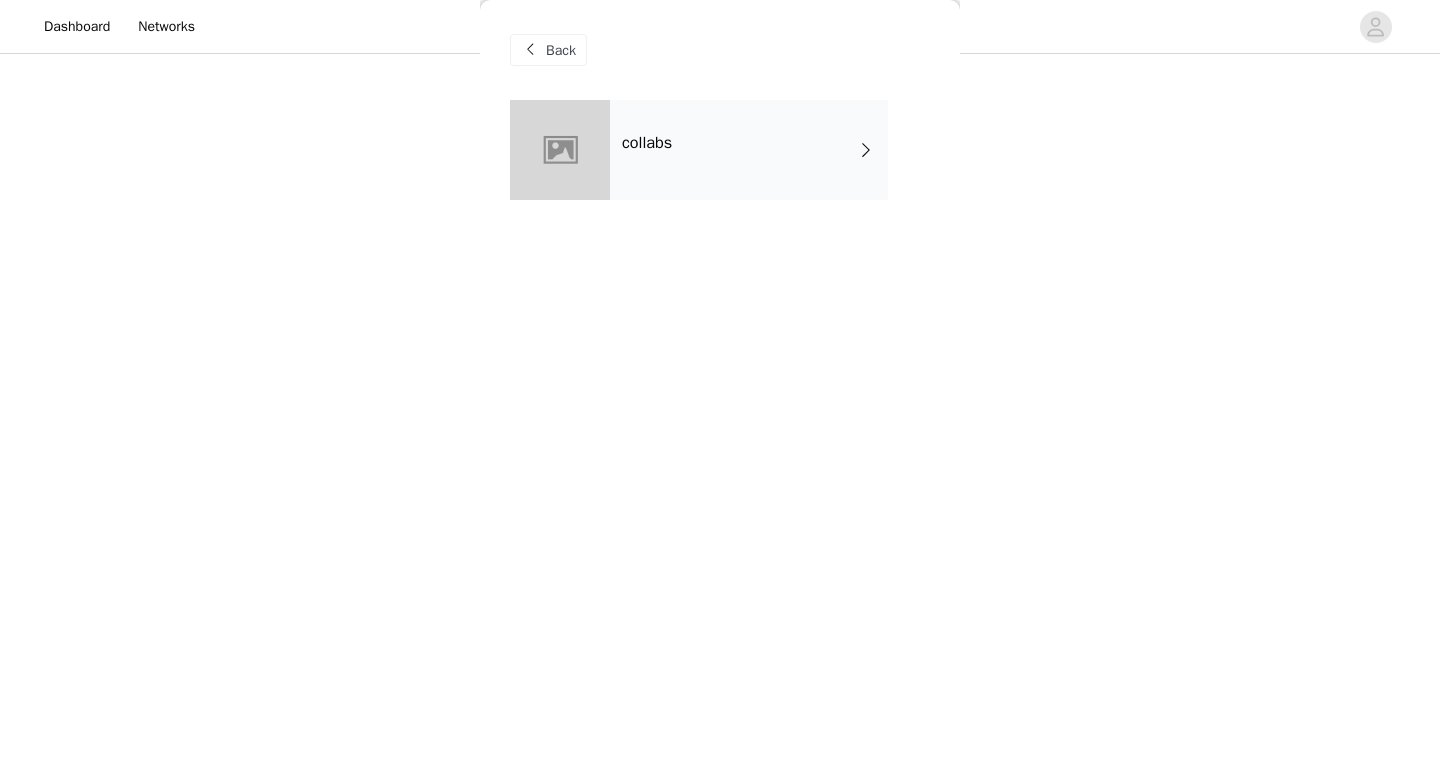 click on "collabs" at bounding box center [749, 150] 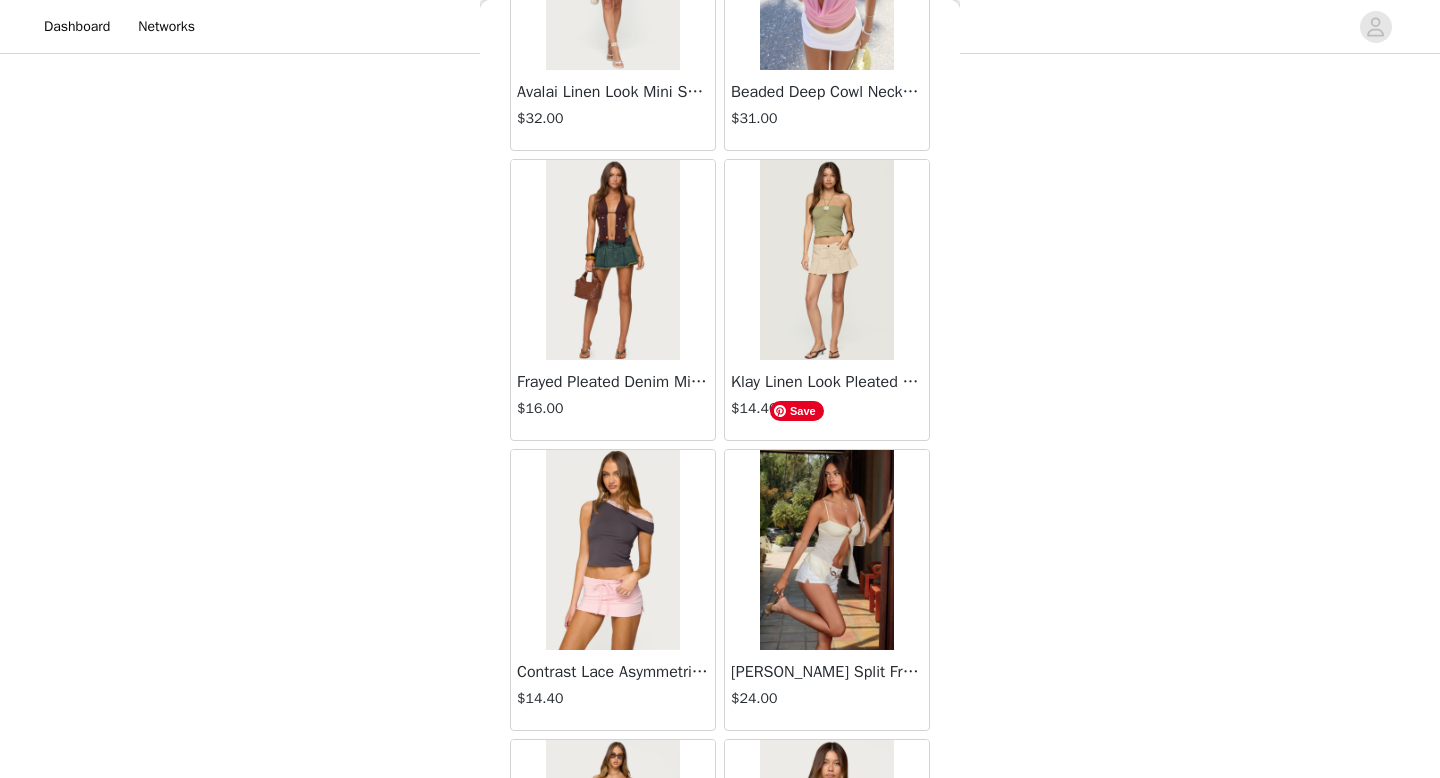 scroll, scrollTop: 2282, scrollLeft: 0, axis: vertical 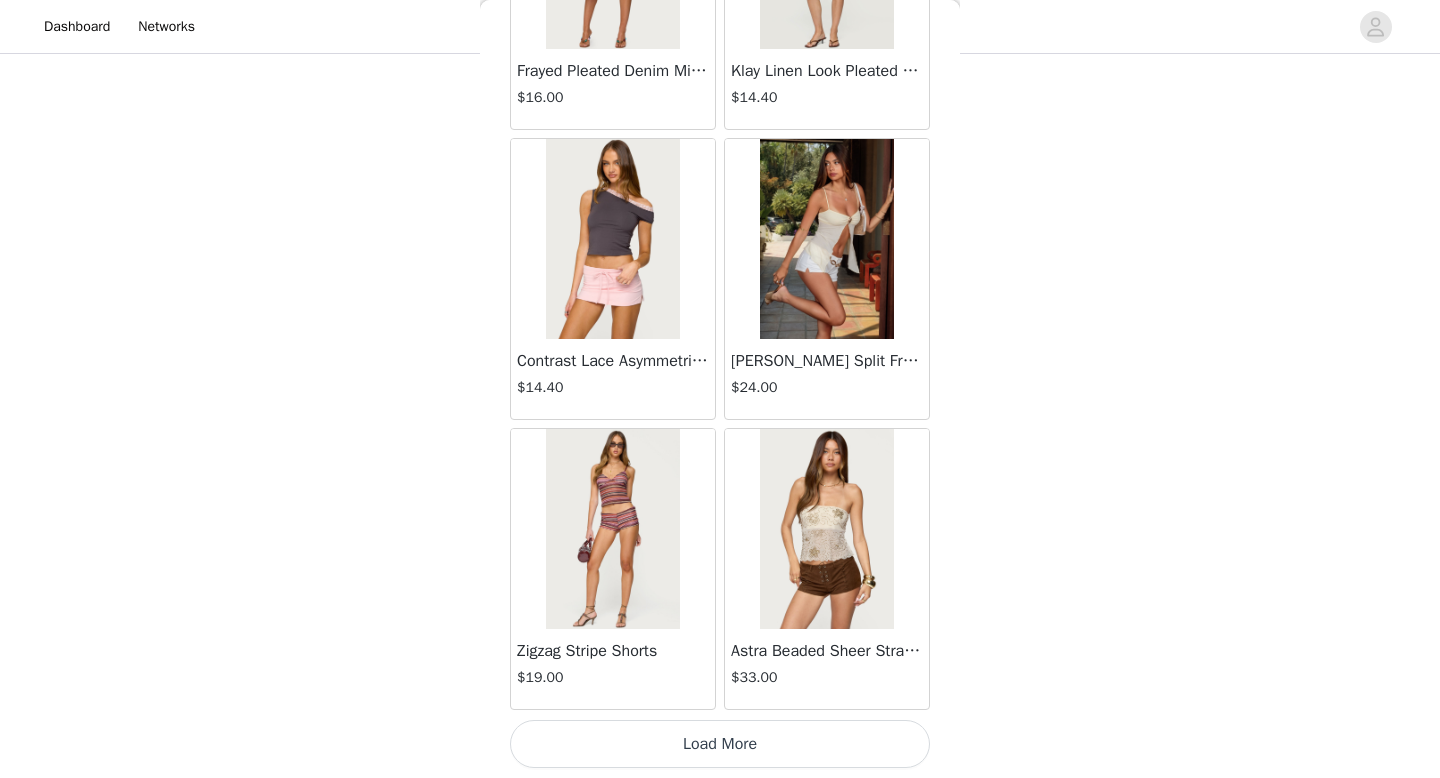 click on "Load More" at bounding box center [720, 744] 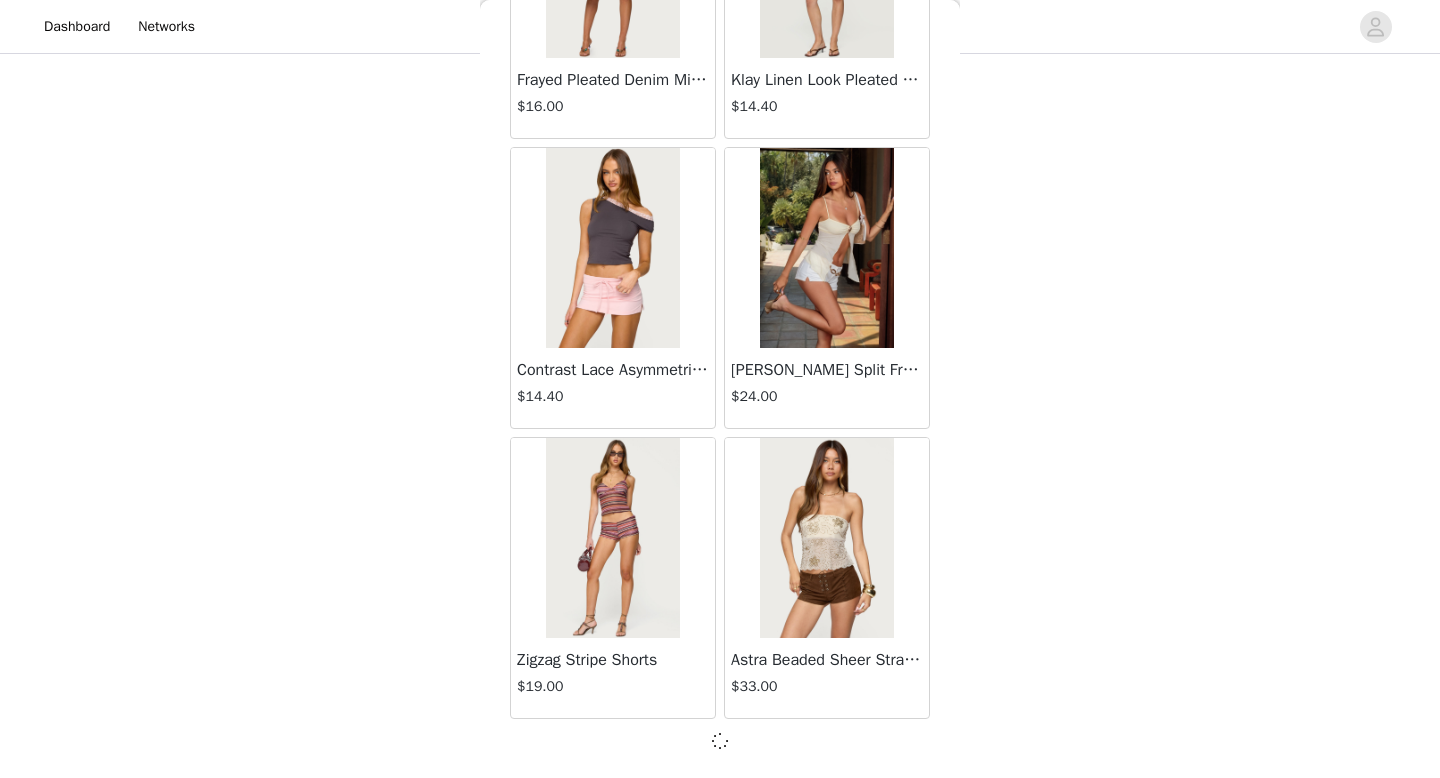 scroll, scrollTop: 2273, scrollLeft: 0, axis: vertical 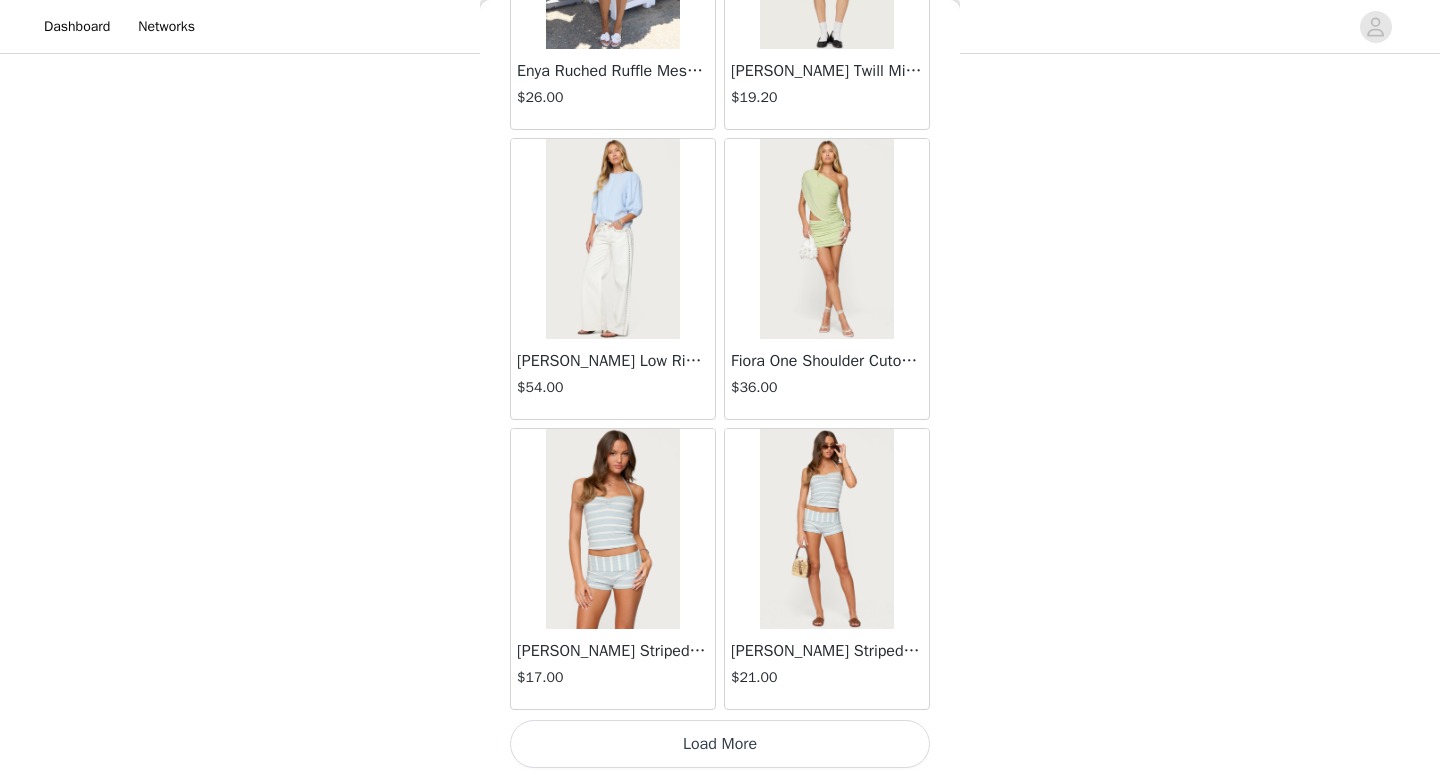 click on "Load More" at bounding box center [720, 744] 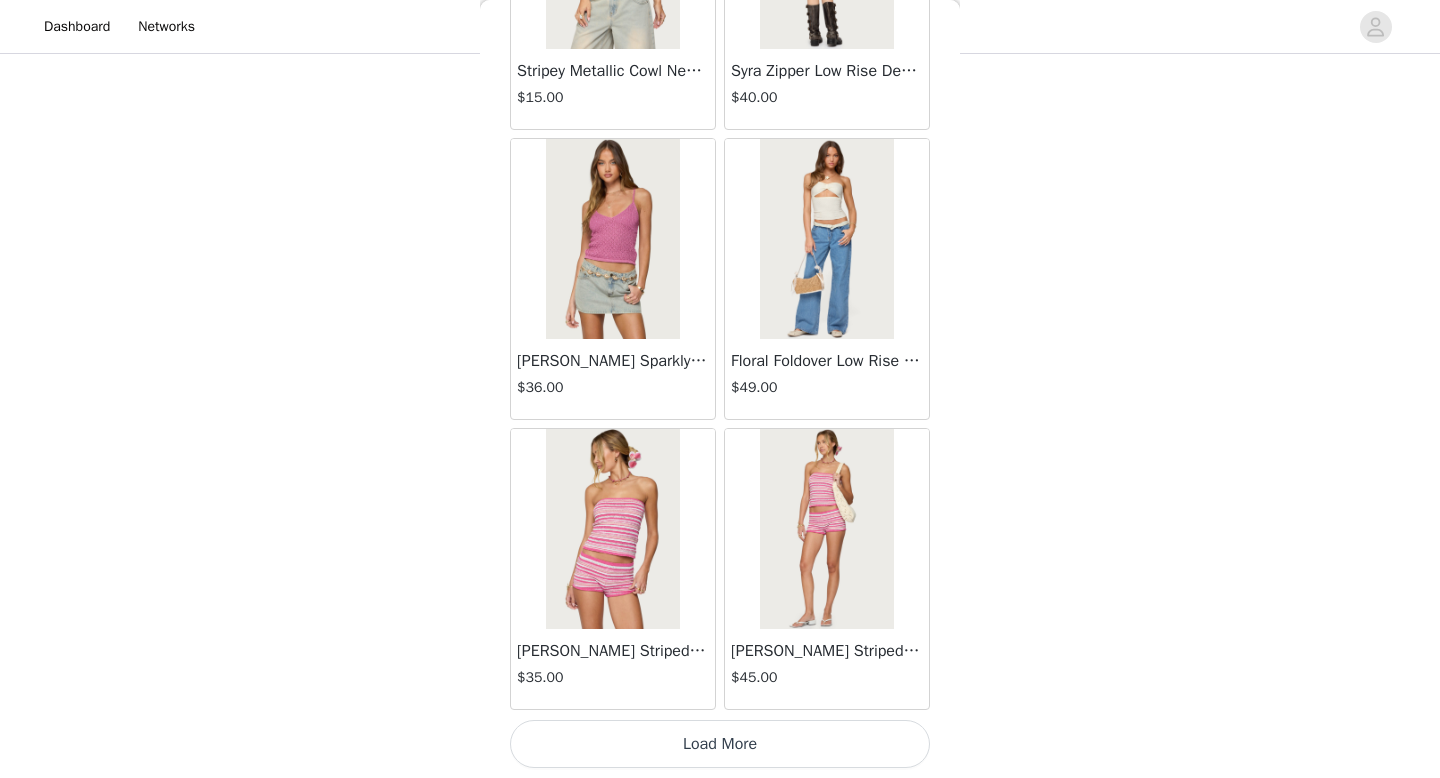 click on "Load More" at bounding box center [720, 744] 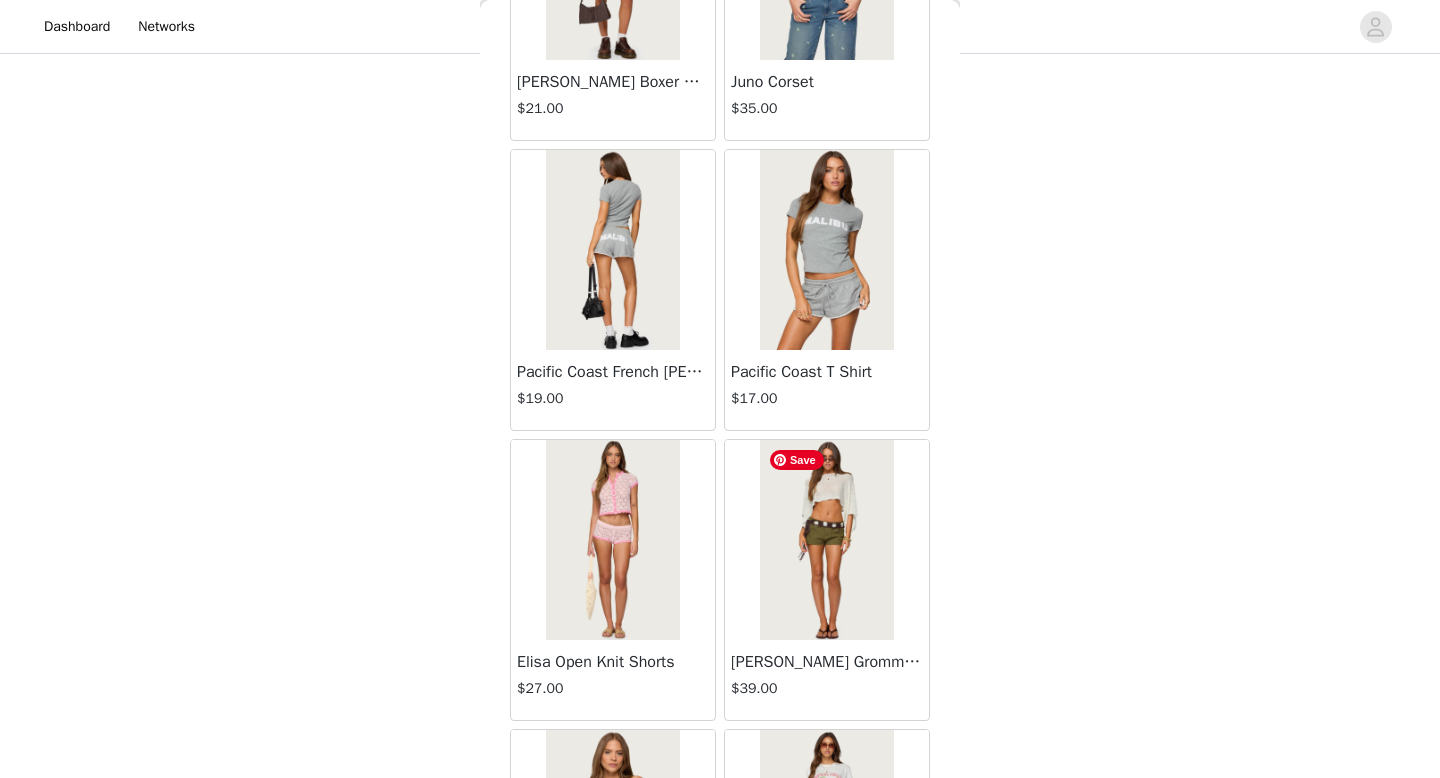 scroll, scrollTop: 10982, scrollLeft: 0, axis: vertical 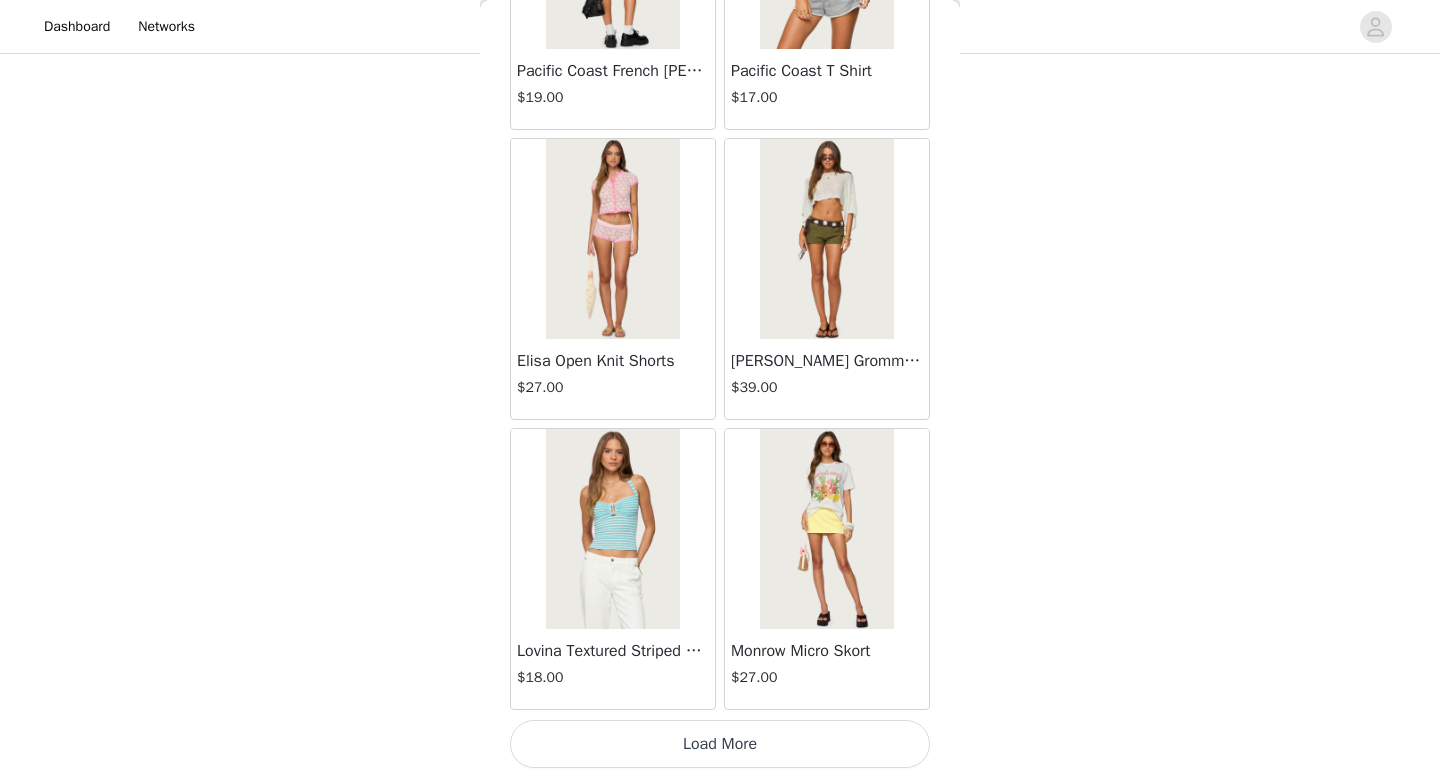 click on "Load More" at bounding box center [720, 744] 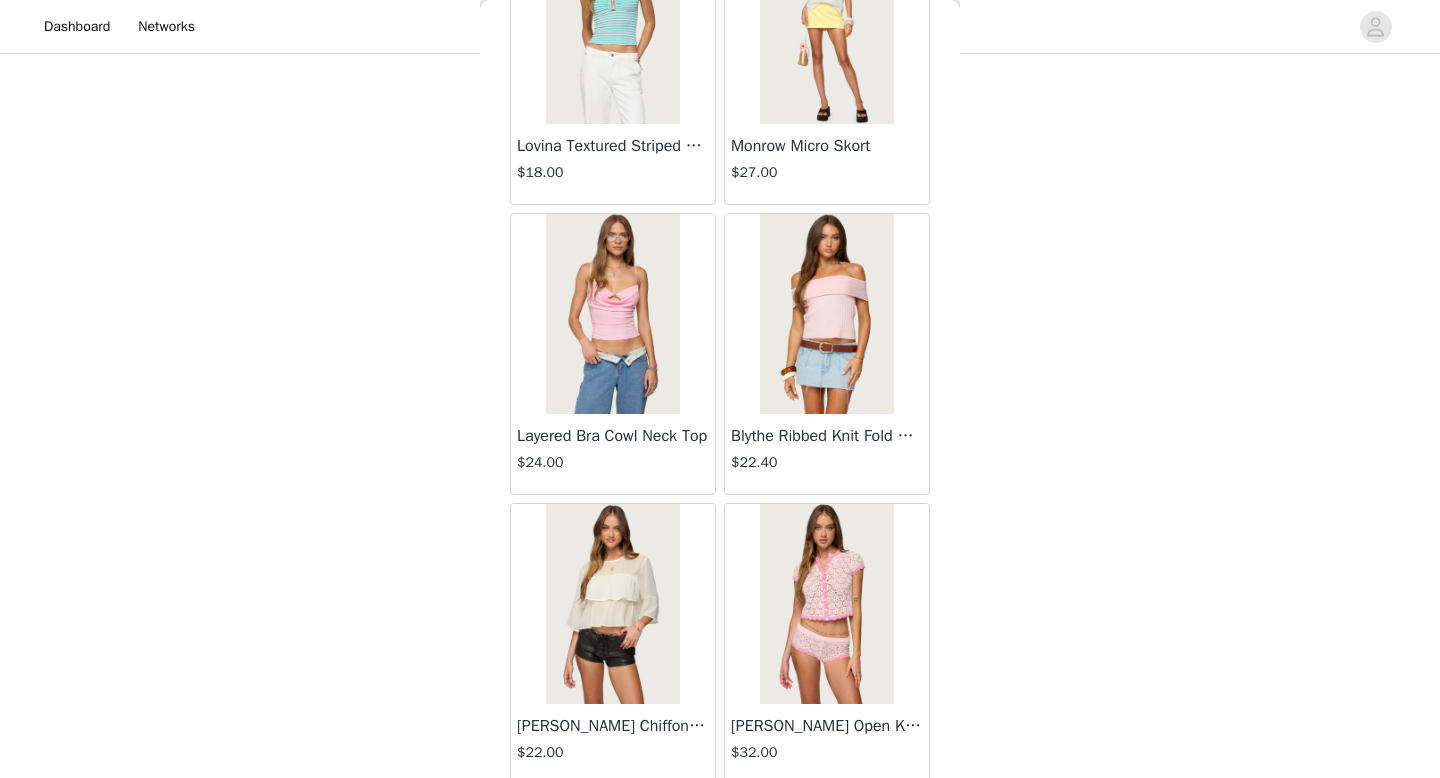 scroll, scrollTop: 13882, scrollLeft: 0, axis: vertical 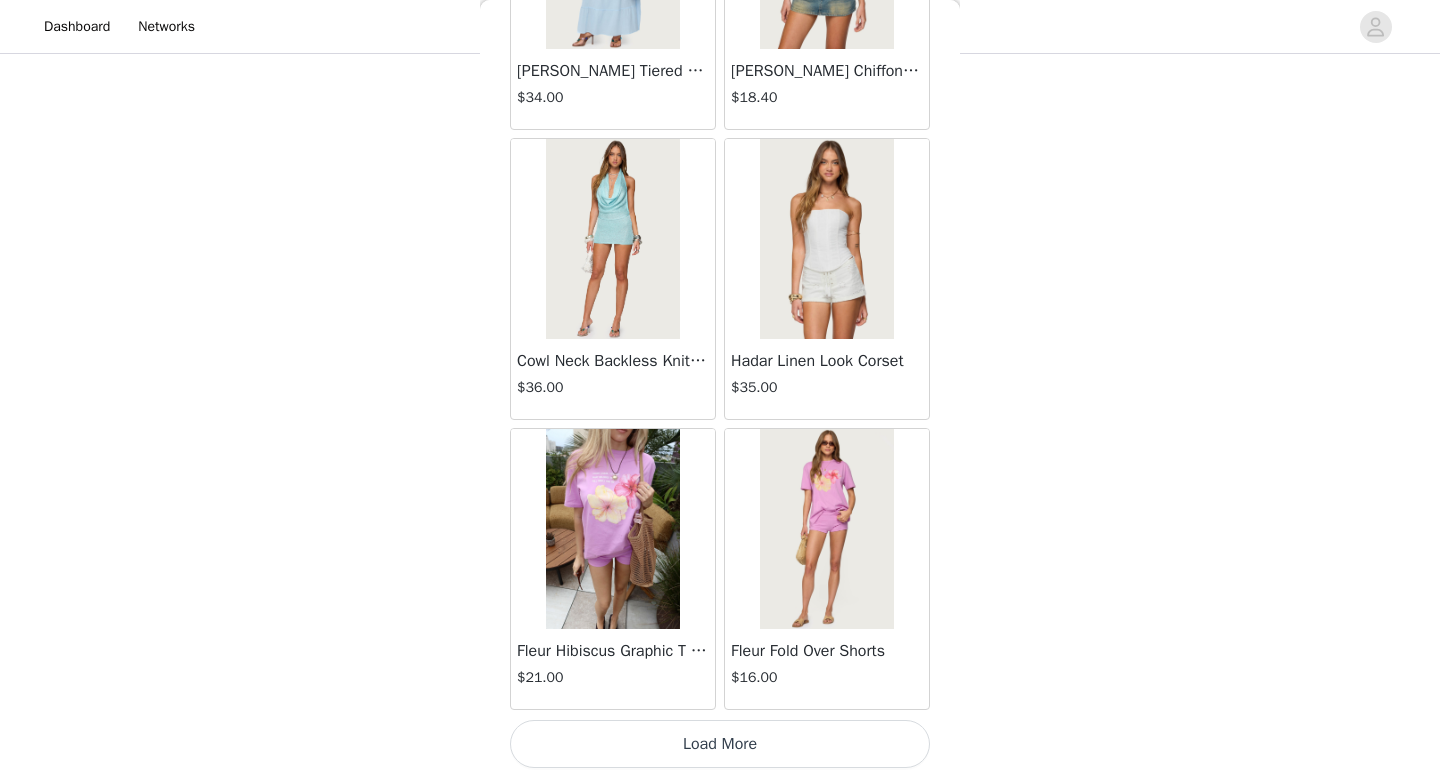 click on "Load More" at bounding box center (720, 744) 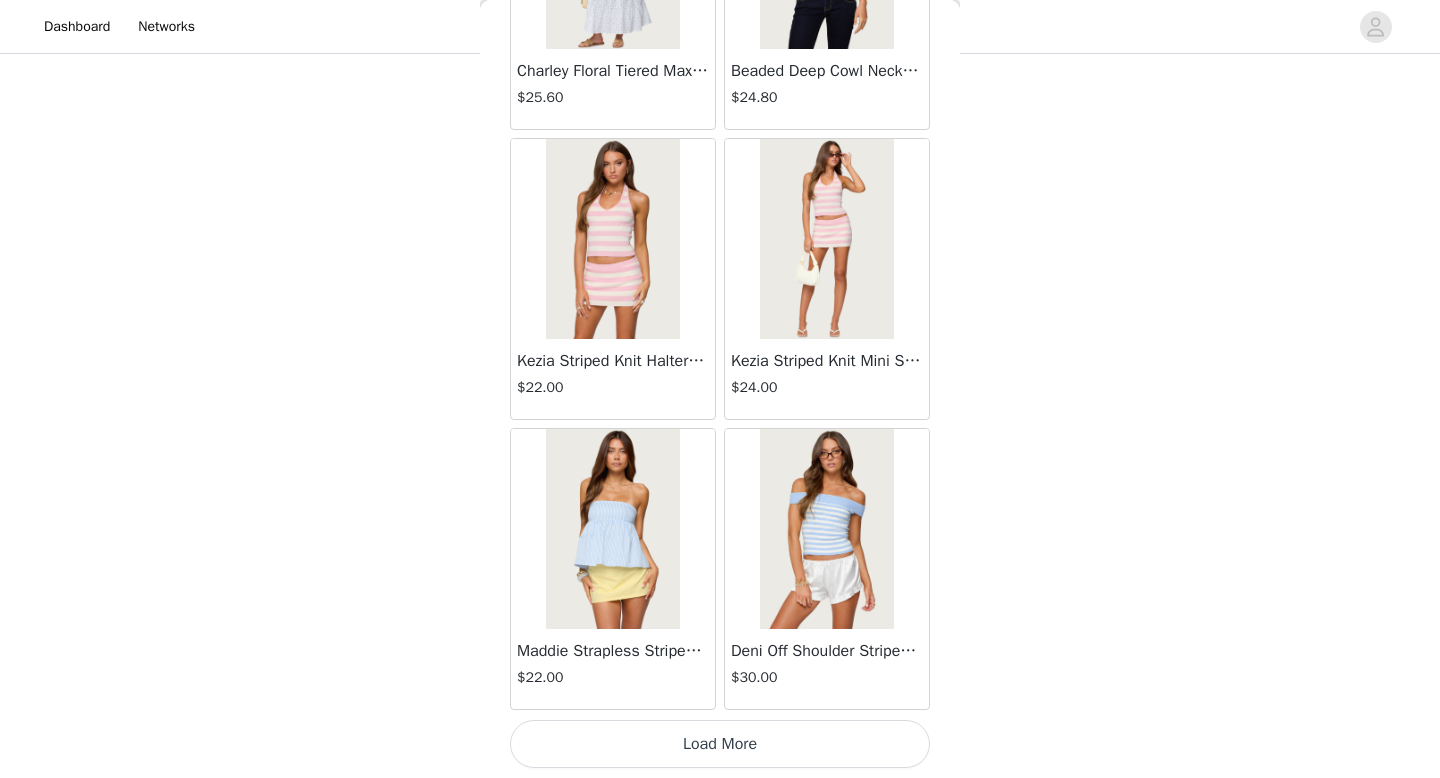 click on "Load More" at bounding box center [720, 744] 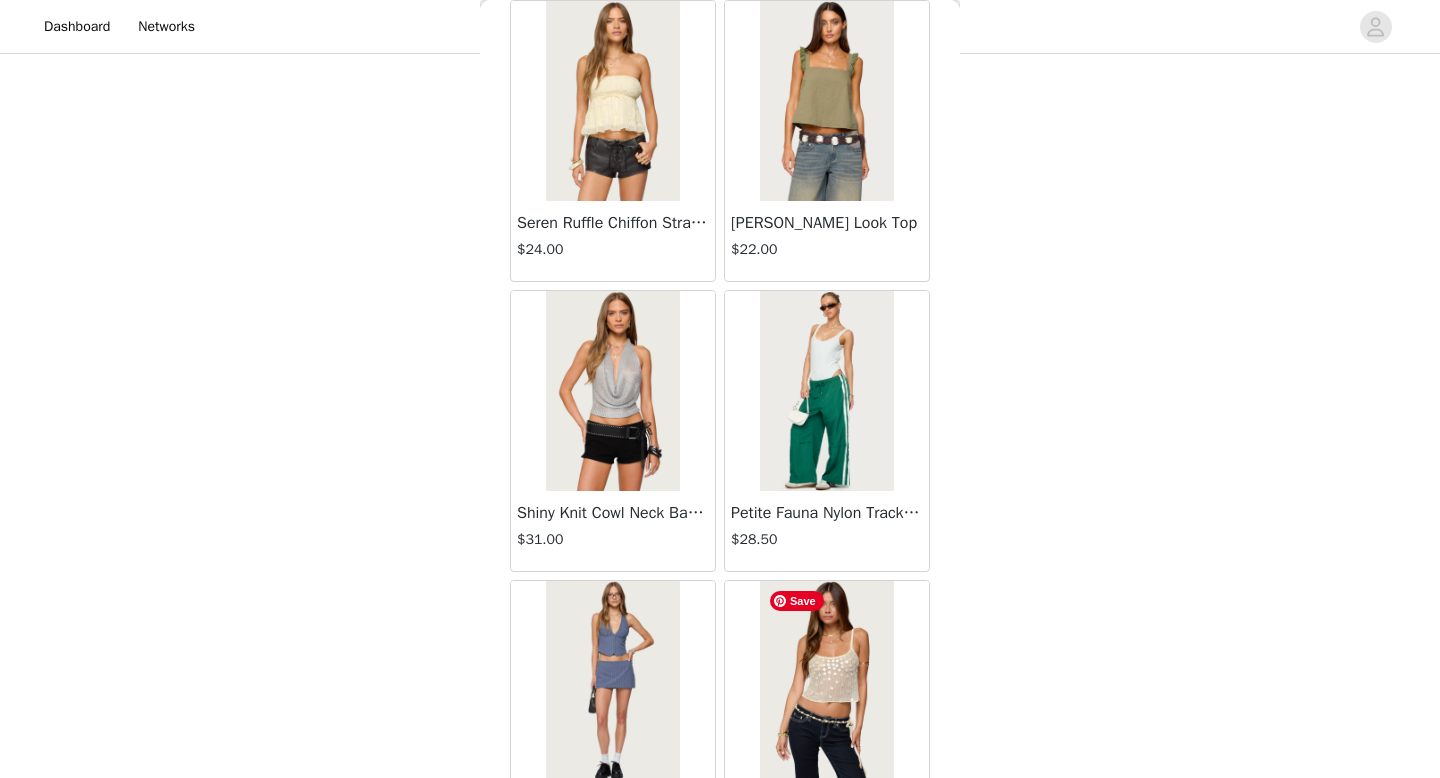 scroll, scrollTop: 19682, scrollLeft: 0, axis: vertical 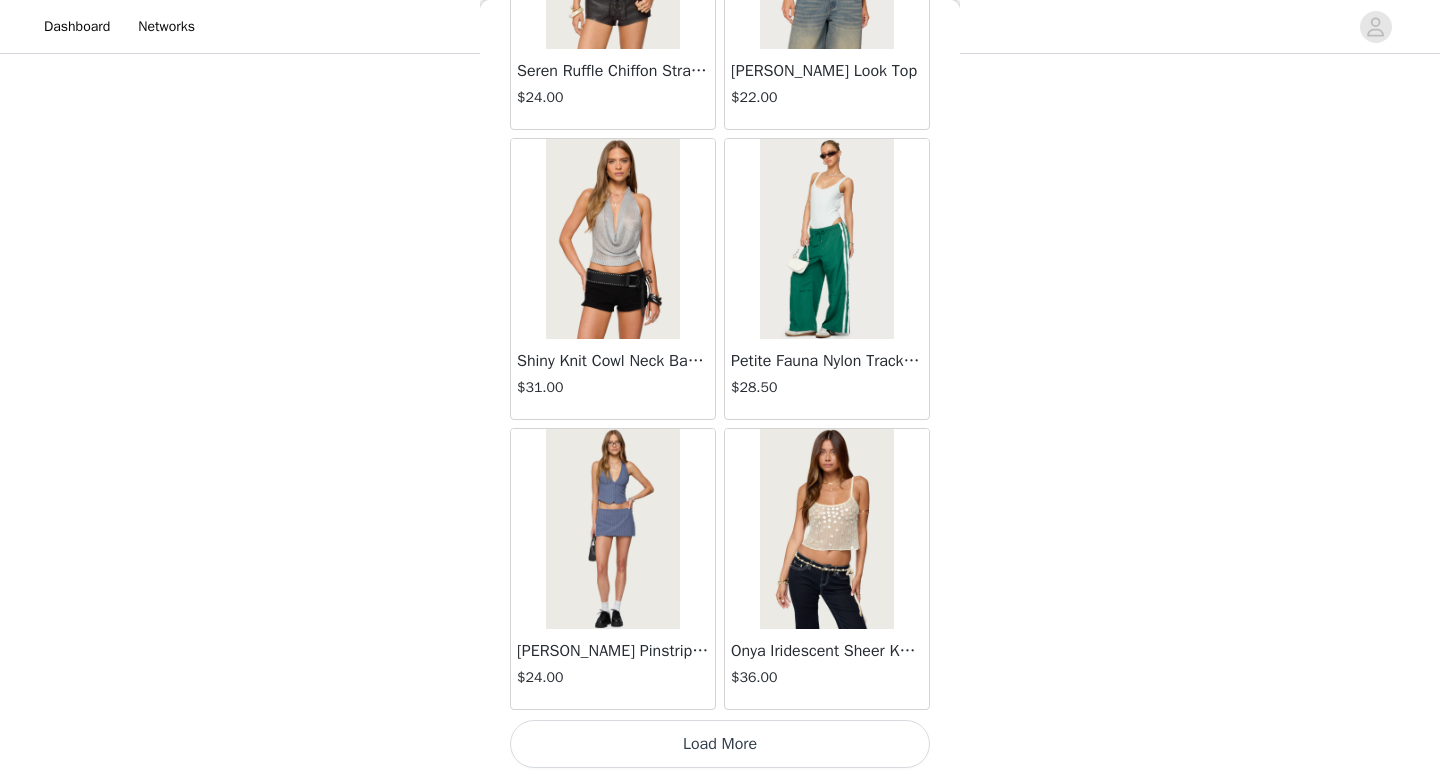 click on "Load More" at bounding box center [720, 744] 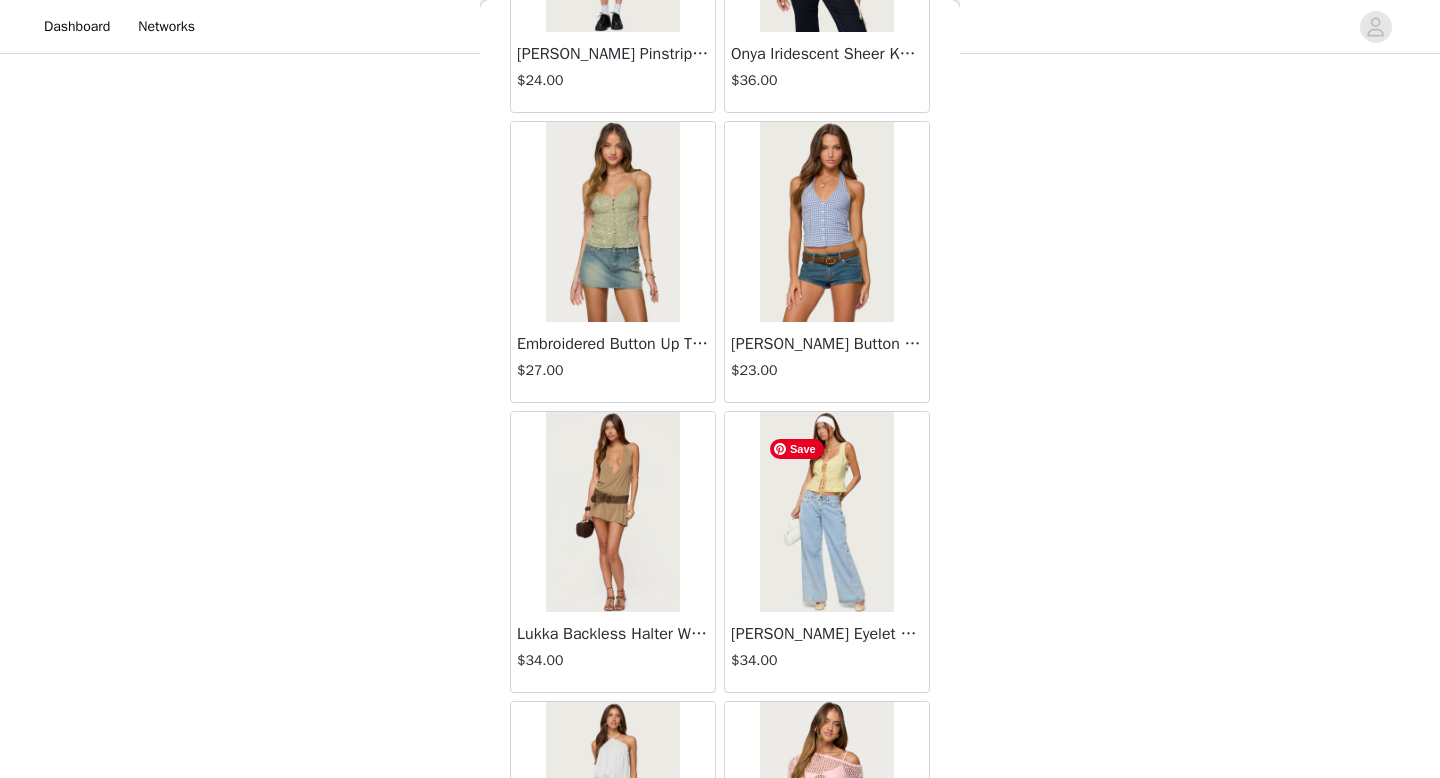 scroll, scrollTop: 22582, scrollLeft: 0, axis: vertical 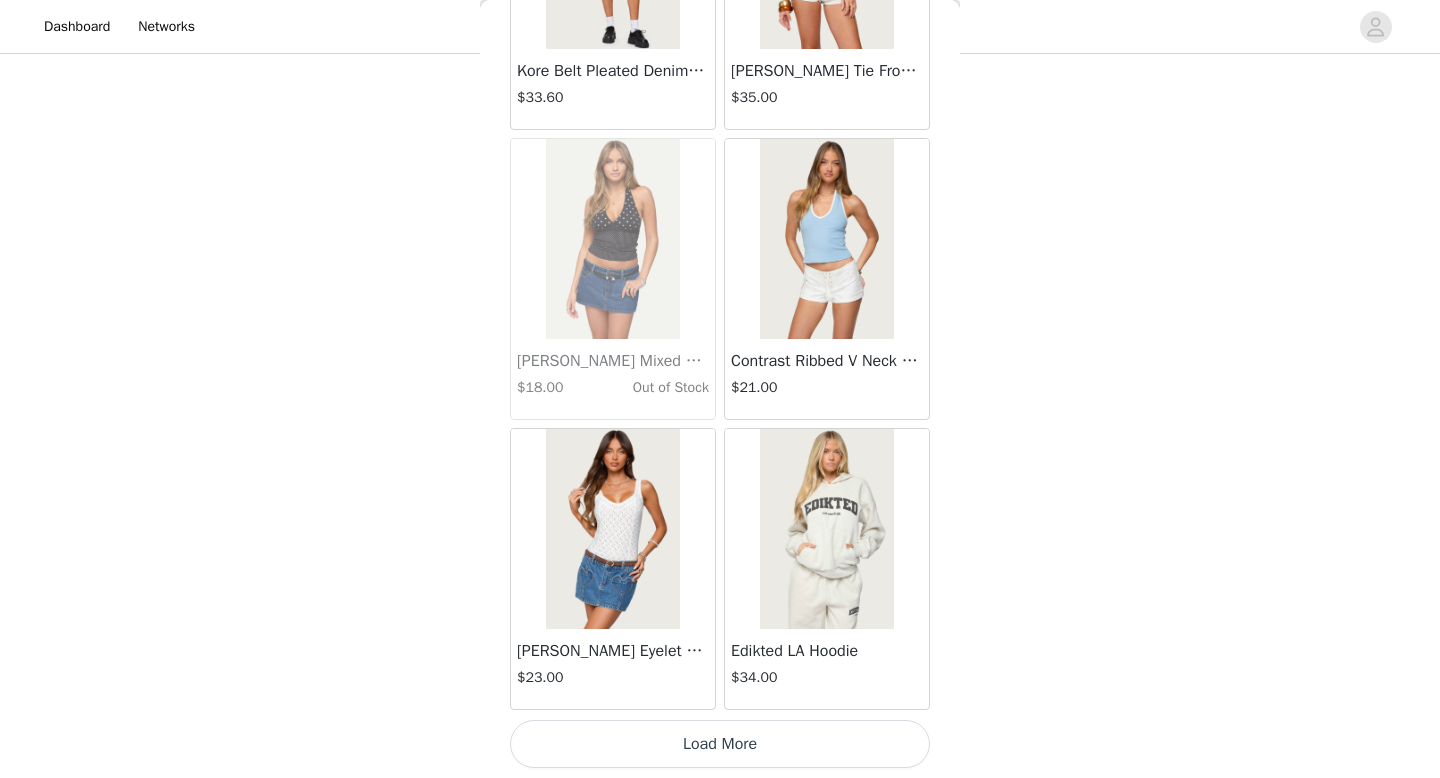 click on "Load More" at bounding box center [720, 744] 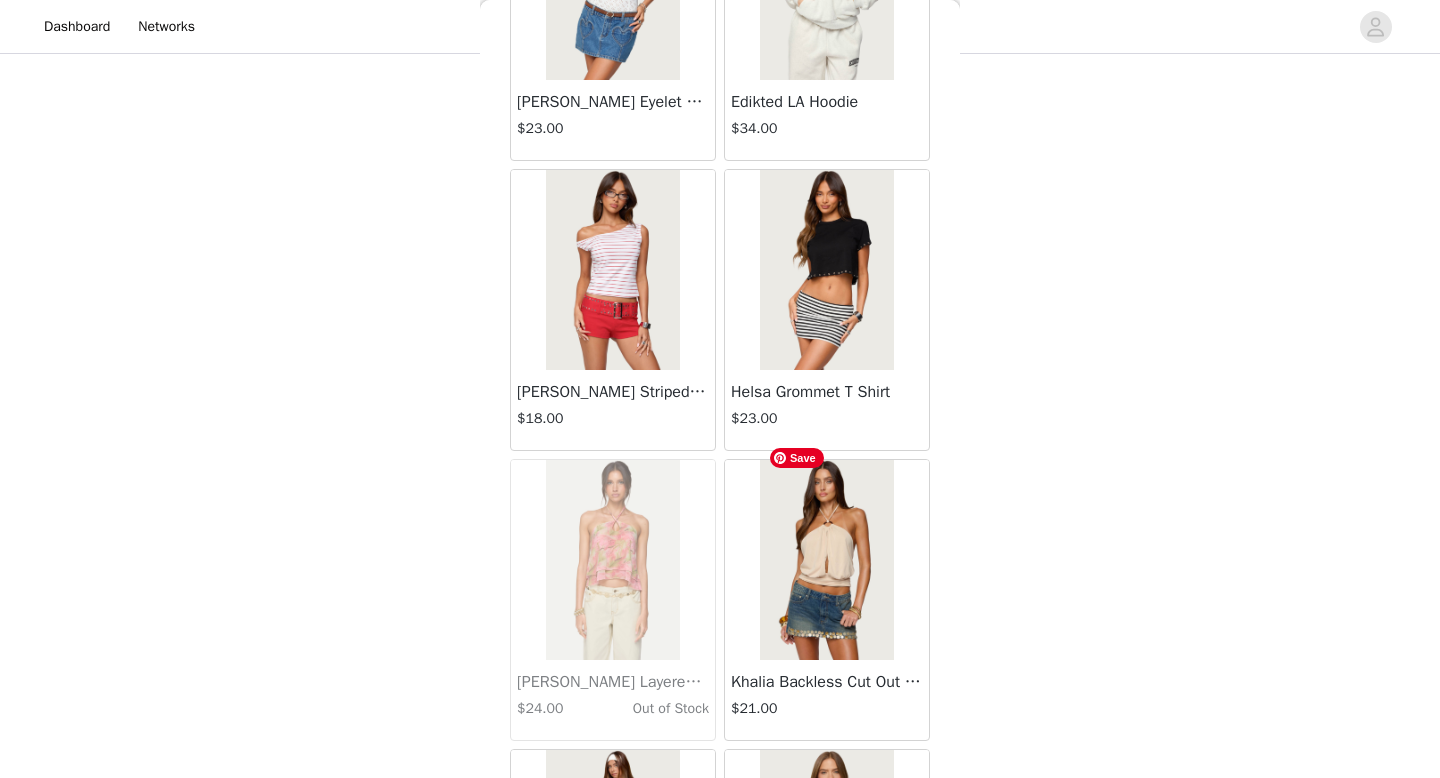 scroll, scrollTop: 25482, scrollLeft: 0, axis: vertical 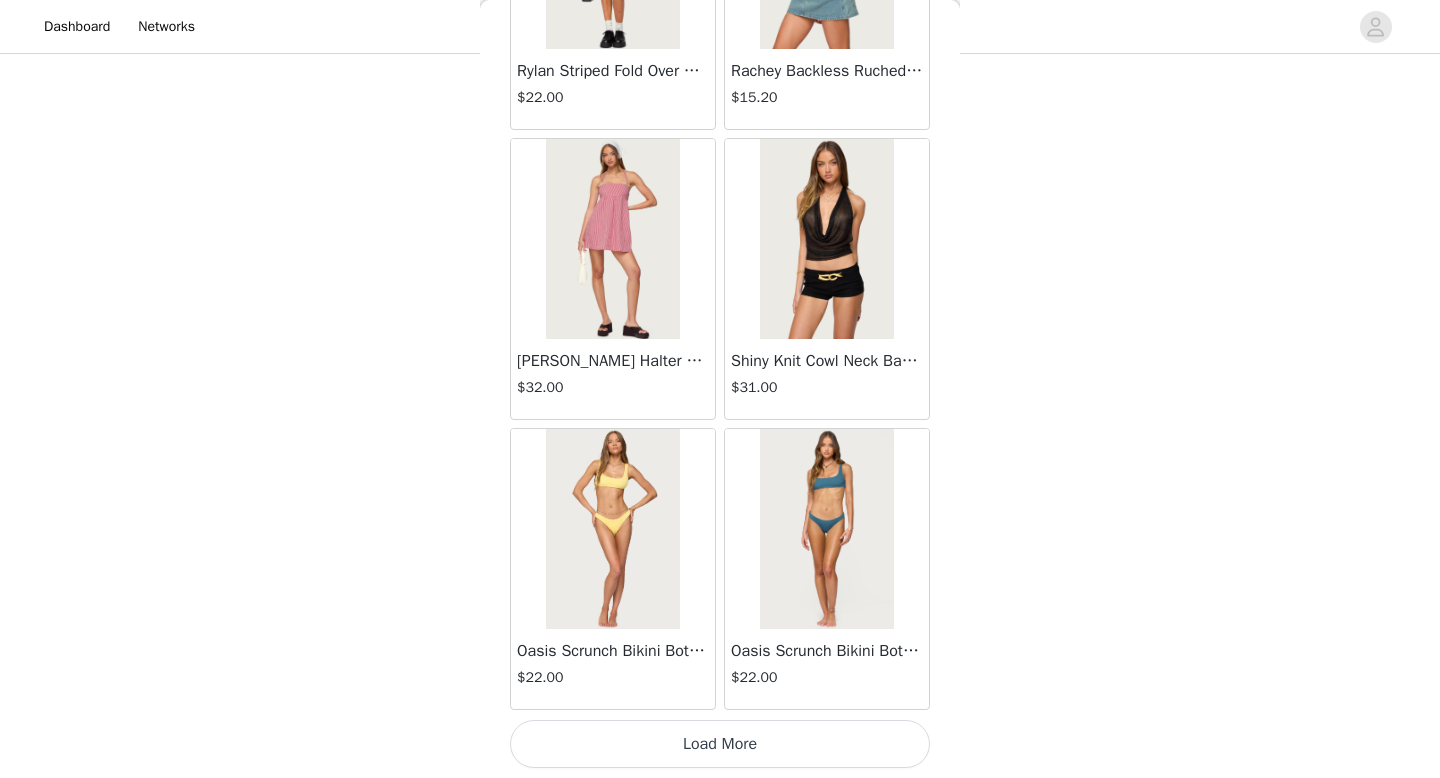 click on "Load More" at bounding box center [720, 744] 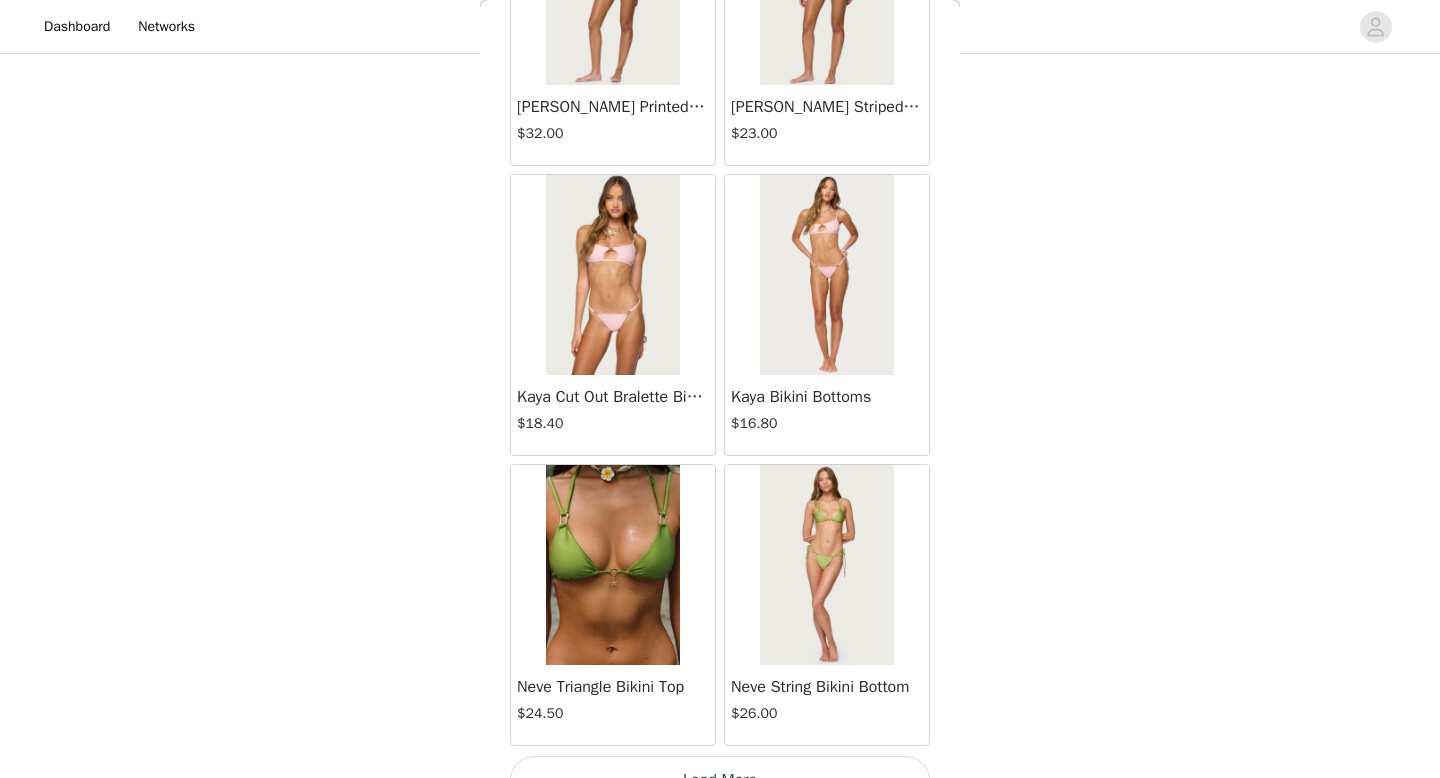 scroll, scrollTop: 28382, scrollLeft: 0, axis: vertical 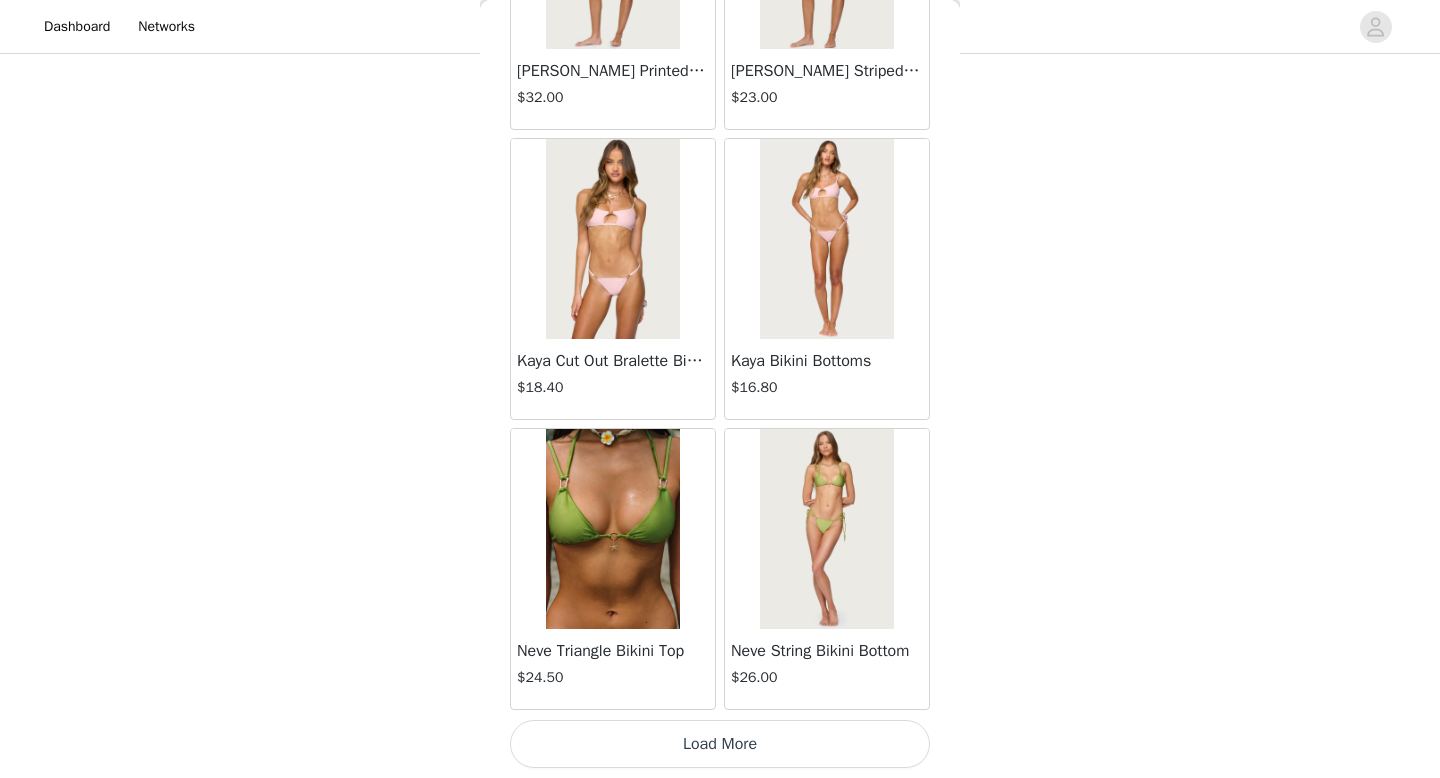 click on "Load More" at bounding box center (720, 744) 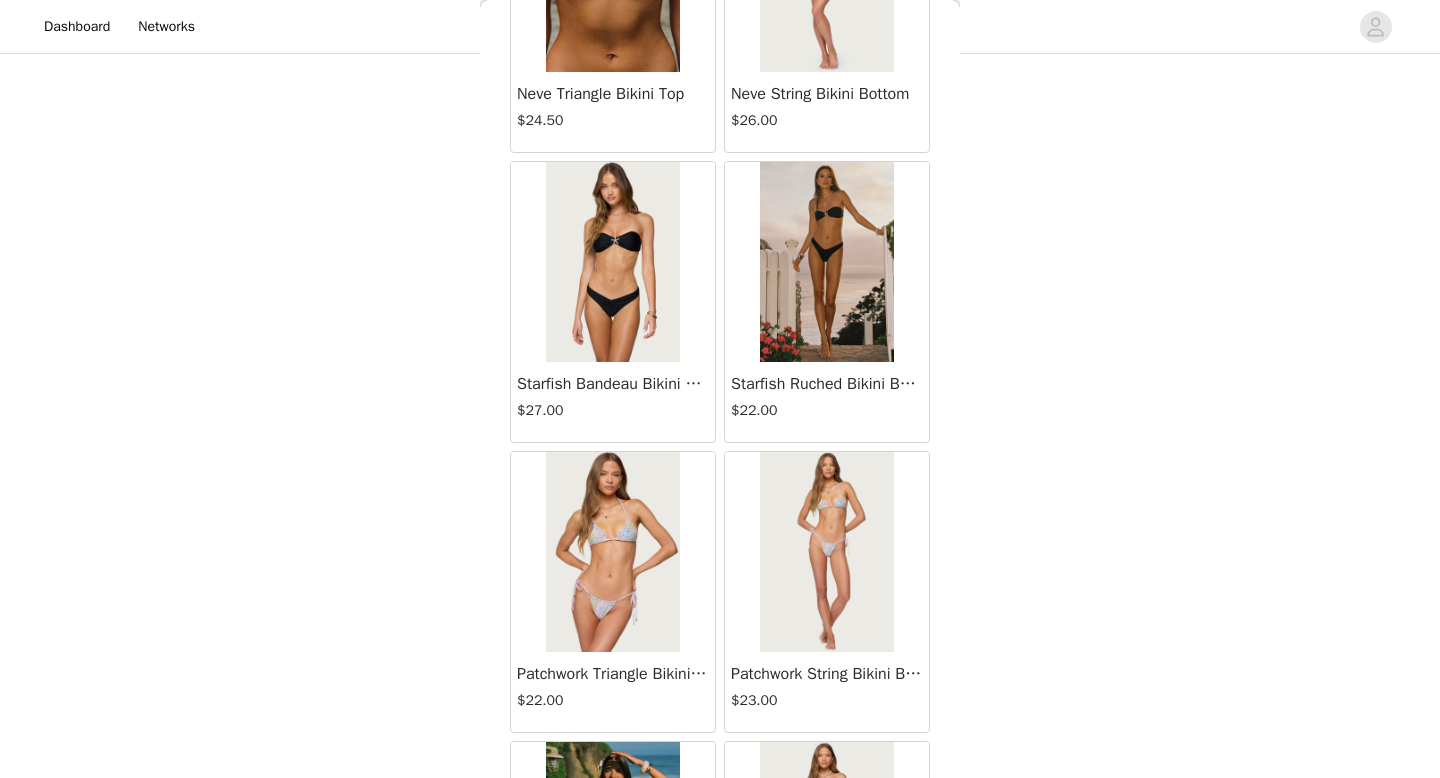 scroll, scrollTop: 31282, scrollLeft: 0, axis: vertical 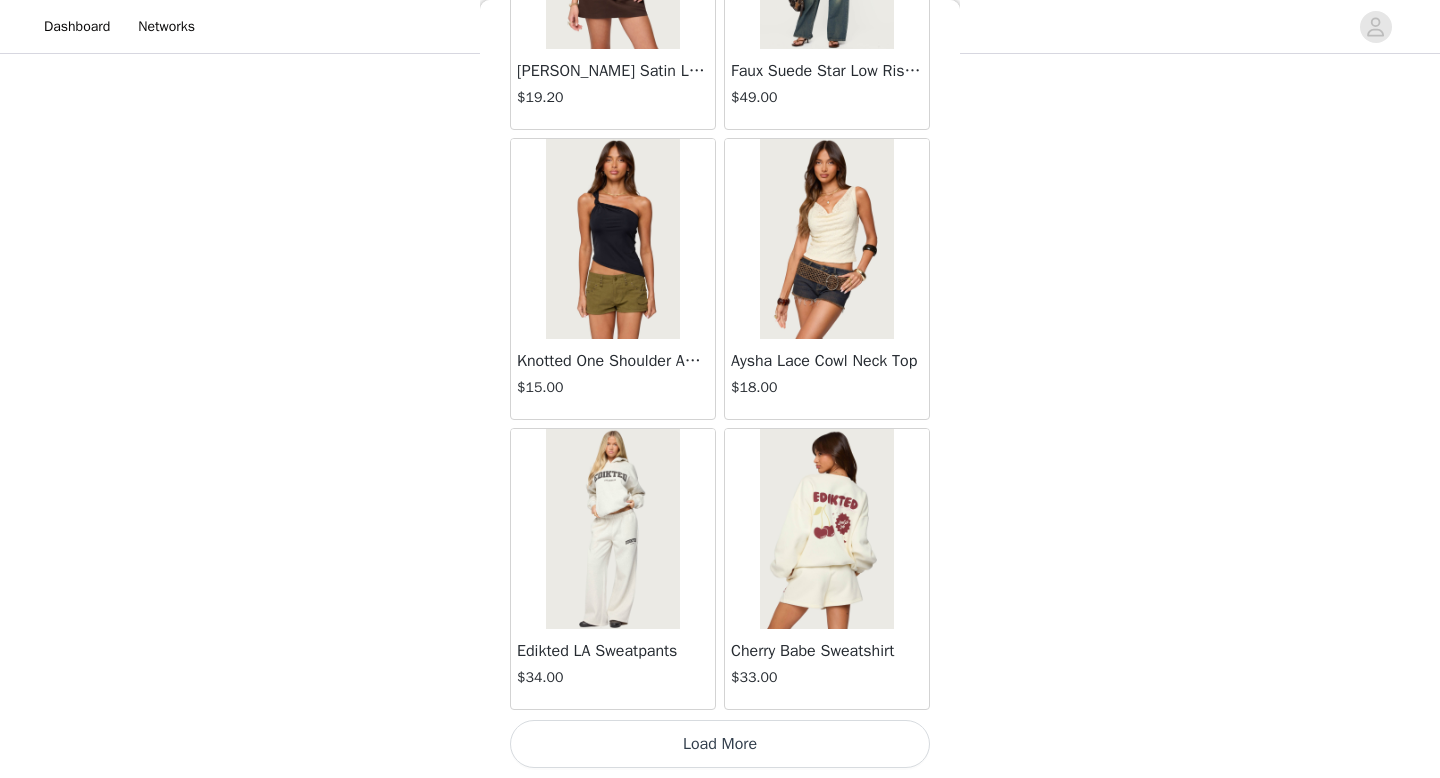 click on "Load More" at bounding box center (720, 744) 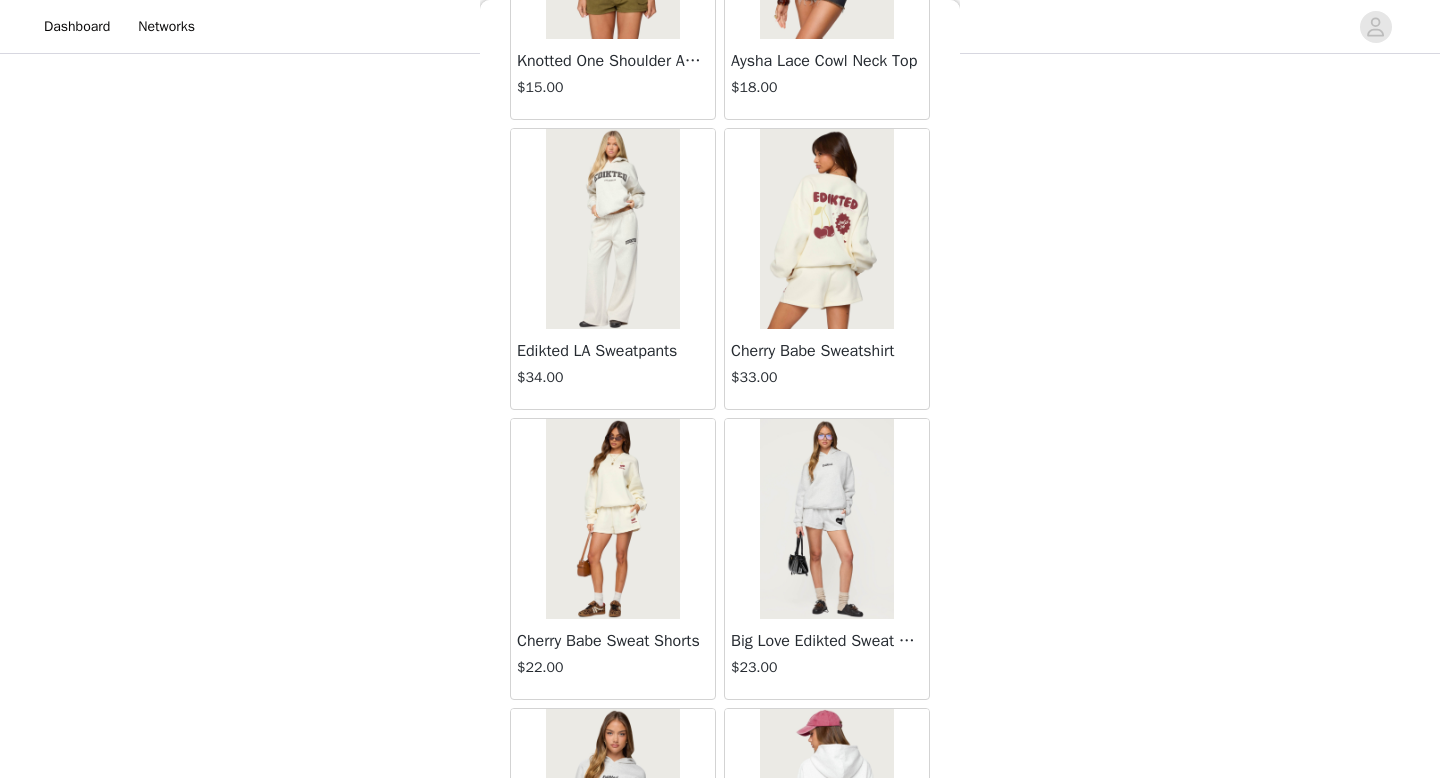 scroll, scrollTop: 34182, scrollLeft: 0, axis: vertical 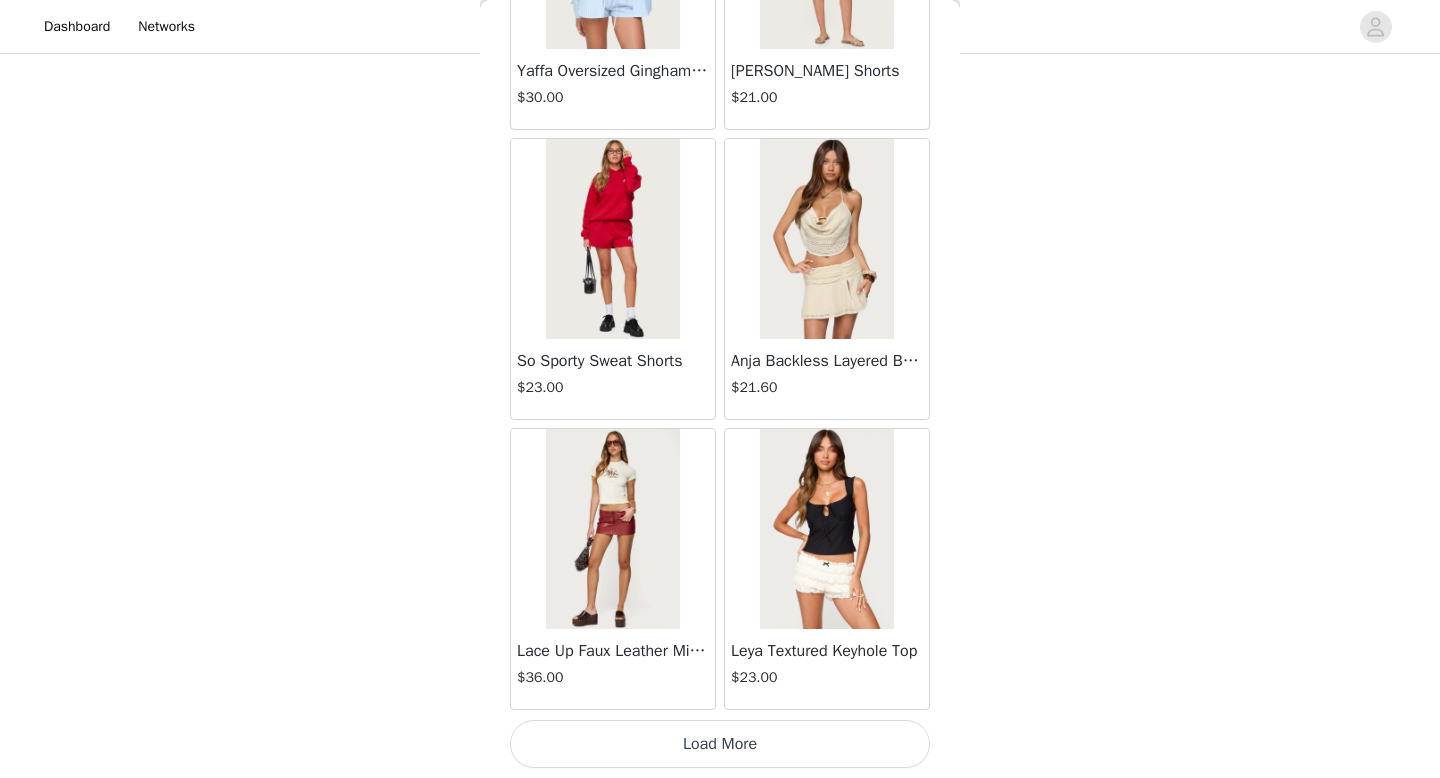 click on "Load More" at bounding box center [720, 744] 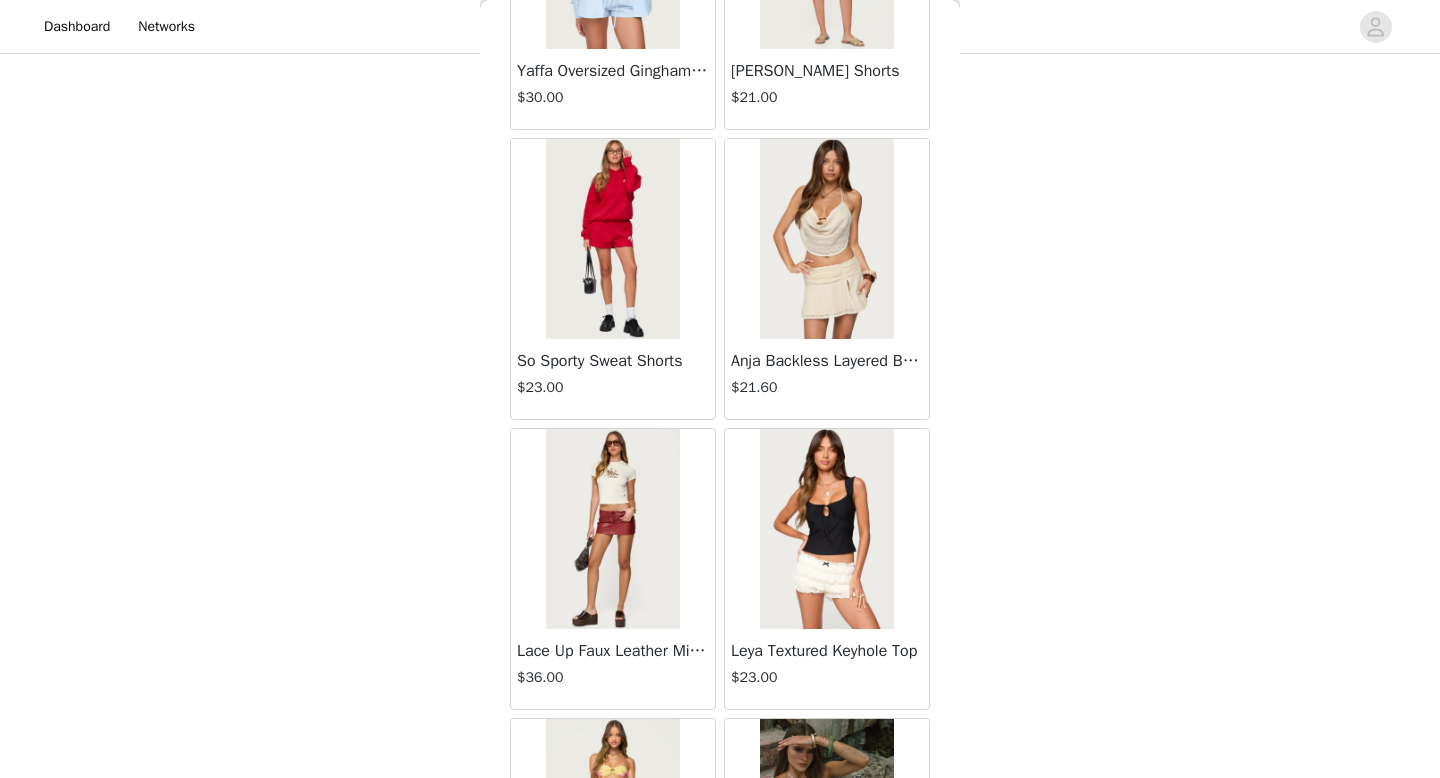 scroll, scrollTop: 37082, scrollLeft: 0, axis: vertical 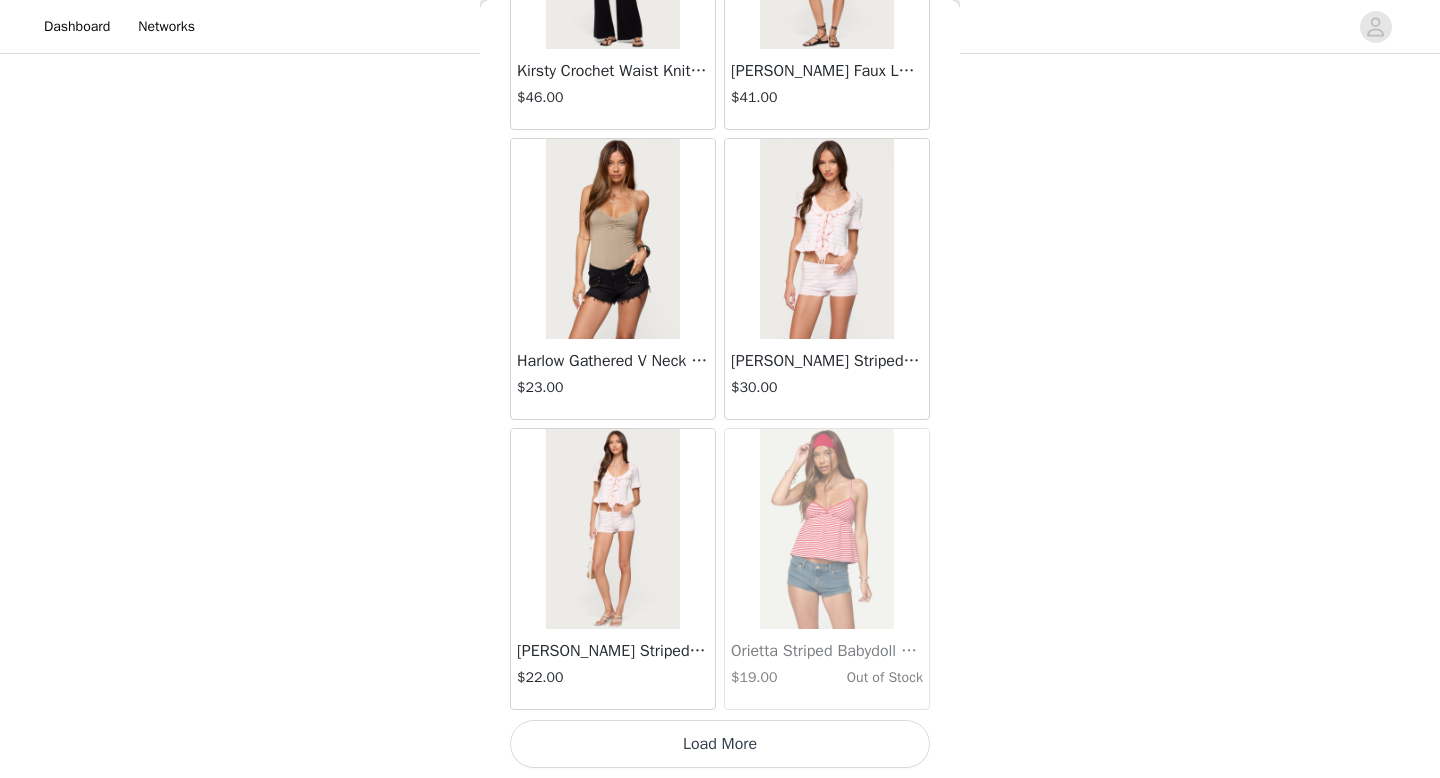 click on "Load More" at bounding box center (720, 744) 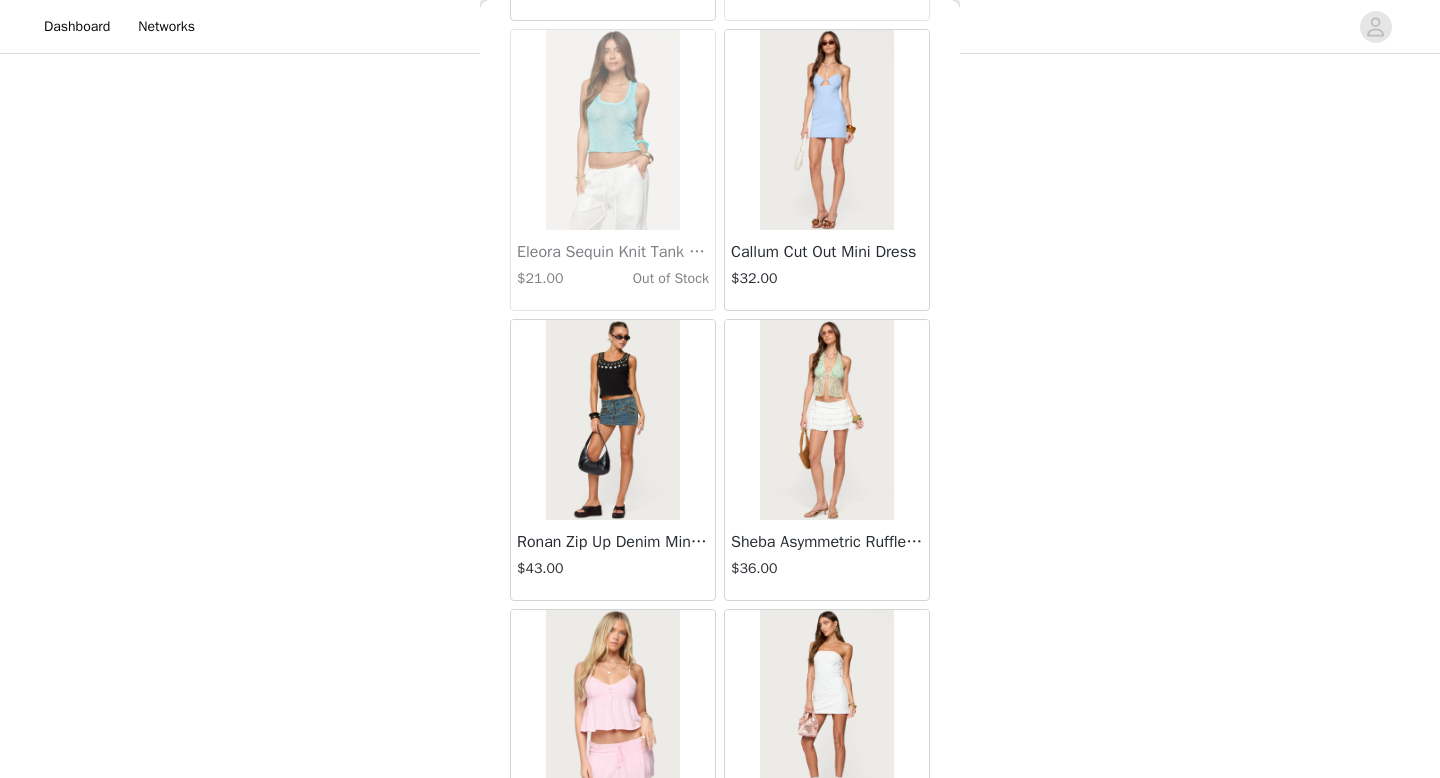 scroll, scrollTop: 39982, scrollLeft: 0, axis: vertical 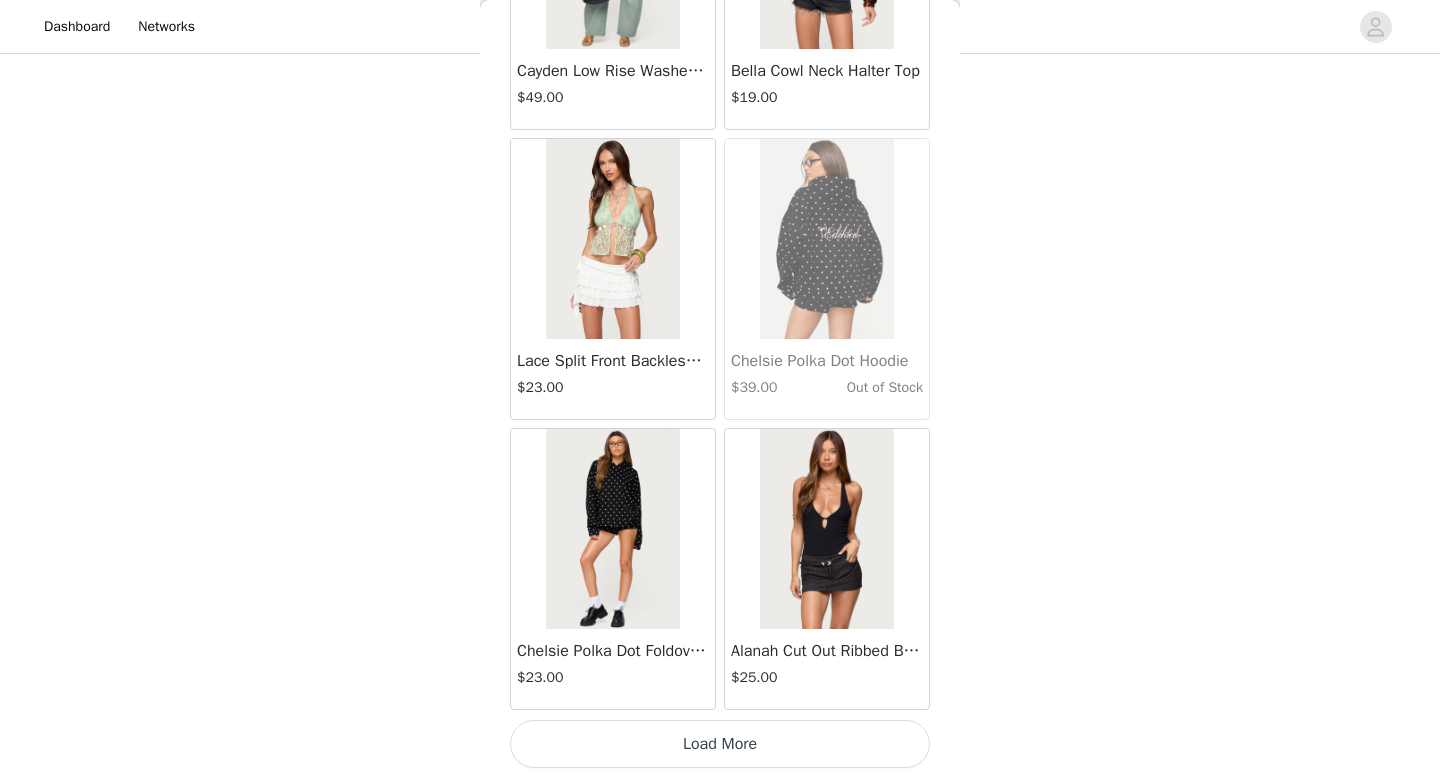 click on "Load More" at bounding box center [720, 744] 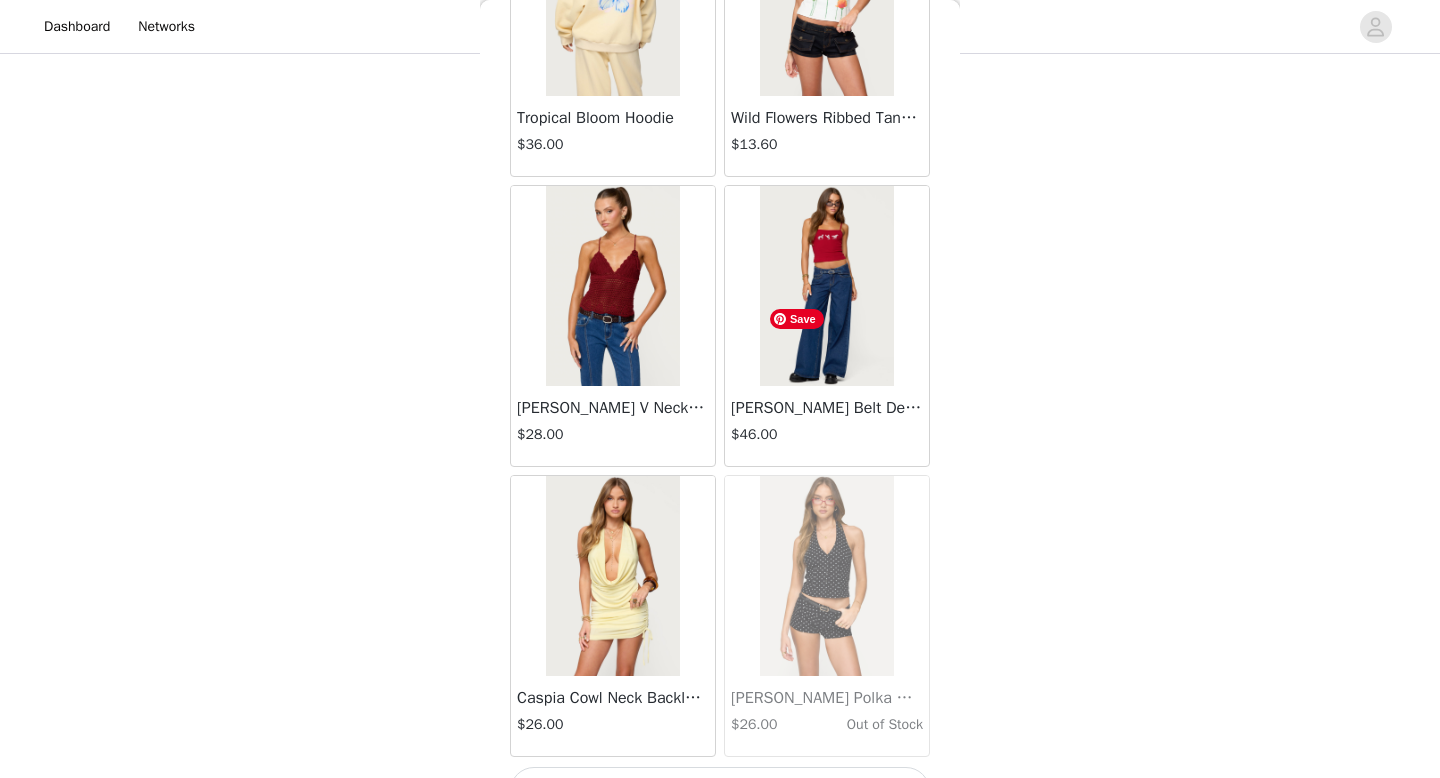 scroll, scrollTop: 42882, scrollLeft: 0, axis: vertical 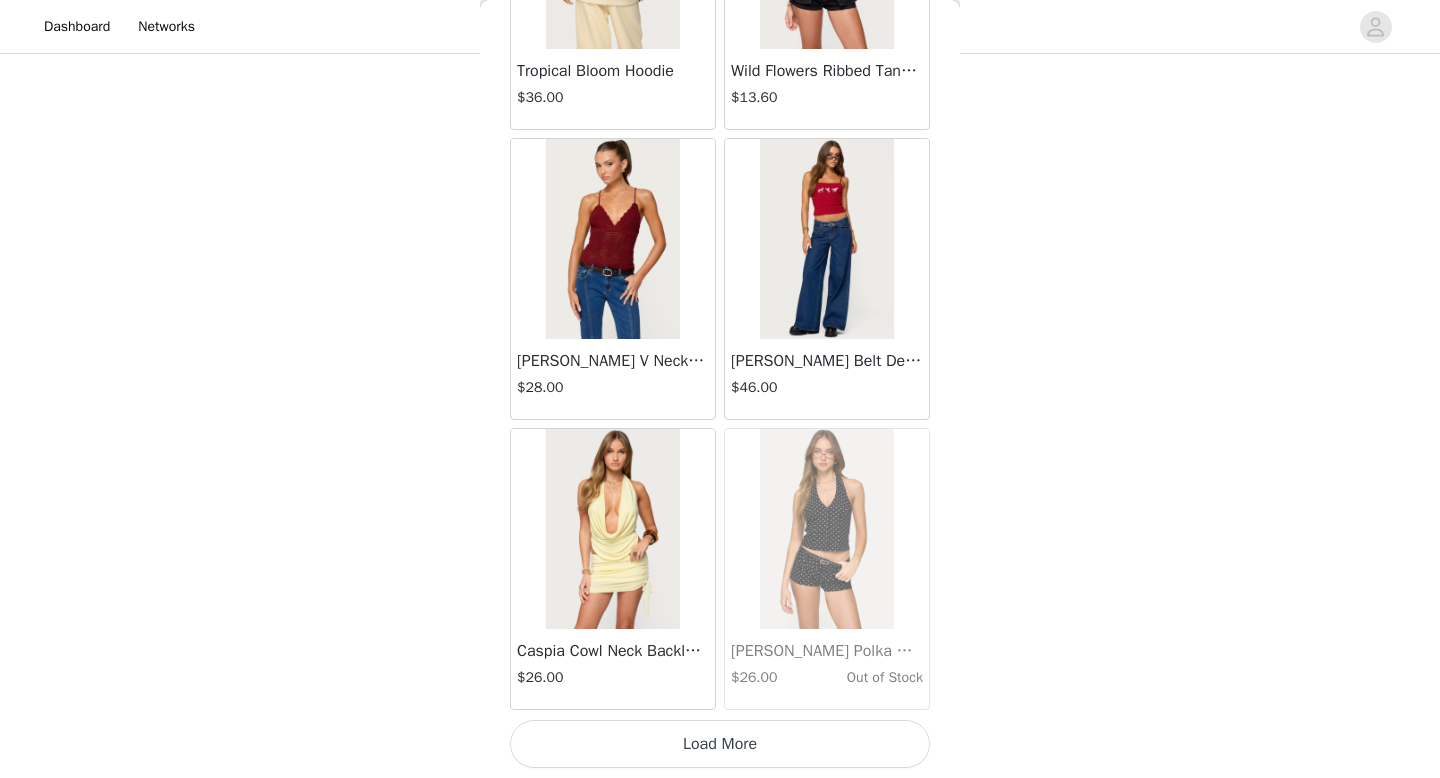 click on "Load More" at bounding box center (720, 744) 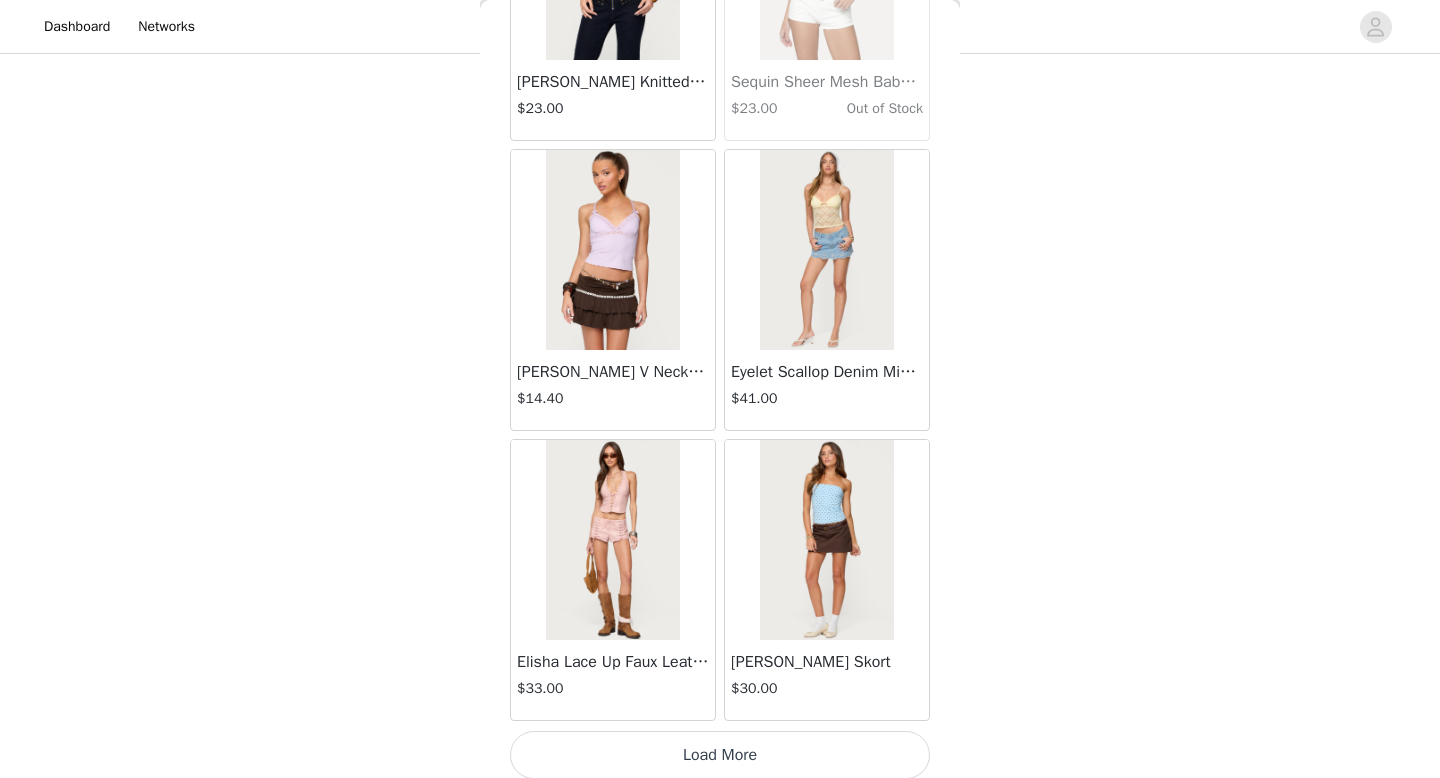scroll, scrollTop: 45782, scrollLeft: 0, axis: vertical 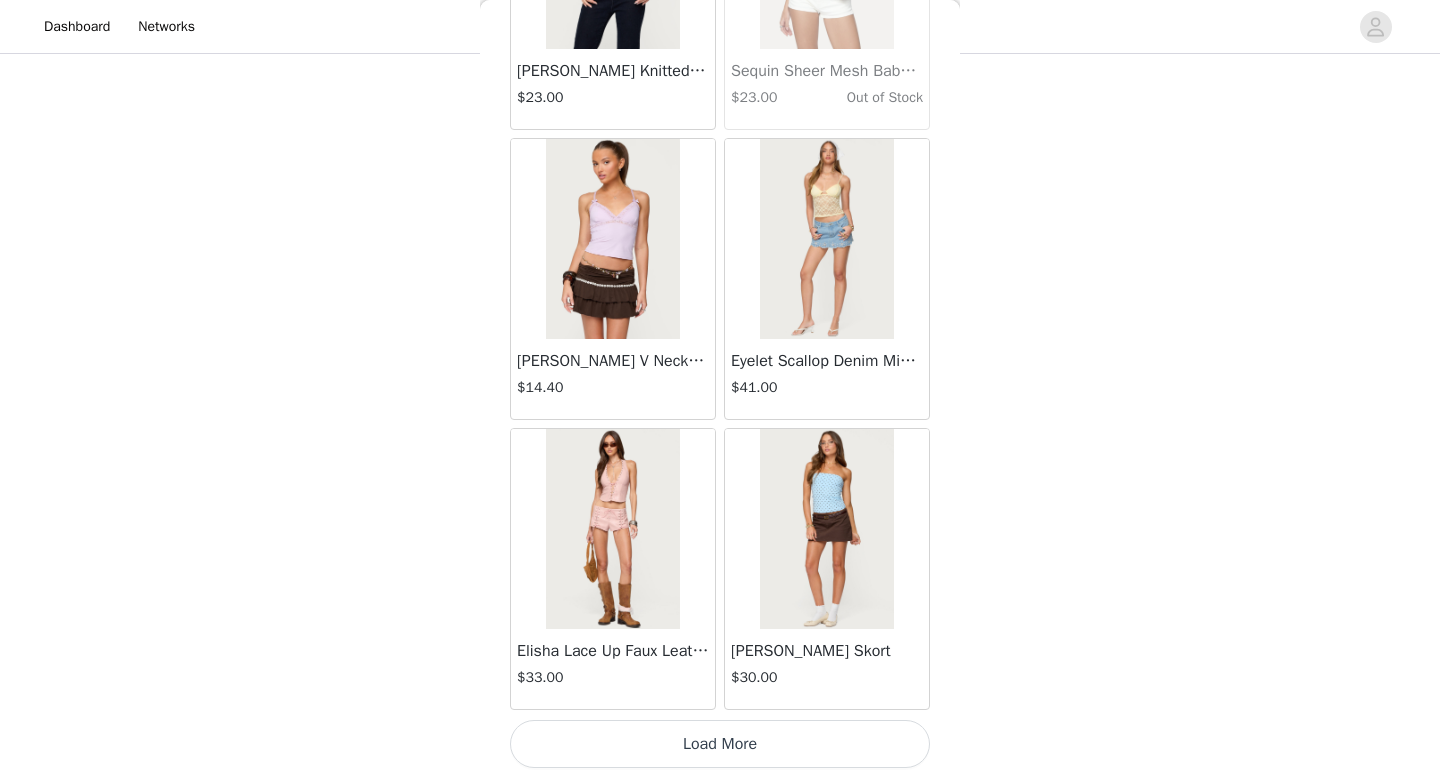 click on "Load More" at bounding box center (720, 744) 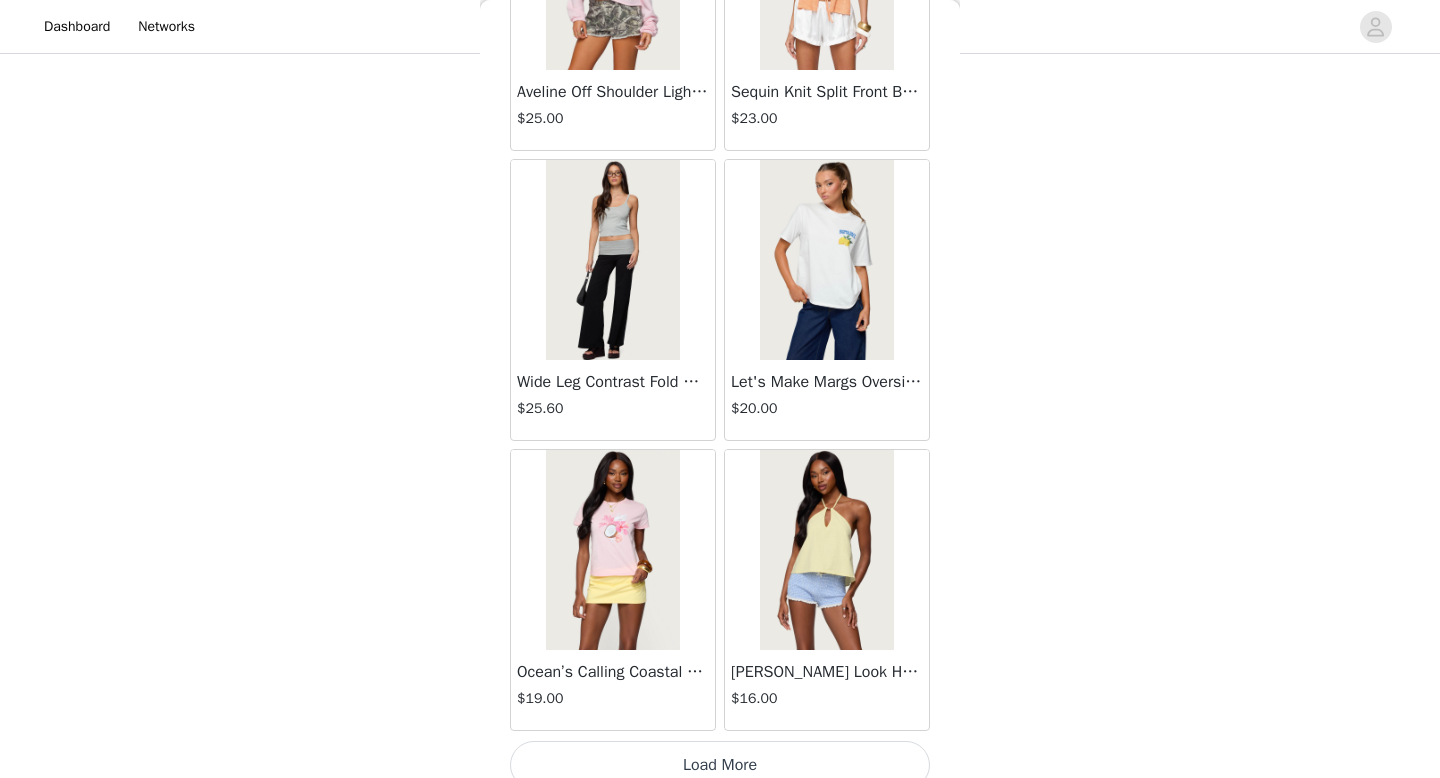 scroll, scrollTop: 48682, scrollLeft: 0, axis: vertical 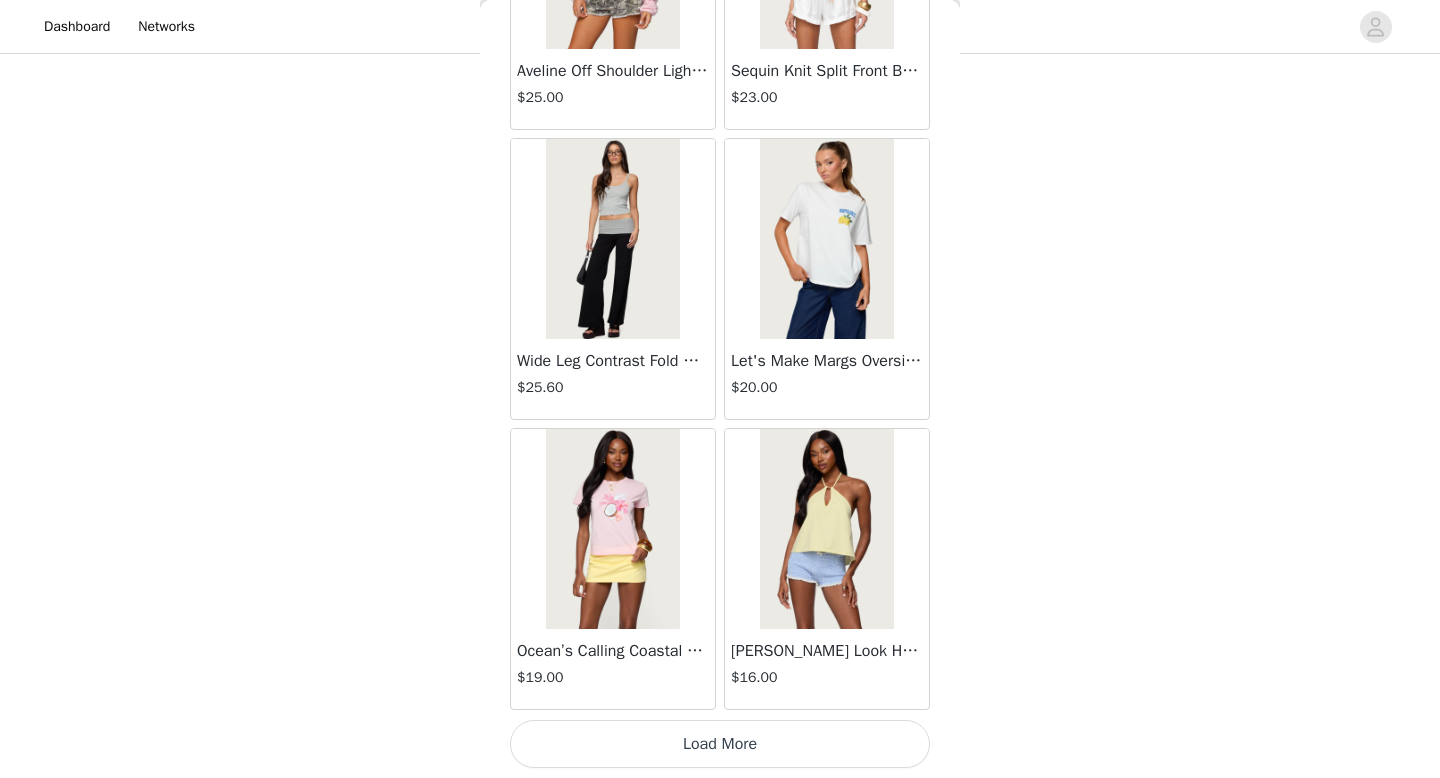 click on "Load More" at bounding box center (720, 744) 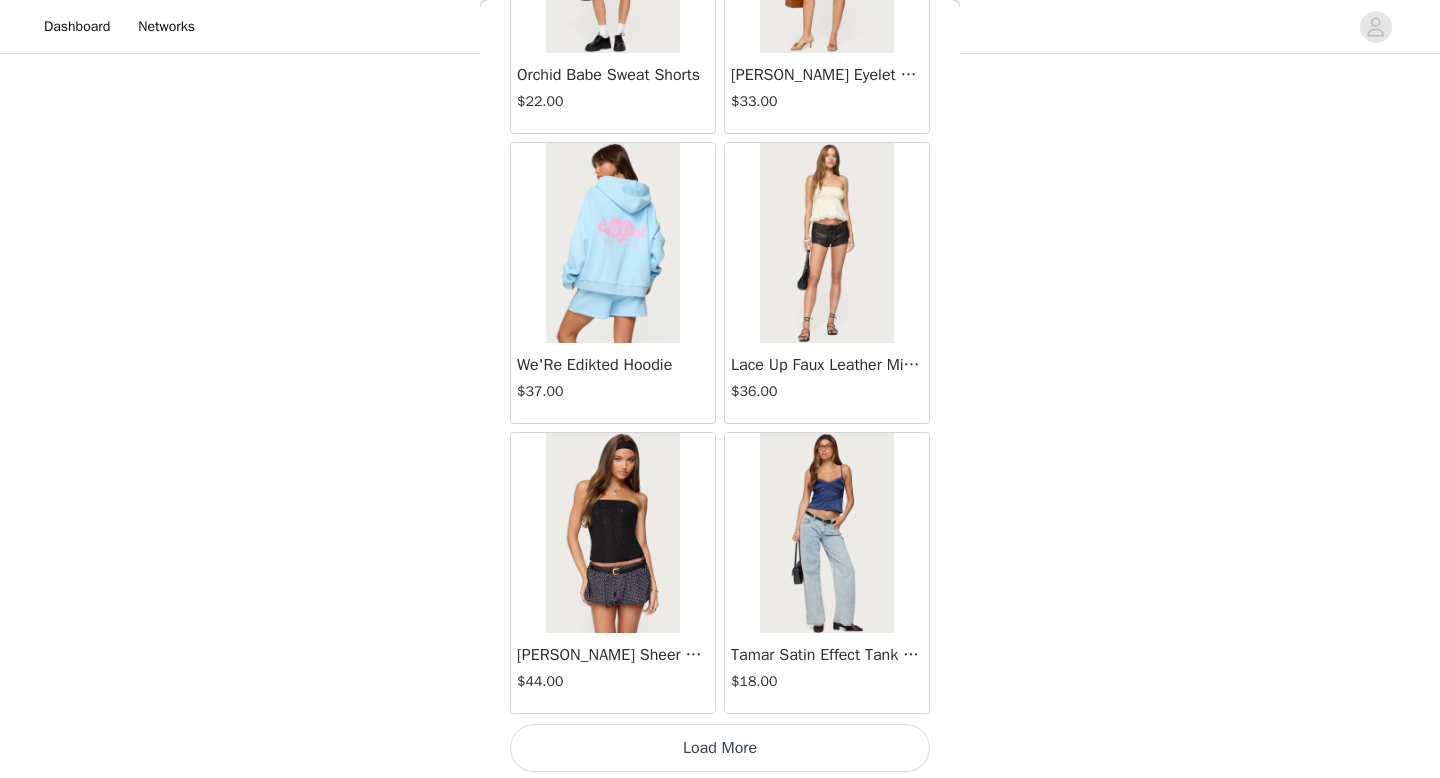 scroll, scrollTop: 51582, scrollLeft: 0, axis: vertical 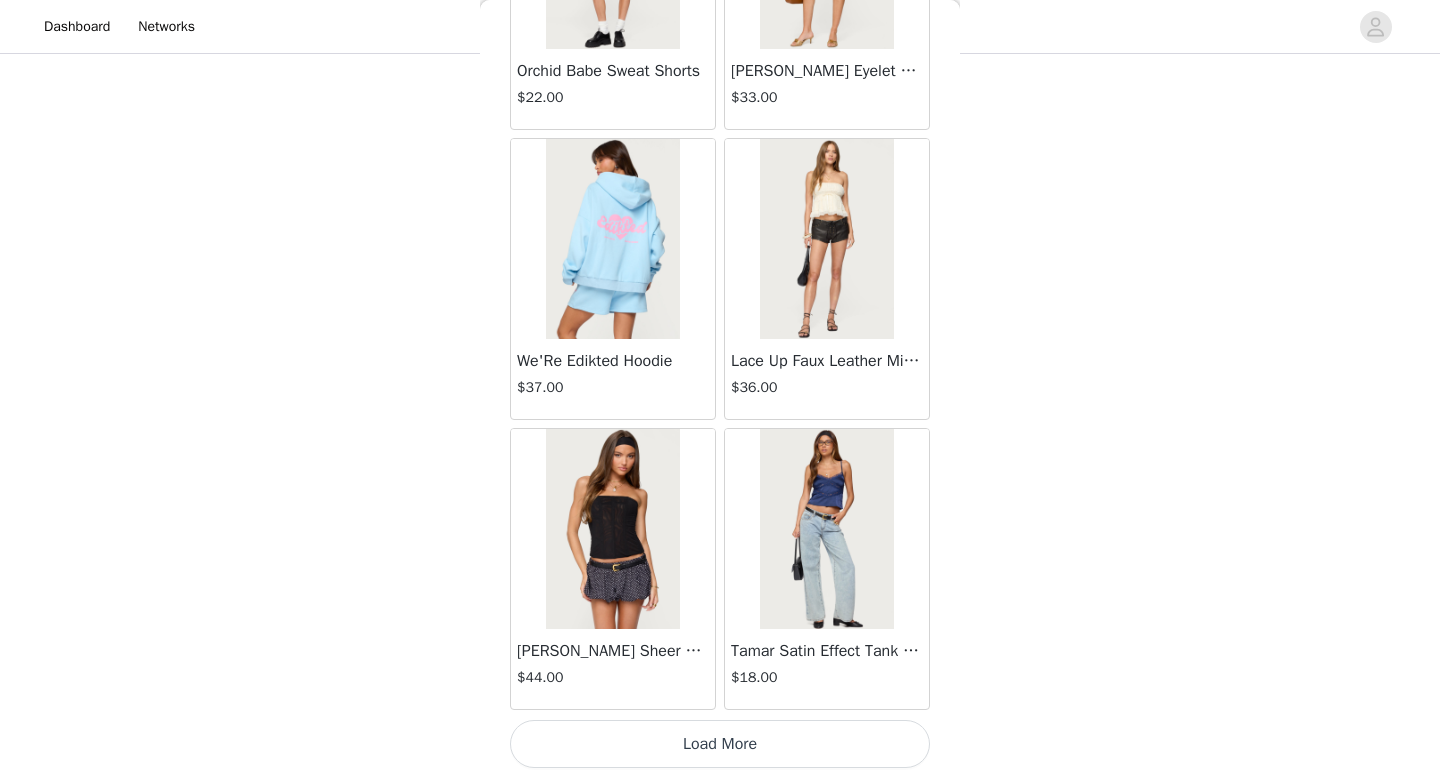 click on "Load More" at bounding box center [720, 744] 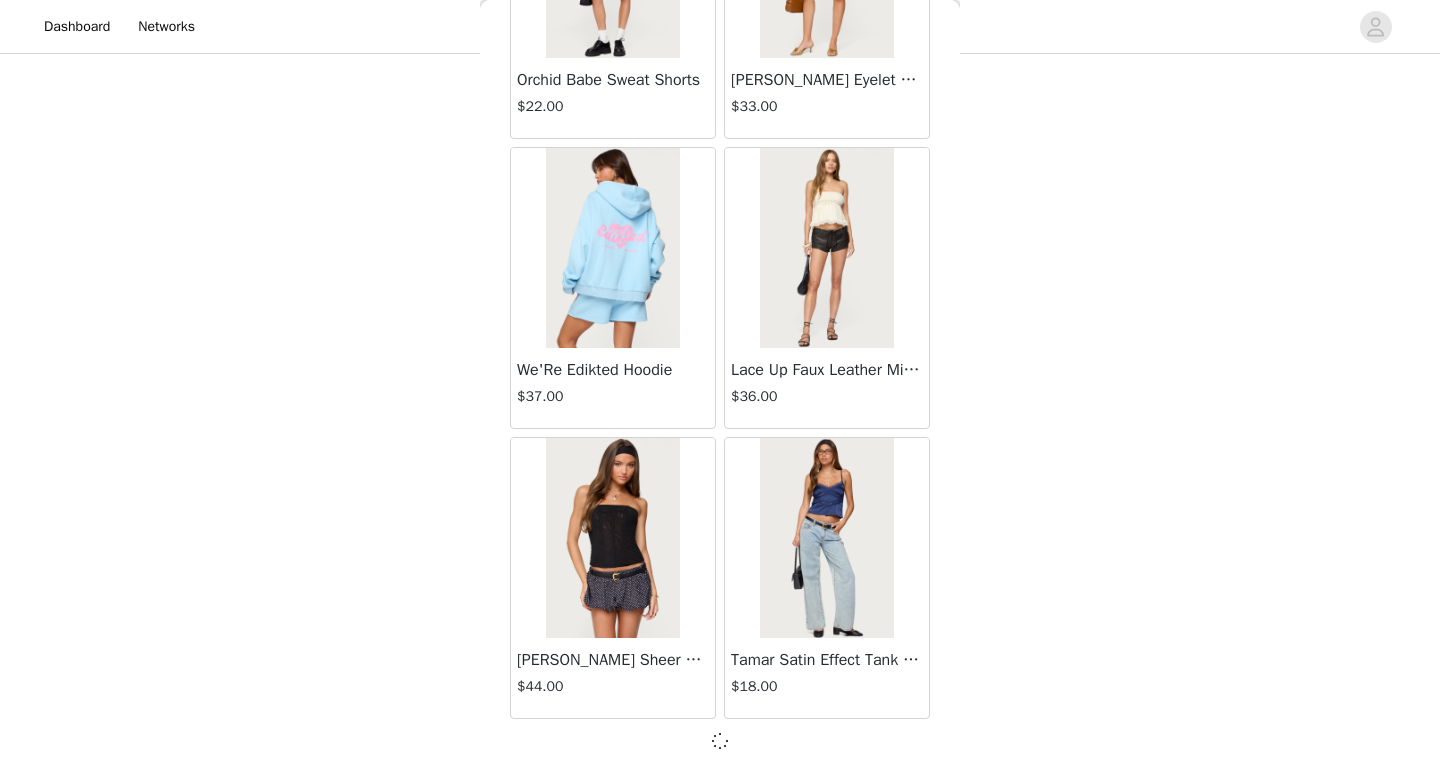 scroll, scrollTop: 51573, scrollLeft: 0, axis: vertical 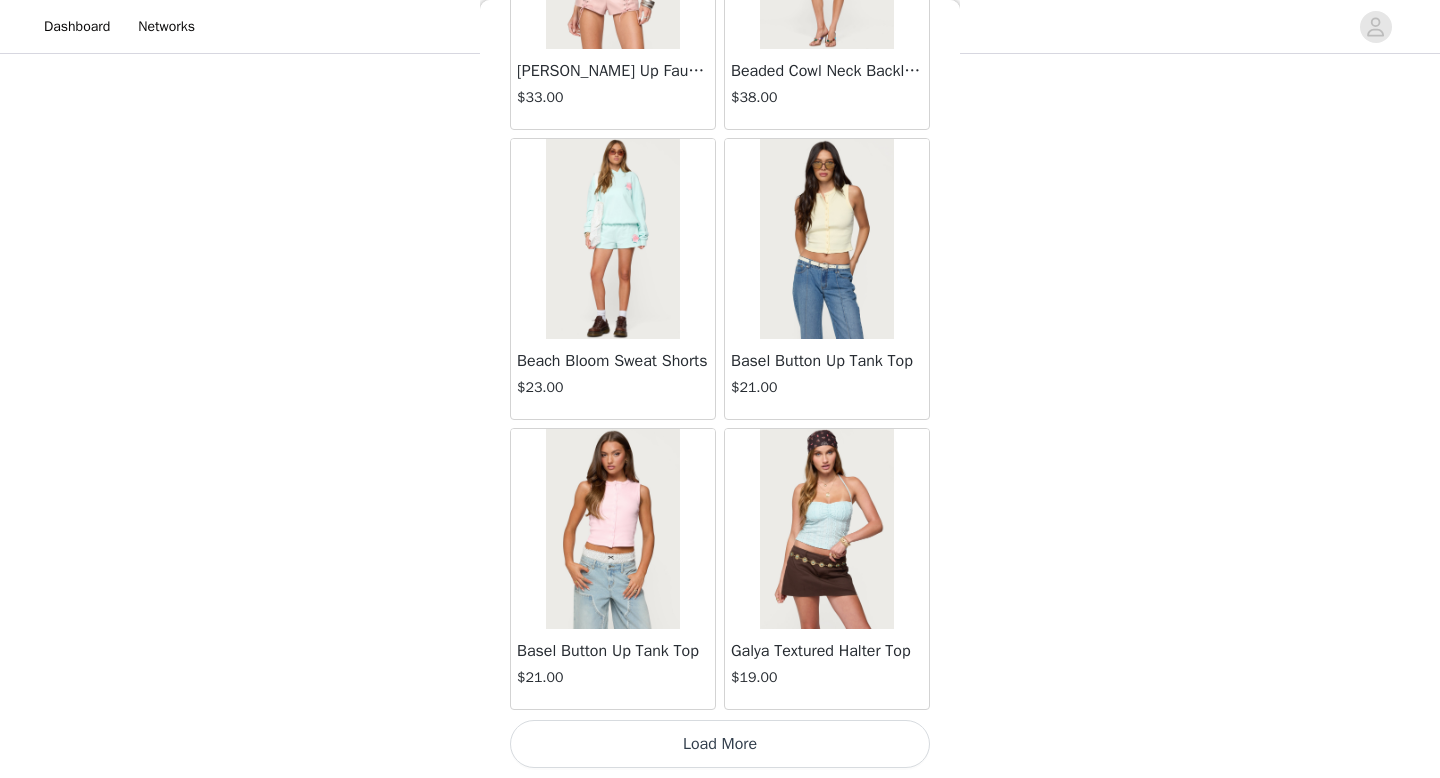 click on "Load More" at bounding box center (720, 744) 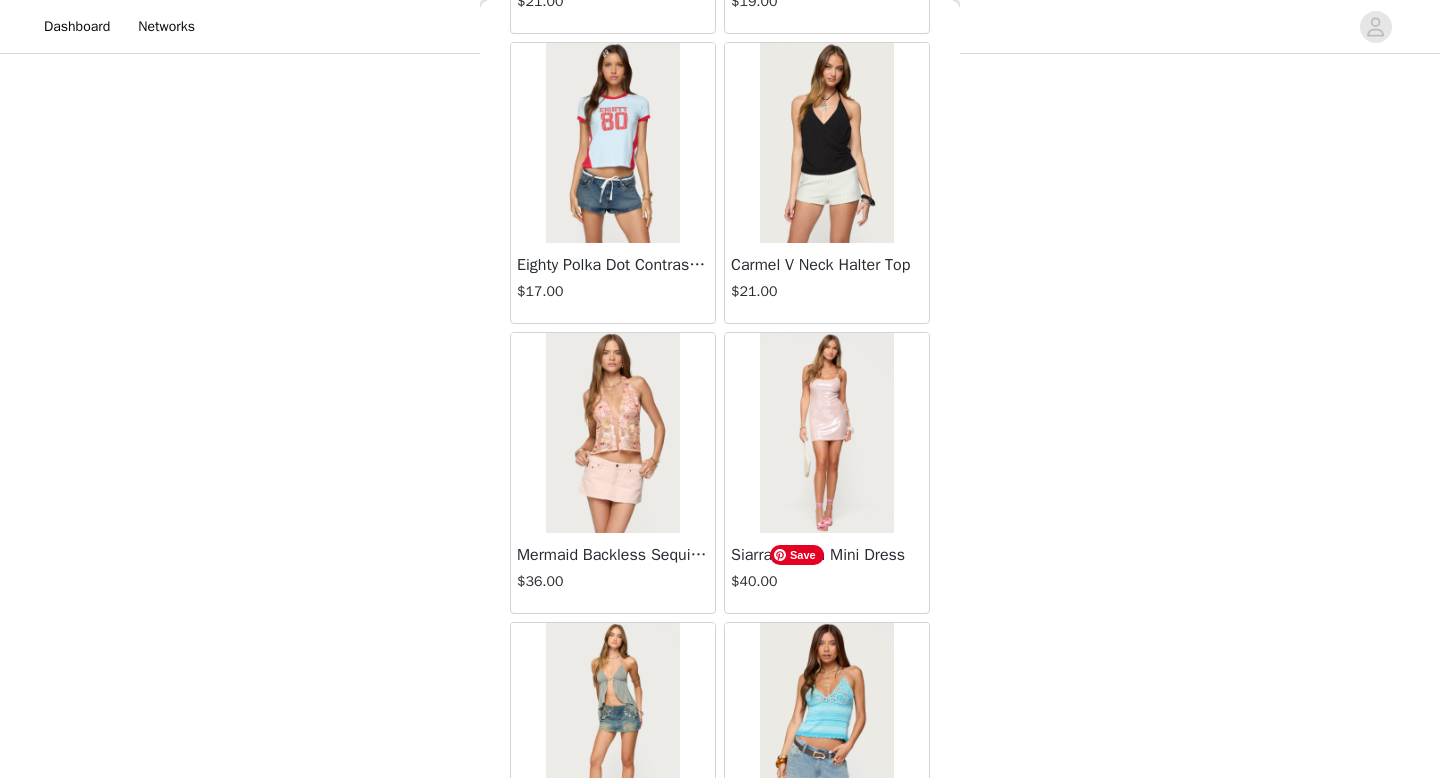 scroll, scrollTop: 55164, scrollLeft: 0, axis: vertical 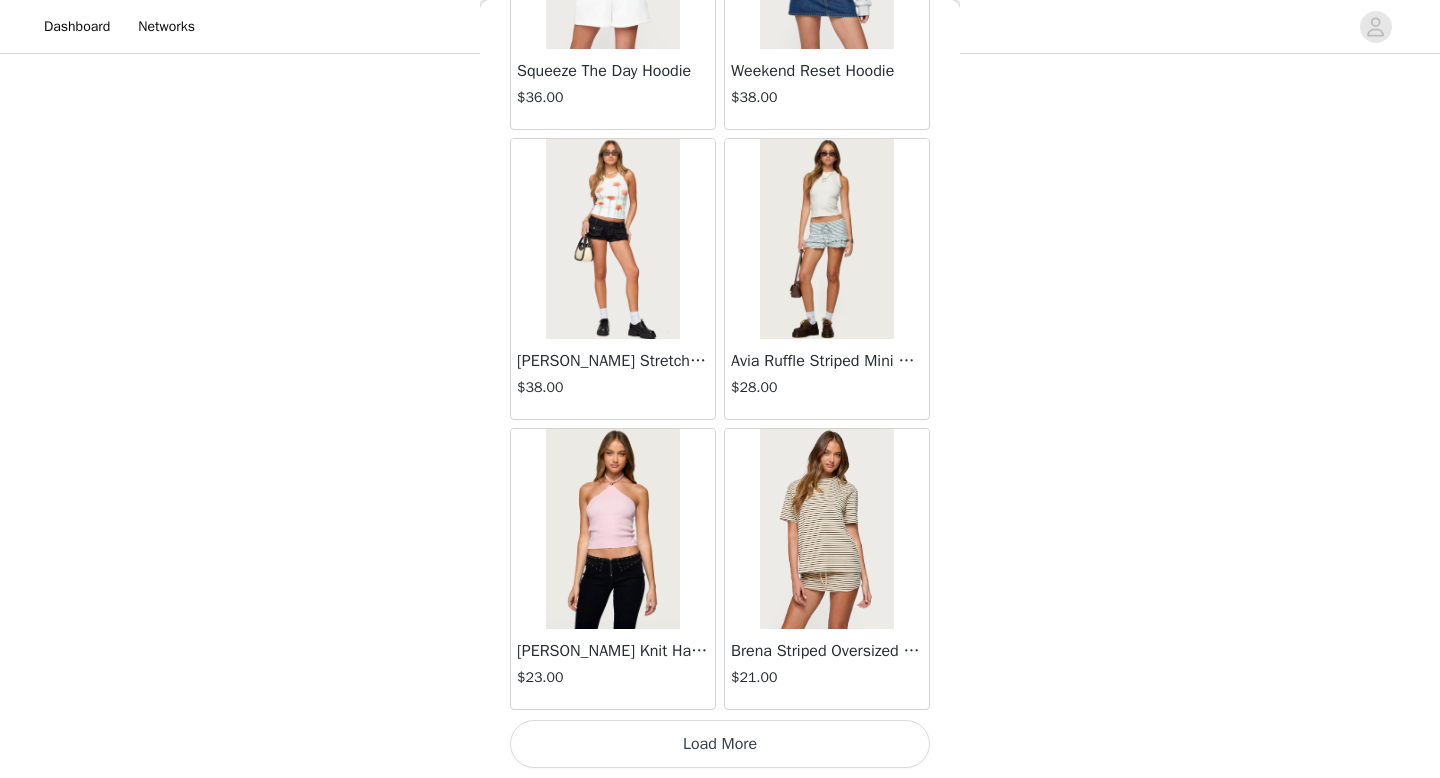 click on "Load More" at bounding box center (720, 744) 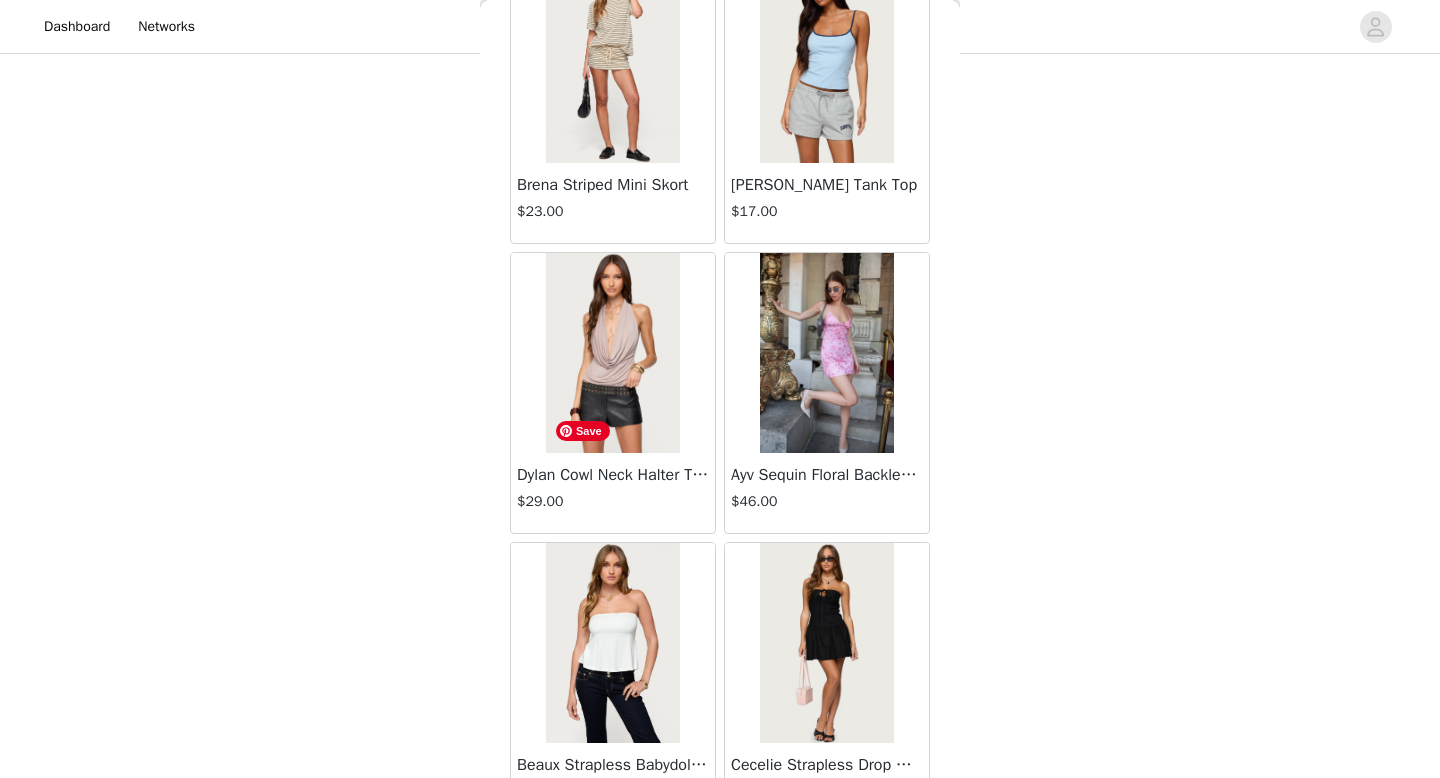 scroll, scrollTop: 58139, scrollLeft: 0, axis: vertical 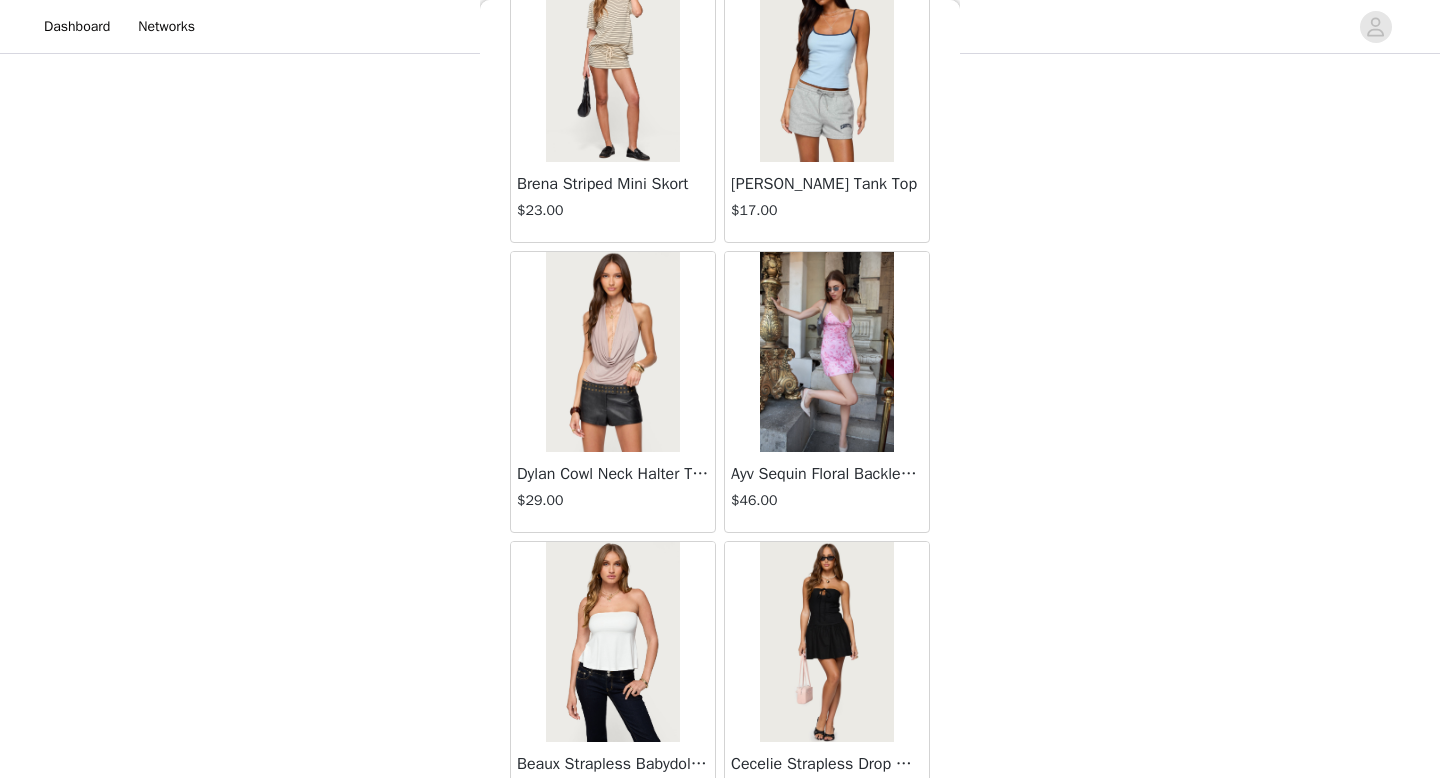 click at bounding box center (826, 62) 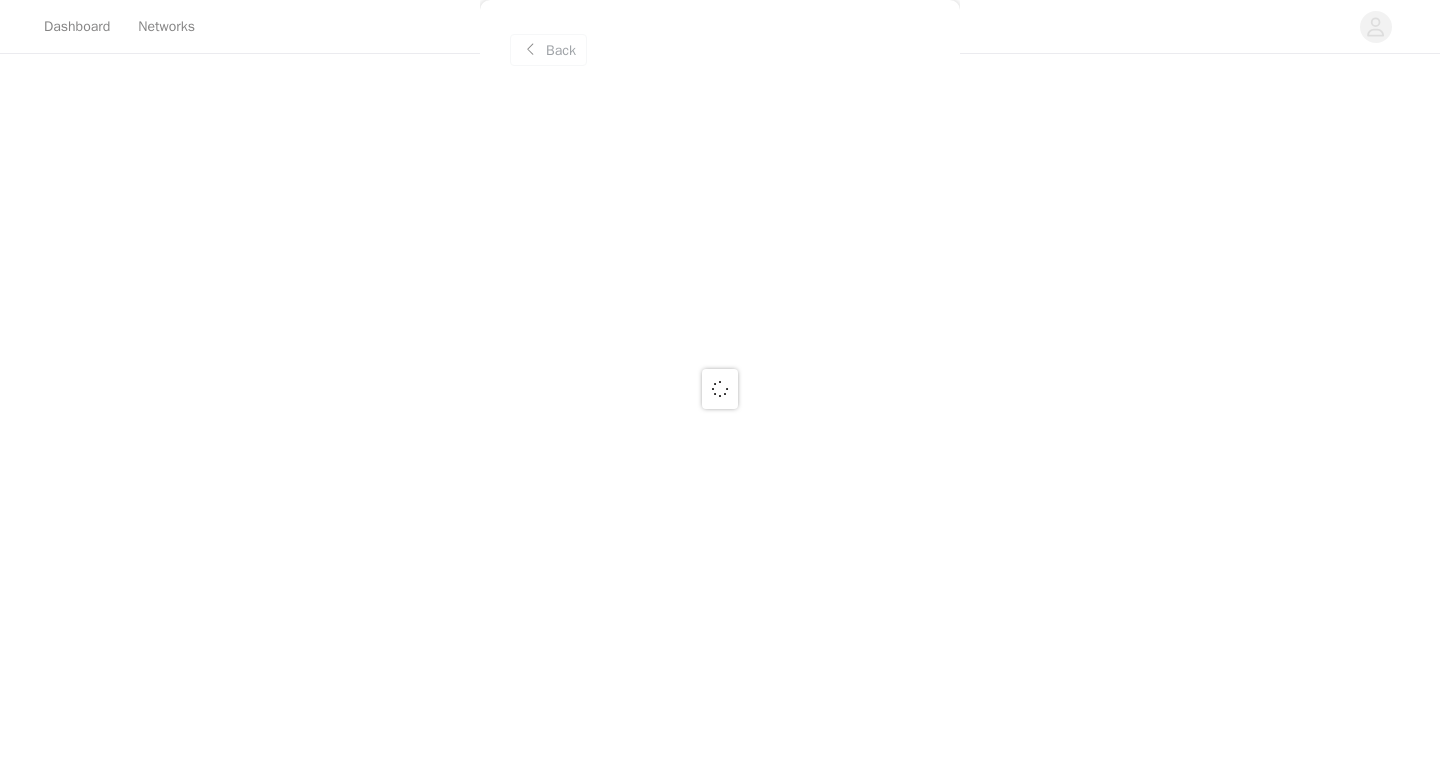 scroll, scrollTop: 0, scrollLeft: 0, axis: both 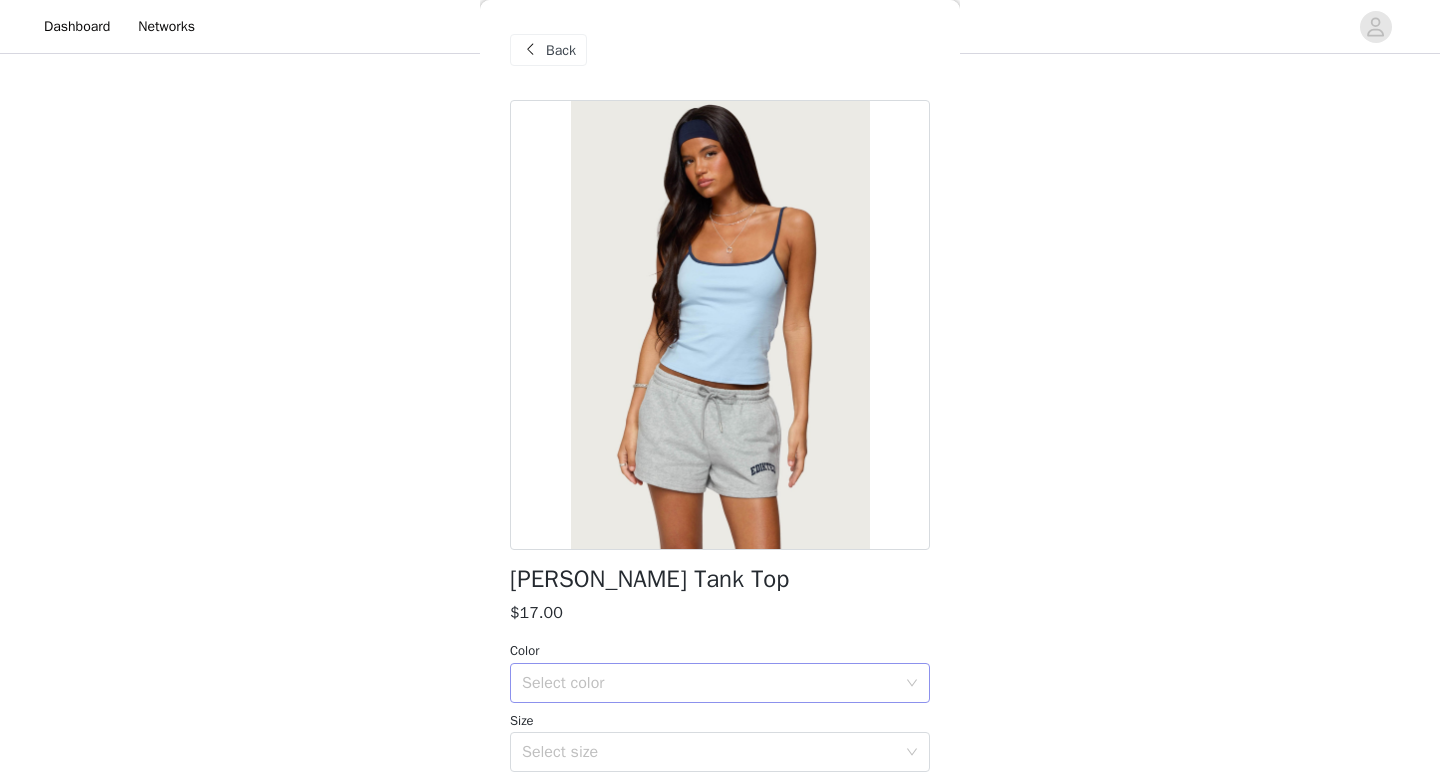 click on "Select color" at bounding box center (709, 683) 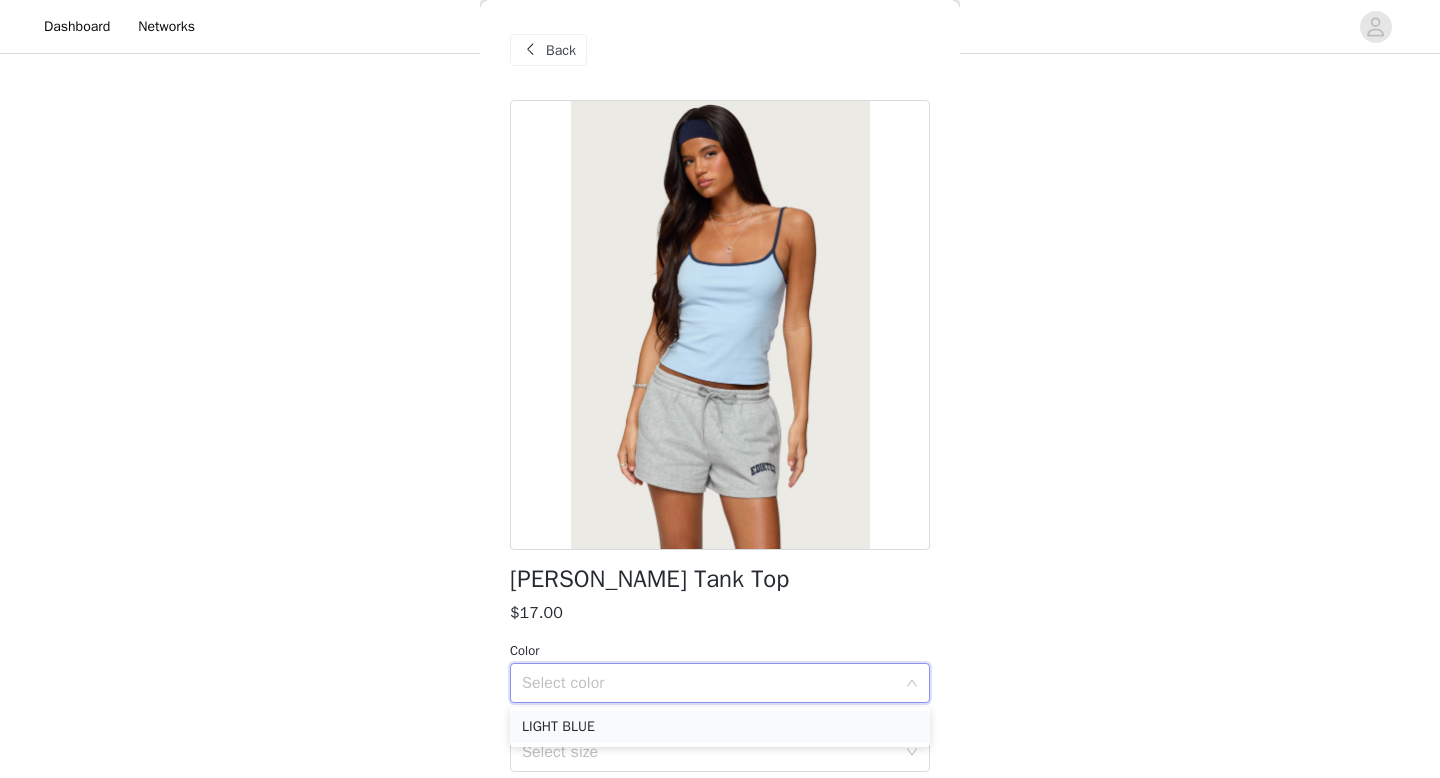 click on "LIGHT BLUE" at bounding box center [720, 727] 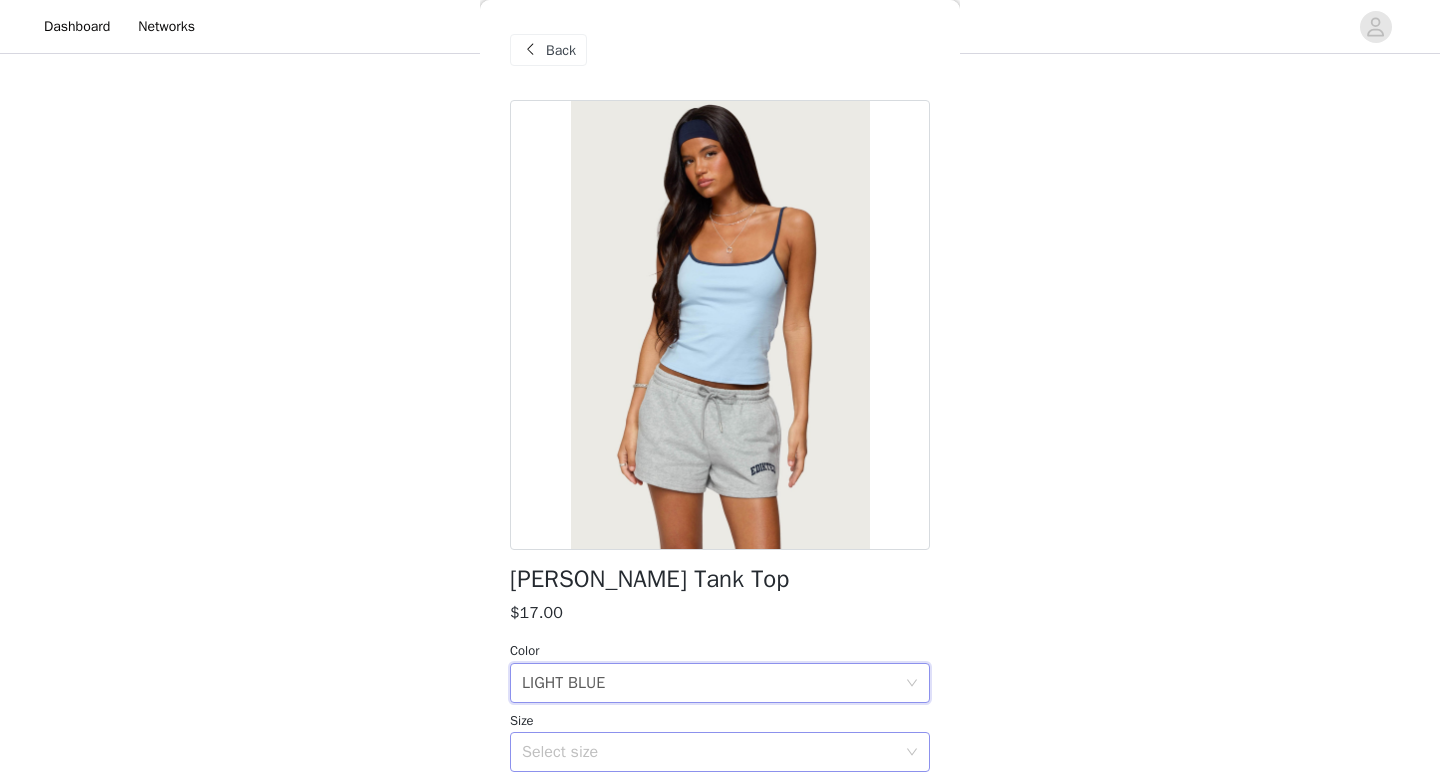 click on "Select size" at bounding box center [709, 752] 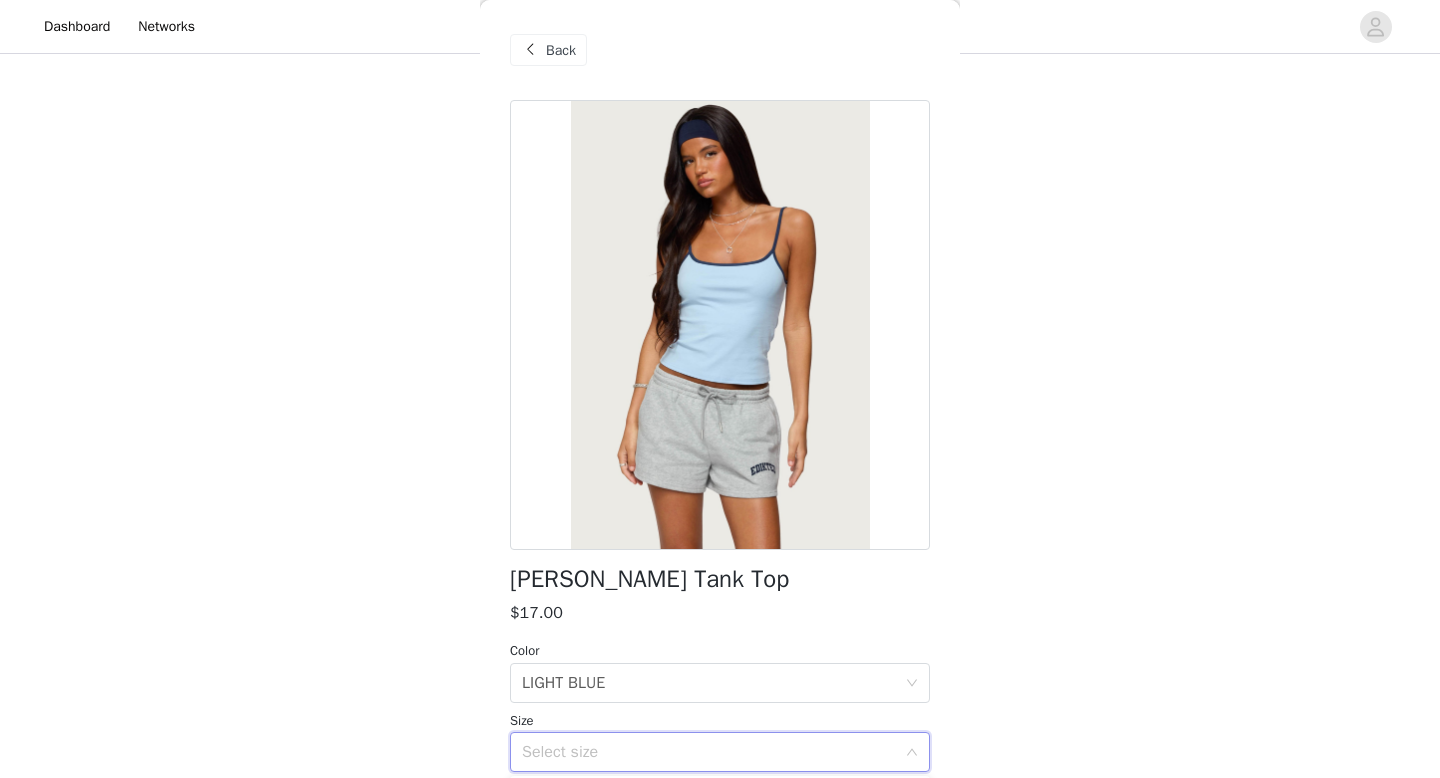 scroll, scrollTop: 174, scrollLeft: 0, axis: vertical 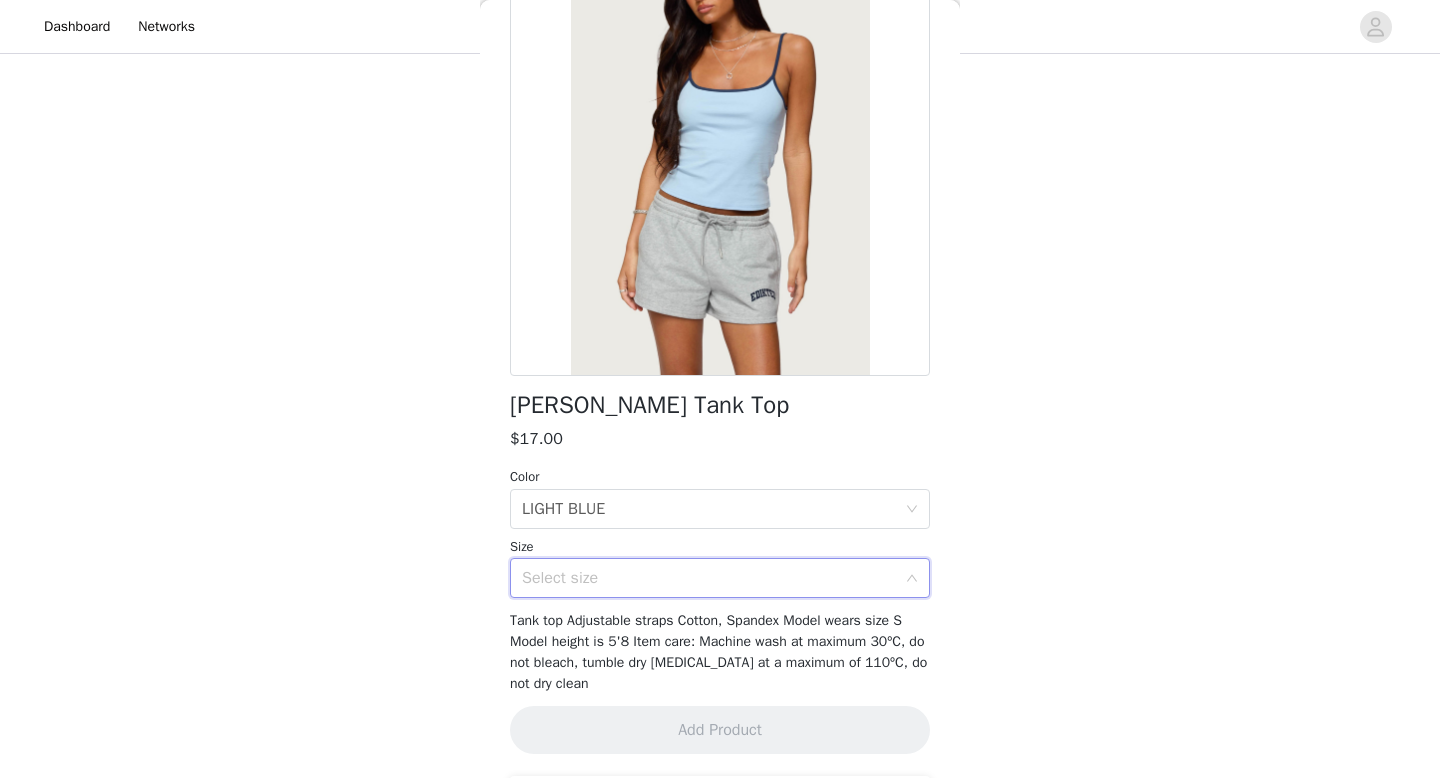 click on "Select size" at bounding box center [709, 578] 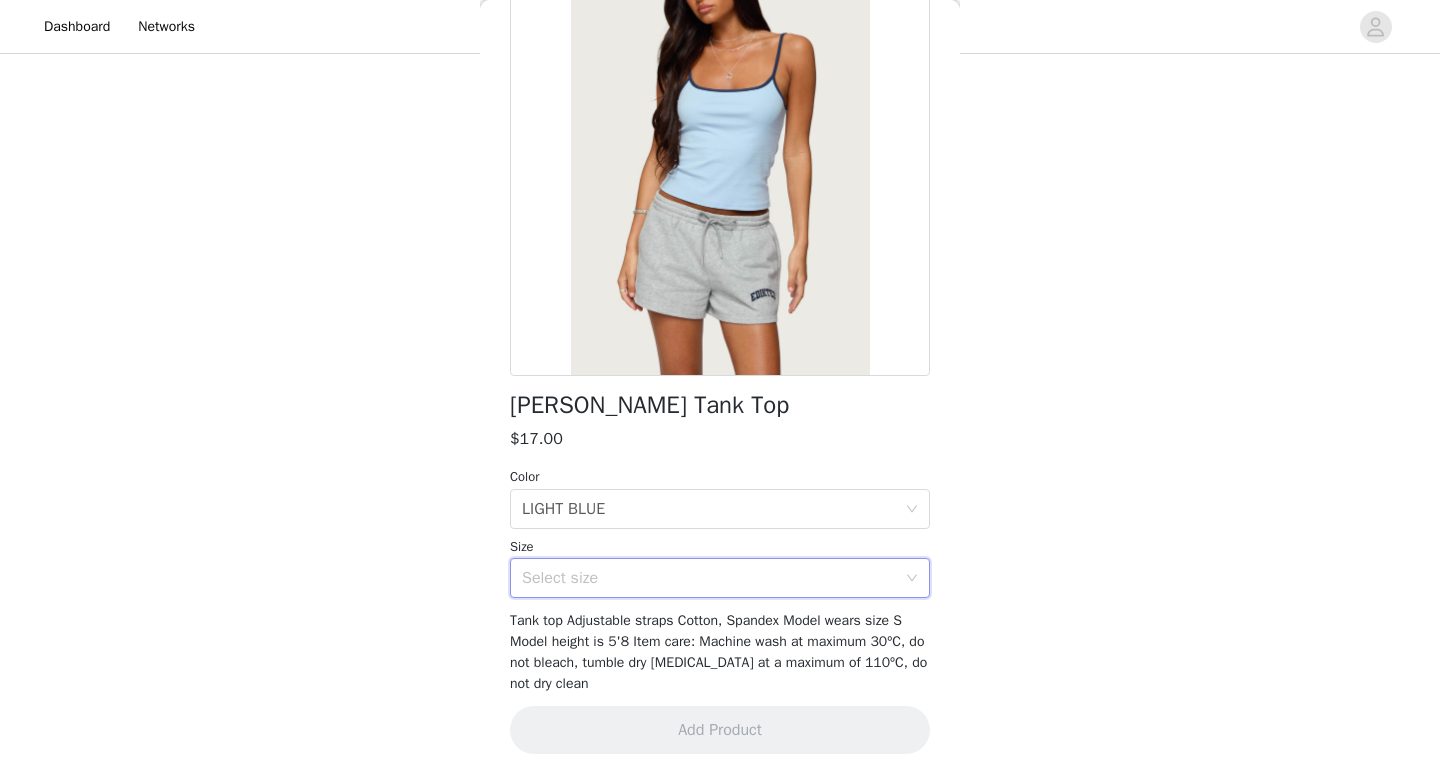 click on "Select size" at bounding box center [709, 578] 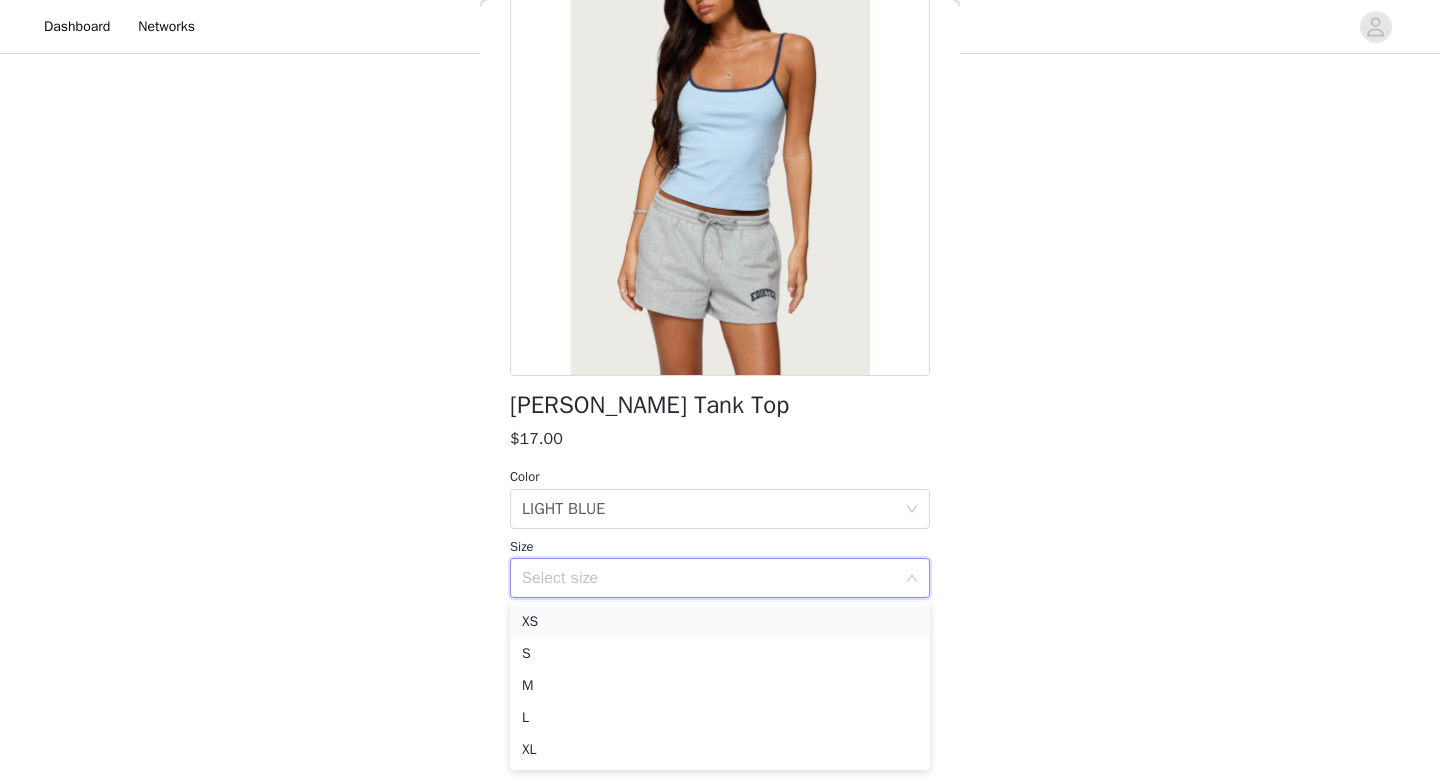 click on "XS" at bounding box center [720, 622] 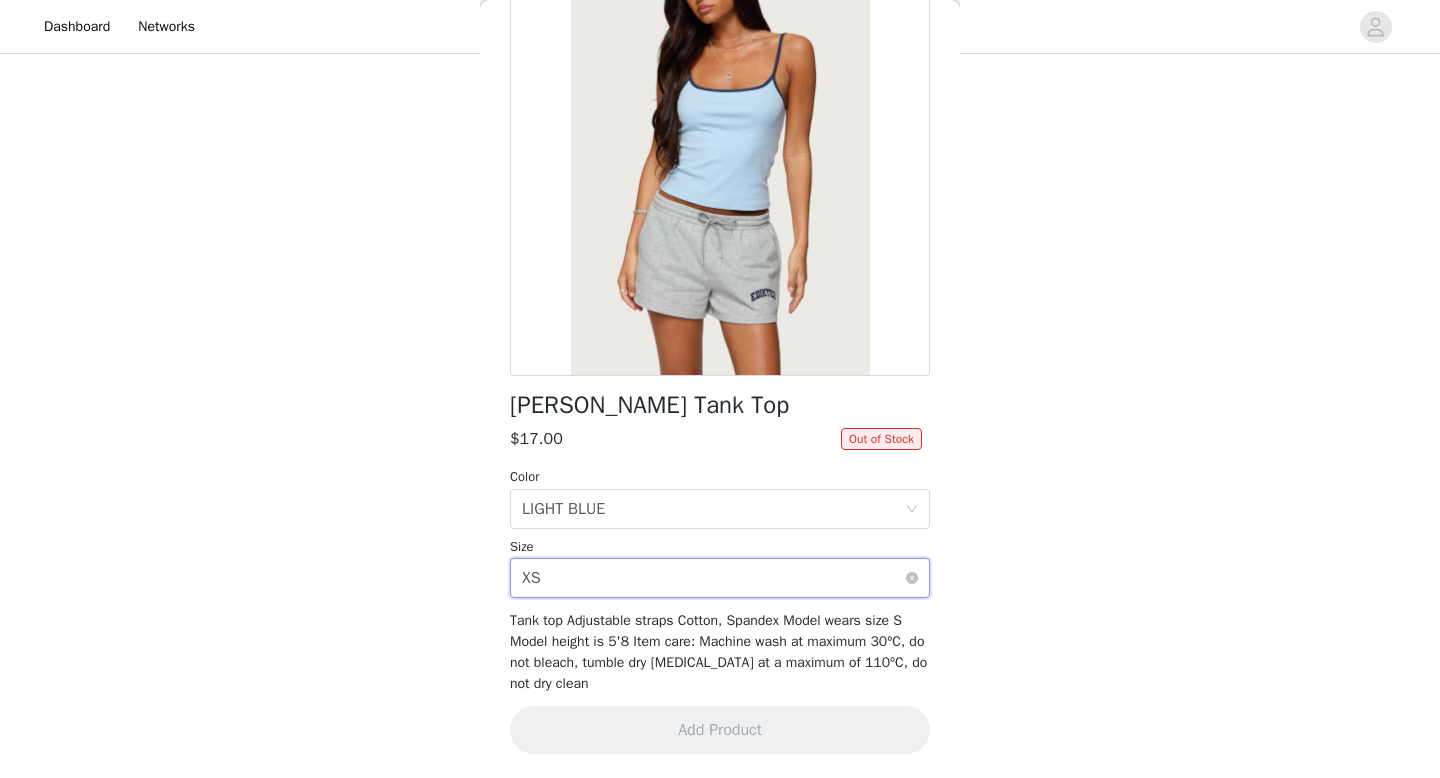 click on "Select size XS" at bounding box center [713, 578] 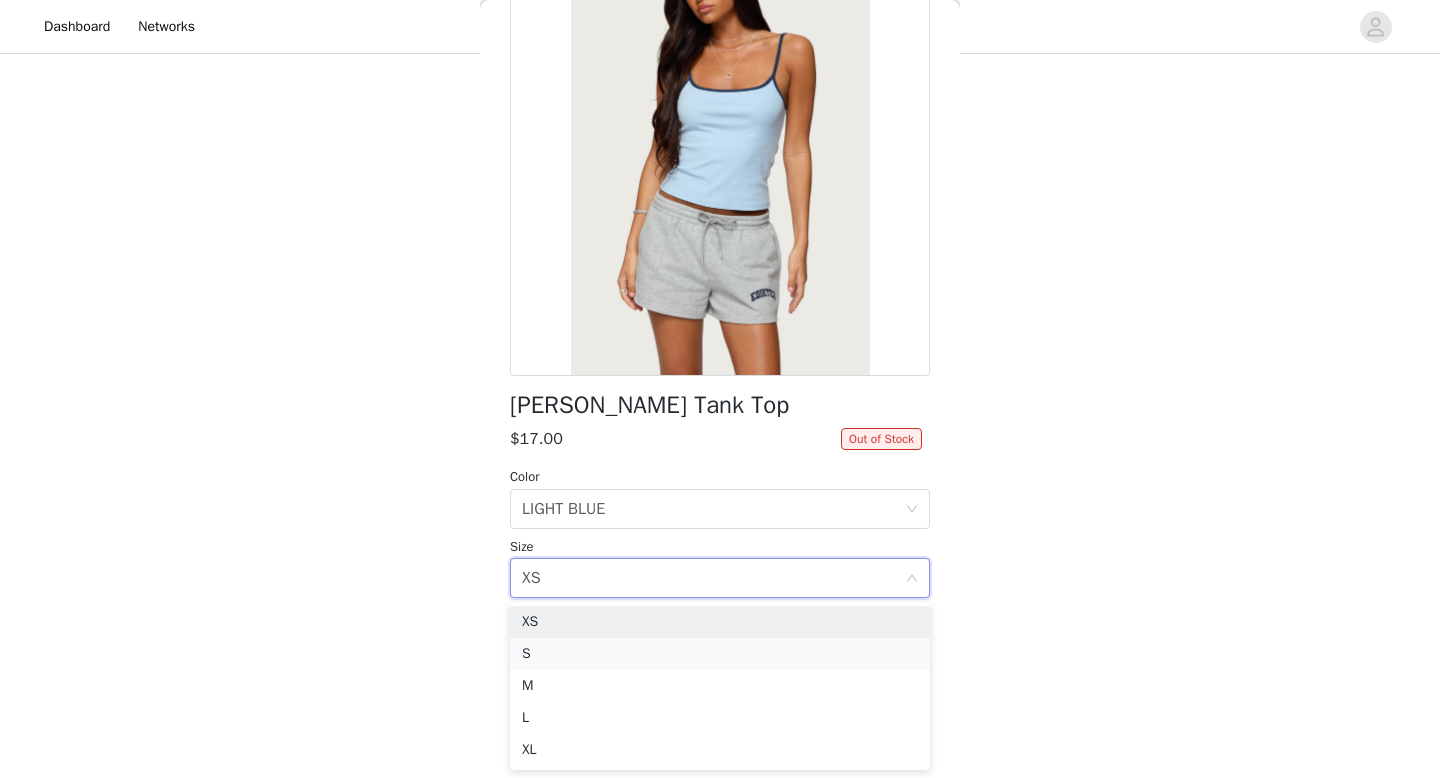 click on "S" at bounding box center [720, 654] 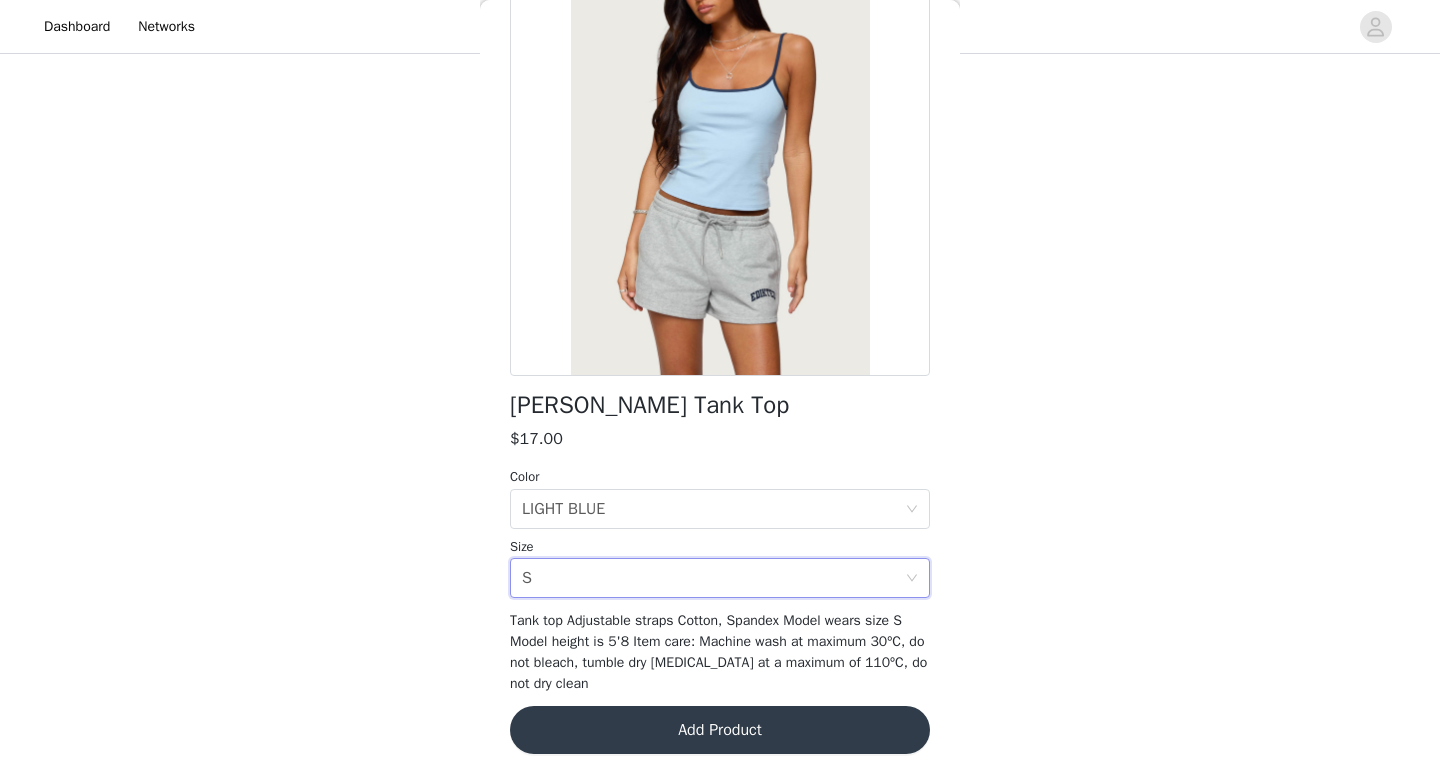 click on "Add Product" at bounding box center [720, 730] 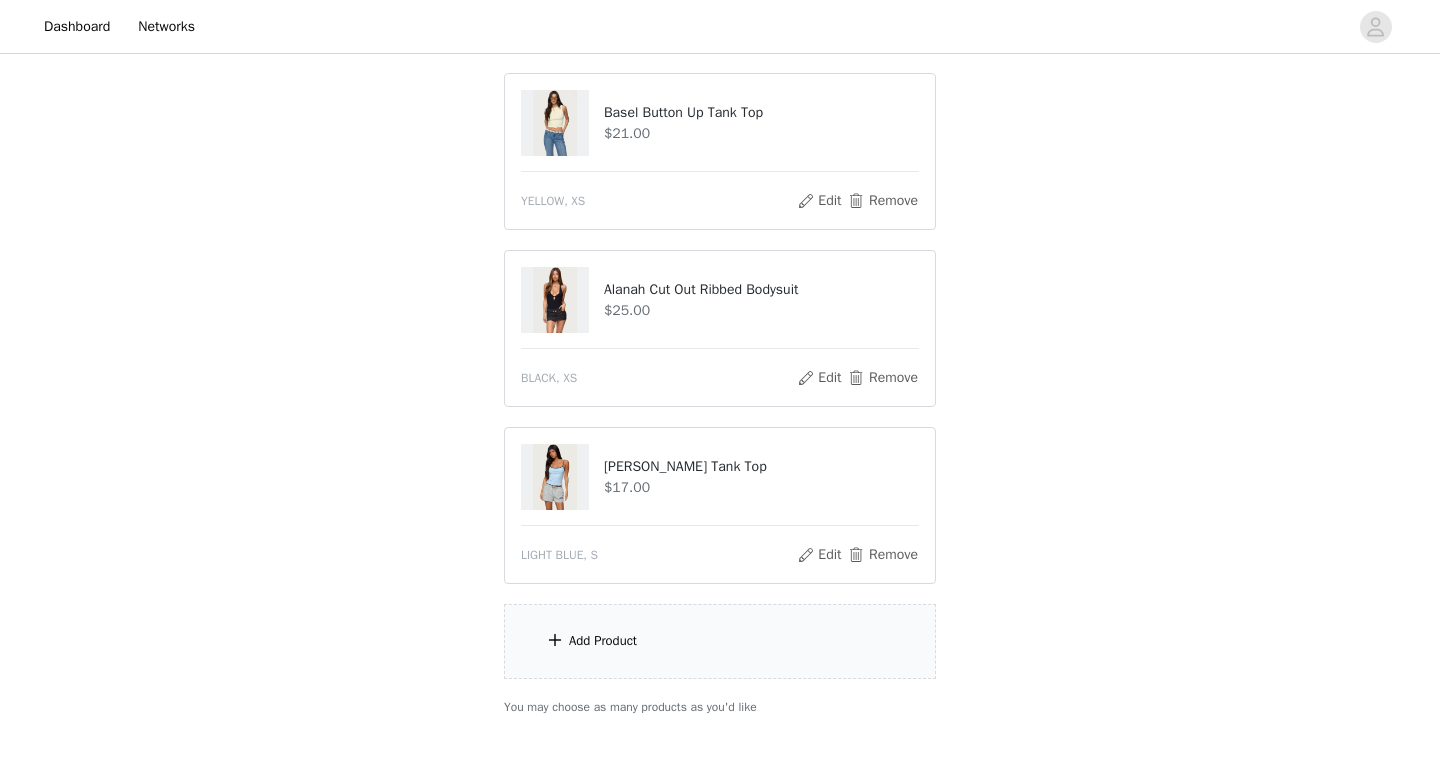 scroll, scrollTop: 1097, scrollLeft: 0, axis: vertical 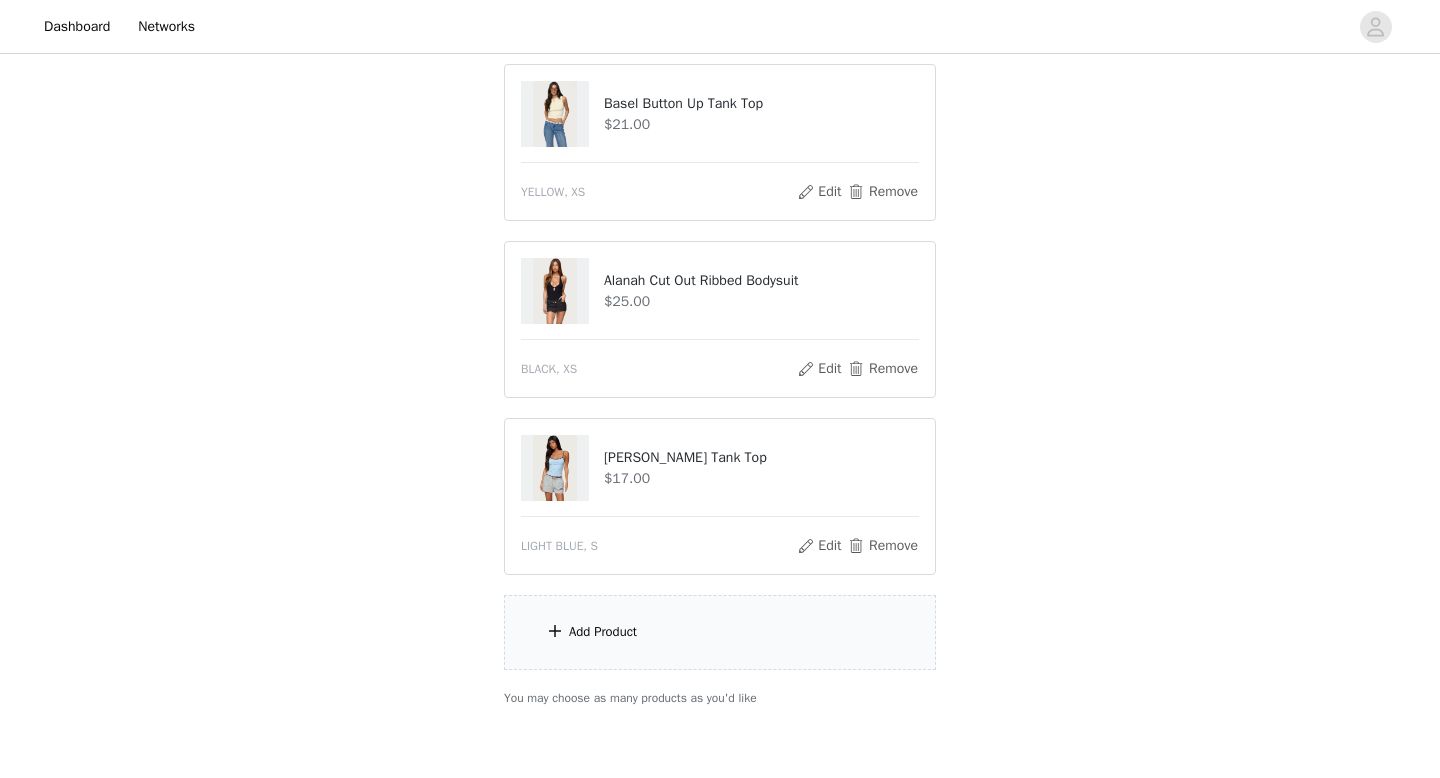 click on "Add Product" at bounding box center (720, 632) 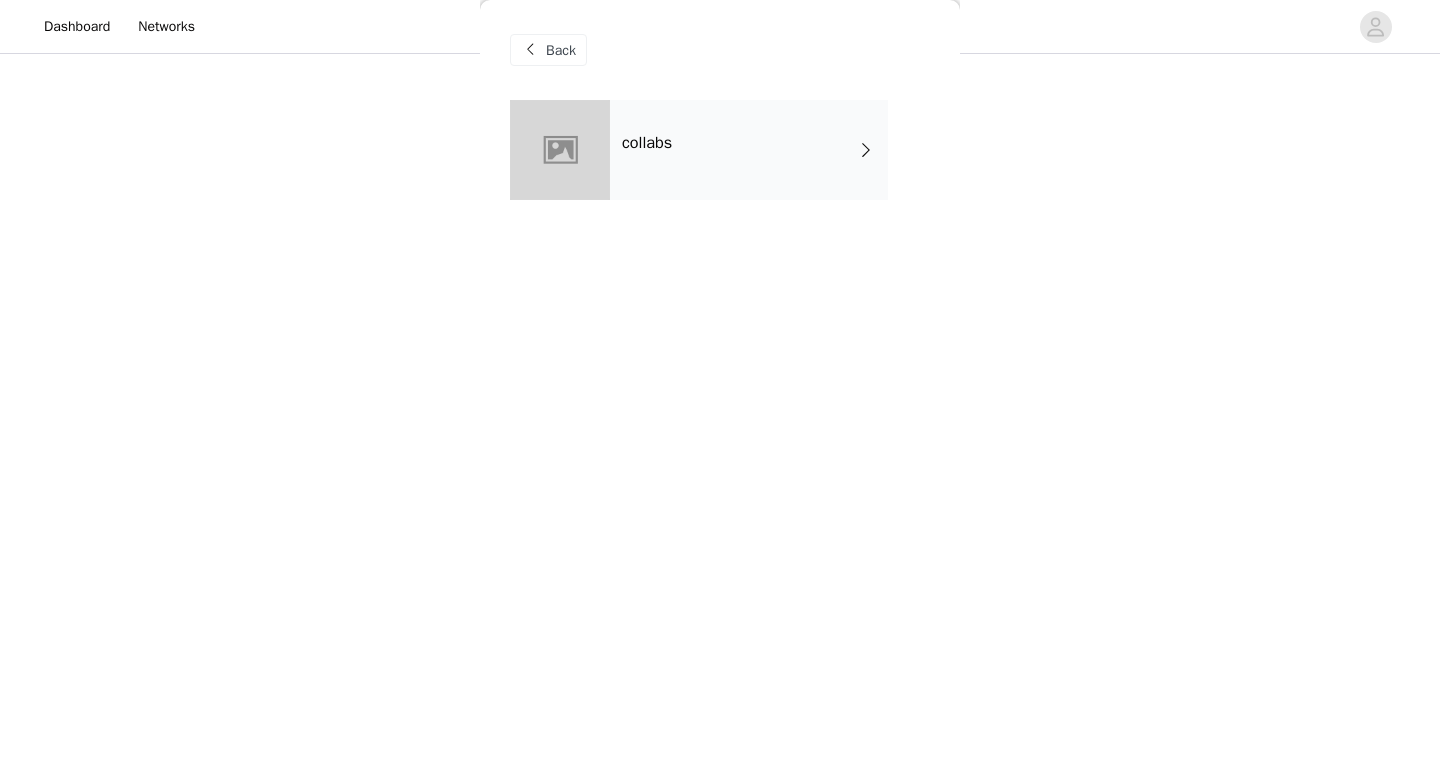 click on "collabs" at bounding box center [749, 150] 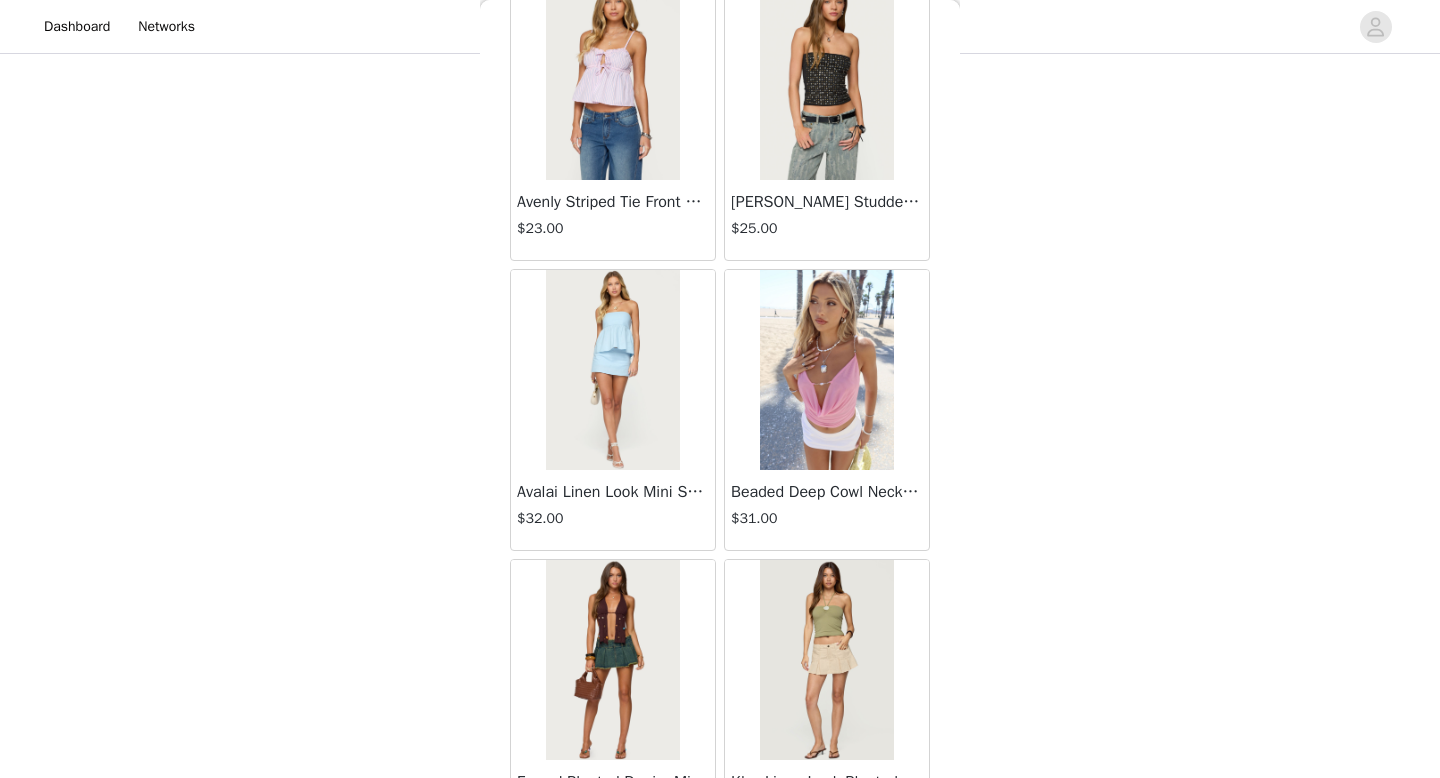 scroll, scrollTop: 2282, scrollLeft: 0, axis: vertical 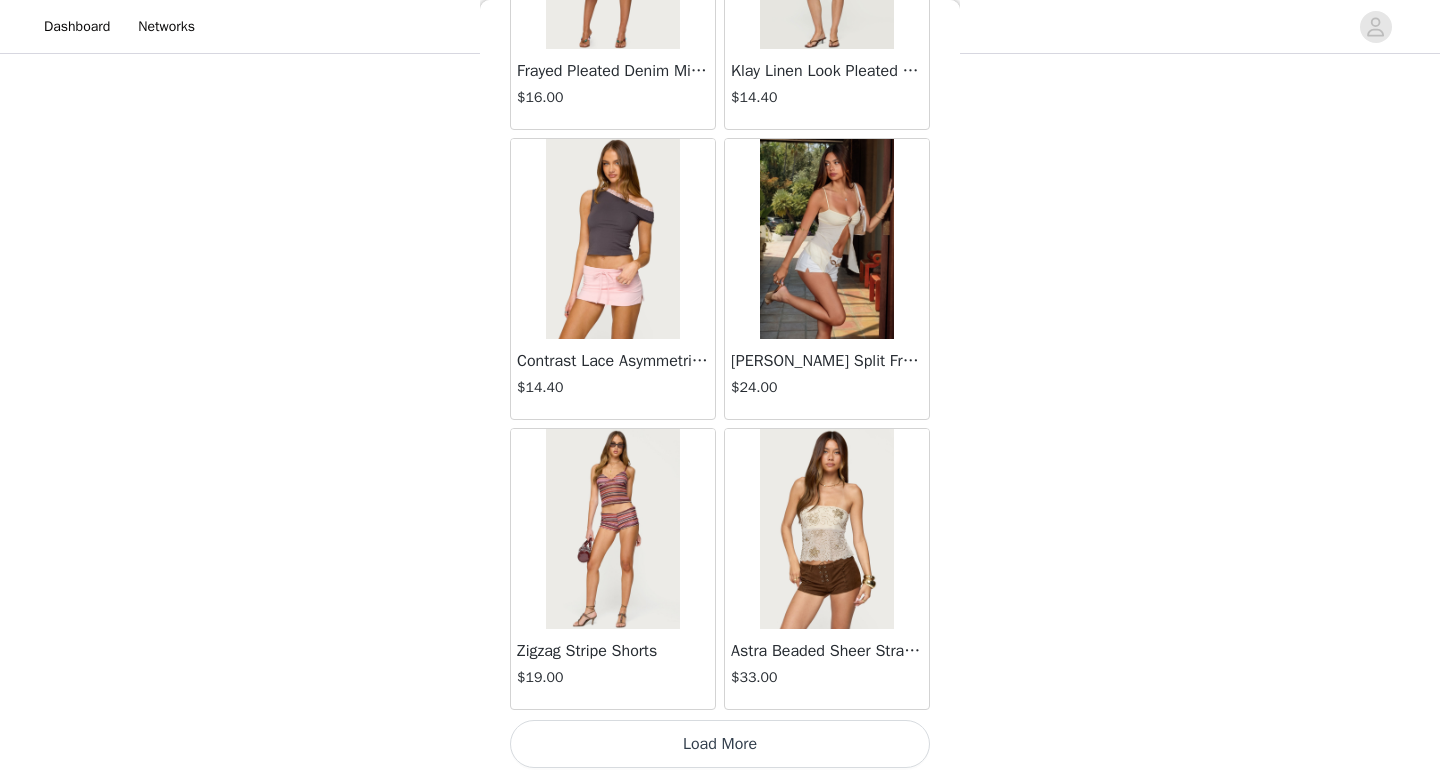 click on "Load More" at bounding box center (720, 744) 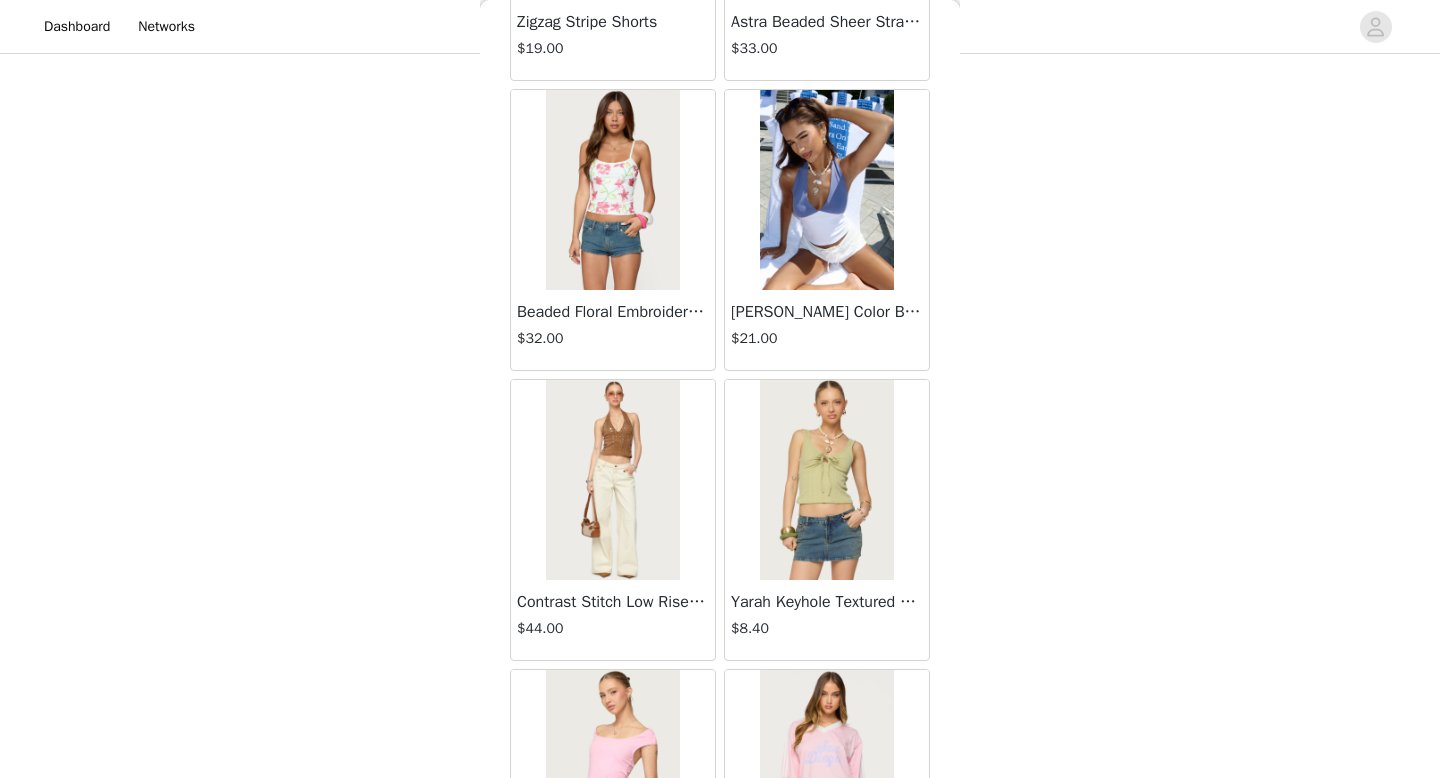 scroll, scrollTop: 5182, scrollLeft: 0, axis: vertical 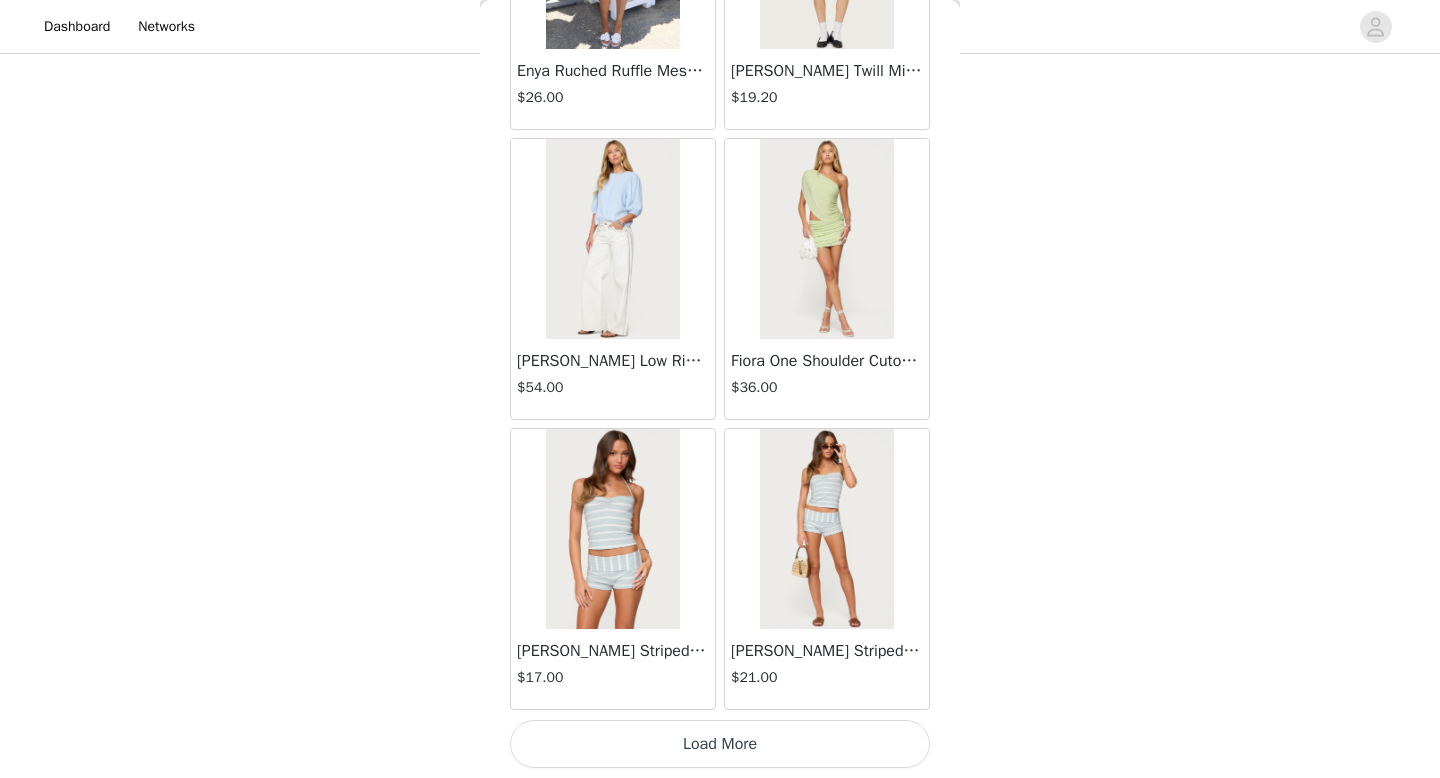 click on "Load More" at bounding box center [720, 744] 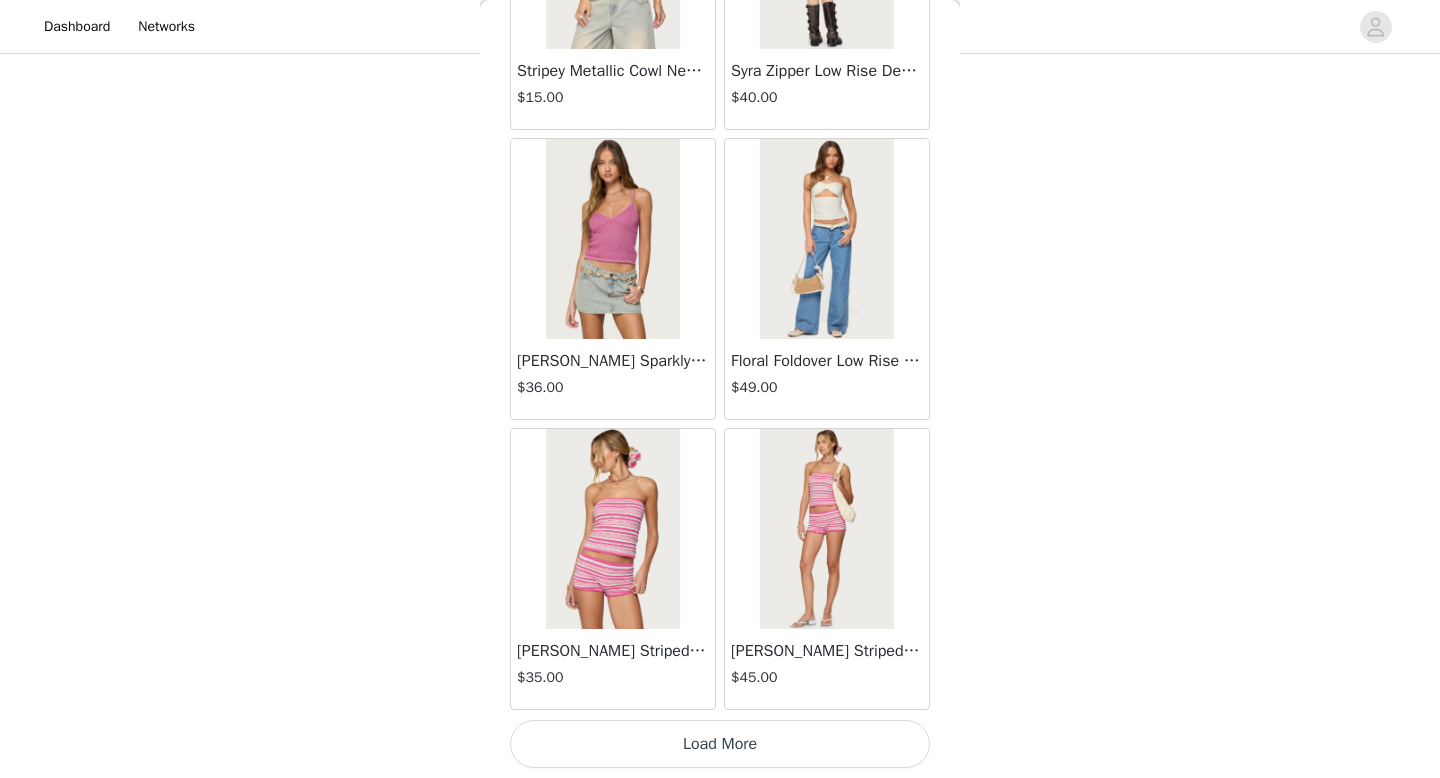 click on "Load More" at bounding box center [720, 744] 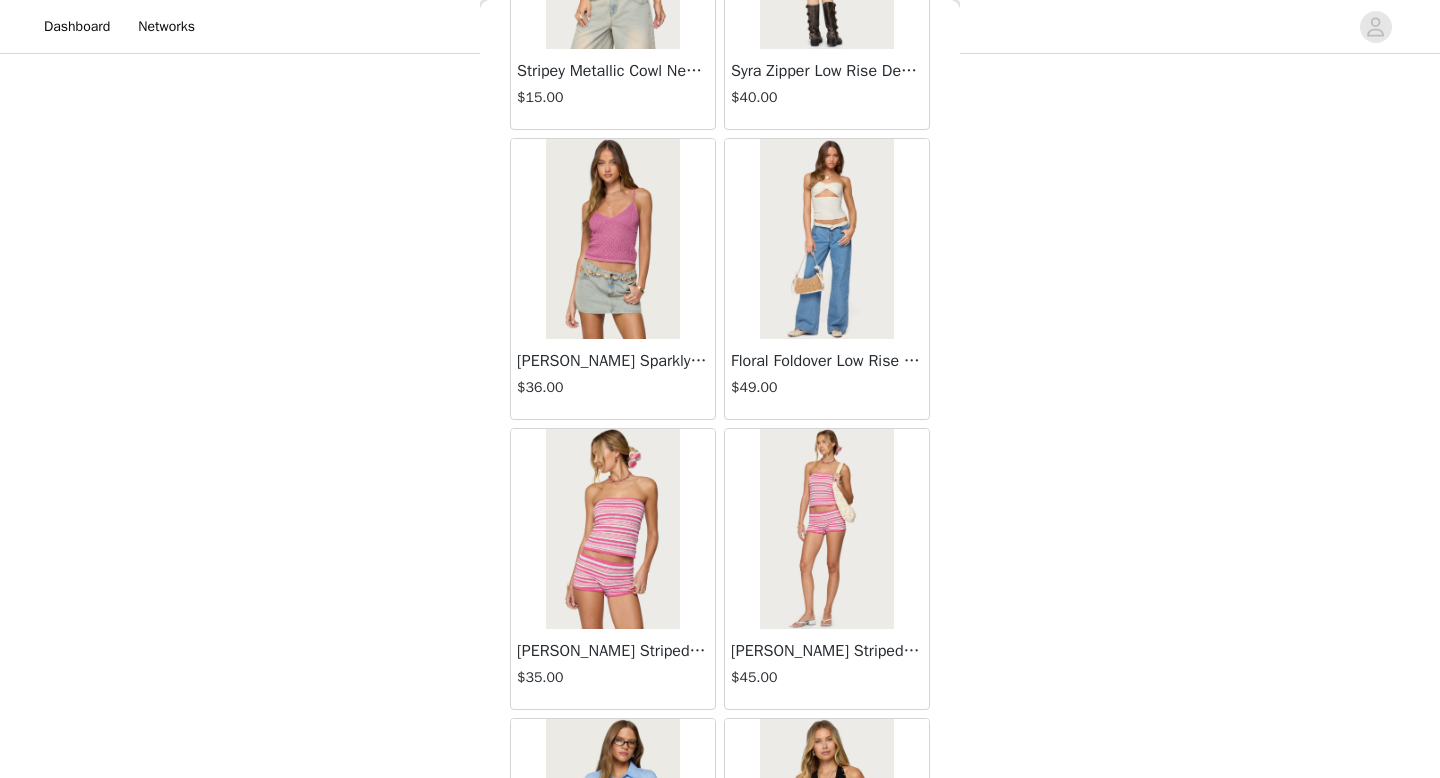 scroll, scrollTop: 10982, scrollLeft: 0, axis: vertical 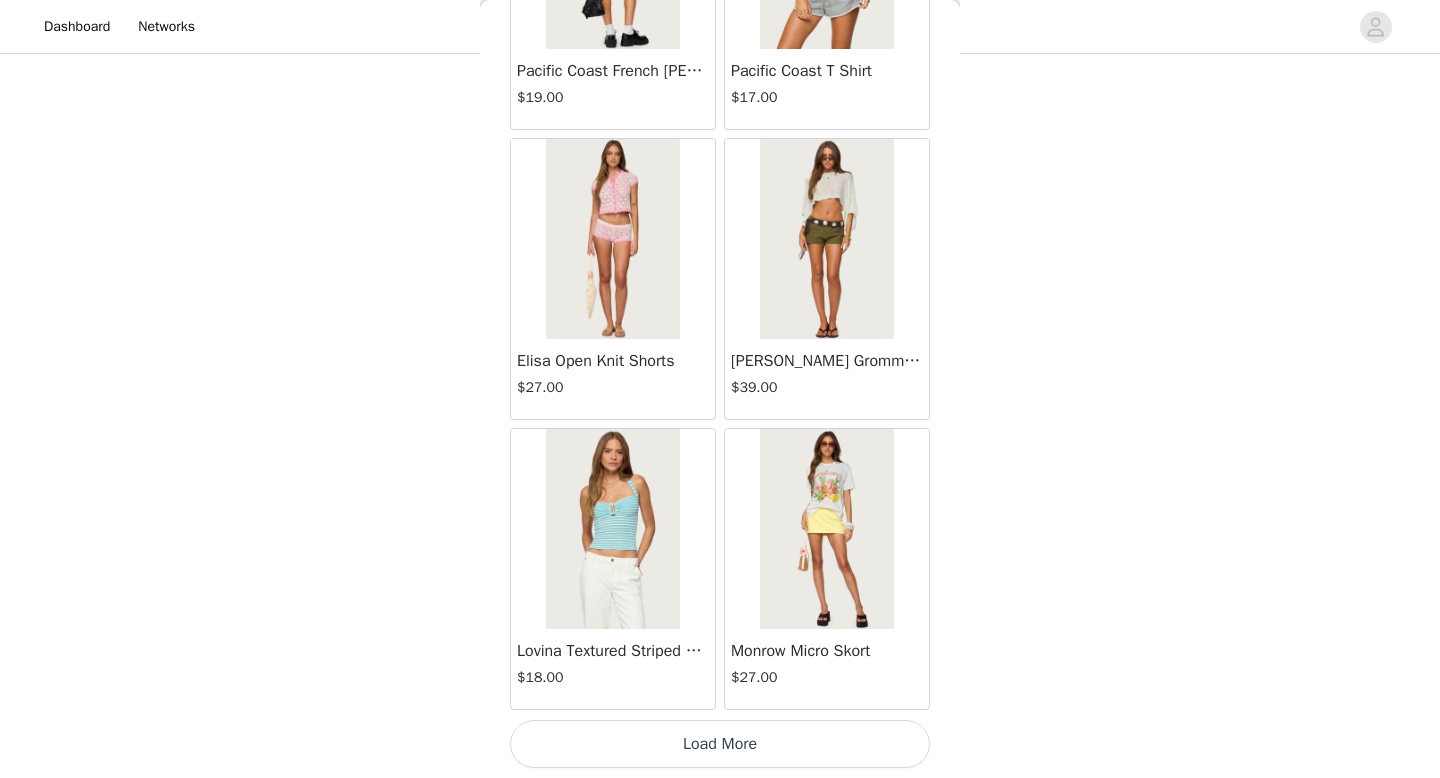 click on "Load More" at bounding box center (720, 744) 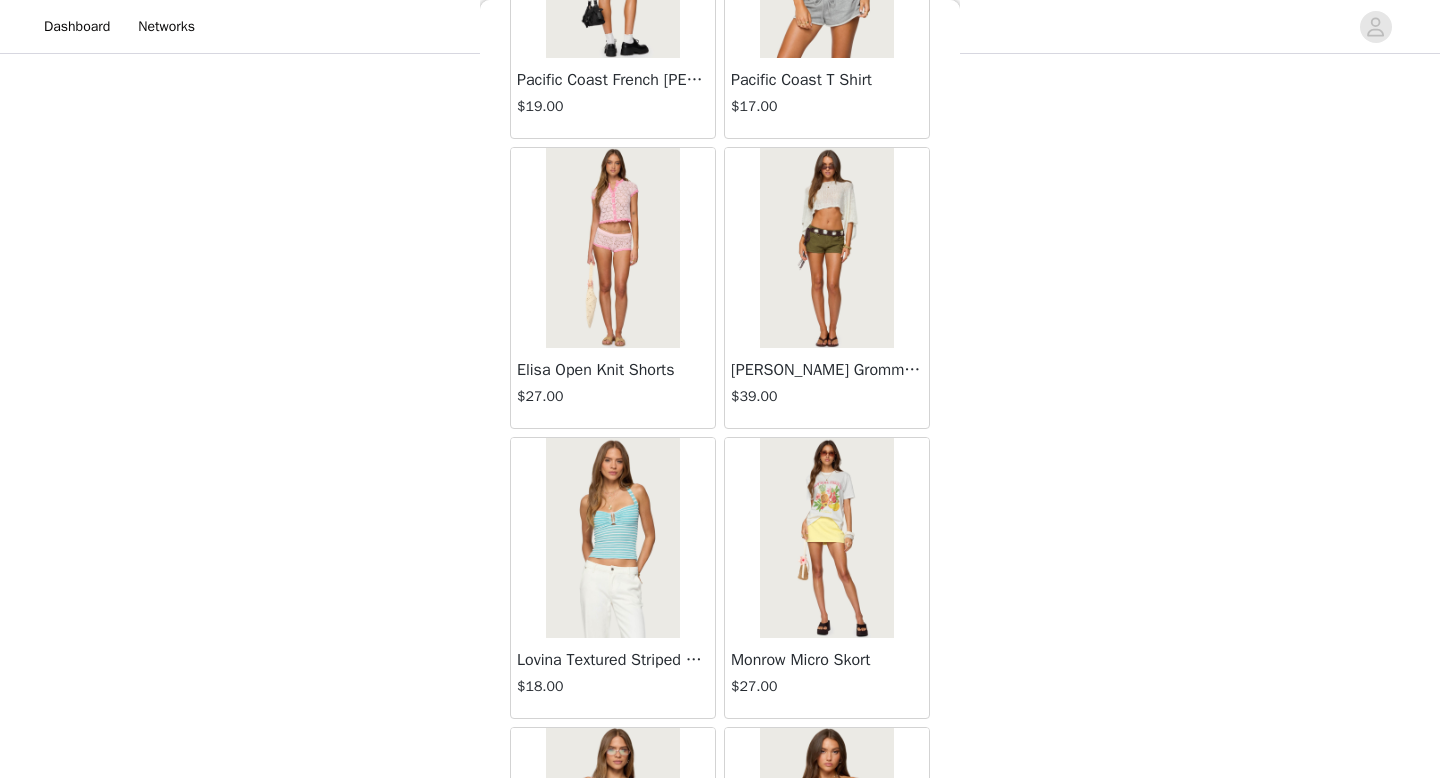 scroll, scrollTop: 10982, scrollLeft: 0, axis: vertical 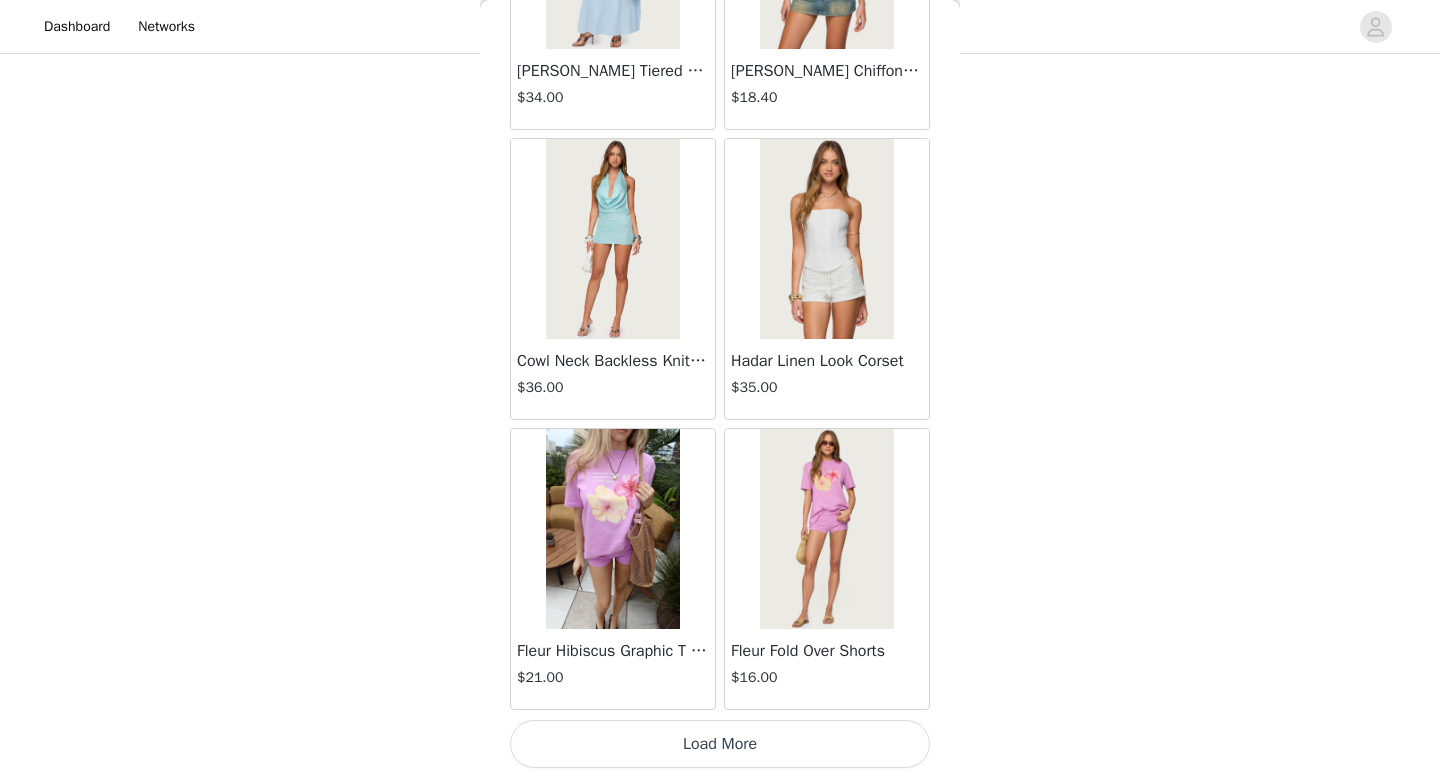 click on "Load More" at bounding box center [720, 744] 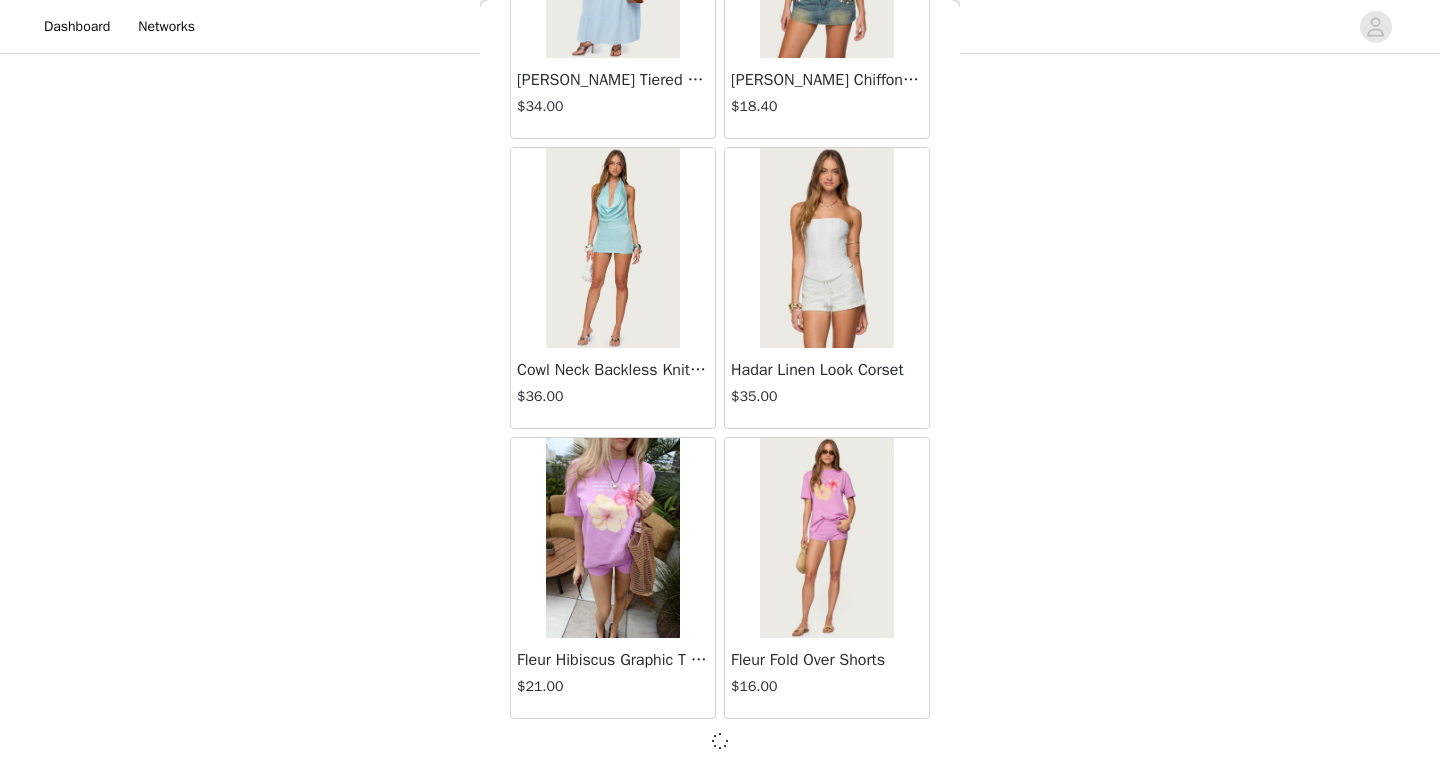 scroll, scrollTop: 13873, scrollLeft: 0, axis: vertical 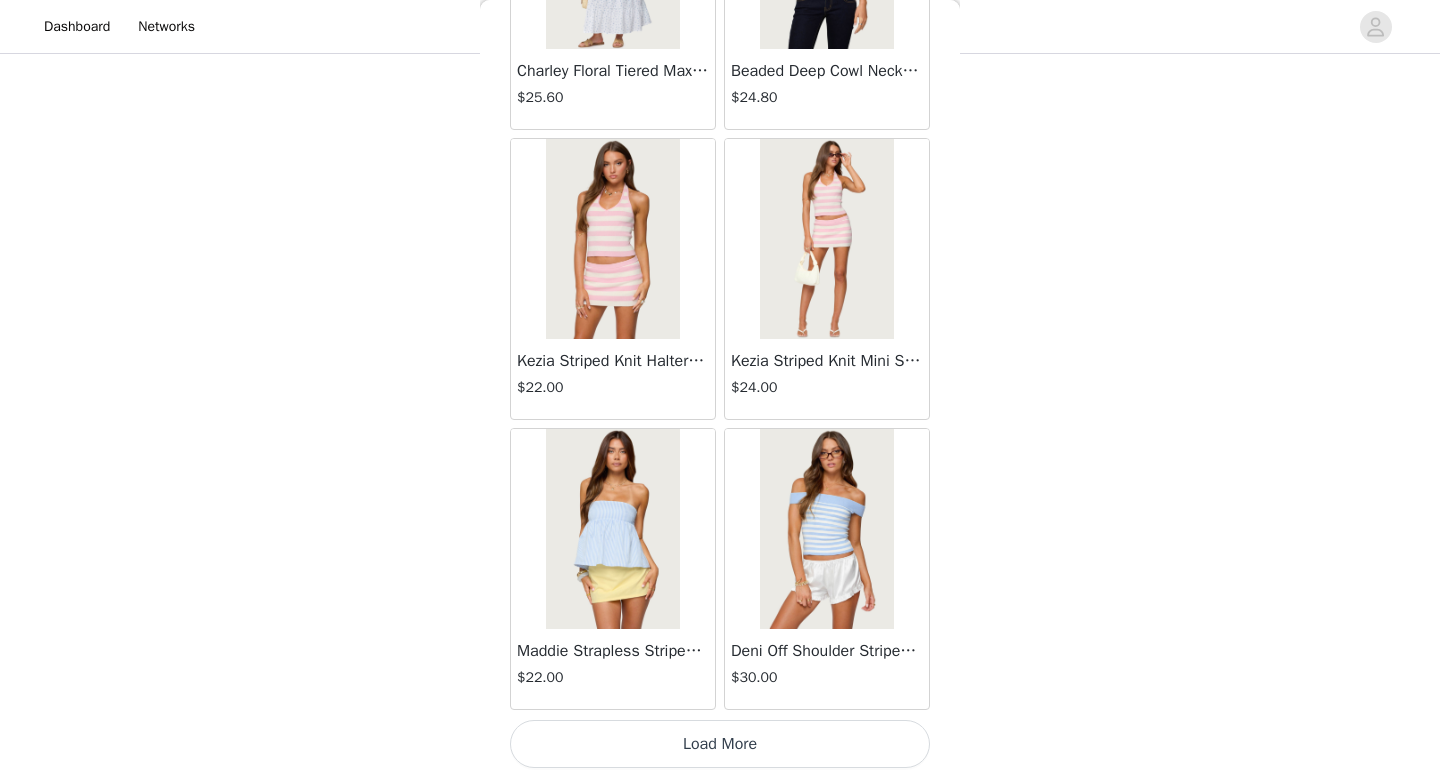 click on "Load More" at bounding box center [720, 744] 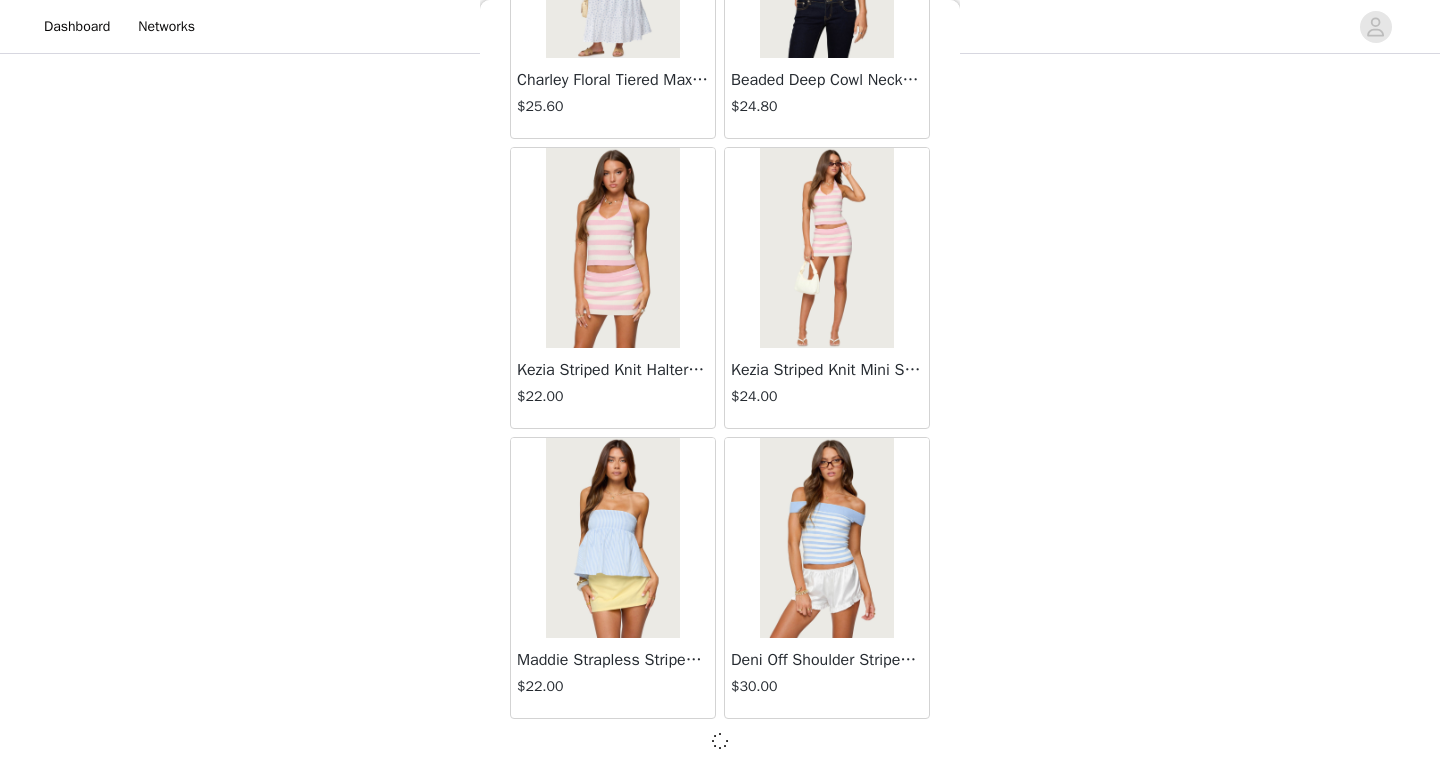 scroll, scrollTop: 16773, scrollLeft: 0, axis: vertical 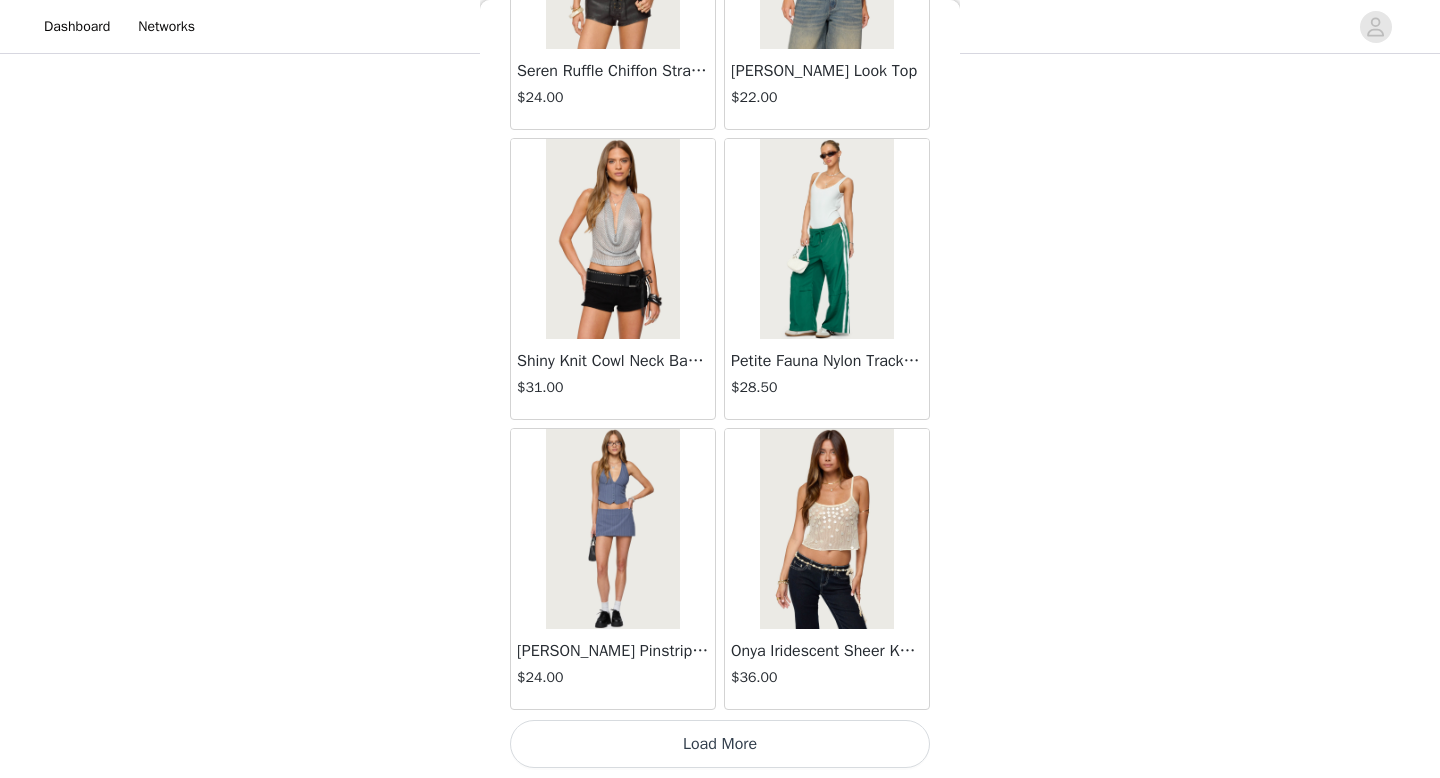 click on "Load More" at bounding box center (720, 744) 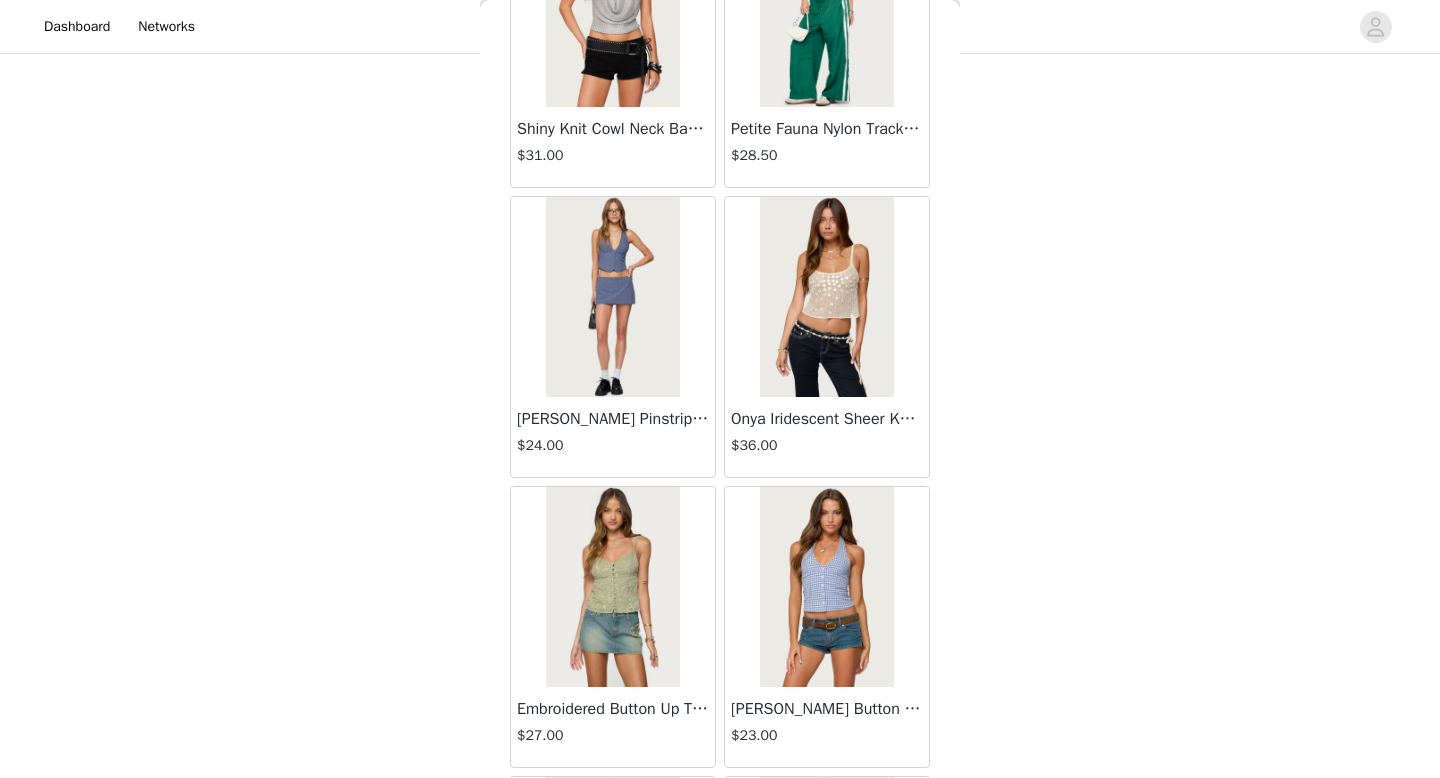 scroll, scrollTop: 22582, scrollLeft: 0, axis: vertical 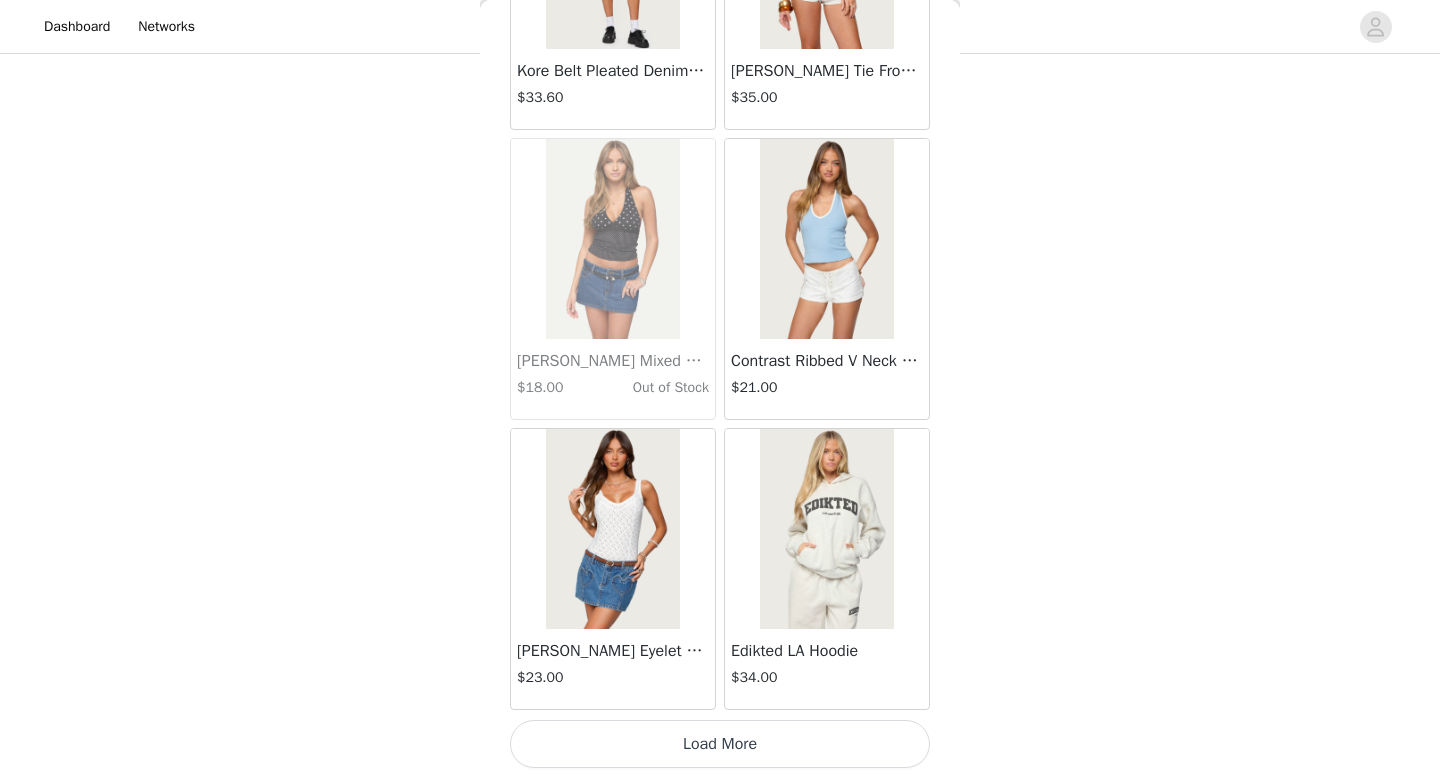 click on "Load More" at bounding box center (720, 744) 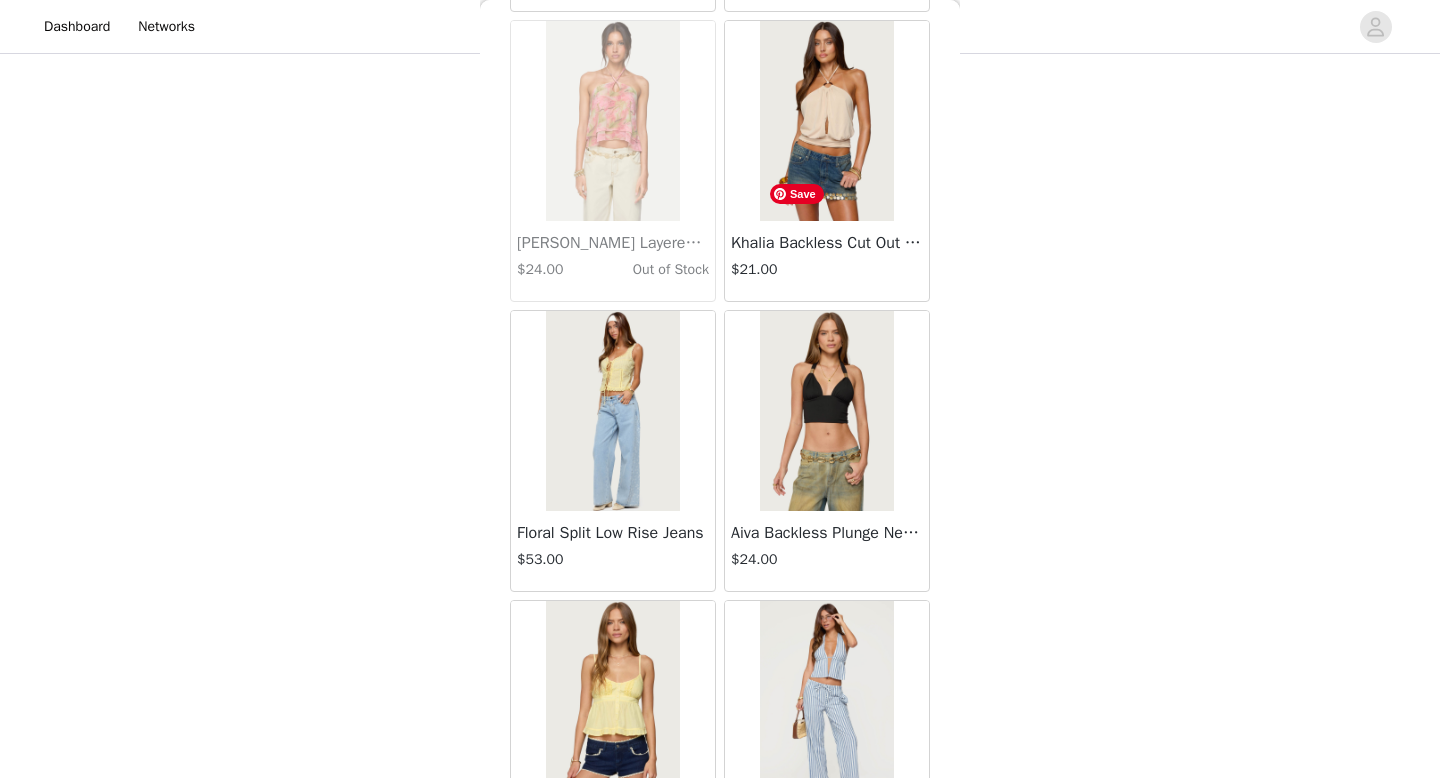 scroll, scrollTop: 25482, scrollLeft: 0, axis: vertical 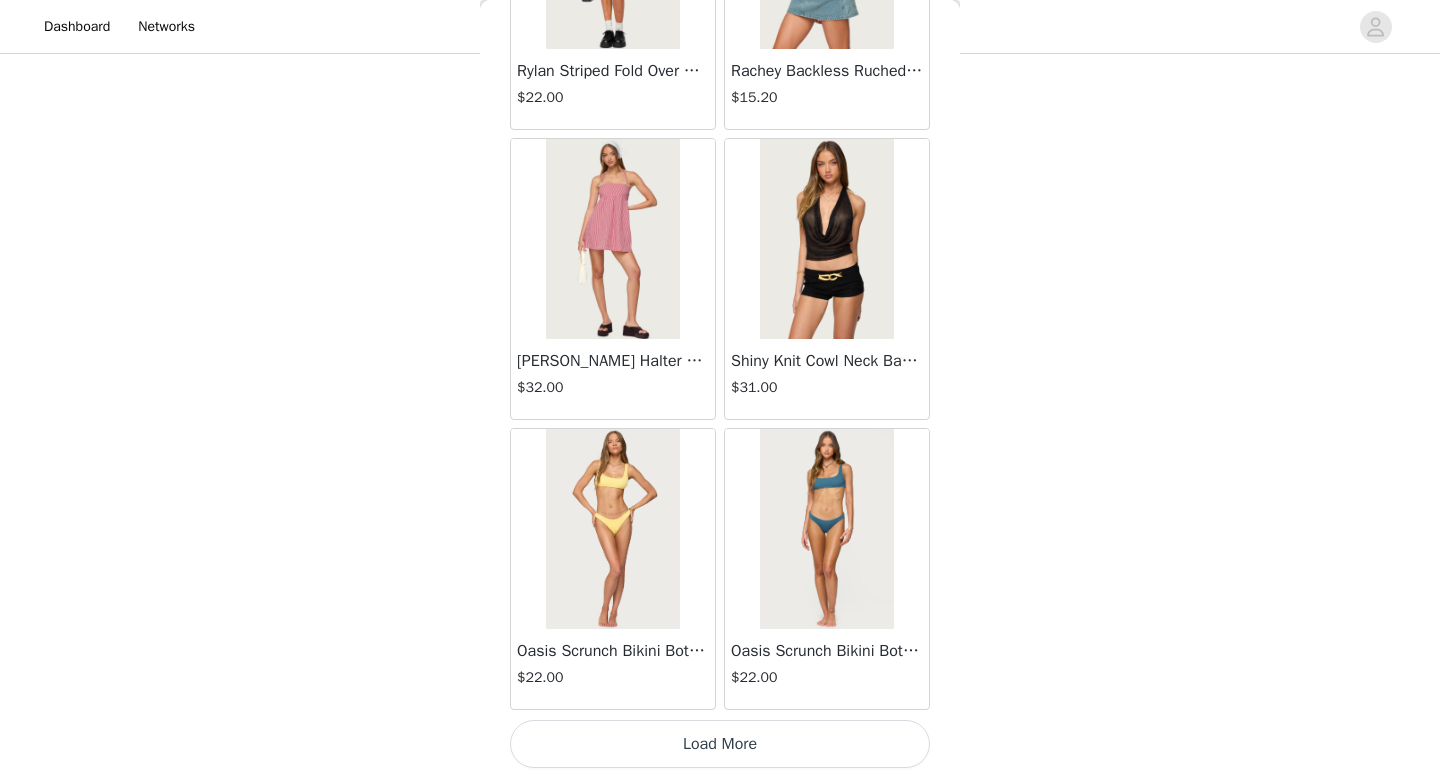 click on "Load More" at bounding box center (720, 744) 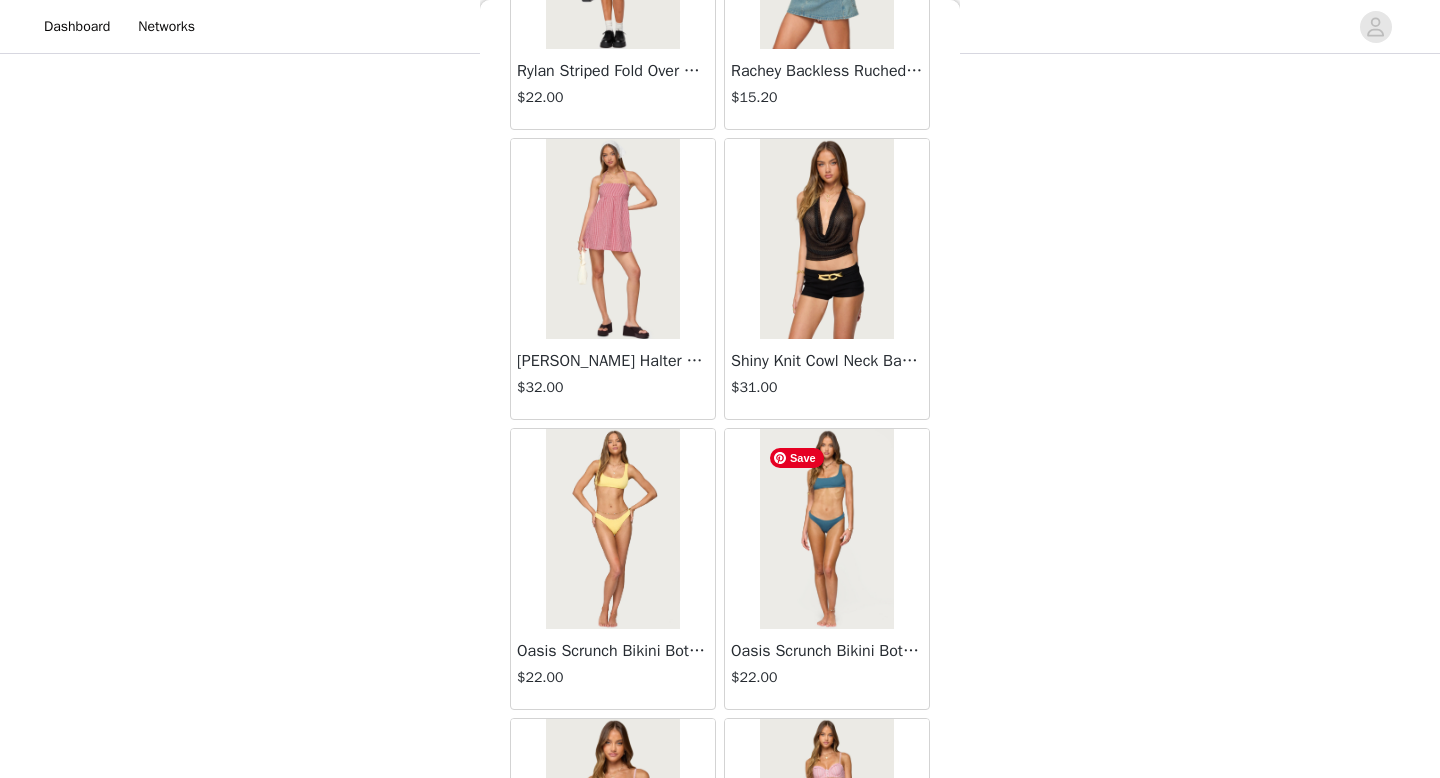 scroll, scrollTop: 28382, scrollLeft: 0, axis: vertical 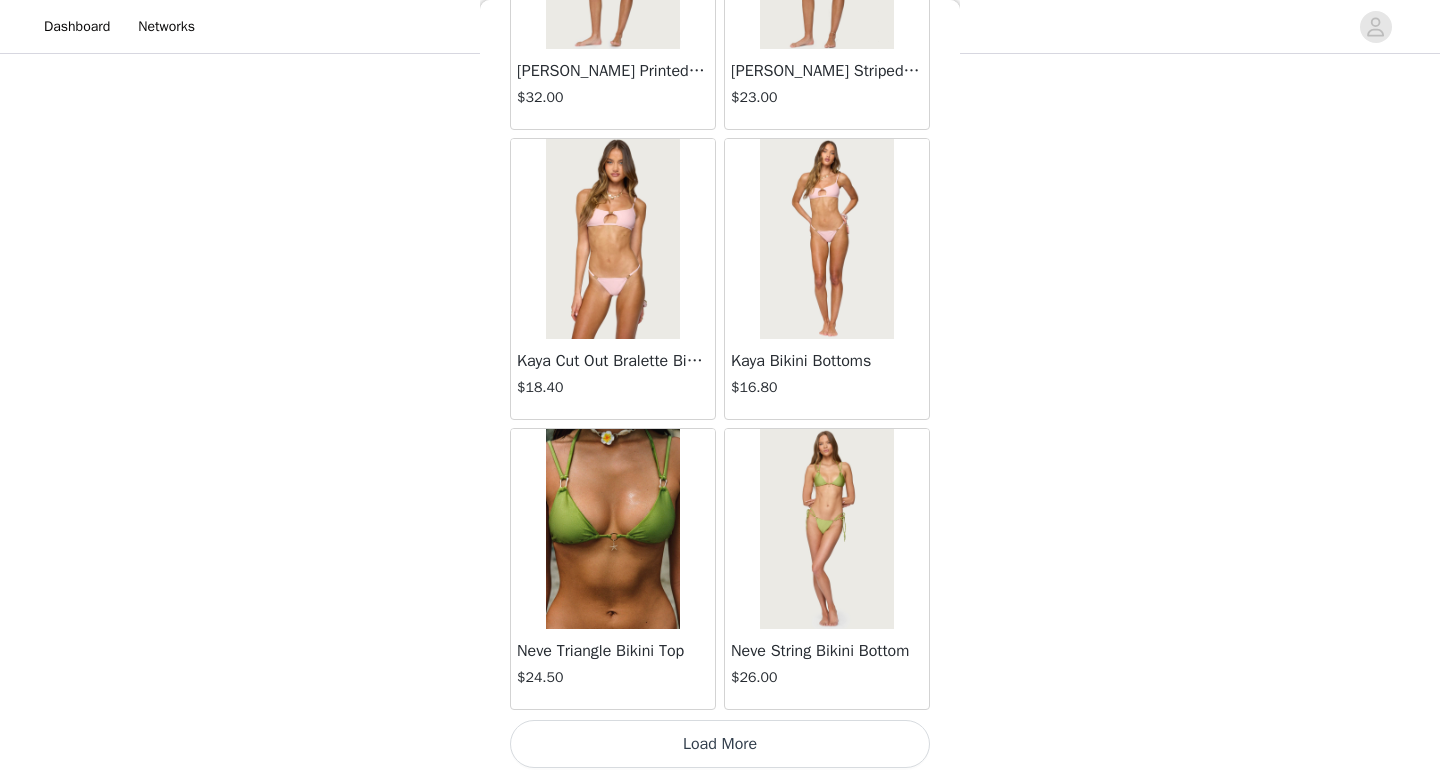 click on "Load More" at bounding box center [720, 744] 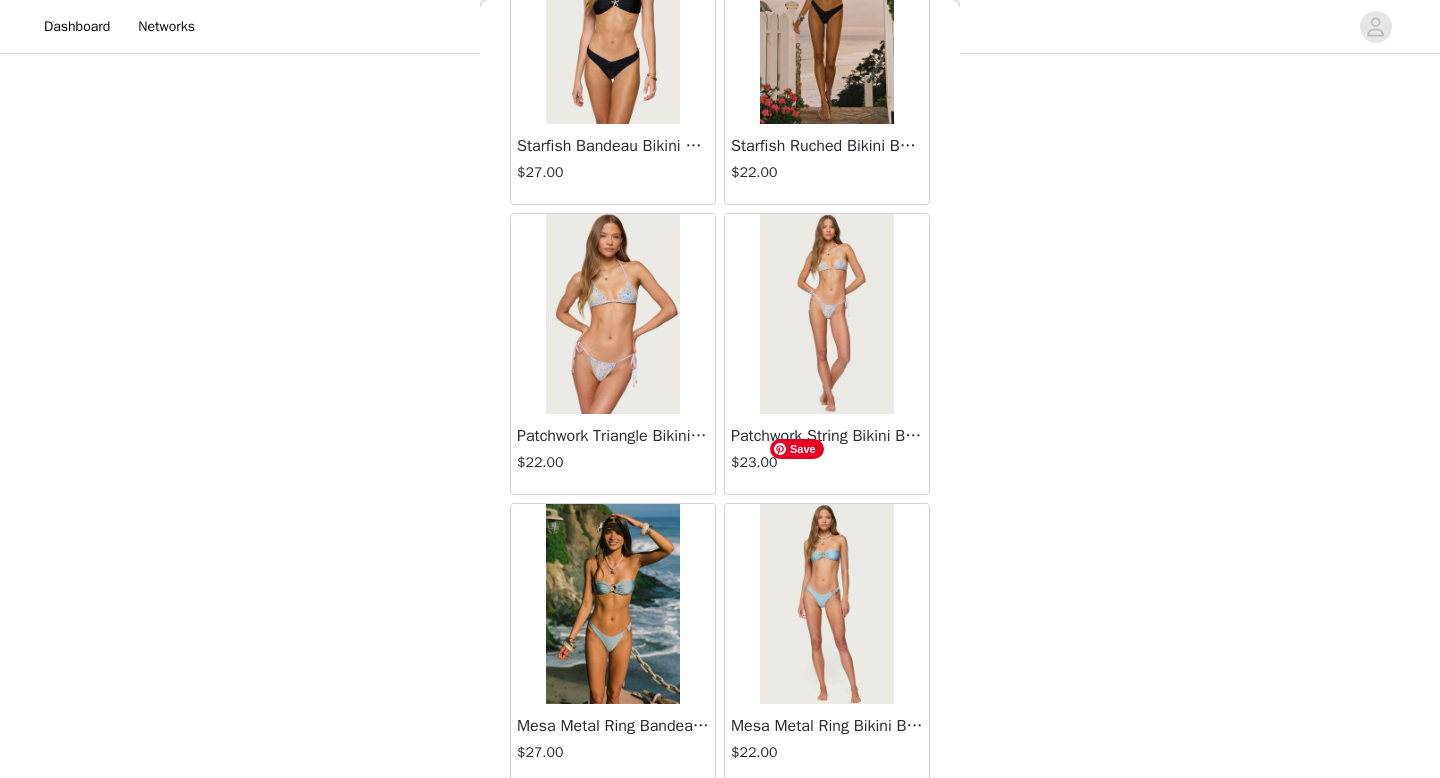 scroll, scrollTop: 31282, scrollLeft: 0, axis: vertical 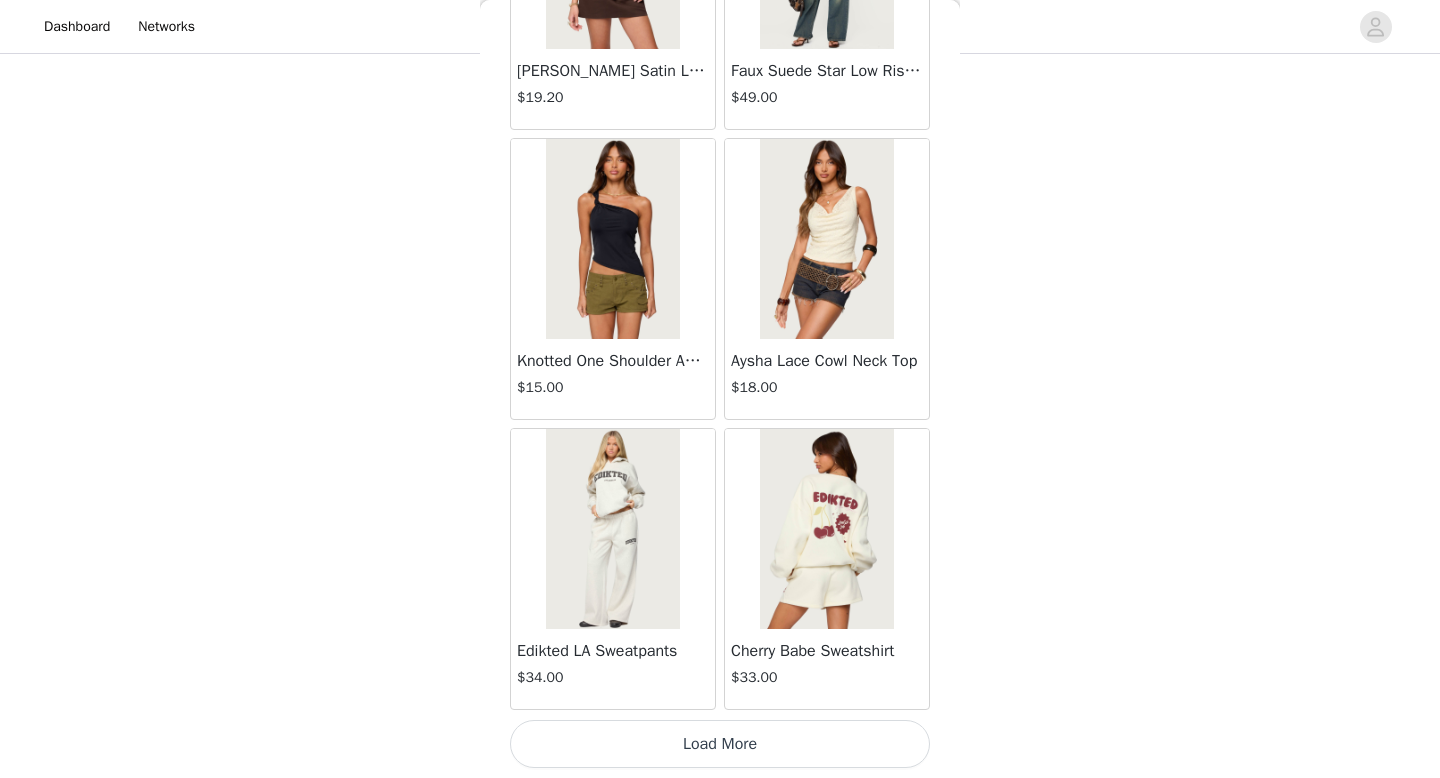 click on "Load More" at bounding box center (720, 744) 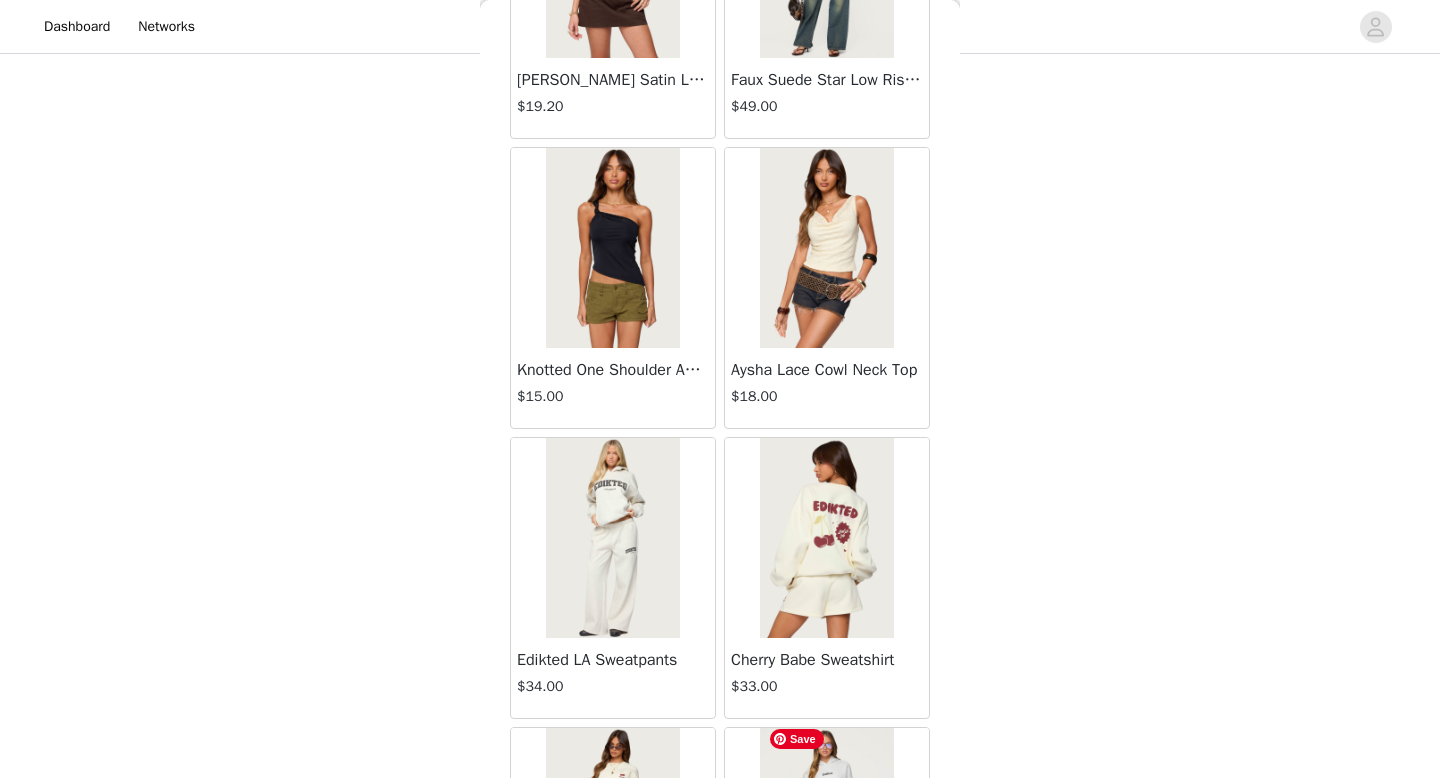 scroll, scrollTop: 31282, scrollLeft: 0, axis: vertical 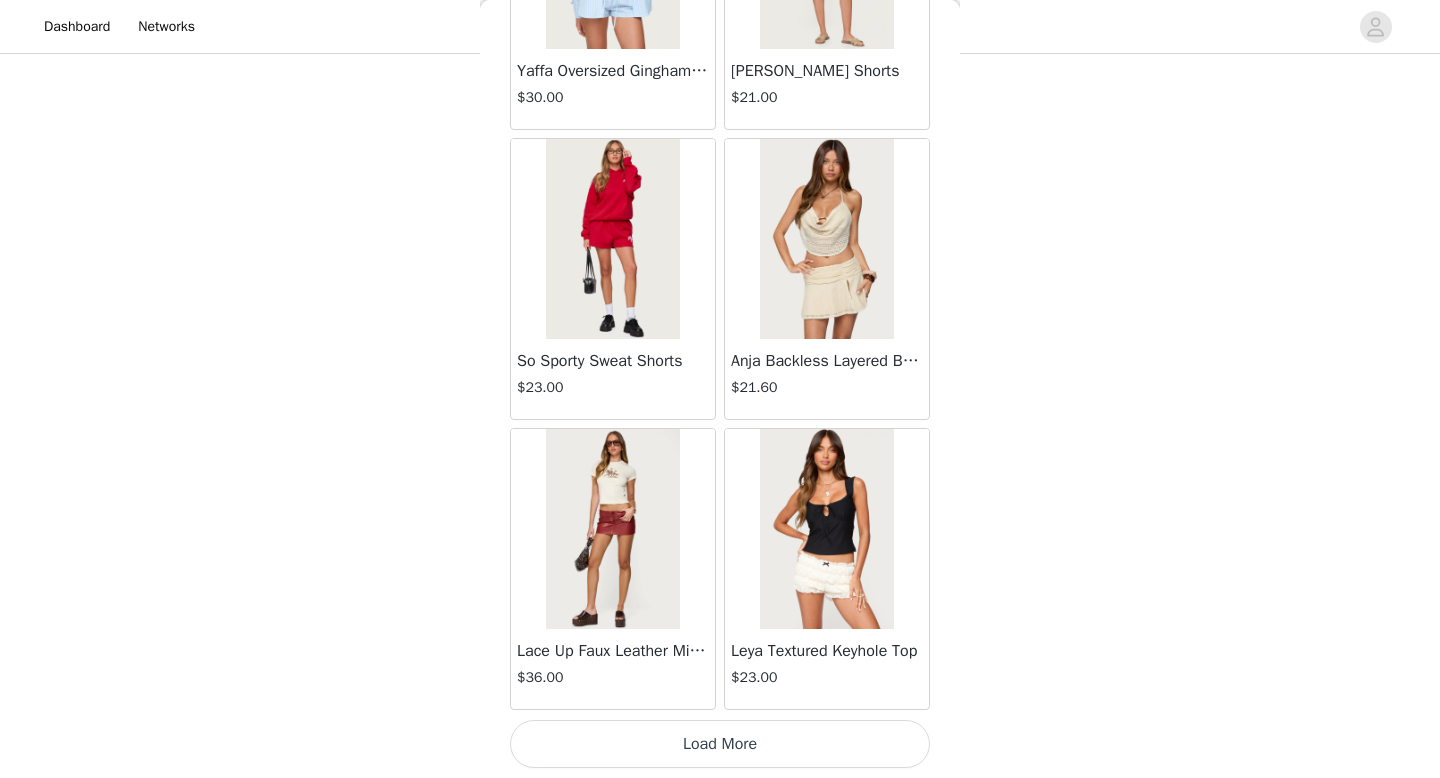 click on "Load More" at bounding box center [720, 744] 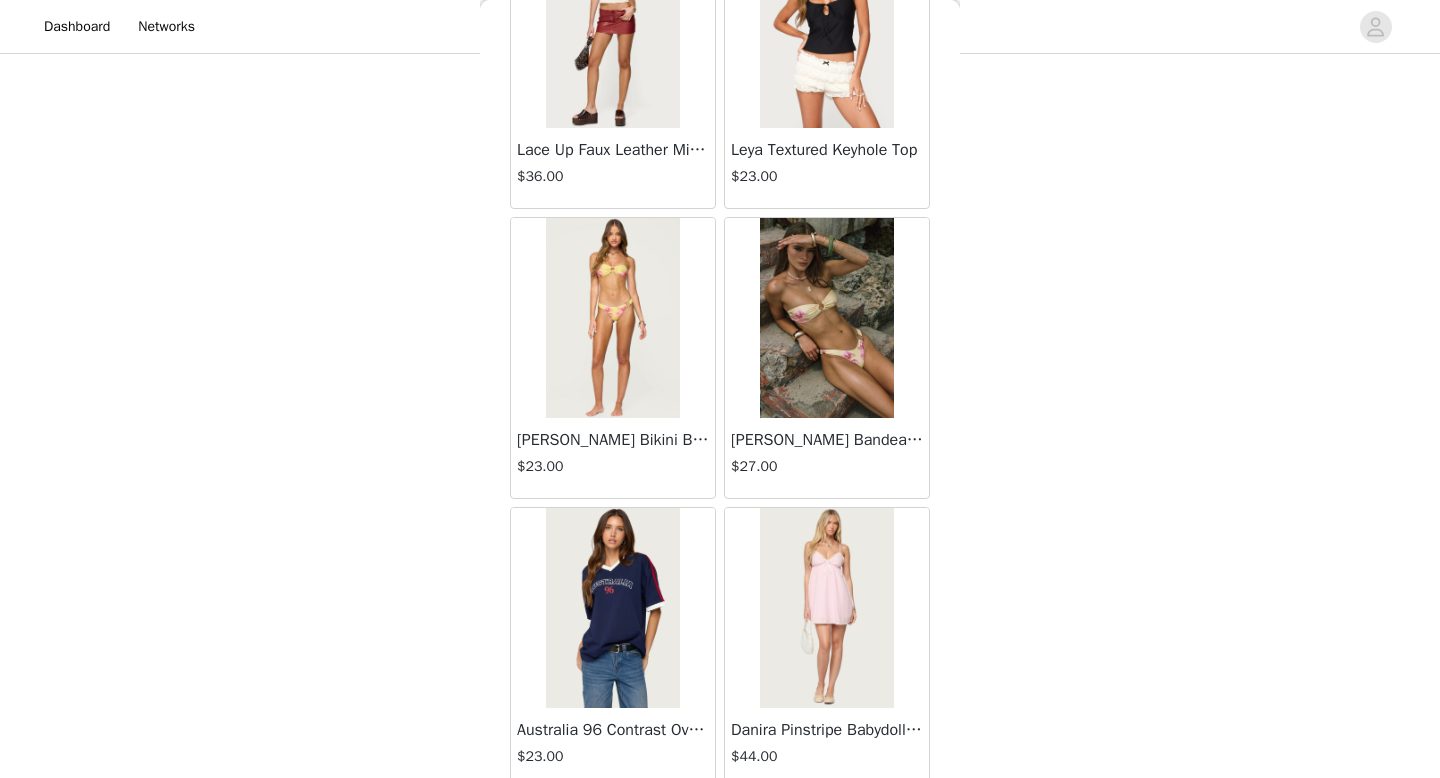 scroll, scrollTop: 37082, scrollLeft: 0, axis: vertical 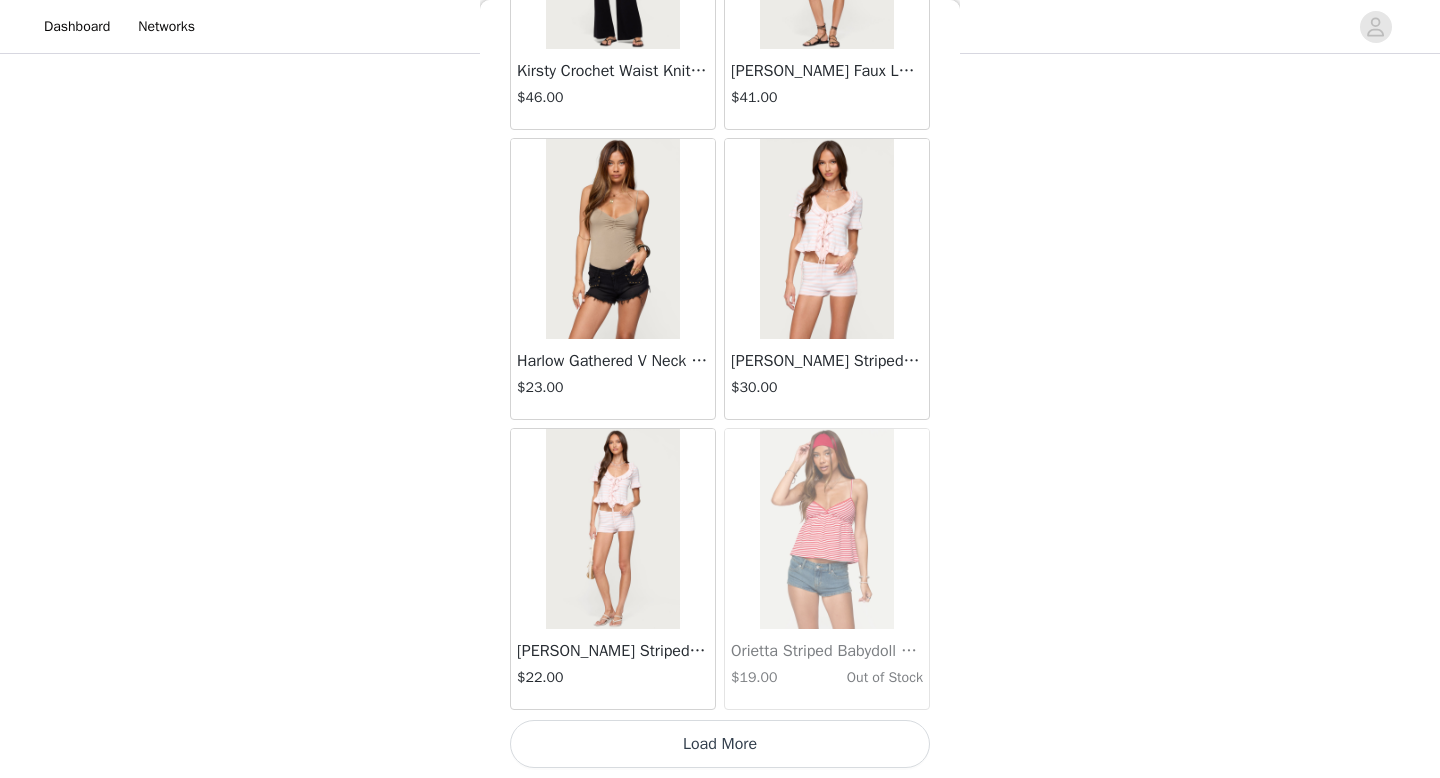 click on "Load More" at bounding box center [720, 744] 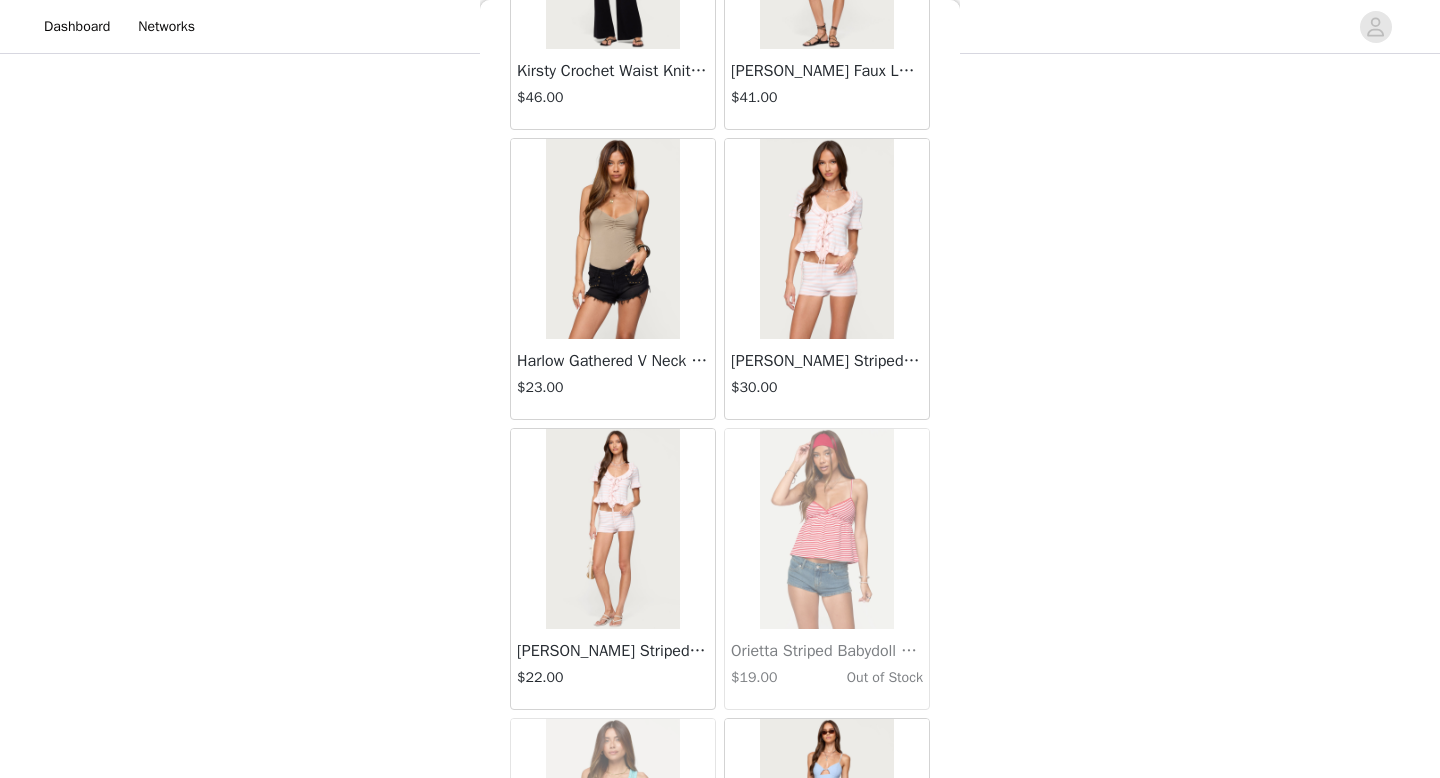 scroll, scrollTop: 39982, scrollLeft: 0, axis: vertical 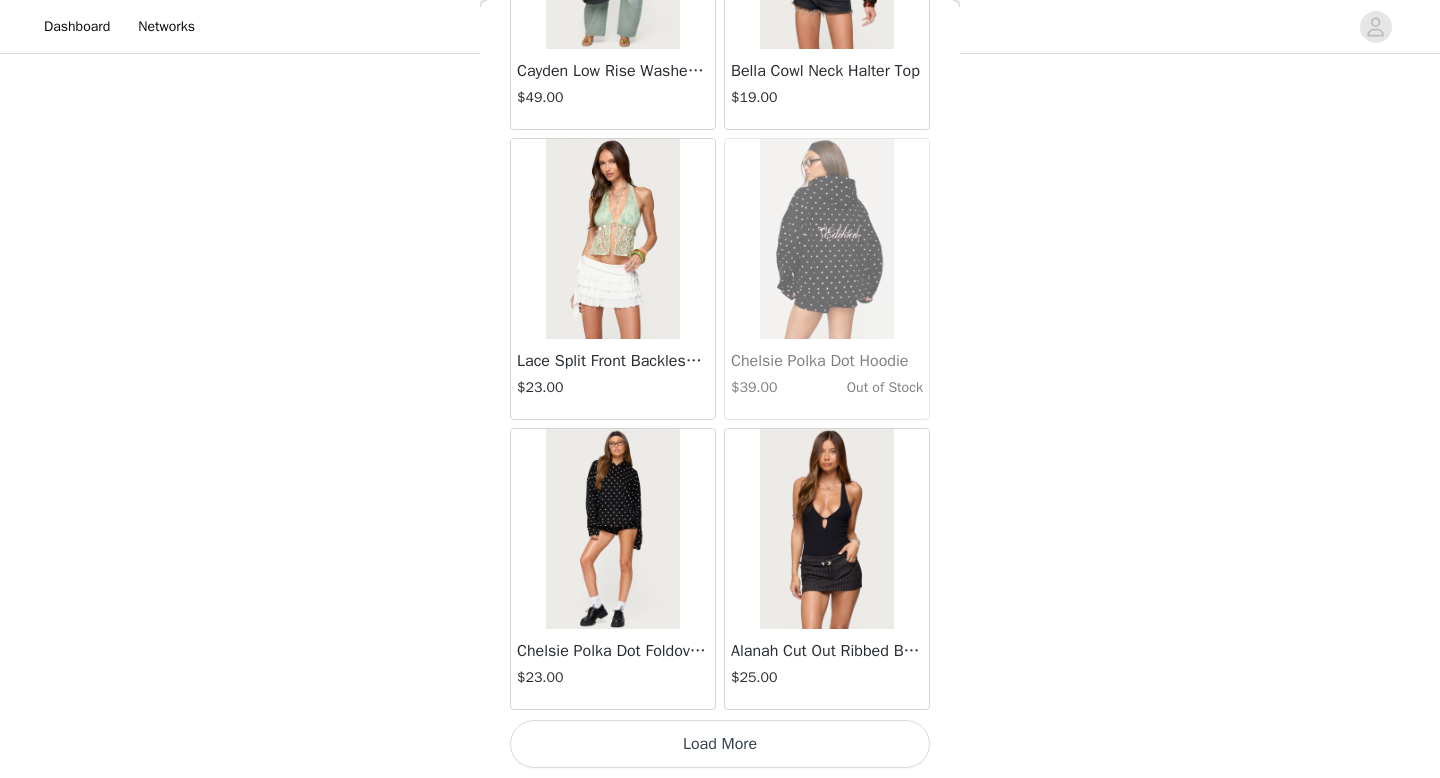 click on "Load More" at bounding box center [720, 744] 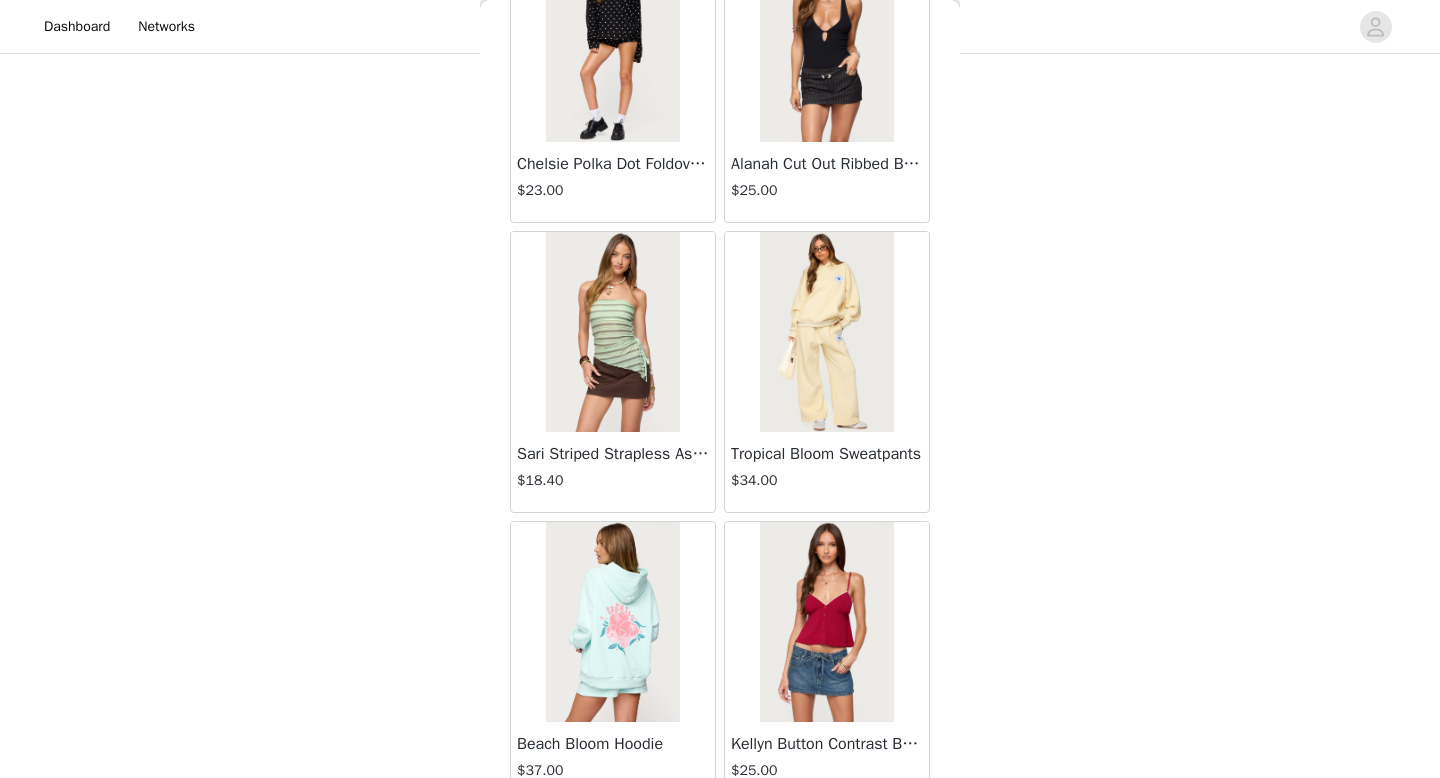 scroll, scrollTop: 42882, scrollLeft: 0, axis: vertical 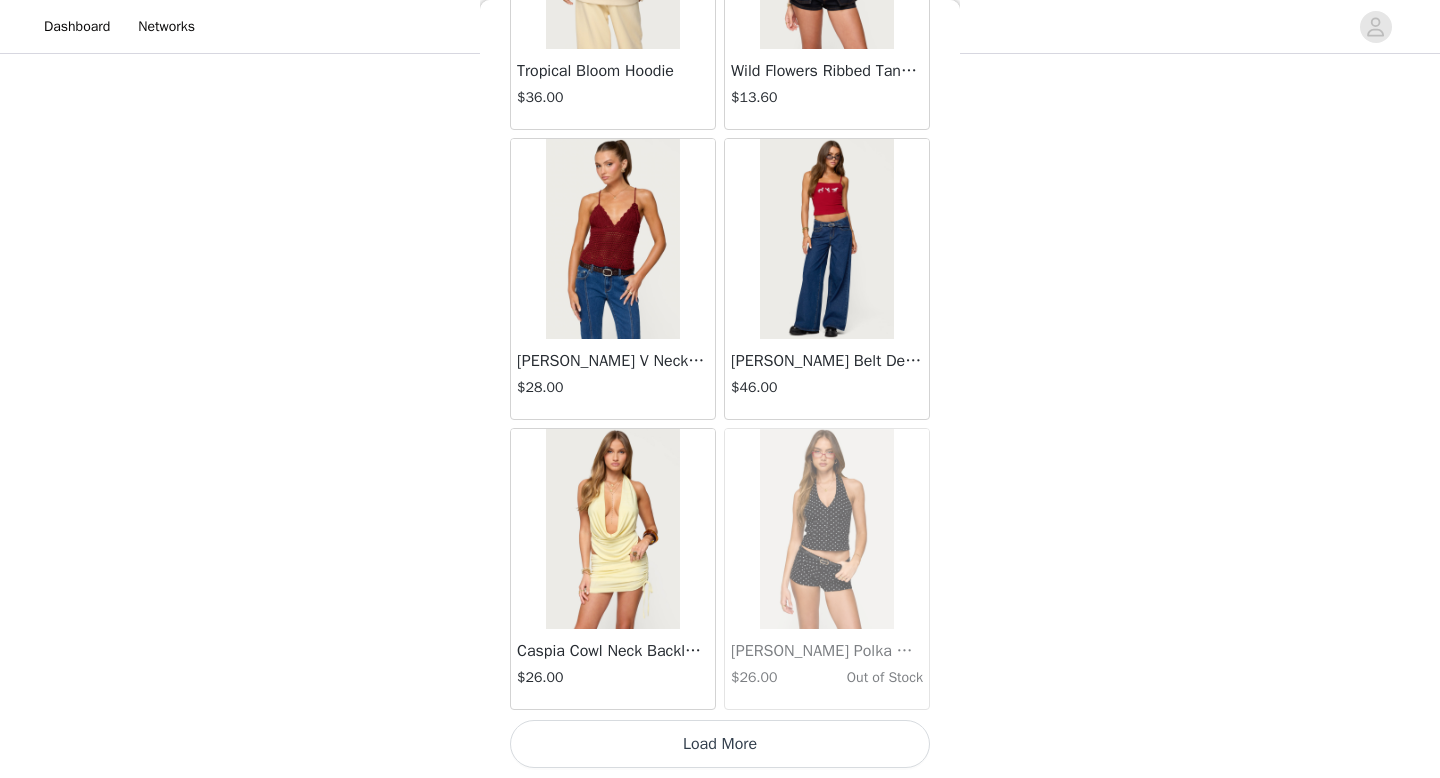 click on "Load More" at bounding box center [720, 744] 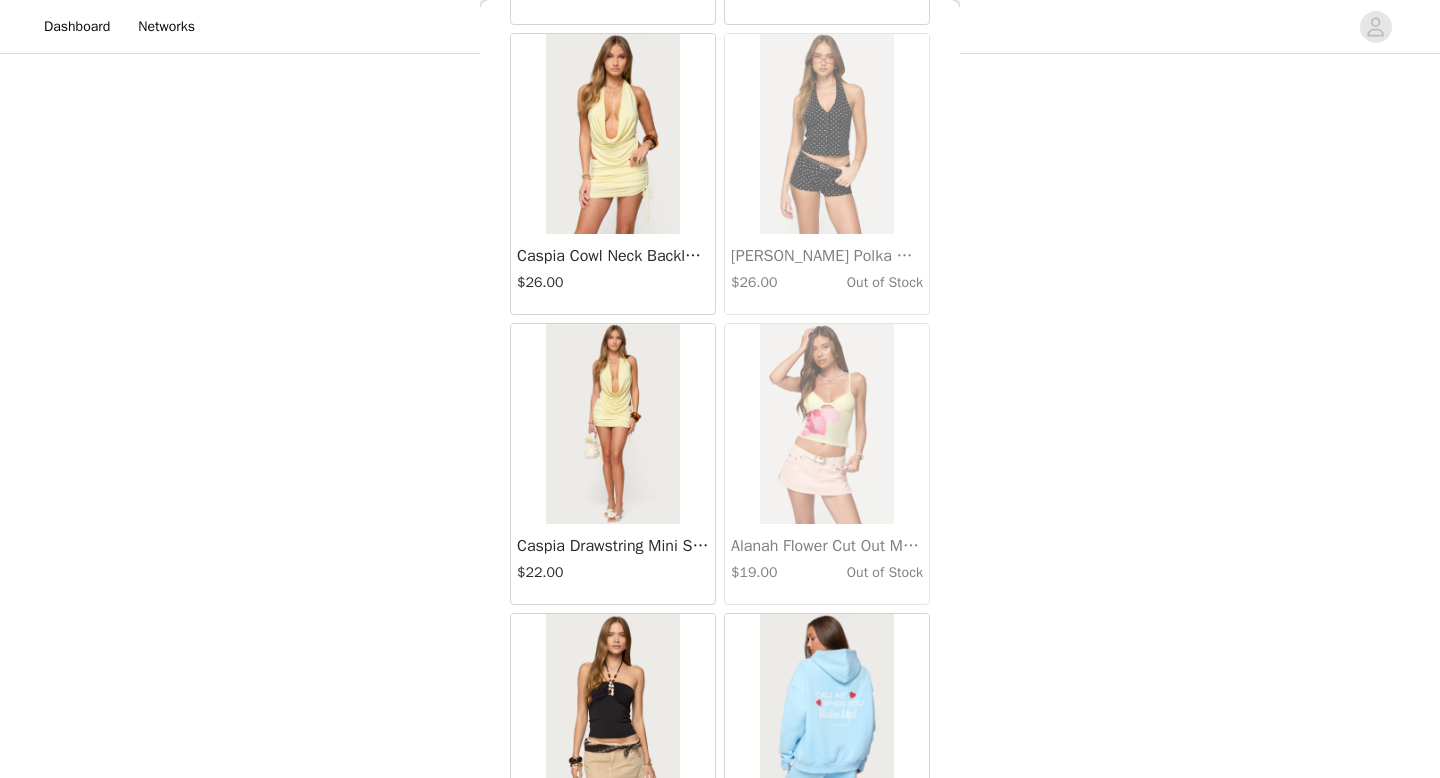 scroll, scrollTop: 45782, scrollLeft: 0, axis: vertical 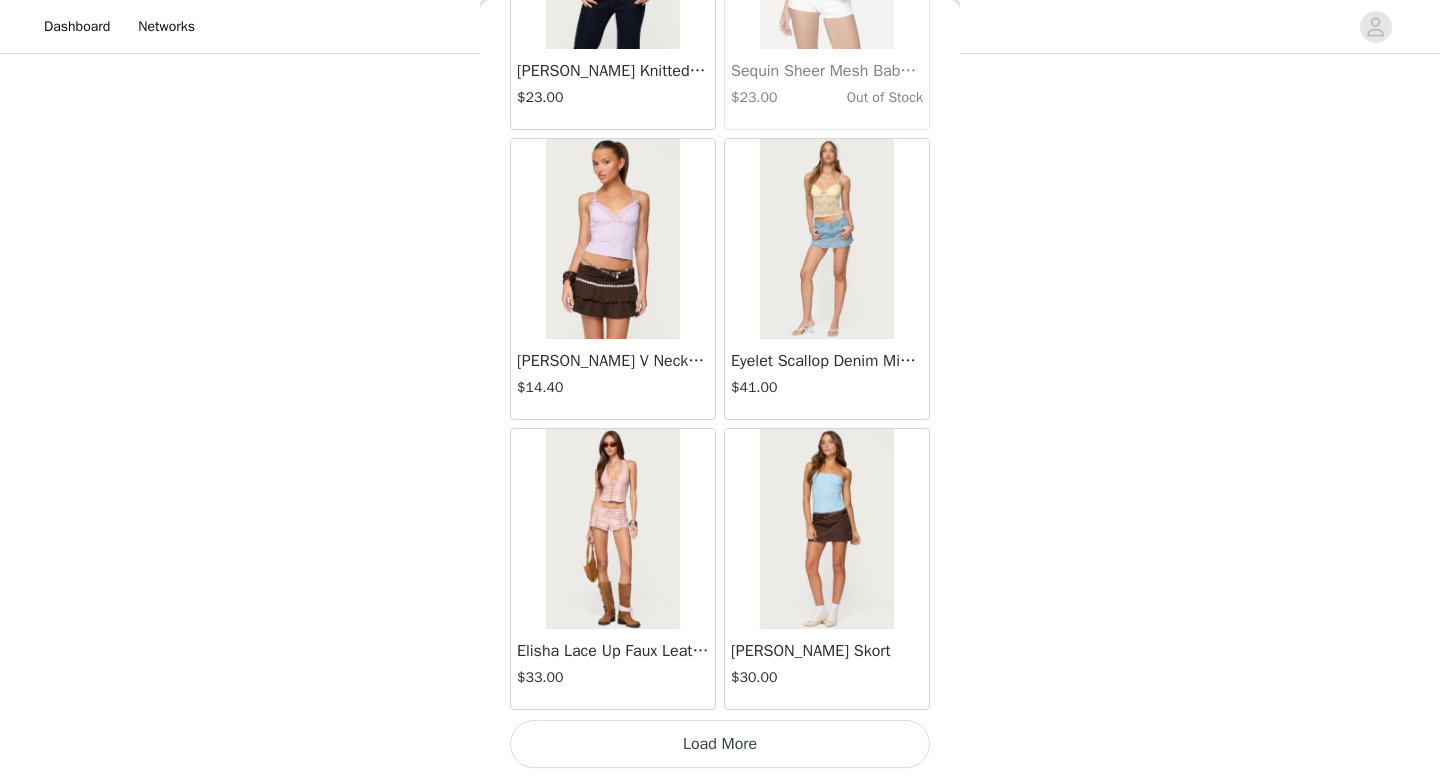 click on "Load More" at bounding box center [720, 744] 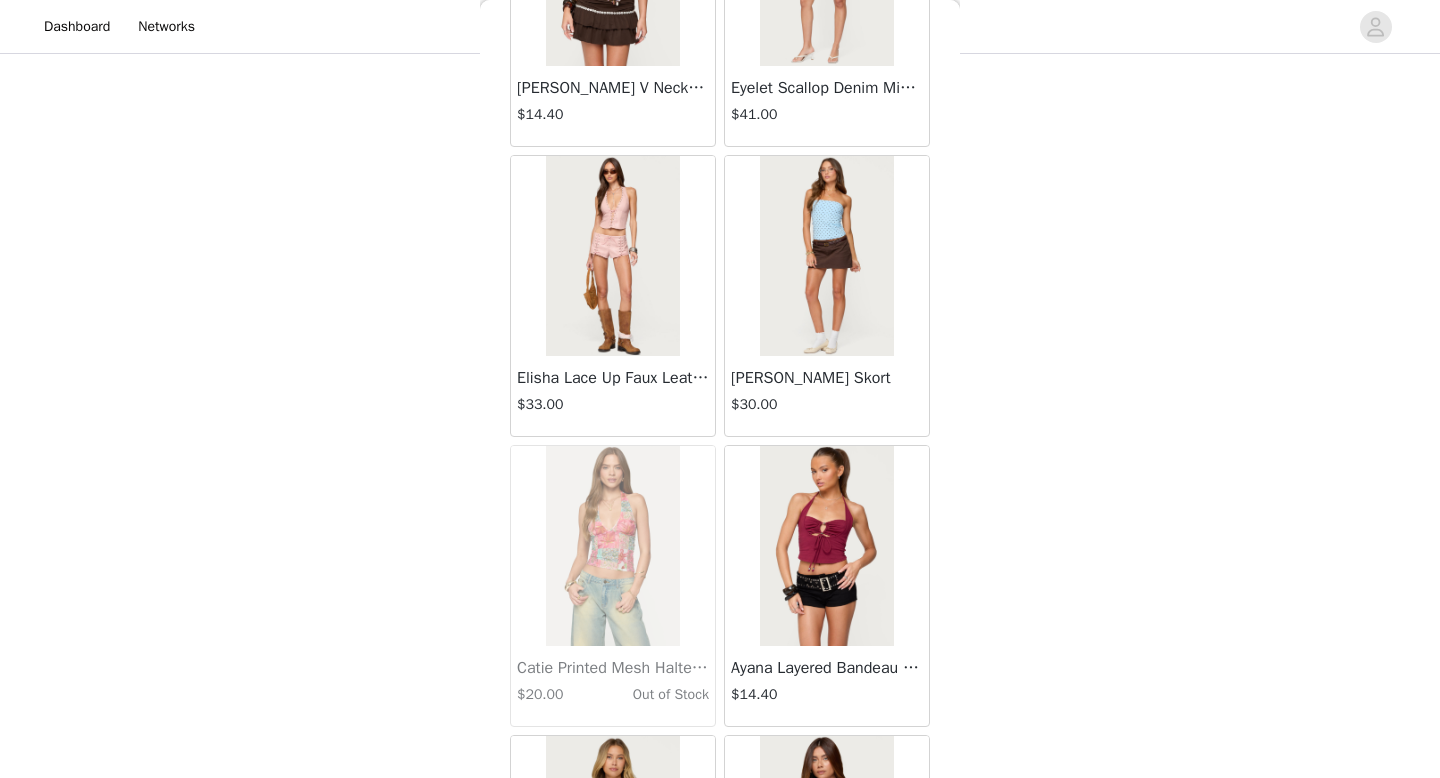 scroll, scrollTop: 48682, scrollLeft: 0, axis: vertical 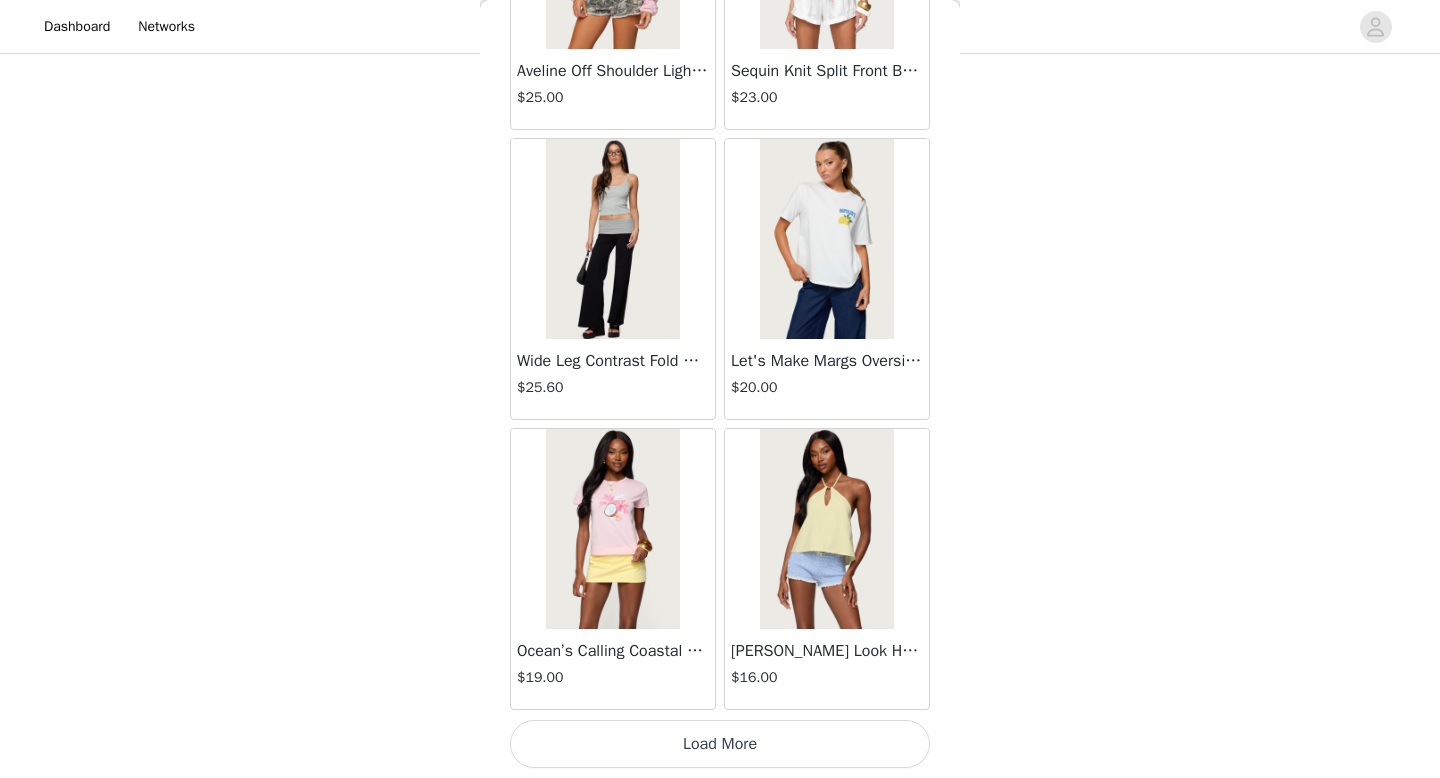 click on "Load More" at bounding box center (720, 744) 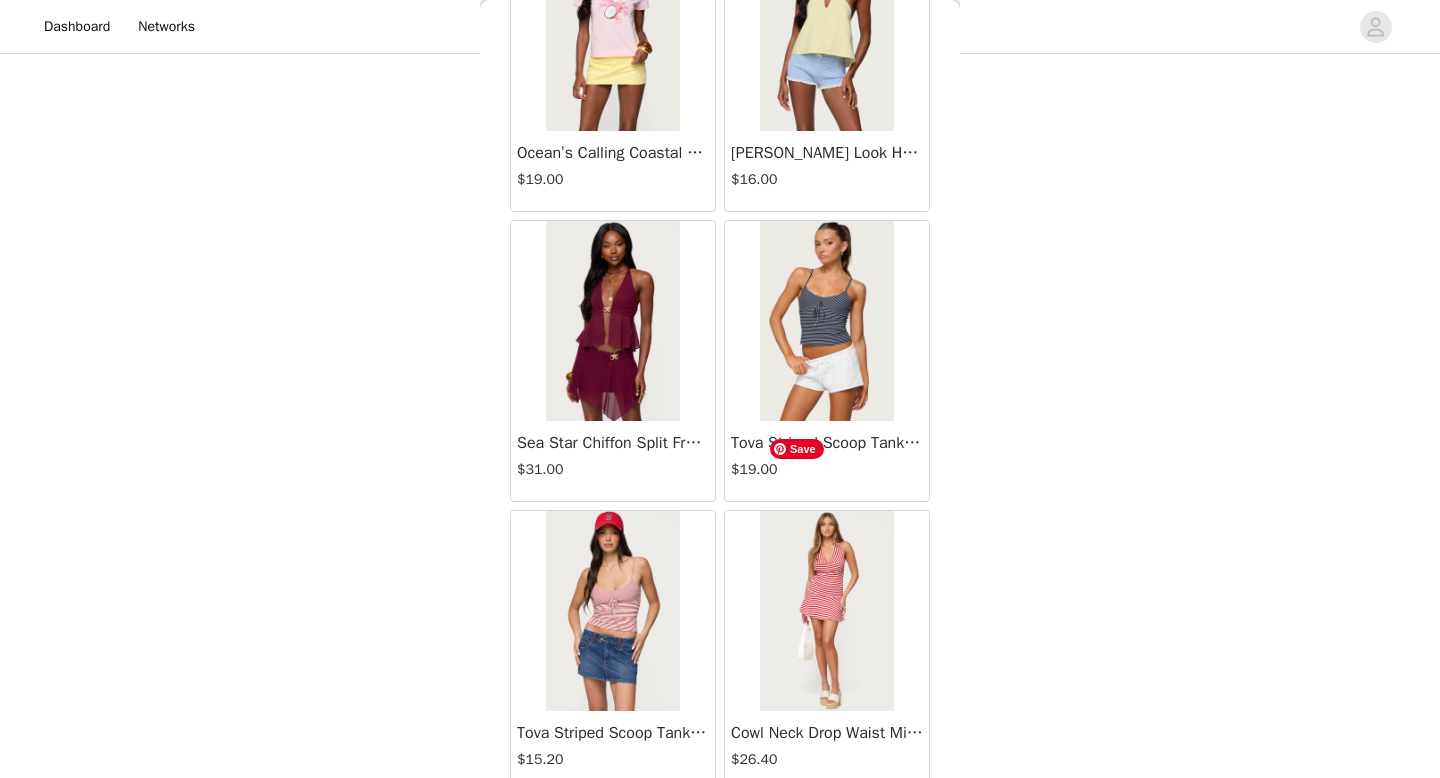 scroll, scrollTop: 51582, scrollLeft: 0, axis: vertical 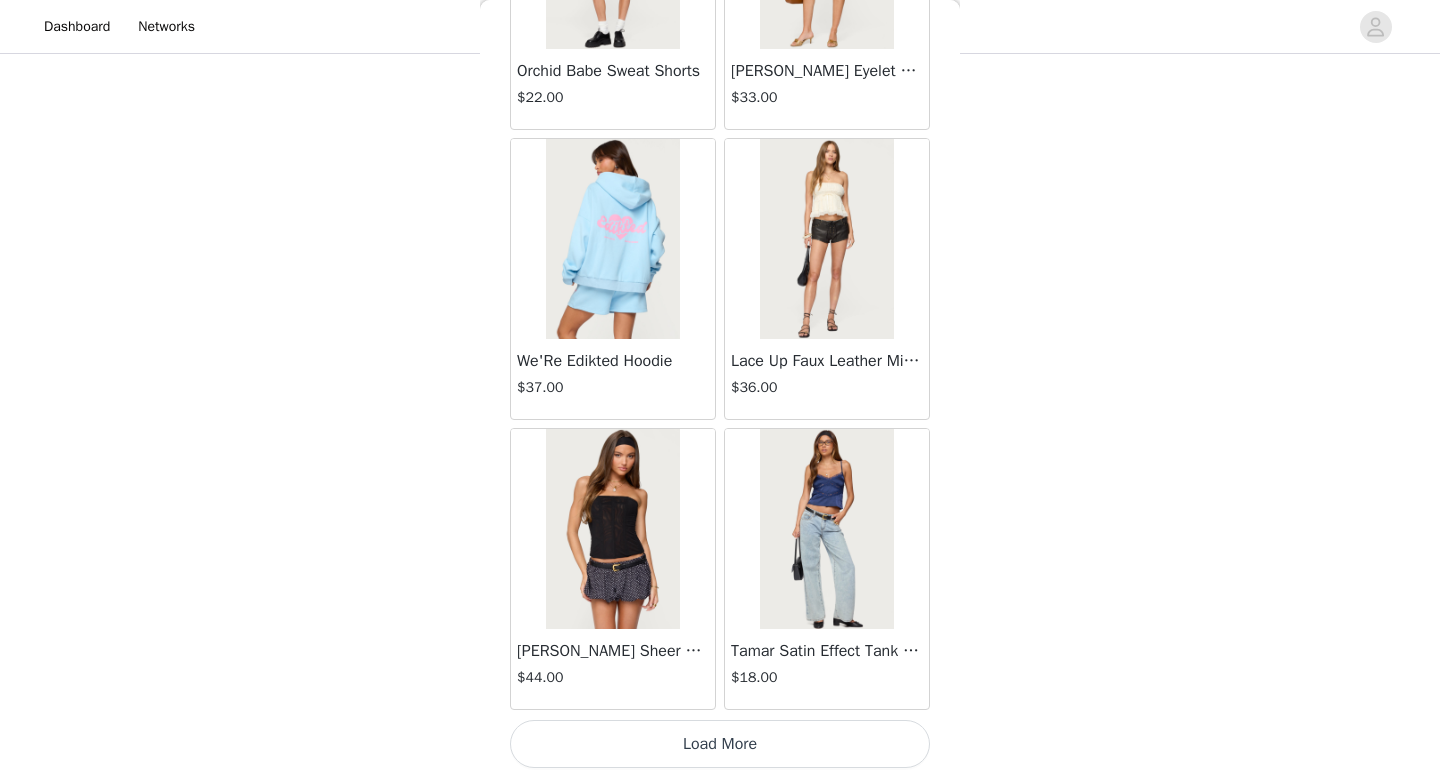 click on "Load More" at bounding box center (720, 744) 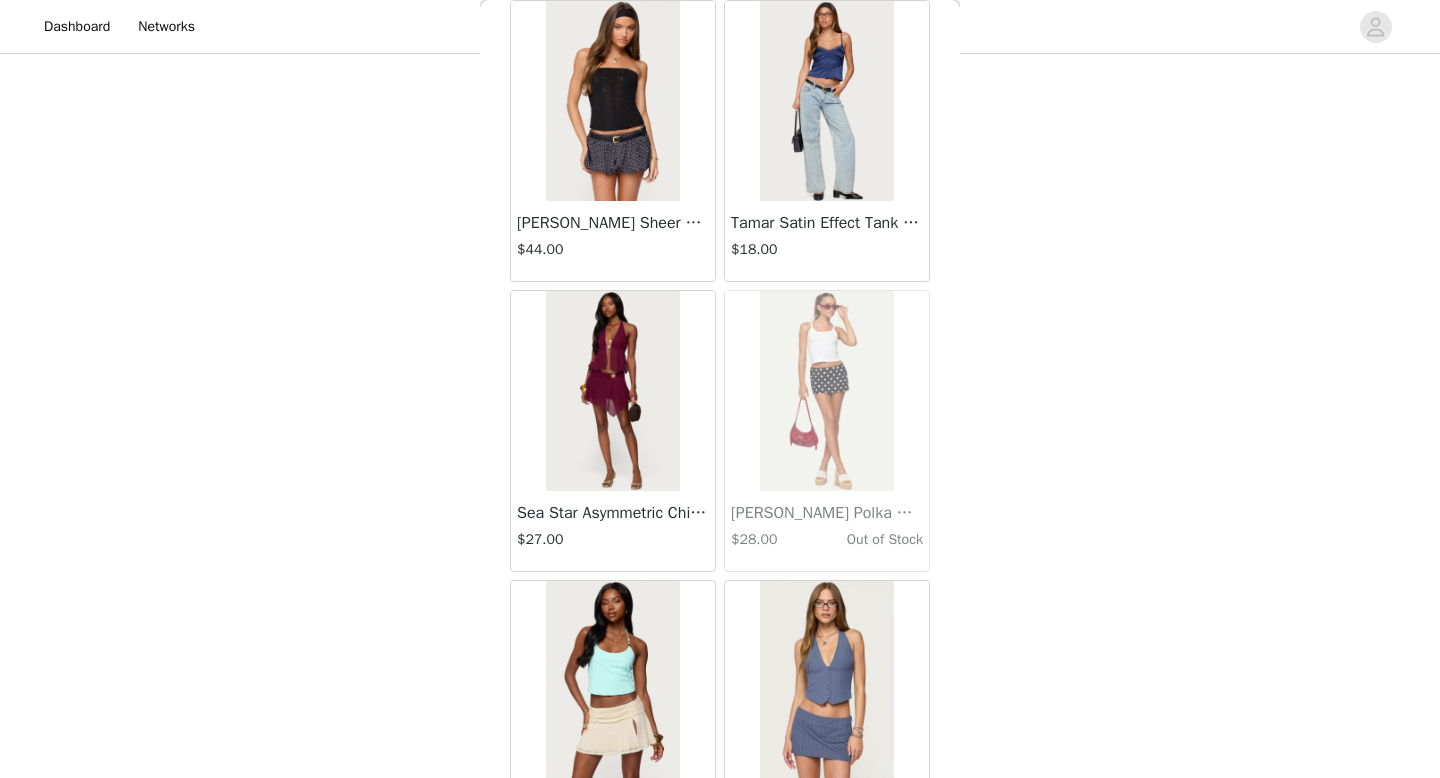 scroll, scrollTop: 54482, scrollLeft: 0, axis: vertical 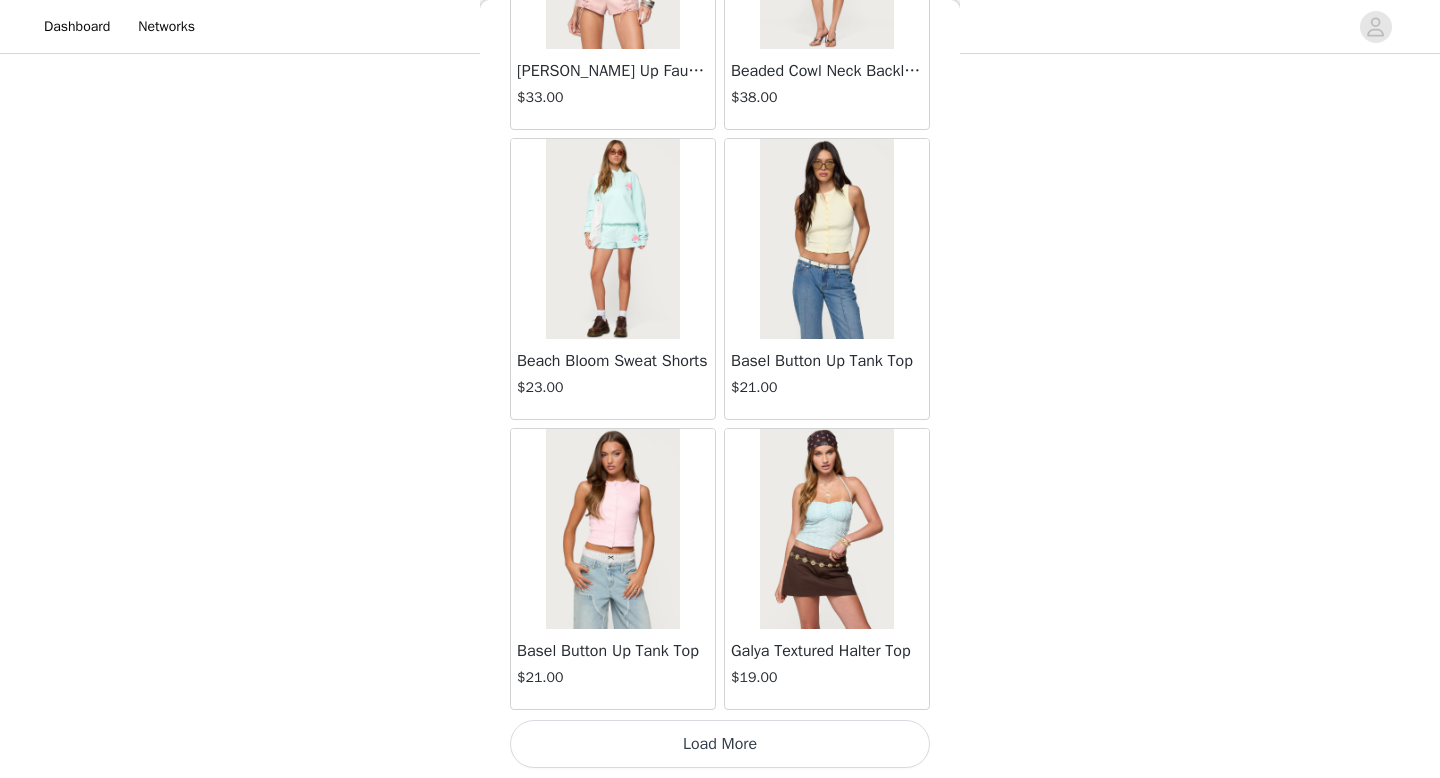 click on "Load More" at bounding box center (720, 744) 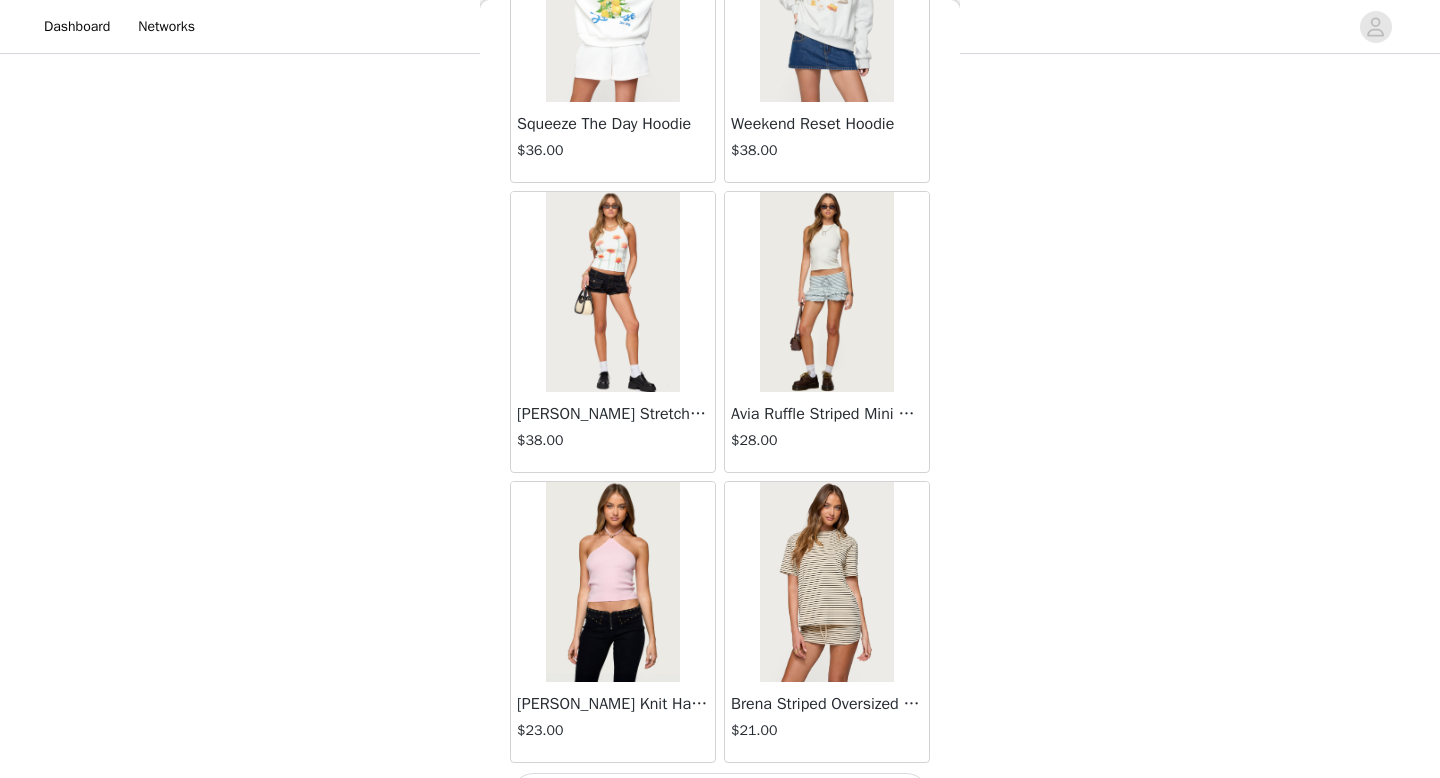 scroll, scrollTop: 57382, scrollLeft: 0, axis: vertical 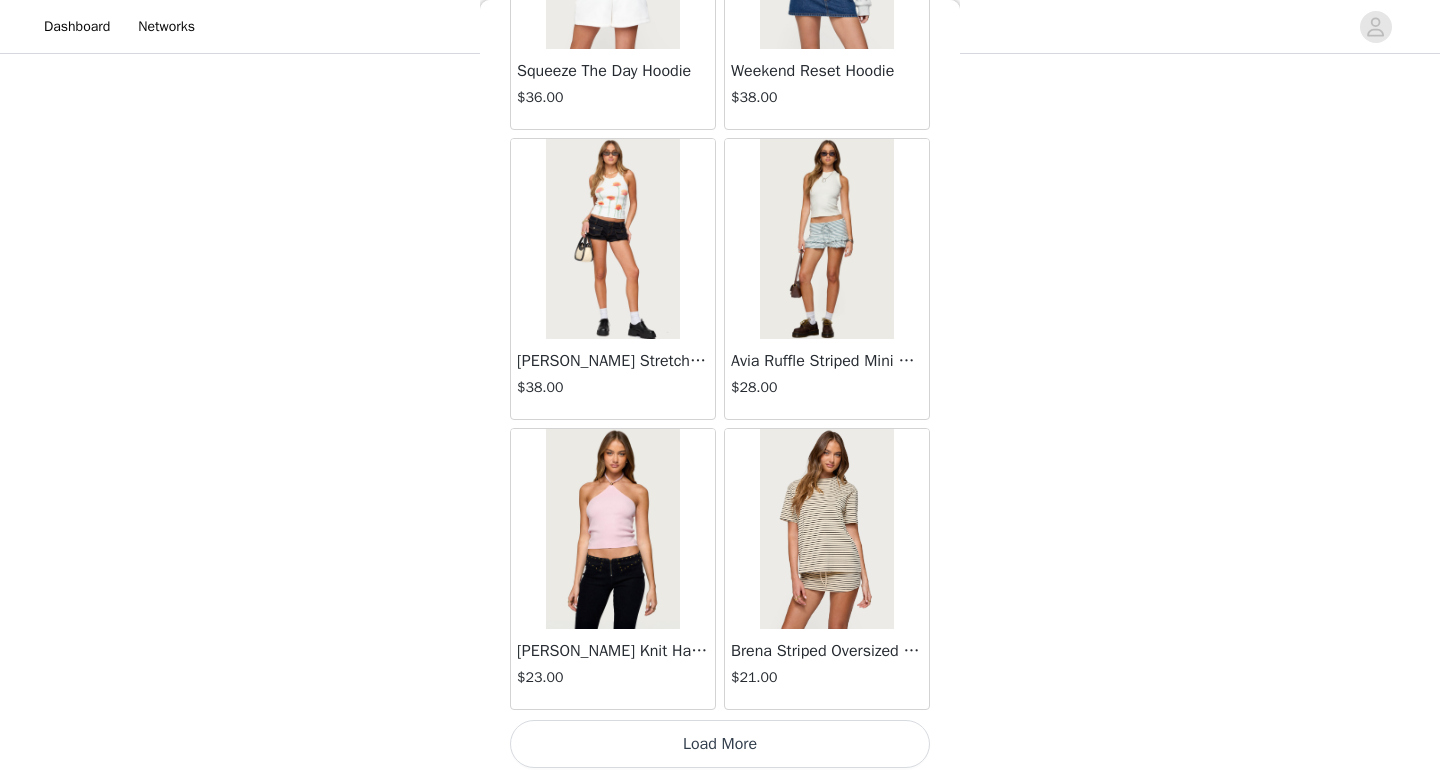 click on "Load More" at bounding box center (720, 744) 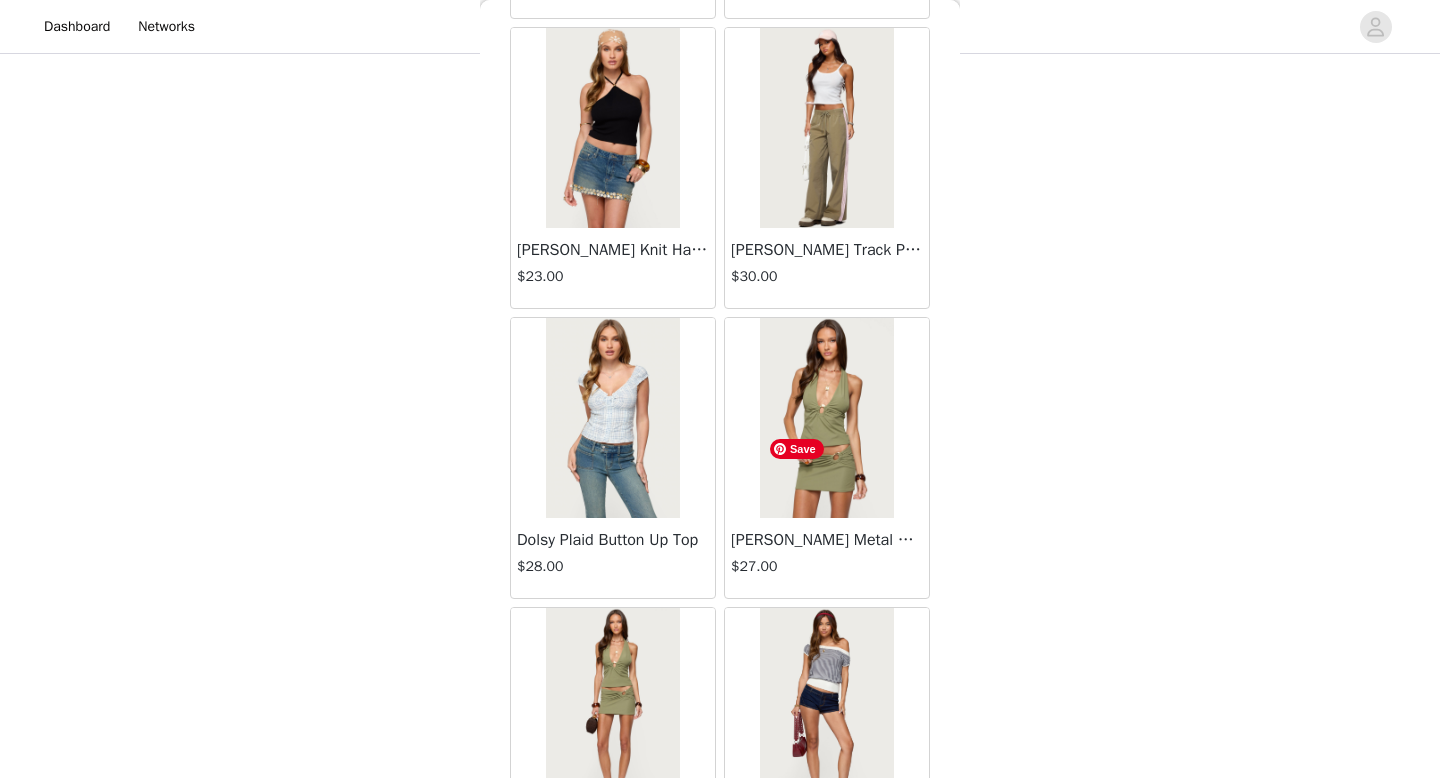 scroll, scrollTop: 60066, scrollLeft: 0, axis: vertical 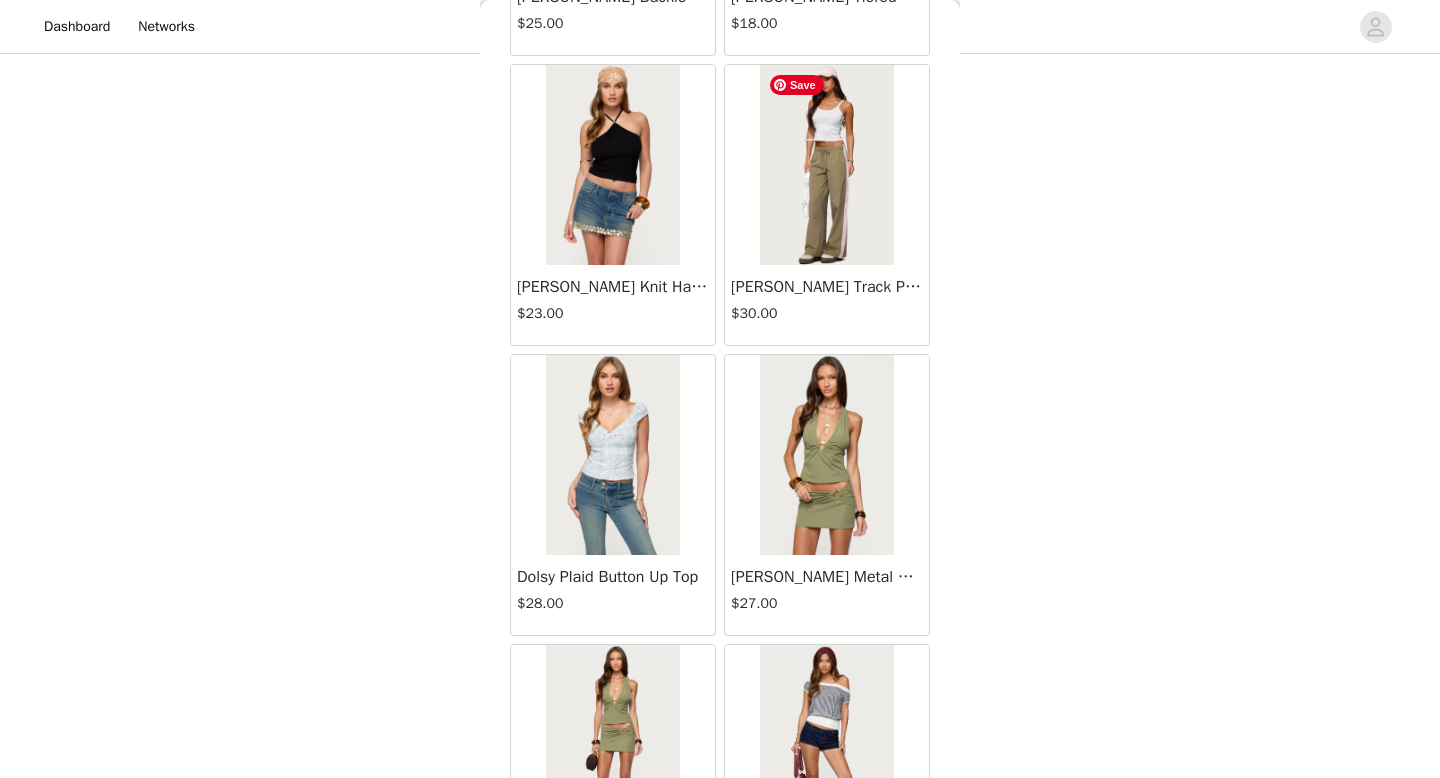 click at bounding box center (826, 165) 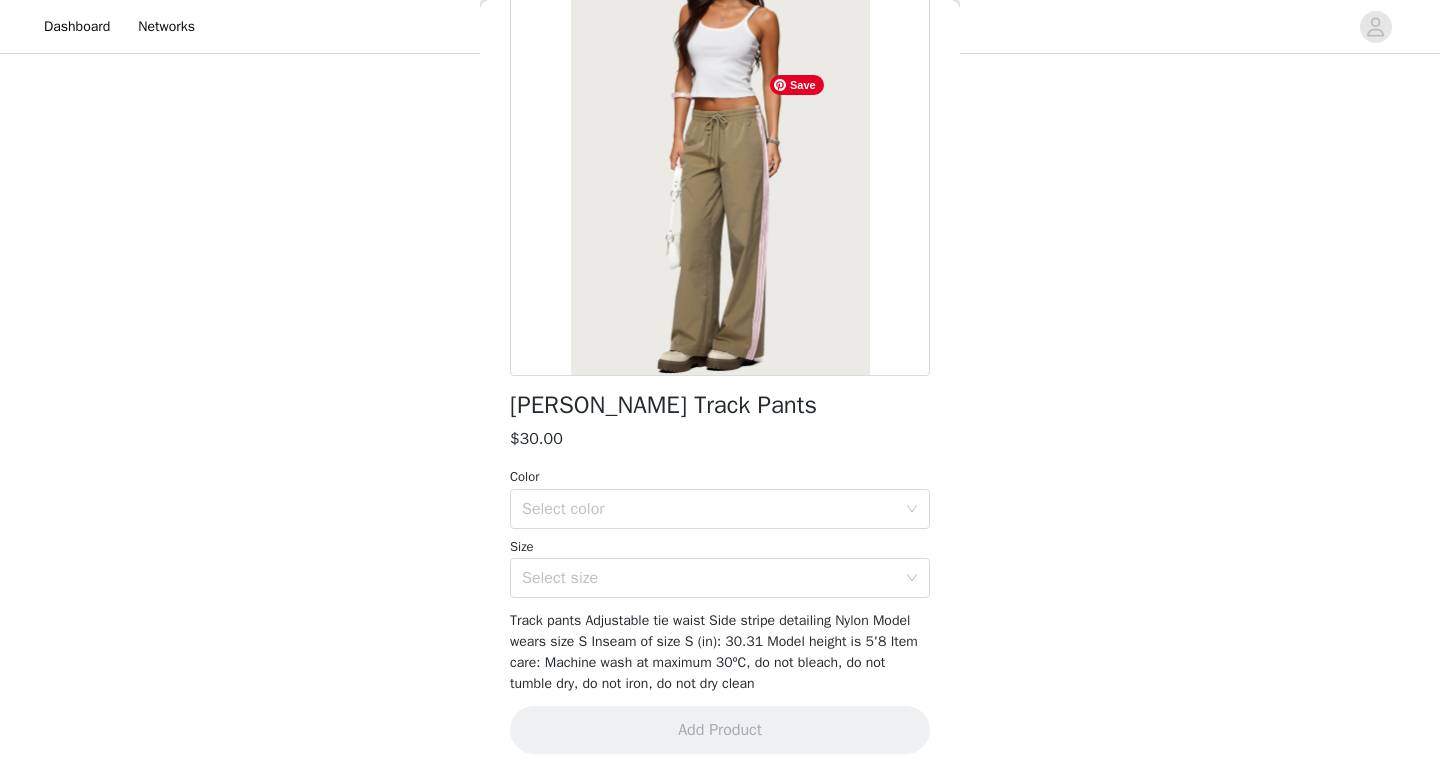 scroll, scrollTop: 174, scrollLeft: 0, axis: vertical 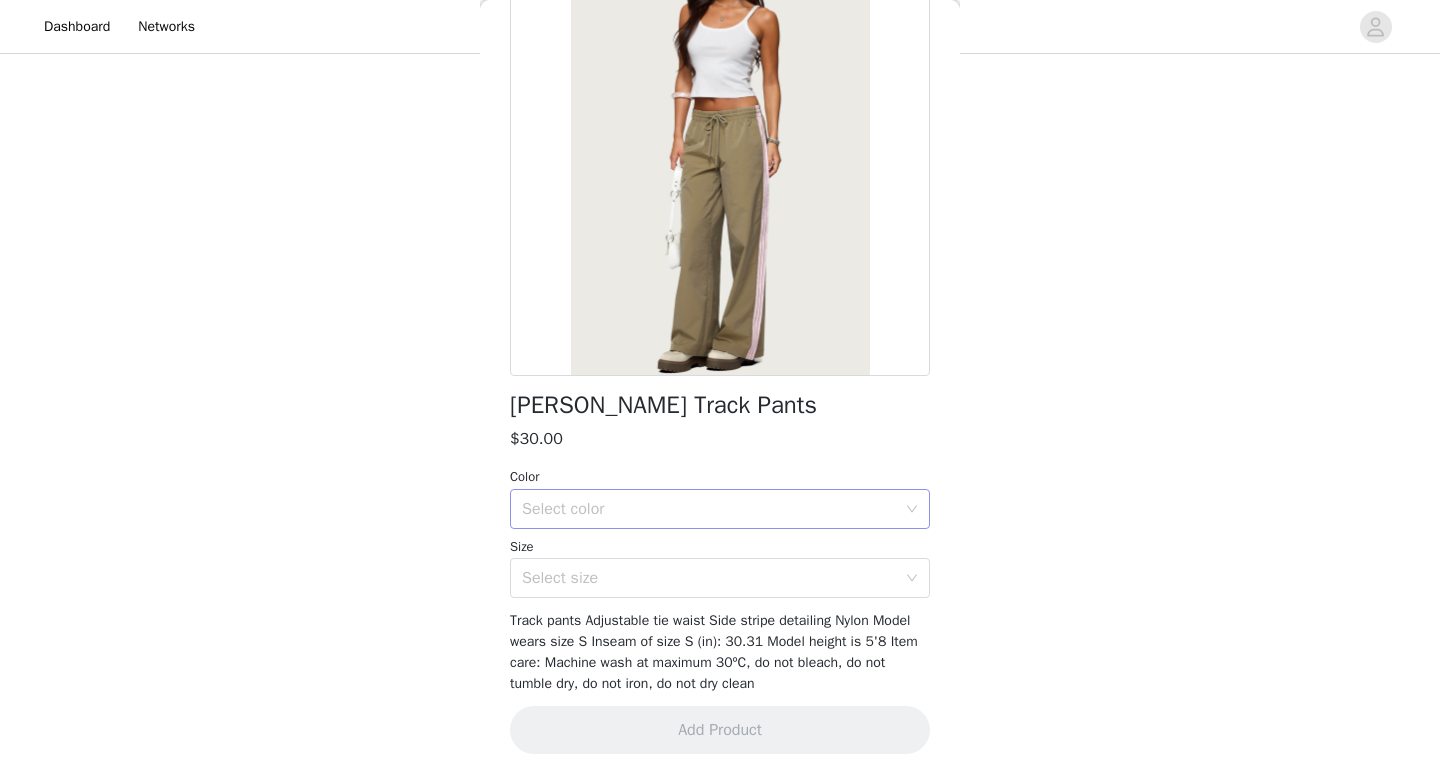 click on "Select color" at bounding box center (713, 509) 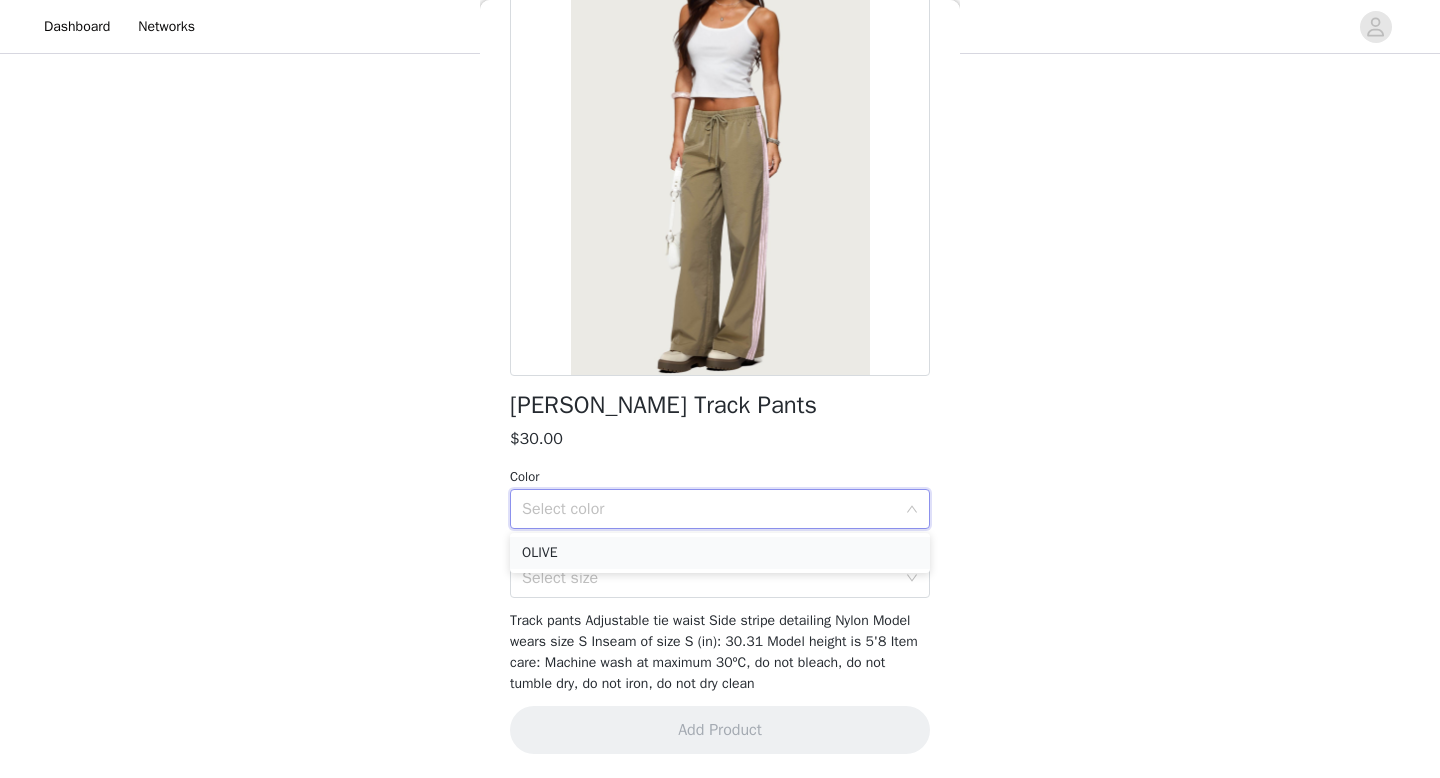 click on "OLIVE" at bounding box center [720, 553] 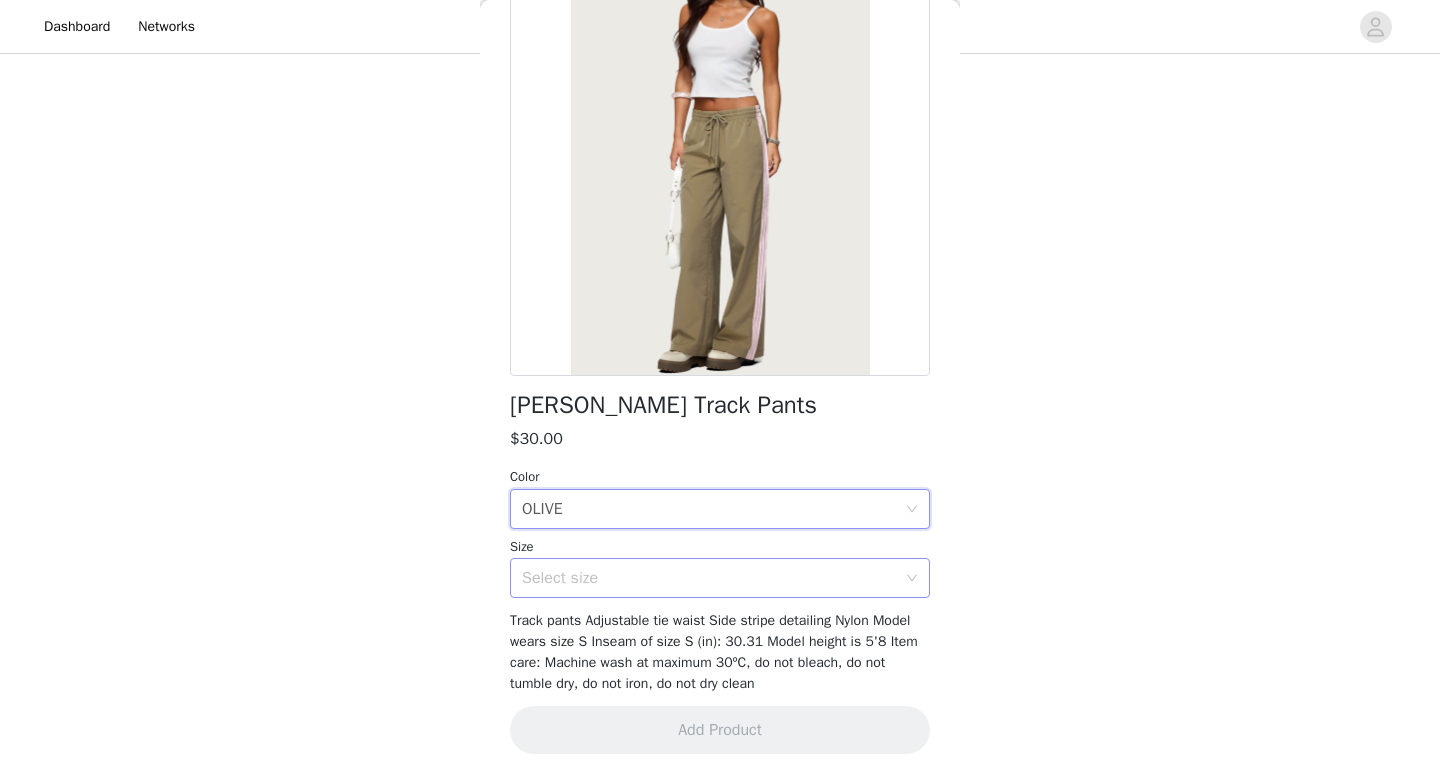 click on "Select size" at bounding box center [709, 578] 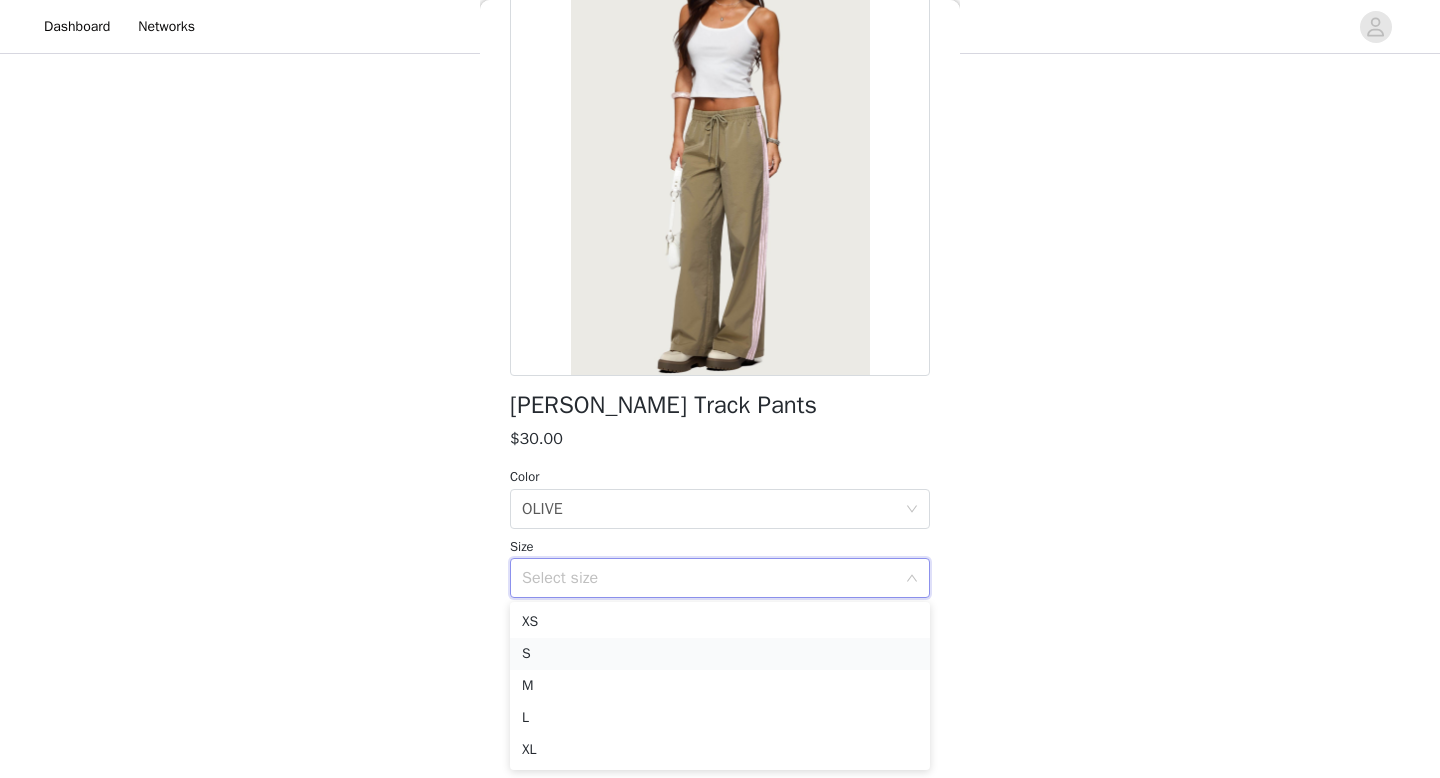 click on "S" at bounding box center (720, 654) 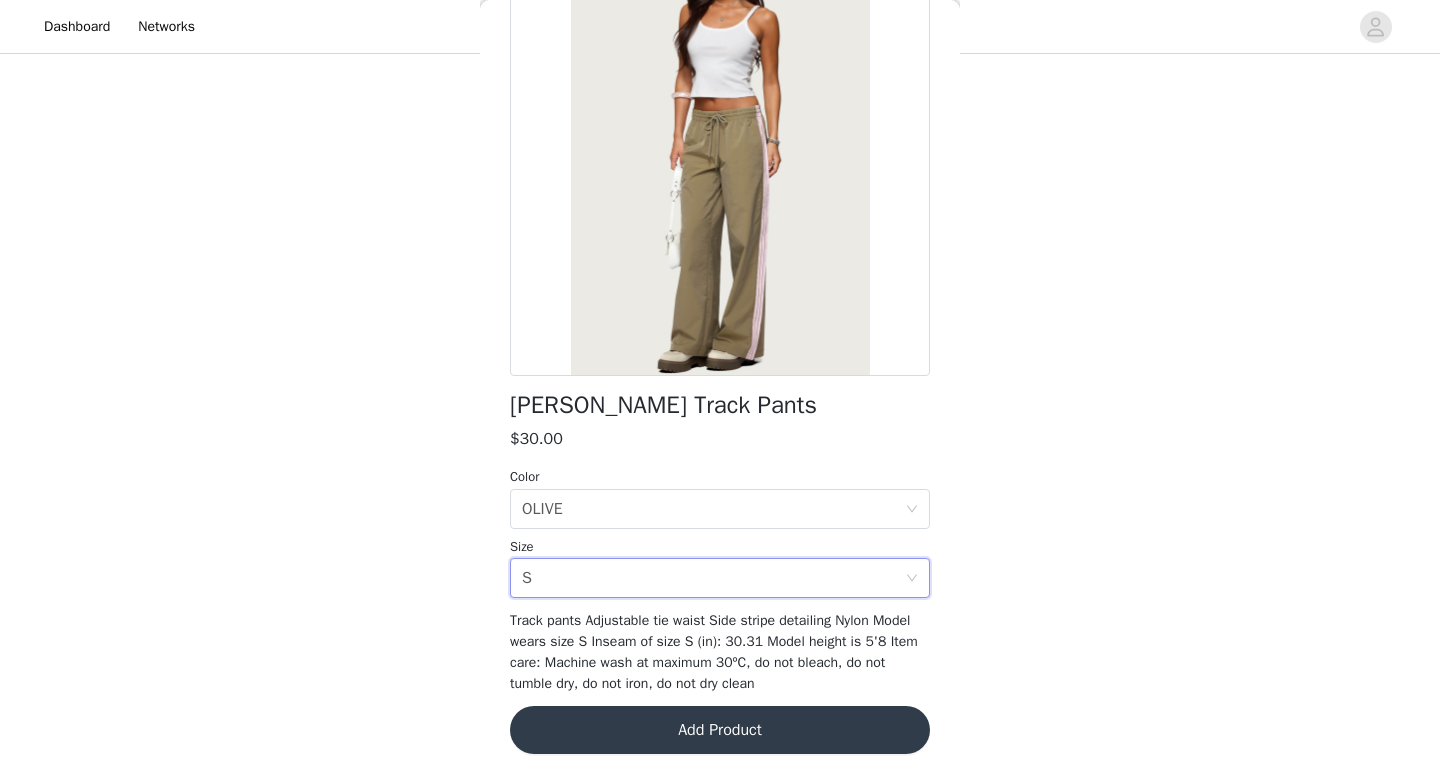 scroll, scrollTop: 0, scrollLeft: 0, axis: both 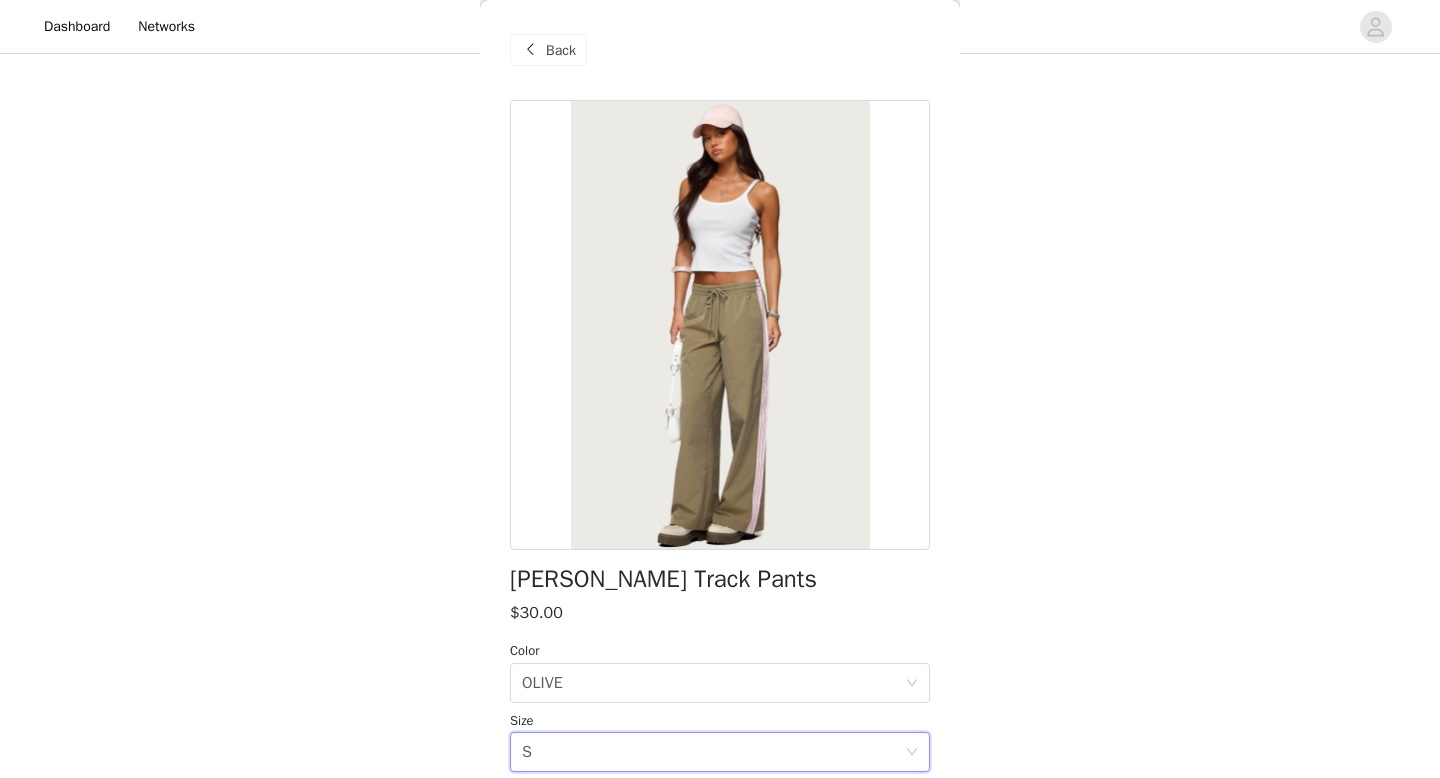 click on "Back" at bounding box center (561, 50) 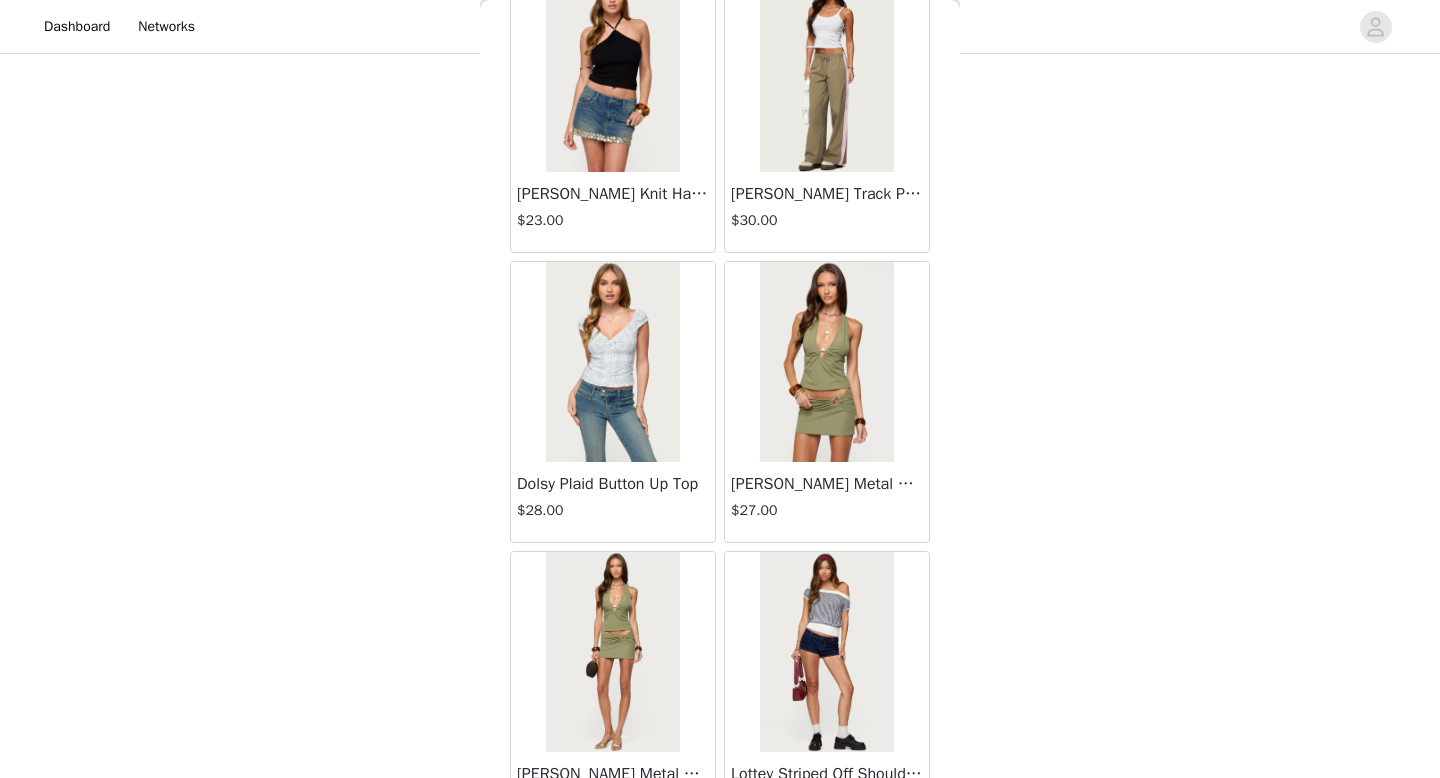scroll, scrollTop: 59966, scrollLeft: 0, axis: vertical 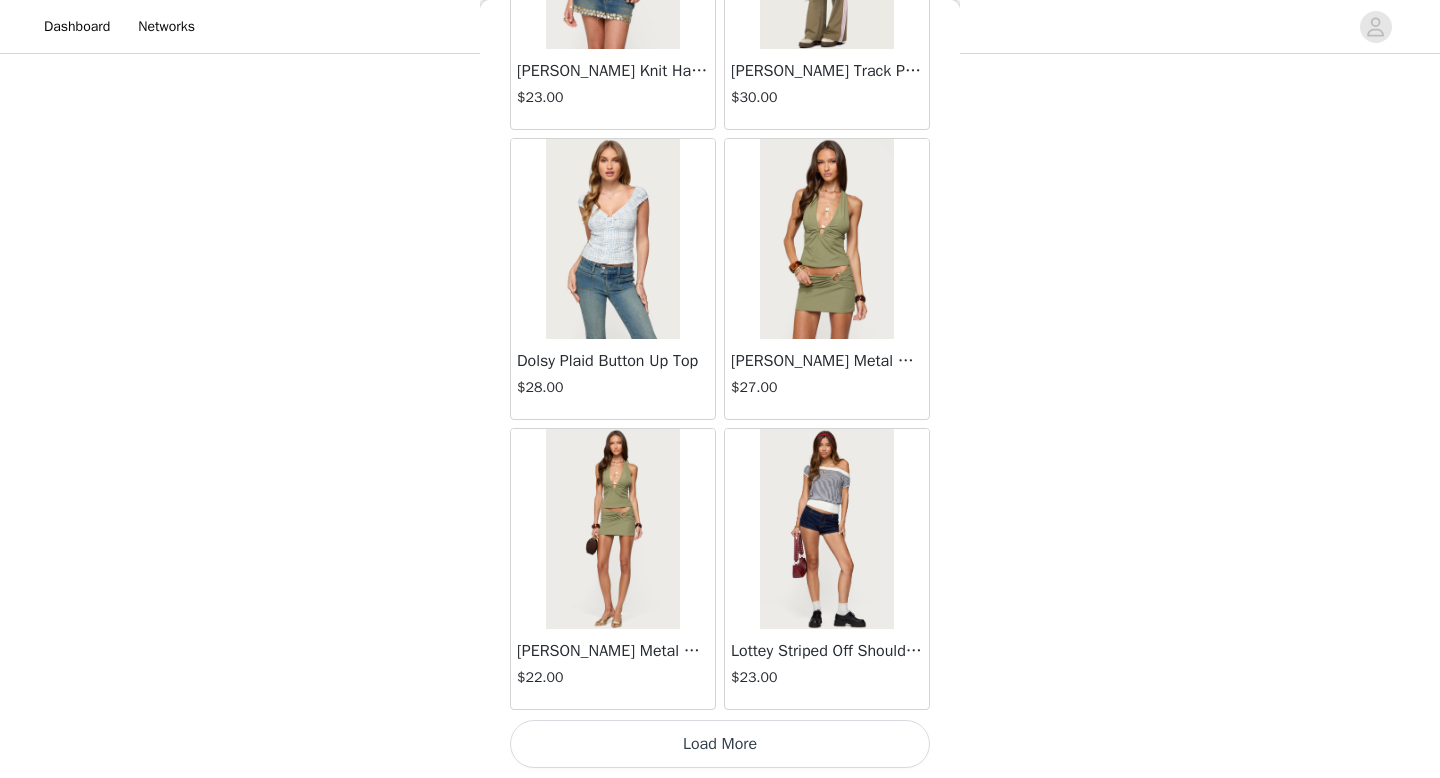 click on "Load More" at bounding box center (720, 744) 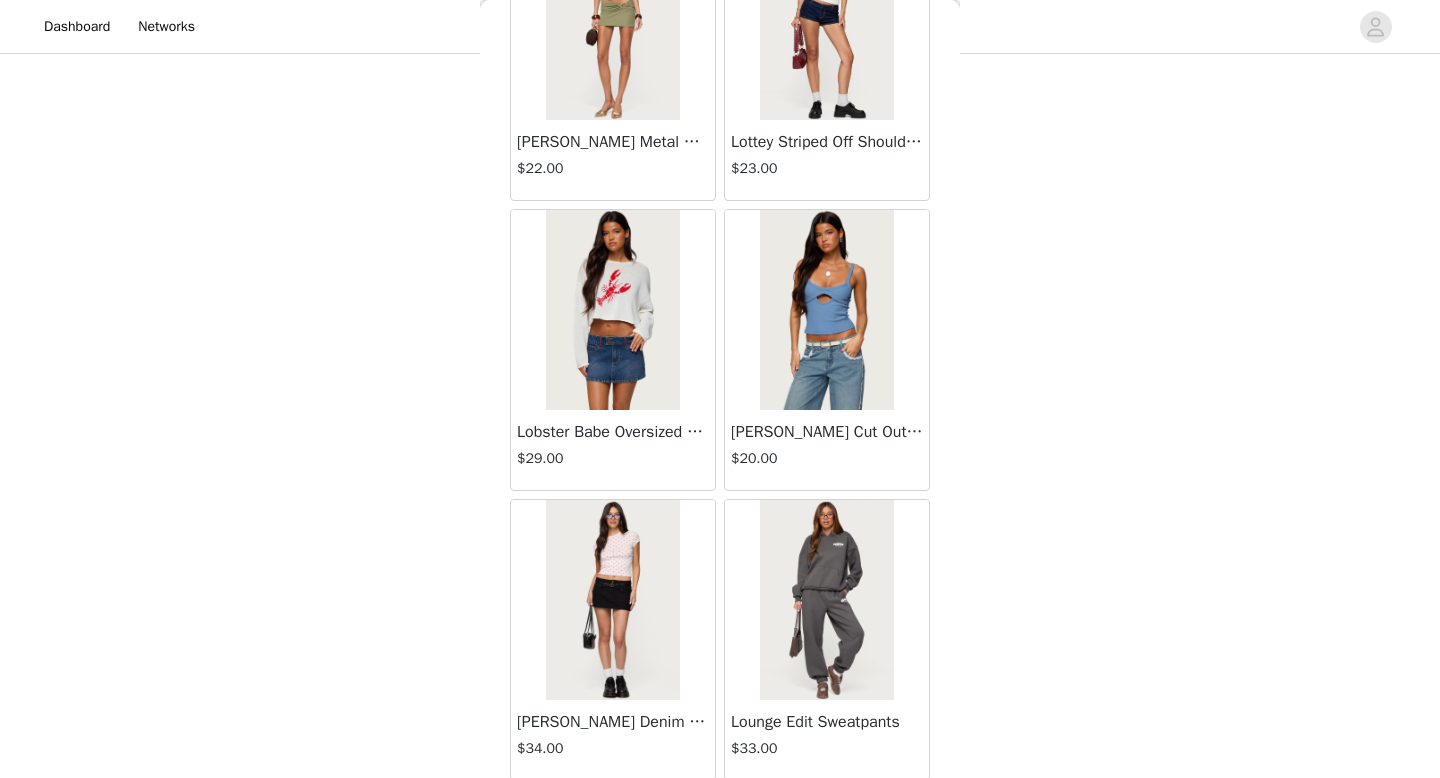 scroll, scrollTop: 60802, scrollLeft: 0, axis: vertical 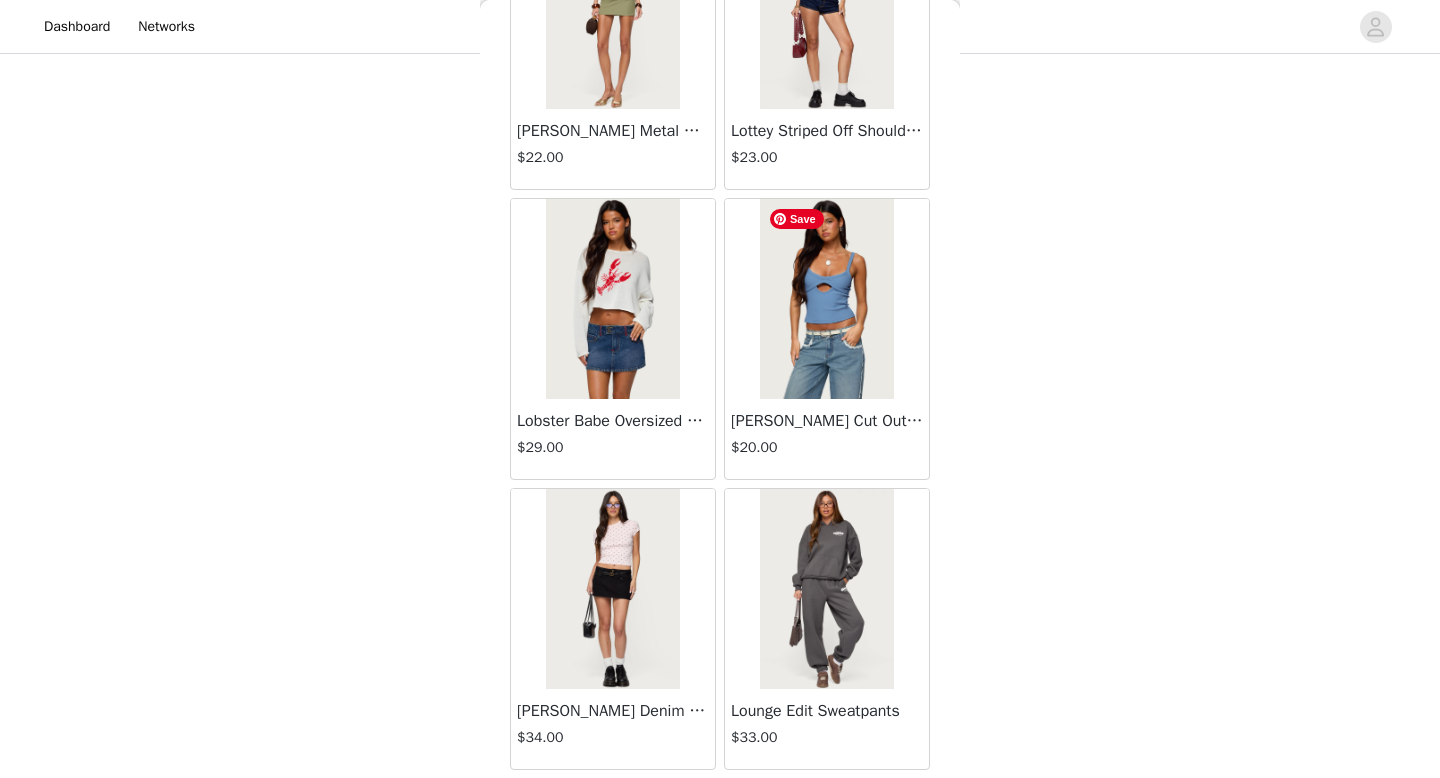 click at bounding box center [826, 299] 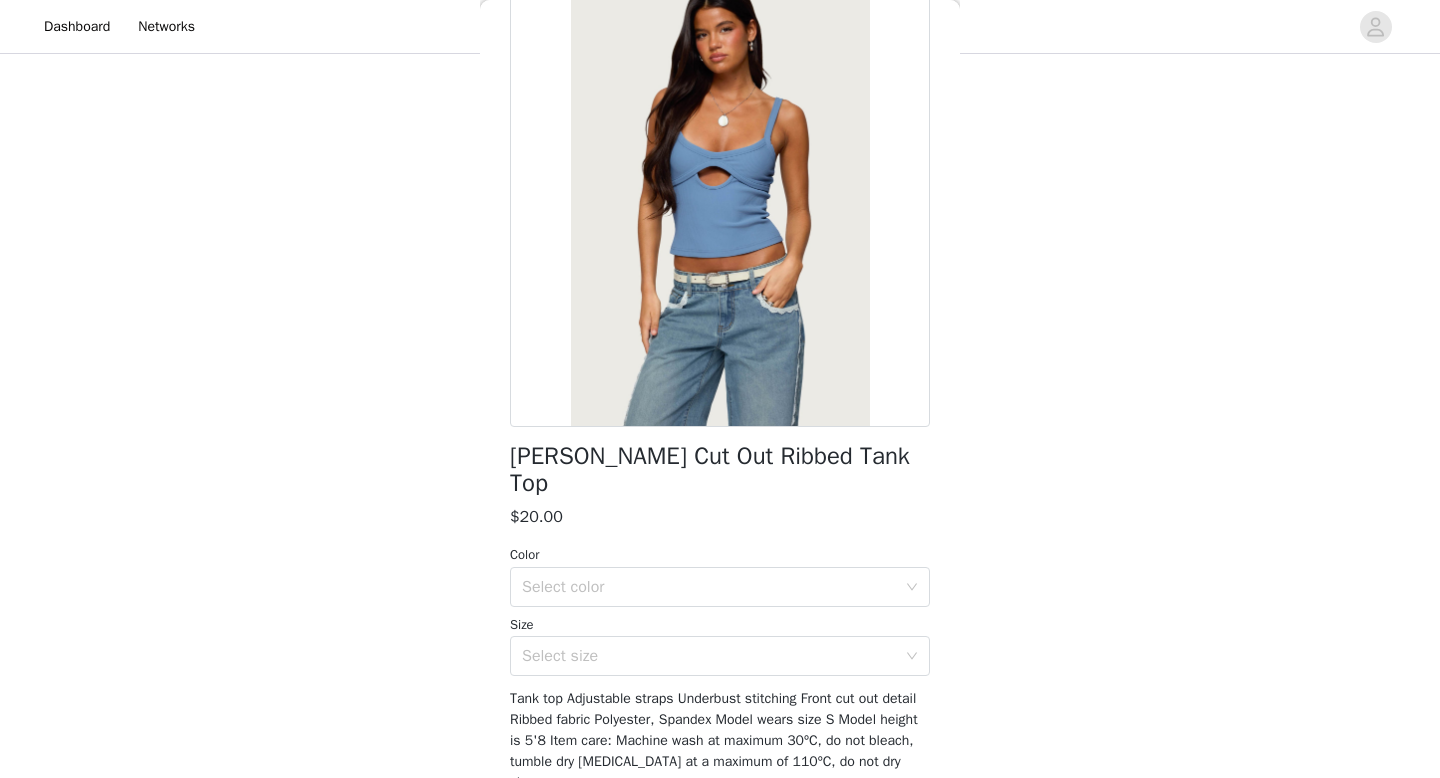 scroll, scrollTop: 152, scrollLeft: 0, axis: vertical 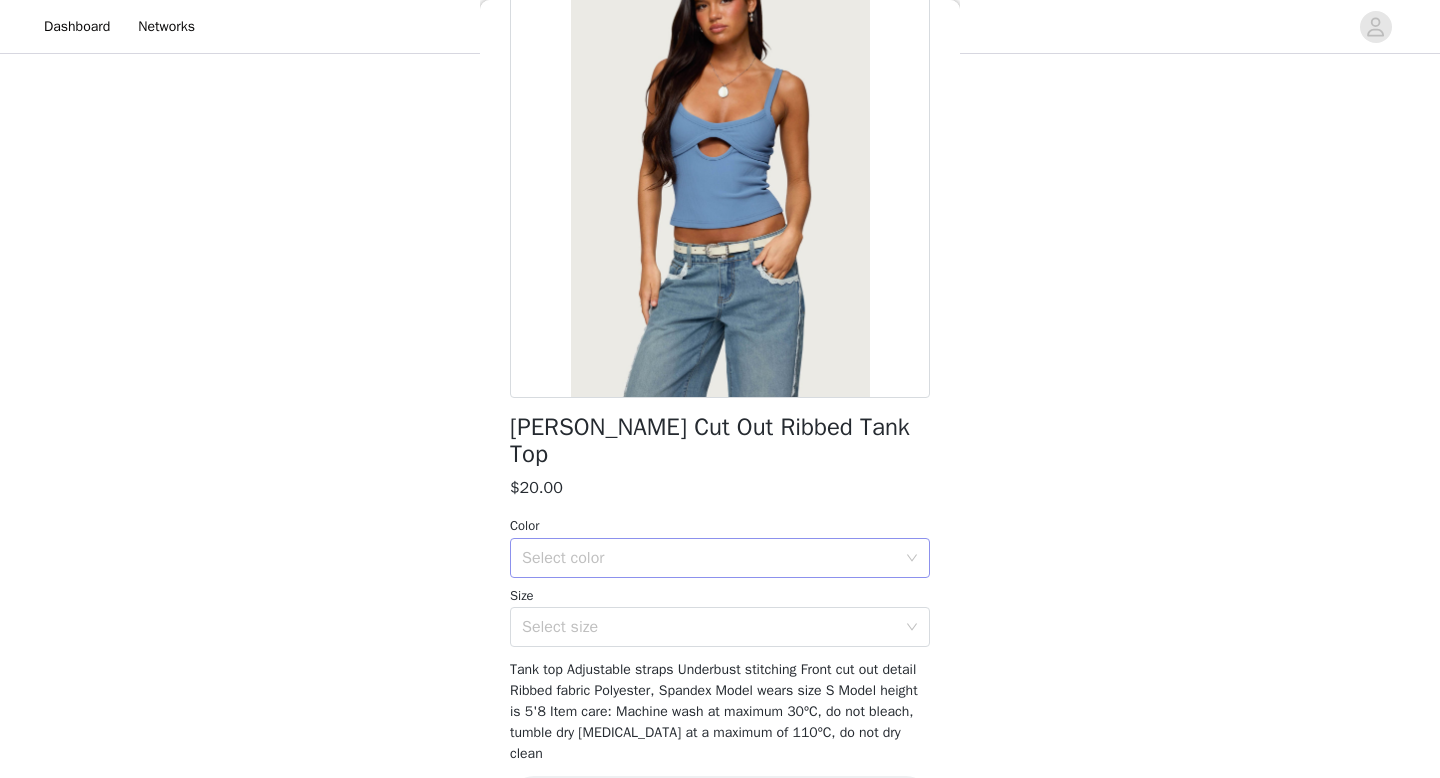 click on "Select color" at bounding box center [709, 558] 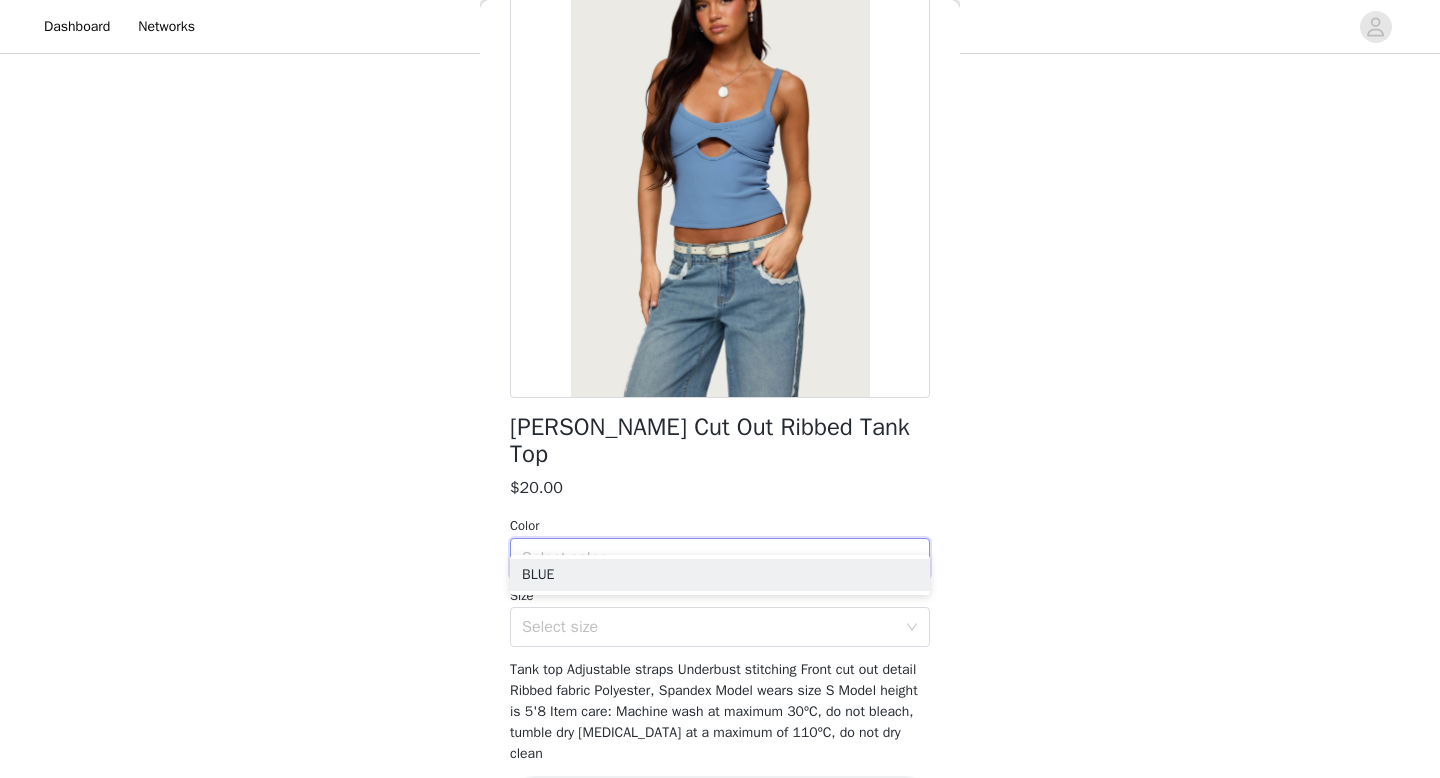 click on "Select color" at bounding box center [709, 558] 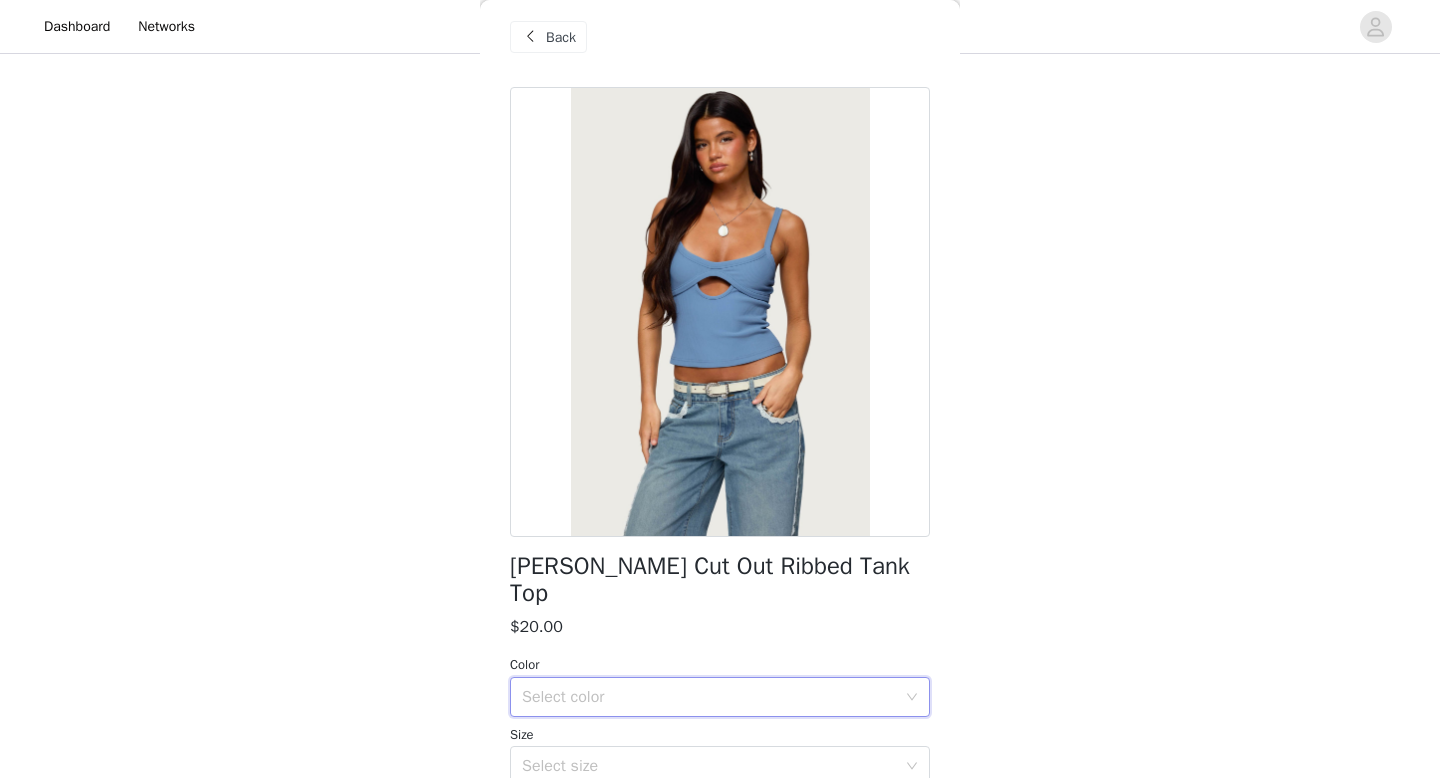 scroll, scrollTop: 0, scrollLeft: 0, axis: both 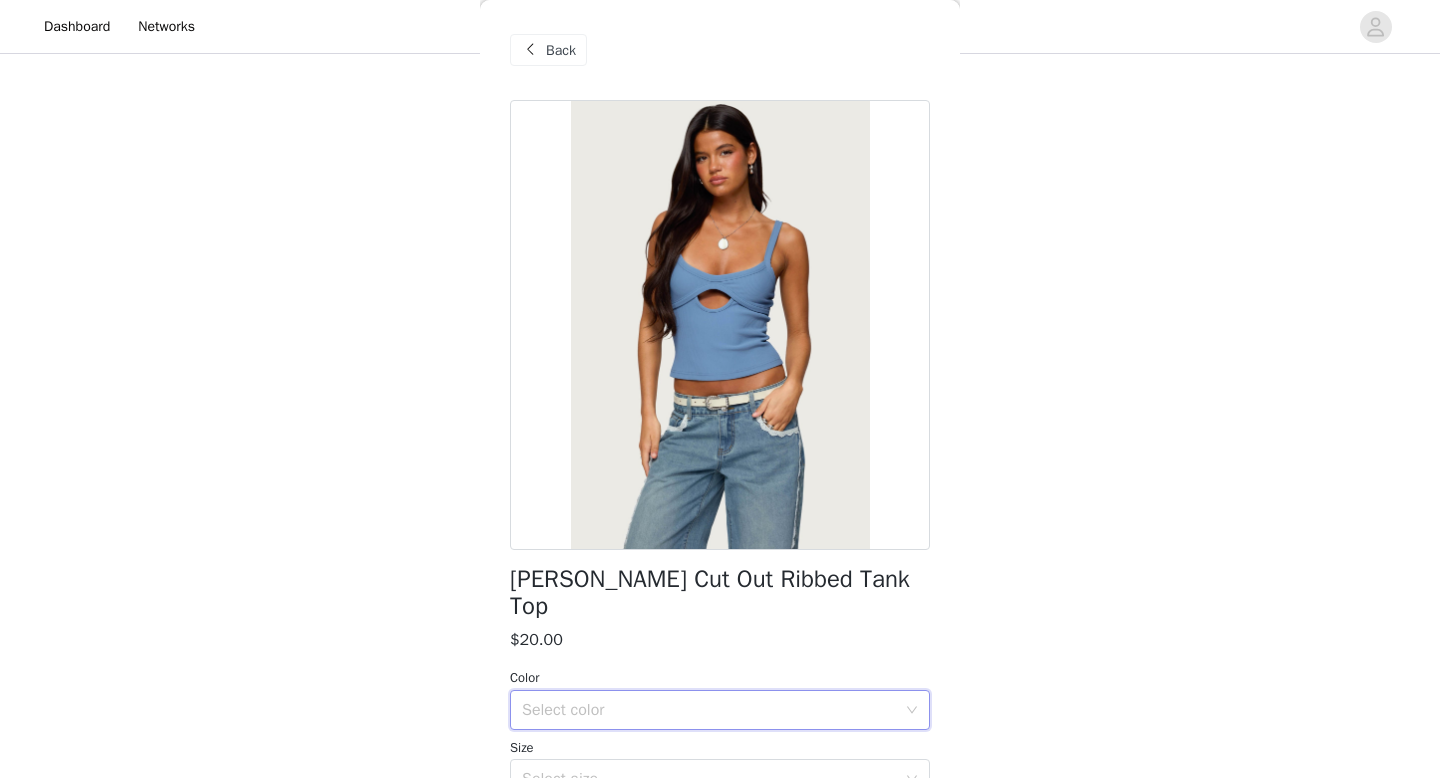 click on "Back" at bounding box center [561, 50] 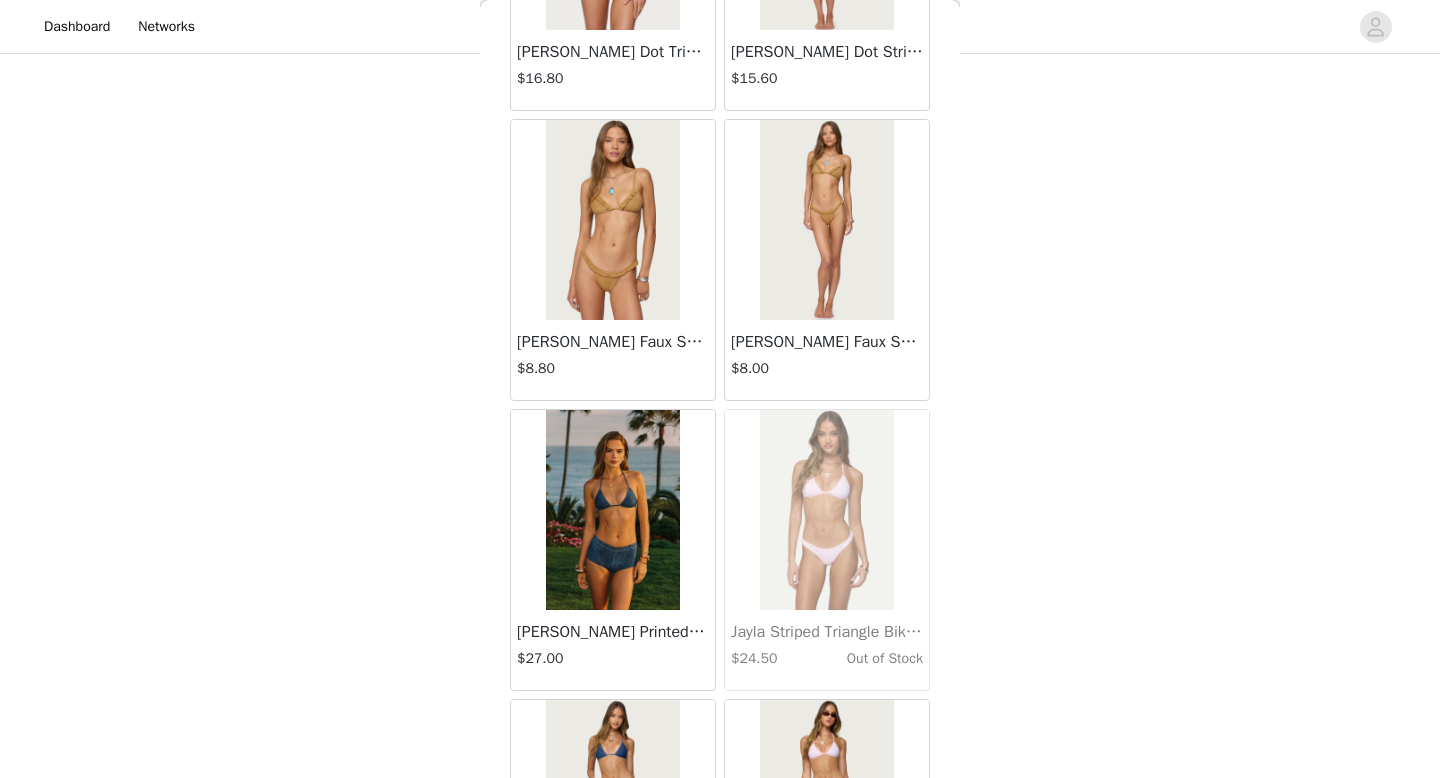 scroll, scrollTop: 30846, scrollLeft: 0, axis: vertical 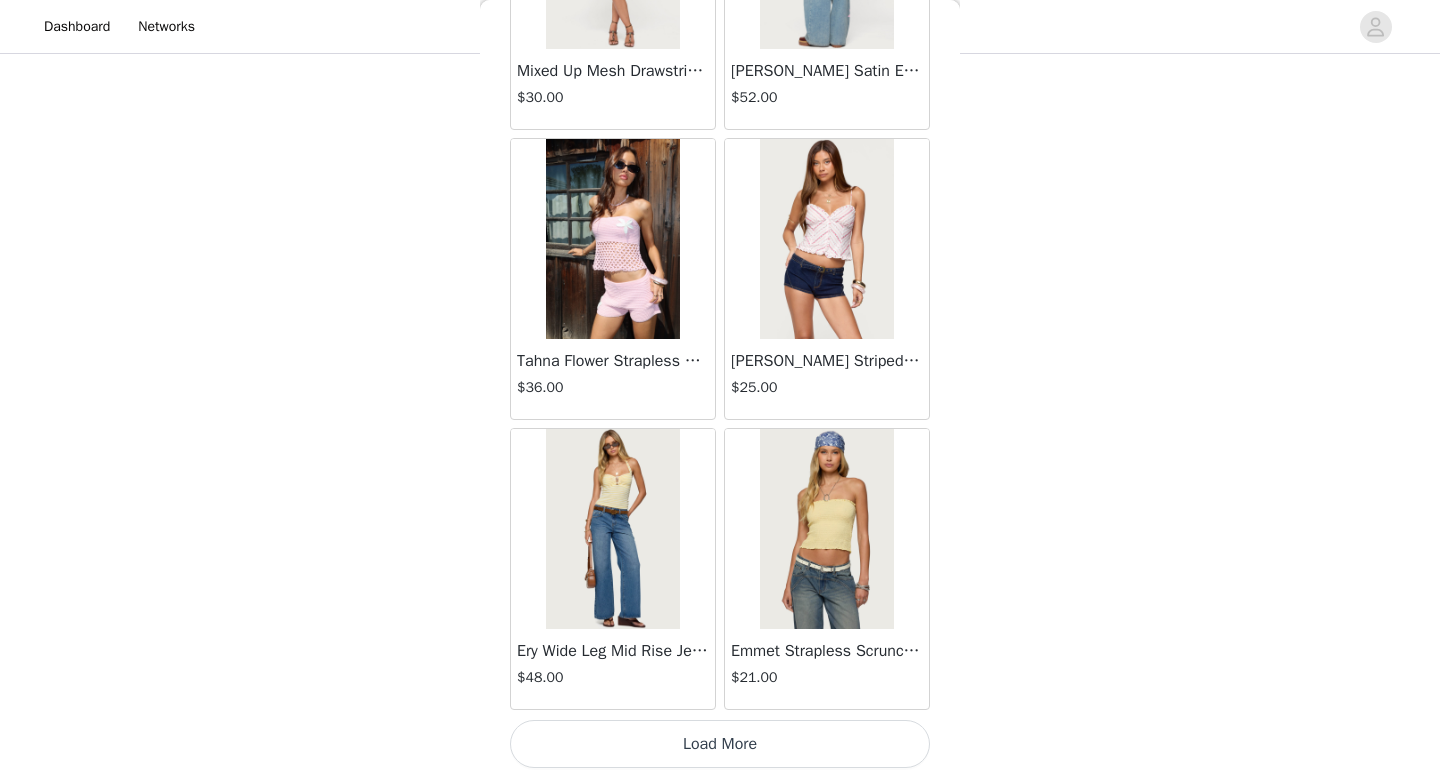 click on "Load More" at bounding box center [720, 744] 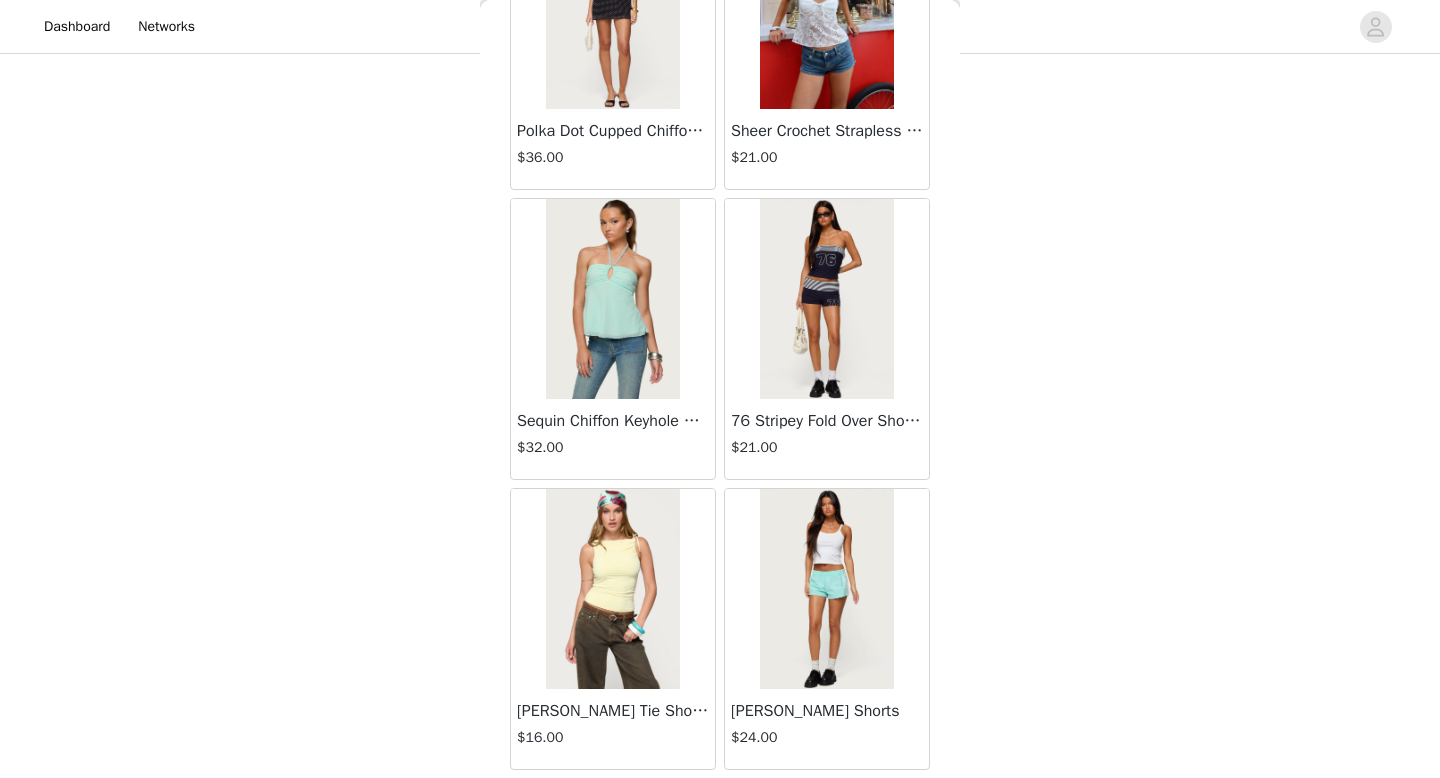 scroll, scrollTop: 66082, scrollLeft: 0, axis: vertical 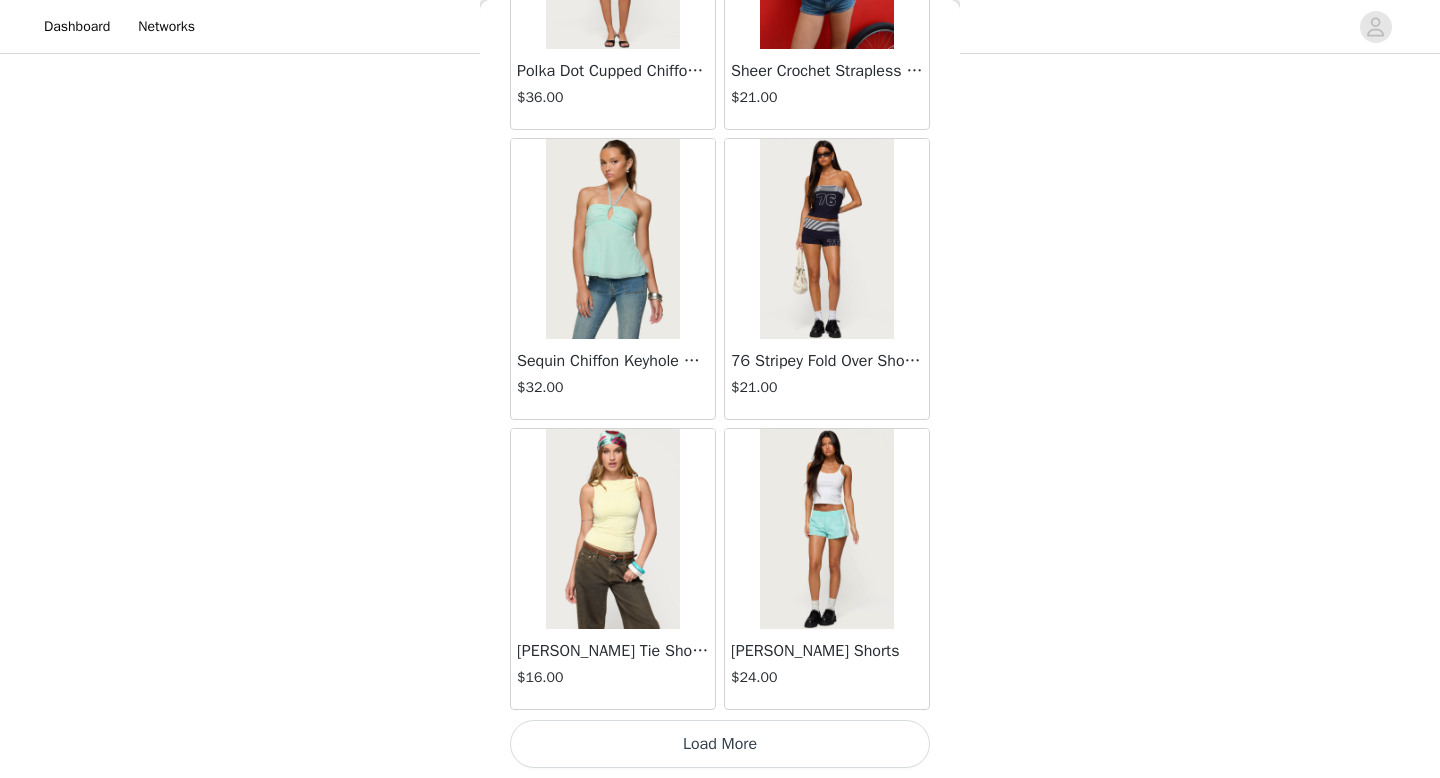 click on "Load More" at bounding box center [720, 744] 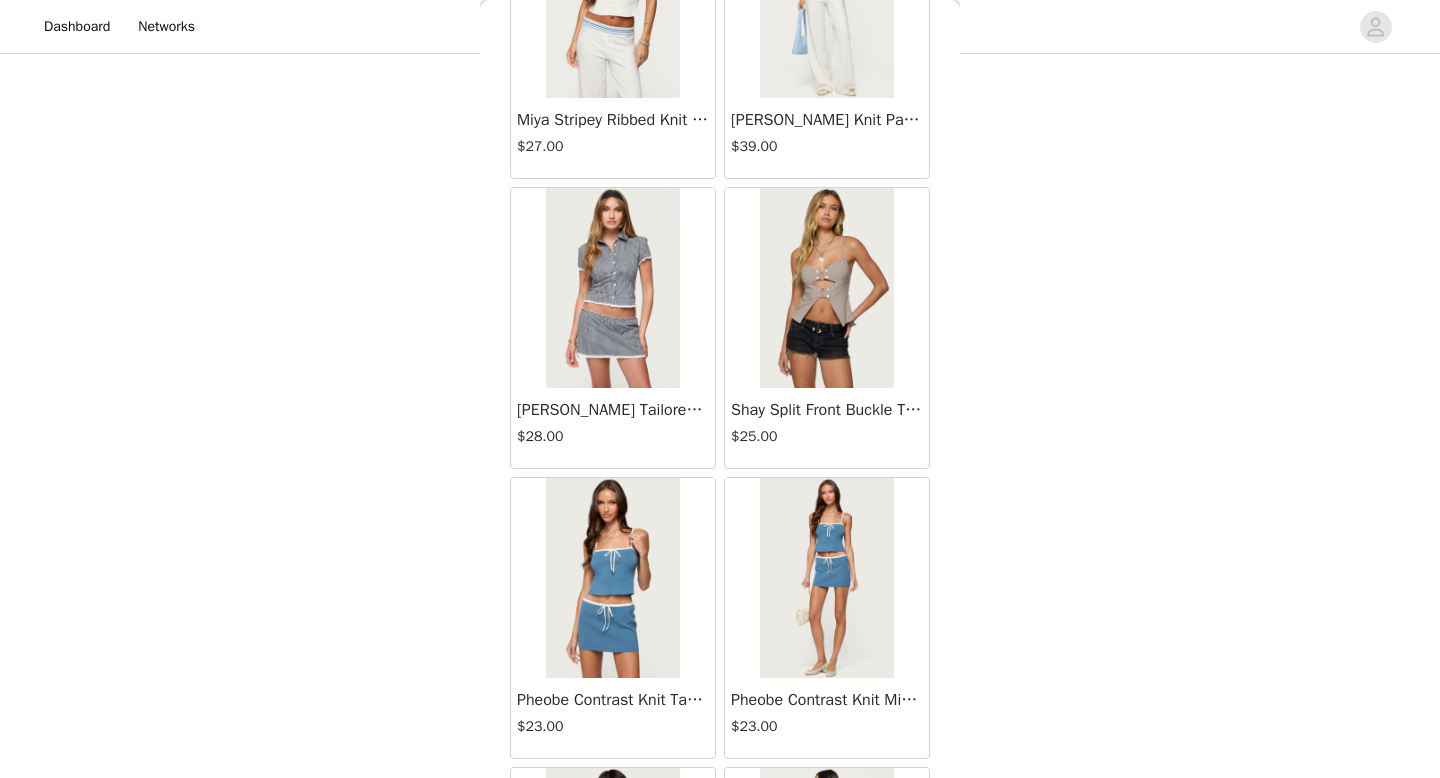 scroll, scrollTop: 68358, scrollLeft: 0, axis: vertical 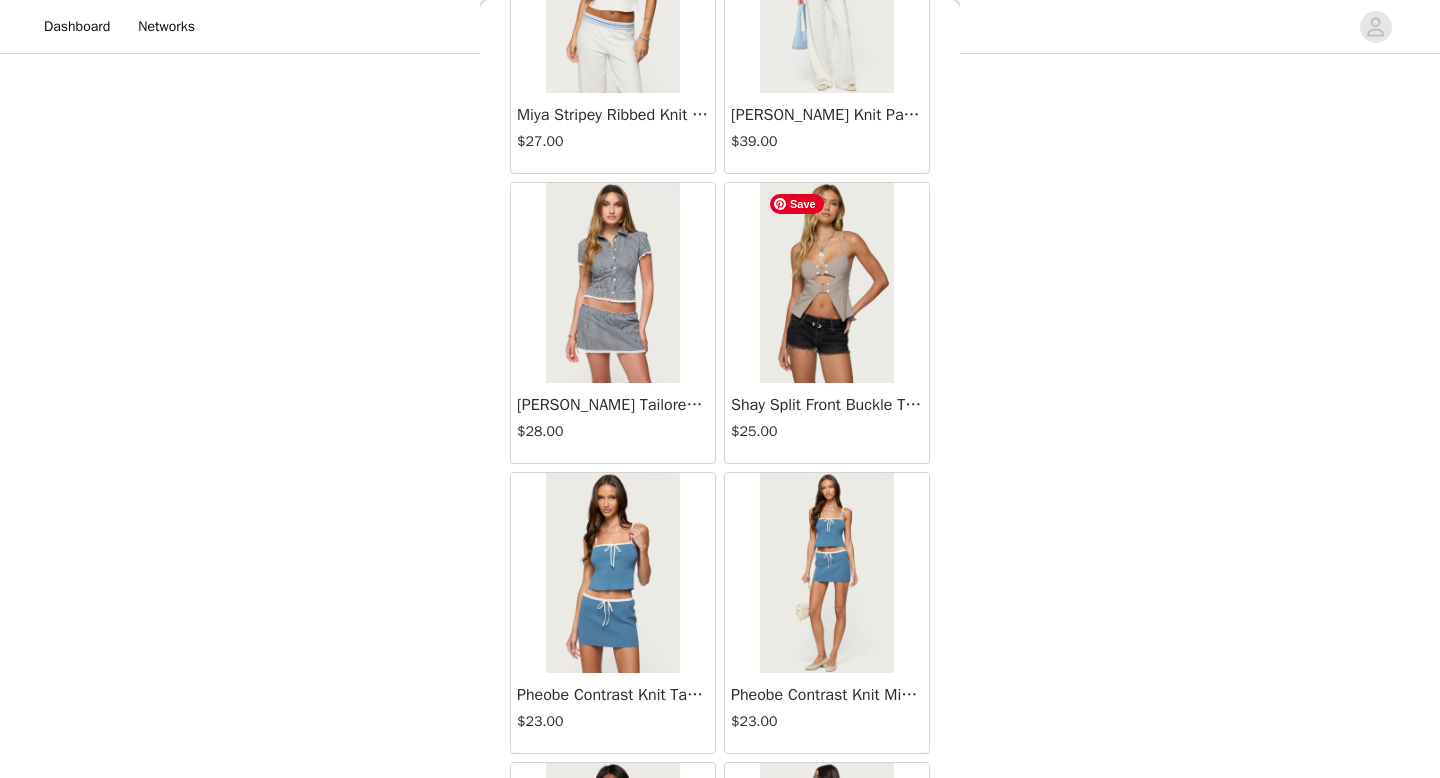 click at bounding box center (826, 283) 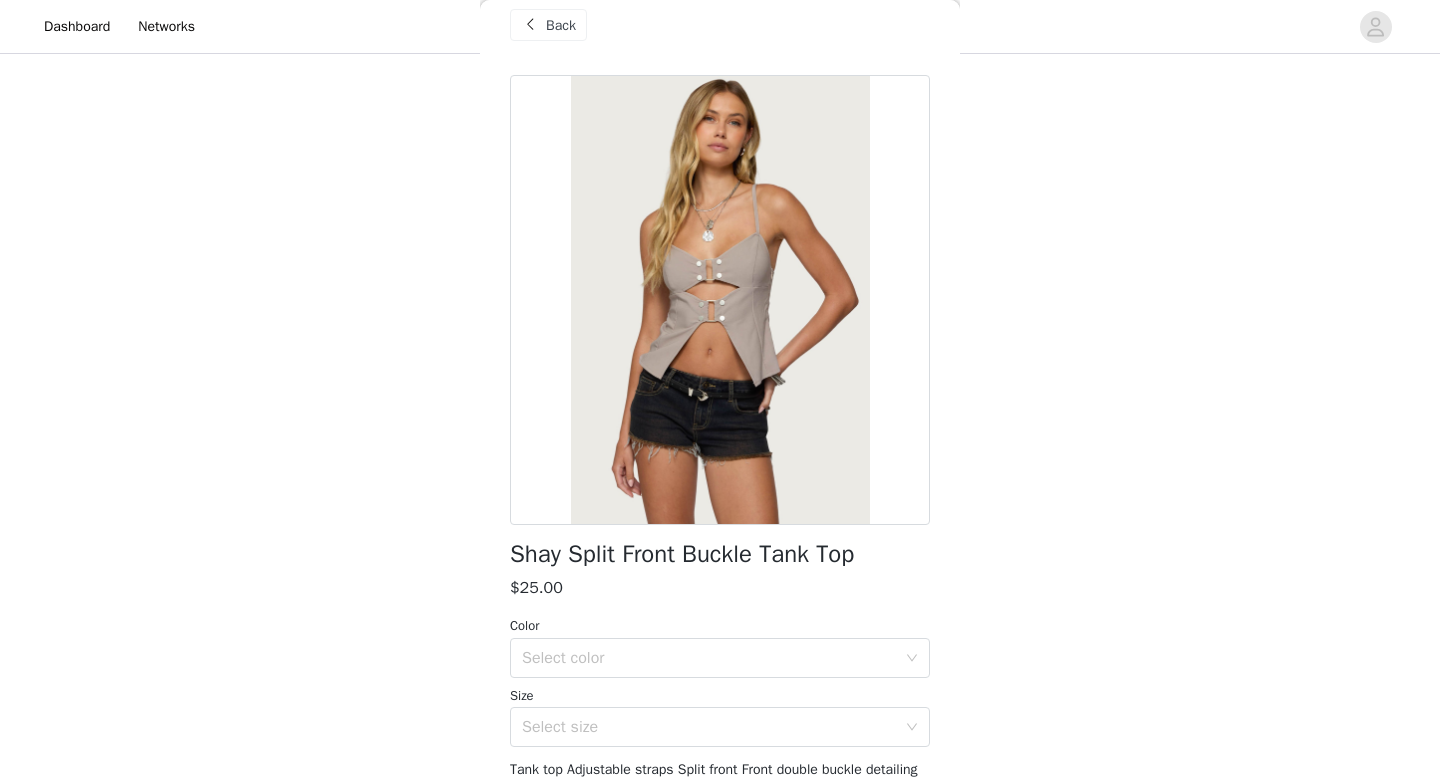scroll, scrollTop: 23, scrollLeft: 0, axis: vertical 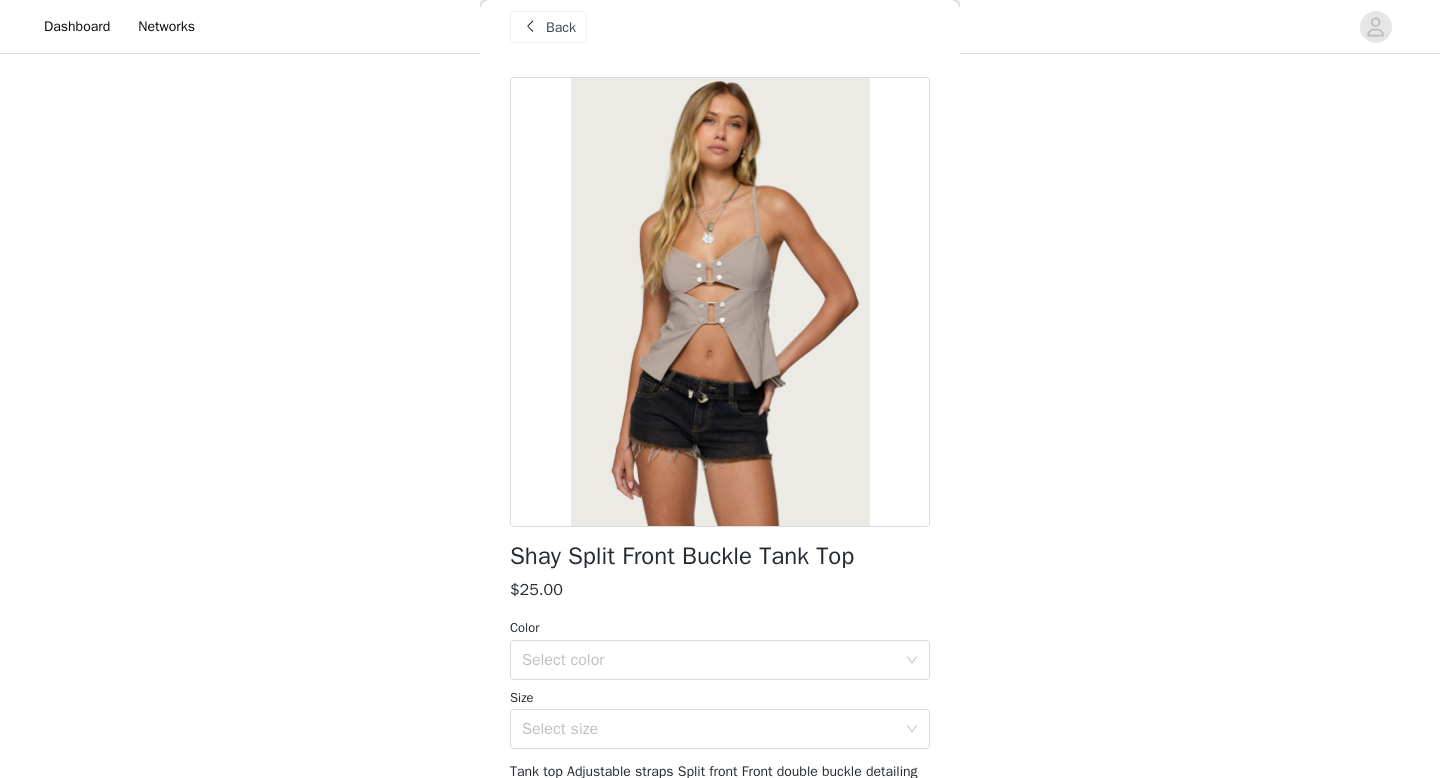 click on "Back" at bounding box center [561, 27] 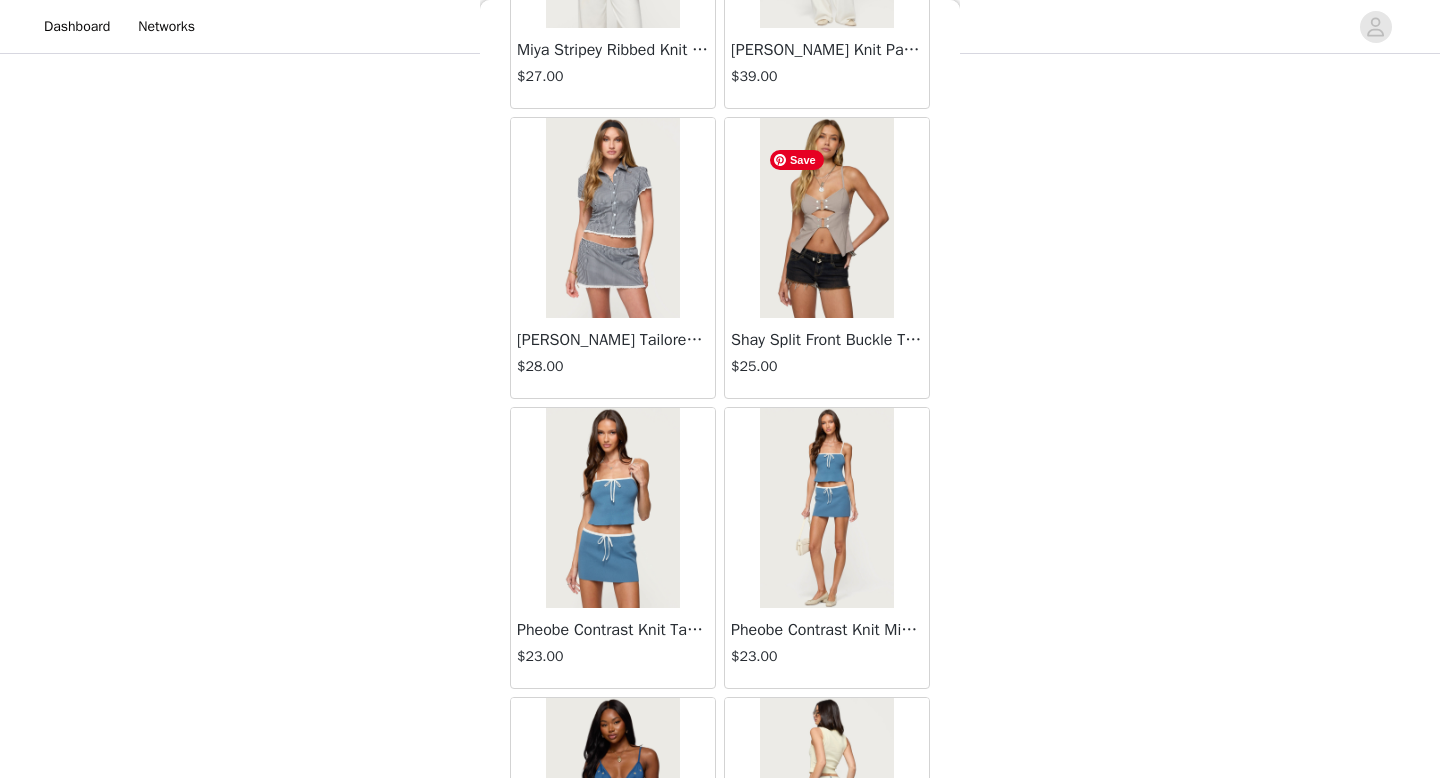 scroll, scrollTop: 68982, scrollLeft: 0, axis: vertical 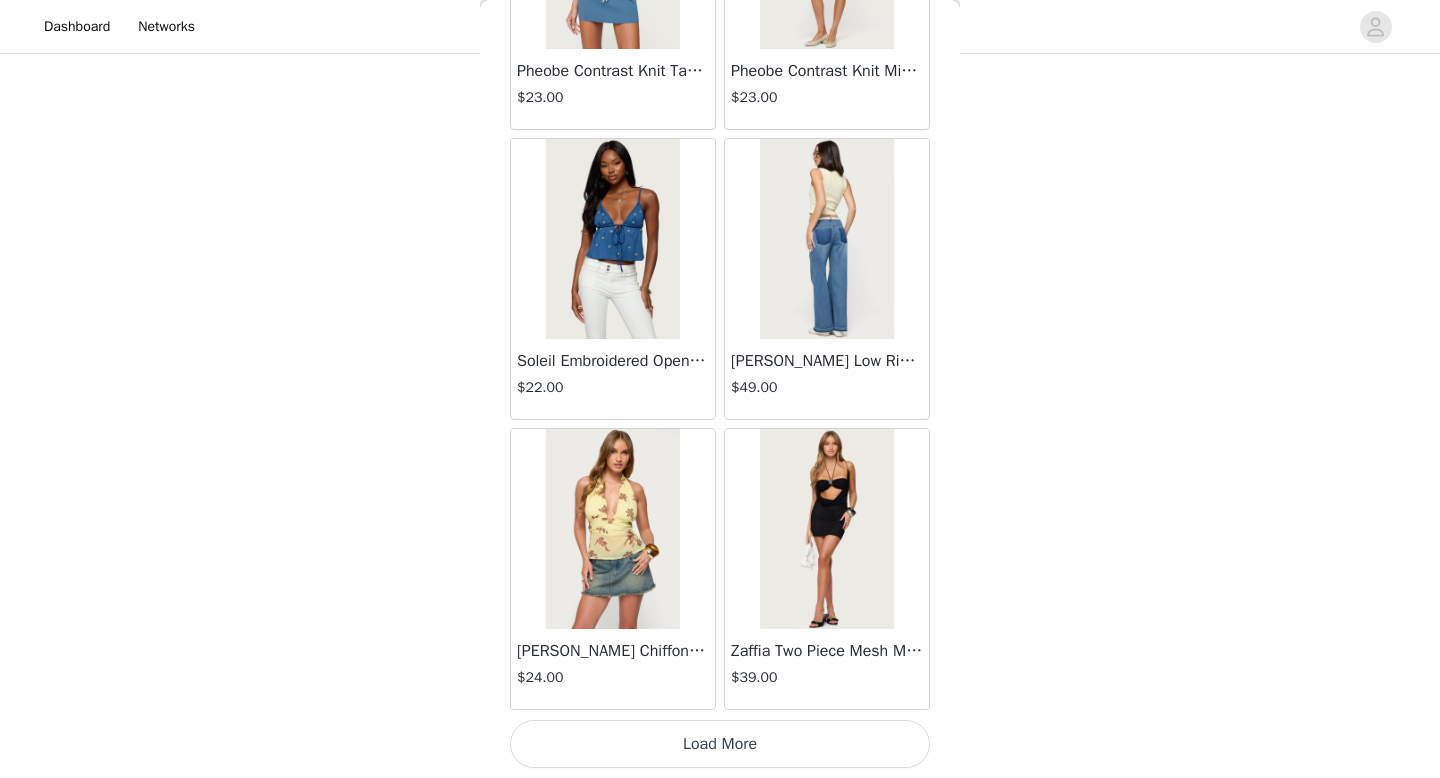 click on "Load More" at bounding box center [720, 744] 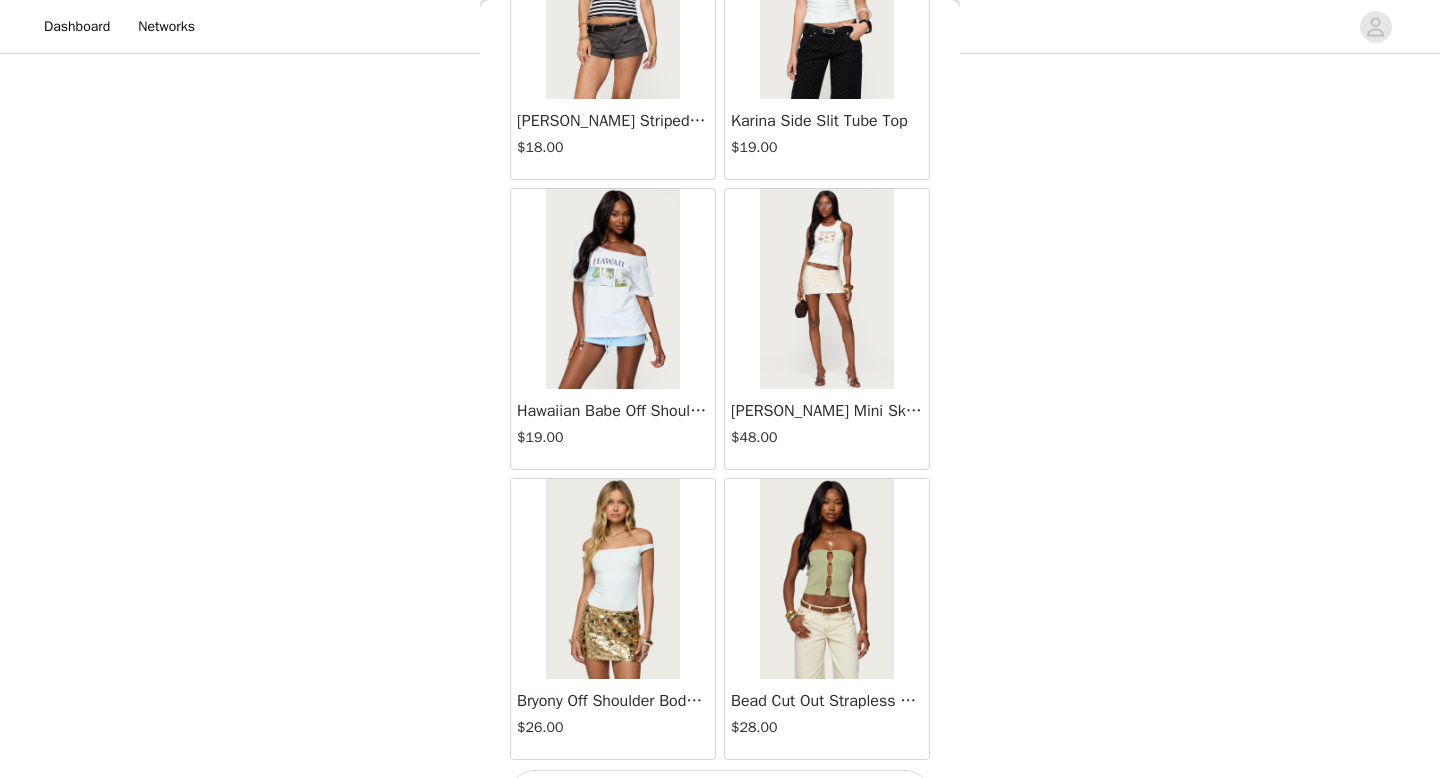 scroll, scrollTop: 71882, scrollLeft: 0, axis: vertical 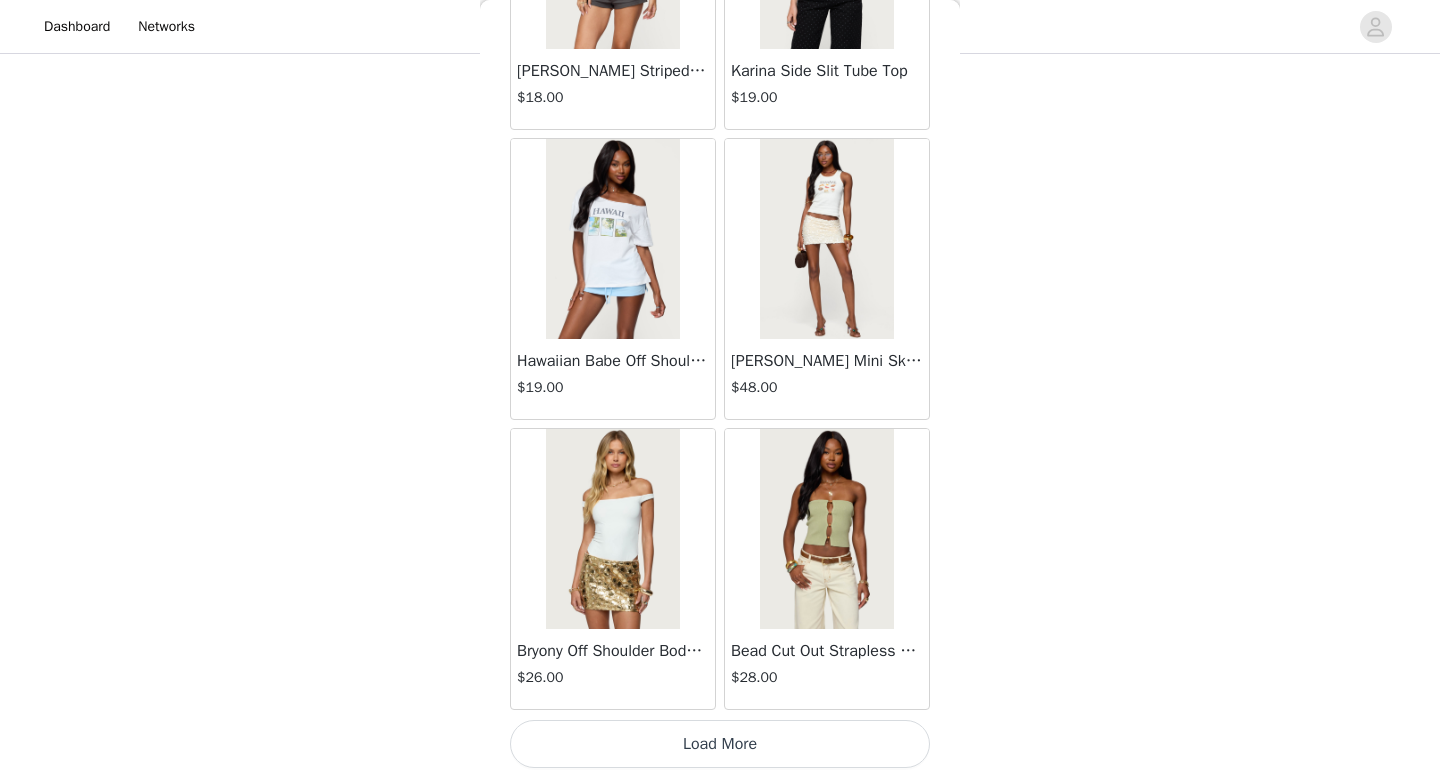 click on "Load More" at bounding box center (720, 744) 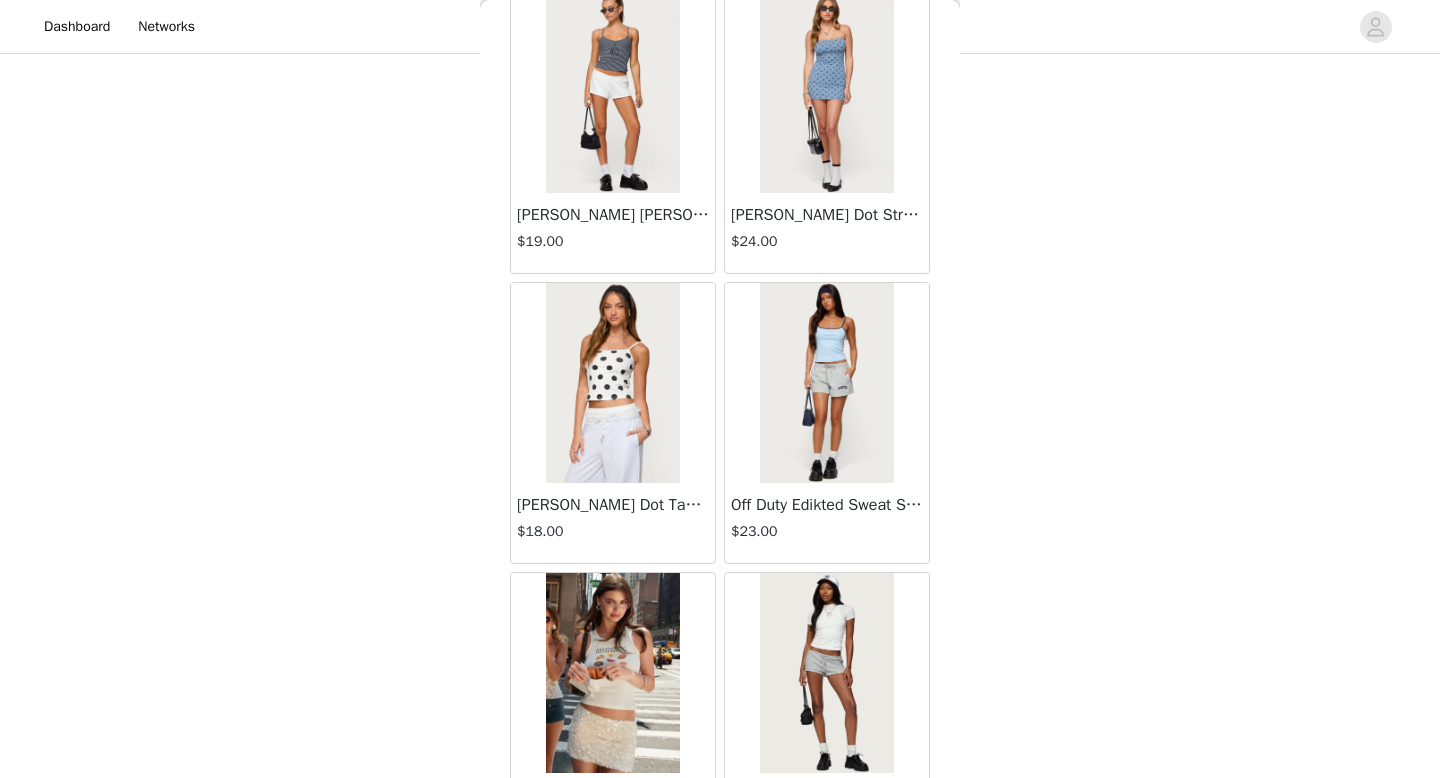 scroll, scrollTop: 73268, scrollLeft: 0, axis: vertical 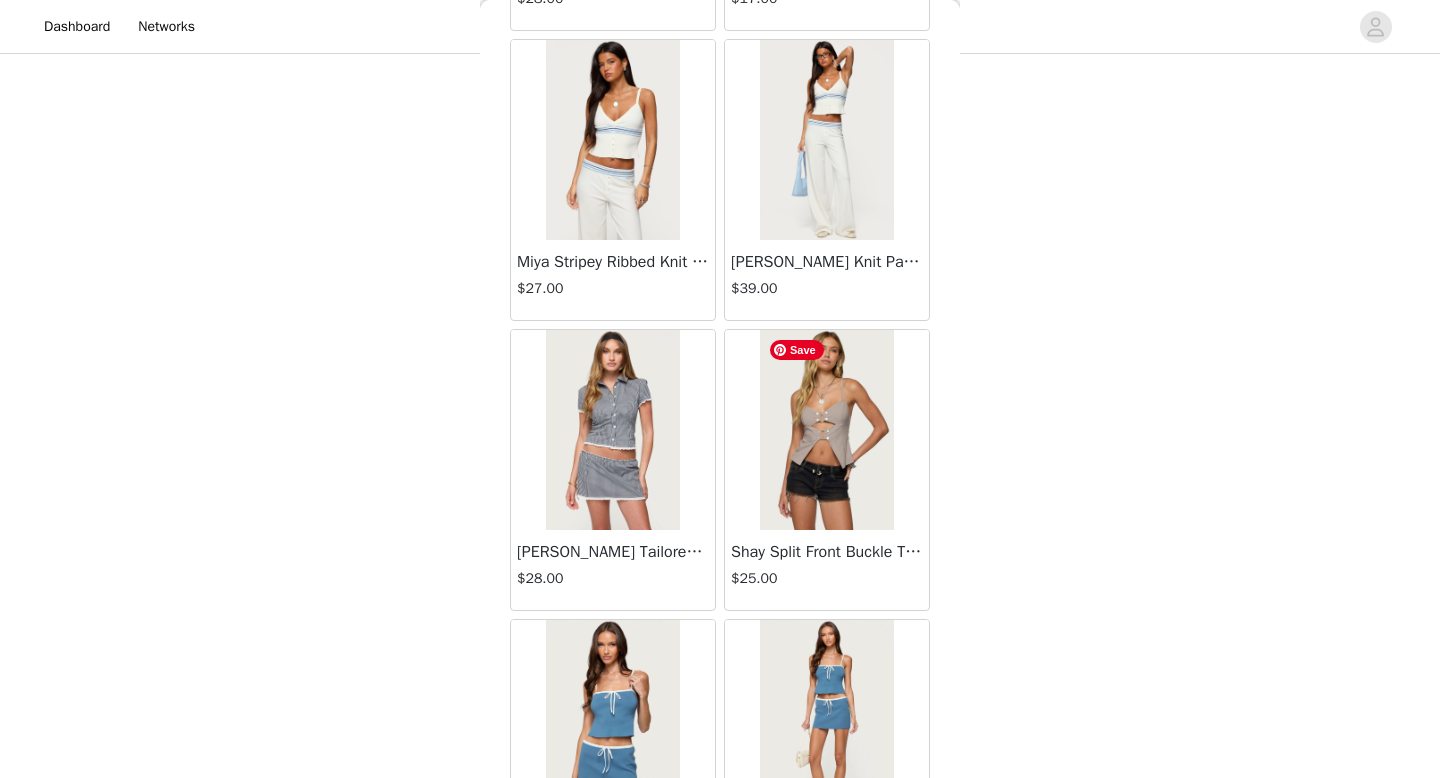 click at bounding box center (826, 430) 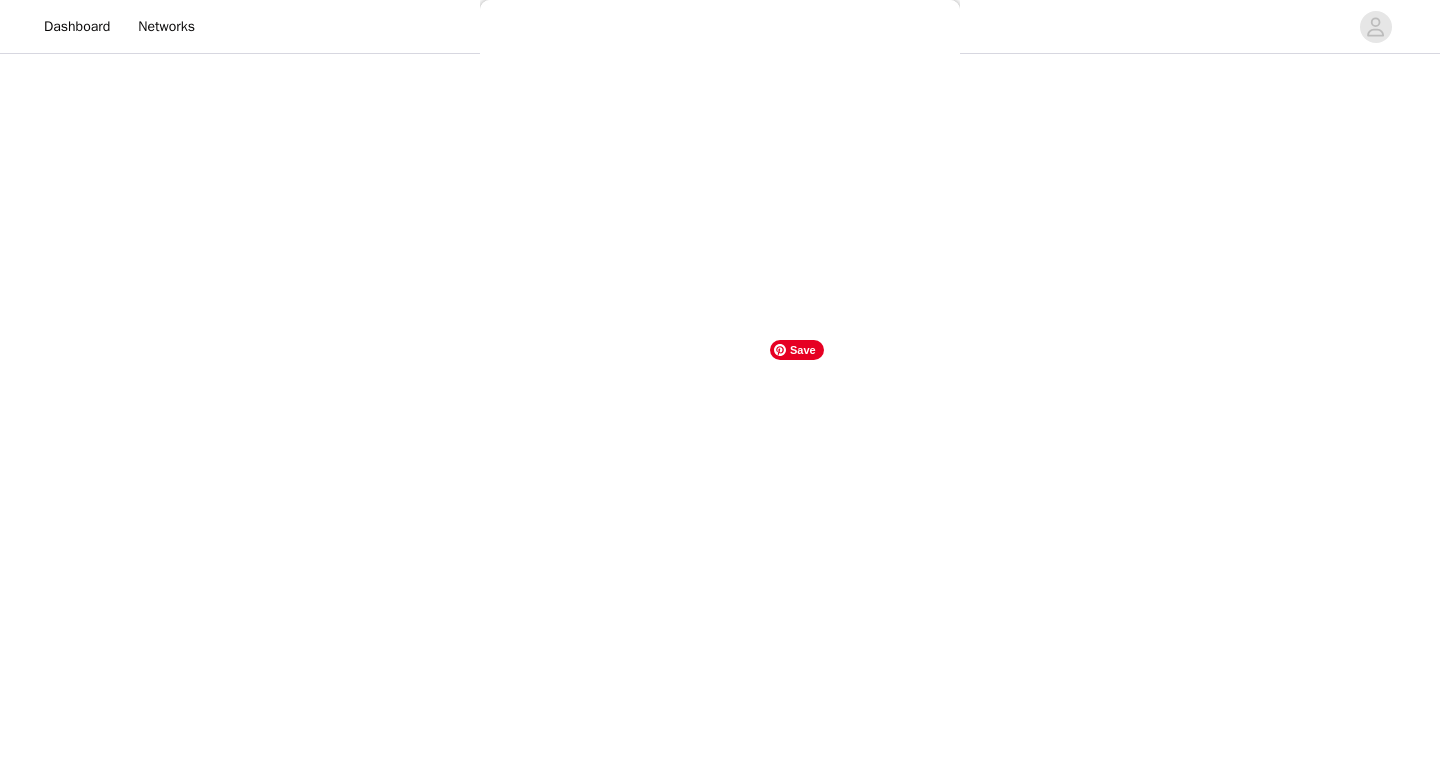 scroll, scrollTop: 195, scrollLeft: 0, axis: vertical 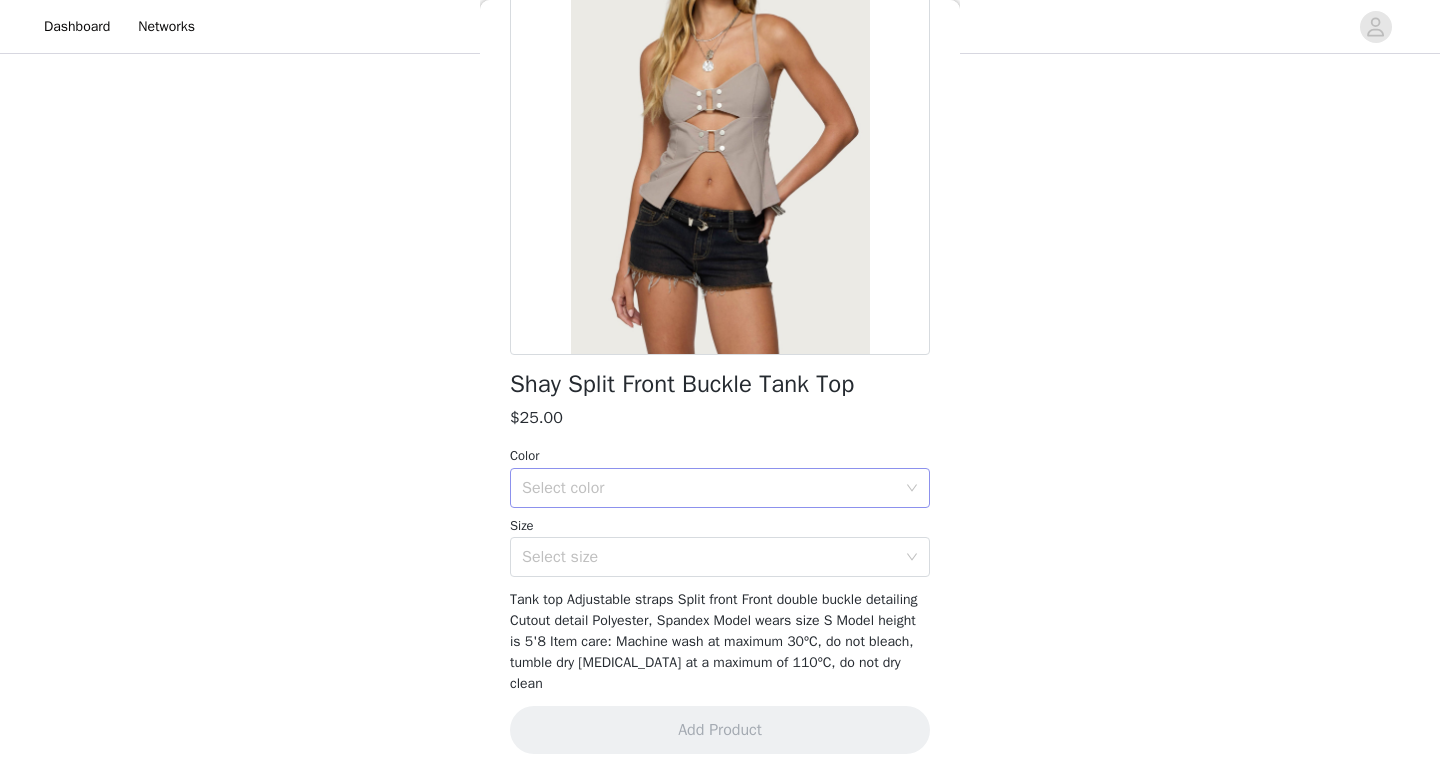 click on "Select color" at bounding box center [709, 488] 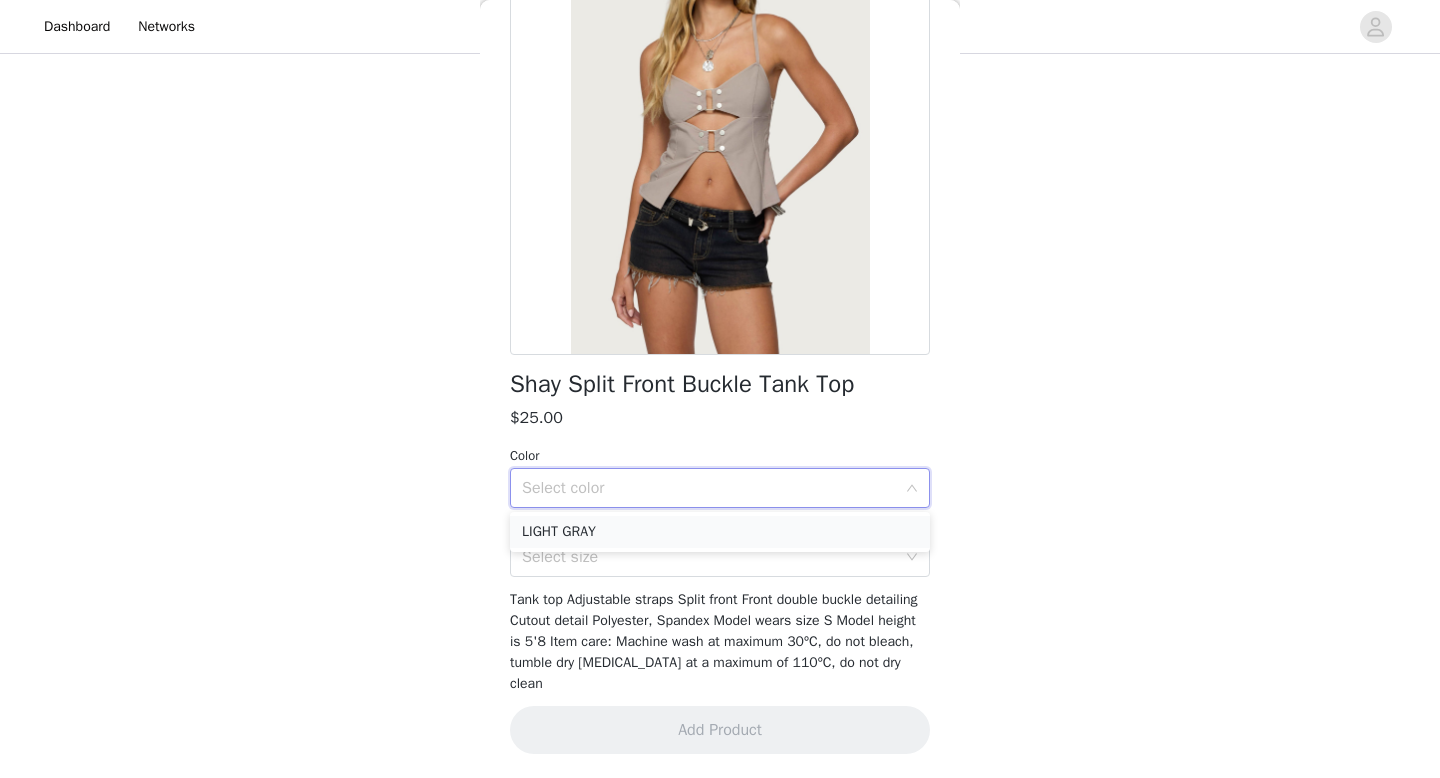 click on "LIGHT GRAY" at bounding box center [720, 532] 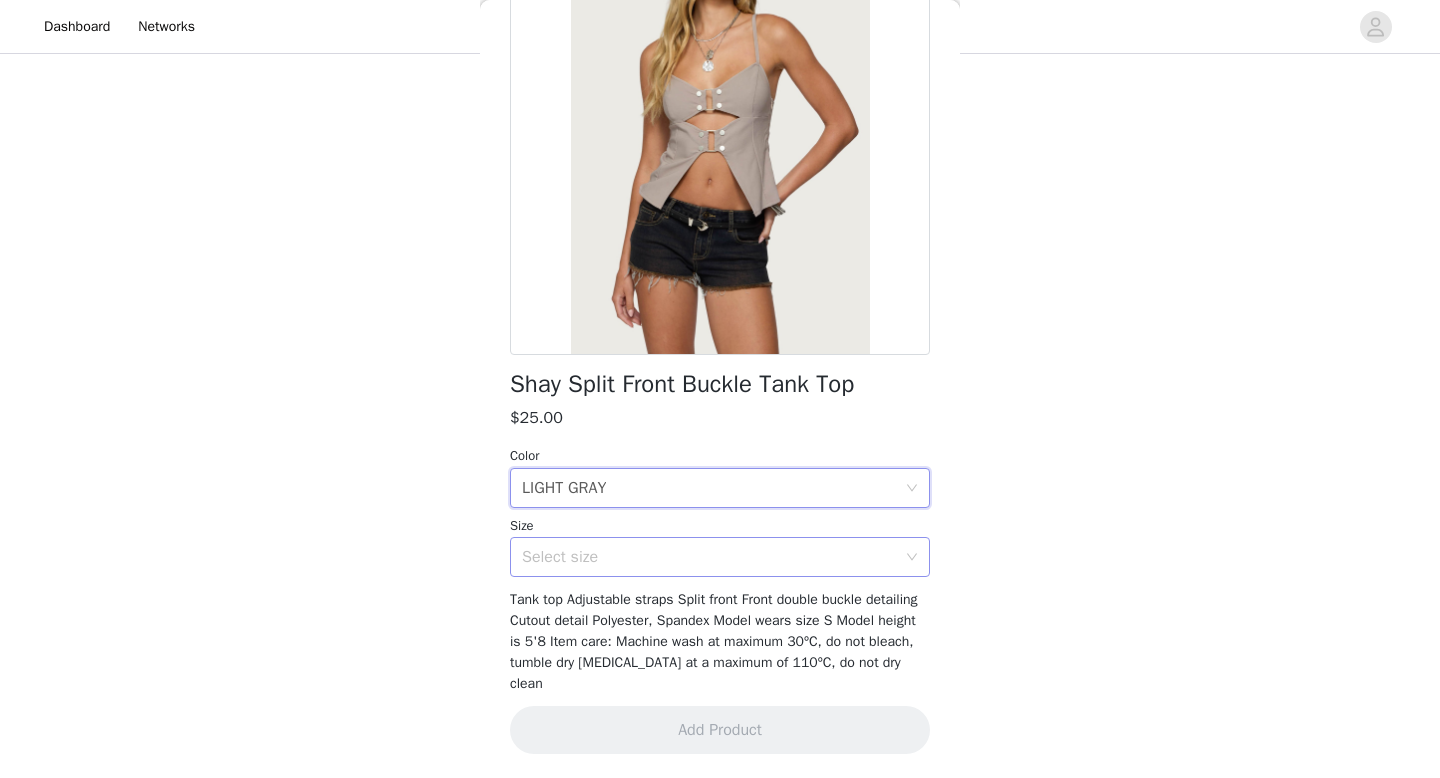 click on "Select size" at bounding box center [709, 557] 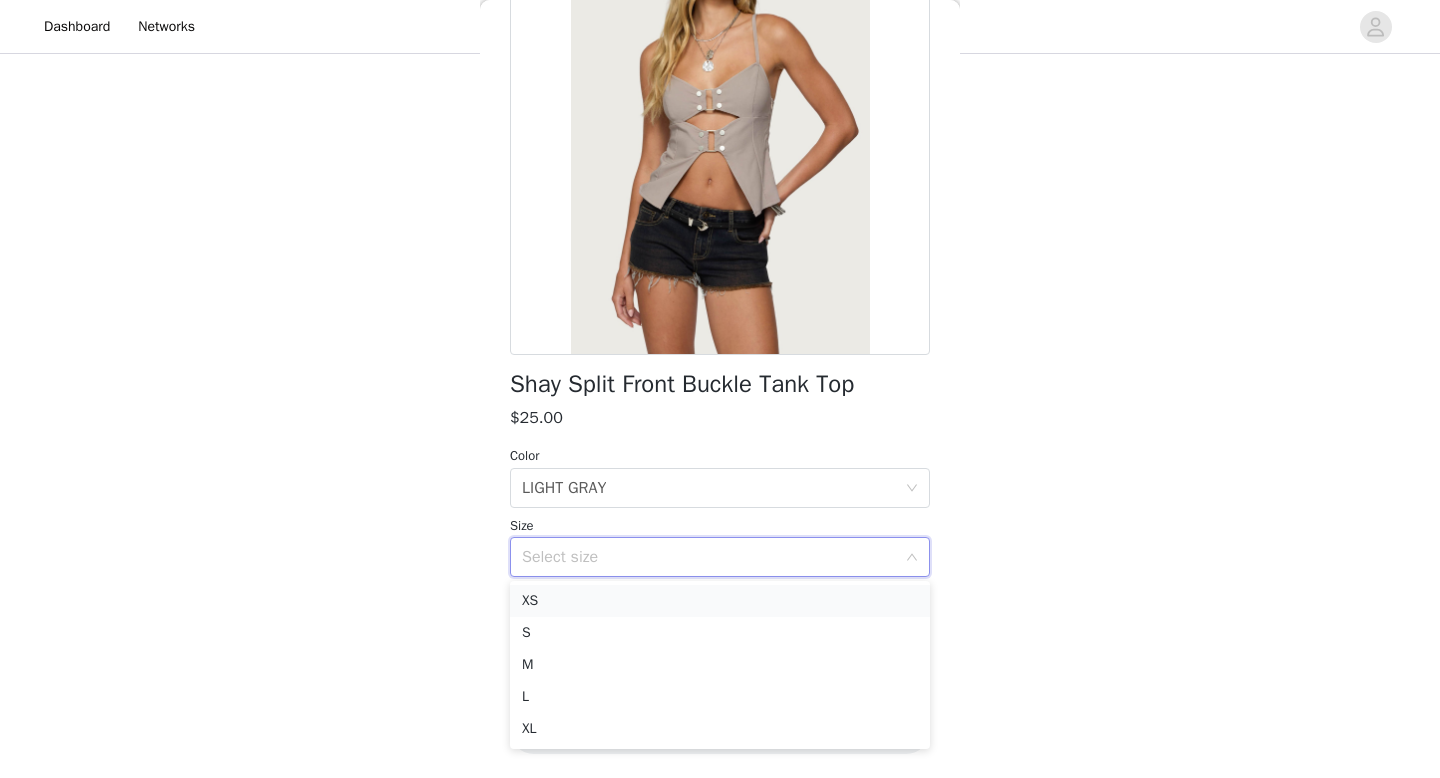 click on "XS" at bounding box center (720, 601) 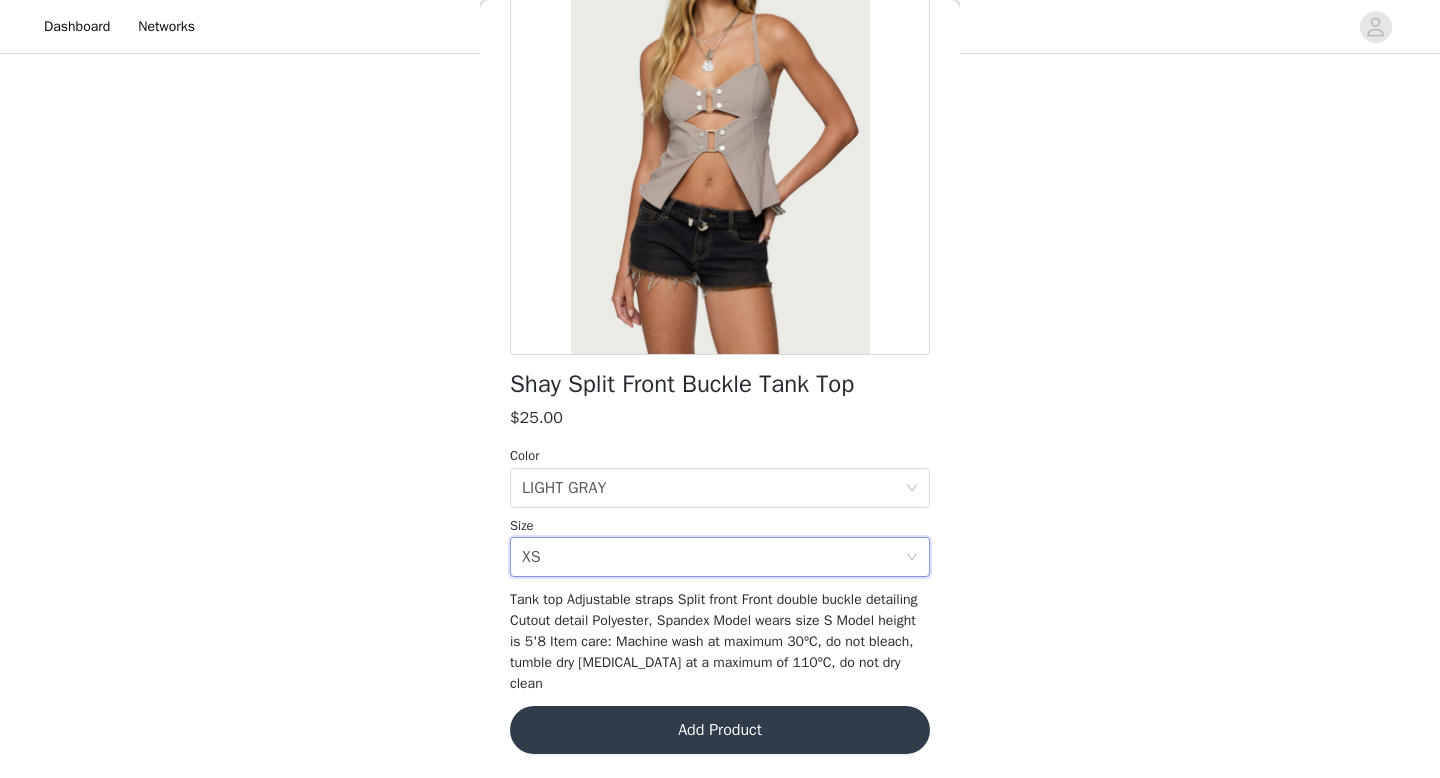 click on "Add Product" at bounding box center [720, 730] 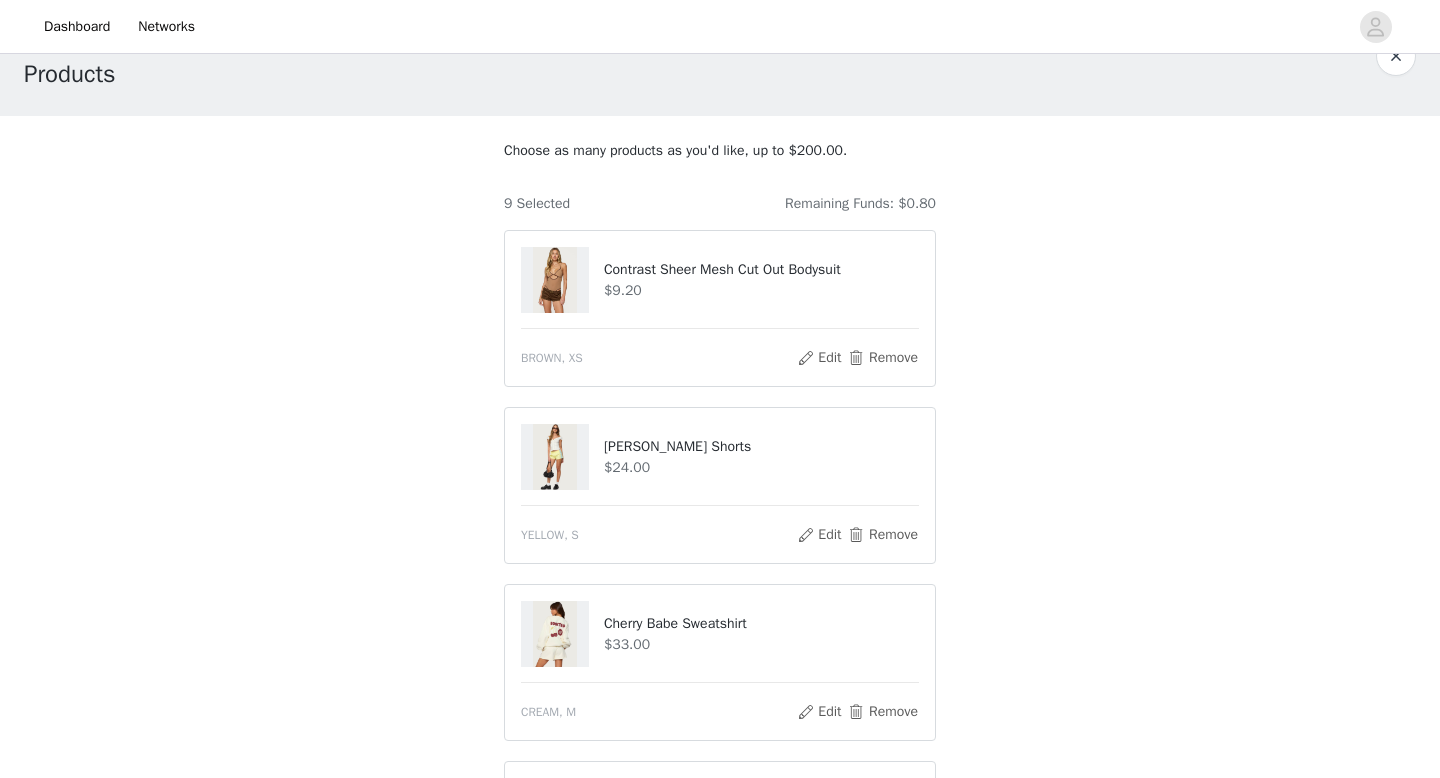scroll, scrollTop: 52, scrollLeft: 0, axis: vertical 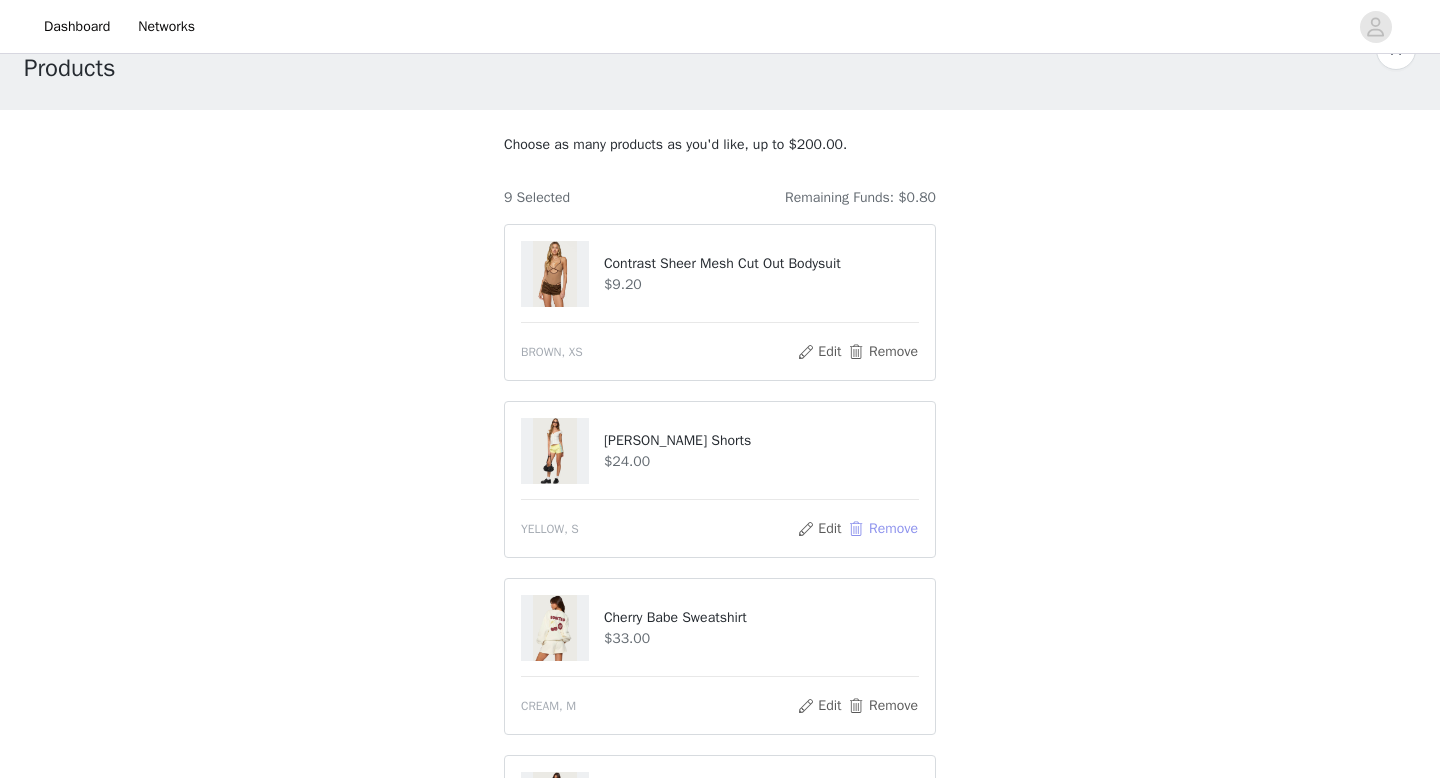 click on "Remove" at bounding box center [883, 529] 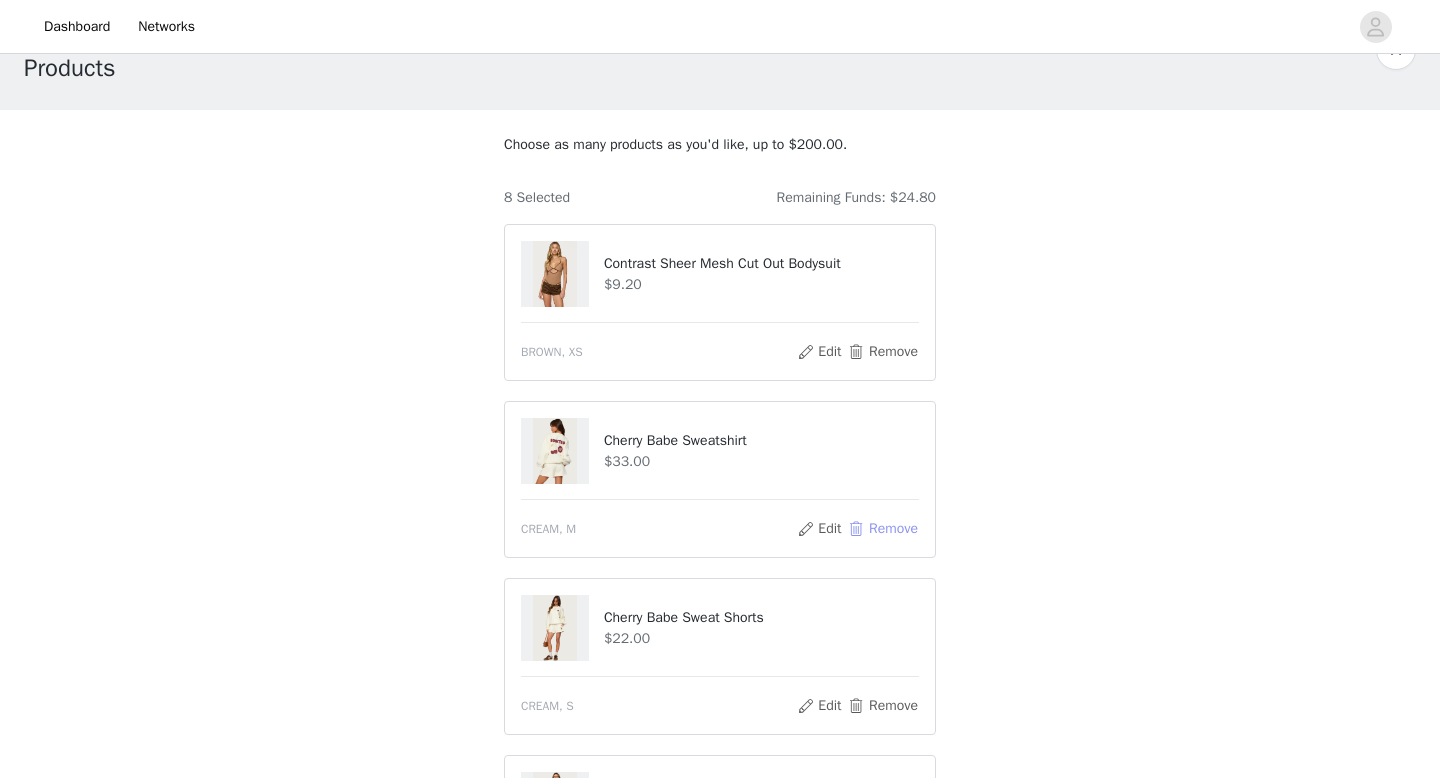 click on "Remove" at bounding box center [883, 529] 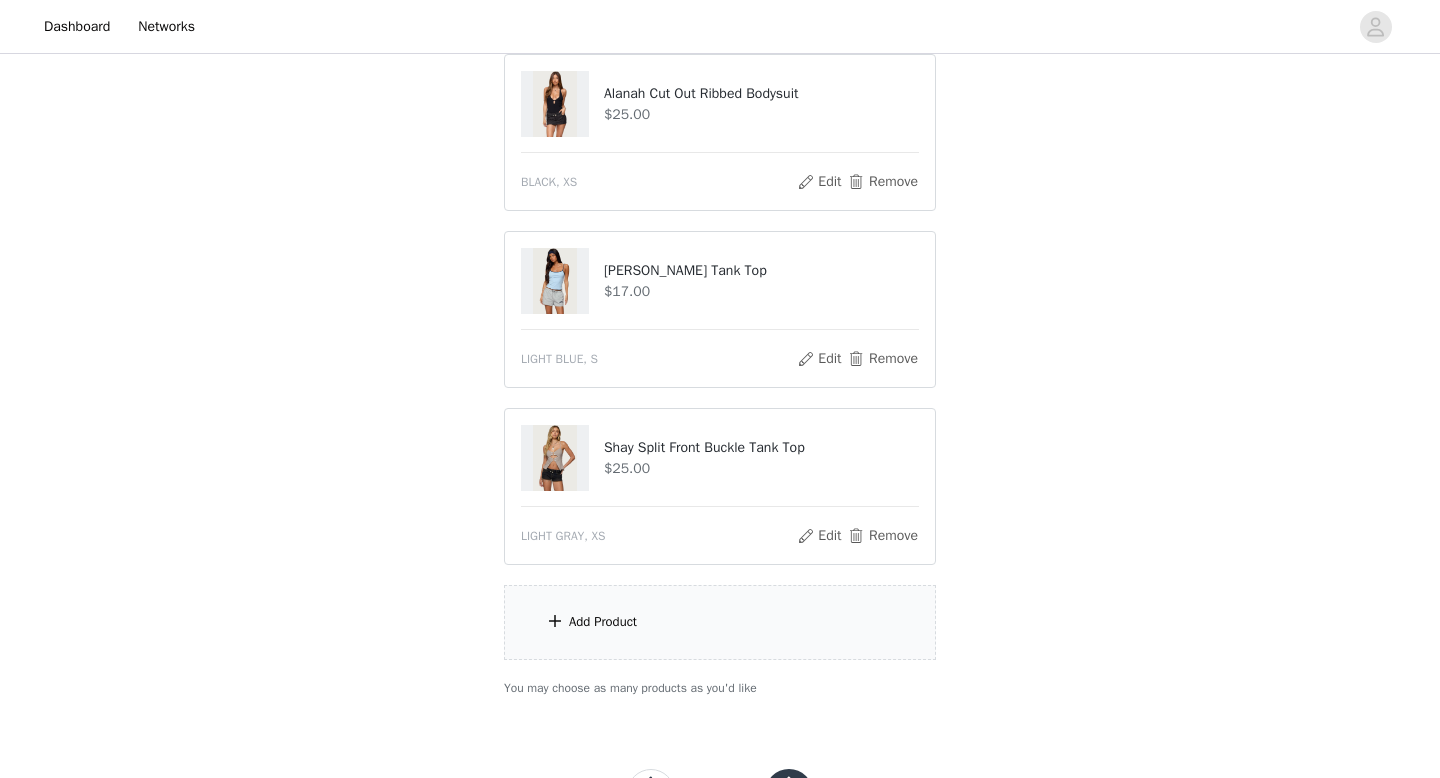 scroll, scrollTop: 938, scrollLeft: 0, axis: vertical 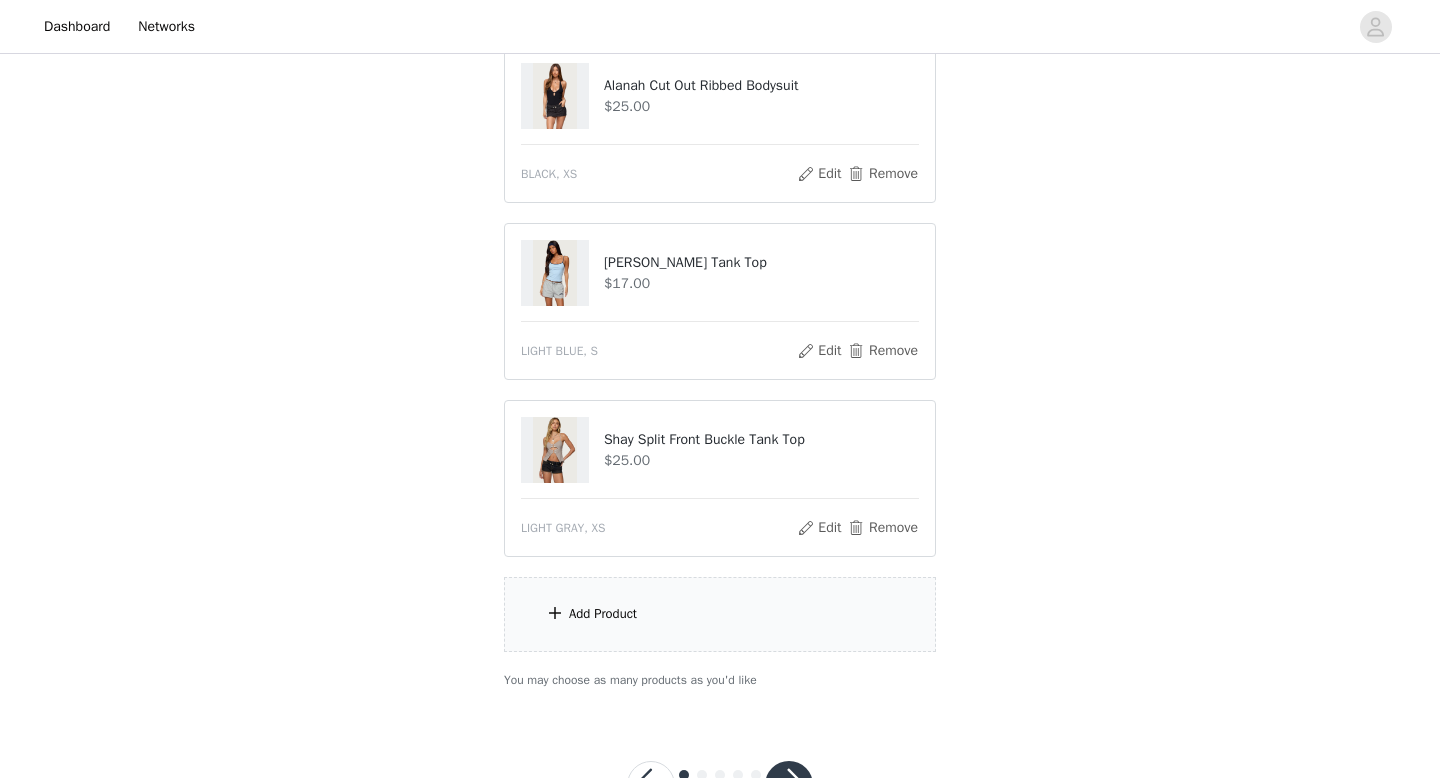 click on "Add Product" at bounding box center [720, 614] 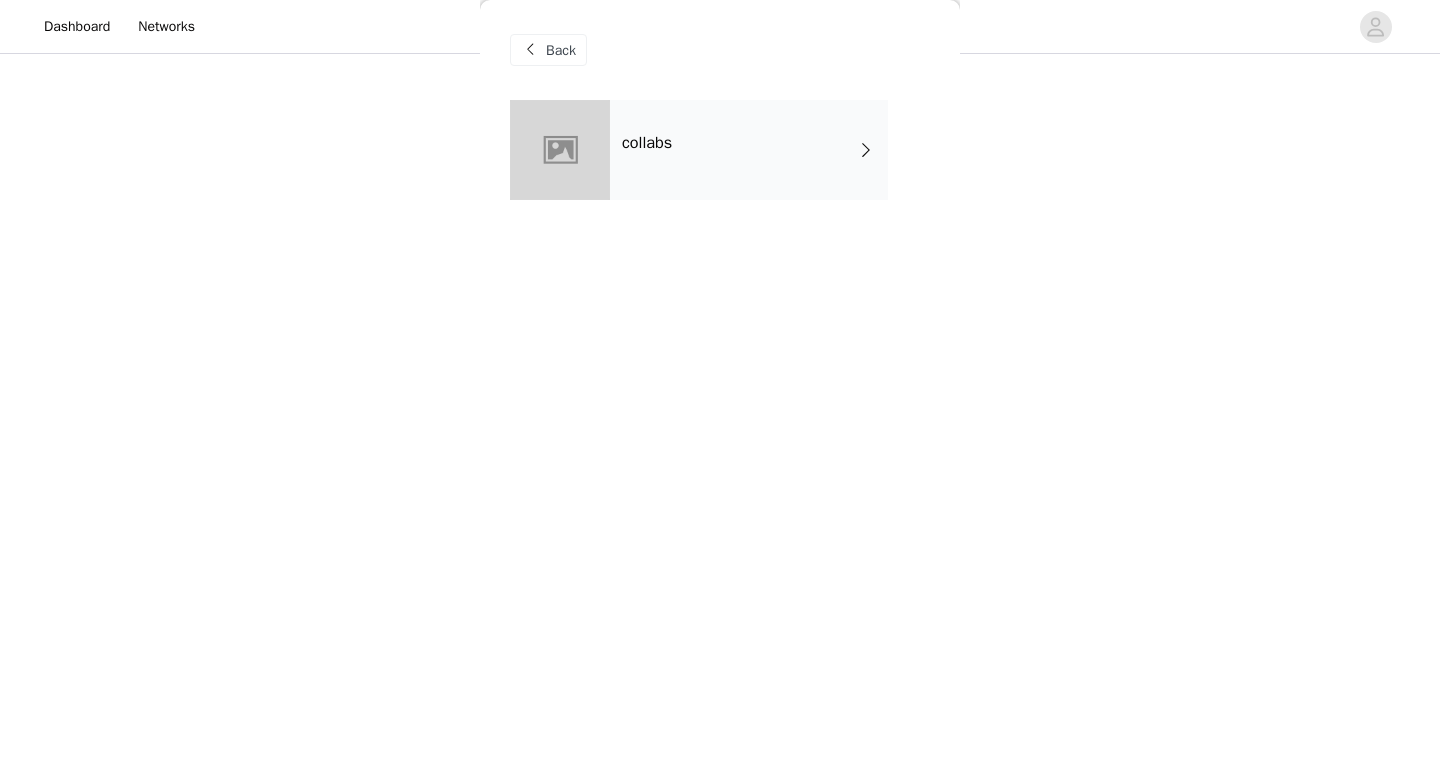 click on "collabs" at bounding box center (749, 150) 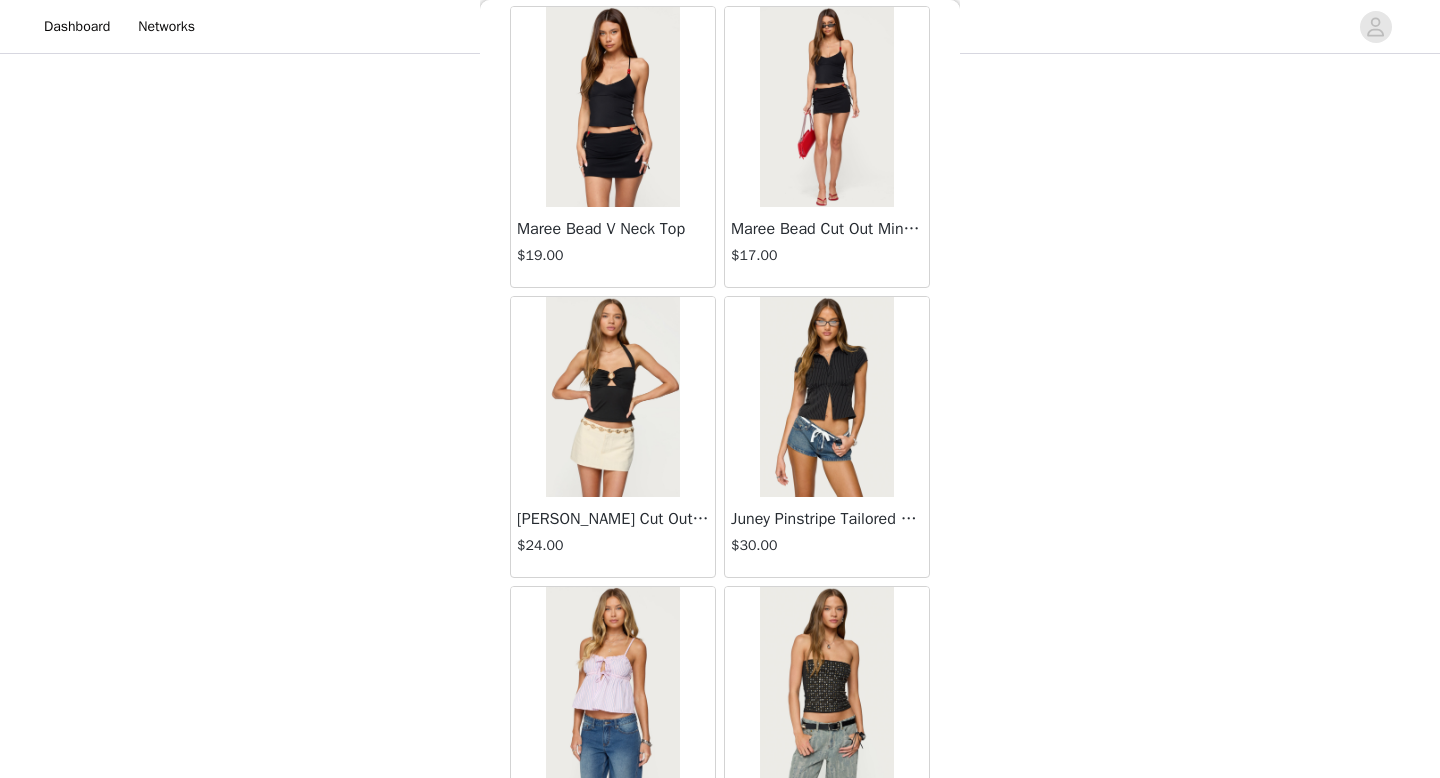 scroll, scrollTop: 2282, scrollLeft: 0, axis: vertical 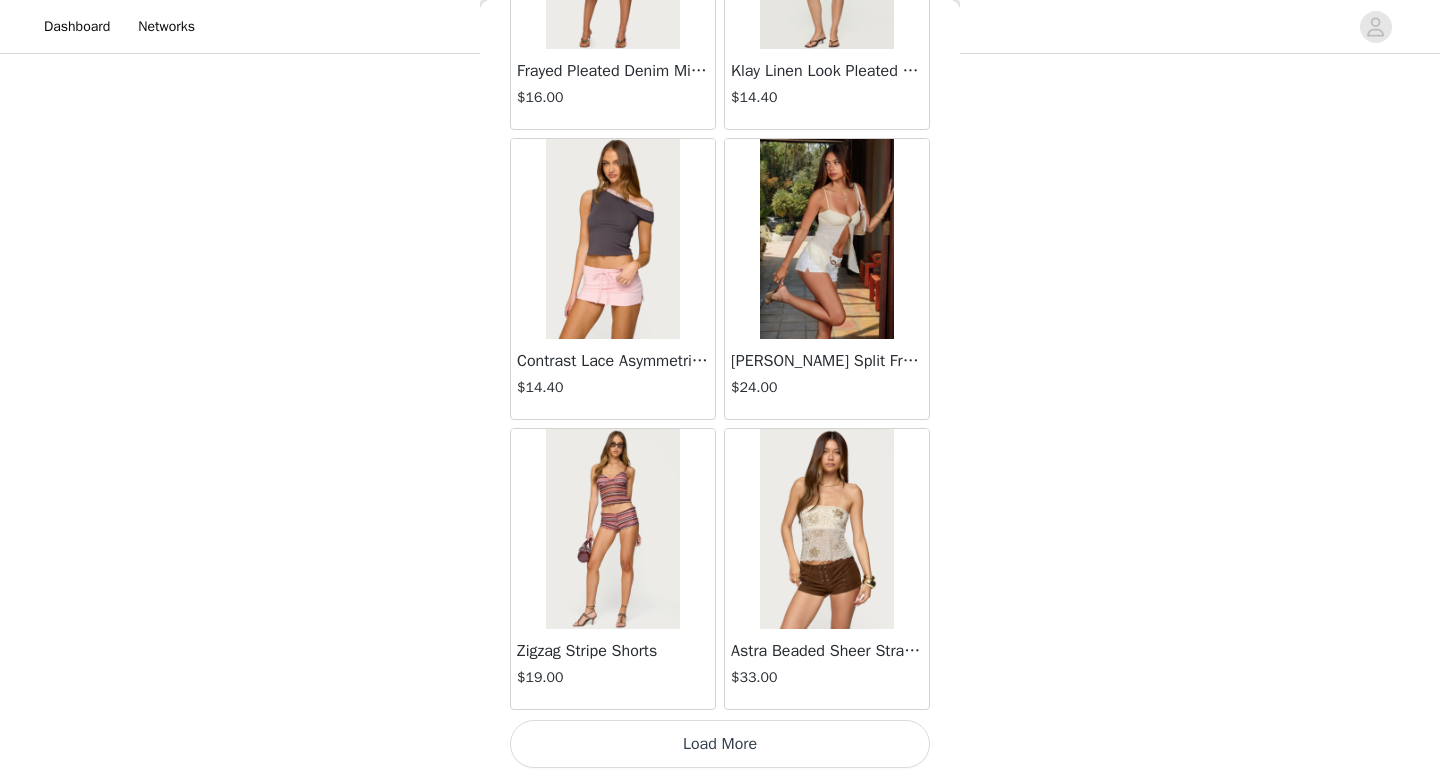 click on "Load More" at bounding box center (720, 744) 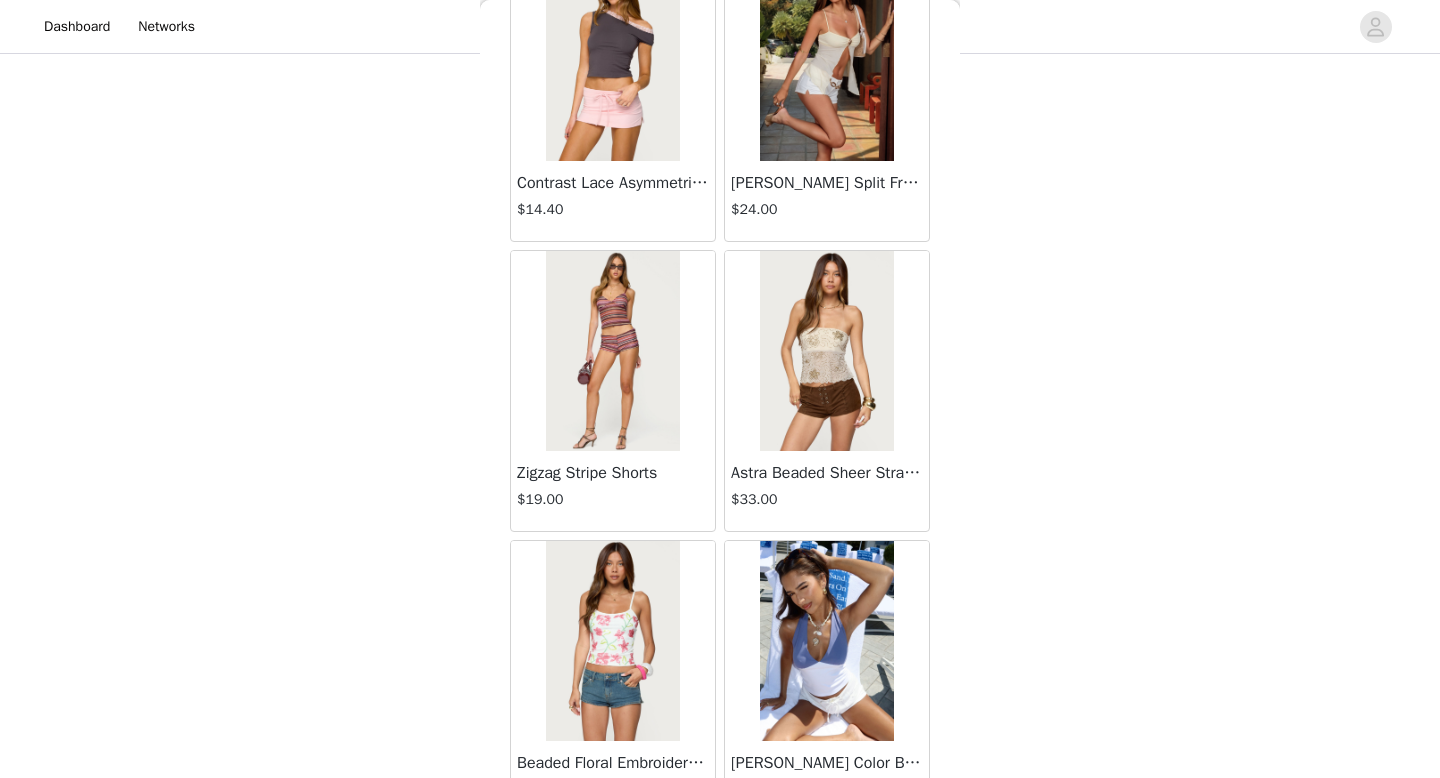 scroll, scrollTop: 5182, scrollLeft: 0, axis: vertical 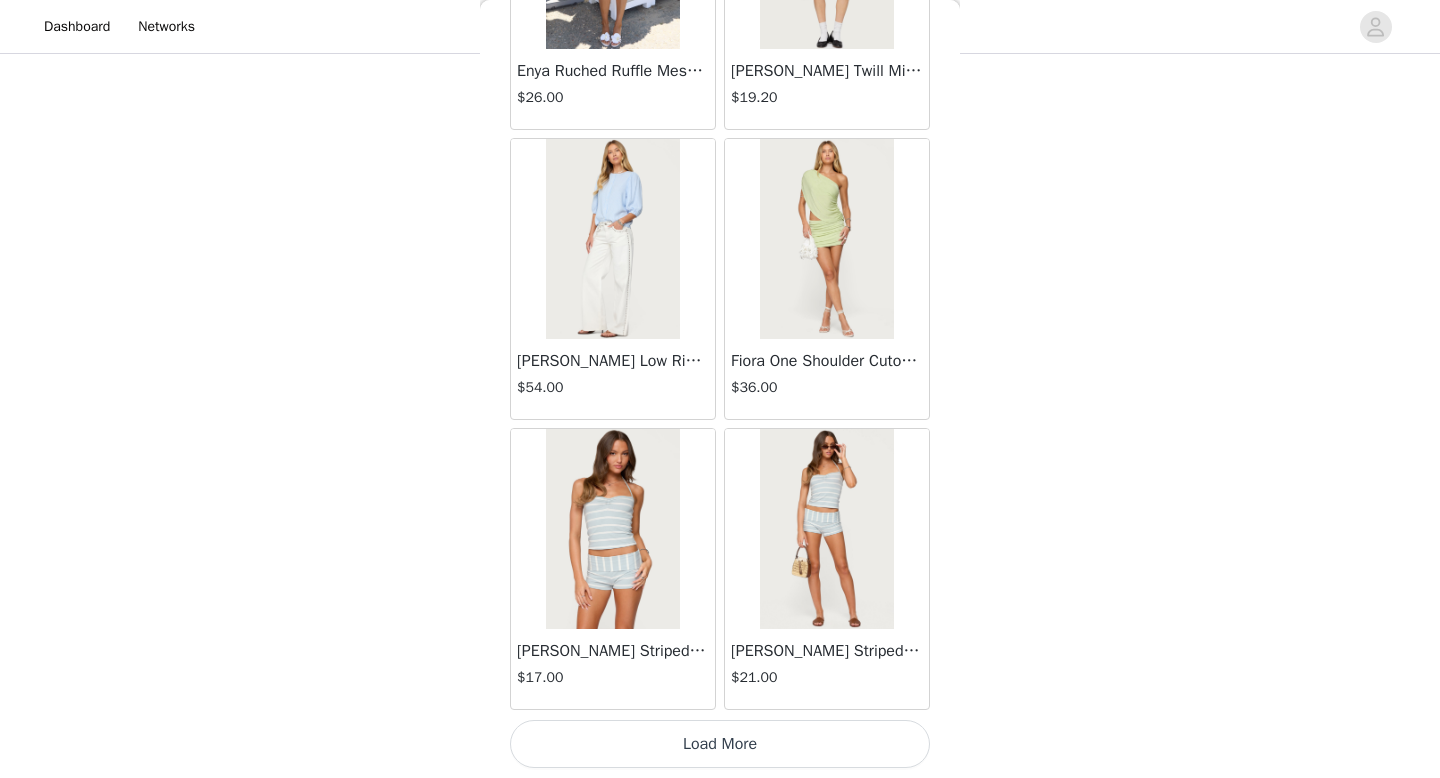 click on "Load More" at bounding box center [720, 744] 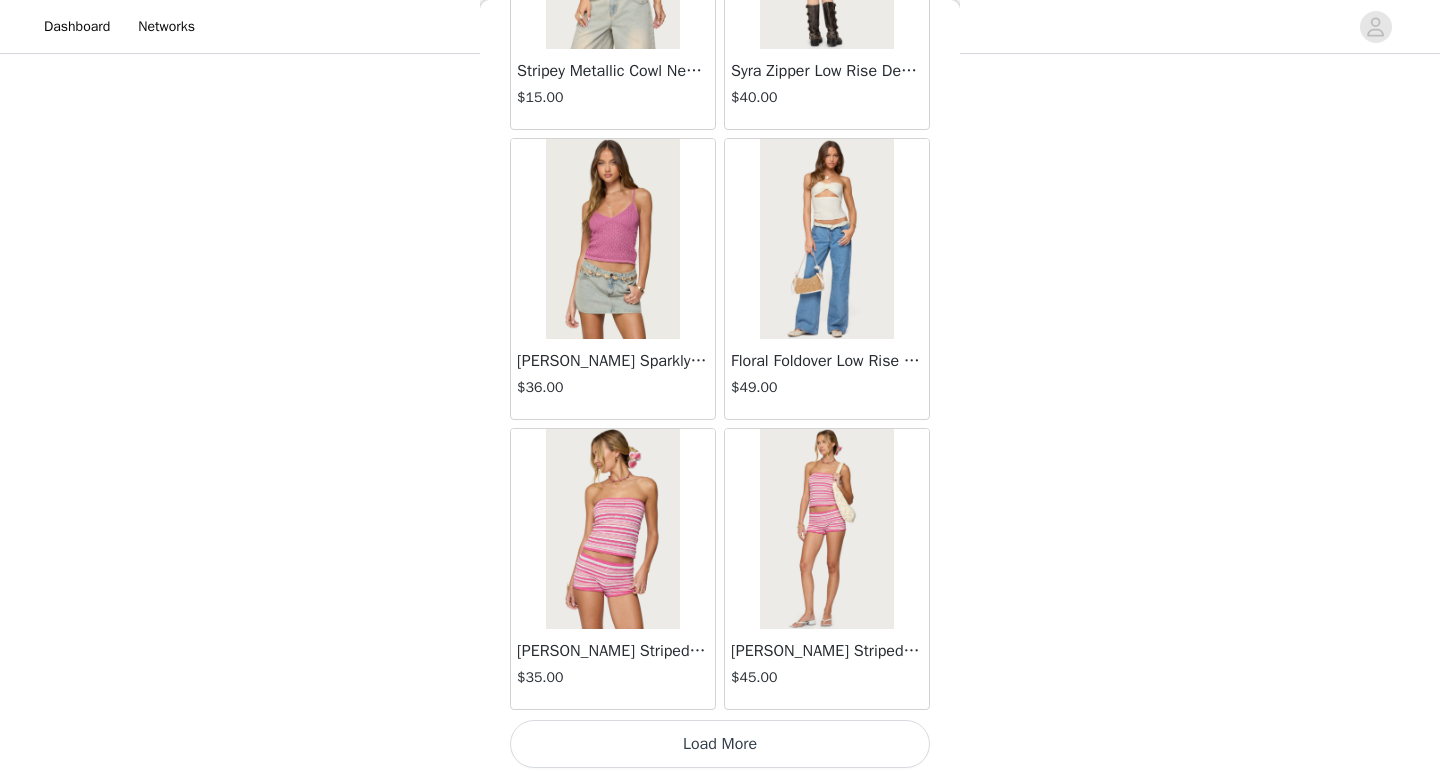 click on "Load More" at bounding box center [720, 744] 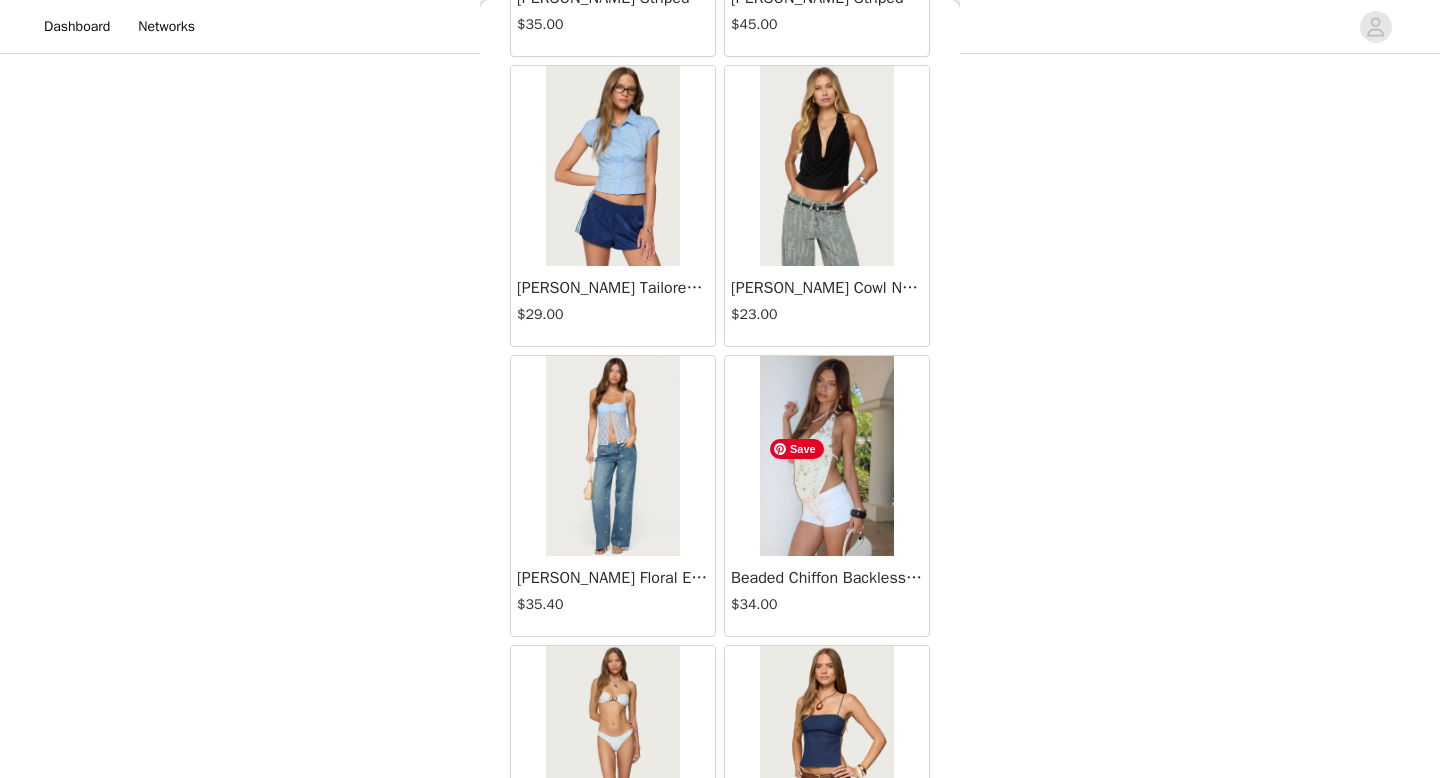 scroll, scrollTop: 10982, scrollLeft: 0, axis: vertical 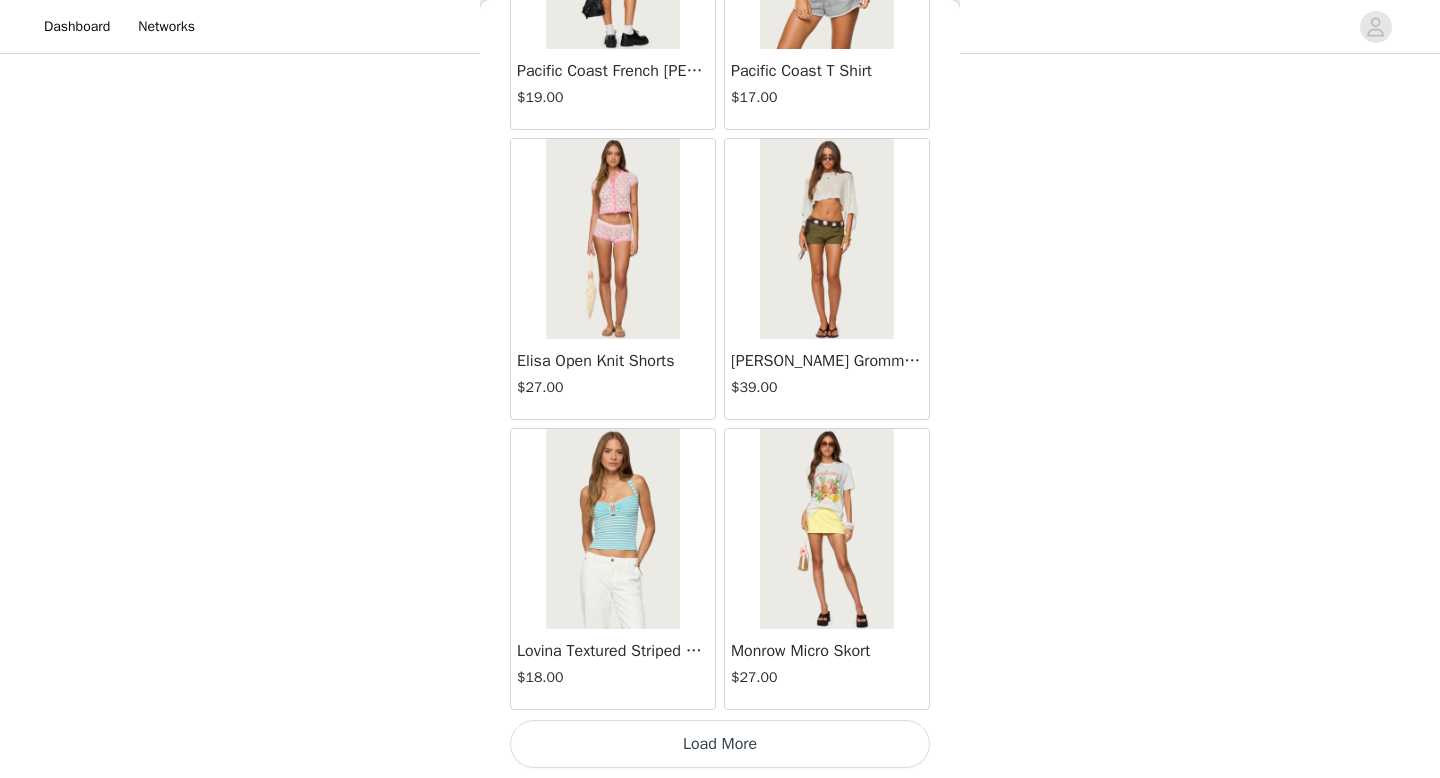 click on "Load More" at bounding box center (720, 744) 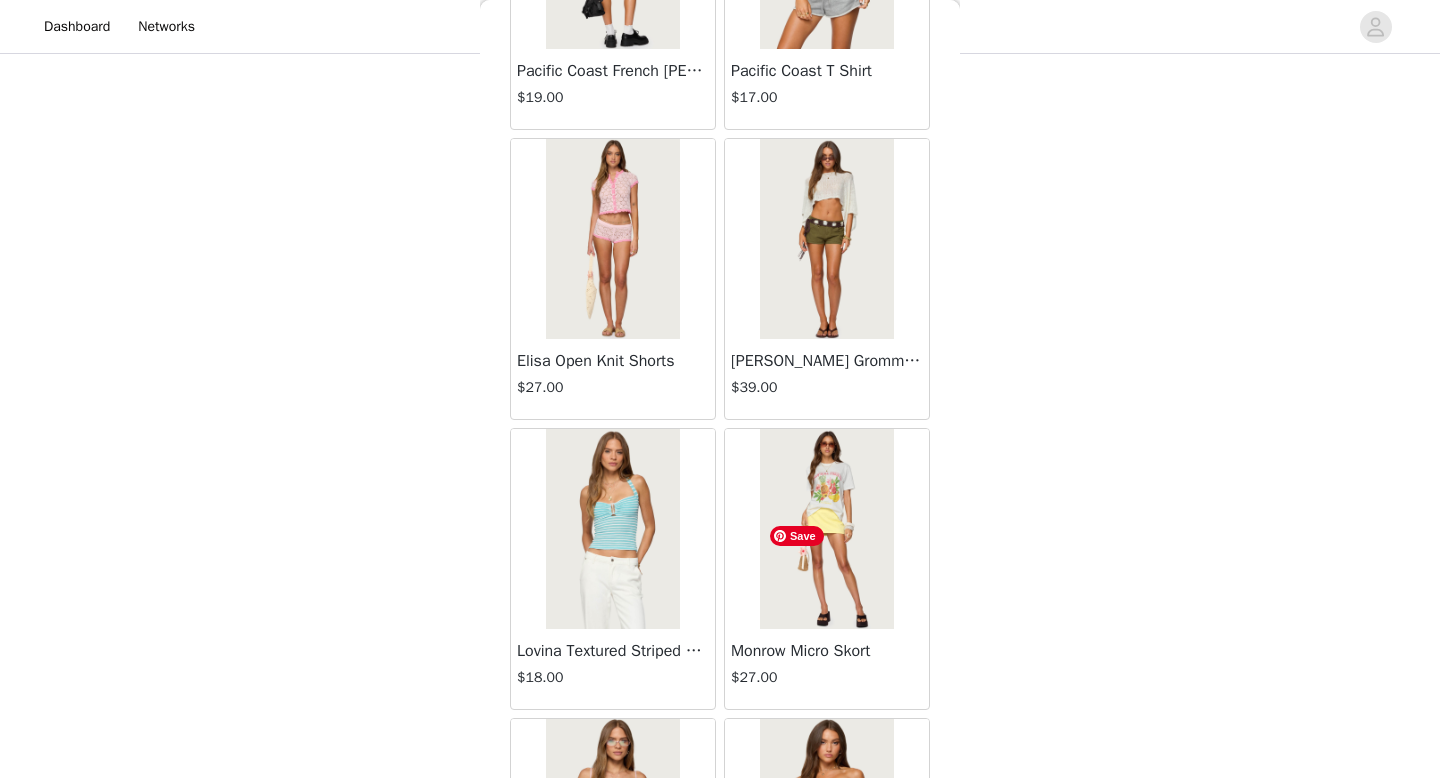 scroll, scrollTop: 13882, scrollLeft: 0, axis: vertical 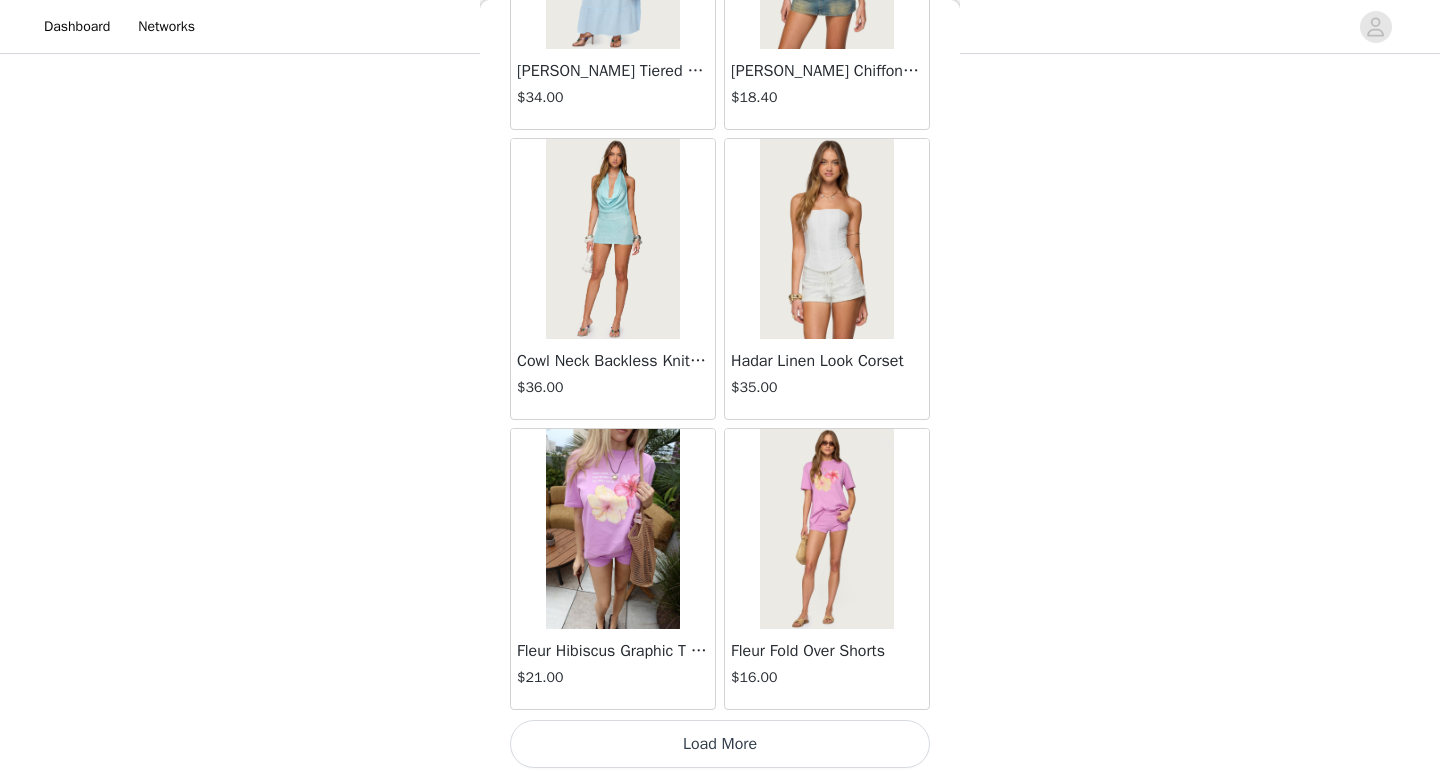 click on "Load More" at bounding box center [720, 744] 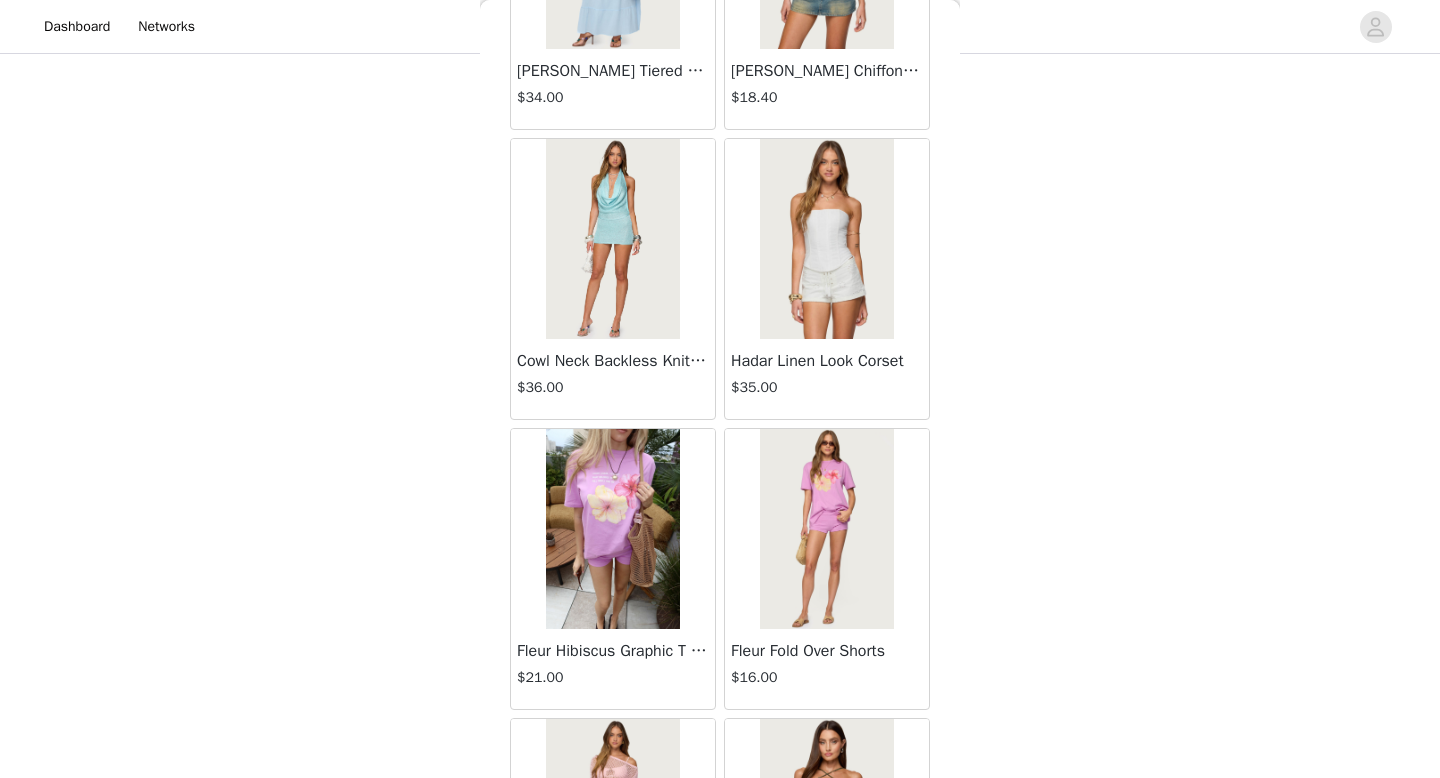 scroll, scrollTop: 16782, scrollLeft: 0, axis: vertical 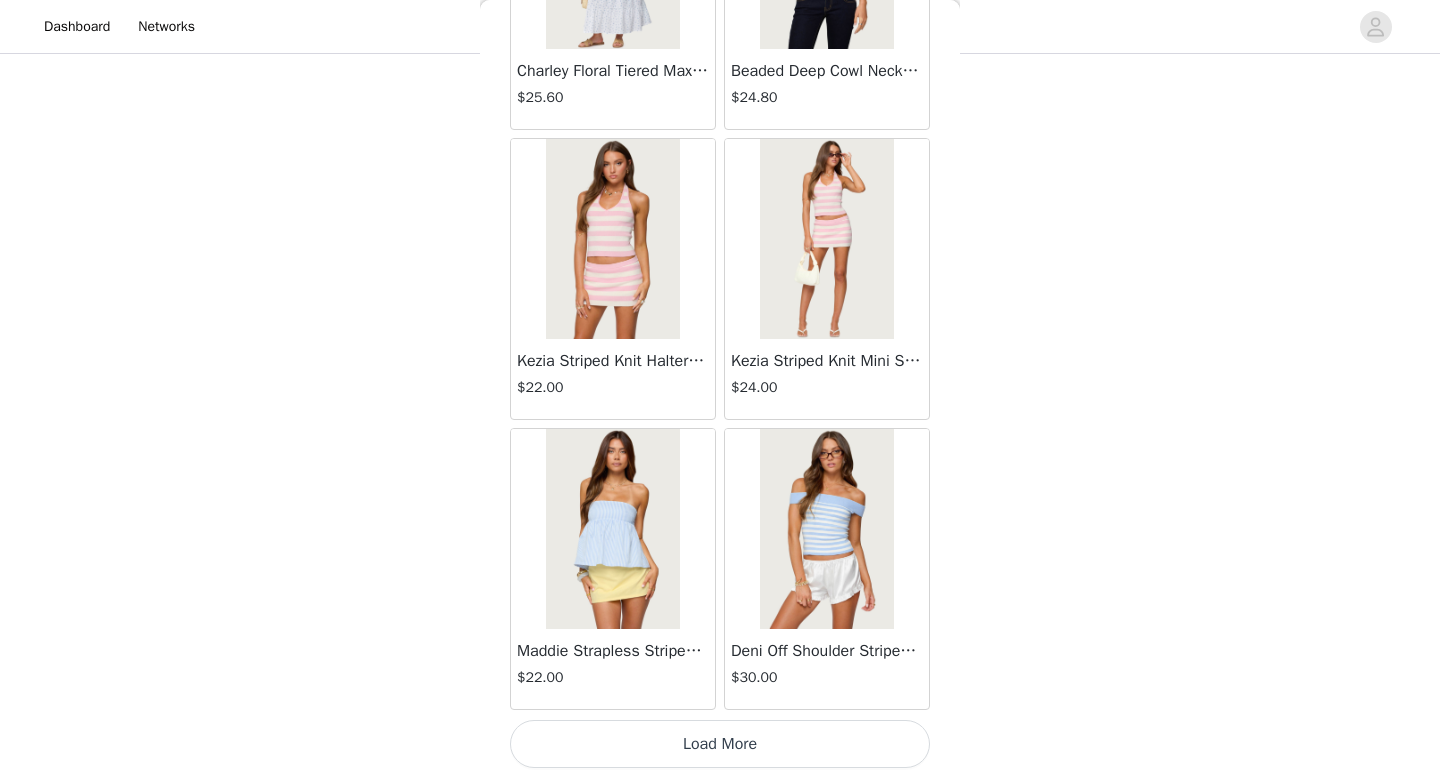 click on "Load More" at bounding box center [720, 744] 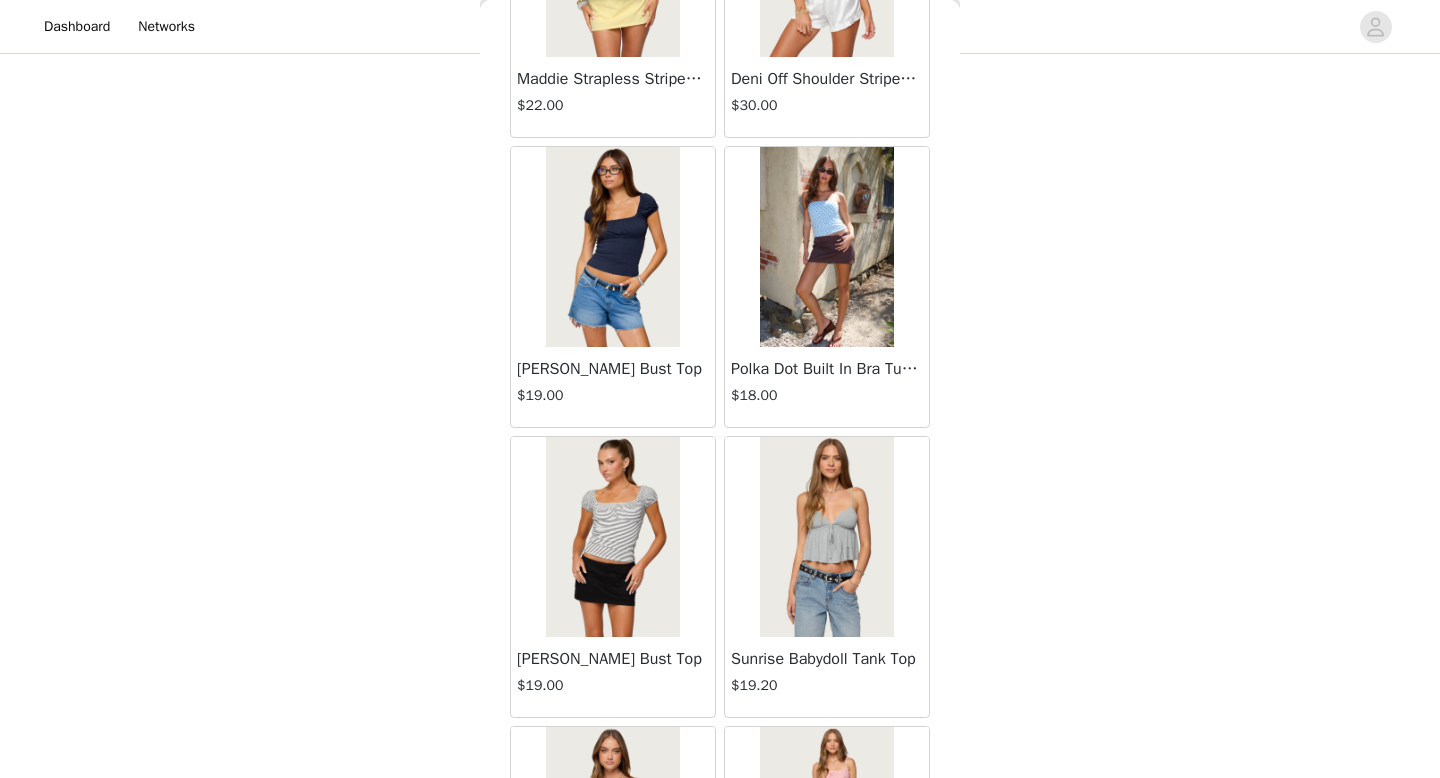 scroll, scrollTop: 19682, scrollLeft: 0, axis: vertical 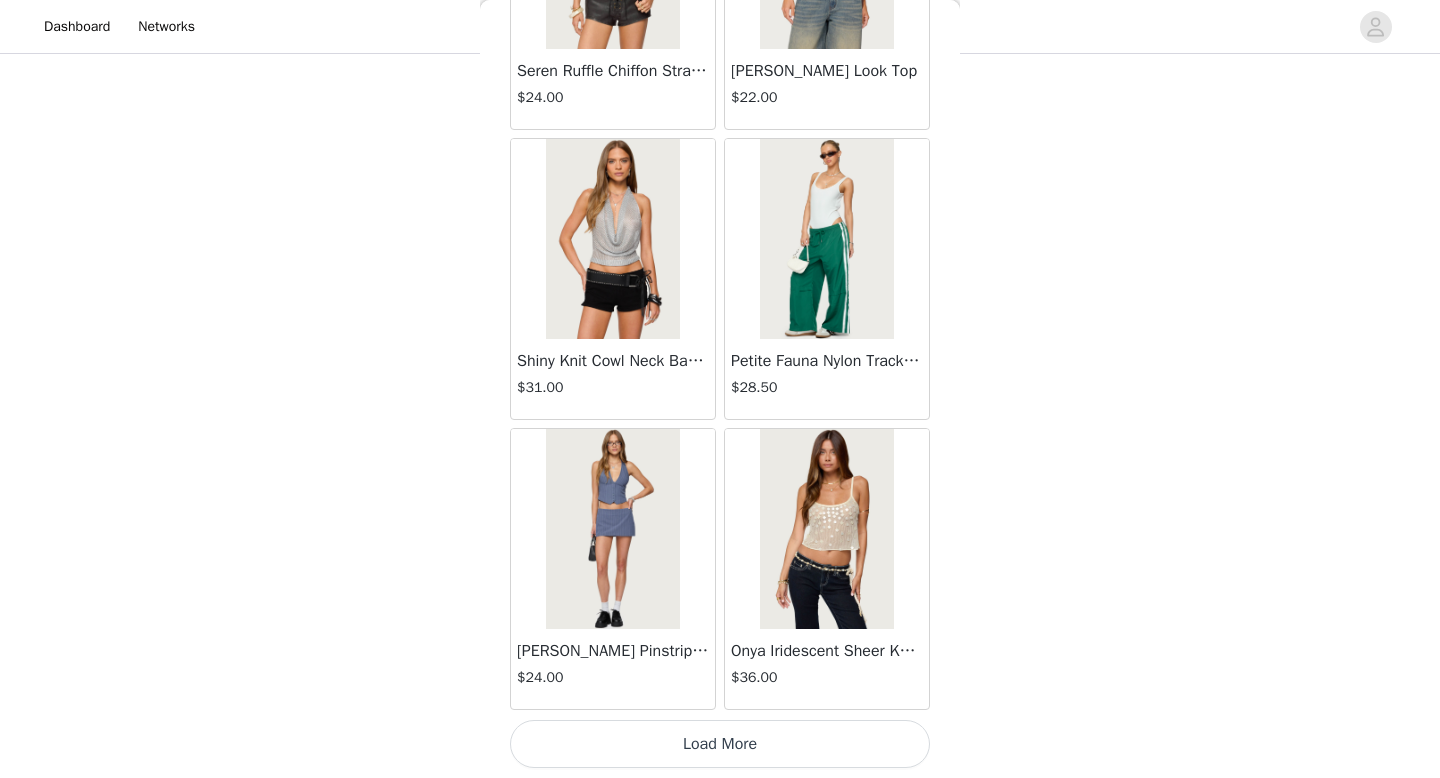 click on "Load More" at bounding box center [720, 744] 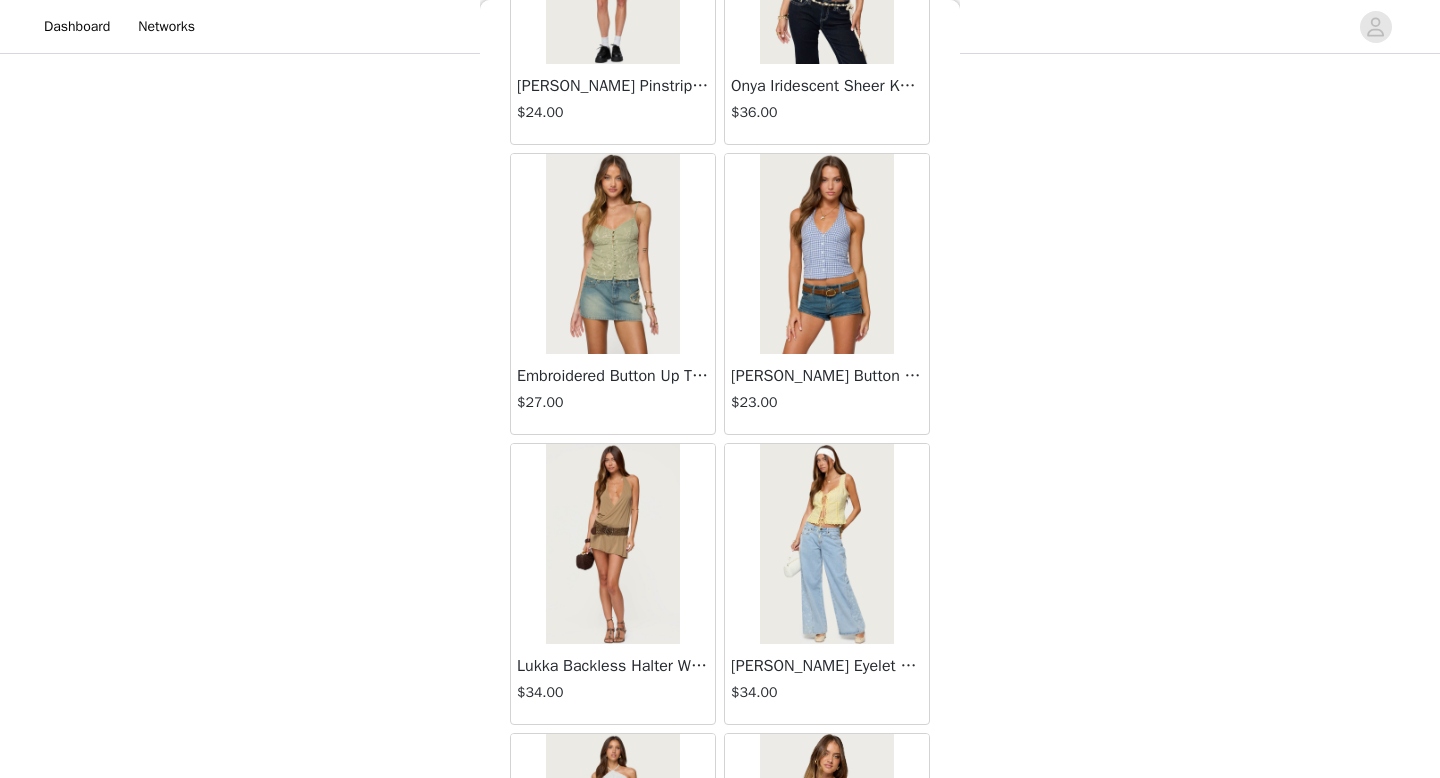 scroll, scrollTop: 22582, scrollLeft: 0, axis: vertical 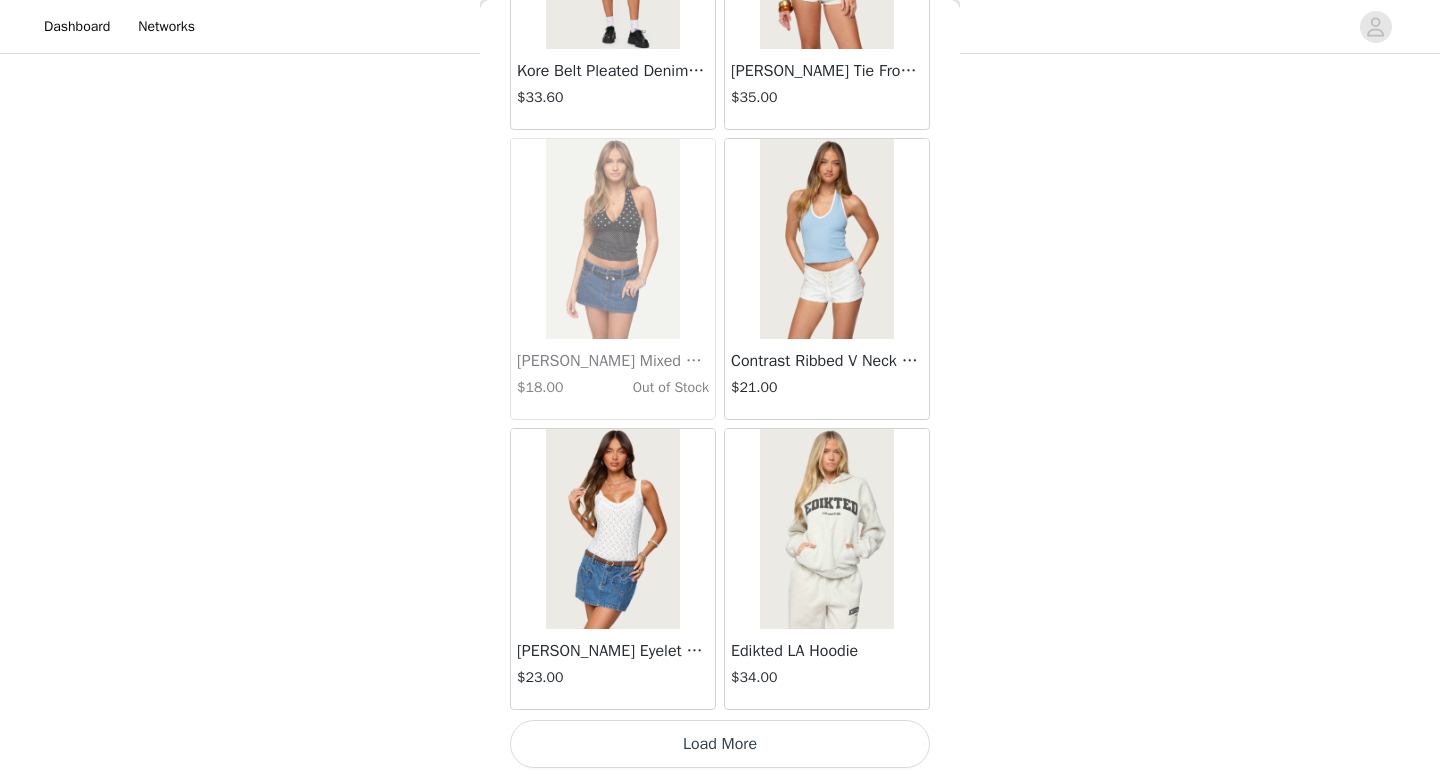 click on "Load More" at bounding box center (720, 744) 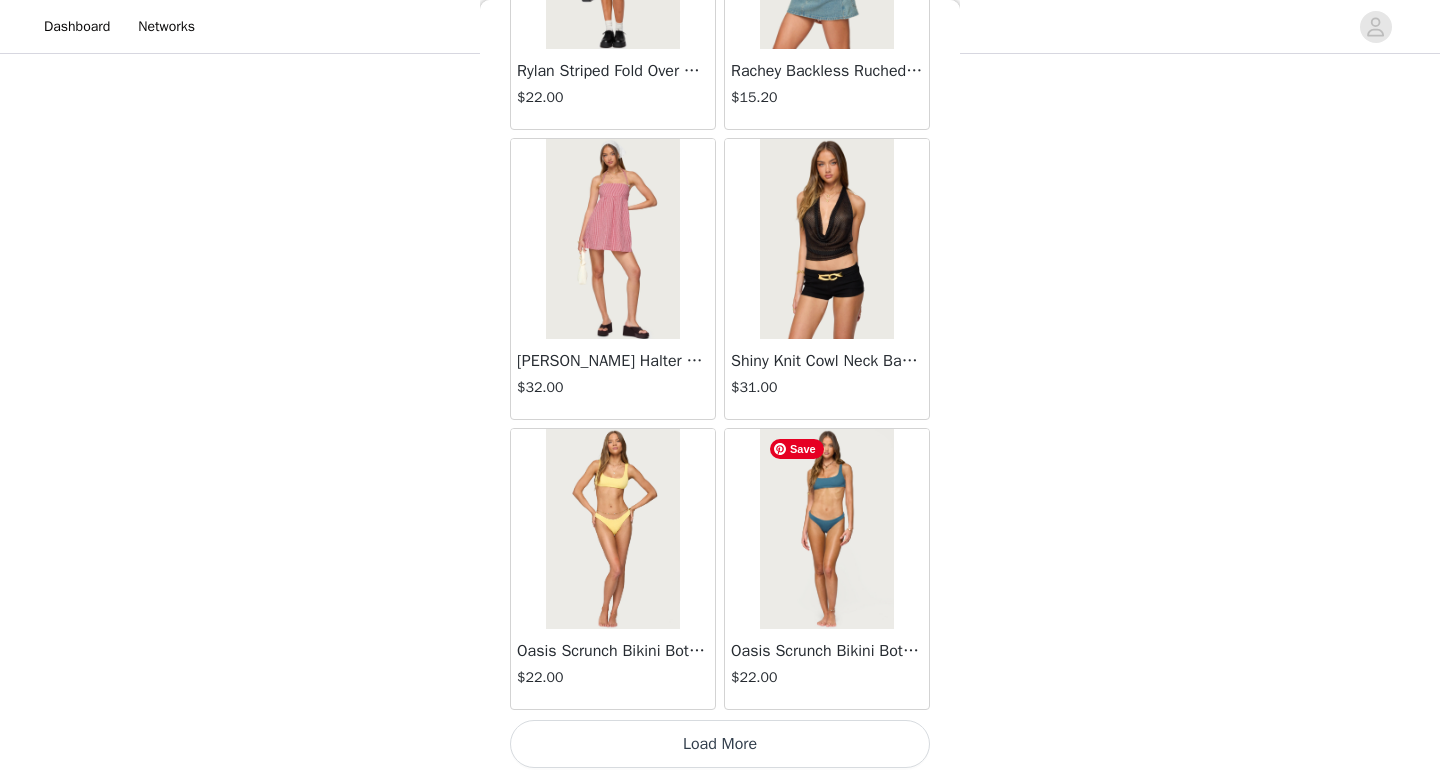 scroll, scrollTop: 25467, scrollLeft: 0, axis: vertical 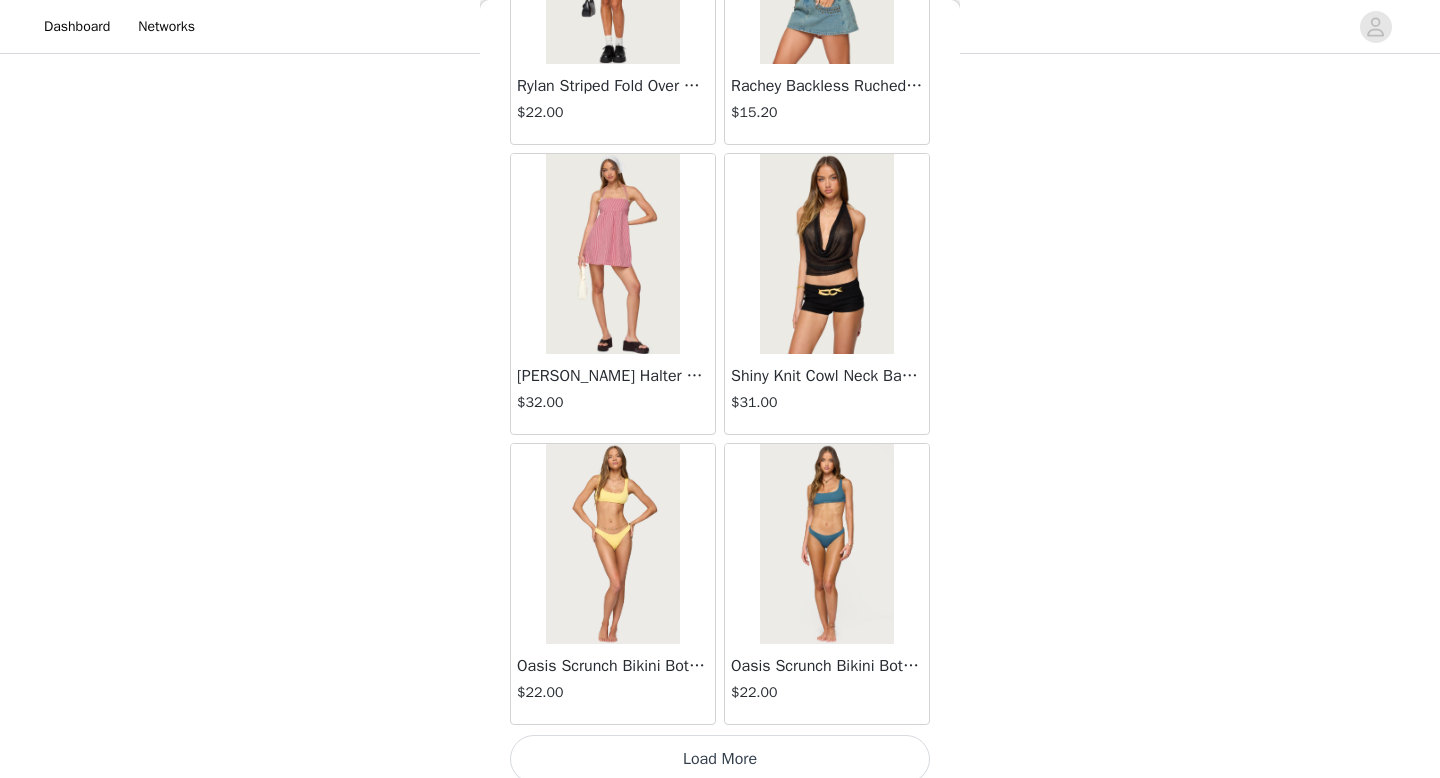 click on "Load More" at bounding box center [720, 759] 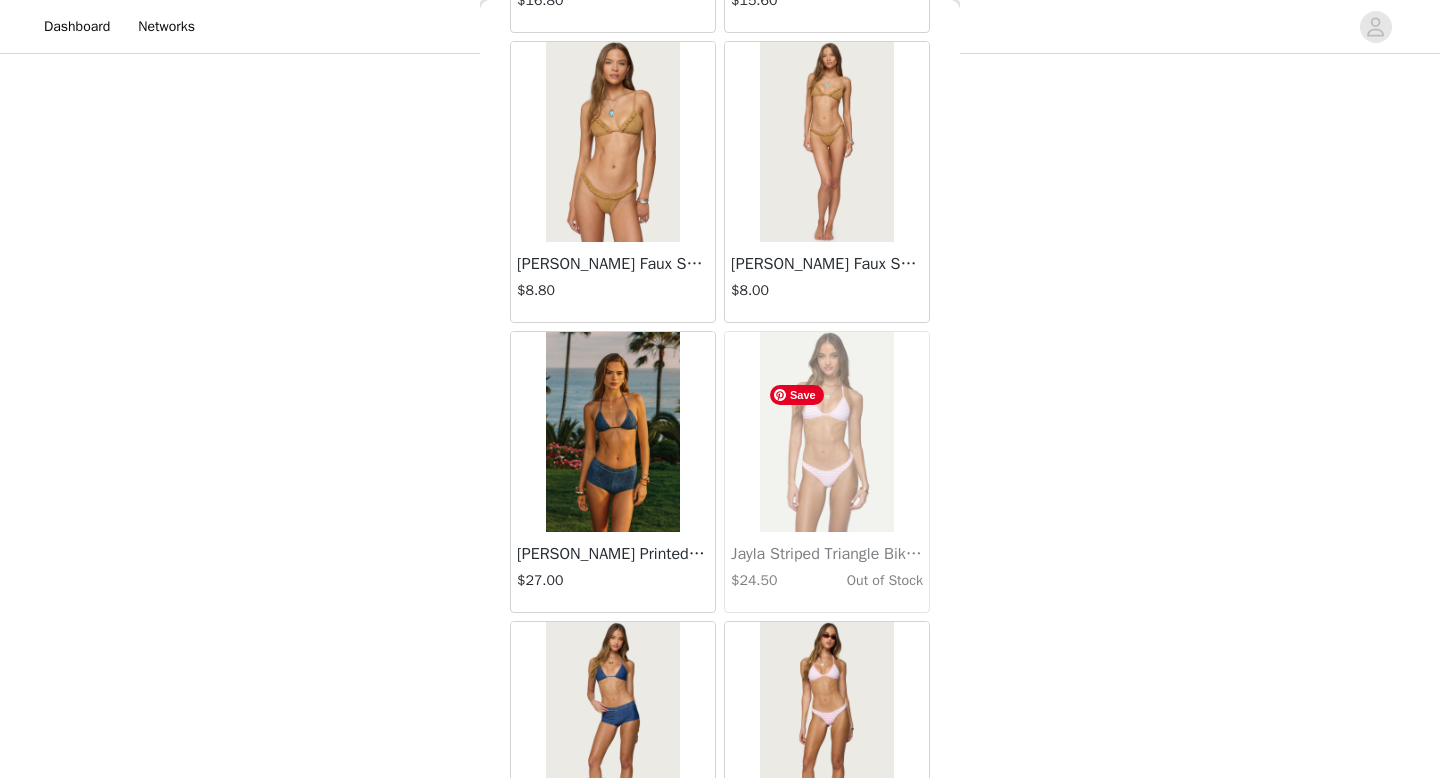 scroll, scrollTop: 28382, scrollLeft: 0, axis: vertical 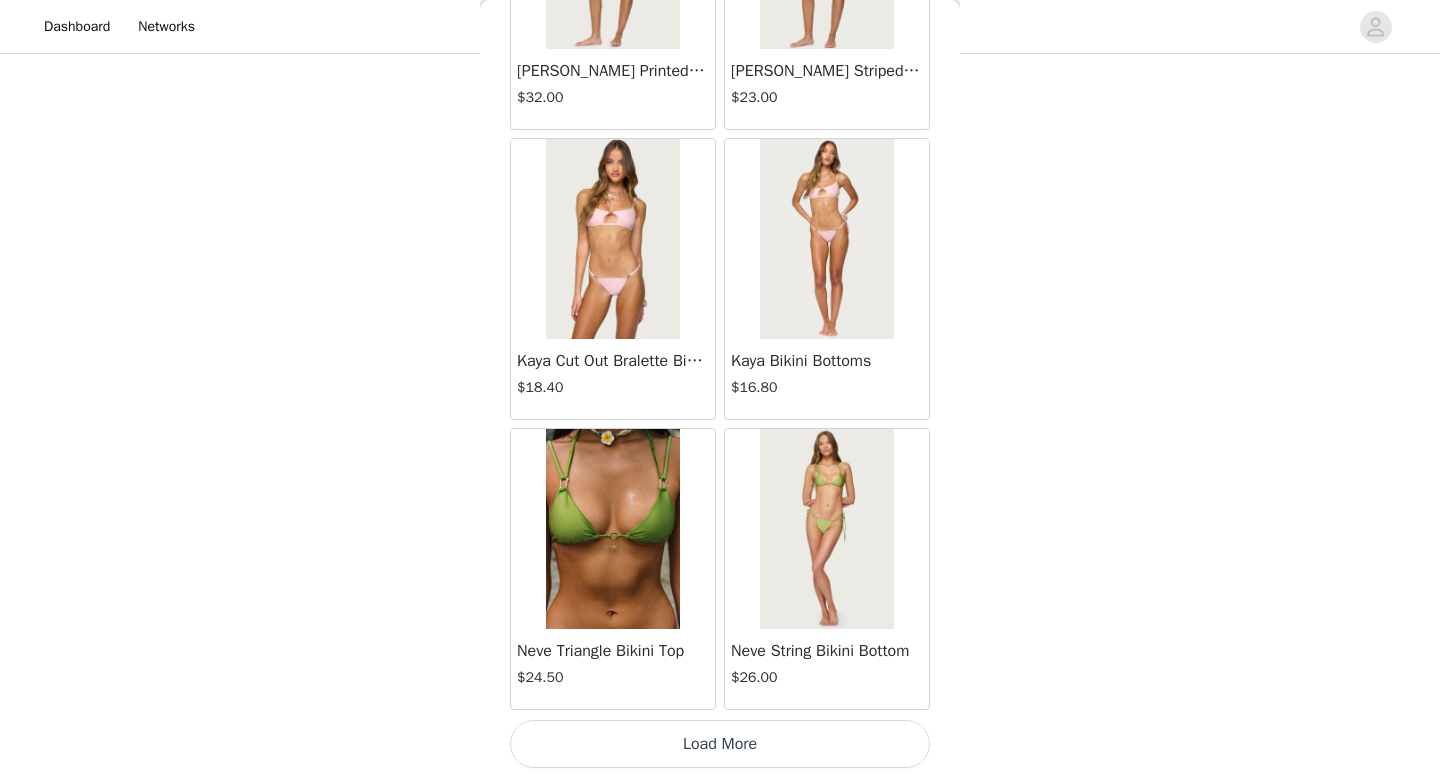click on "Load More" at bounding box center (720, 744) 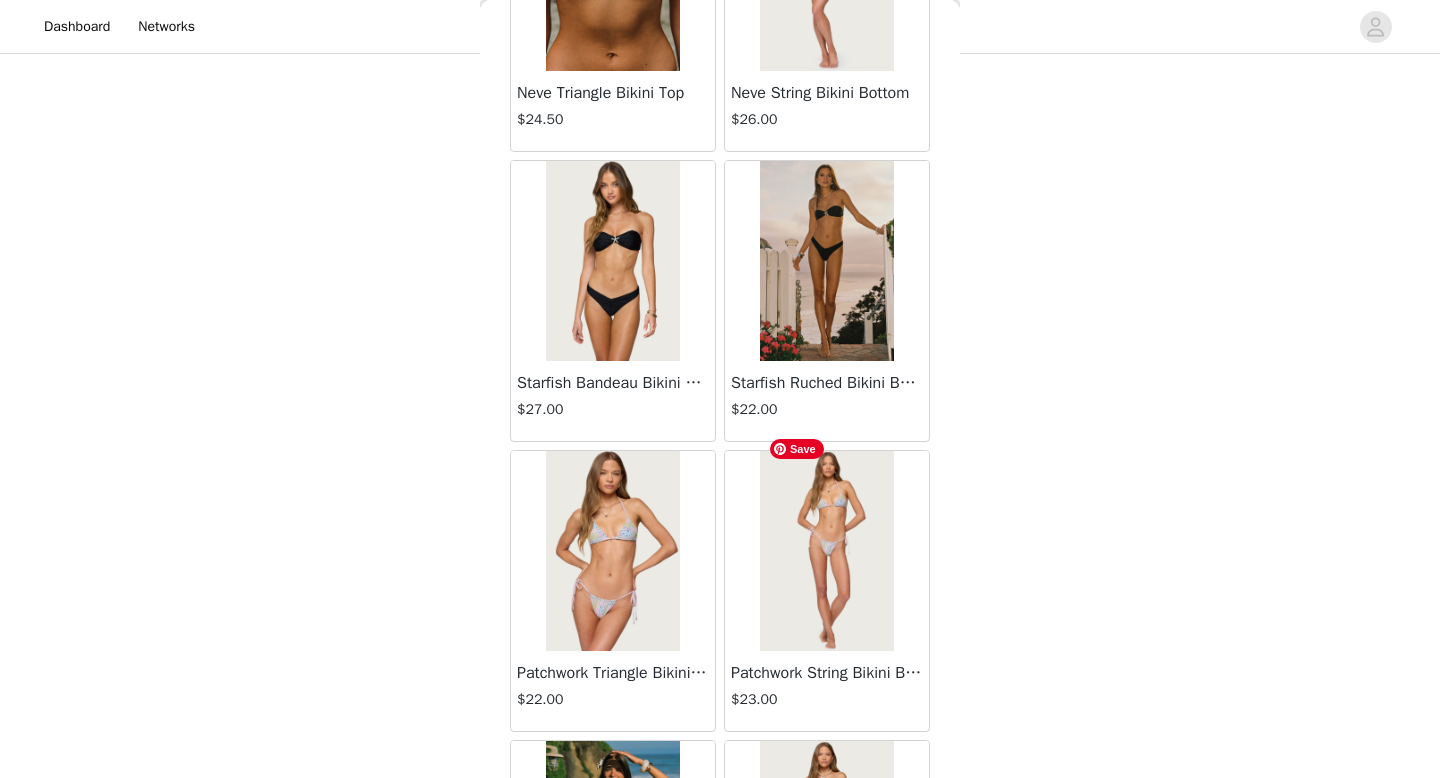 scroll, scrollTop: 31282, scrollLeft: 0, axis: vertical 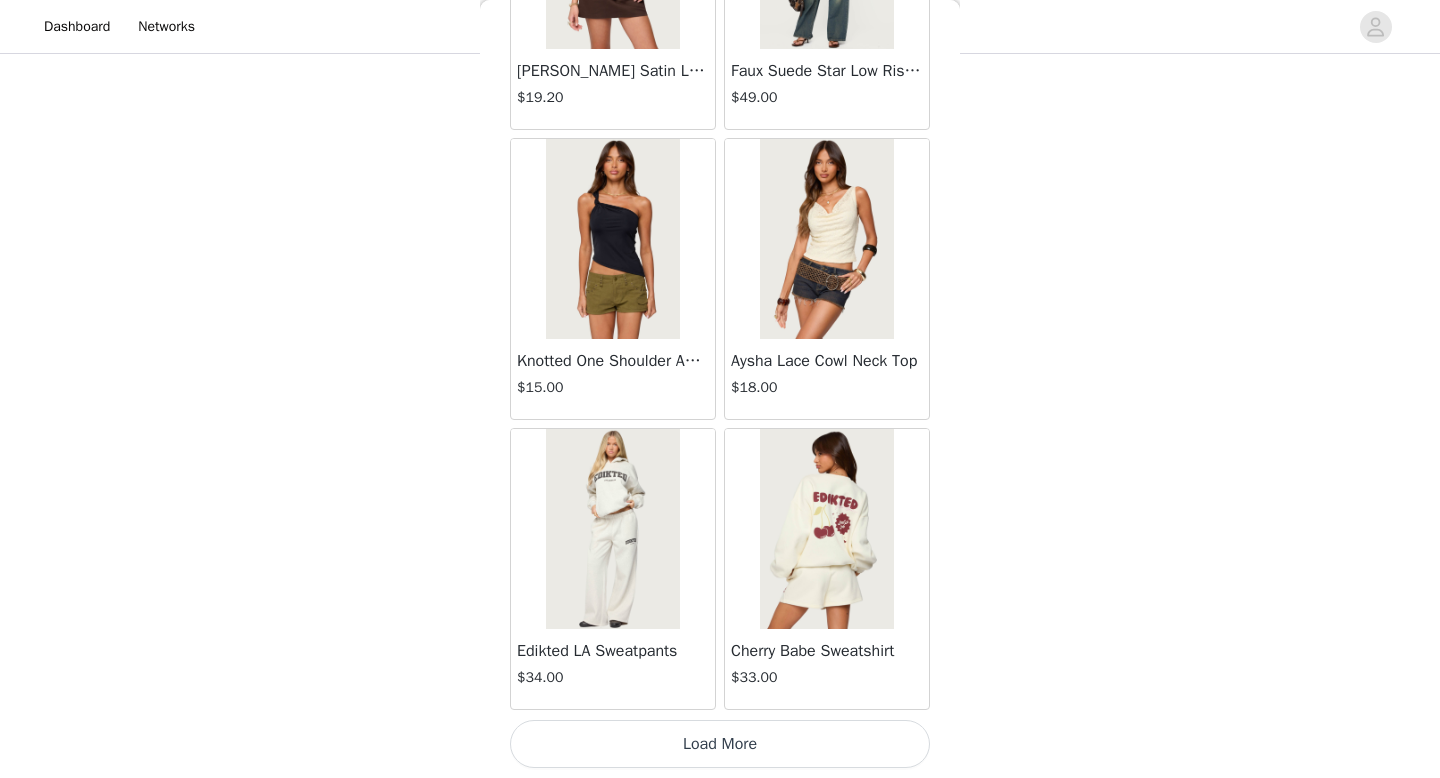 click on "Load More" at bounding box center [720, 744] 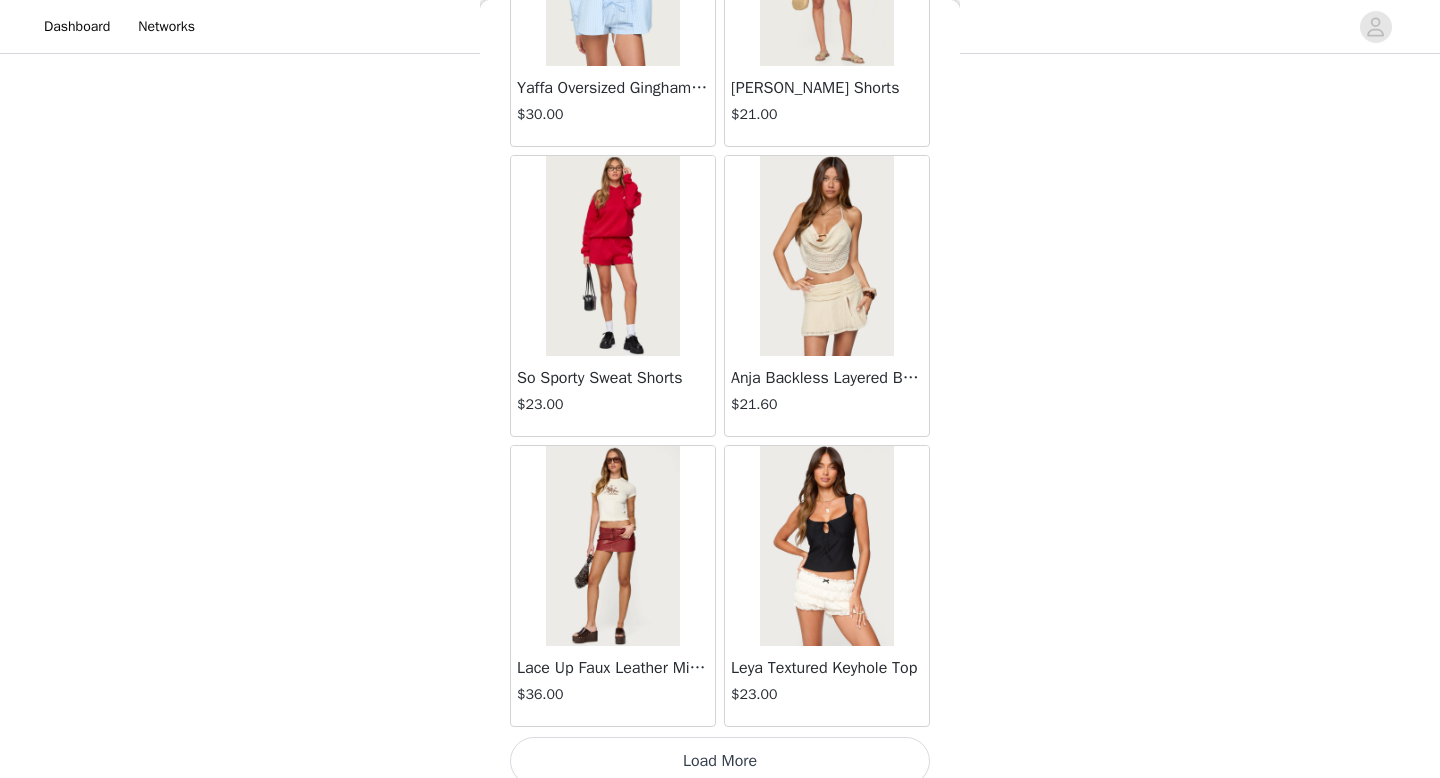 scroll, scrollTop: 34182, scrollLeft: 0, axis: vertical 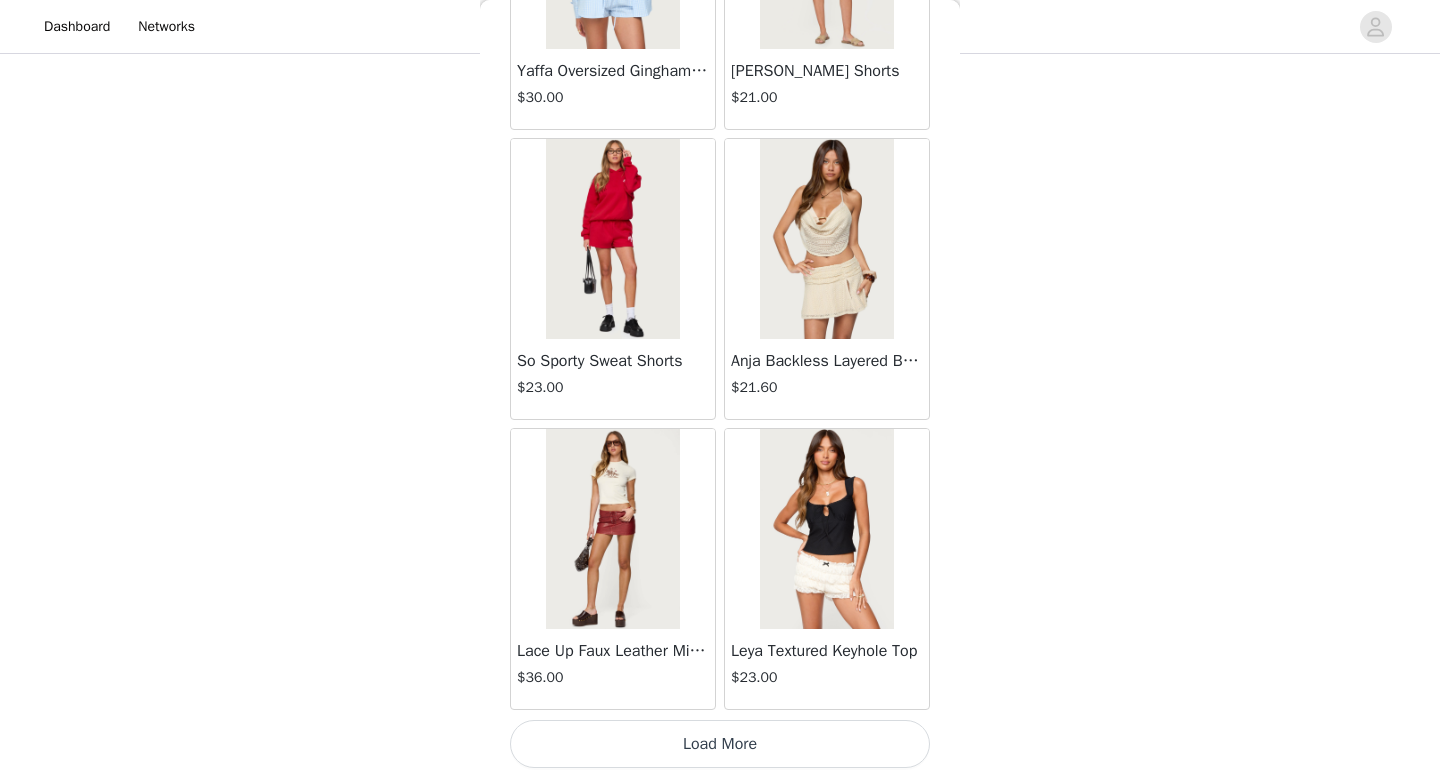 click on "Load More" at bounding box center [720, 744] 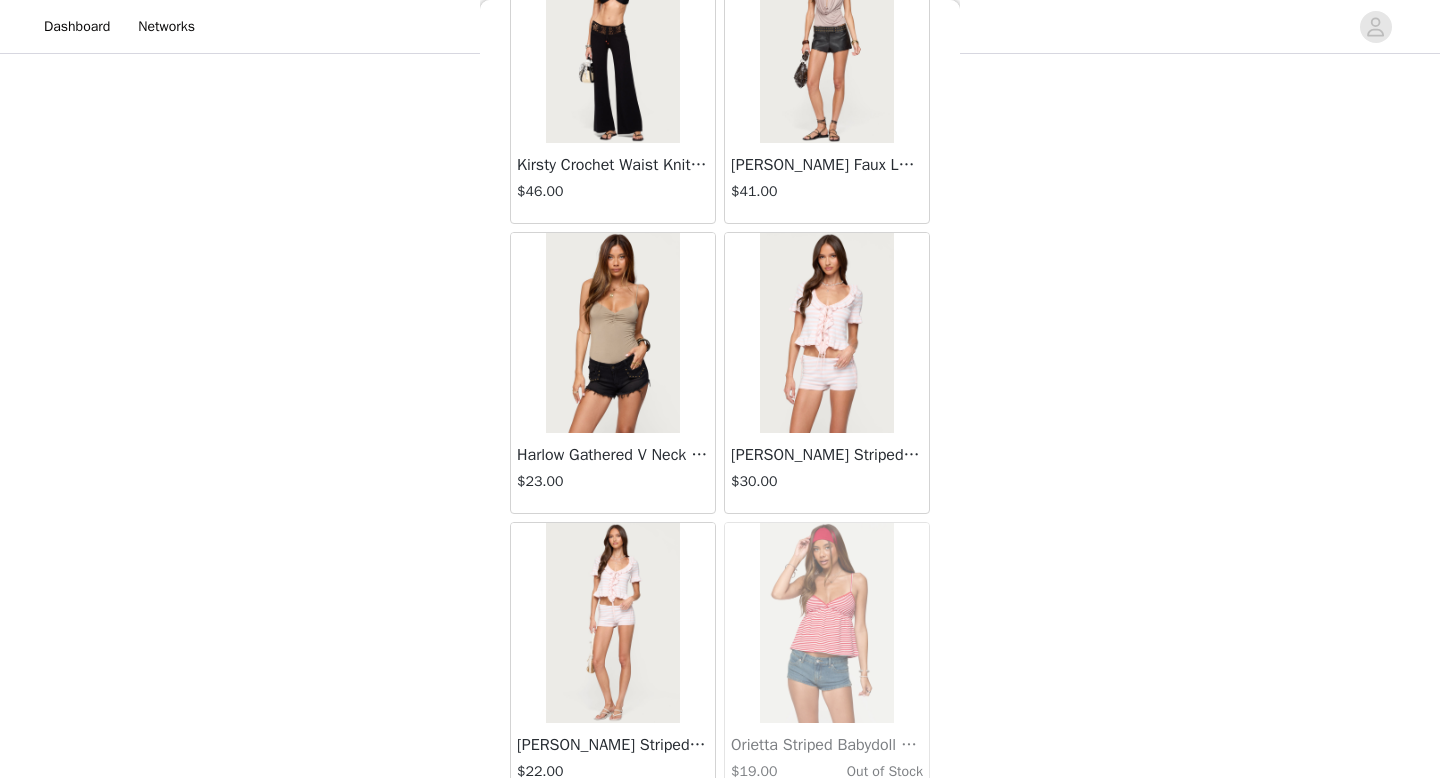 scroll, scrollTop: 37082, scrollLeft: 0, axis: vertical 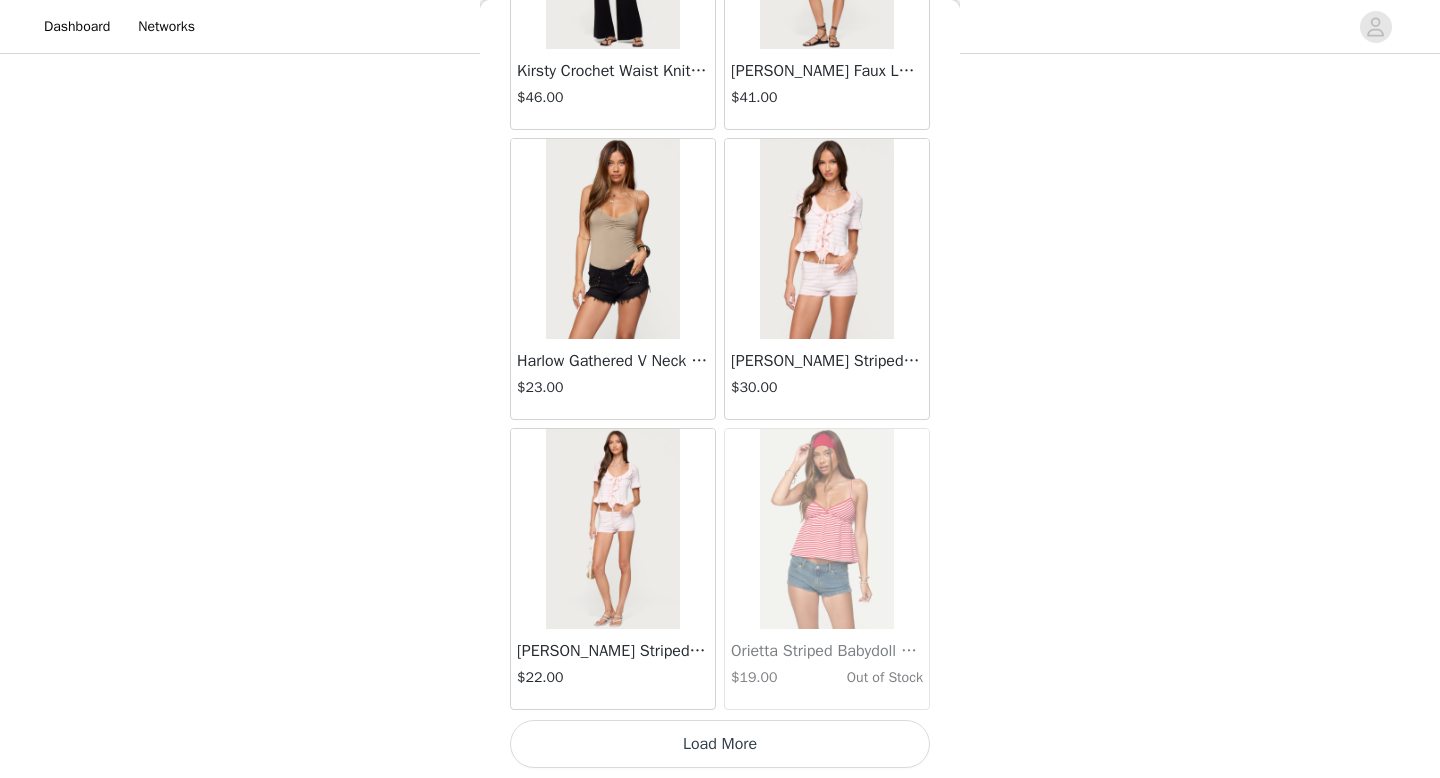 click on "Load More" at bounding box center [720, 744] 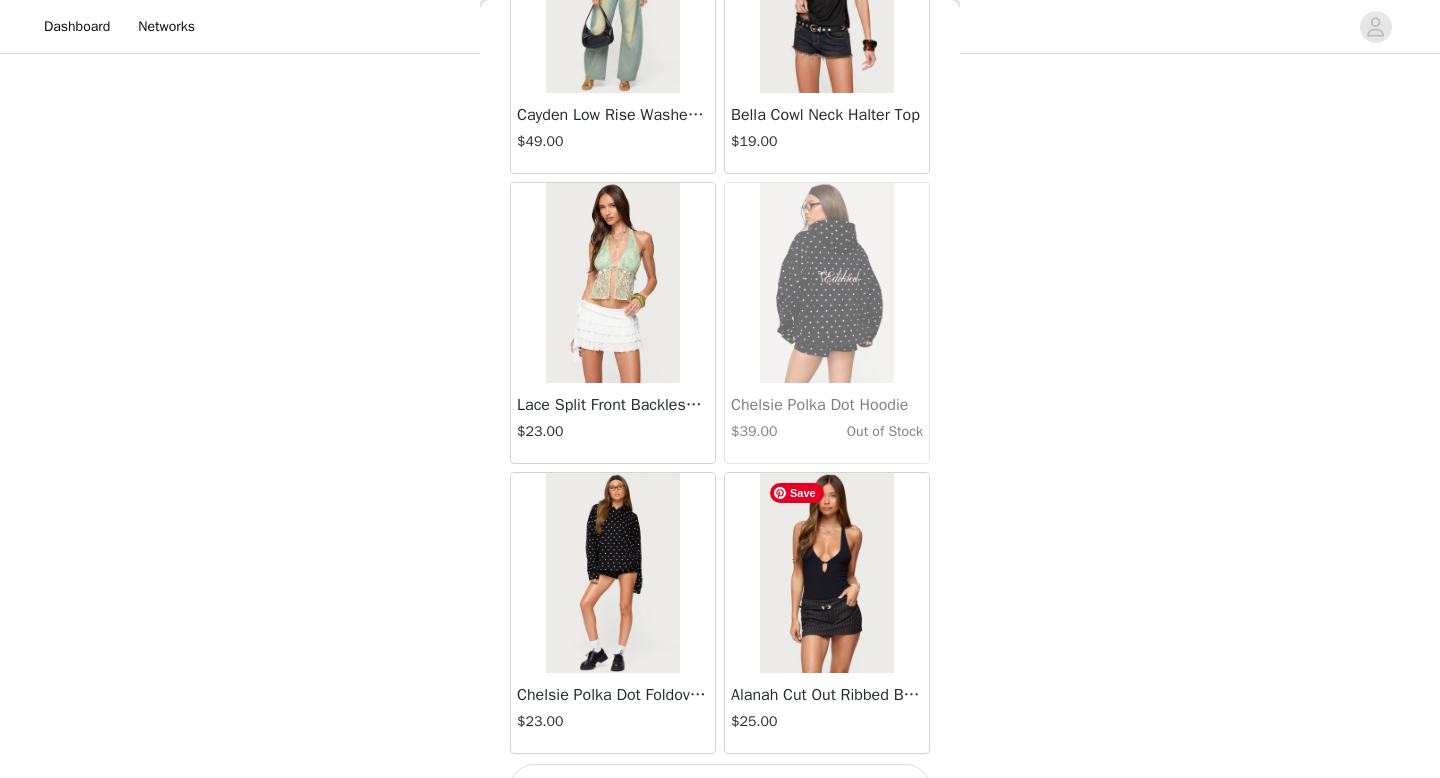 scroll, scrollTop: 39982, scrollLeft: 0, axis: vertical 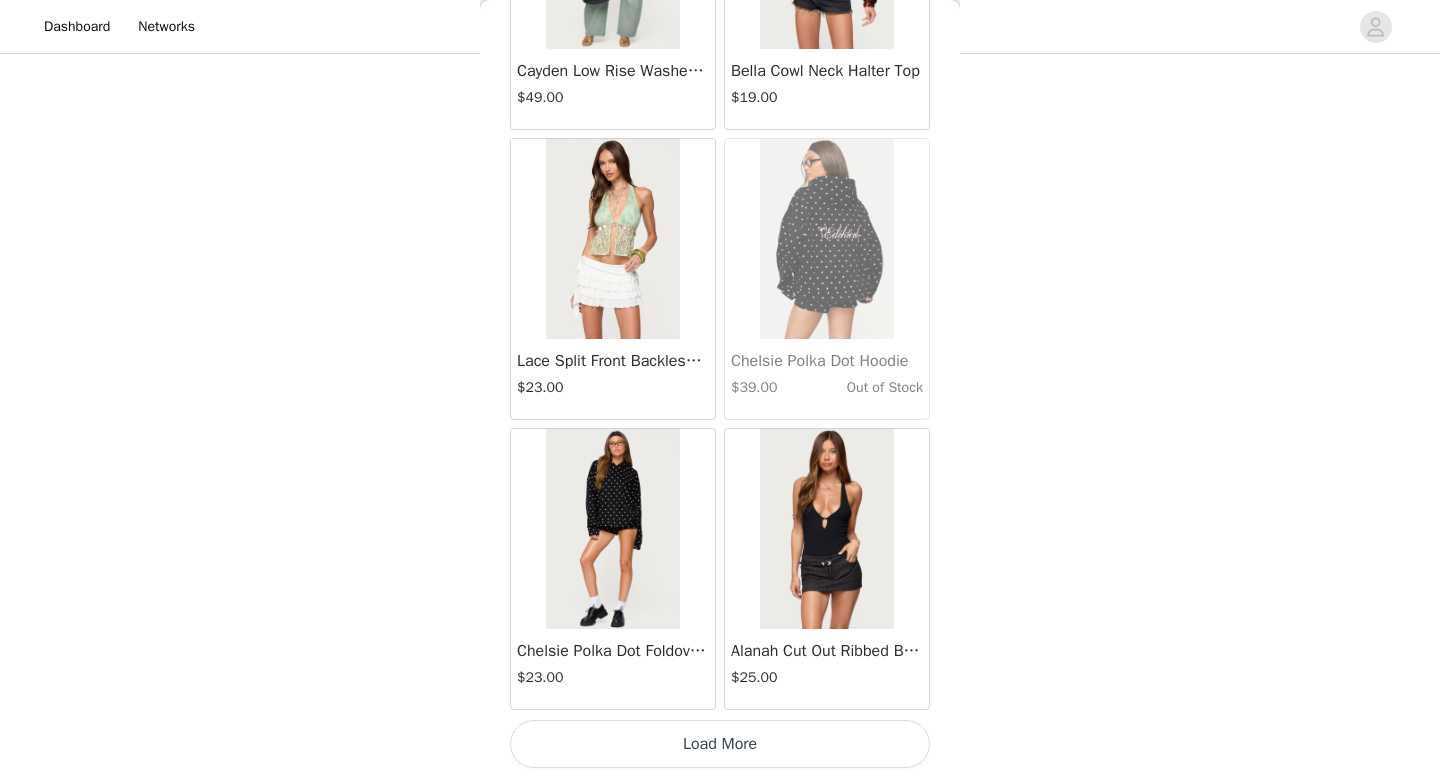 click on "Load More" at bounding box center [720, 744] 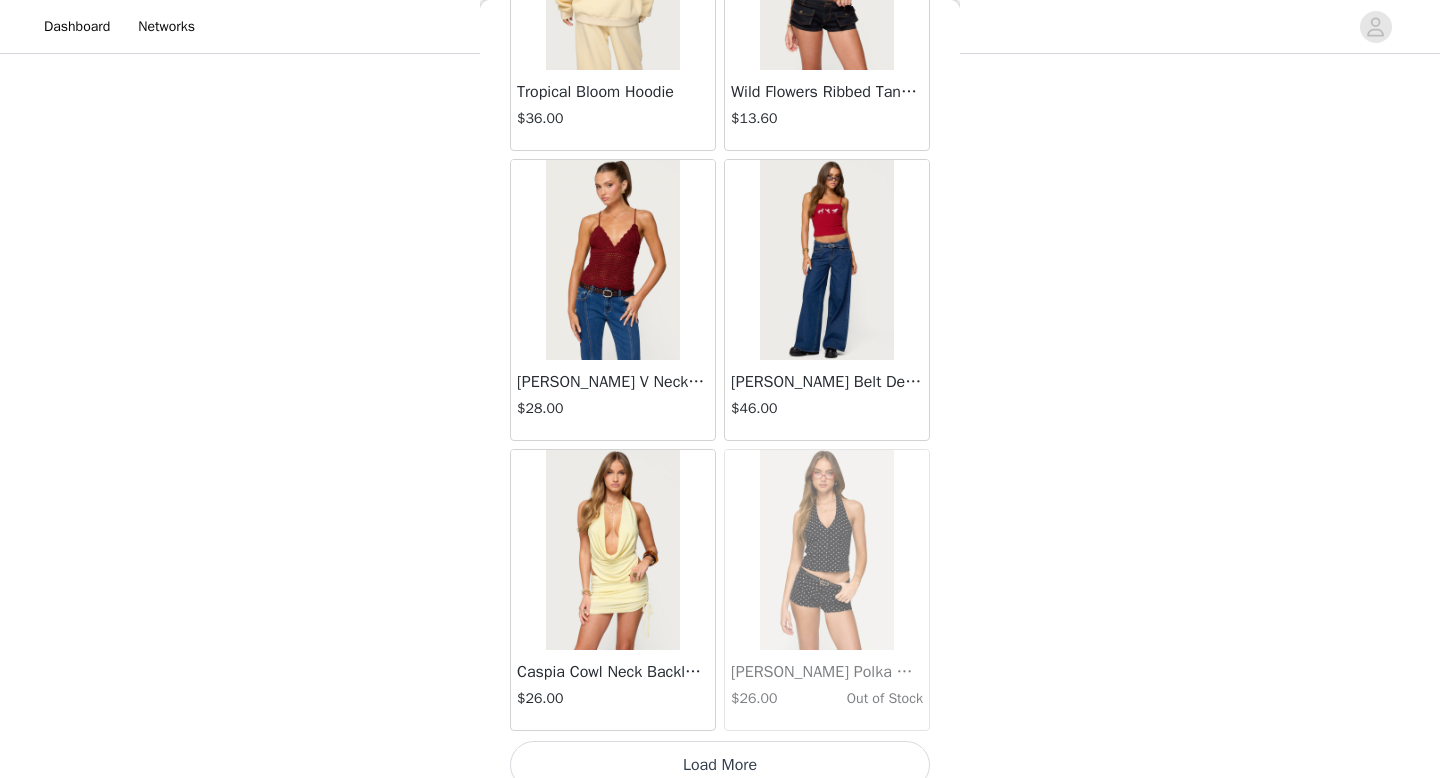 scroll, scrollTop: 42882, scrollLeft: 0, axis: vertical 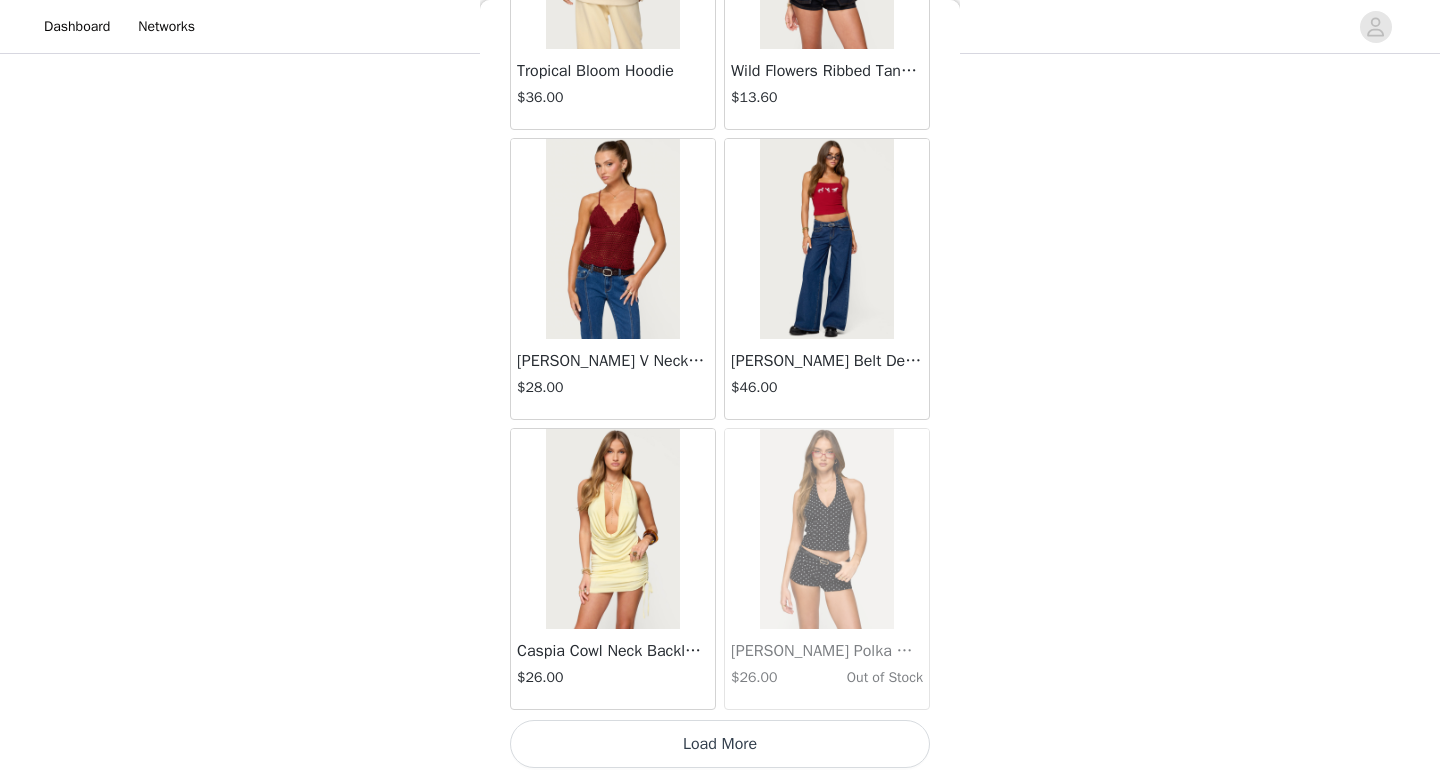 click on "Load More" at bounding box center [720, 744] 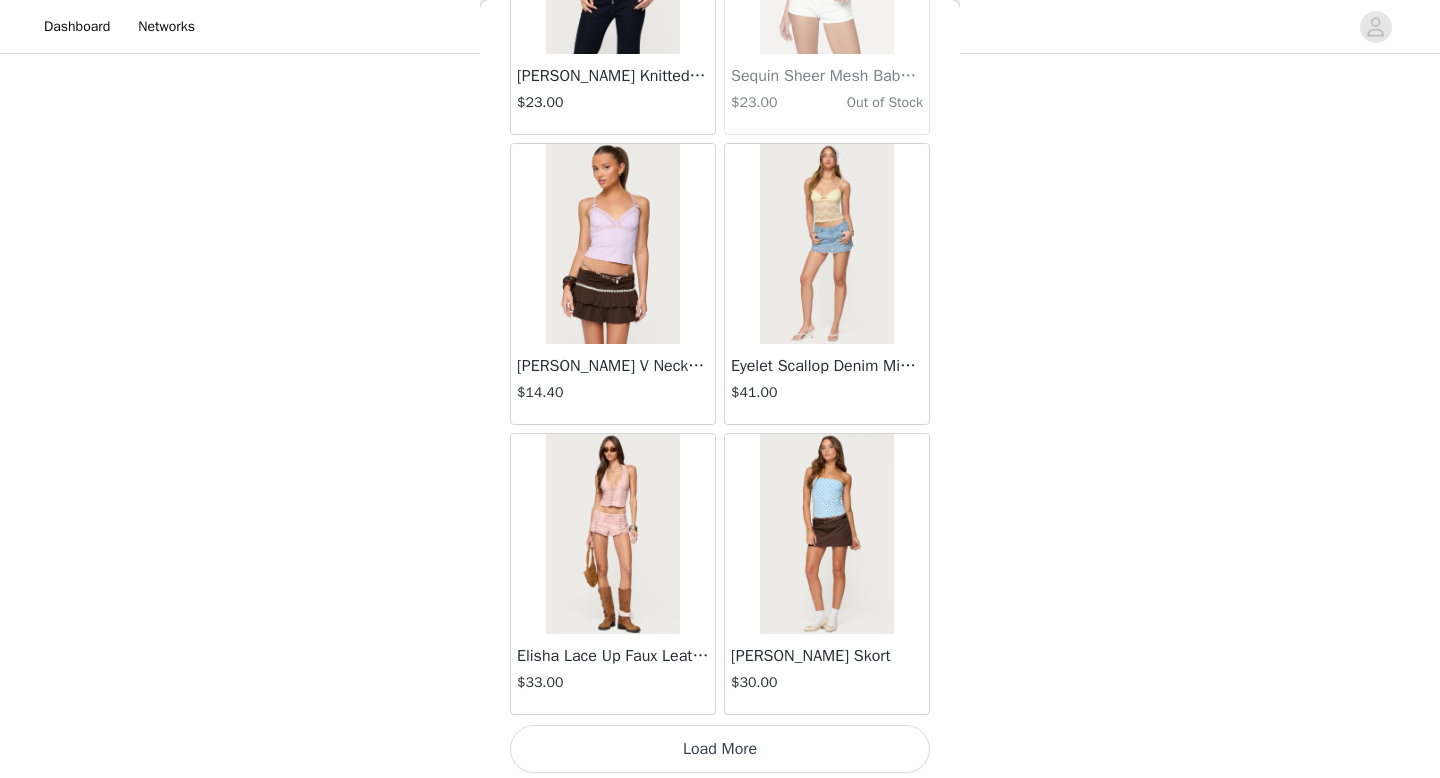 scroll, scrollTop: 45782, scrollLeft: 0, axis: vertical 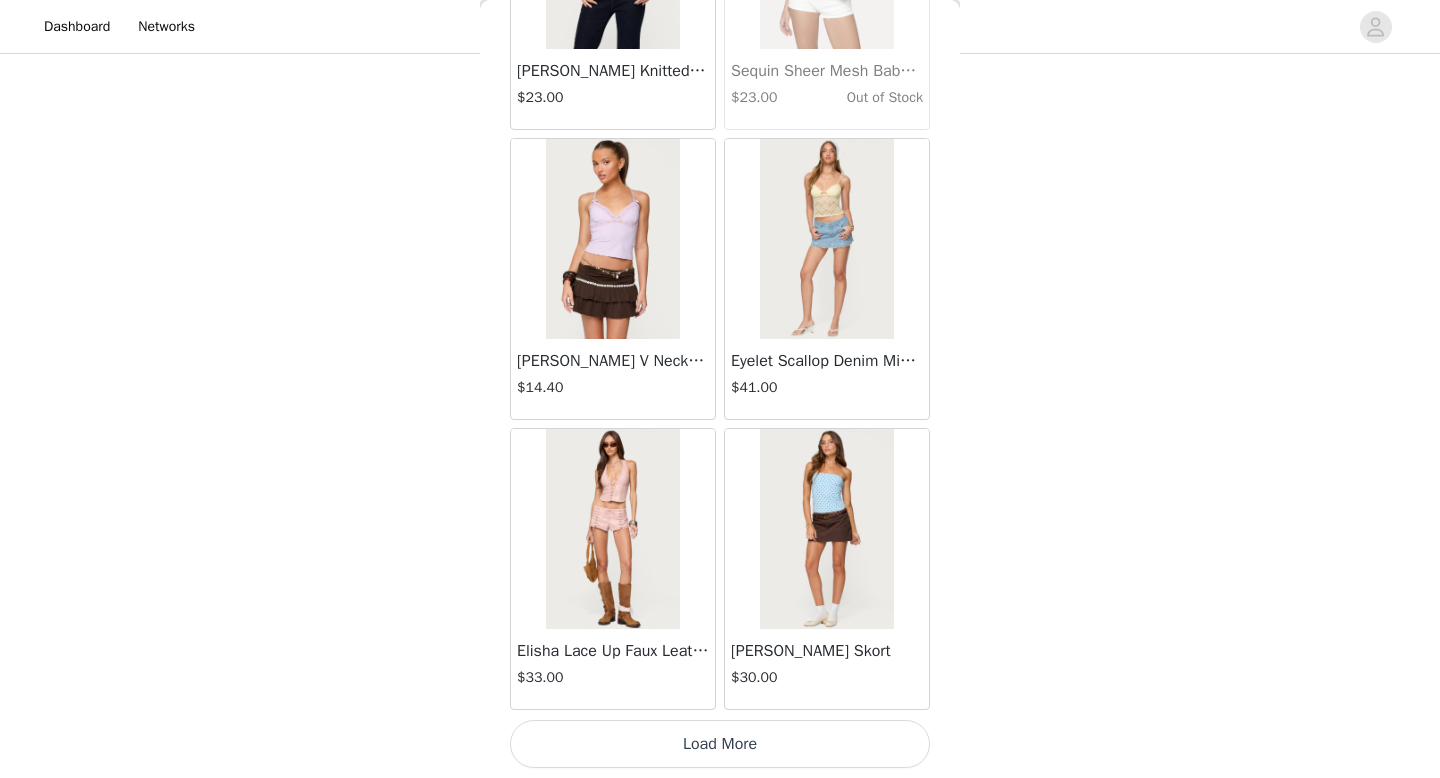 click on "Load More" at bounding box center [720, 744] 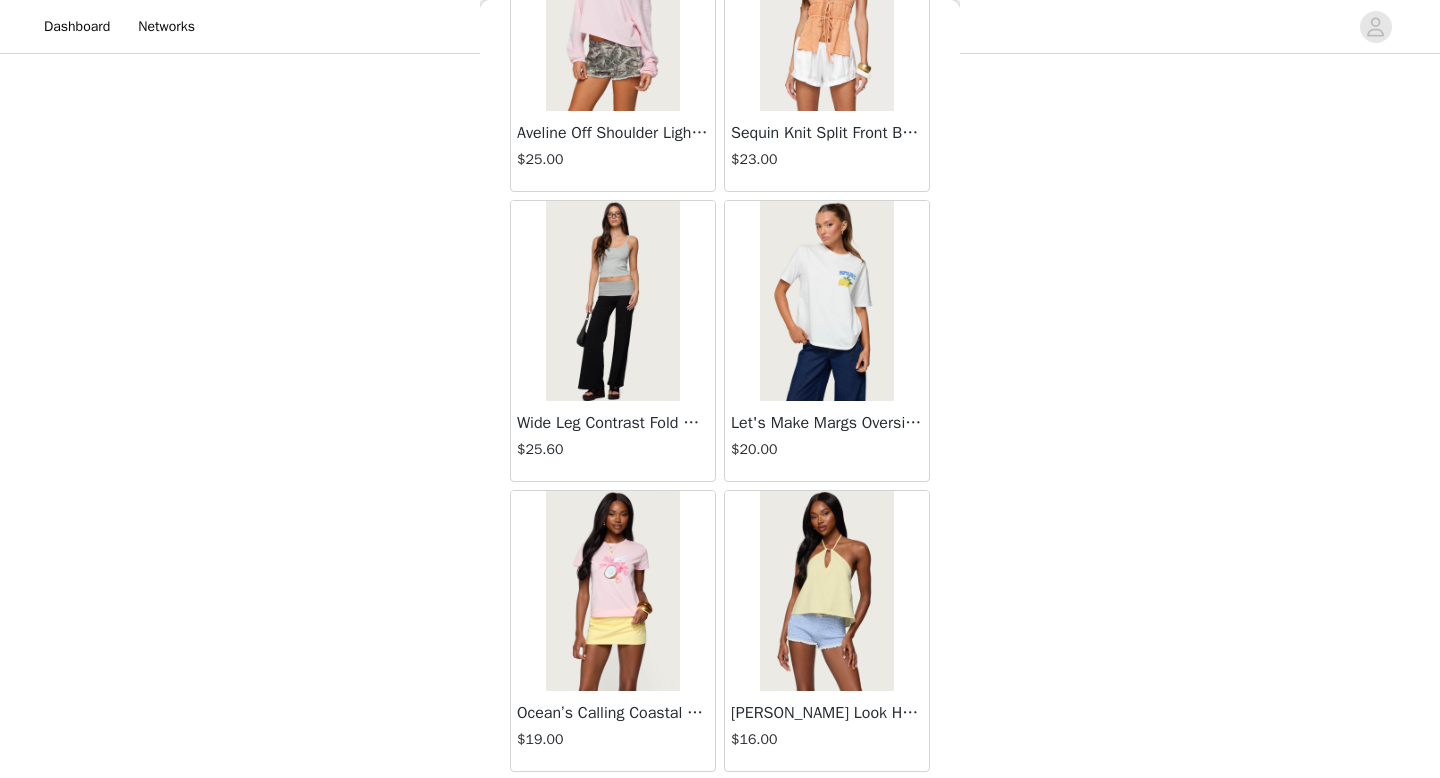 scroll, scrollTop: 48682, scrollLeft: 0, axis: vertical 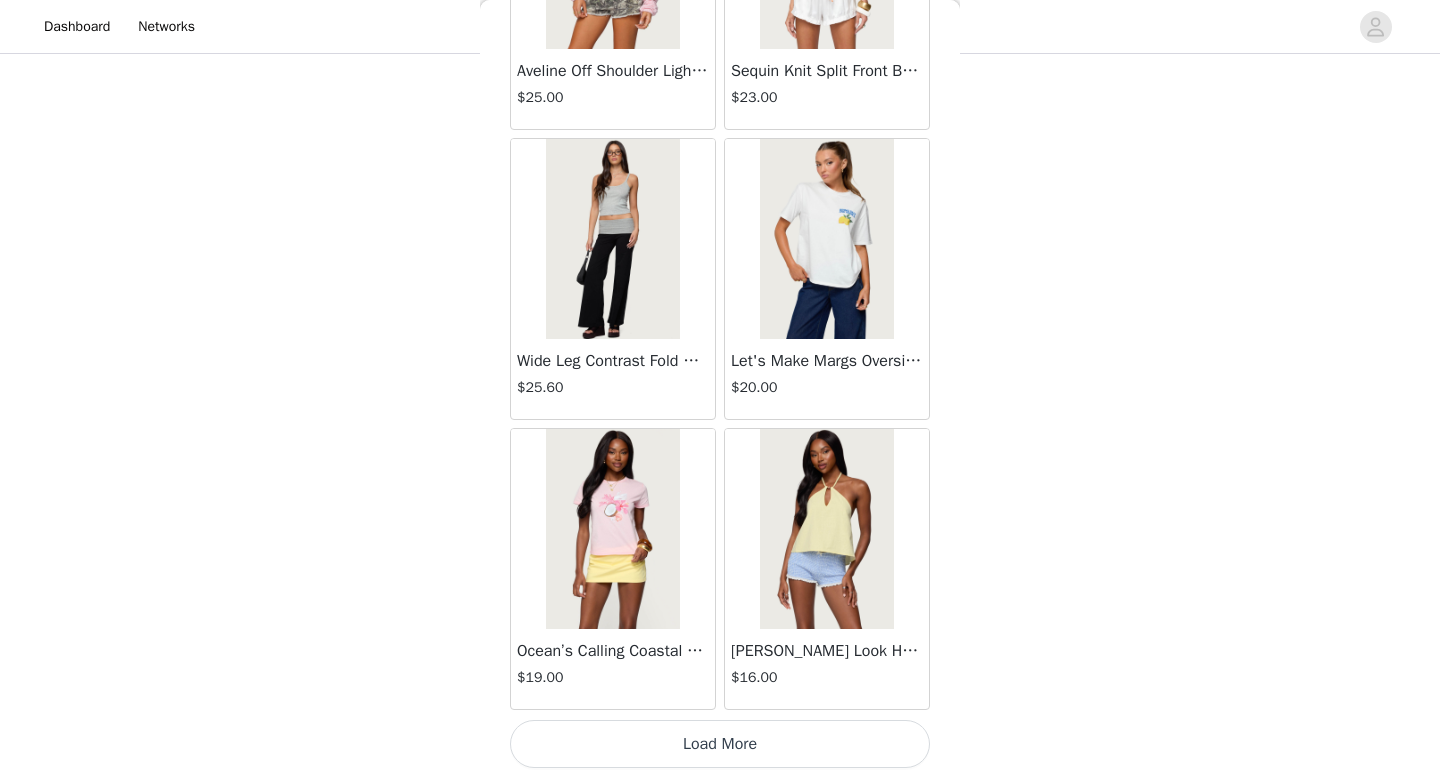 click on "Load More" at bounding box center [720, 744] 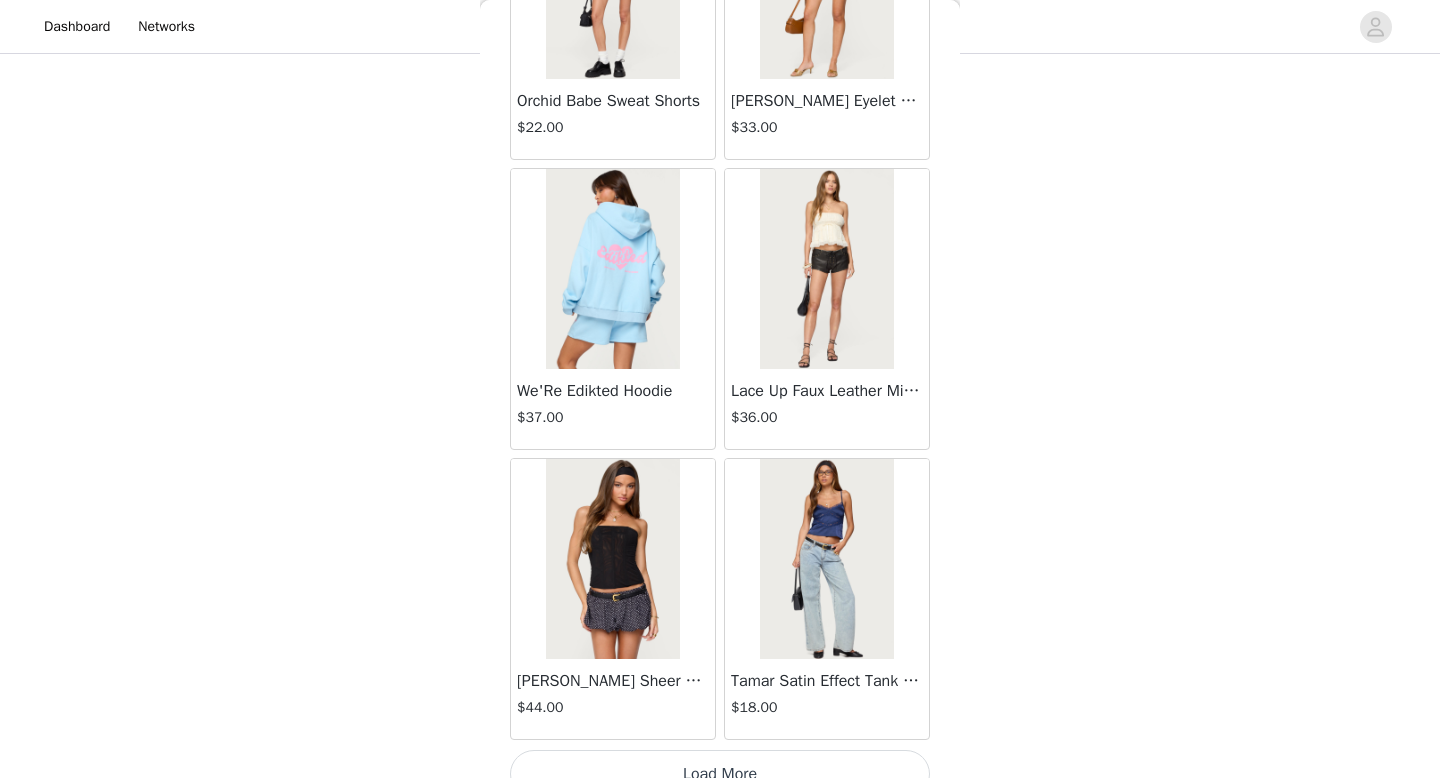 scroll, scrollTop: 51582, scrollLeft: 0, axis: vertical 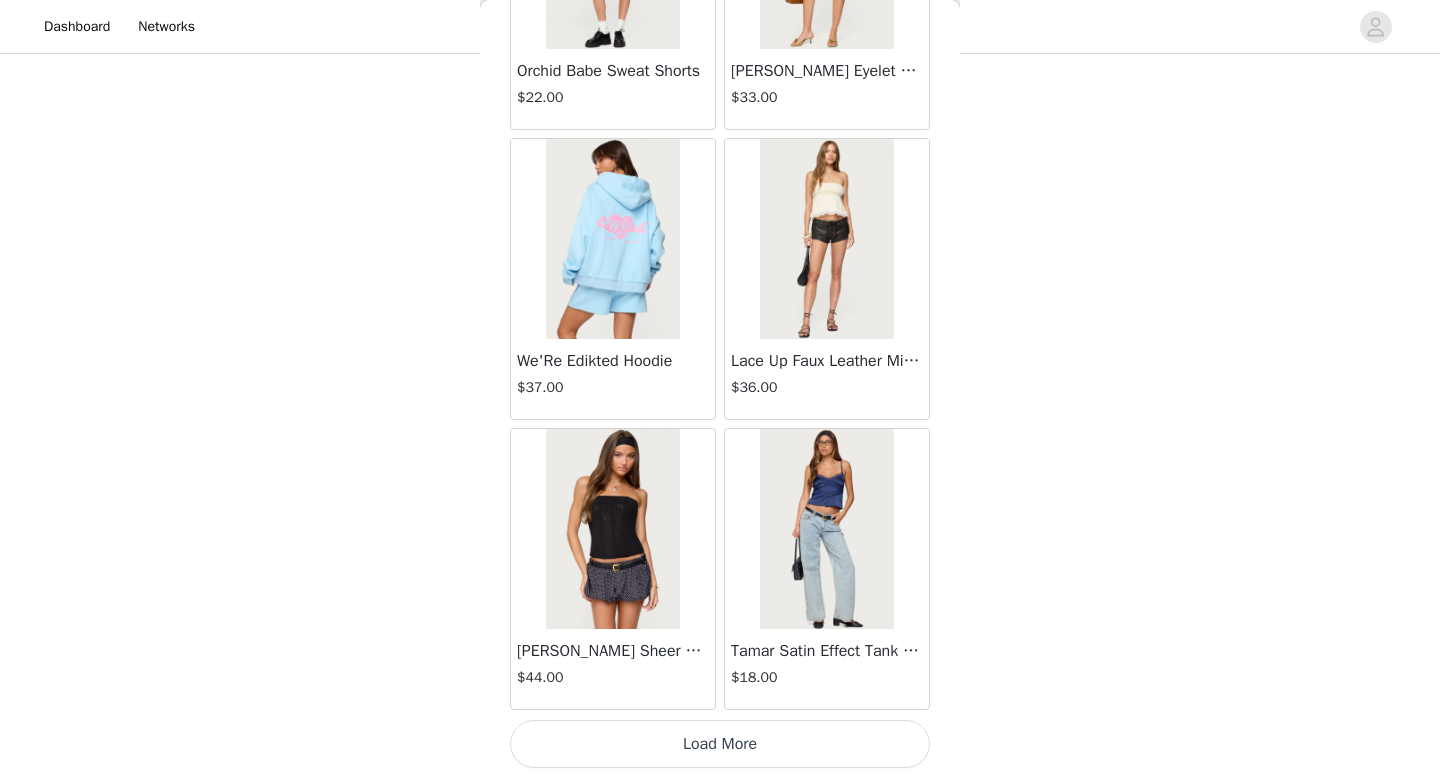 click on "Load More" at bounding box center [720, 744] 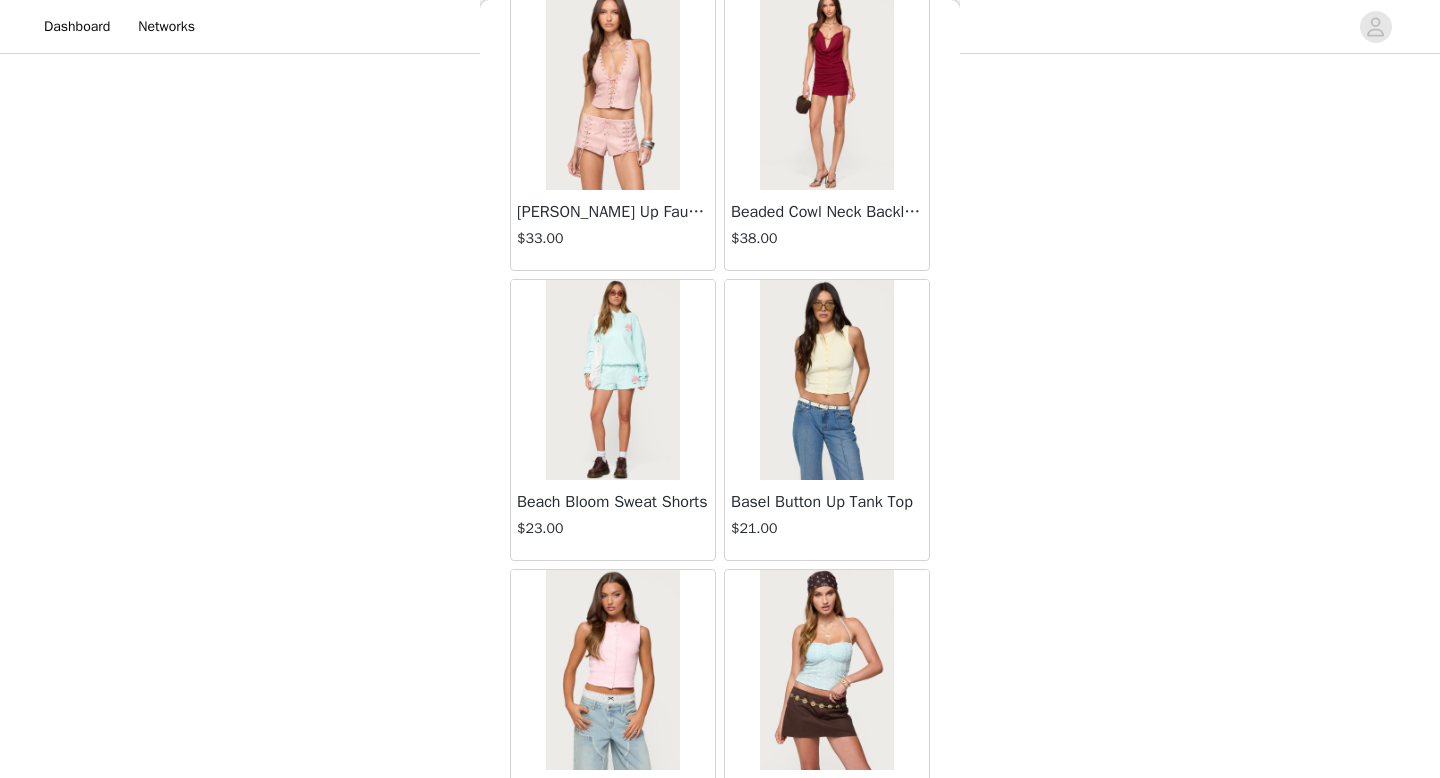 scroll, scrollTop: 54482, scrollLeft: 0, axis: vertical 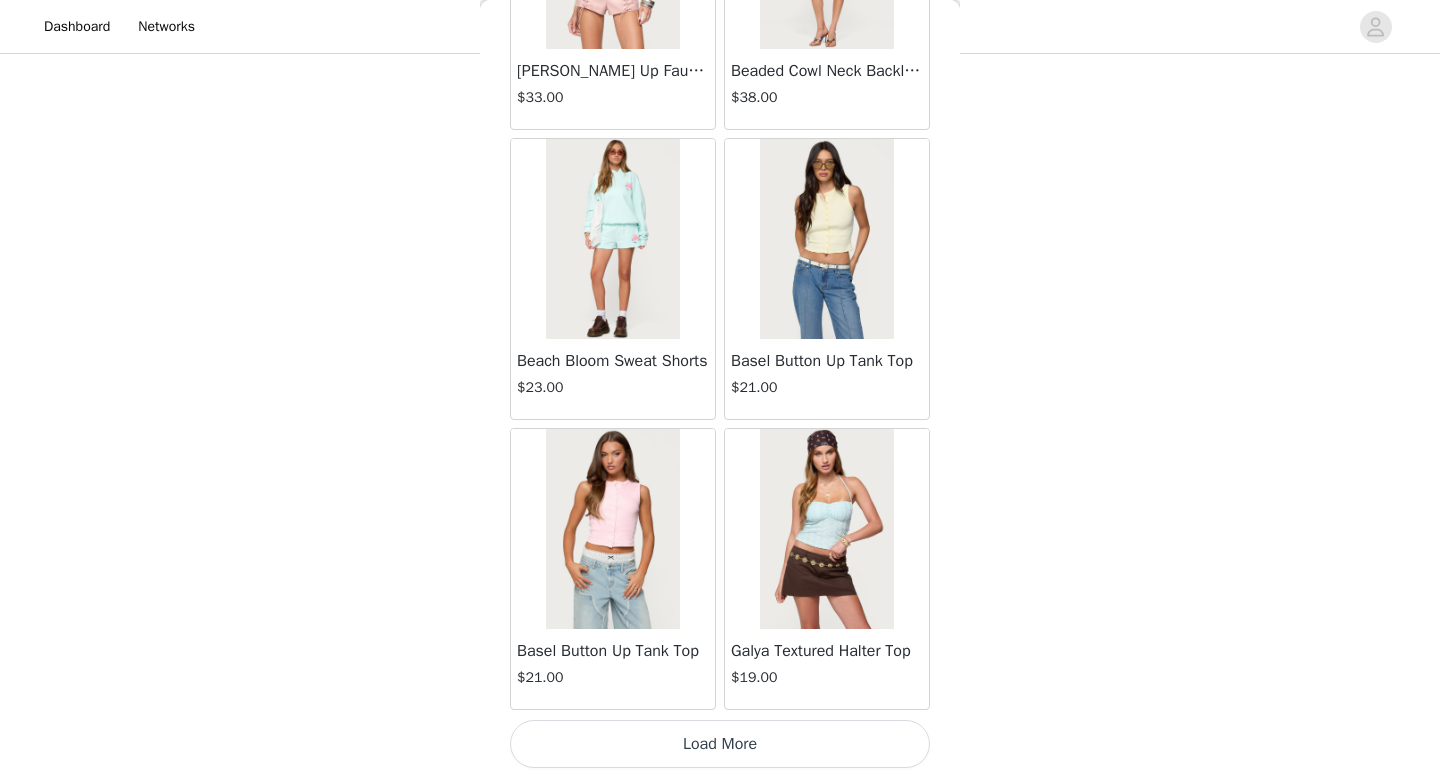 click on "Load More" at bounding box center (720, 744) 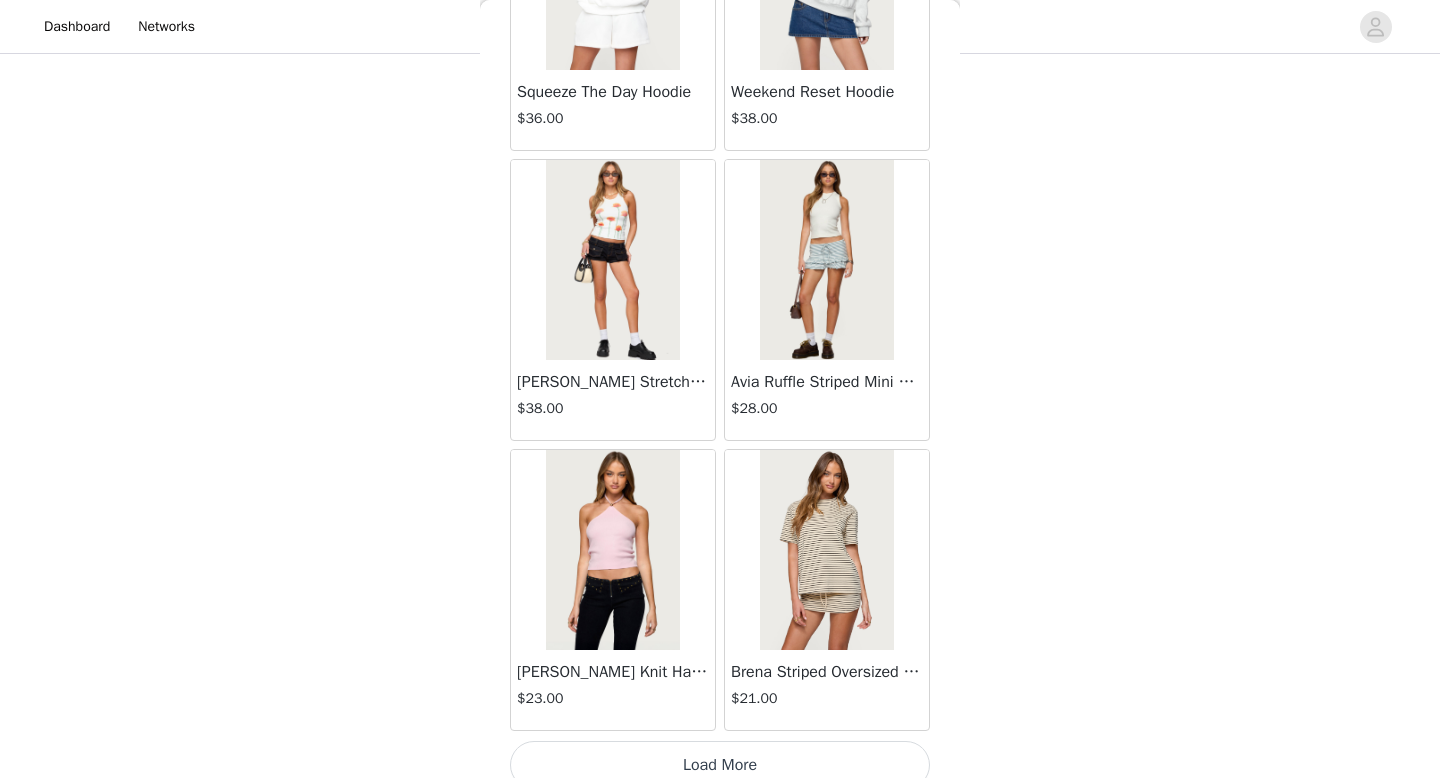 scroll, scrollTop: 57382, scrollLeft: 0, axis: vertical 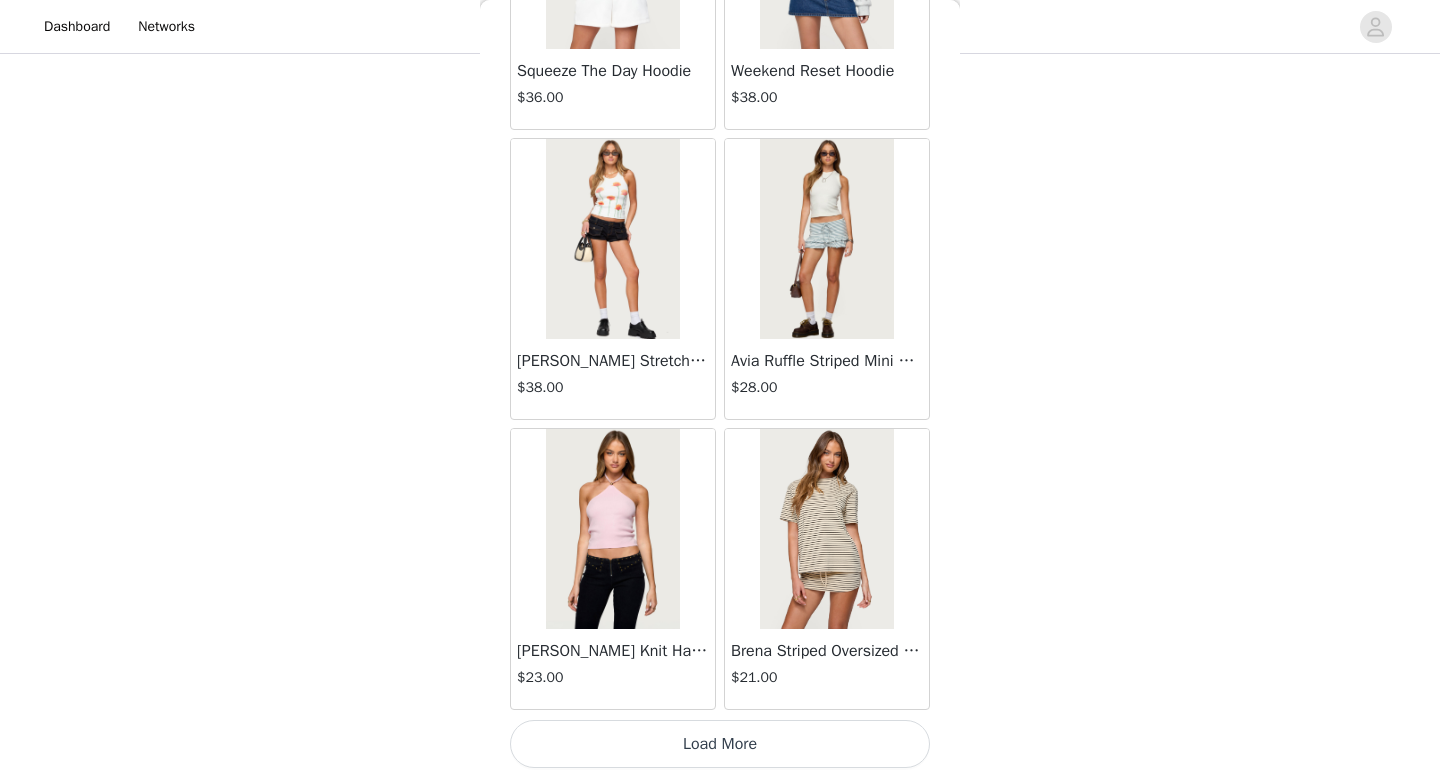 click on "Load More" at bounding box center [720, 744] 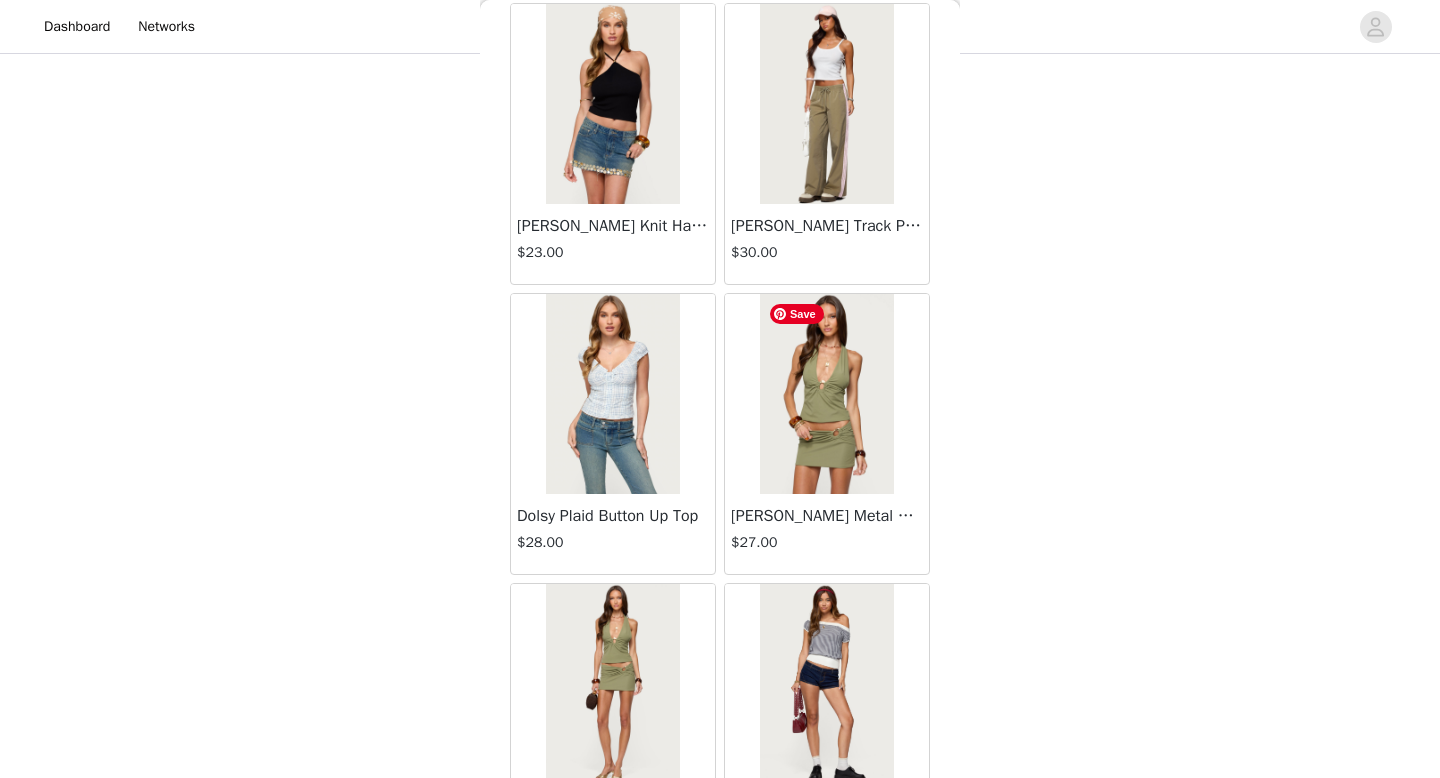 scroll, scrollTop: 60282, scrollLeft: 0, axis: vertical 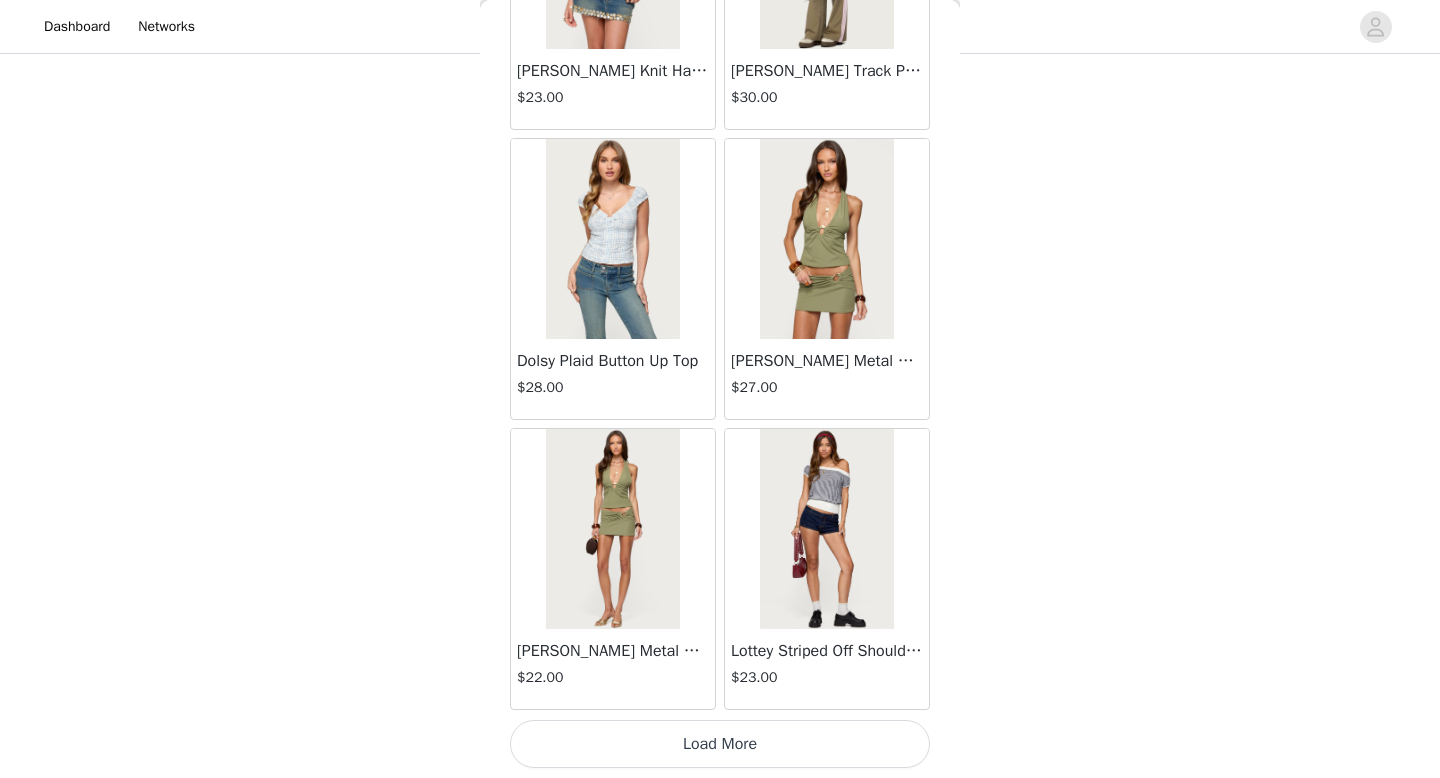 click on "Load More" at bounding box center [720, 744] 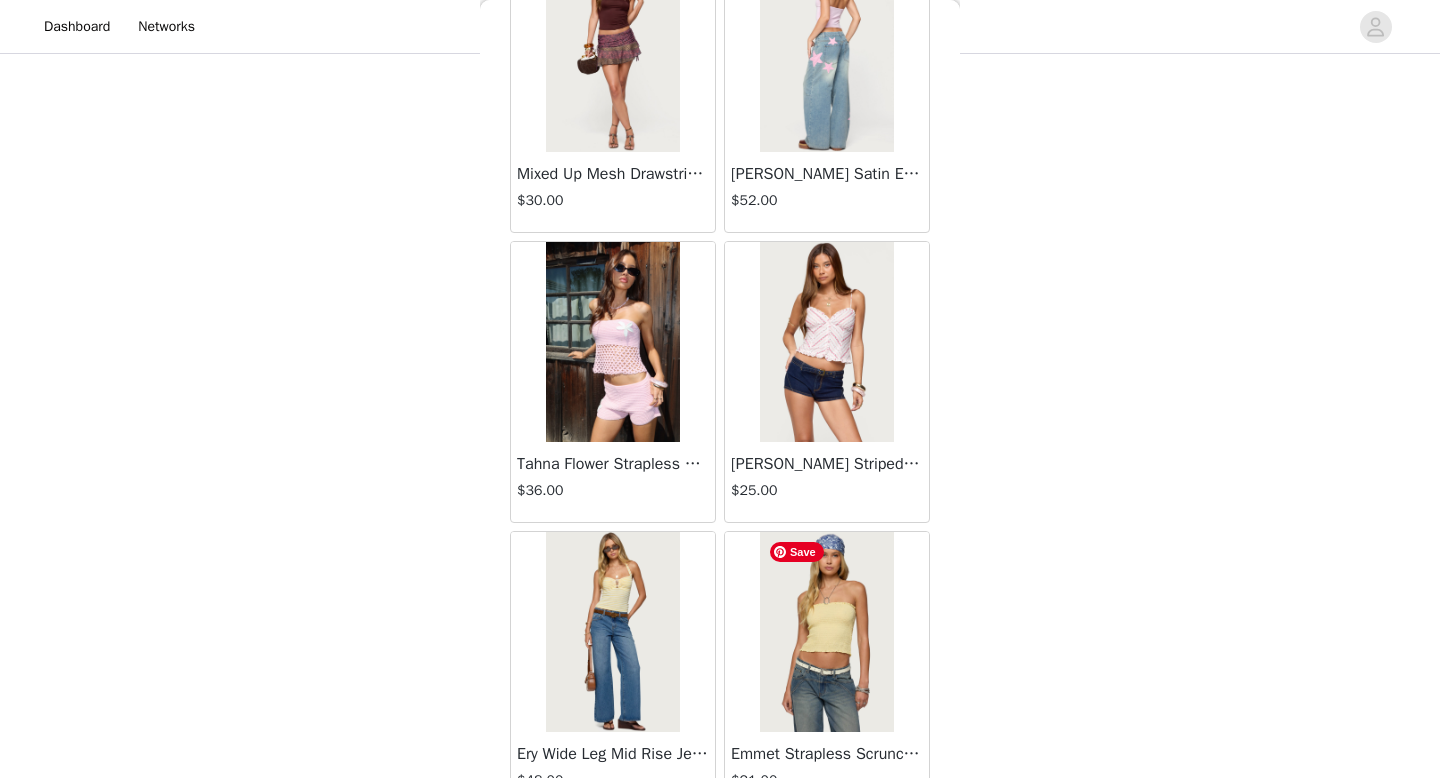 scroll, scrollTop: 63182, scrollLeft: 0, axis: vertical 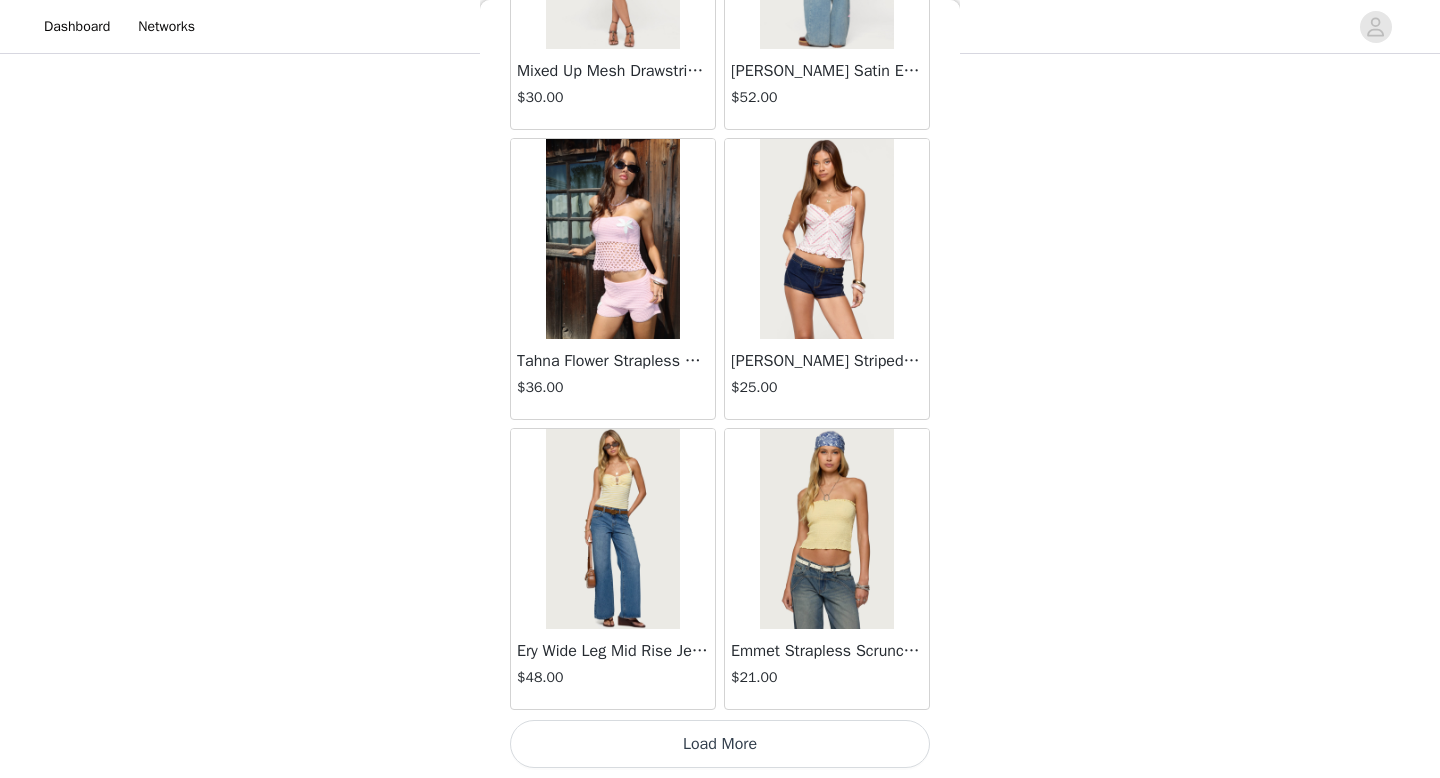 click on "Load More" at bounding box center [720, 744] 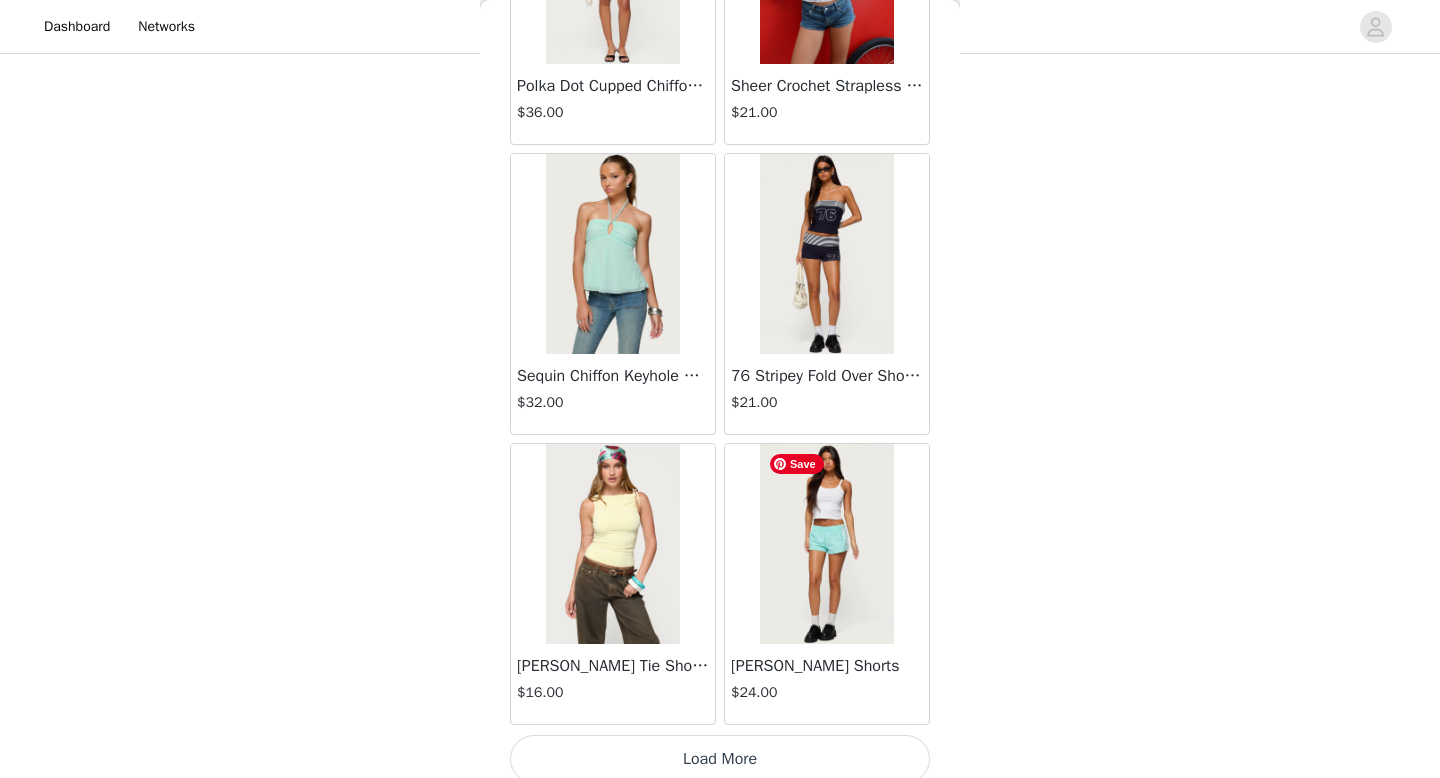 scroll, scrollTop: 66082, scrollLeft: 0, axis: vertical 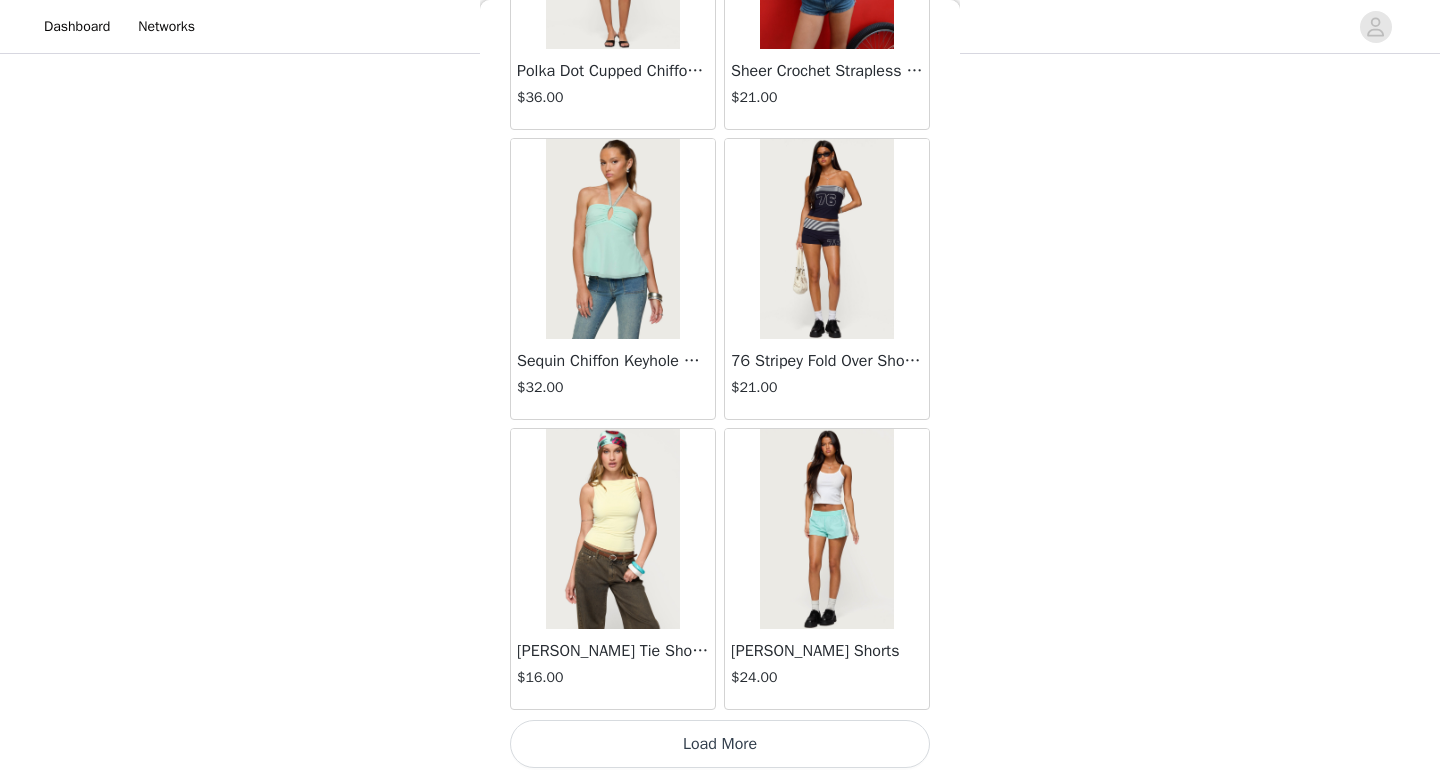 click on "Load More" at bounding box center [720, 744] 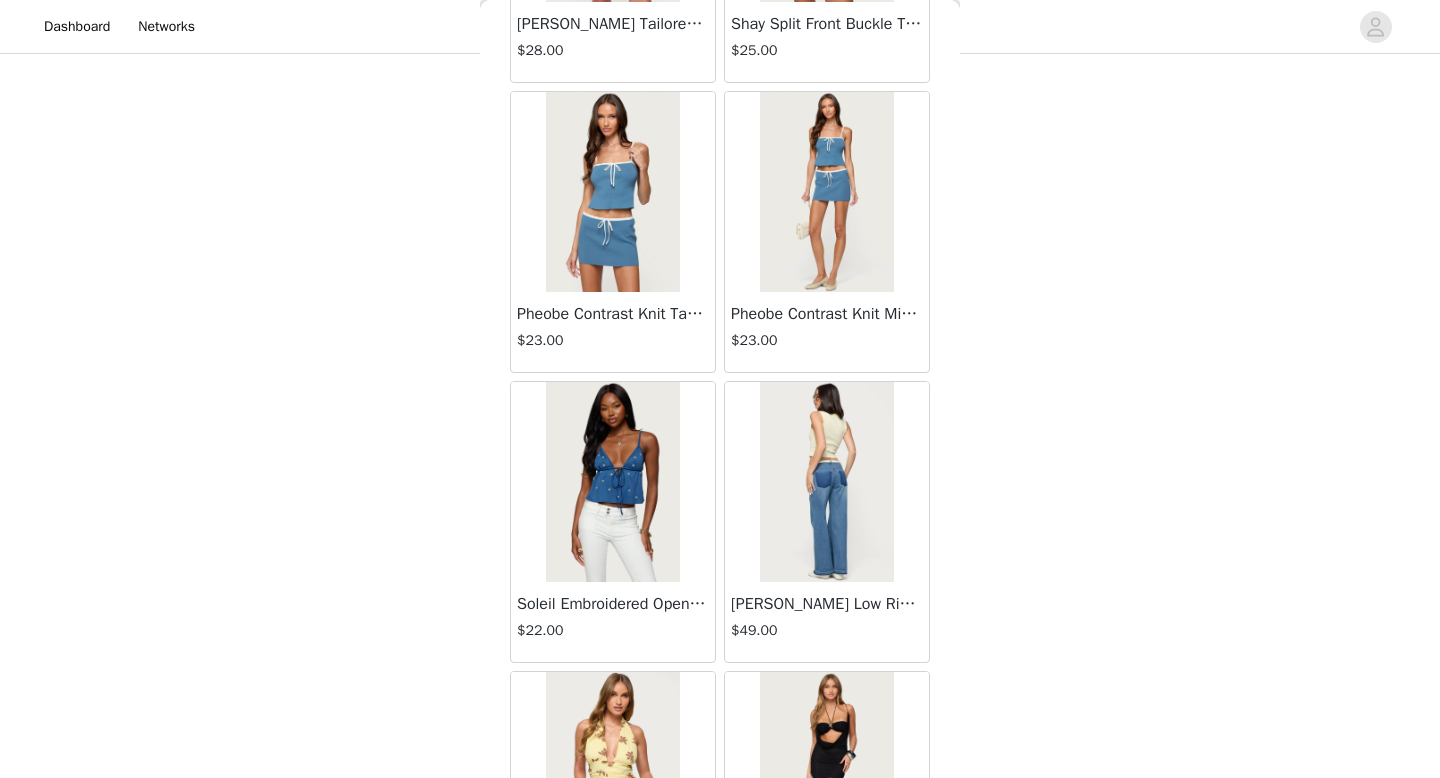 scroll, scrollTop: 68982, scrollLeft: 0, axis: vertical 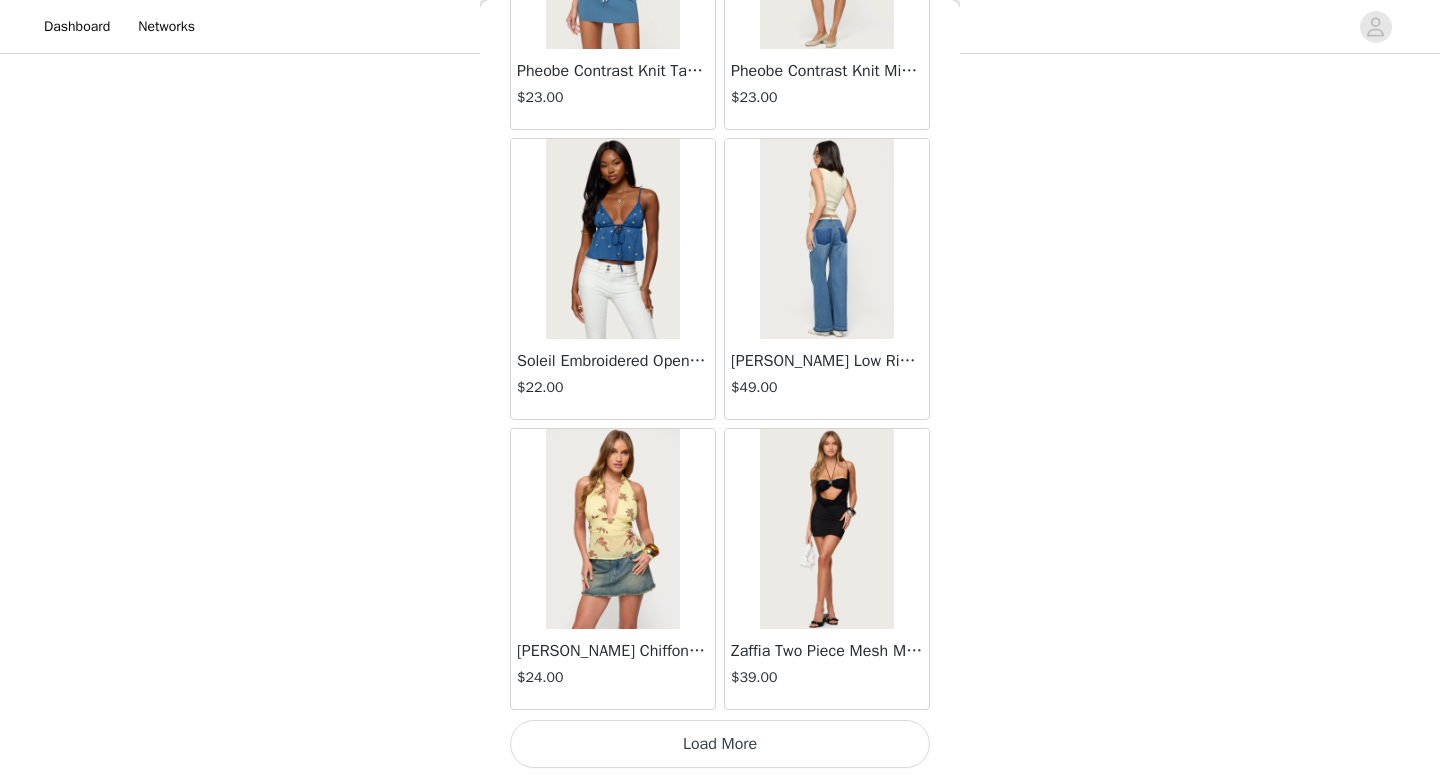click on "Load More" at bounding box center [720, 744] 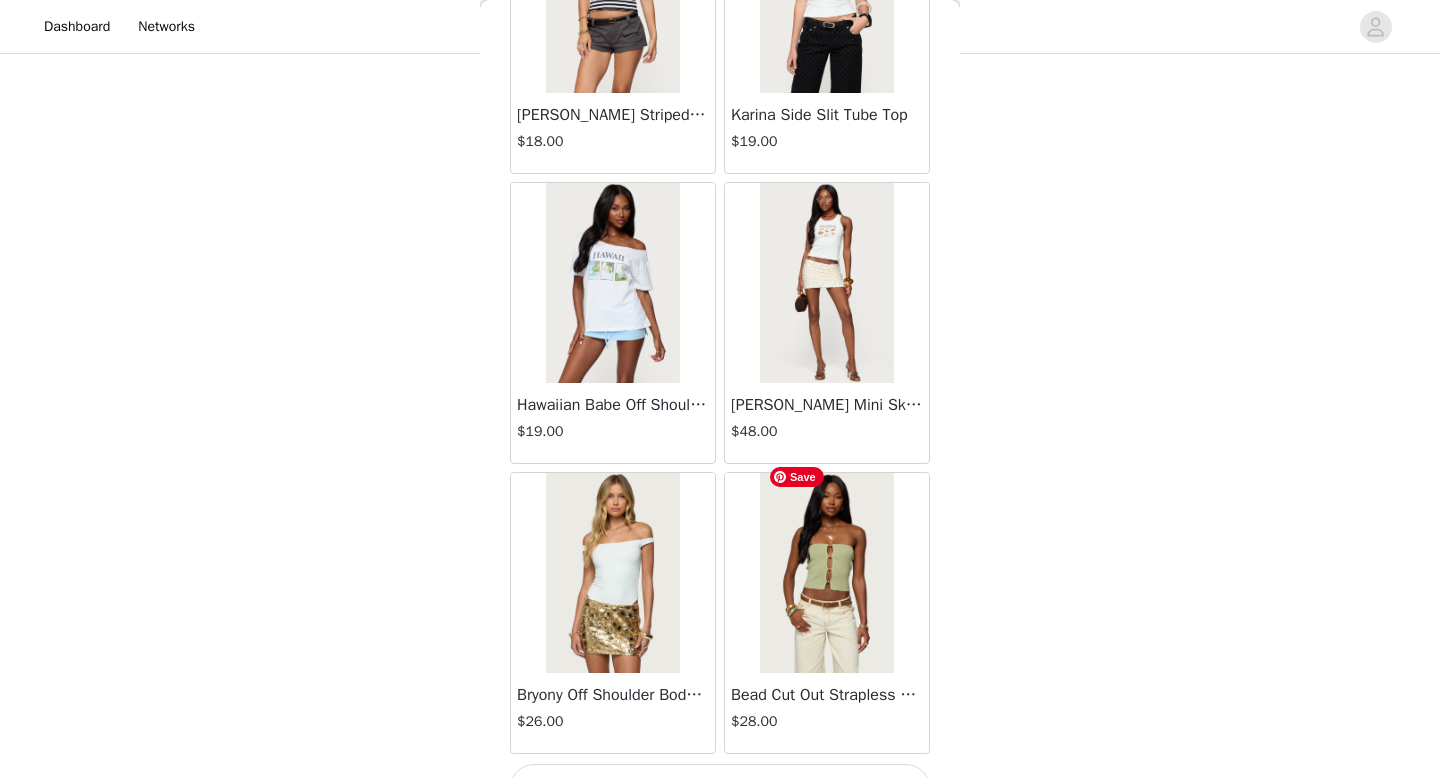 scroll, scrollTop: 71882, scrollLeft: 0, axis: vertical 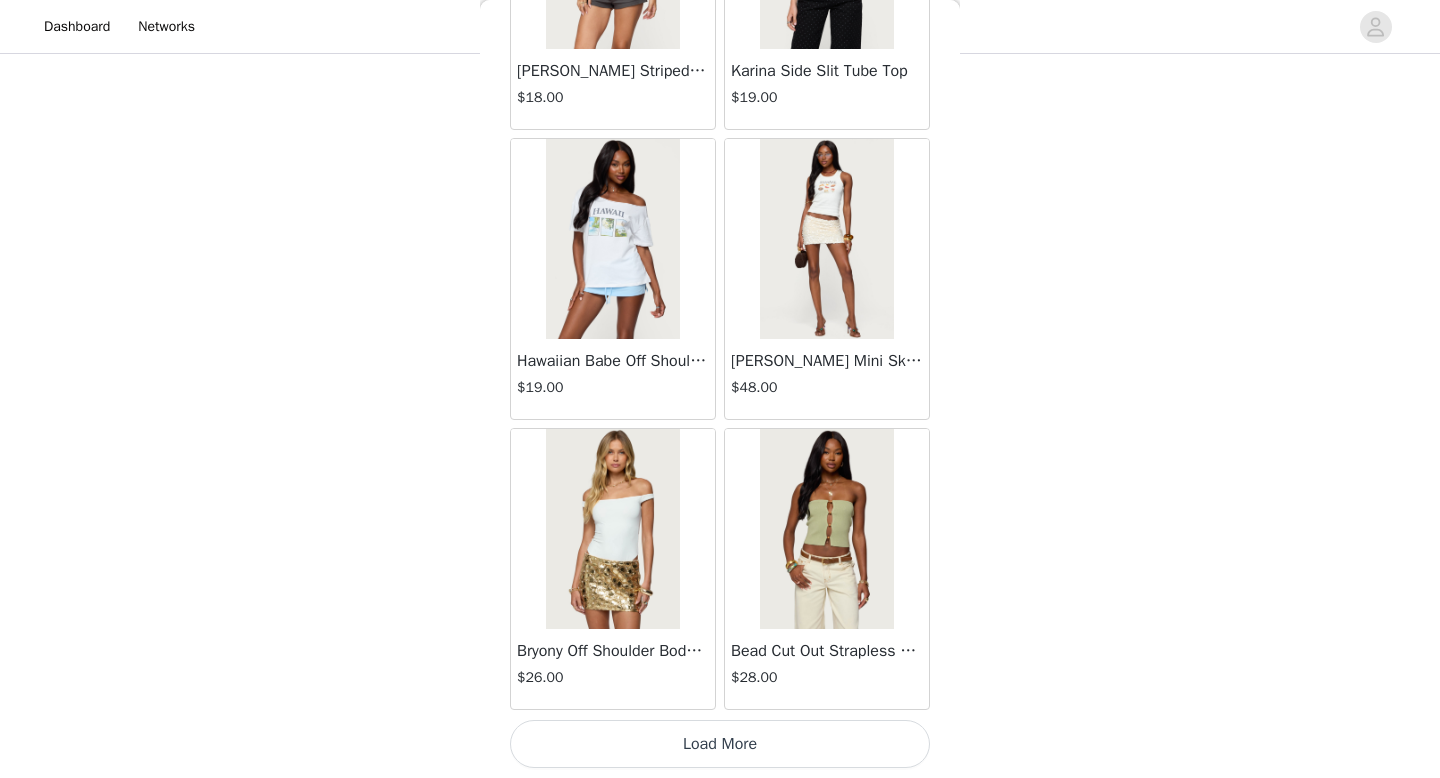 click on "Load More" at bounding box center (720, 744) 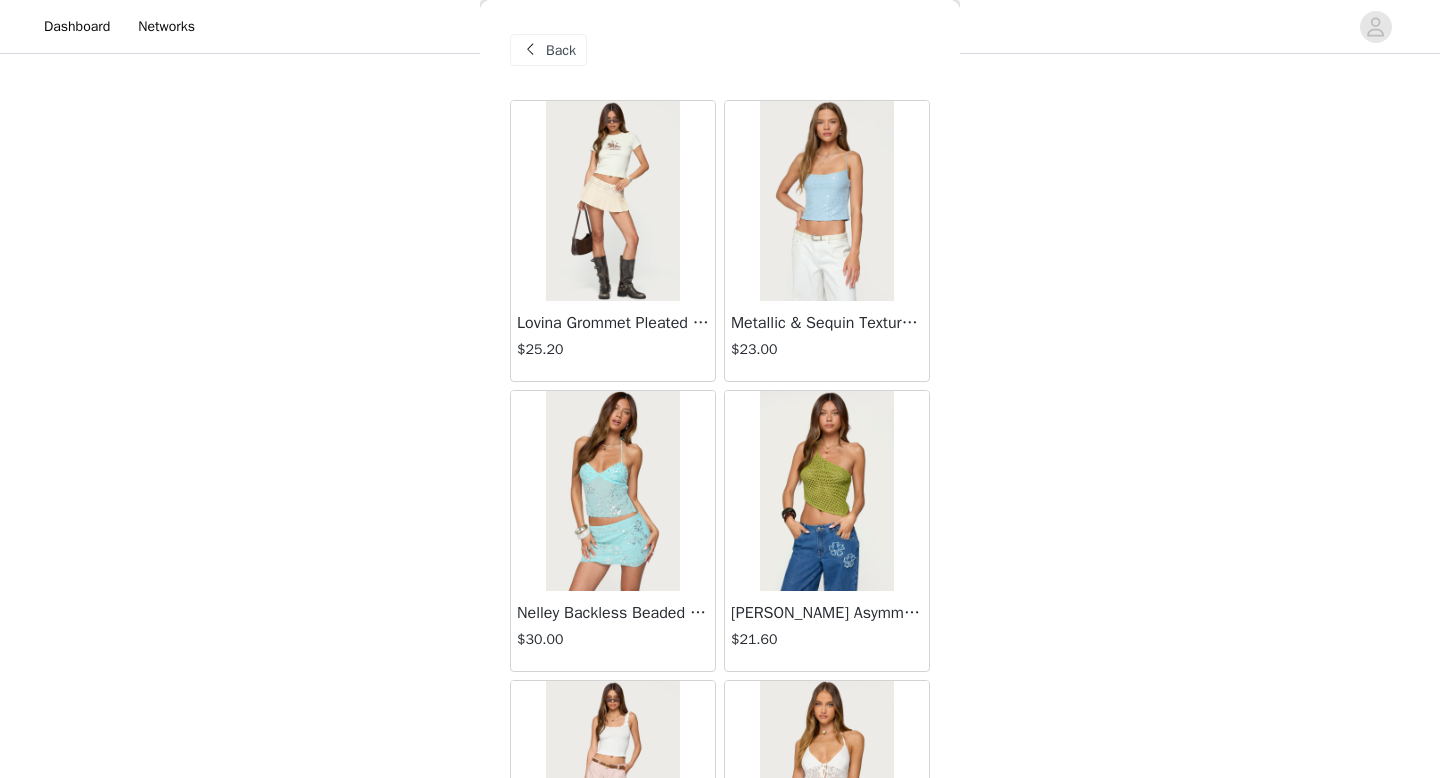 scroll, scrollTop: 4574, scrollLeft: 0, axis: vertical 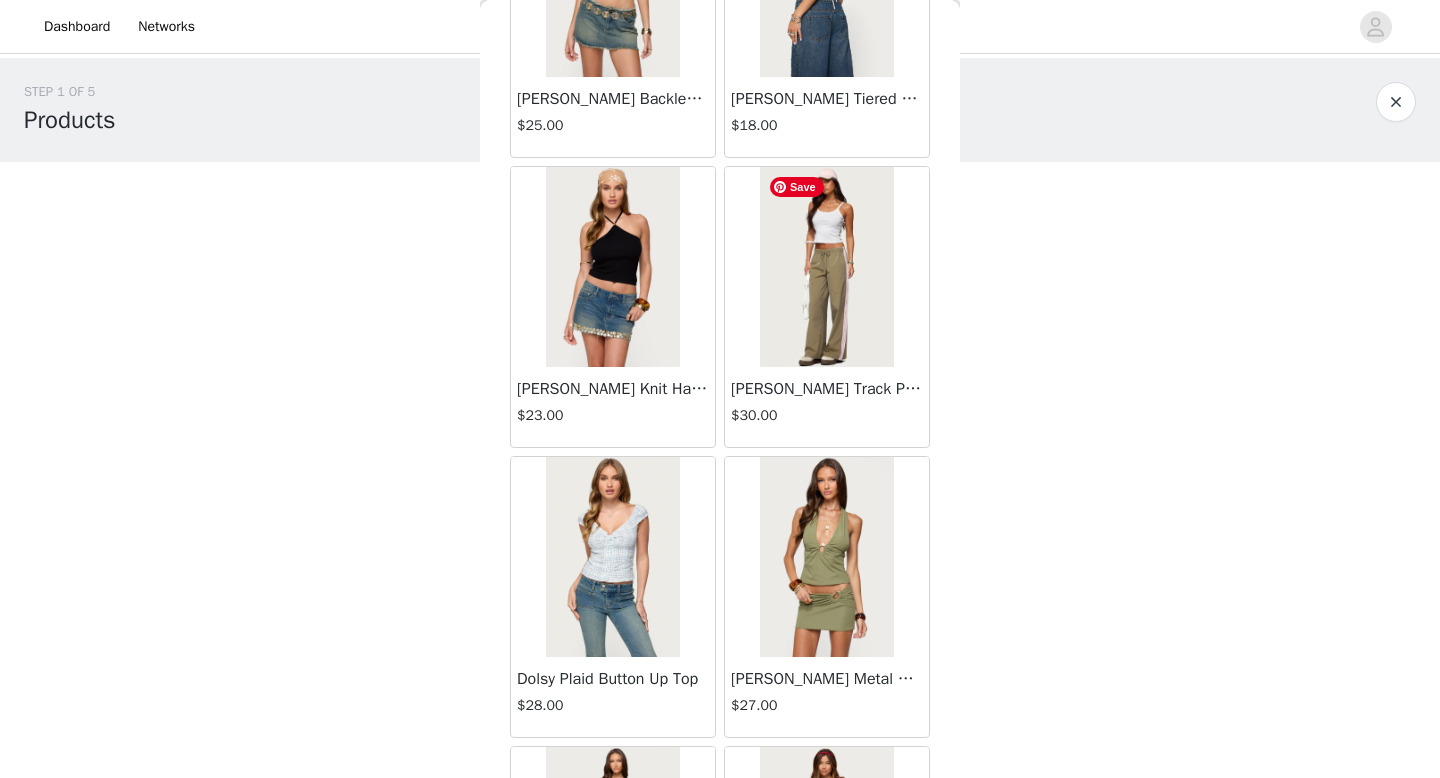 click at bounding box center (826, 267) 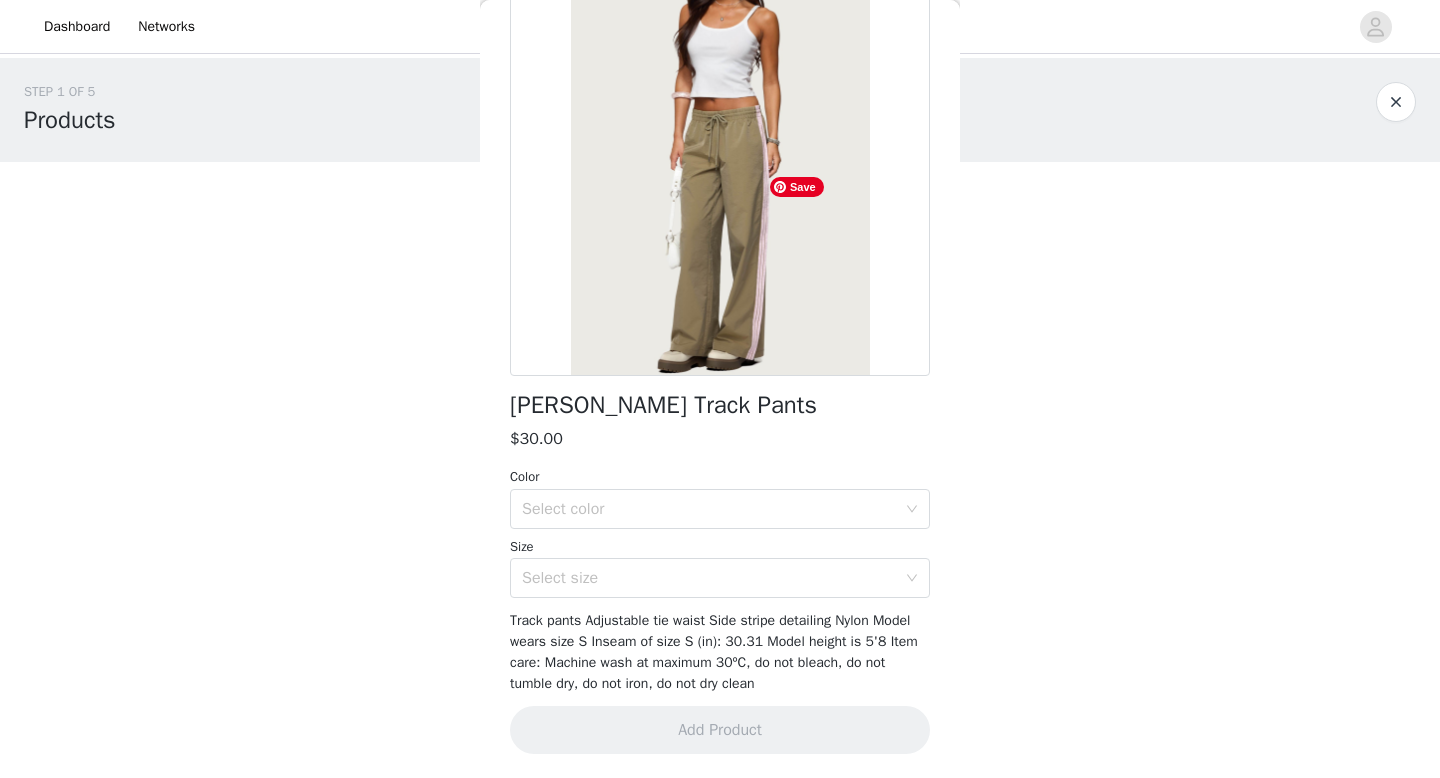 scroll, scrollTop: 174, scrollLeft: 0, axis: vertical 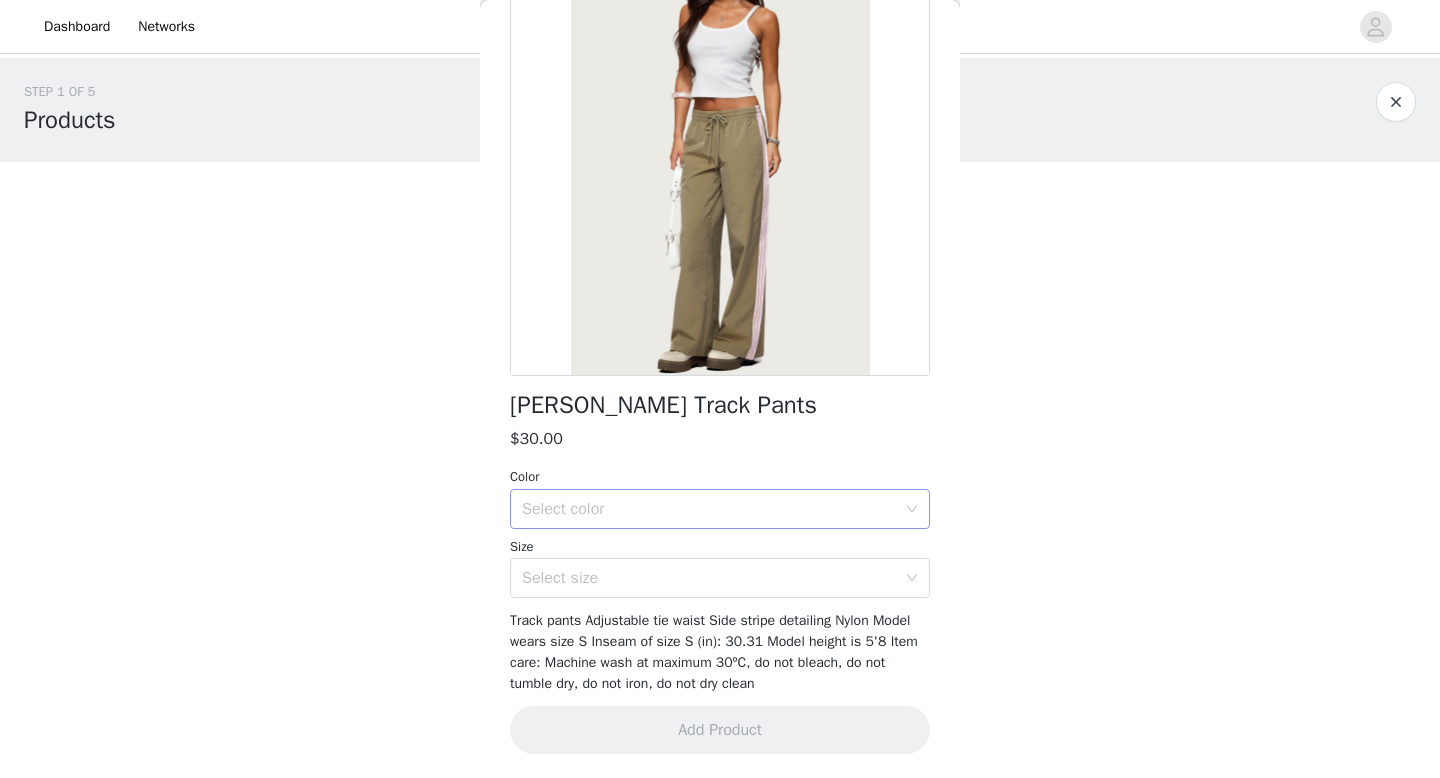 click on "Select color" at bounding box center (709, 509) 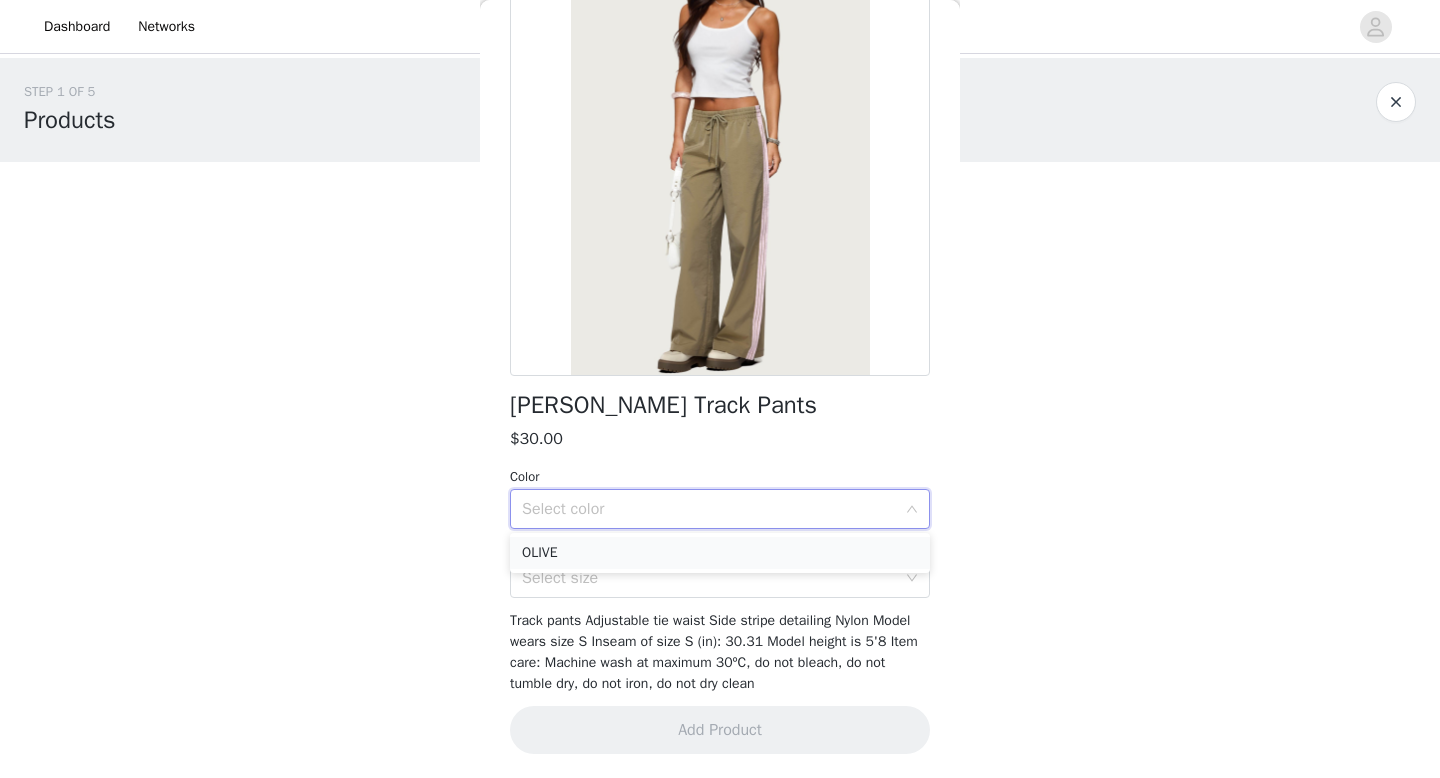 click on "OLIVE" at bounding box center [720, 553] 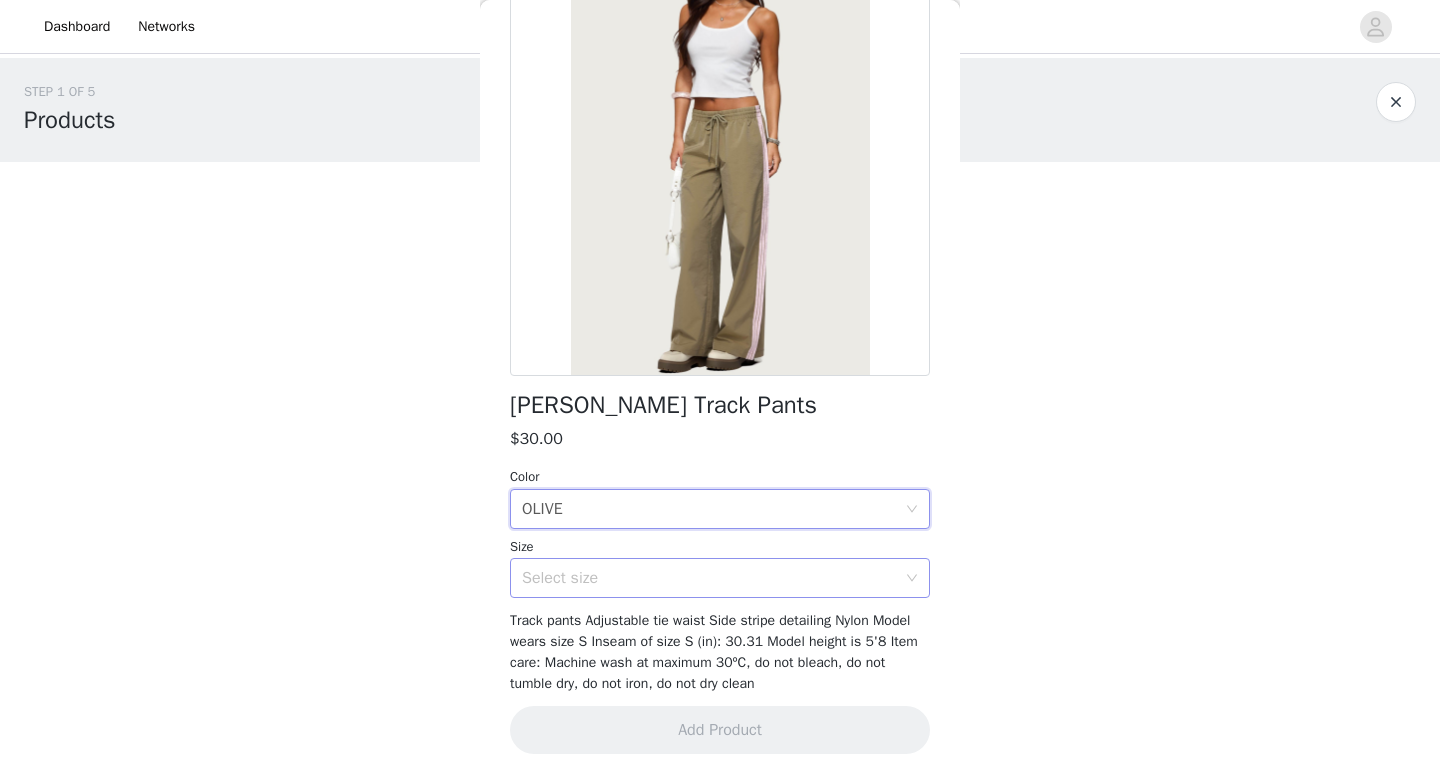 click on "Select size" at bounding box center [709, 578] 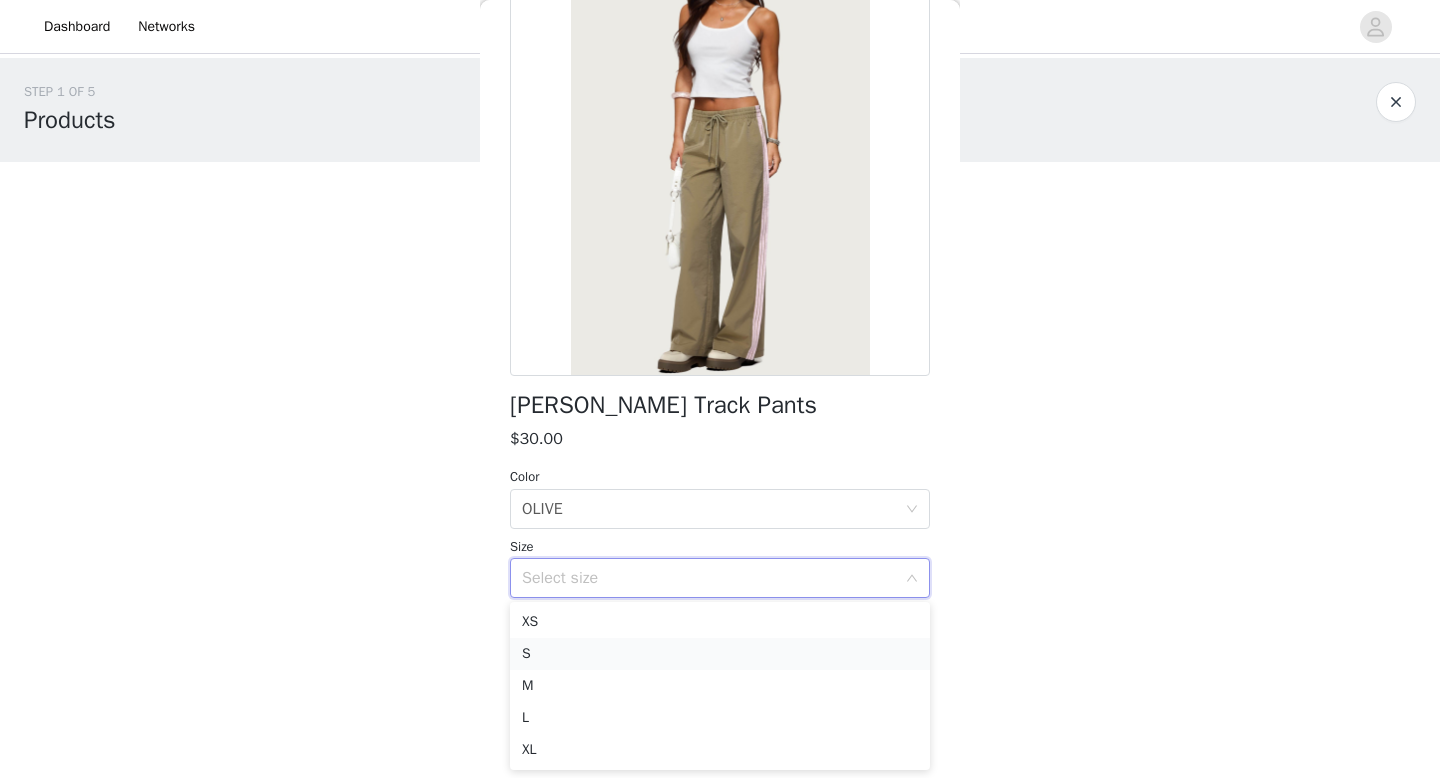 click on "S" at bounding box center (720, 654) 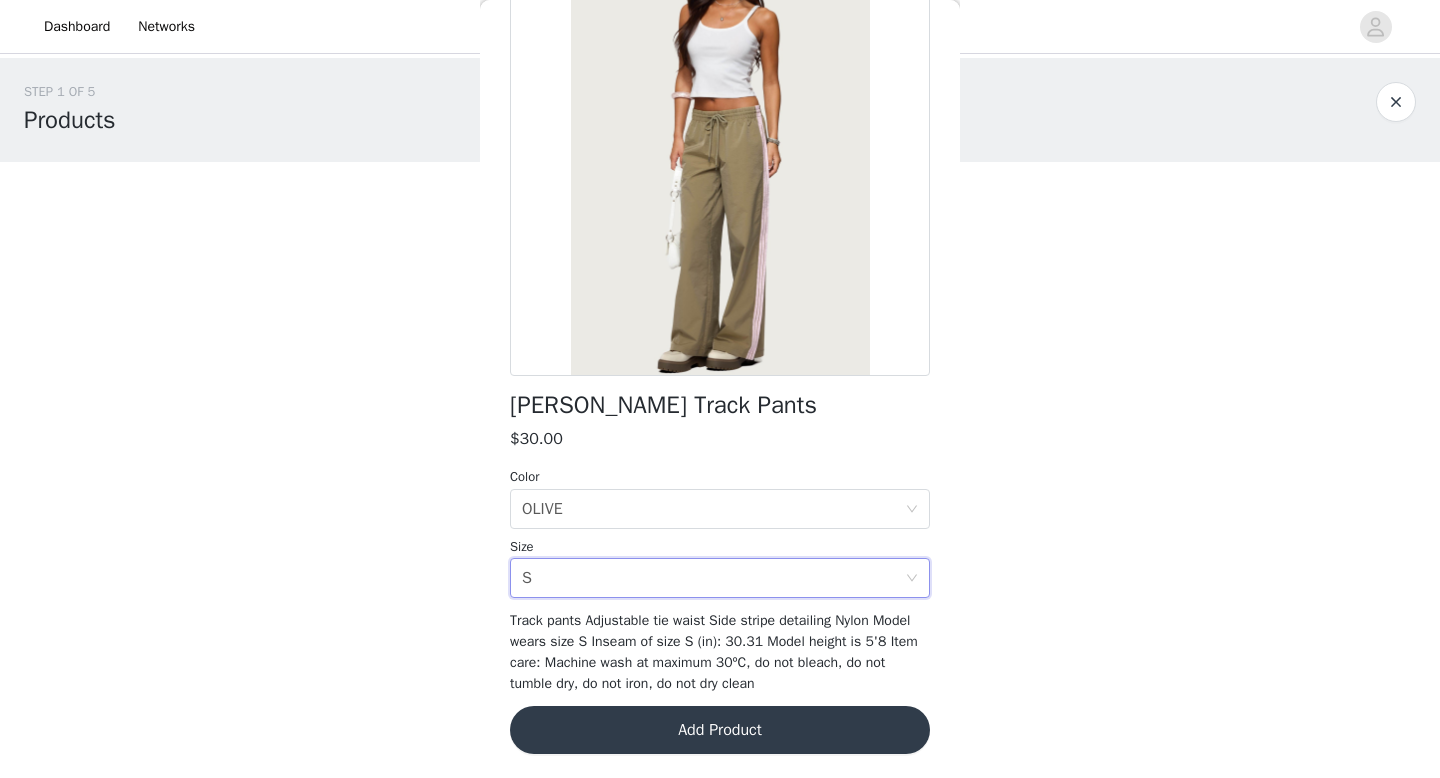 click on "Add Product" at bounding box center (720, 730) 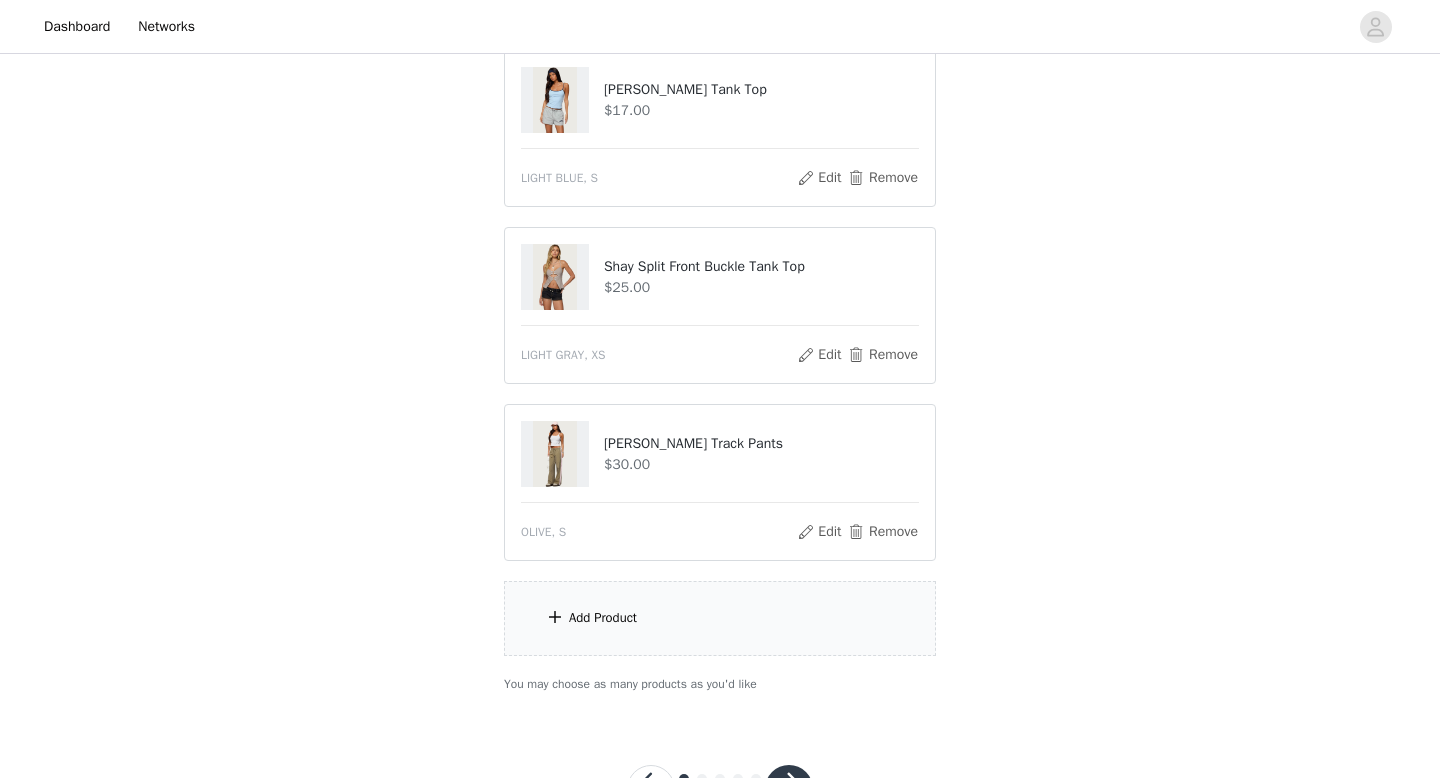 scroll, scrollTop: 1114, scrollLeft: 0, axis: vertical 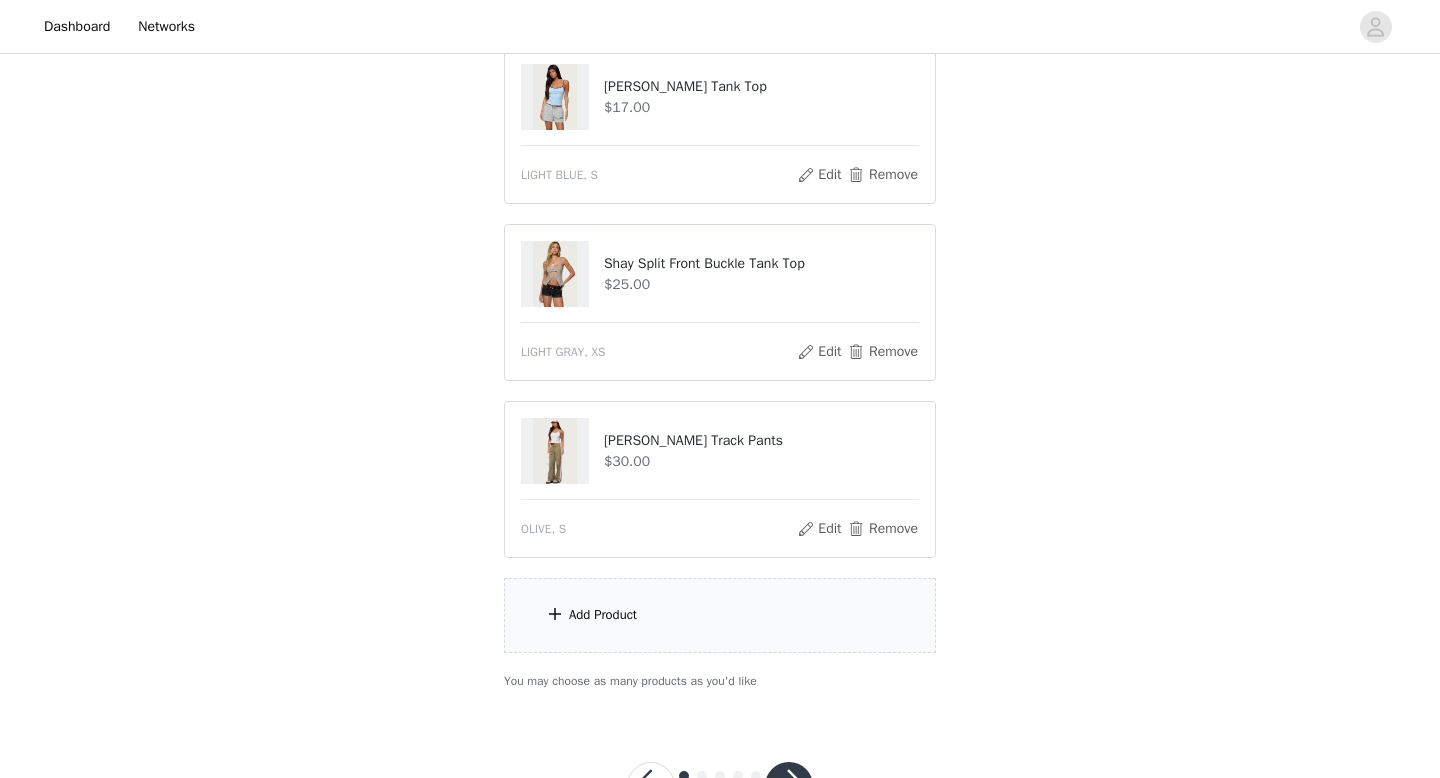 click on "Add Product" at bounding box center [720, 615] 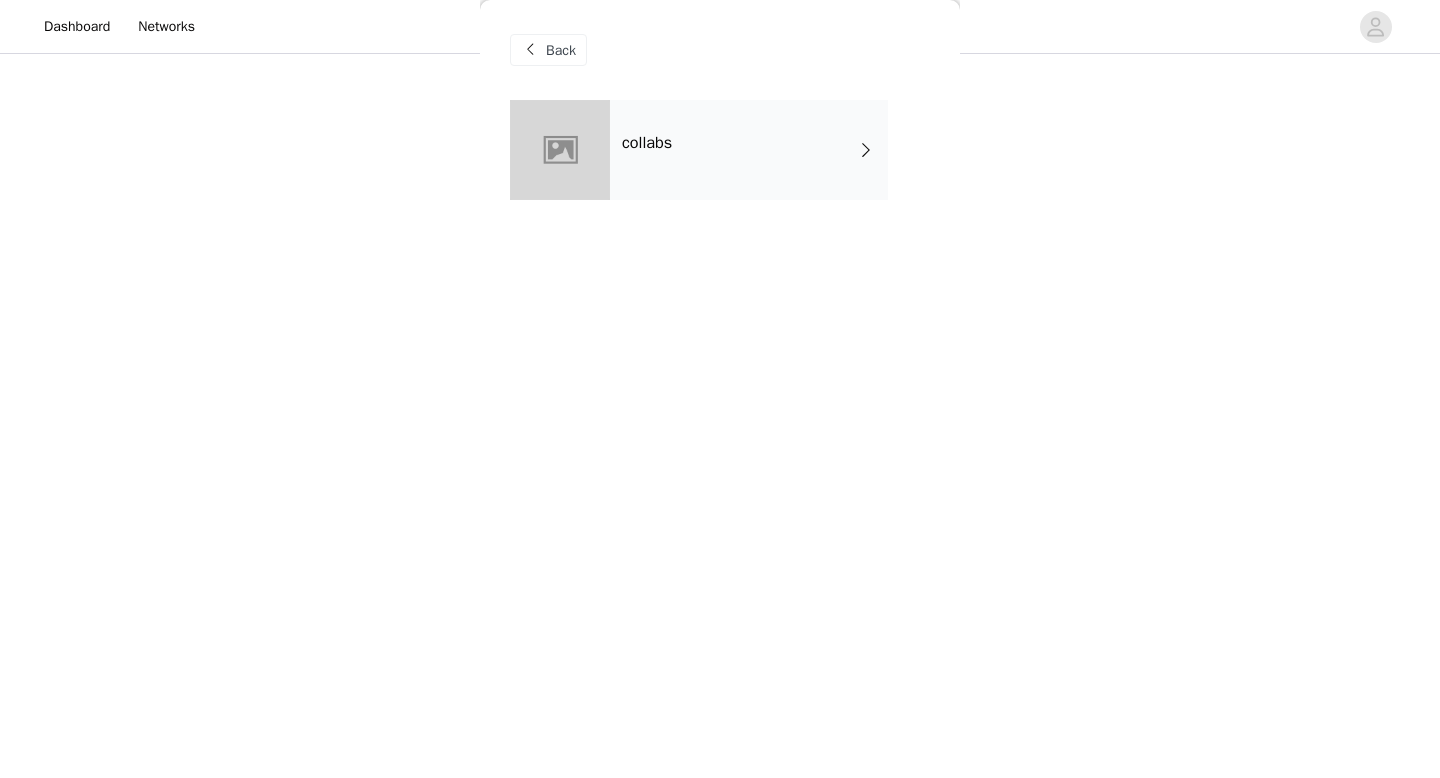 click on "collabs" at bounding box center [749, 150] 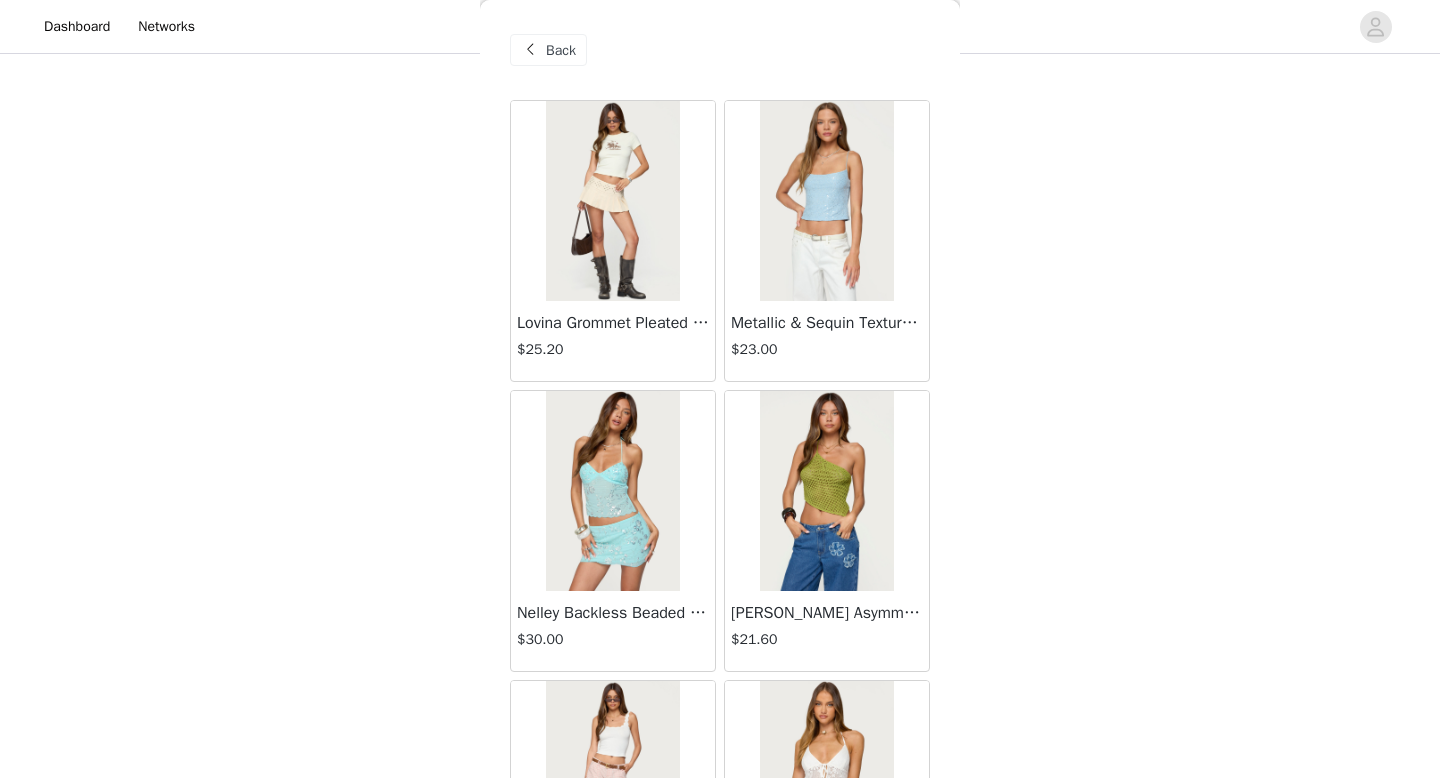 scroll, scrollTop: 1094, scrollLeft: 0, axis: vertical 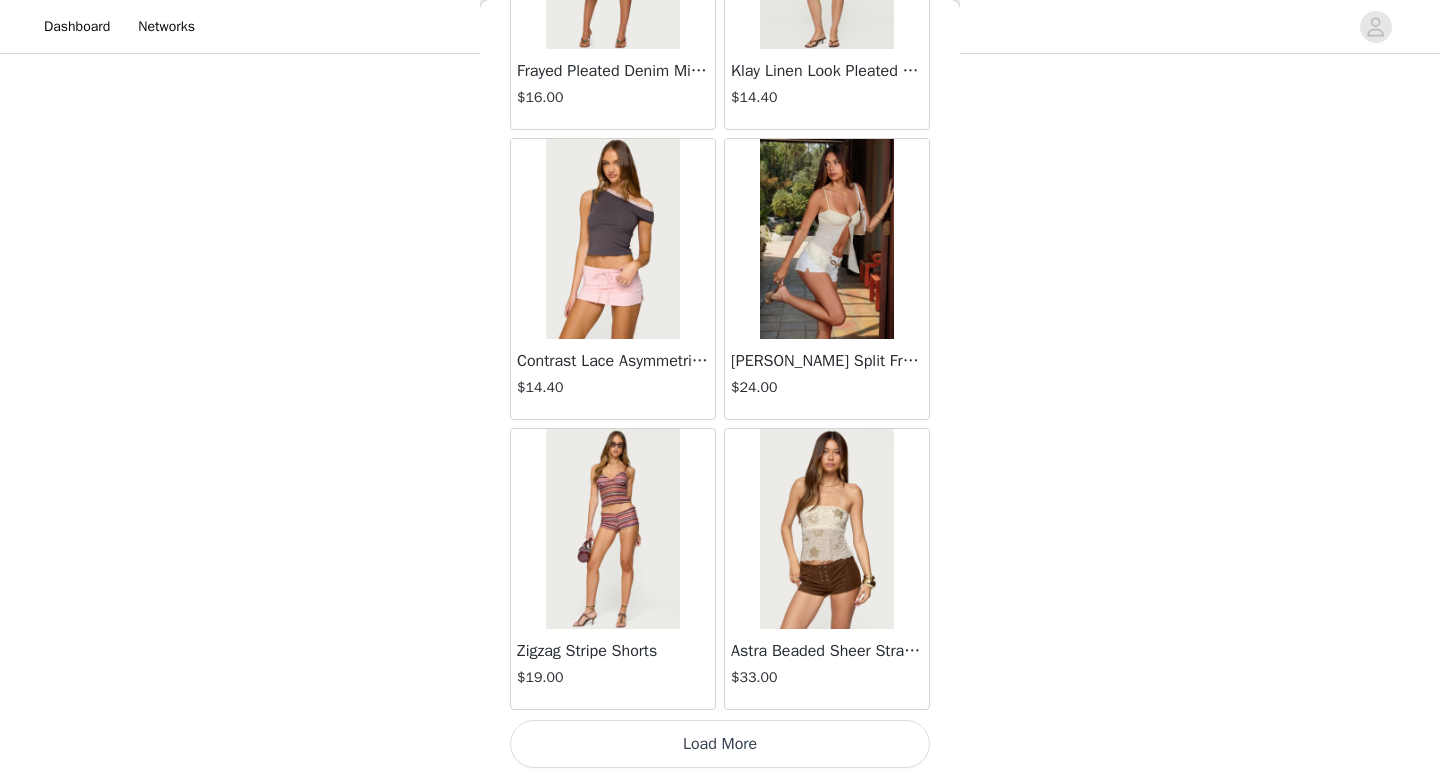 click on "Load More" at bounding box center [720, 744] 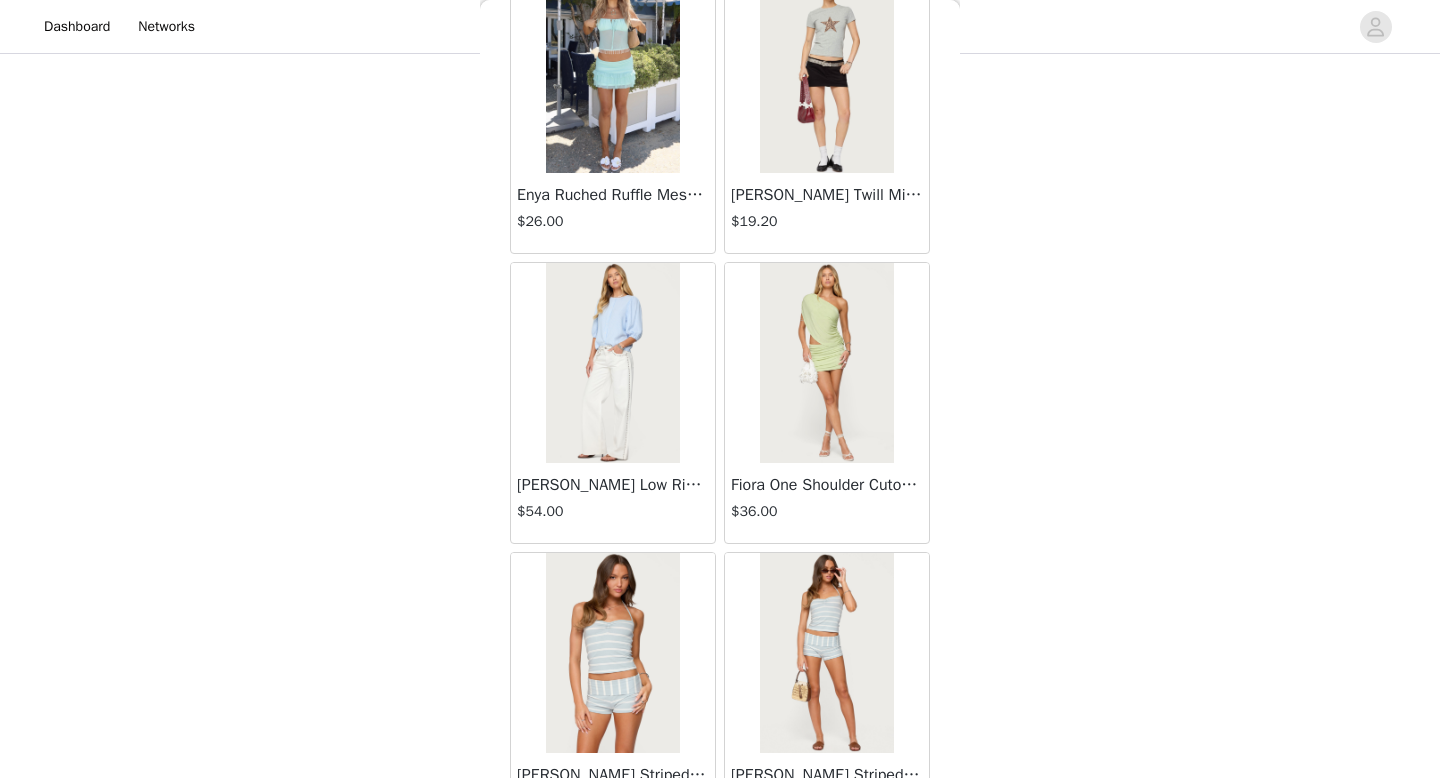 scroll, scrollTop: 5182, scrollLeft: 0, axis: vertical 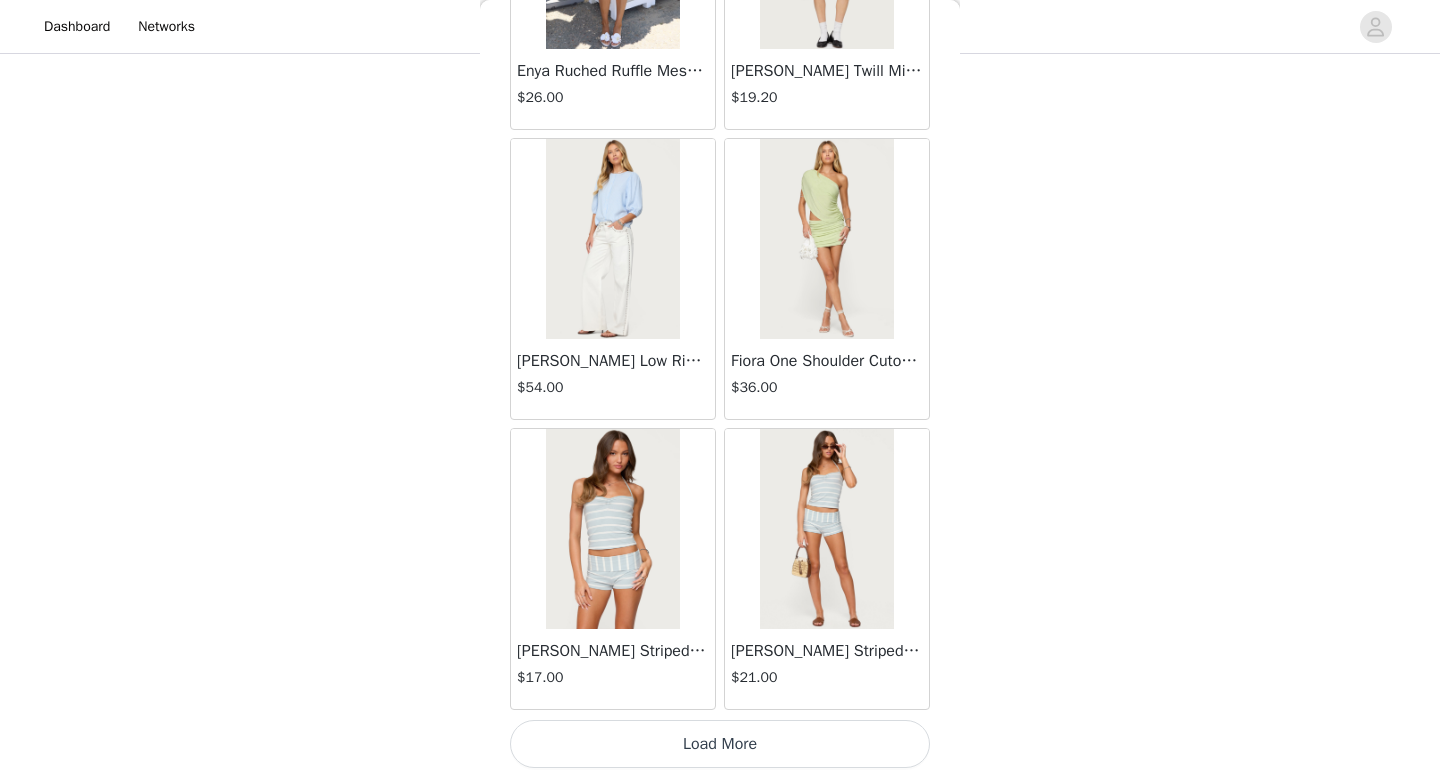 click on "Load More" at bounding box center (720, 744) 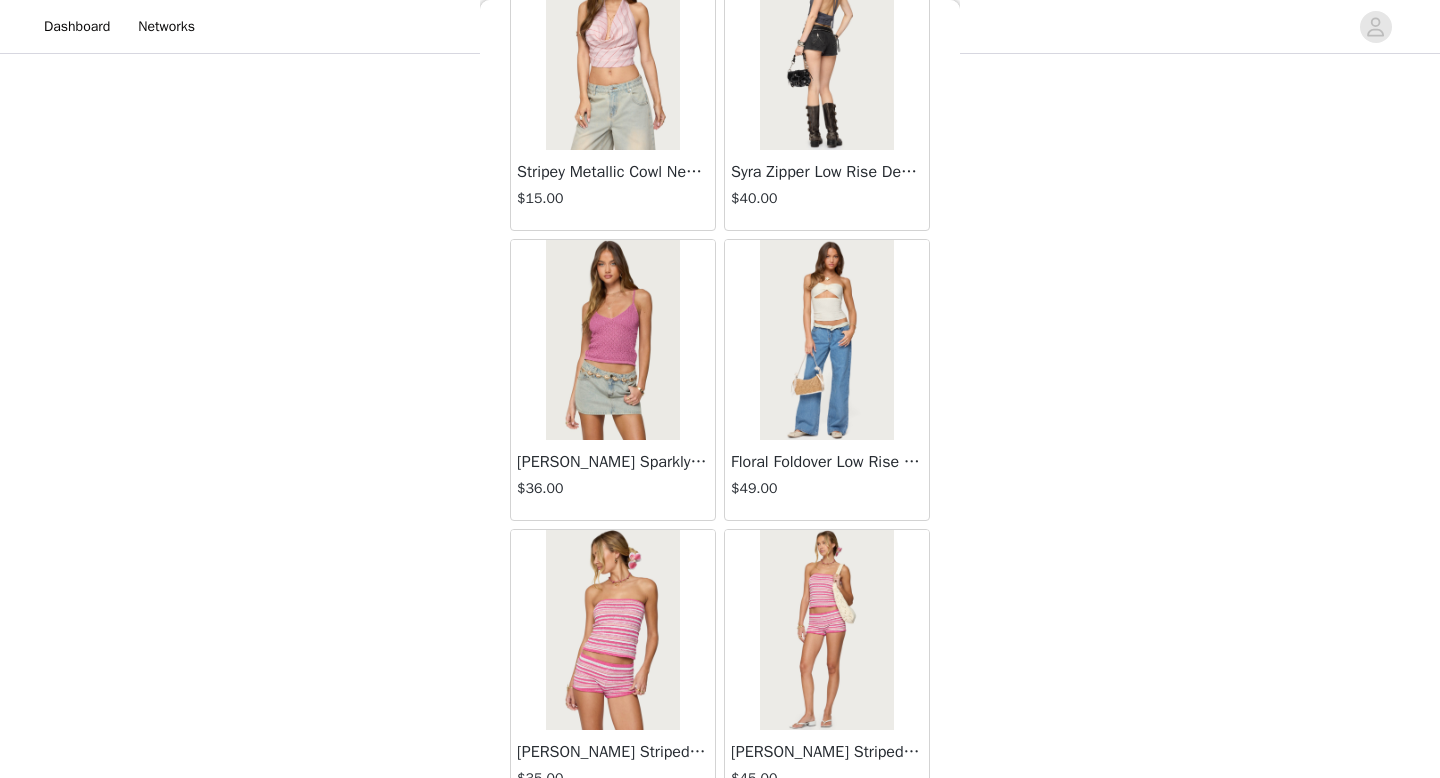 scroll, scrollTop: 8082, scrollLeft: 0, axis: vertical 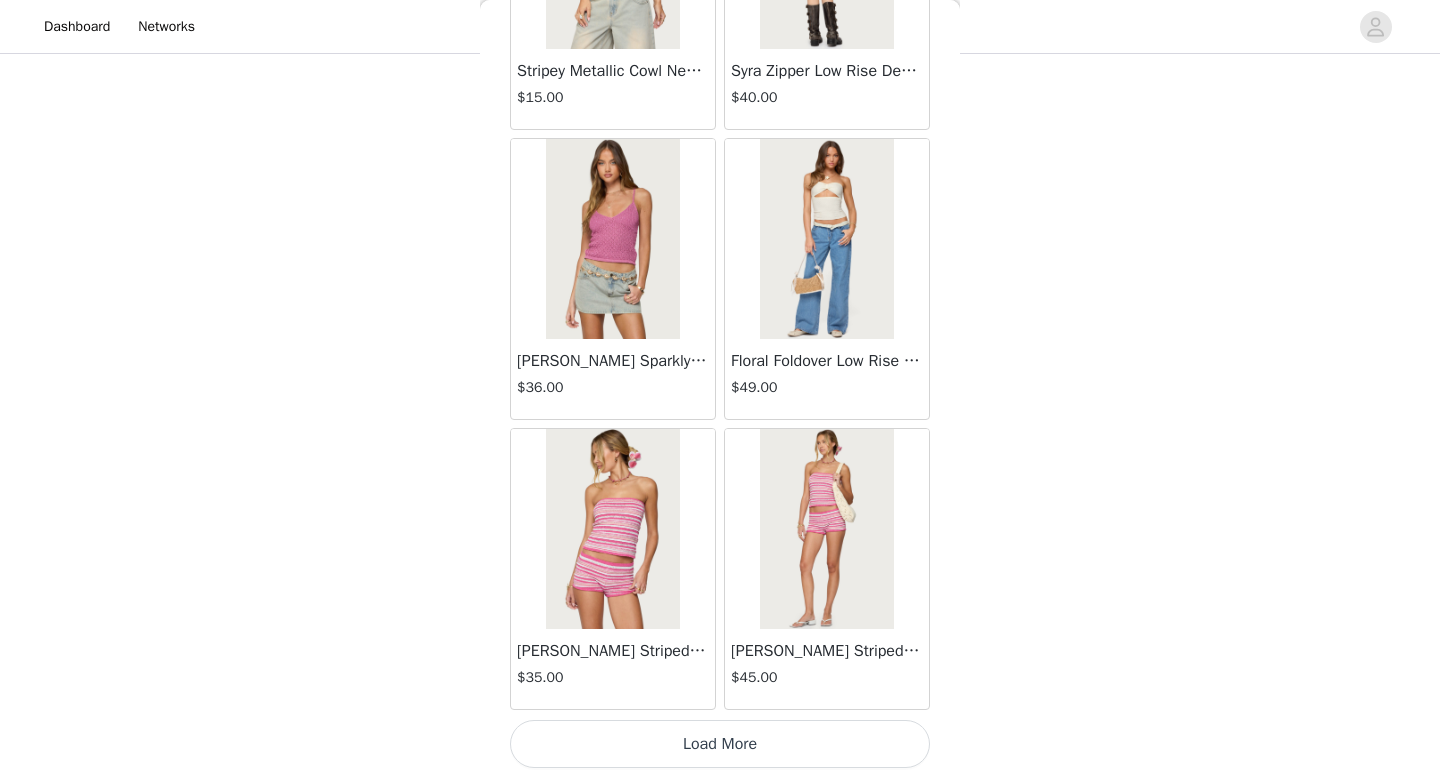 click on "Load More" at bounding box center [720, 744] 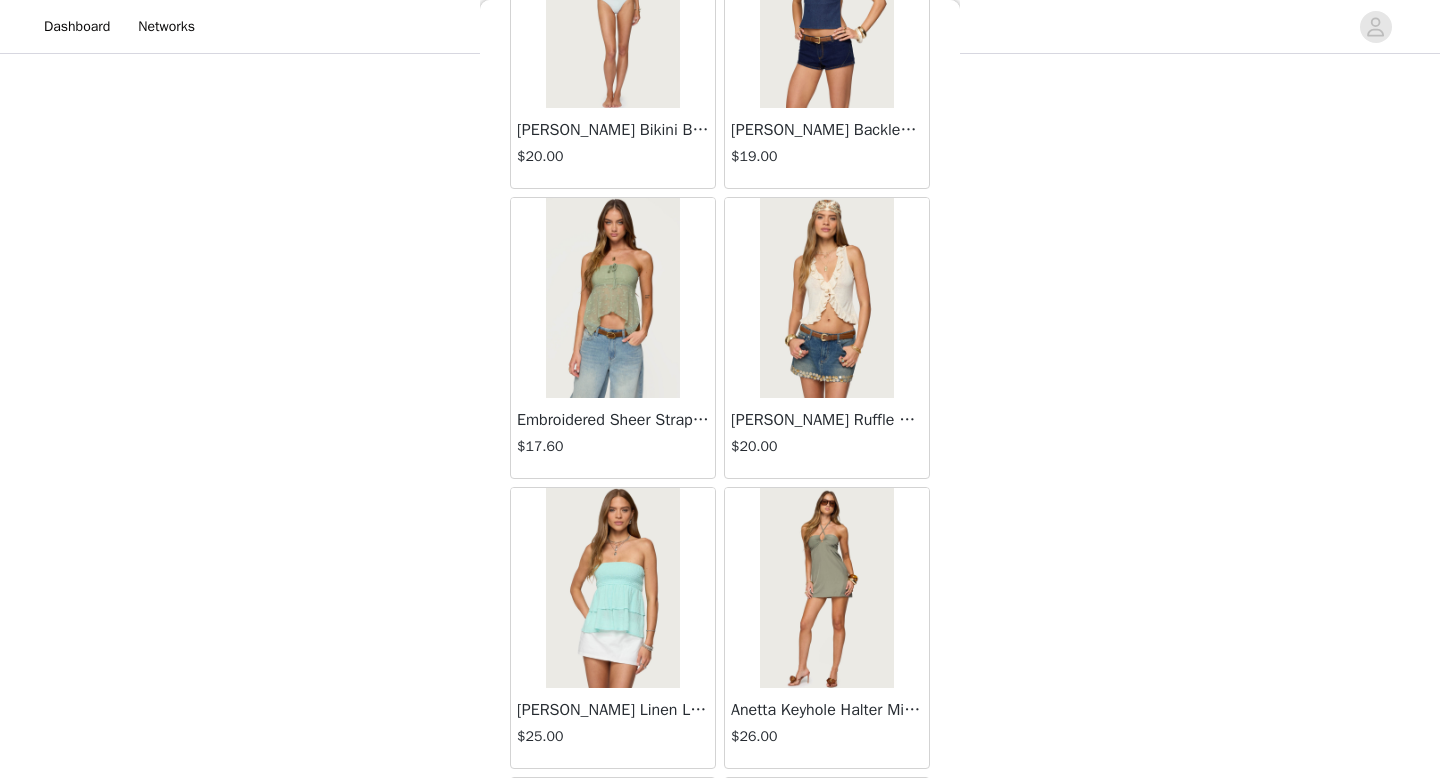 scroll, scrollTop: 9474, scrollLeft: 0, axis: vertical 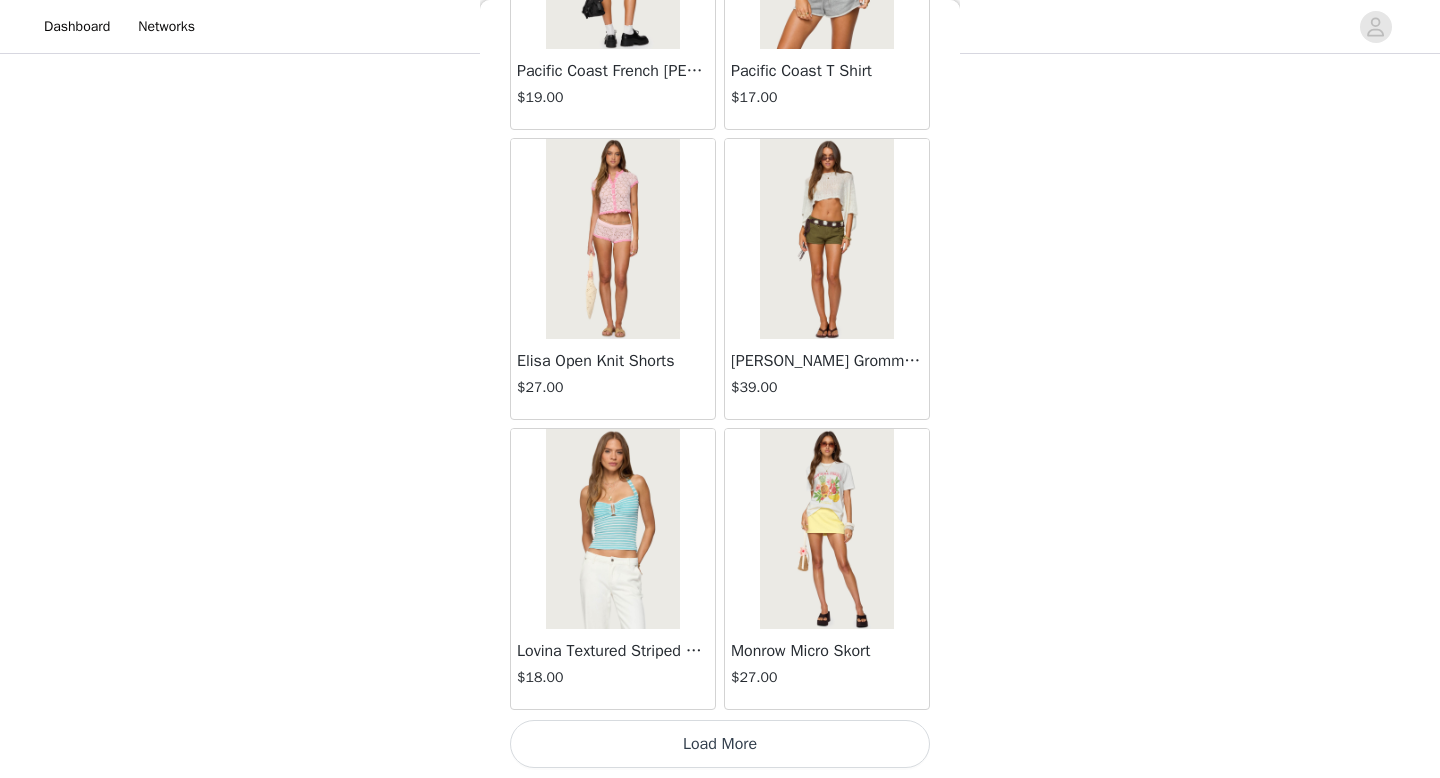 click on "Load More" at bounding box center (720, 744) 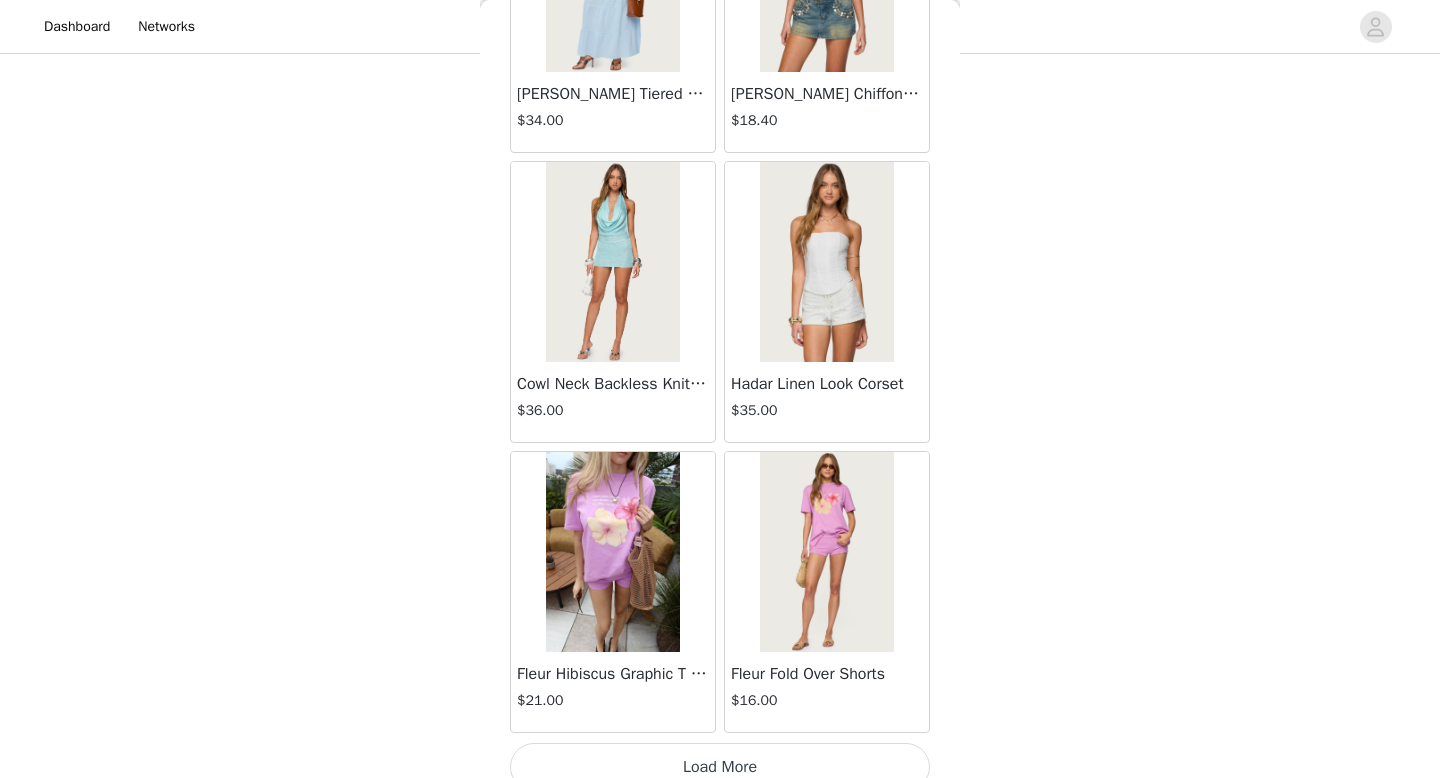 scroll, scrollTop: 13882, scrollLeft: 0, axis: vertical 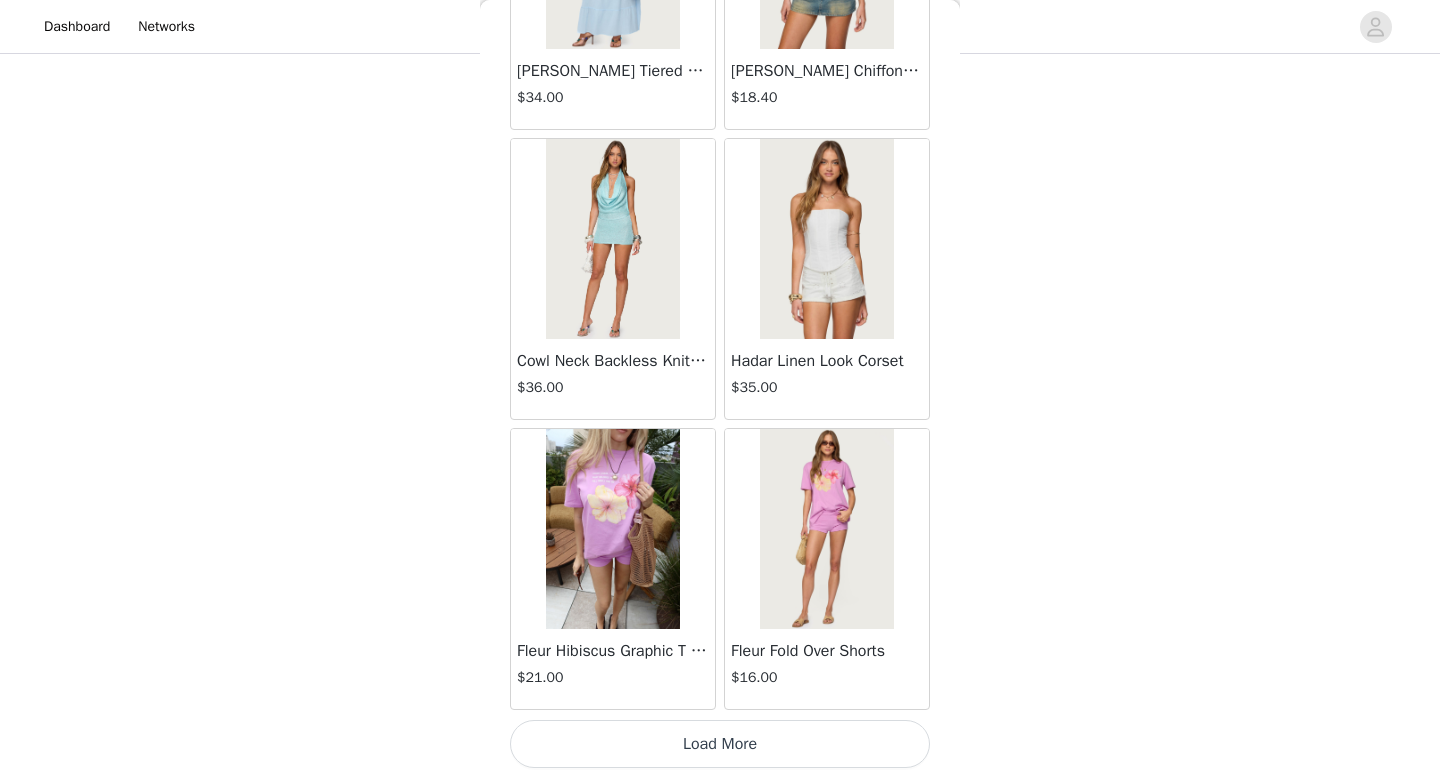 click on "Load More" at bounding box center (720, 744) 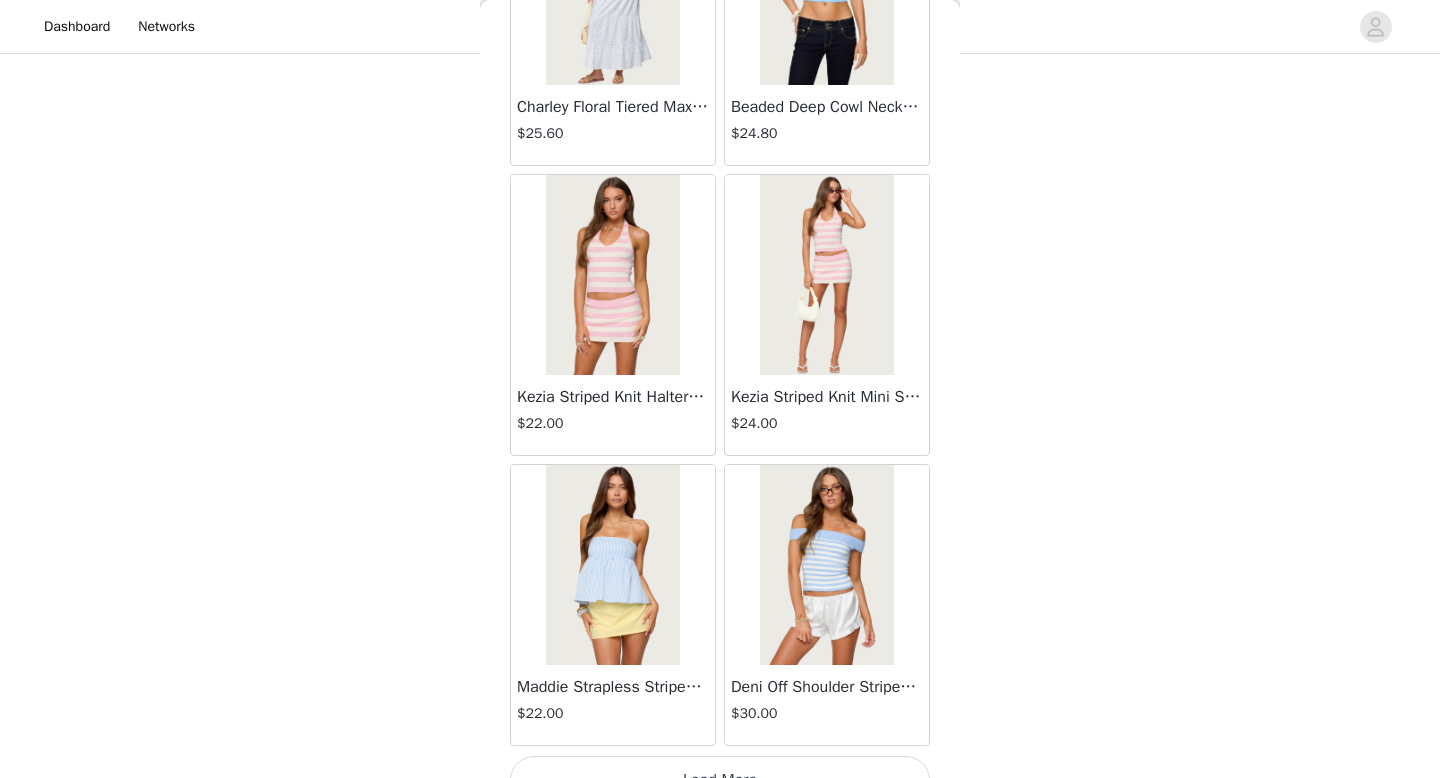 scroll, scrollTop: 16782, scrollLeft: 0, axis: vertical 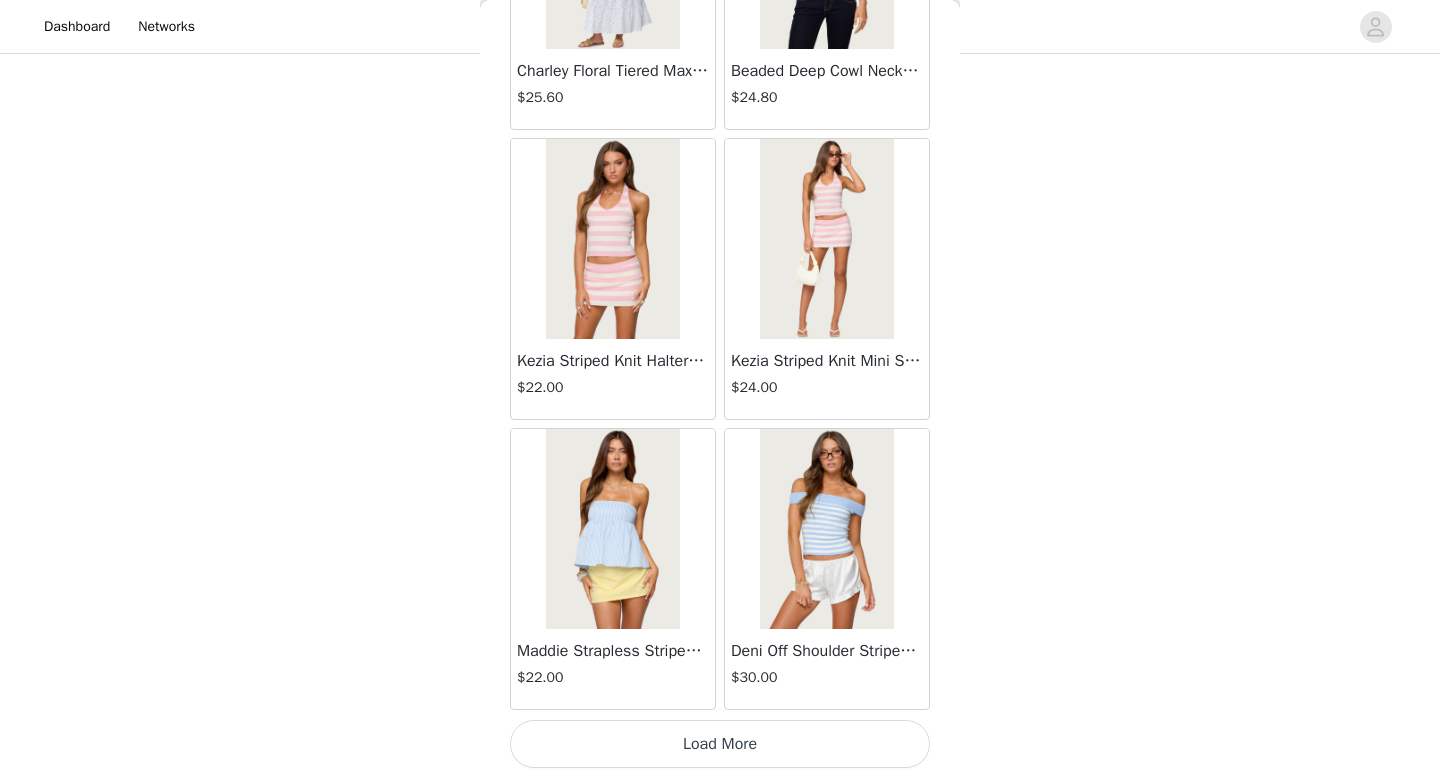 click on "Load More" at bounding box center (720, 744) 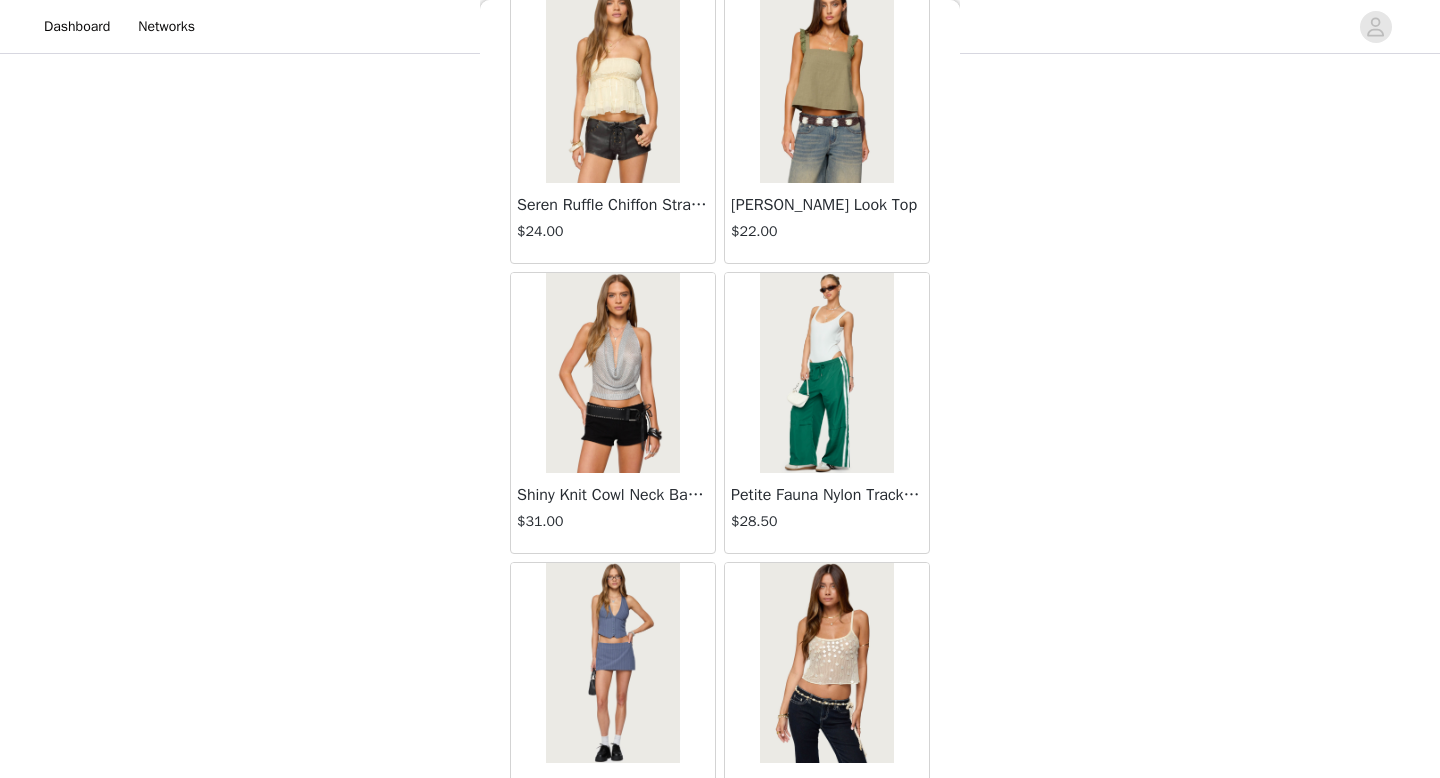scroll, scrollTop: 19682, scrollLeft: 0, axis: vertical 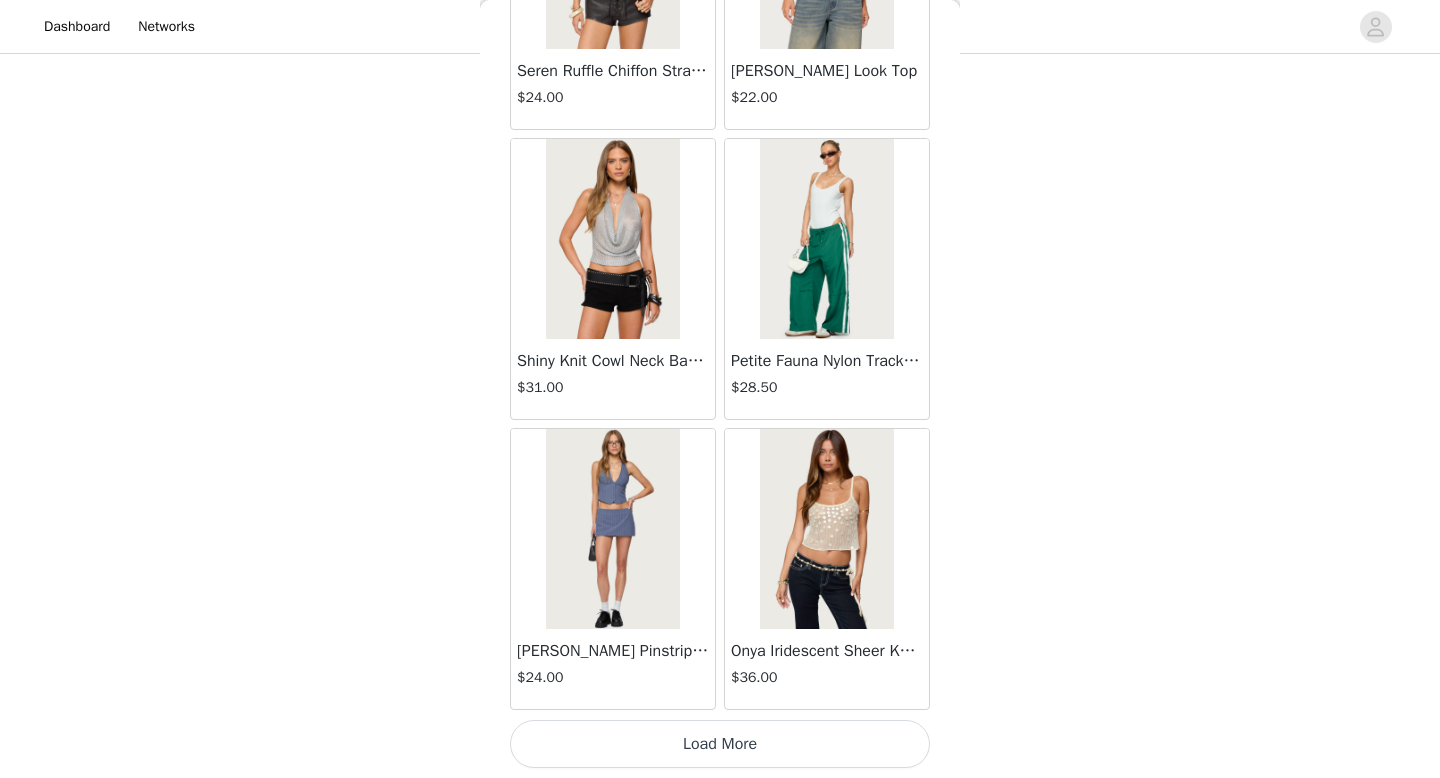 click on "Lovina Grommet Pleated Mini Skort   $25.20       Metallic & Sequin Textured Tank Top   $23.00       Nelley Backless Beaded Sequin Chiffon Top   $30.00       [PERSON_NAME] Asymmetric One Shoulder Crochet Top   $21.60       [PERSON_NAME] Plaid Micro Shorts   $25.00       [PERSON_NAME] Floral Texured Sheer Halter Top   $23.00       Maree Bead V Neck Top   $19.00       Maree Bead Cut Out Mini Skirt   $17.00       [PERSON_NAME] Cut Out Halter Top   $24.00       Juney Pinstripe Tailored Button Up Shirt   $30.00       Avenly Striped Tie Front Babydoll Top   $23.00       [PERSON_NAME] Studded Grommet Tube Top   $25.00       Avalai Linen Look Mini Skort   $32.00       Beaded Deep Cowl Neck Backless Top   $31.00       Frayed Pleated Denim Mini Skort   $16.00       Klay Linen Look Pleated Mini Skort   $14.40       Contrast Lace Asymmetric Off Shoulder Top   $14.40       [PERSON_NAME] Split Front Sheer Mesh Top   $24.00       Zigzag Stripe Shorts   $19.00       Astra Beaded Sheer Strapless Top   $33.00       Beaded Floral Embroidered Tank Top   $32.00" at bounding box center (720, -9404) 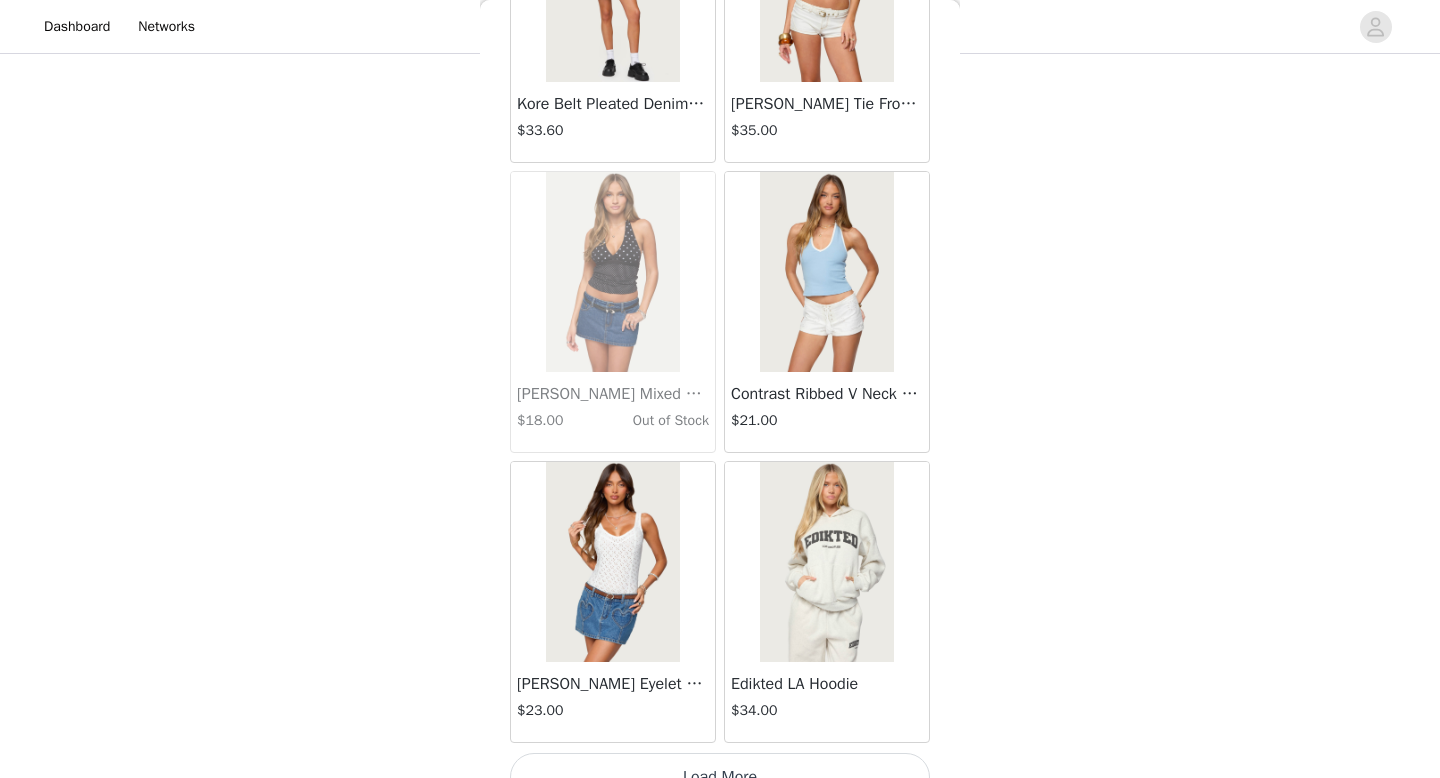 scroll, scrollTop: 22582, scrollLeft: 0, axis: vertical 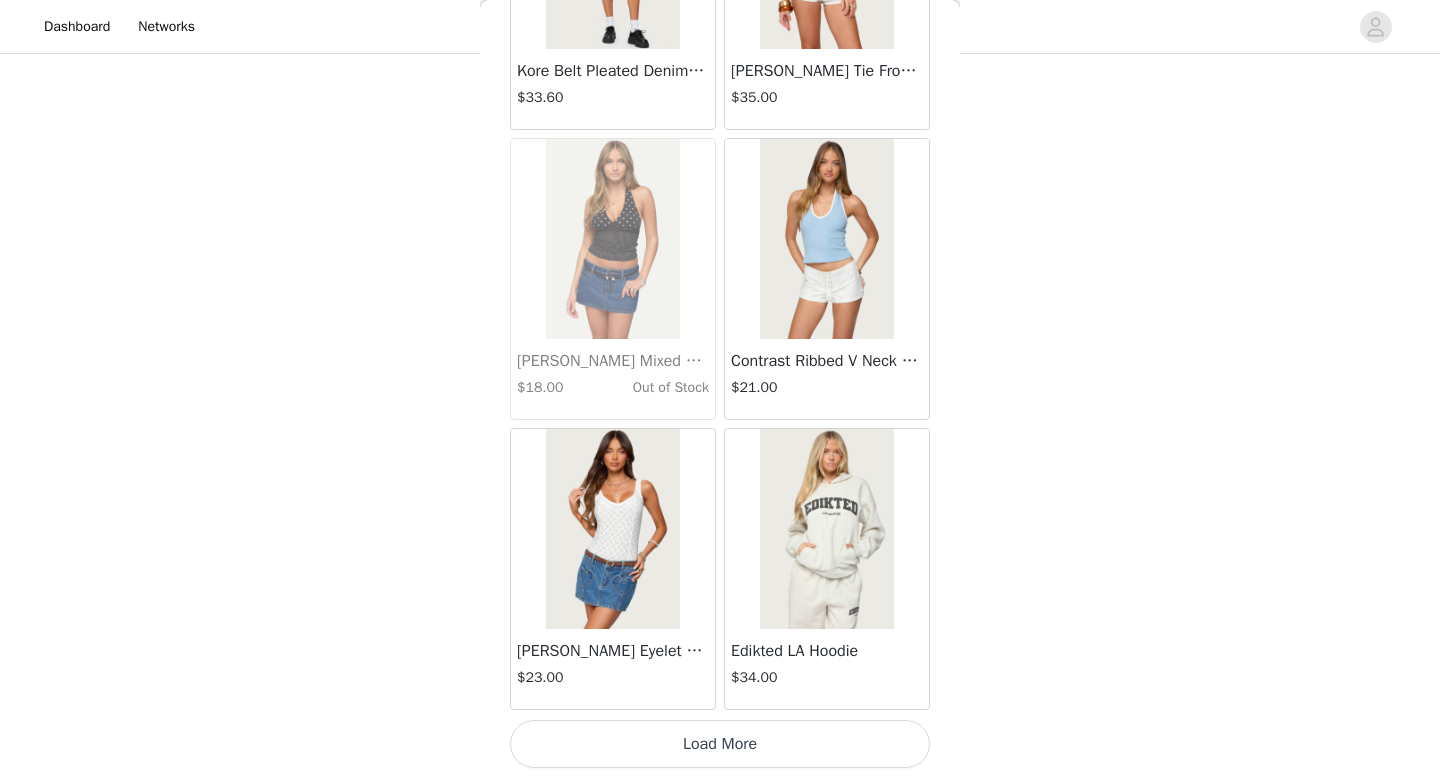 click on "Load More" at bounding box center (720, 744) 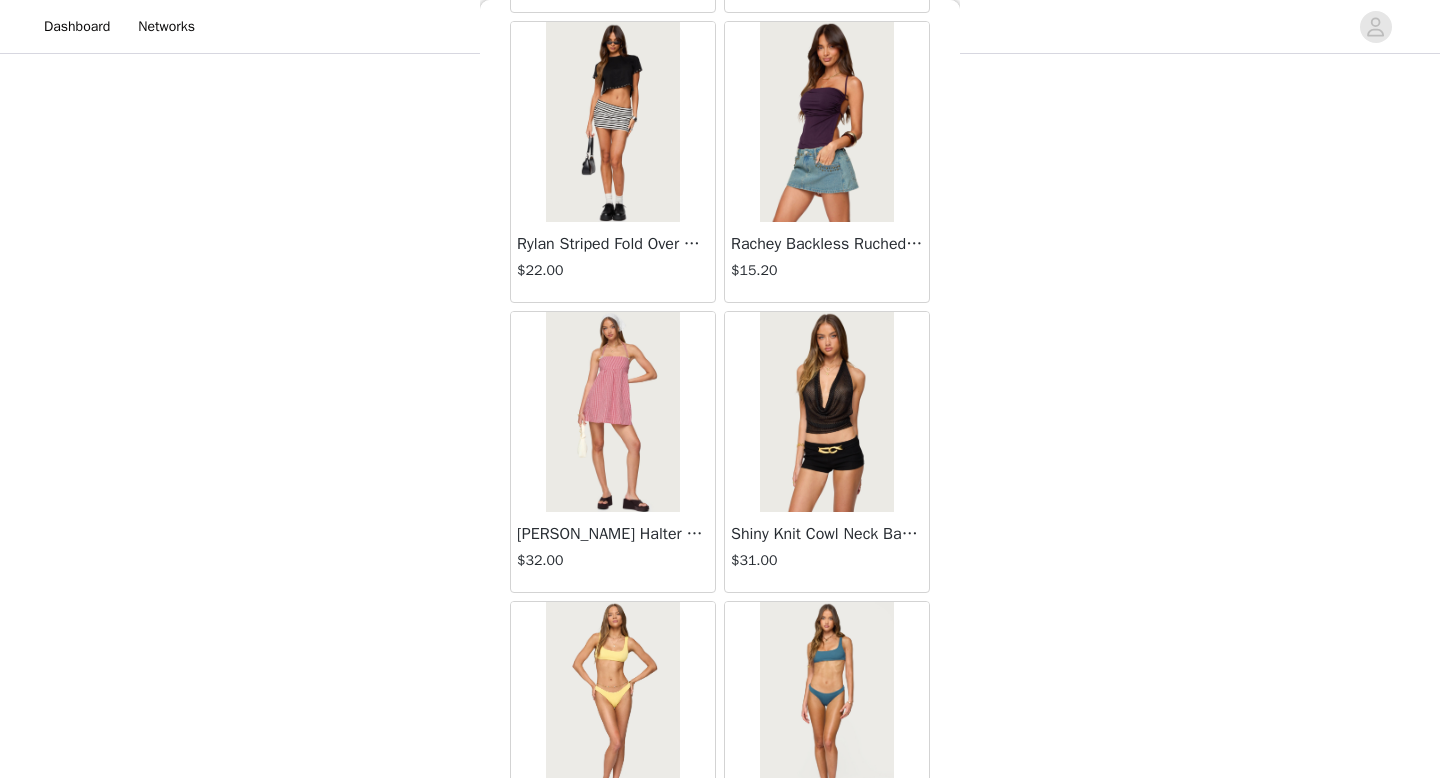scroll, scrollTop: 25482, scrollLeft: 0, axis: vertical 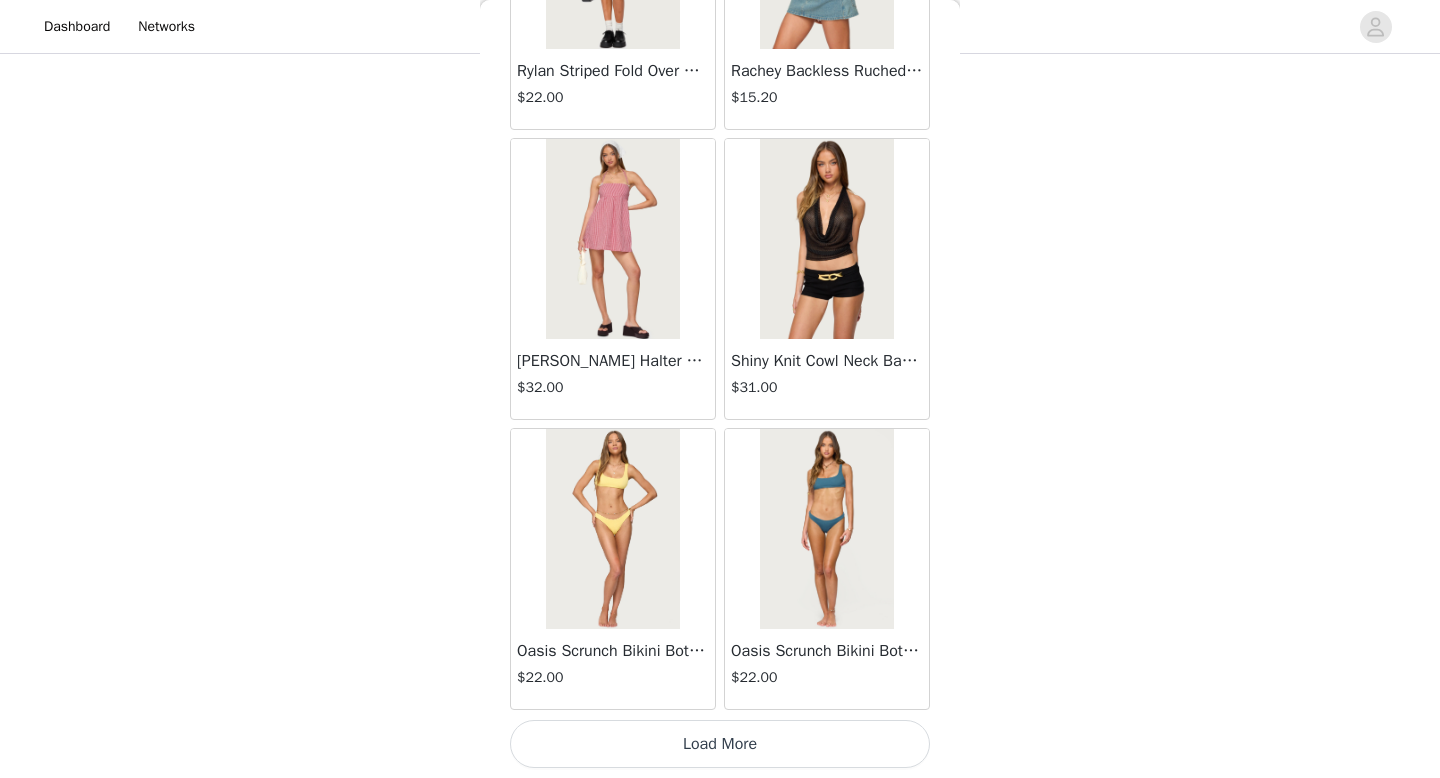 click on "Load More" at bounding box center [720, 744] 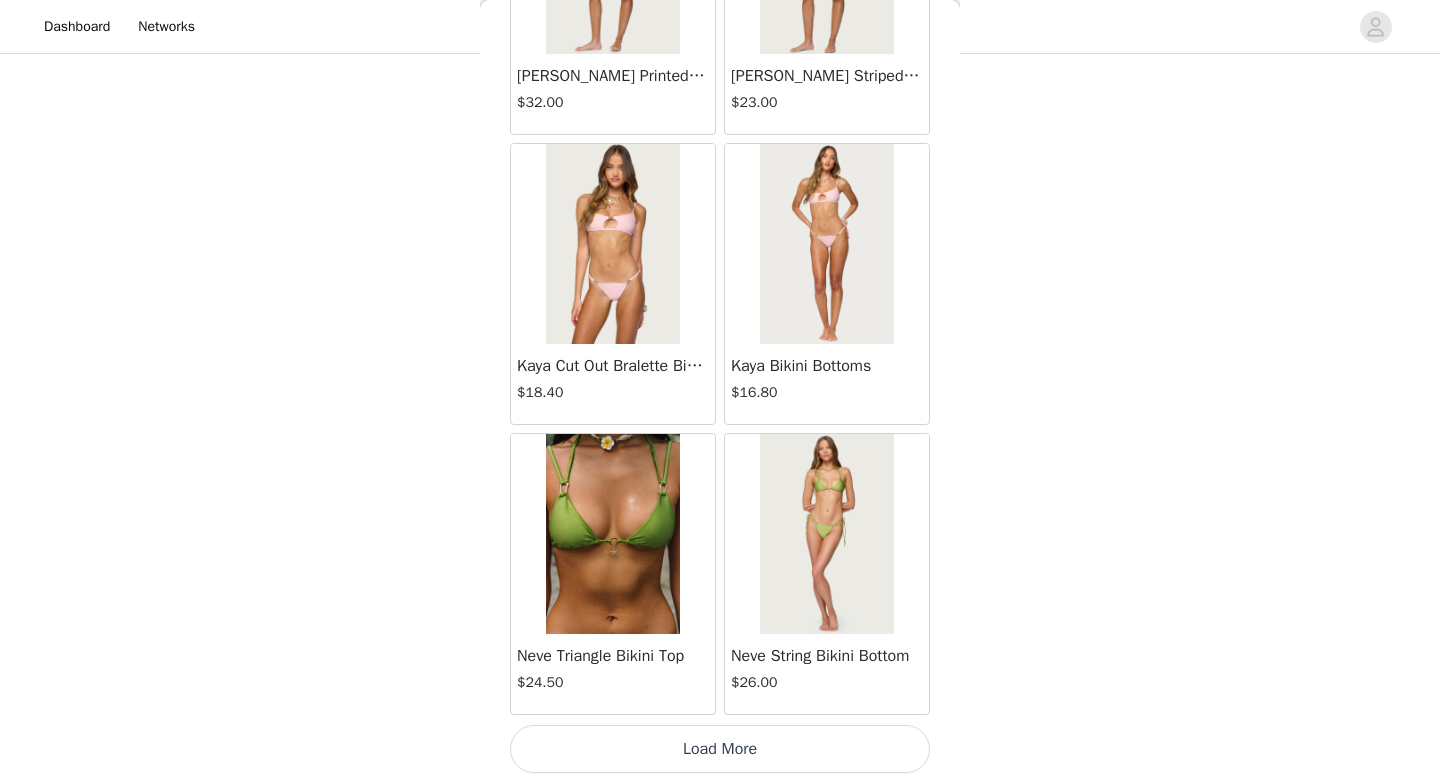scroll, scrollTop: 28382, scrollLeft: 0, axis: vertical 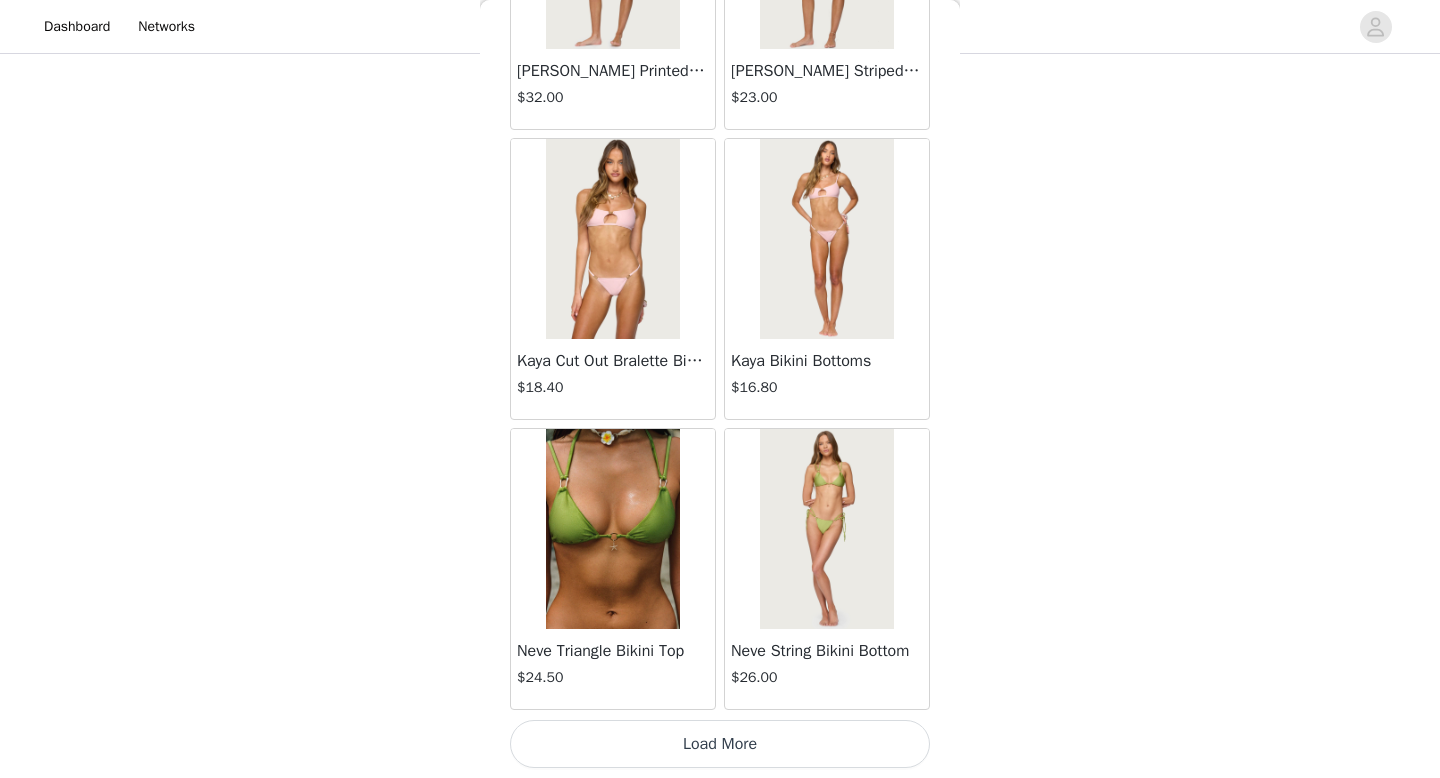 click on "Load More" at bounding box center (720, 744) 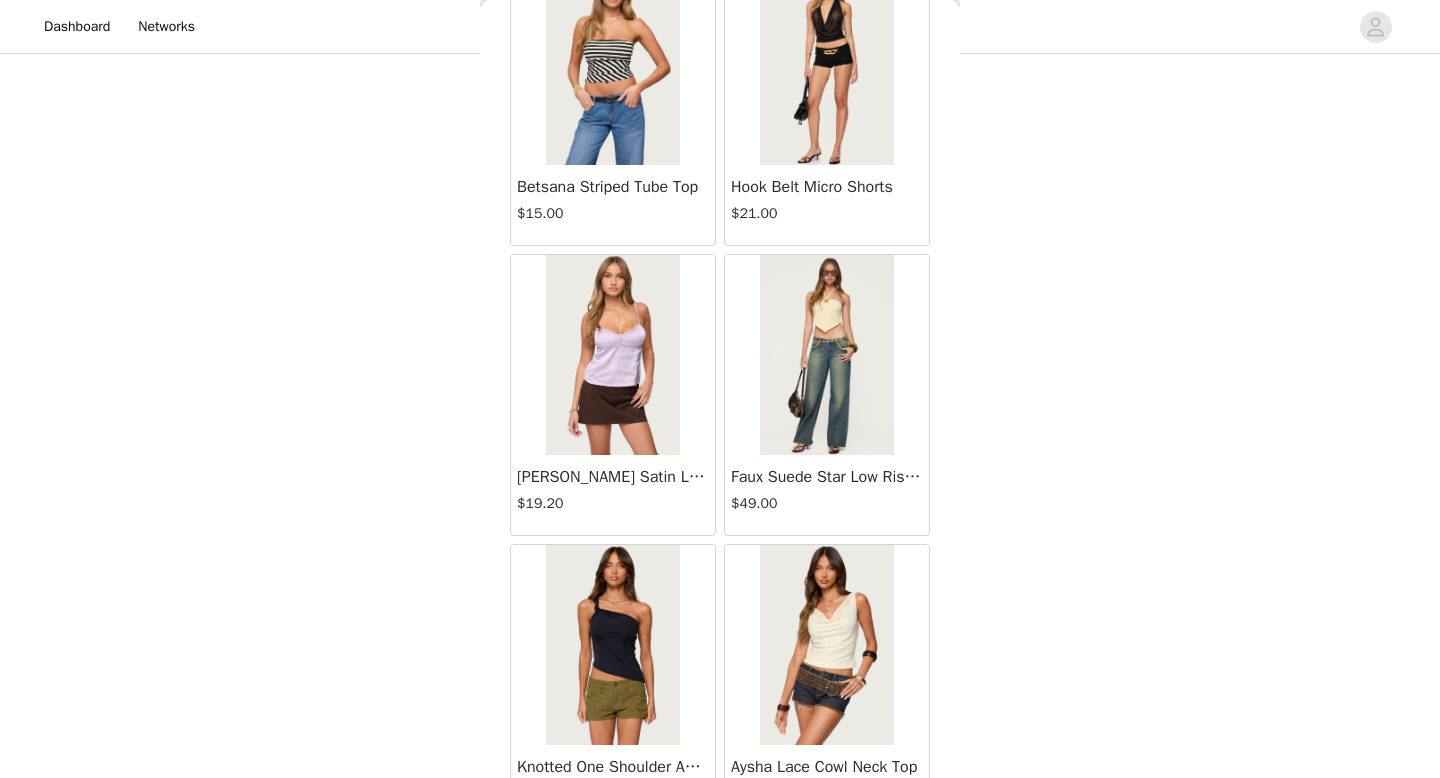 scroll, scrollTop: 31282, scrollLeft: 0, axis: vertical 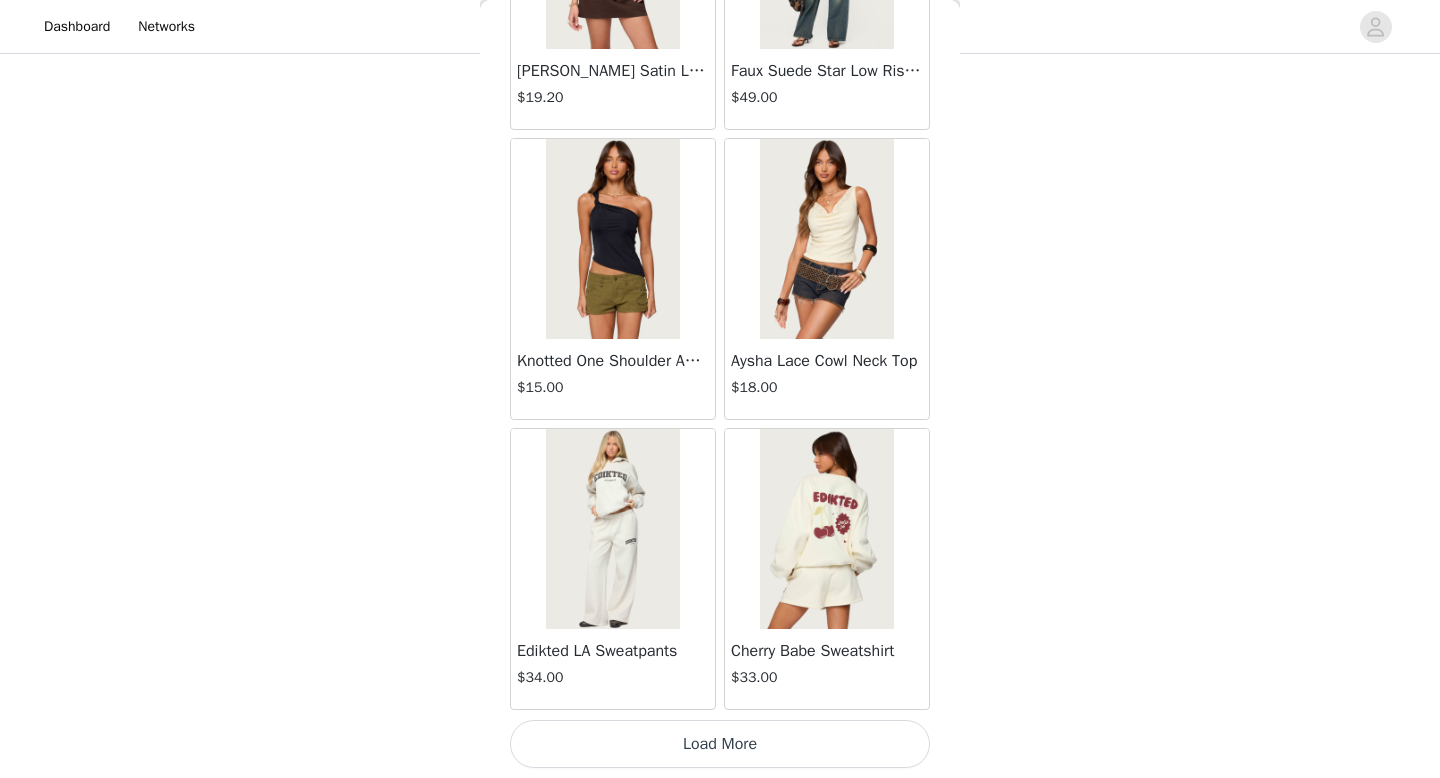 click on "Load More" at bounding box center (720, 744) 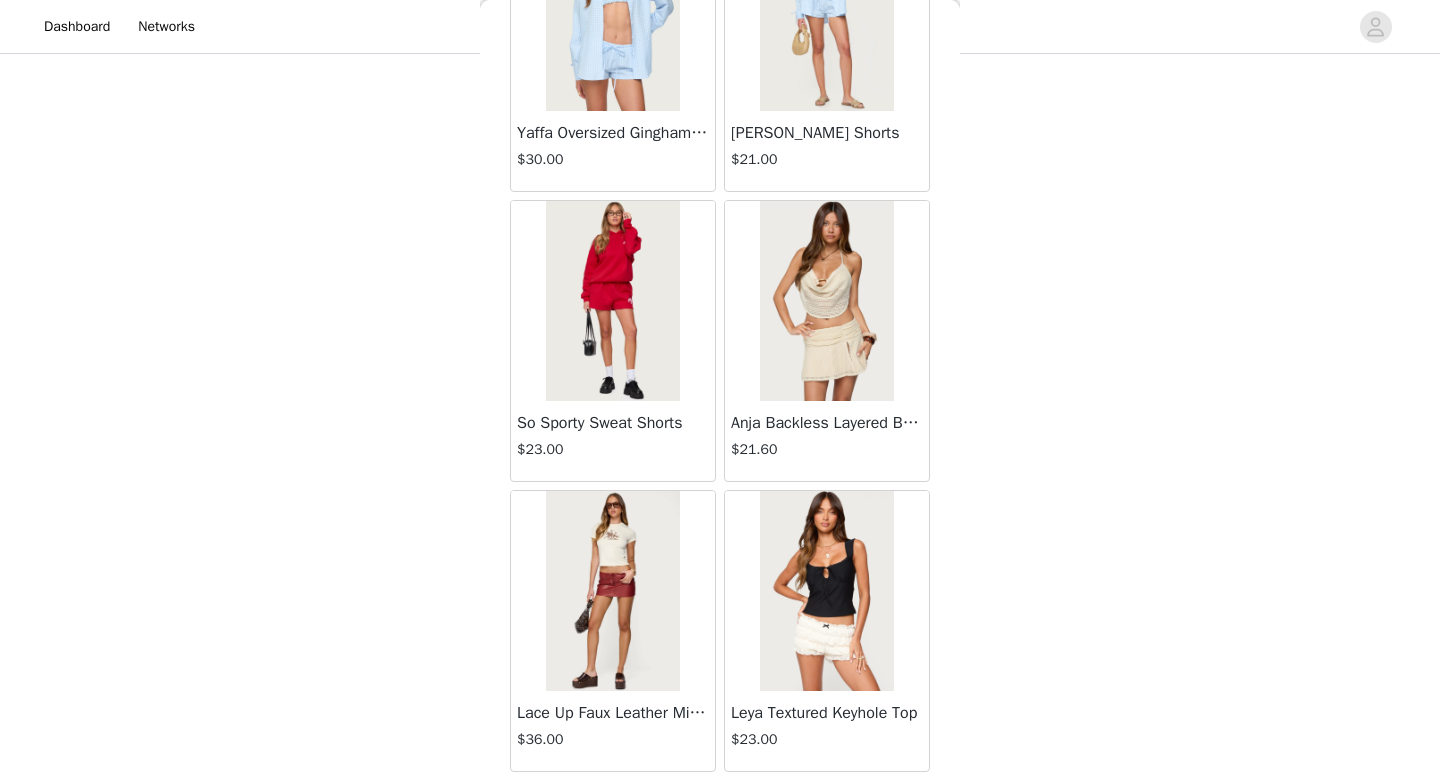 scroll, scrollTop: 34182, scrollLeft: 0, axis: vertical 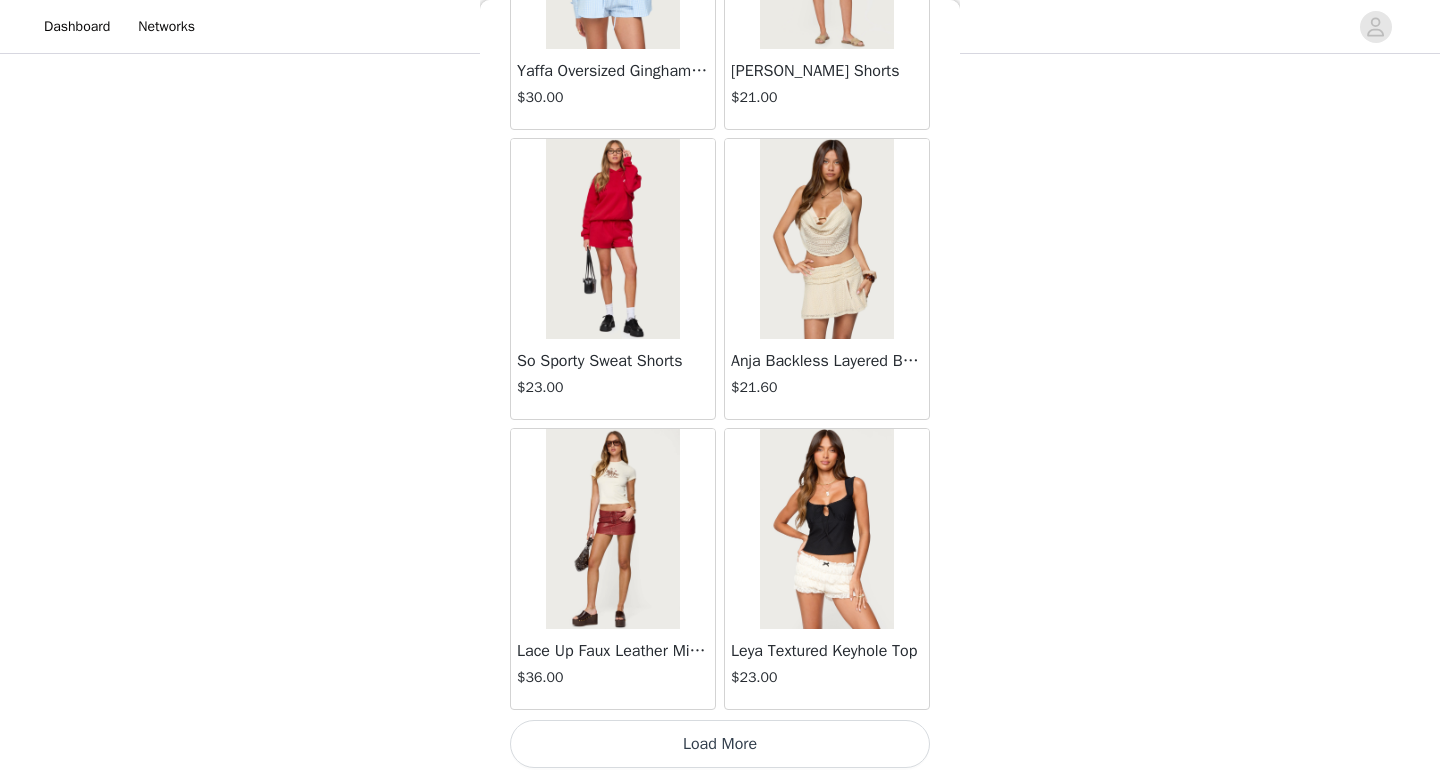 click on "Load More" at bounding box center (720, 744) 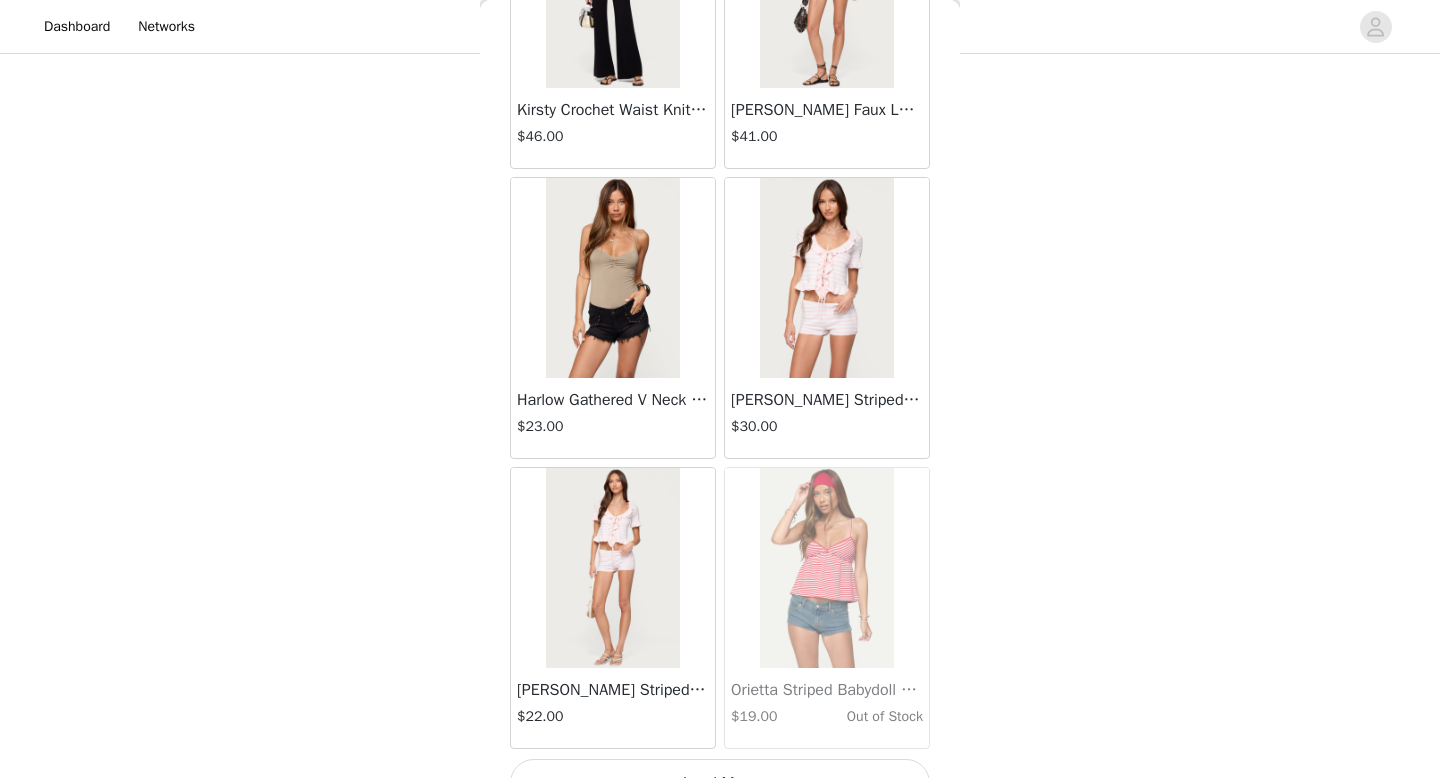 scroll, scrollTop: 37082, scrollLeft: 0, axis: vertical 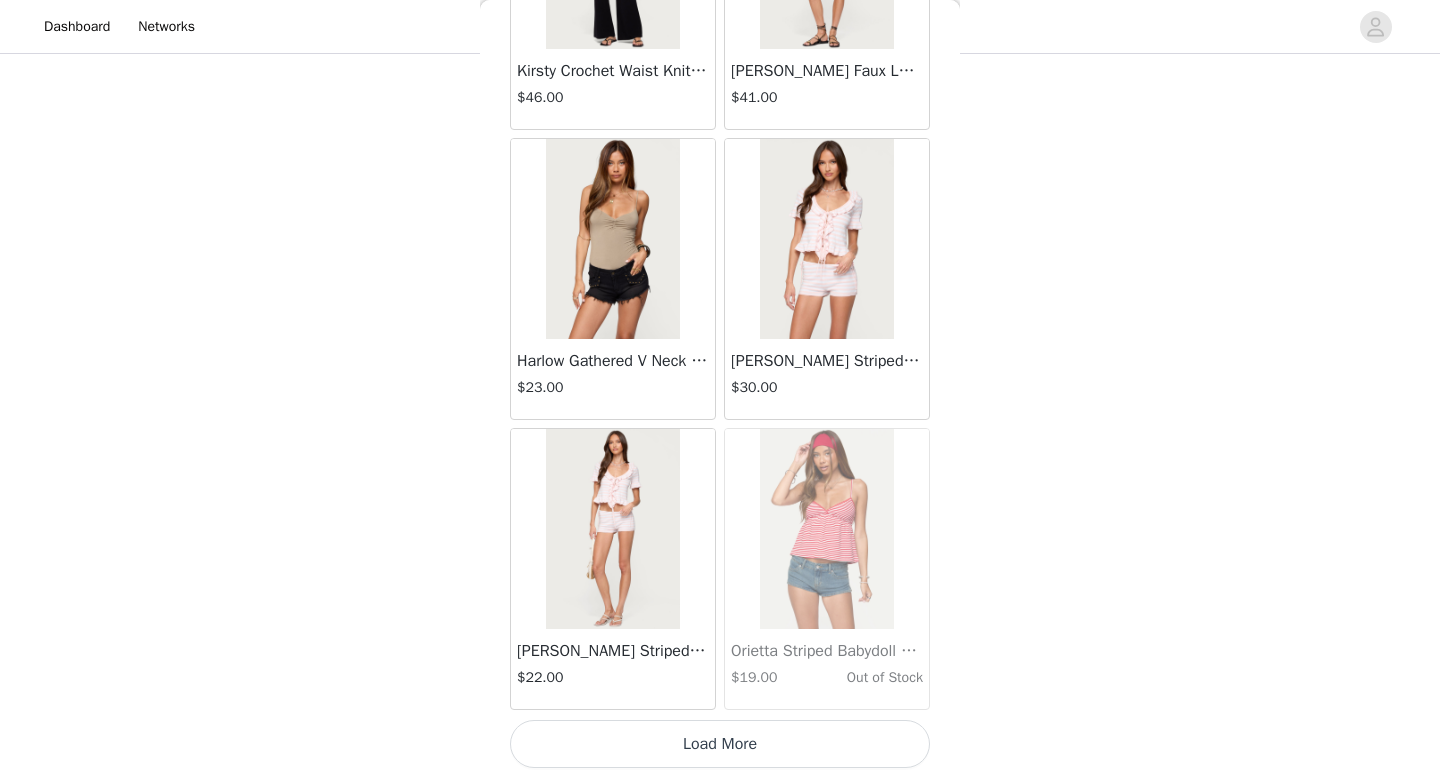 click on "Load More" at bounding box center (720, 744) 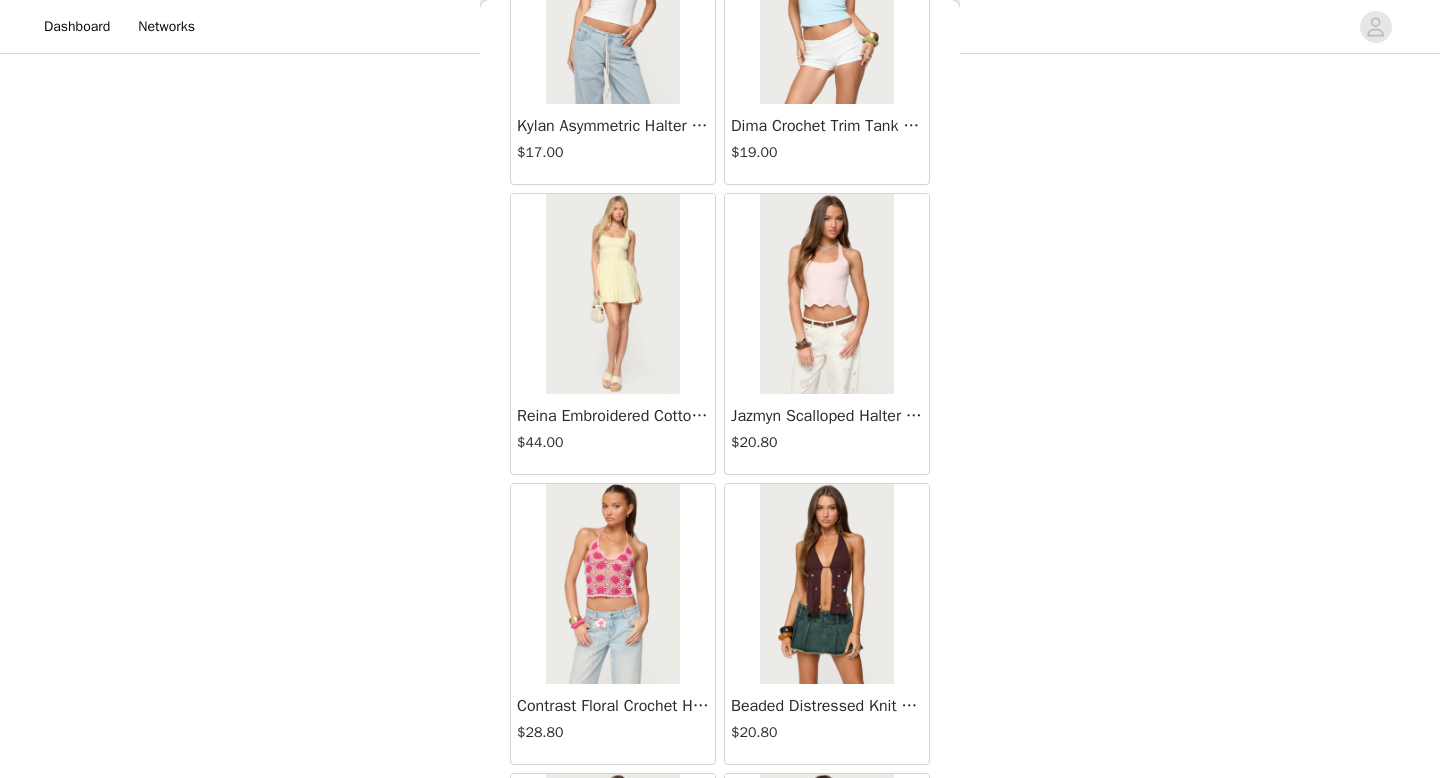 scroll, scrollTop: 39064, scrollLeft: 0, axis: vertical 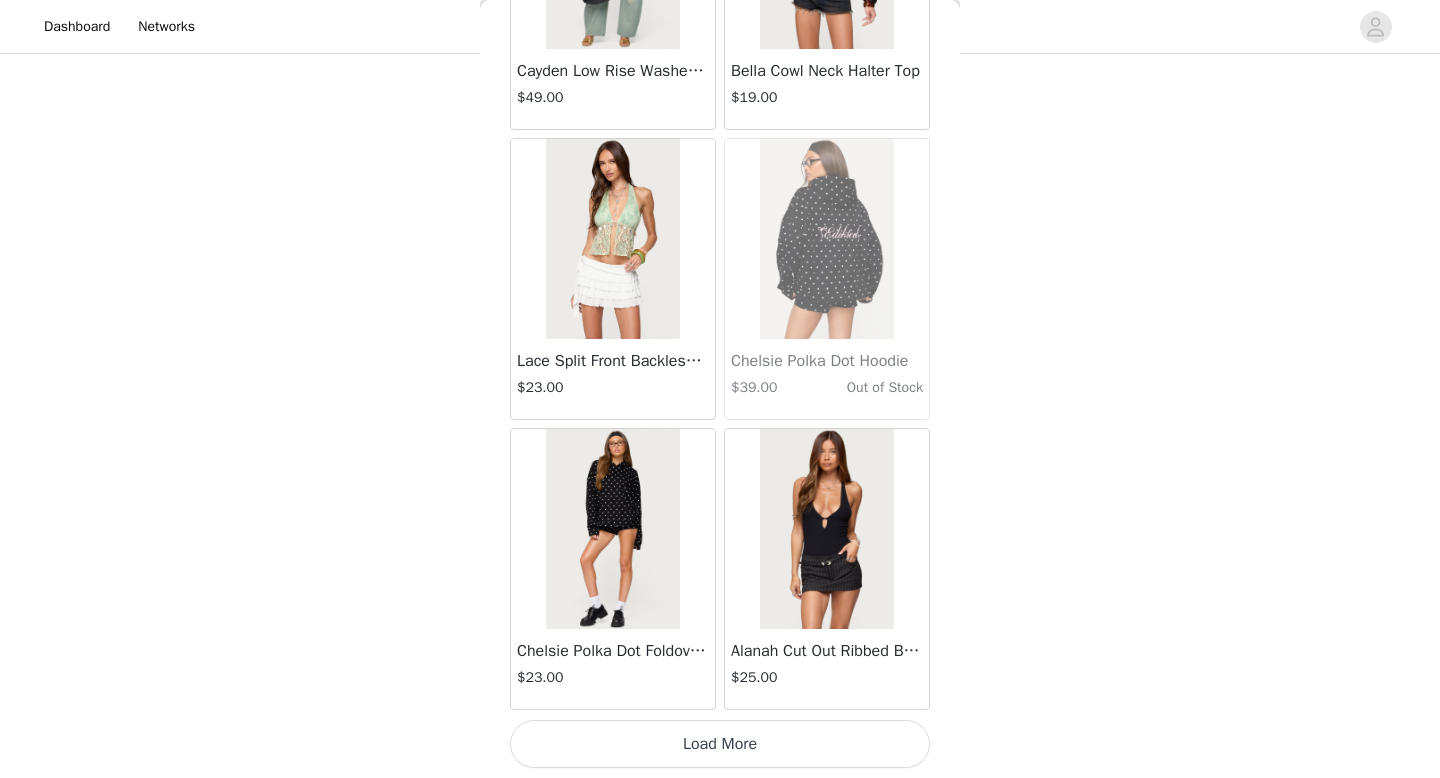 click on "Load More" at bounding box center [720, 744] 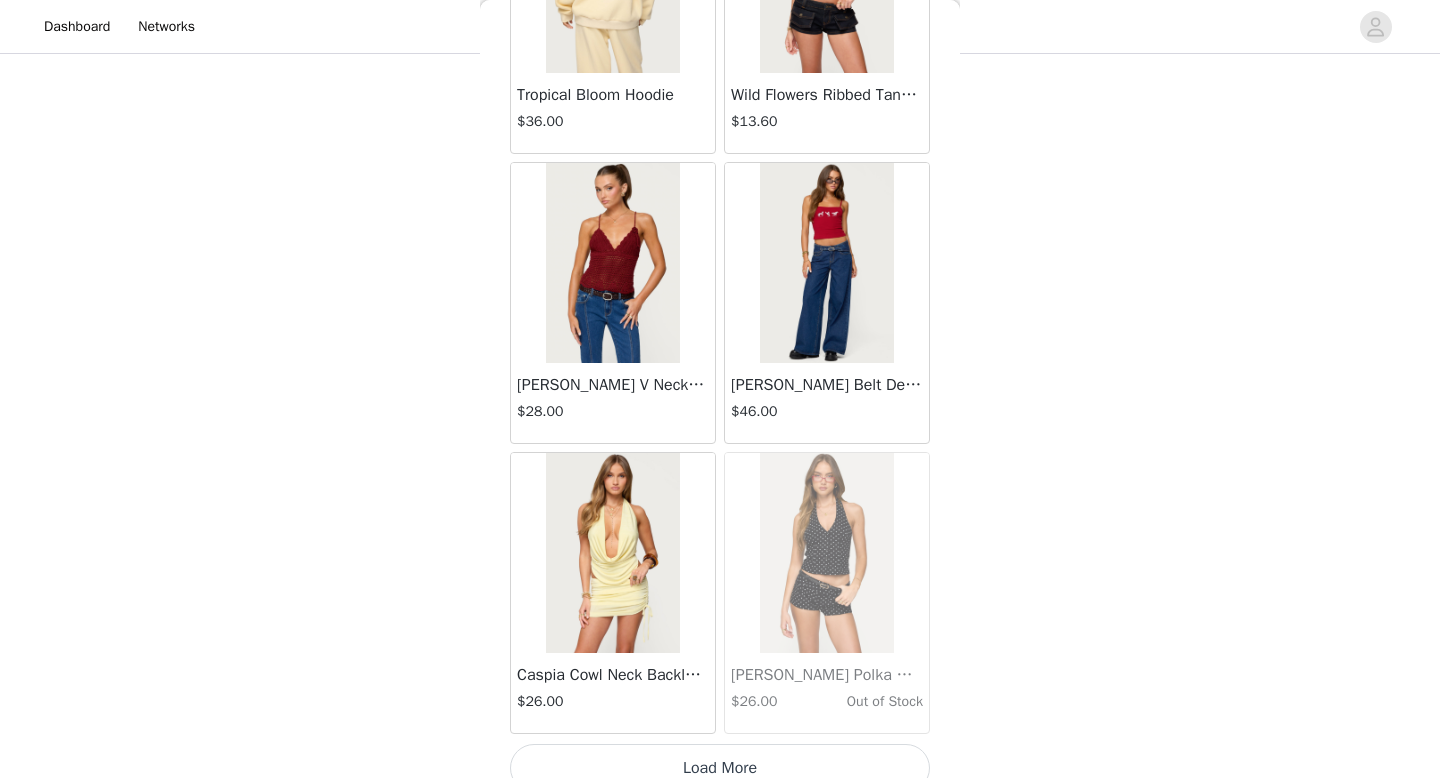 scroll, scrollTop: 42882, scrollLeft: 0, axis: vertical 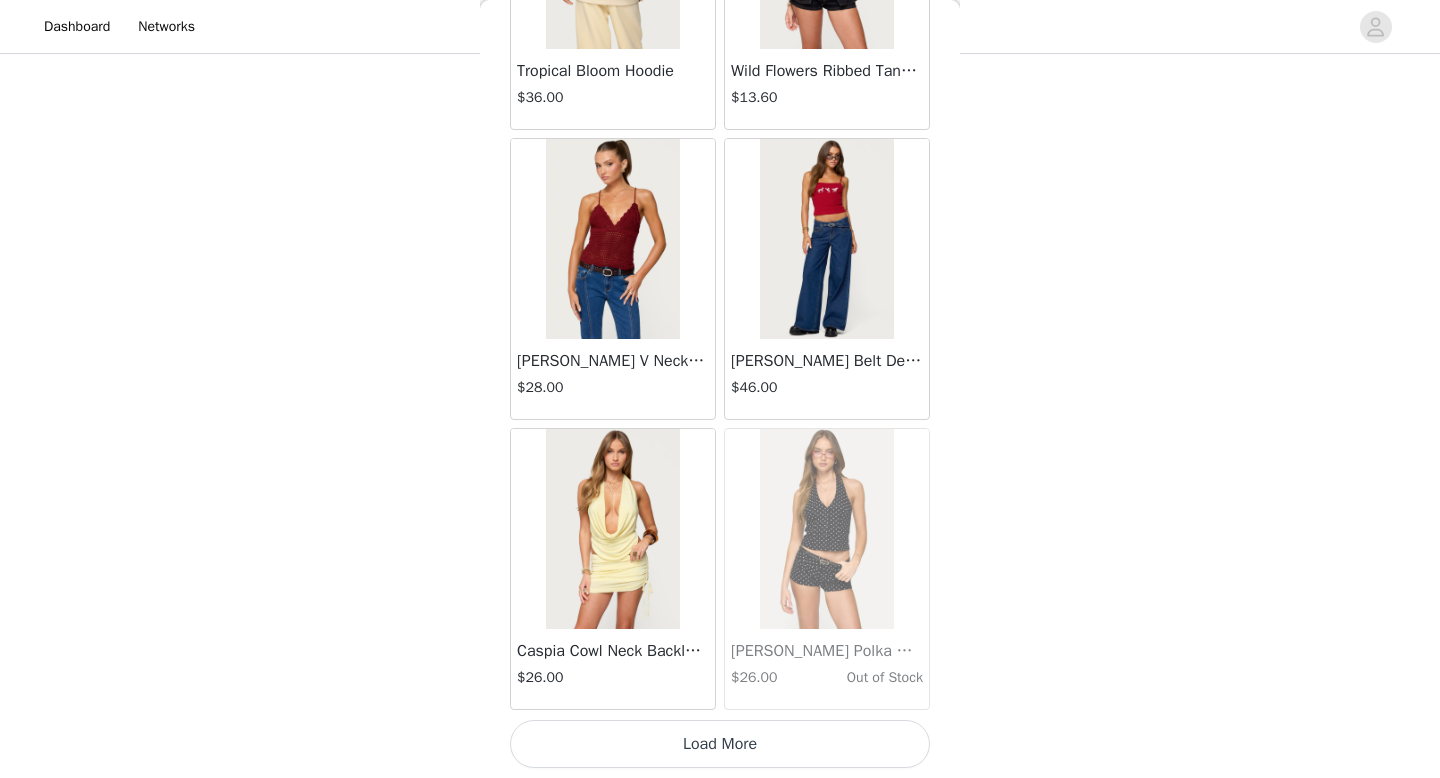 click on "Load More" at bounding box center [720, 744] 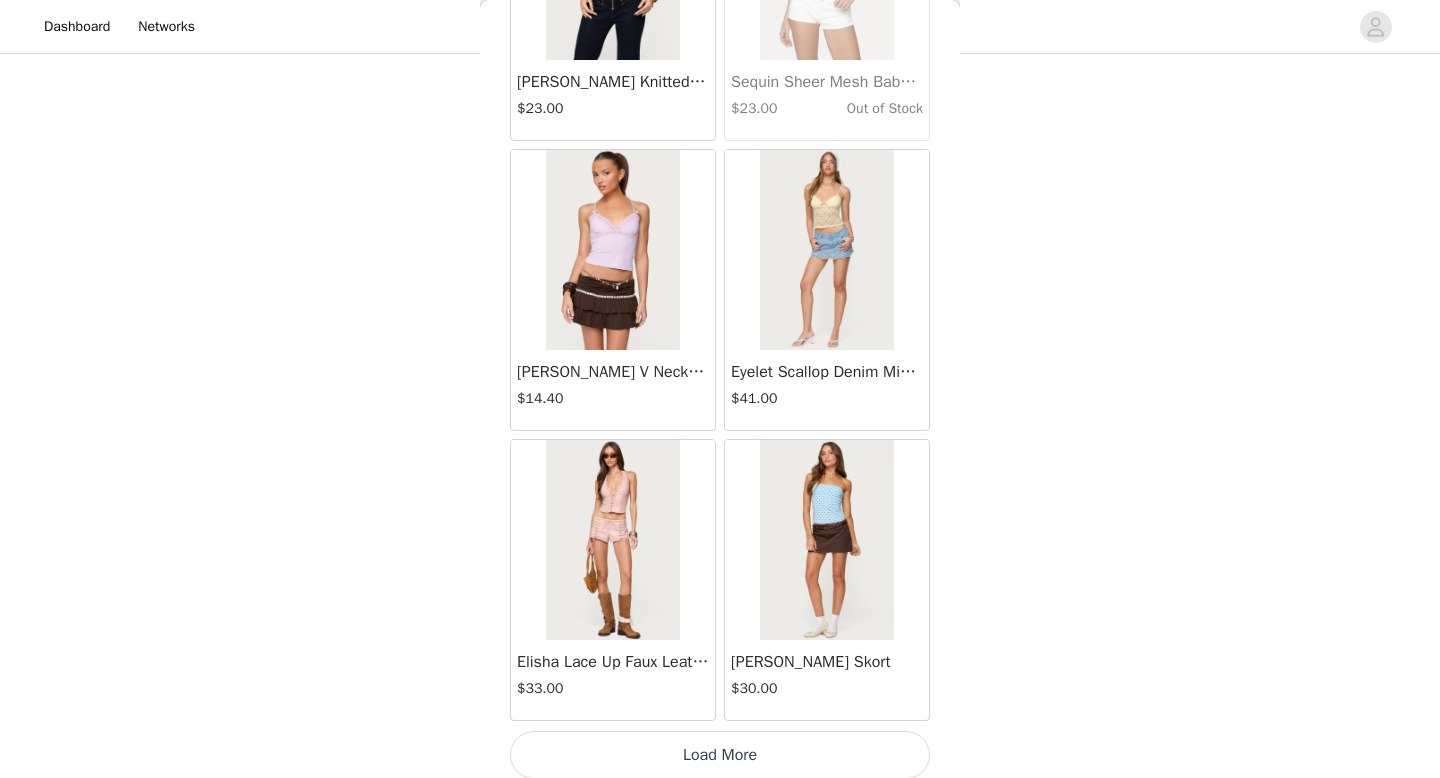 scroll, scrollTop: 45782, scrollLeft: 0, axis: vertical 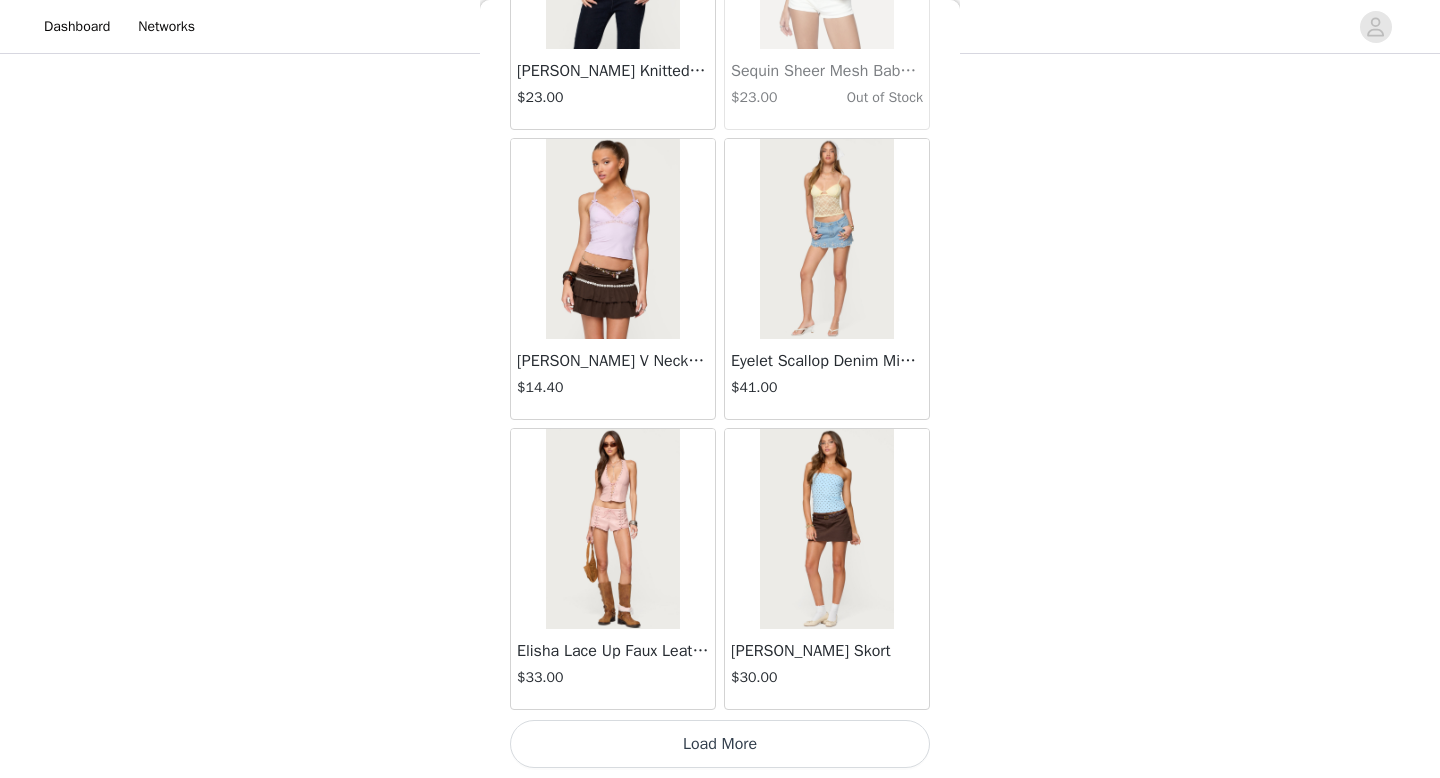 click on "Load More" at bounding box center [720, 744] 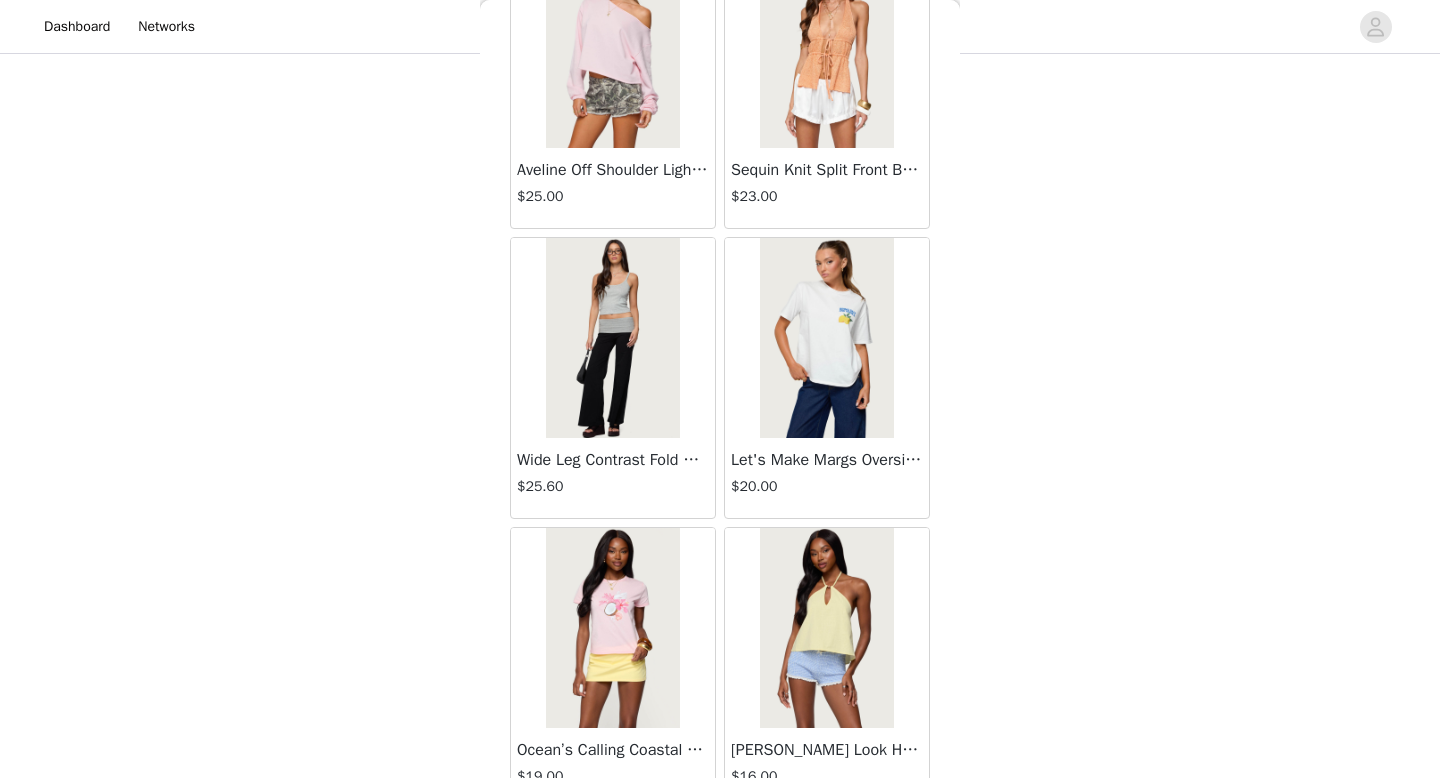 scroll, scrollTop: 48682, scrollLeft: 0, axis: vertical 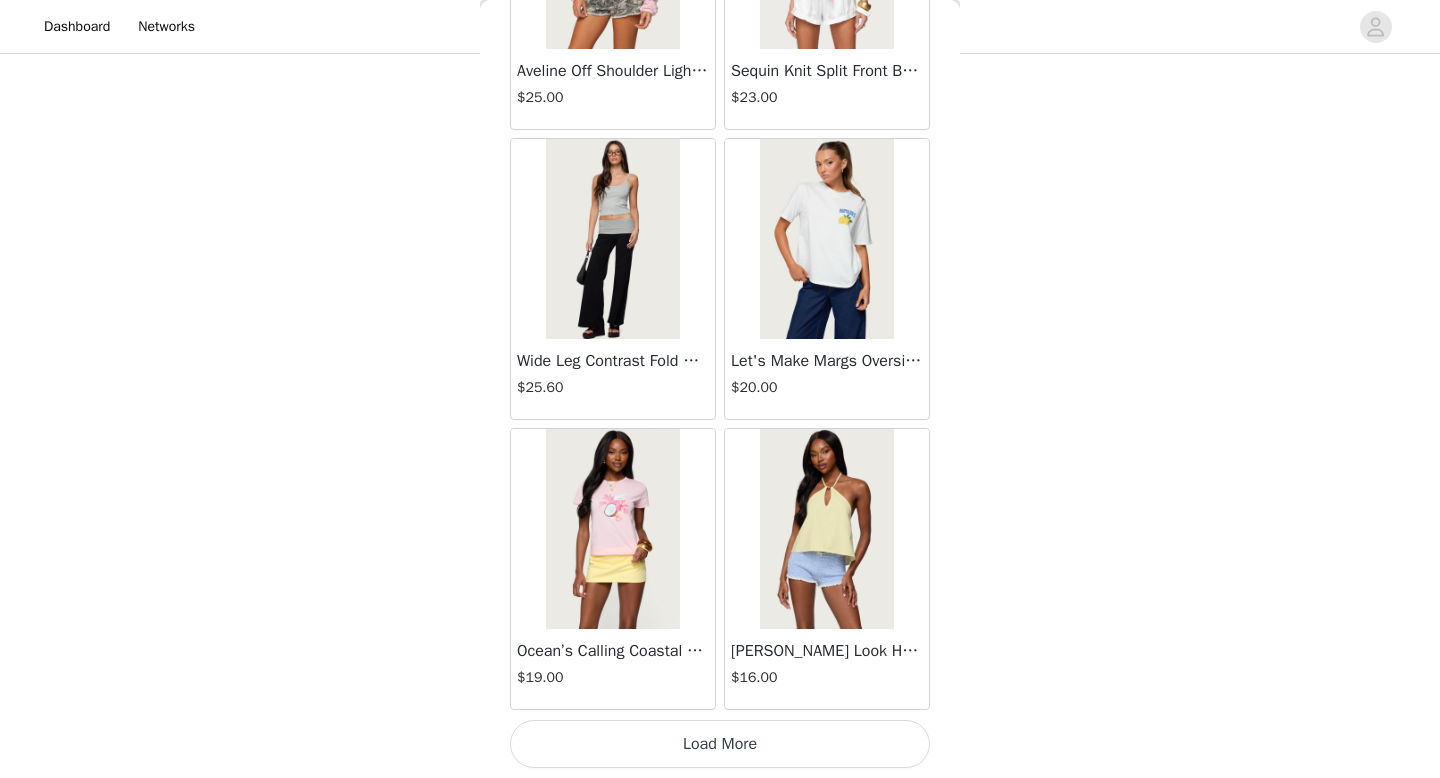 click on "Load More" at bounding box center (720, 744) 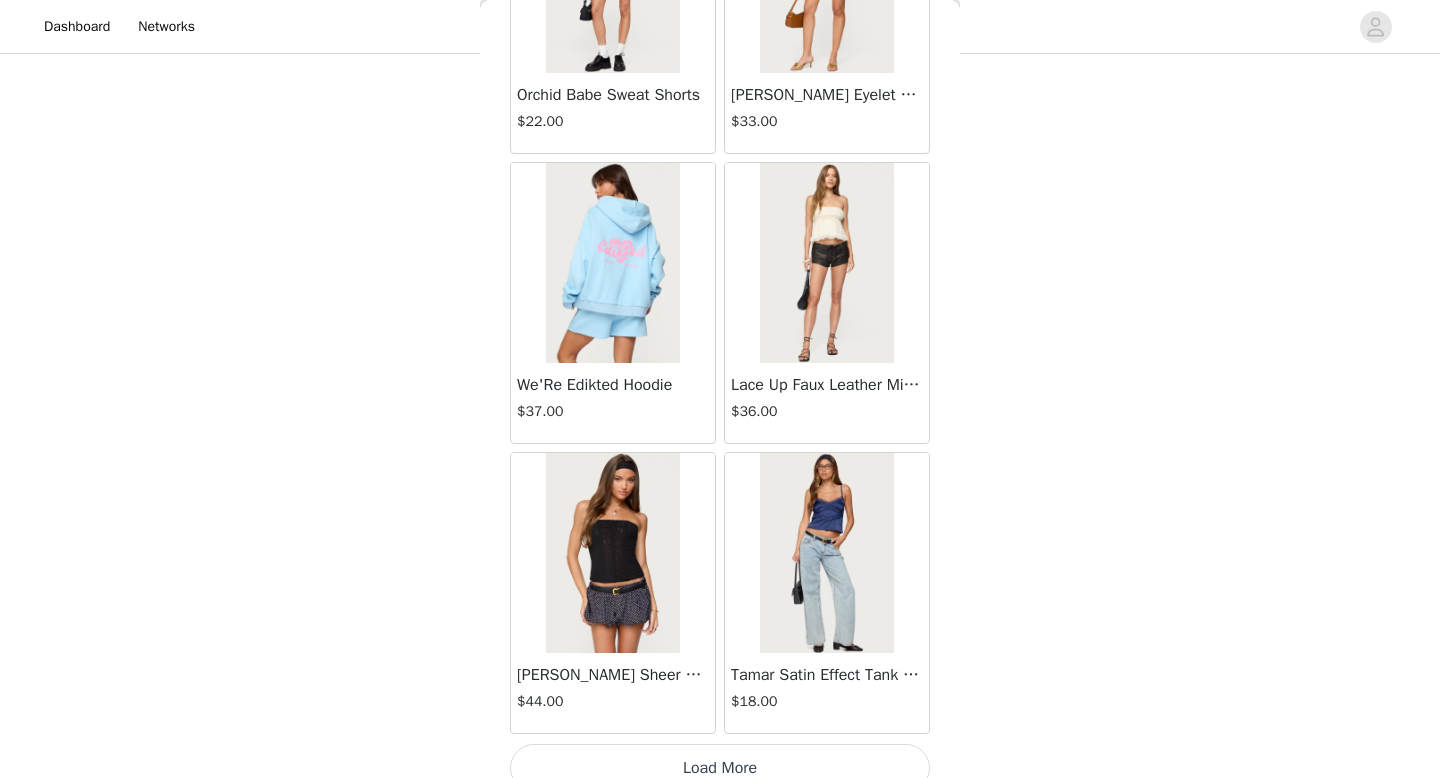 scroll, scrollTop: 51582, scrollLeft: 0, axis: vertical 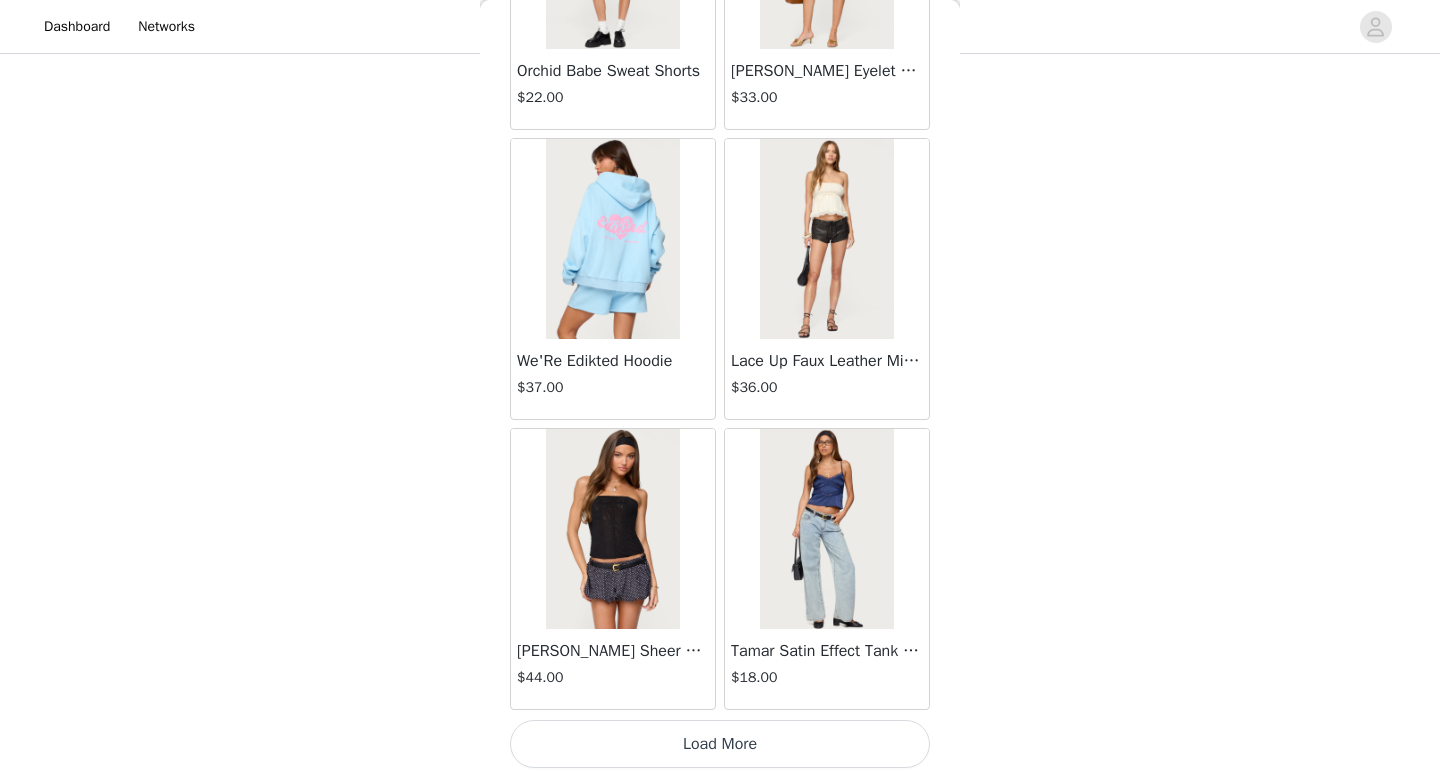 click on "Load More" at bounding box center [720, 744] 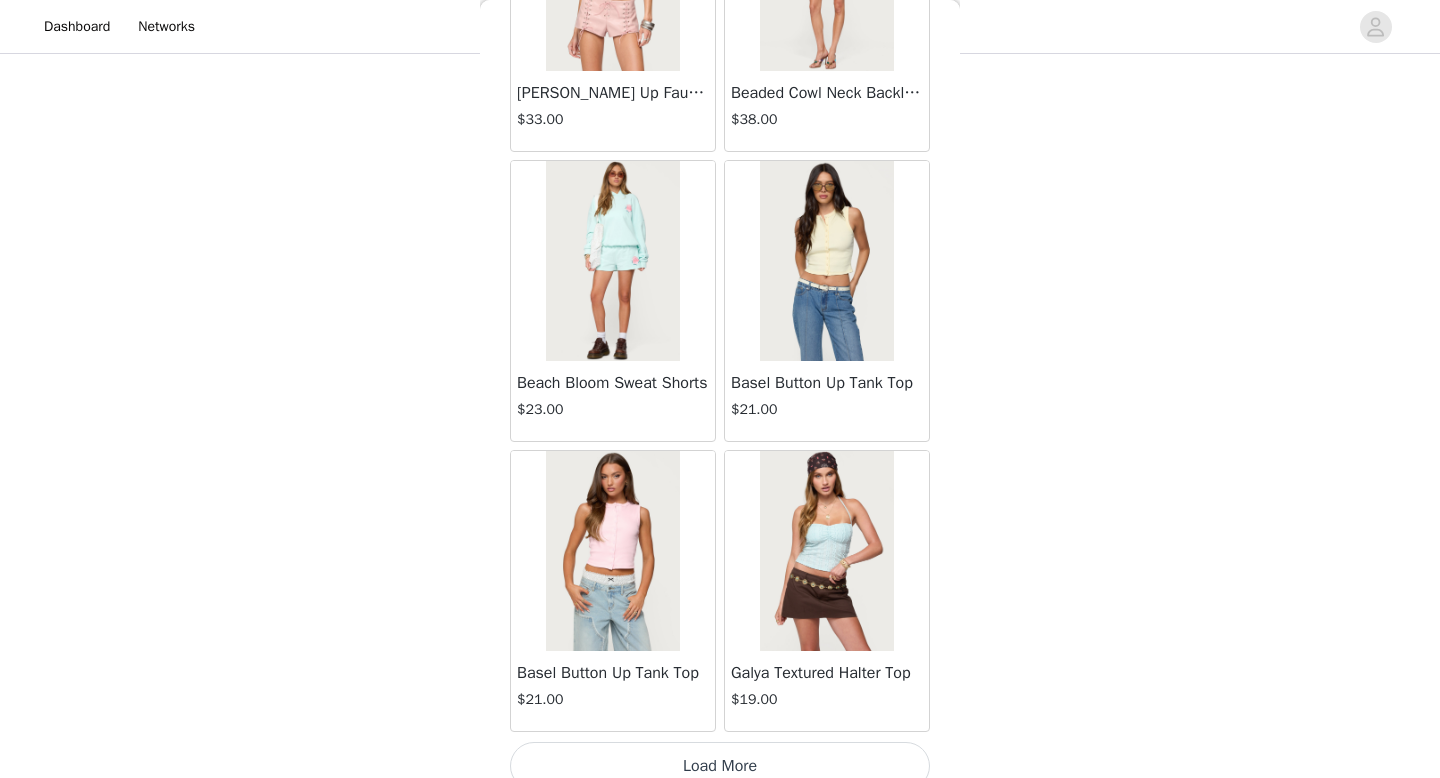 scroll, scrollTop: 54482, scrollLeft: 0, axis: vertical 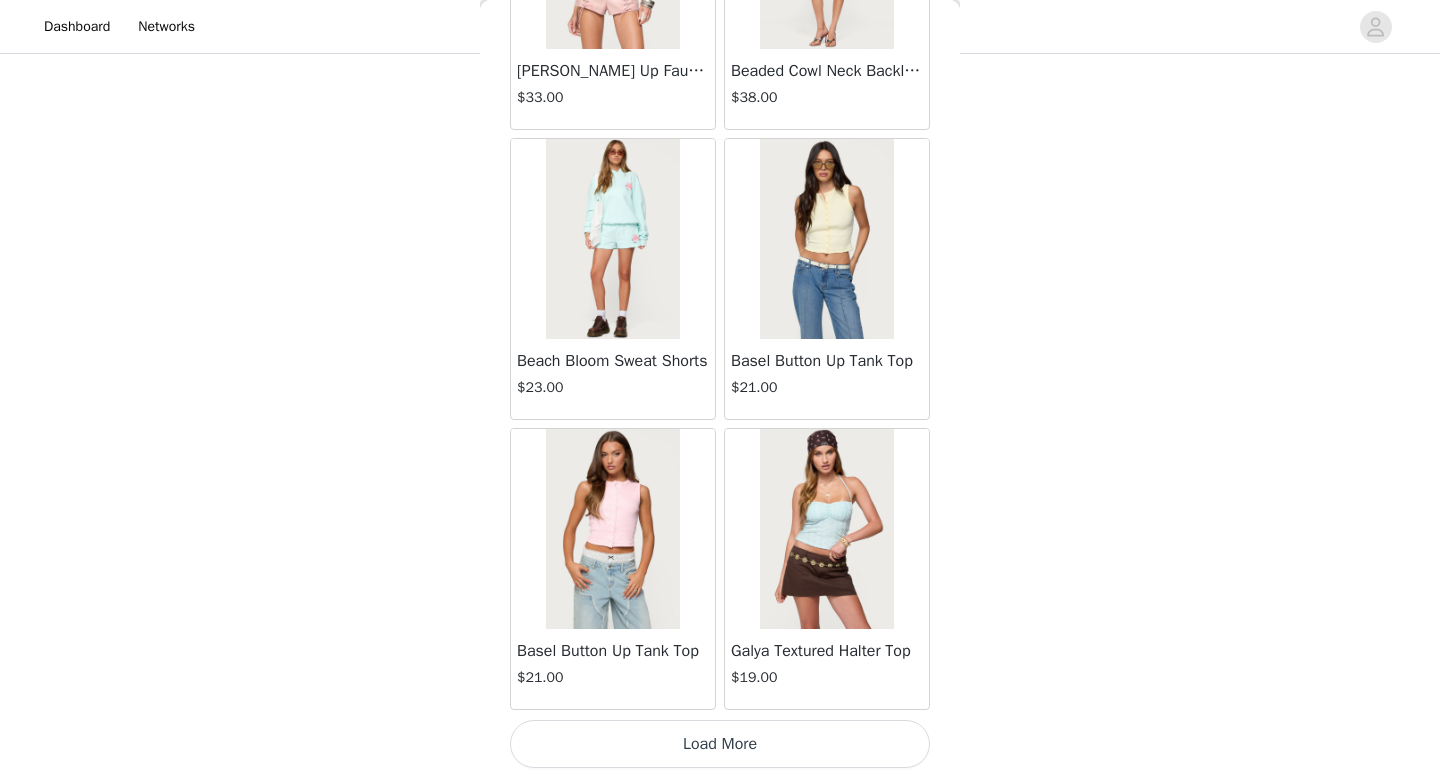 click on "Load More" at bounding box center [720, 744] 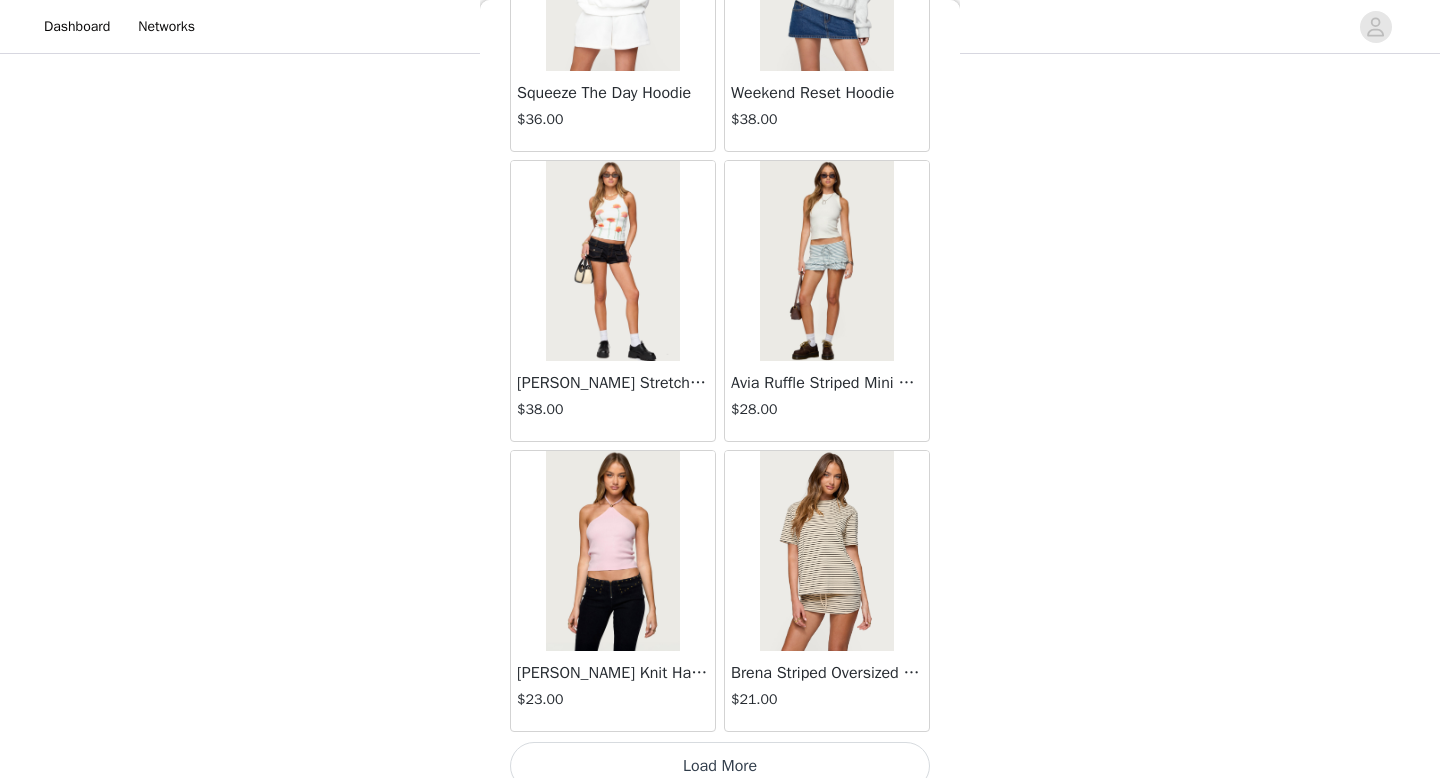 scroll, scrollTop: 57382, scrollLeft: 0, axis: vertical 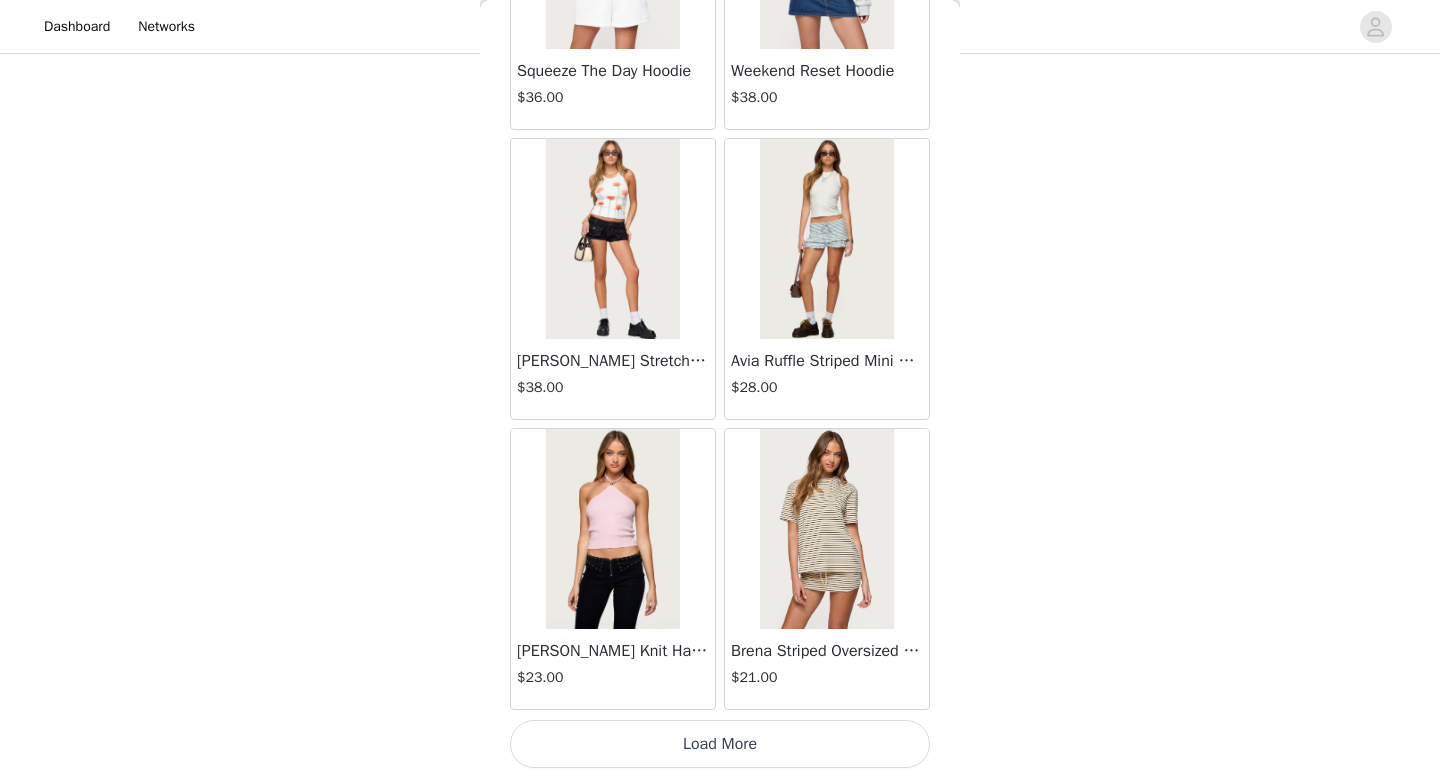 click on "Load More" at bounding box center (720, 744) 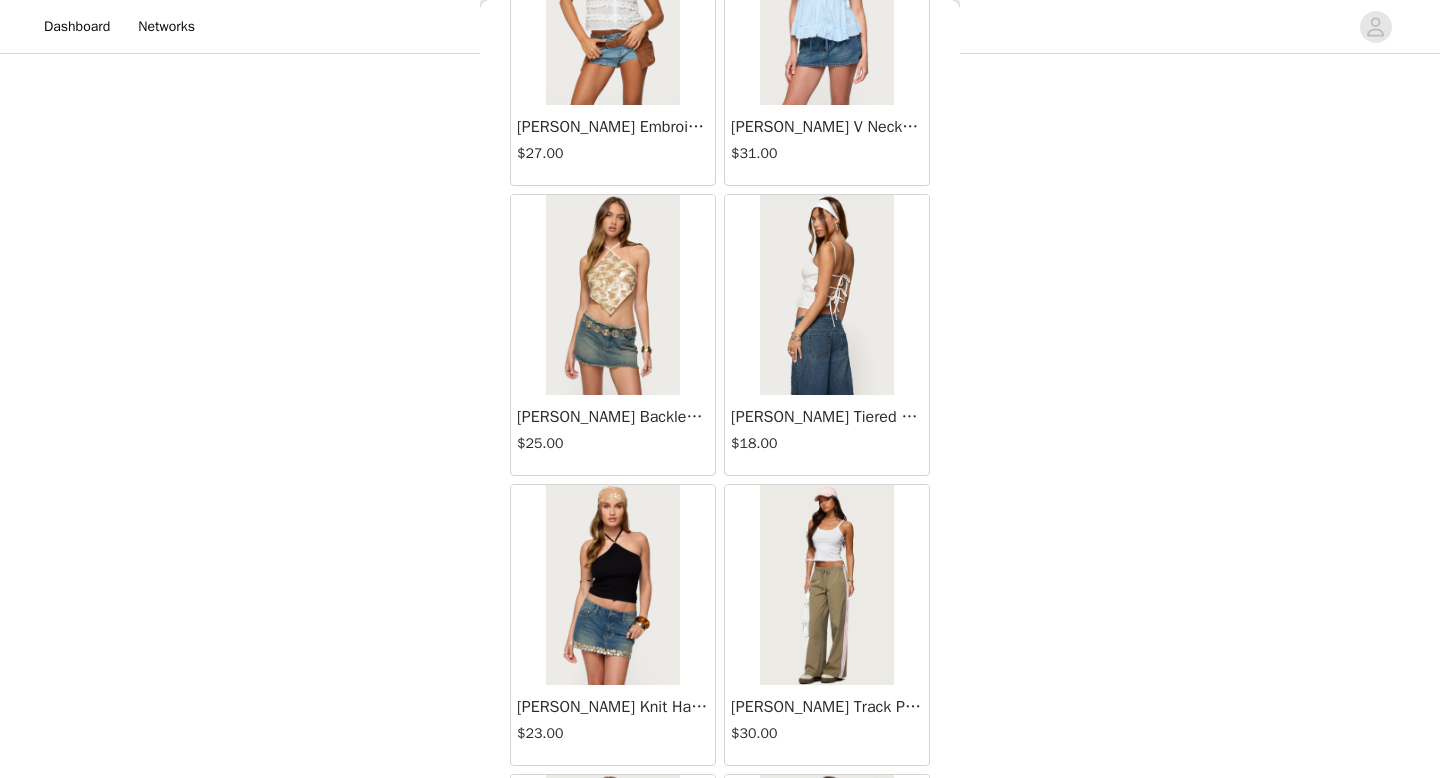scroll, scrollTop: 59660, scrollLeft: 0, axis: vertical 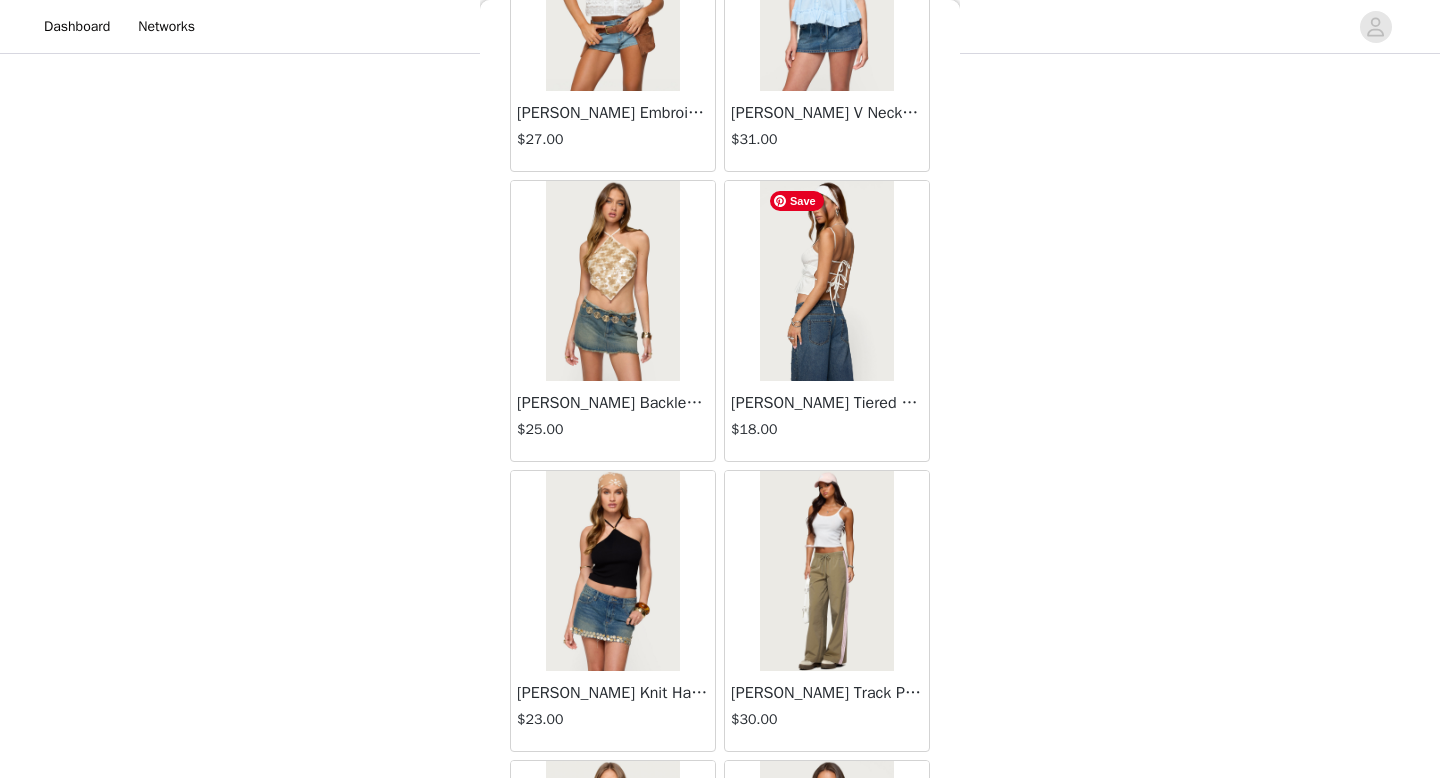 click at bounding box center [826, 281] 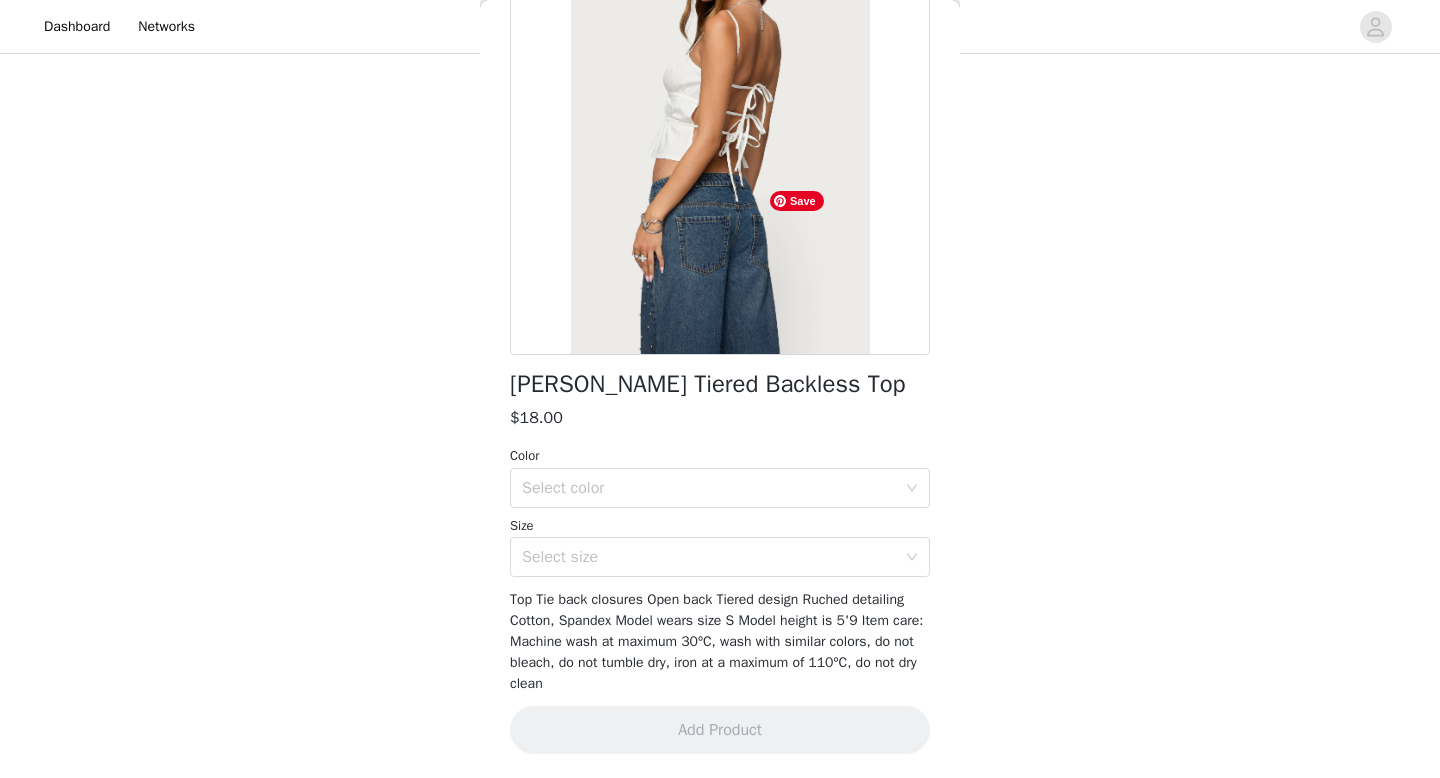 scroll, scrollTop: 195, scrollLeft: 0, axis: vertical 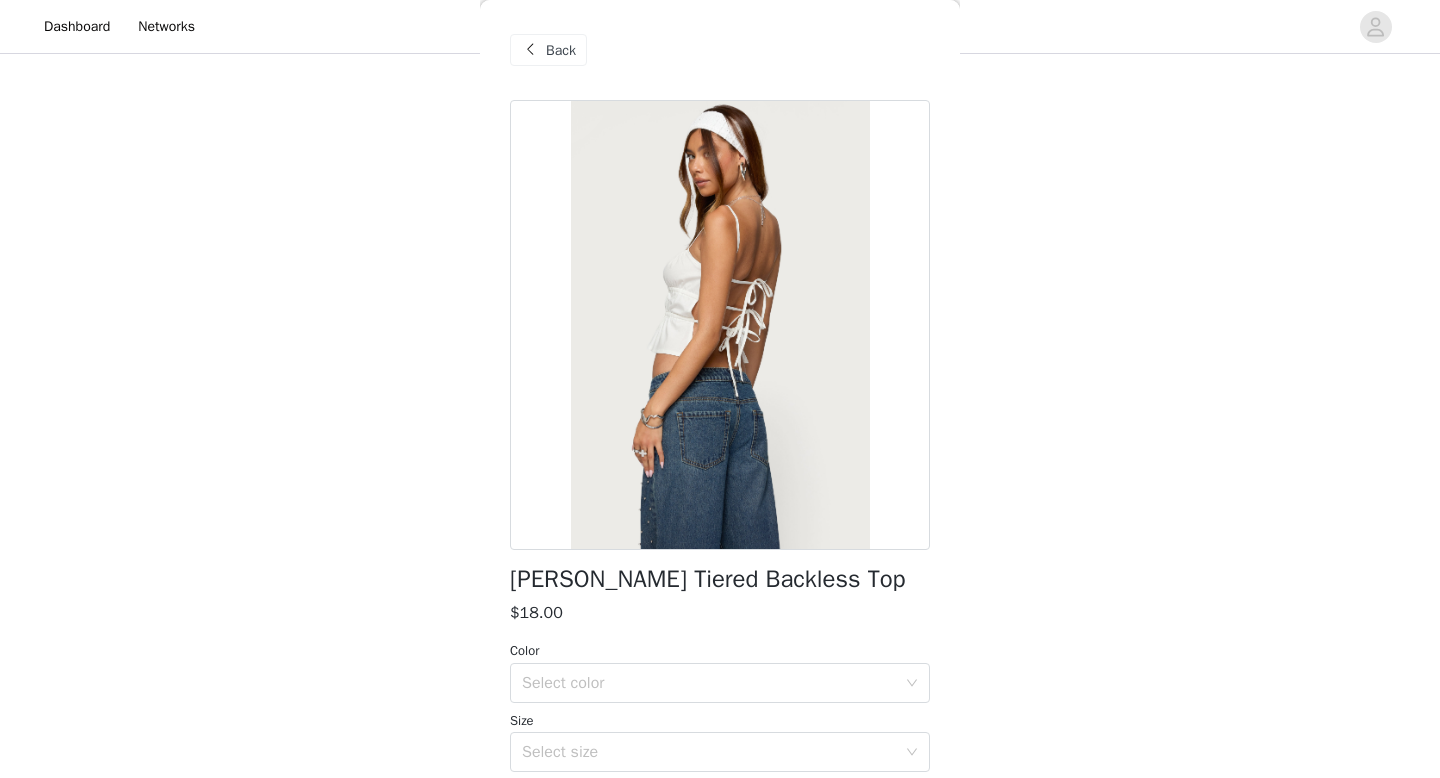 click at bounding box center [530, 50] 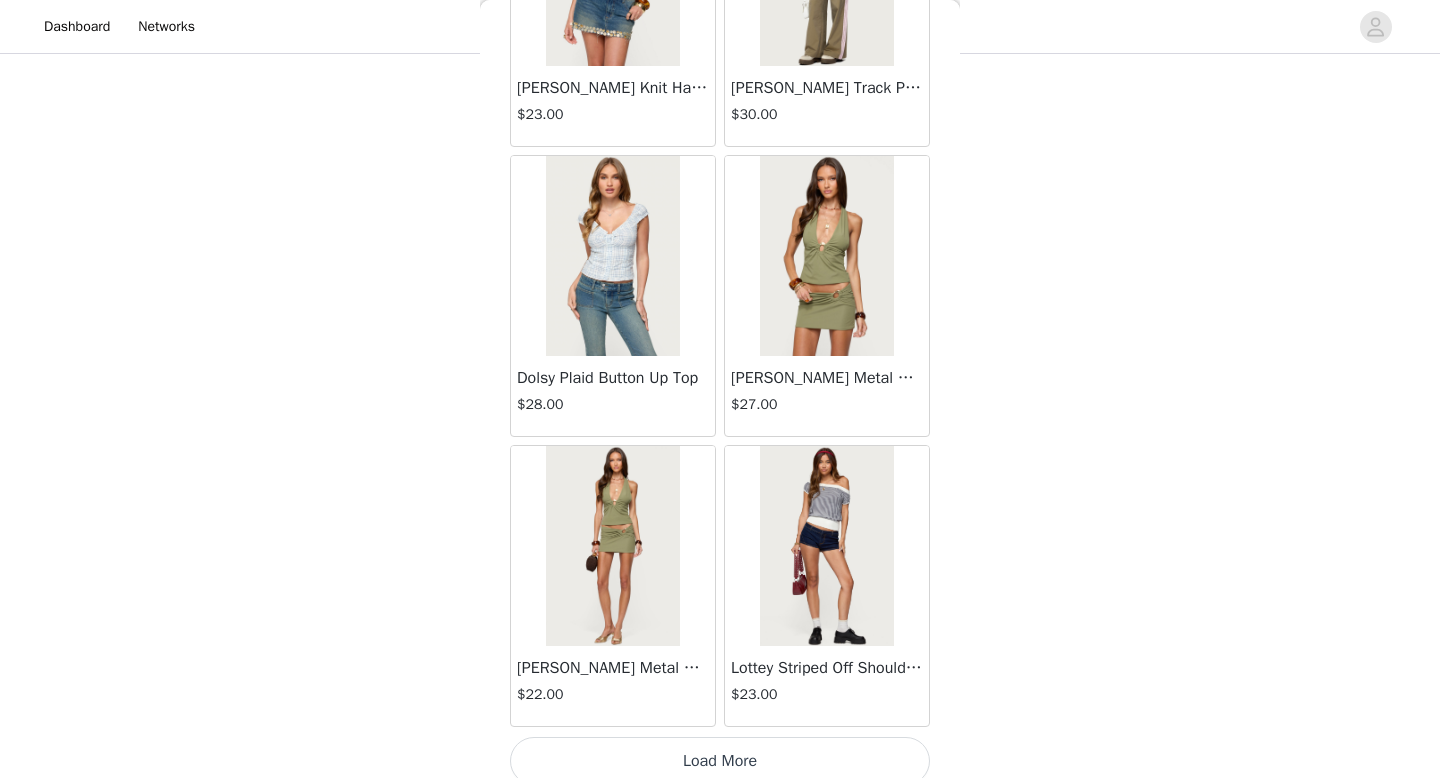 scroll, scrollTop: 60282, scrollLeft: 0, axis: vertical 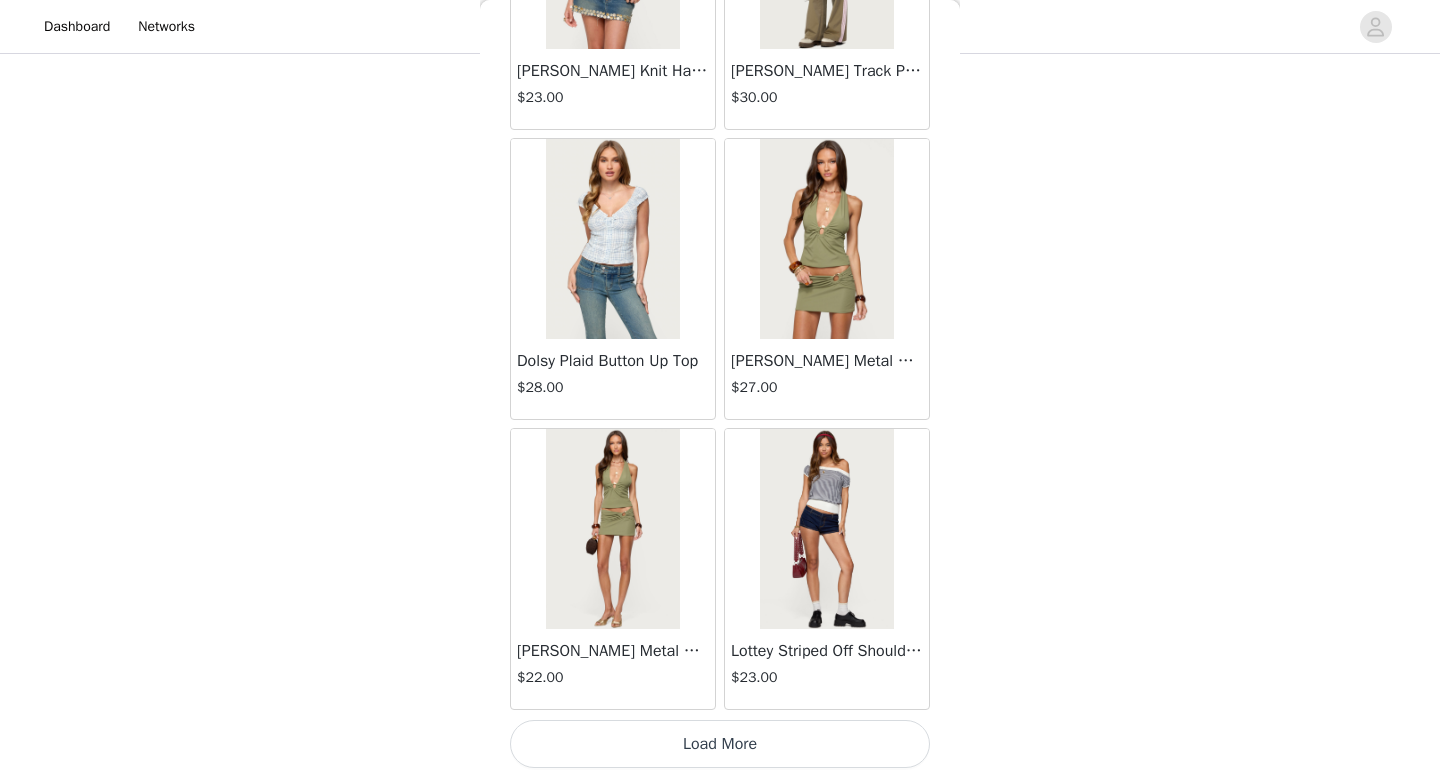 click on "Load More" at bounding box center [720, 744] 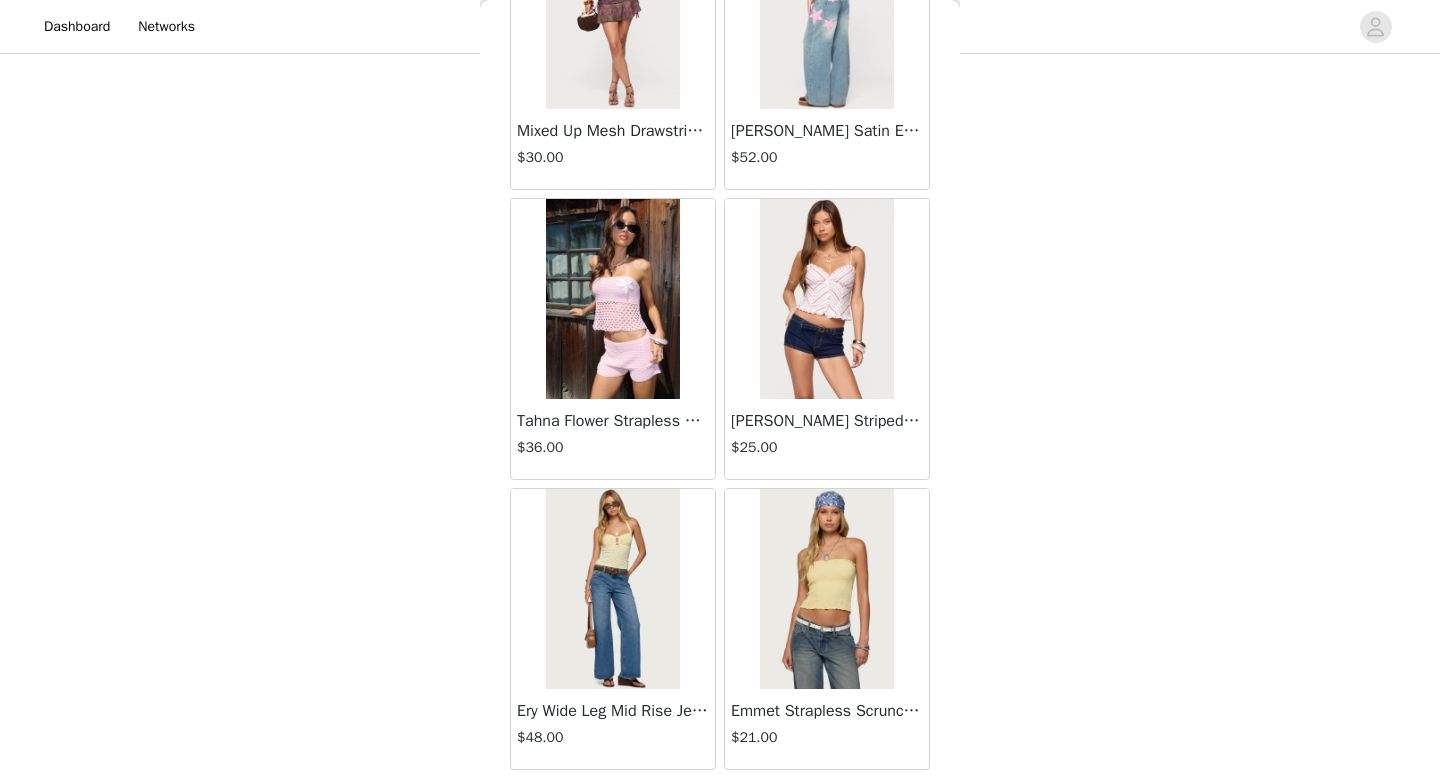 scroll, scrollTop: 63182, scrollLeft: 0, axis: vertical 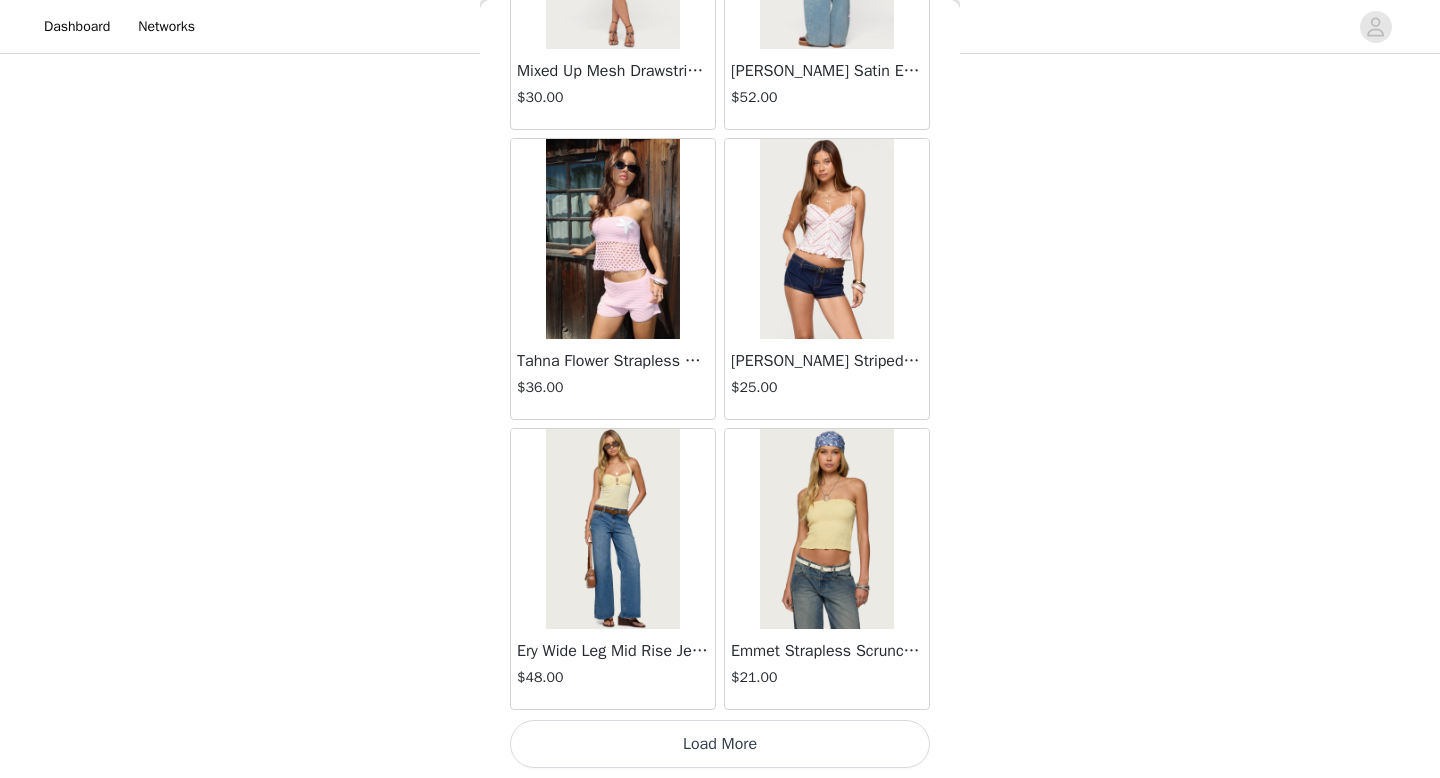 click on "Load More" at bounding box center [720, 744] 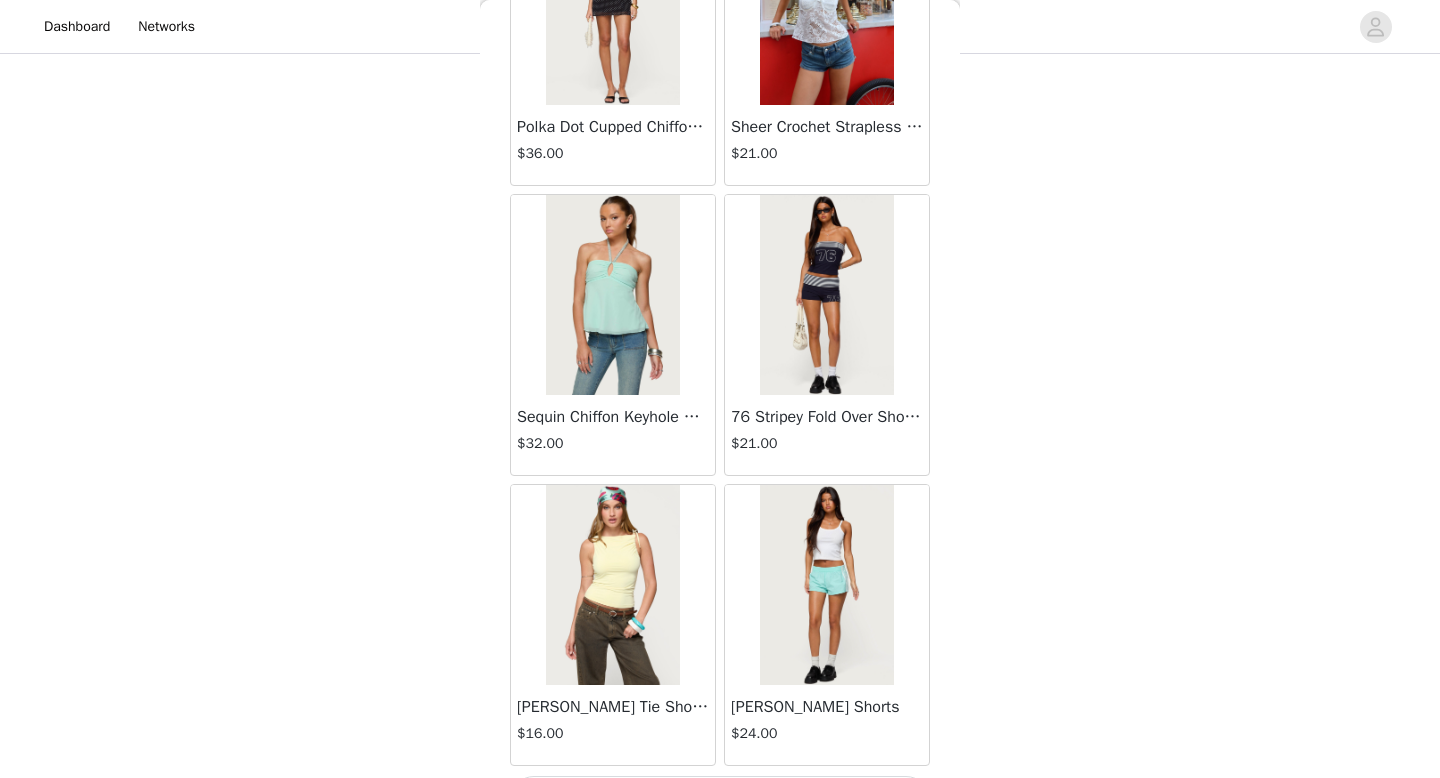 scroll, scrollTop: 66082, scrollLeft: 0, axis: vertical 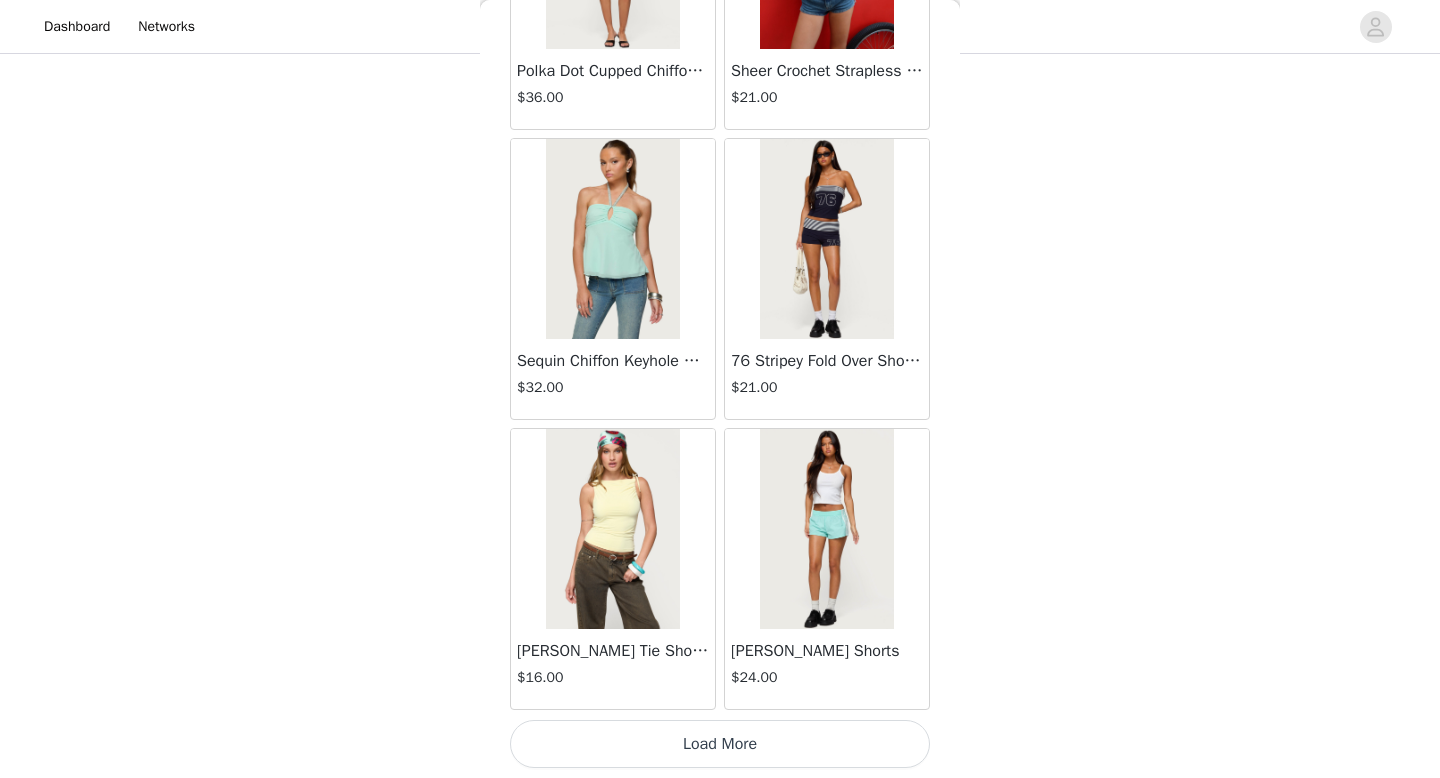 click on "Load More" at bounding box center [720, 744] 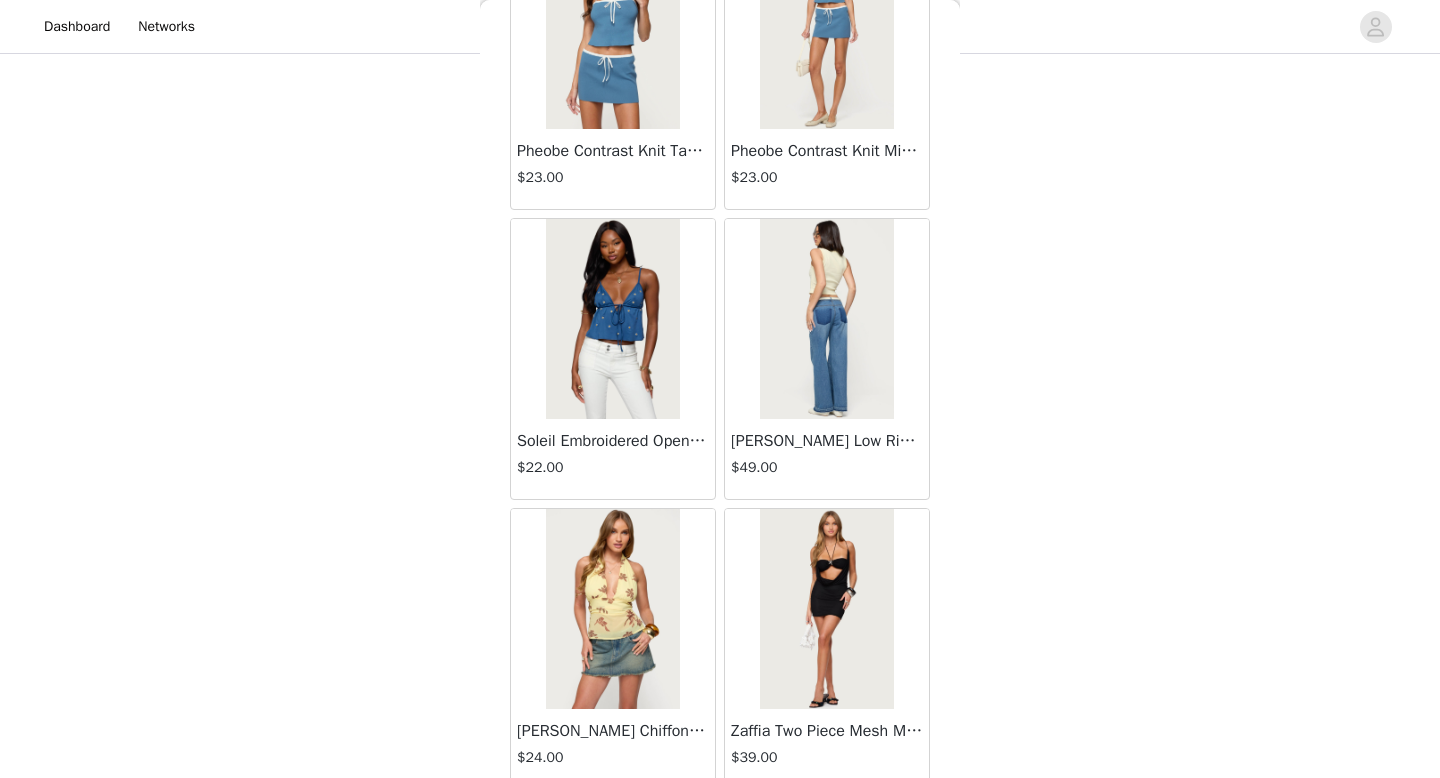 scroll, scrollTop: 68982, scrollLeft: 0, axis: vertical 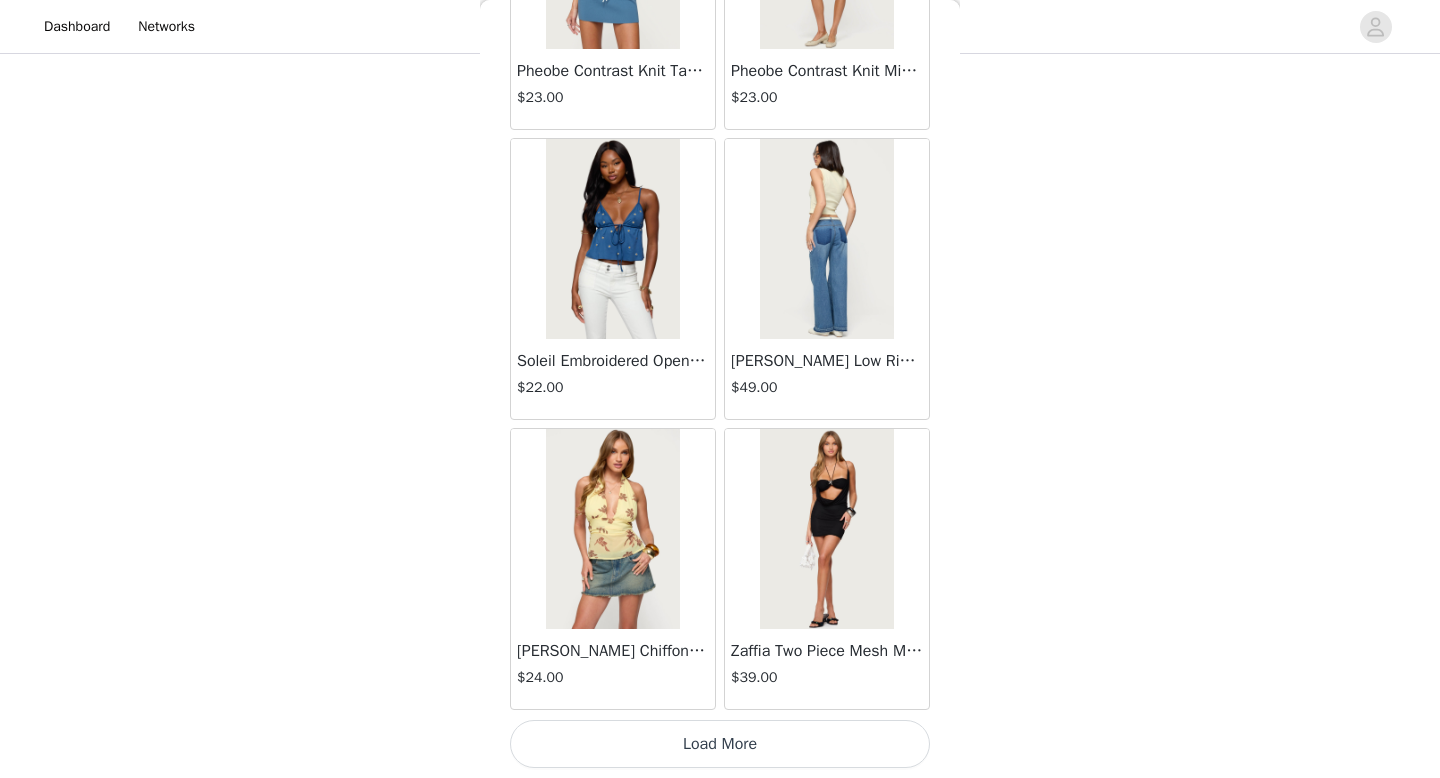 click on "Load More" at bounding box center (720, 744) 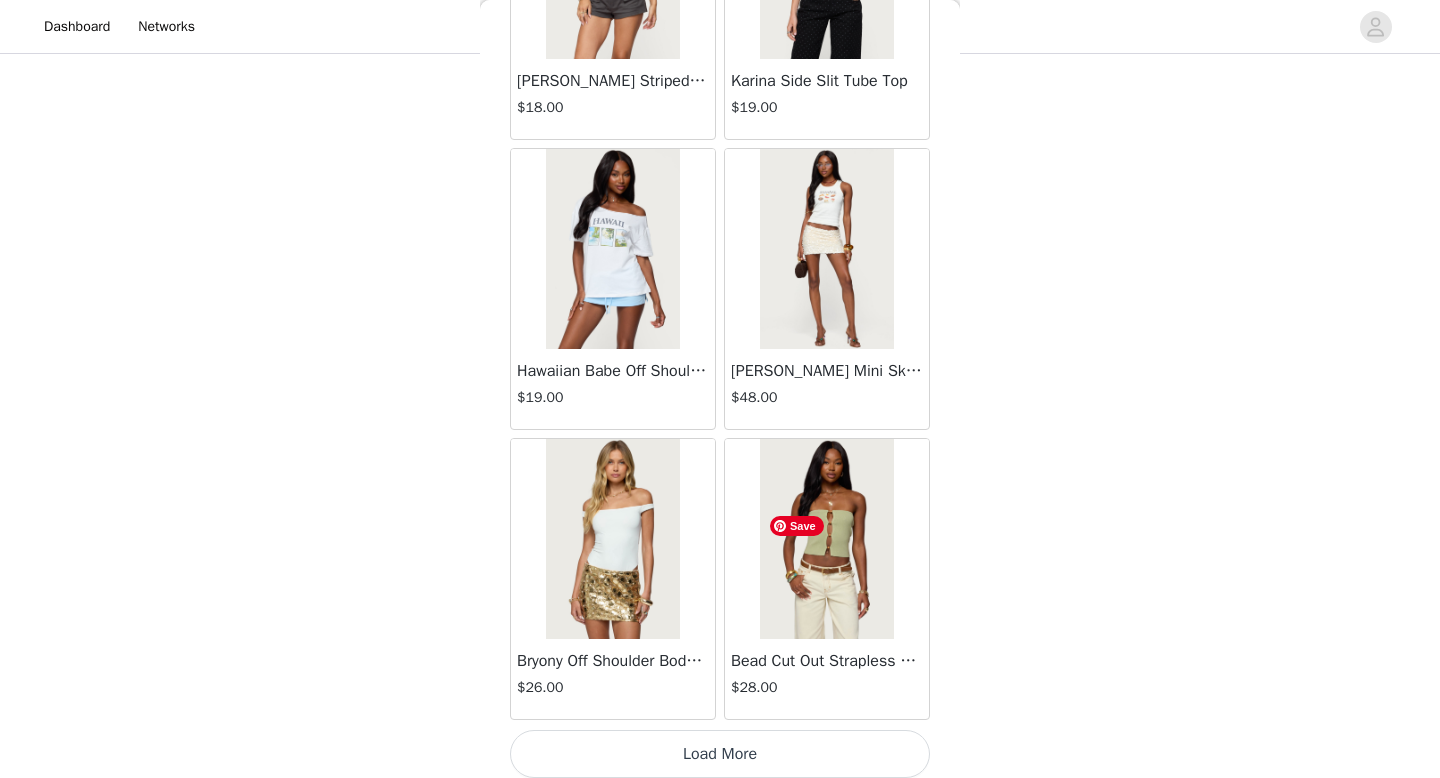scroll, scrollTop: 71882, scrollLeft: 0, axis: vertical 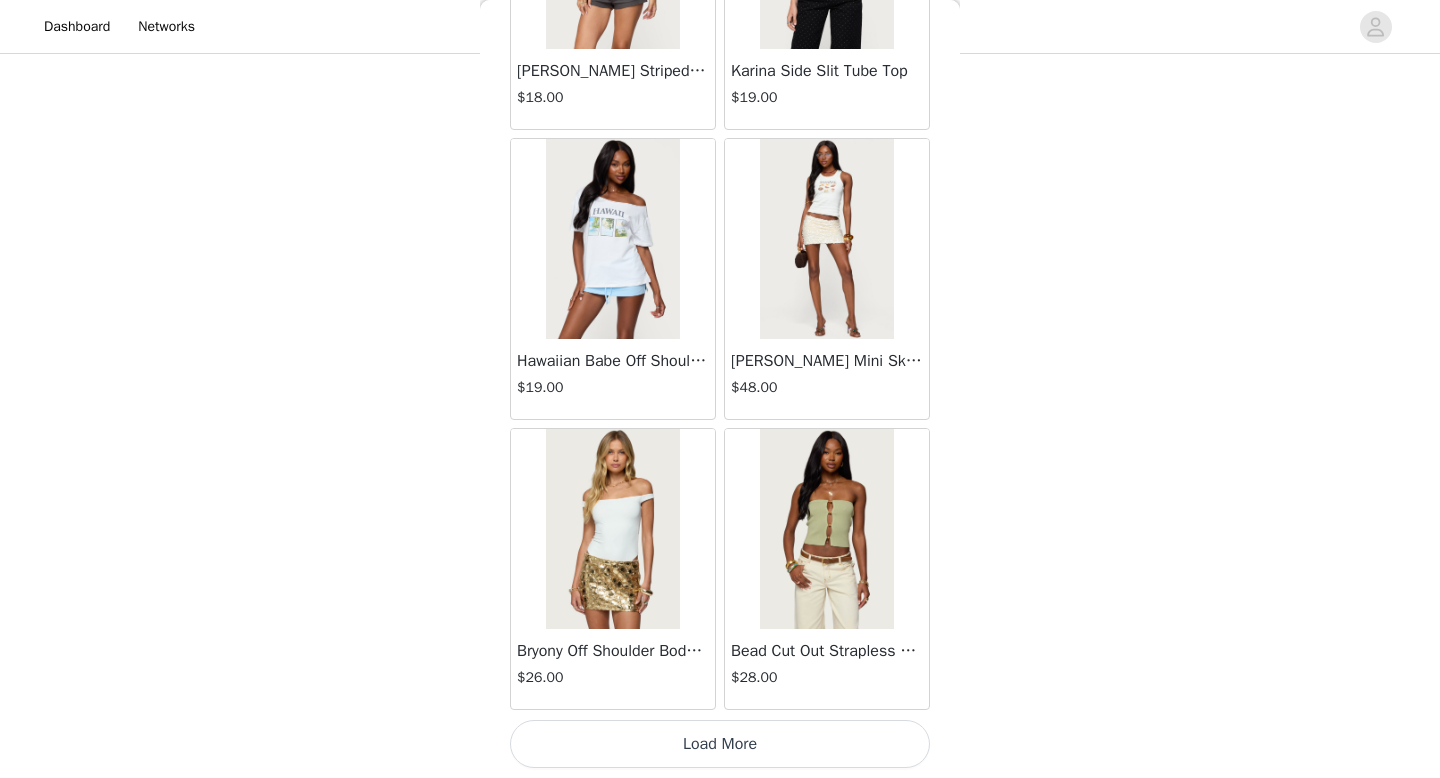click on "Load More" at bounding box center [720, 744] 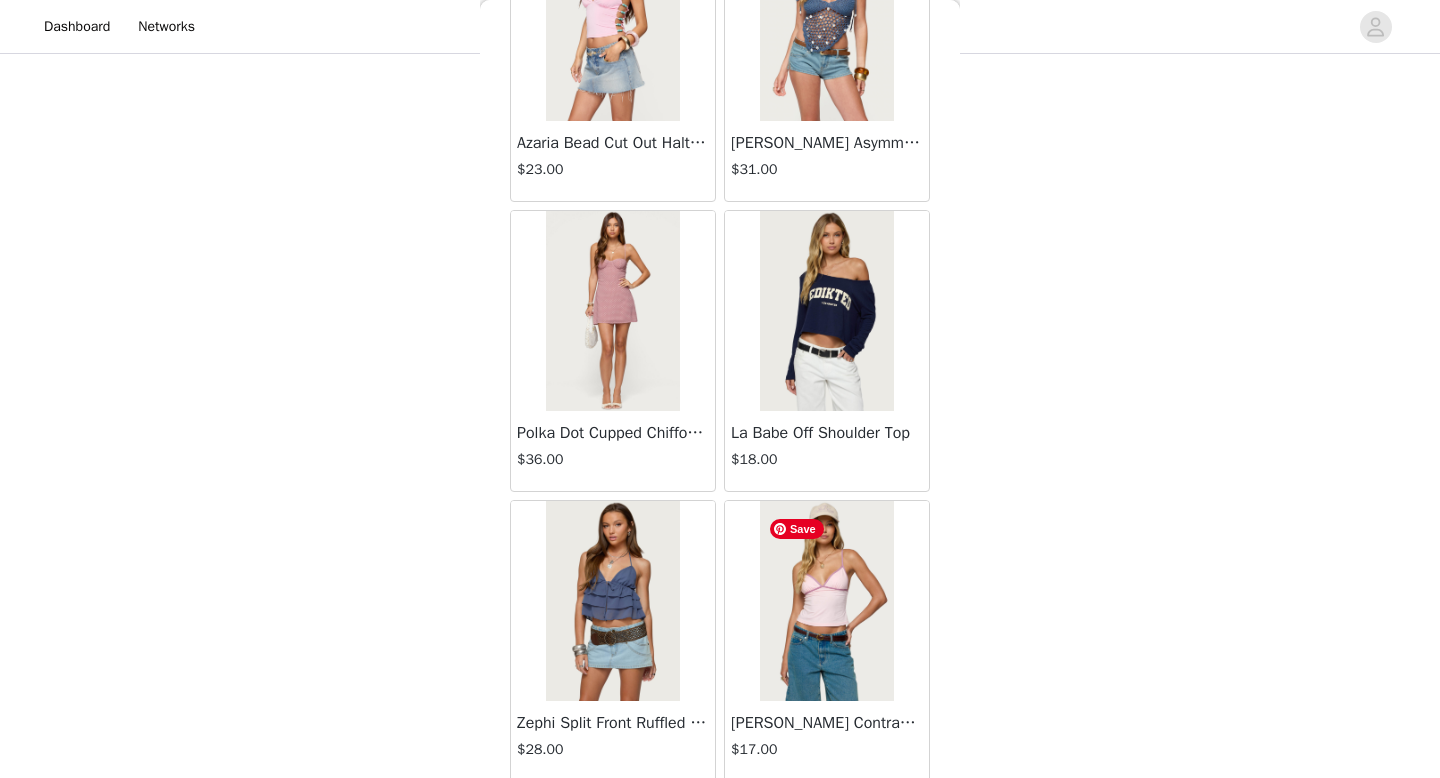 scroll, scrollTop: 67500, scrollLeft: 0, axis: vertical 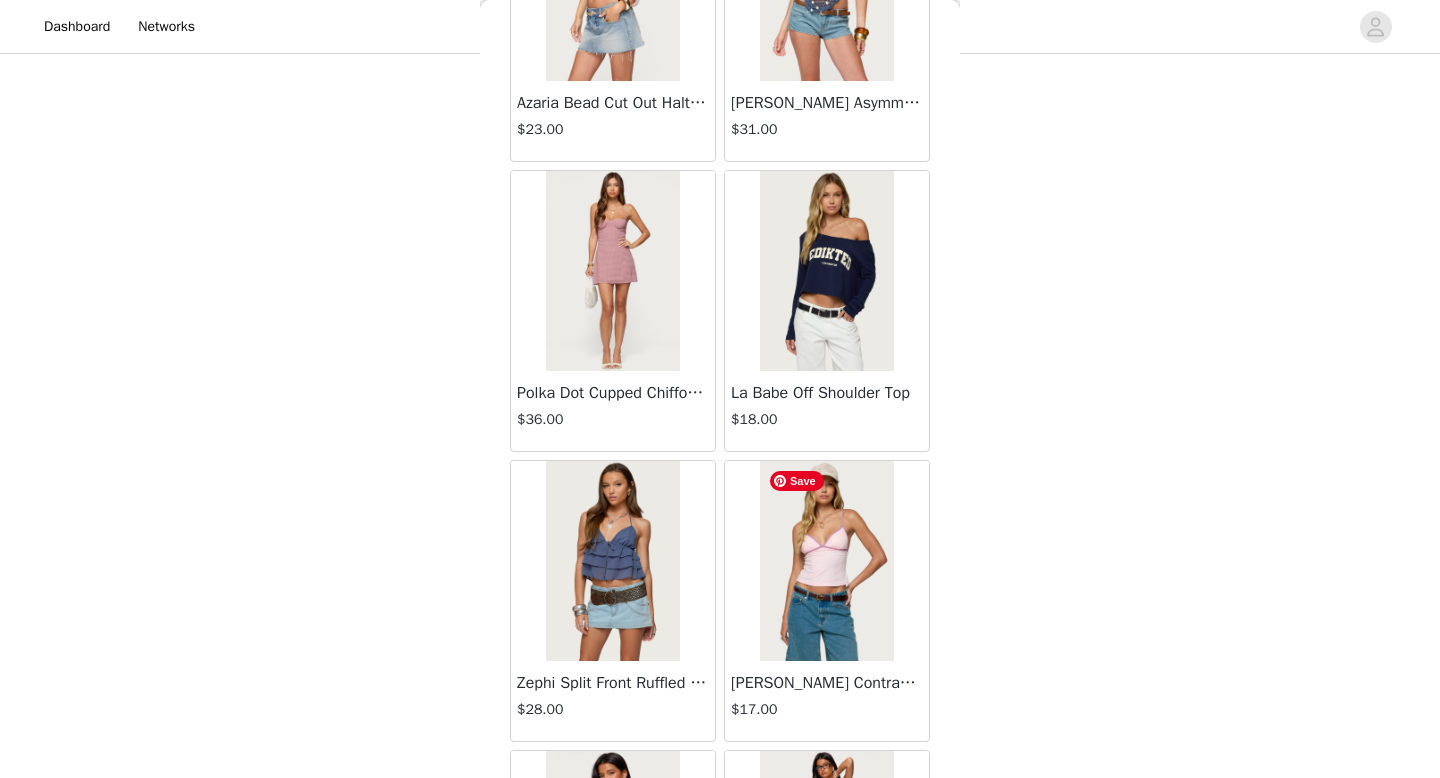 click at bounding box center (826, 561) 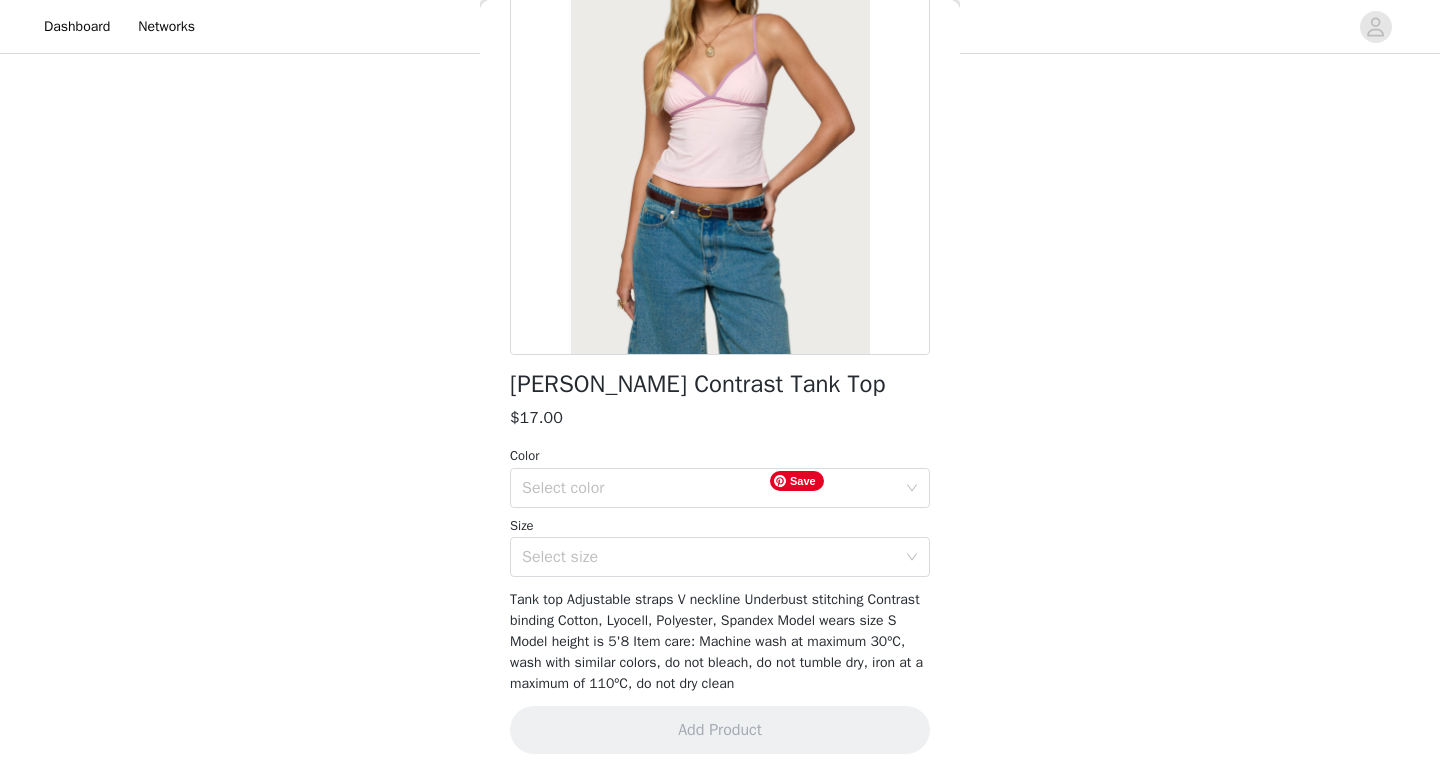 scroll, scrollTop: 195, scrollLeft: 0, axis: vertical 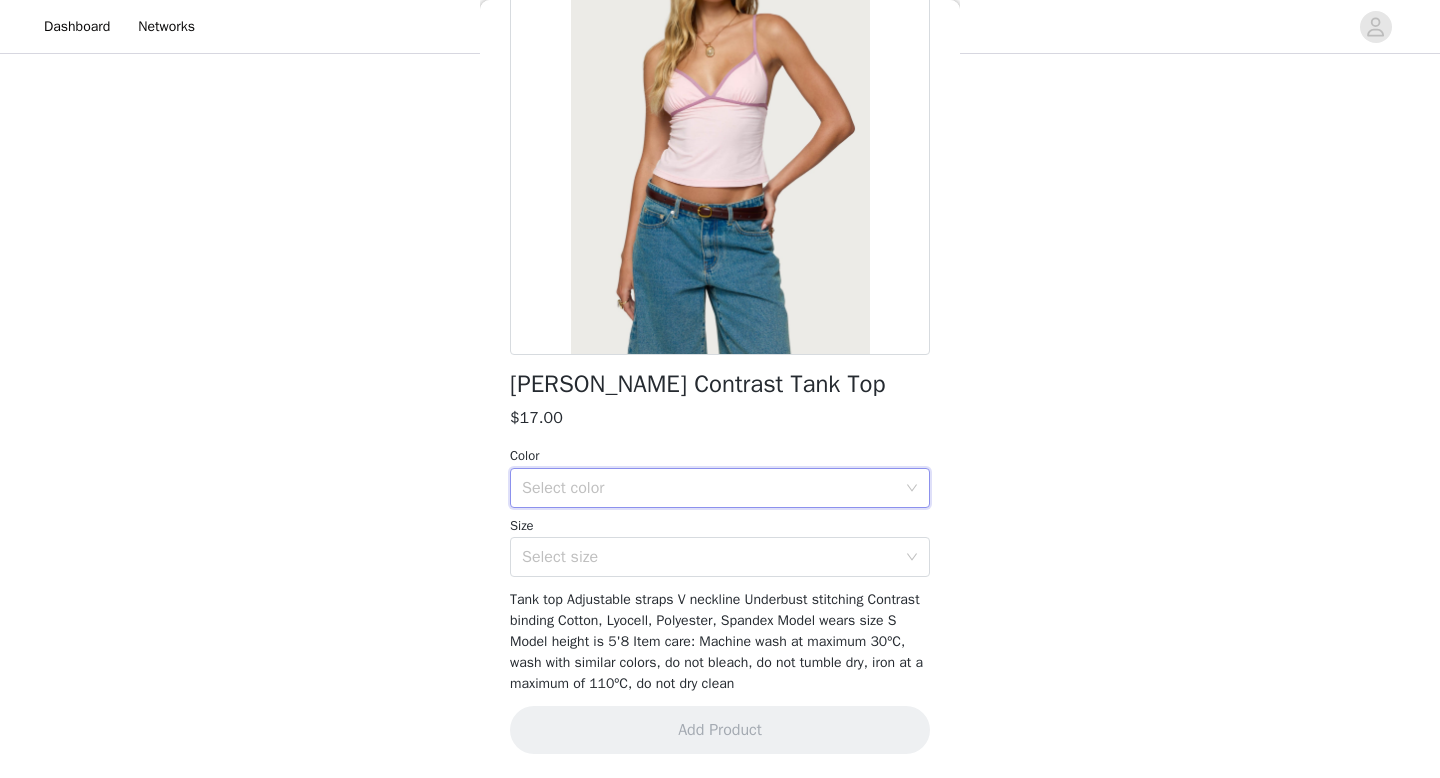 click on "Select color" at bounding box center [713, 488] 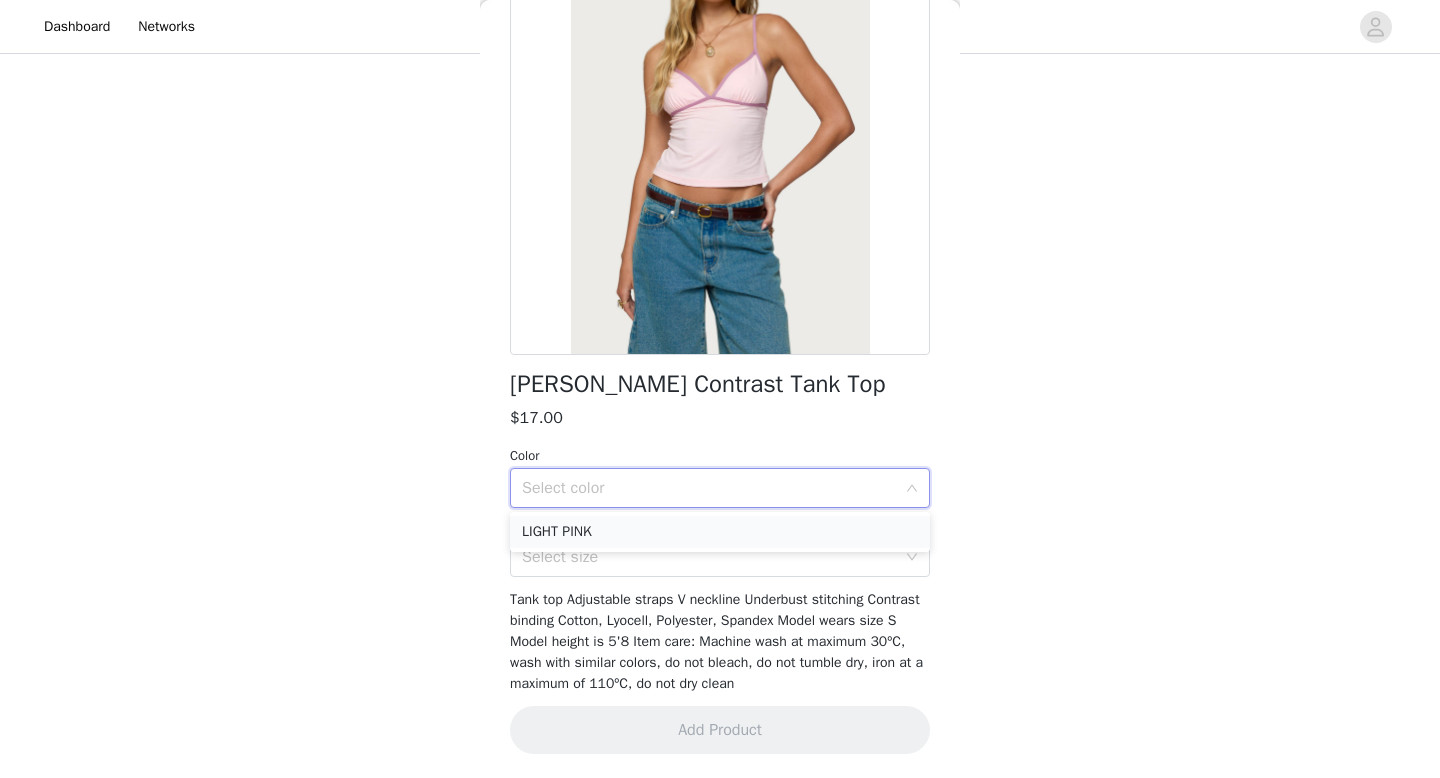 click on "LIGHT PINK" at bounding box center [720, 532] 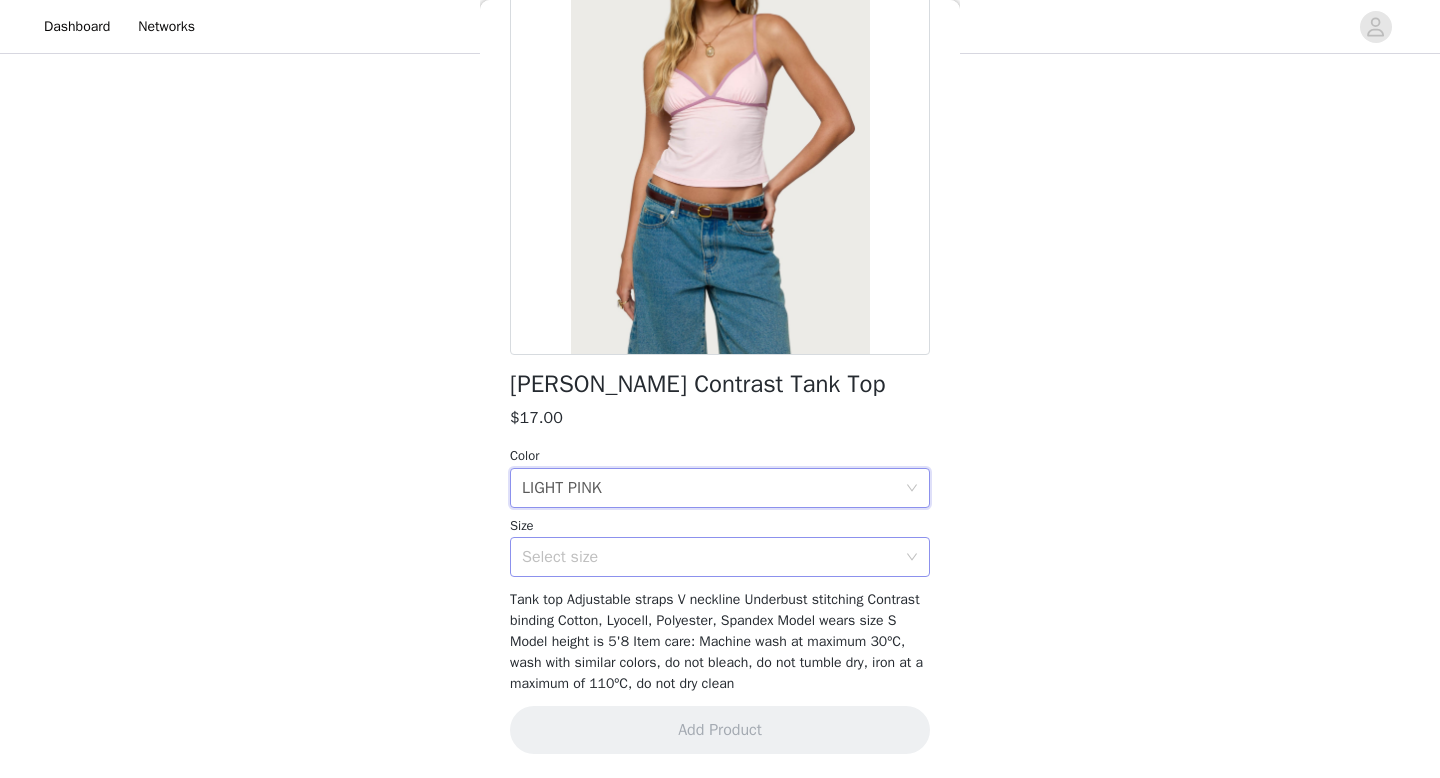 click on "Select size" at bounding box center (709, 557) 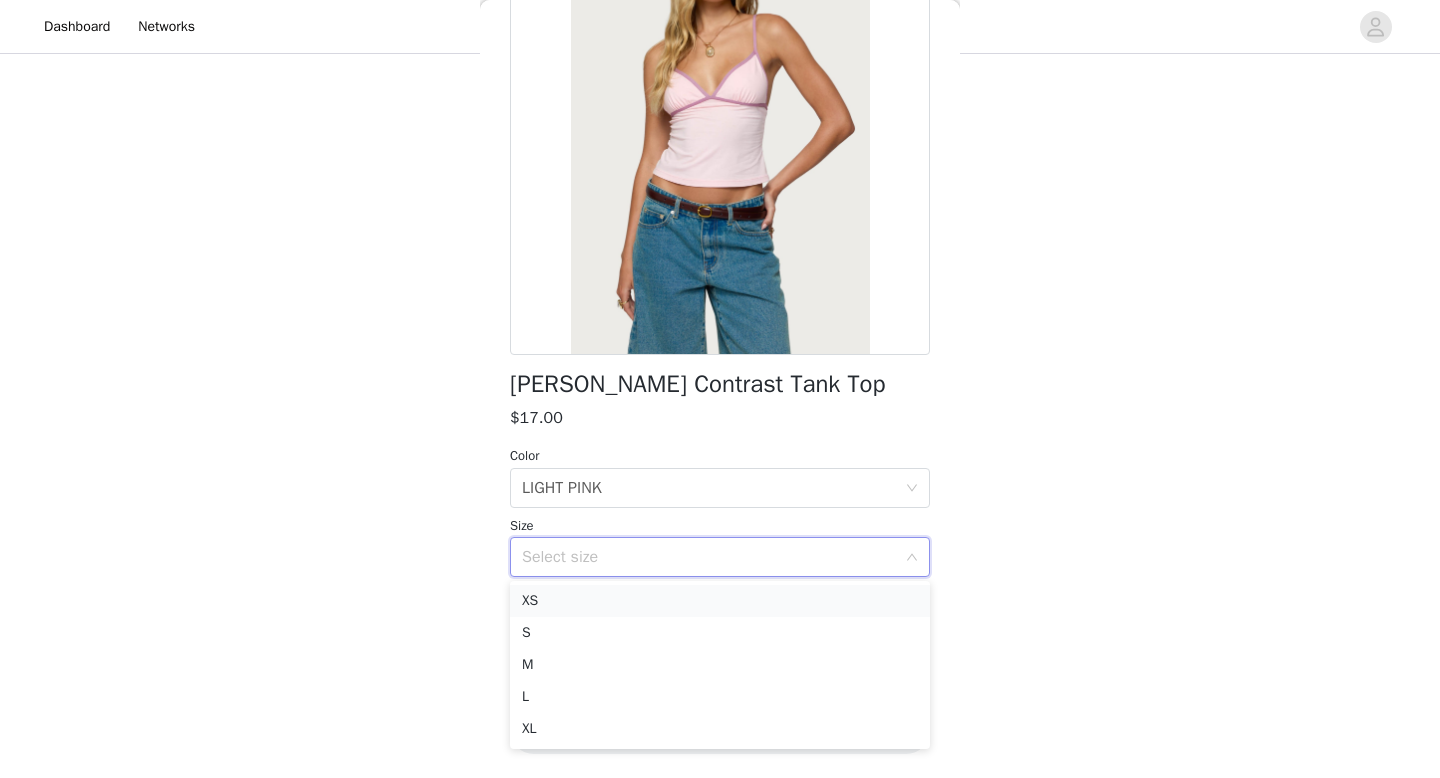 click on "XS" at bounding box center [720, 601] 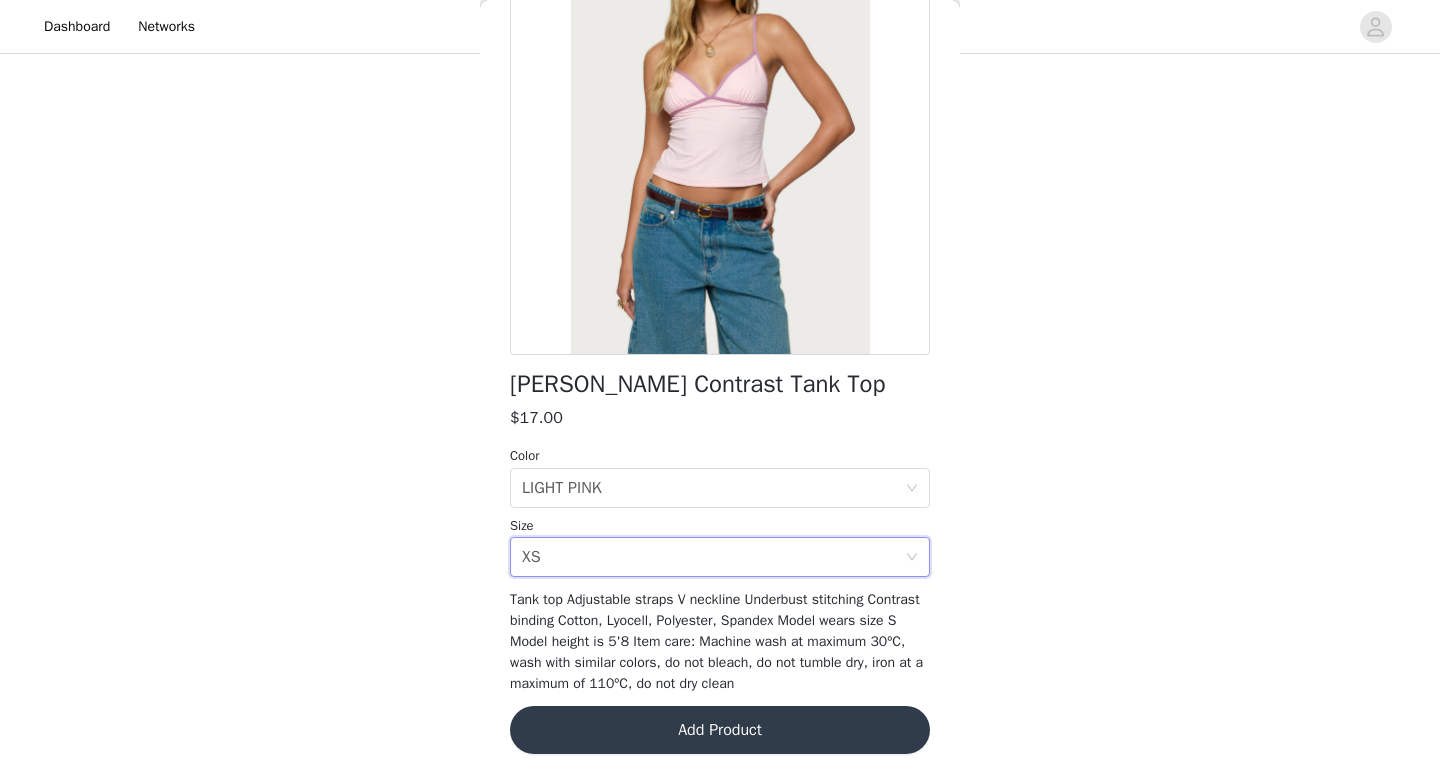 click on "Add Product" at bounding box center [720, 730] 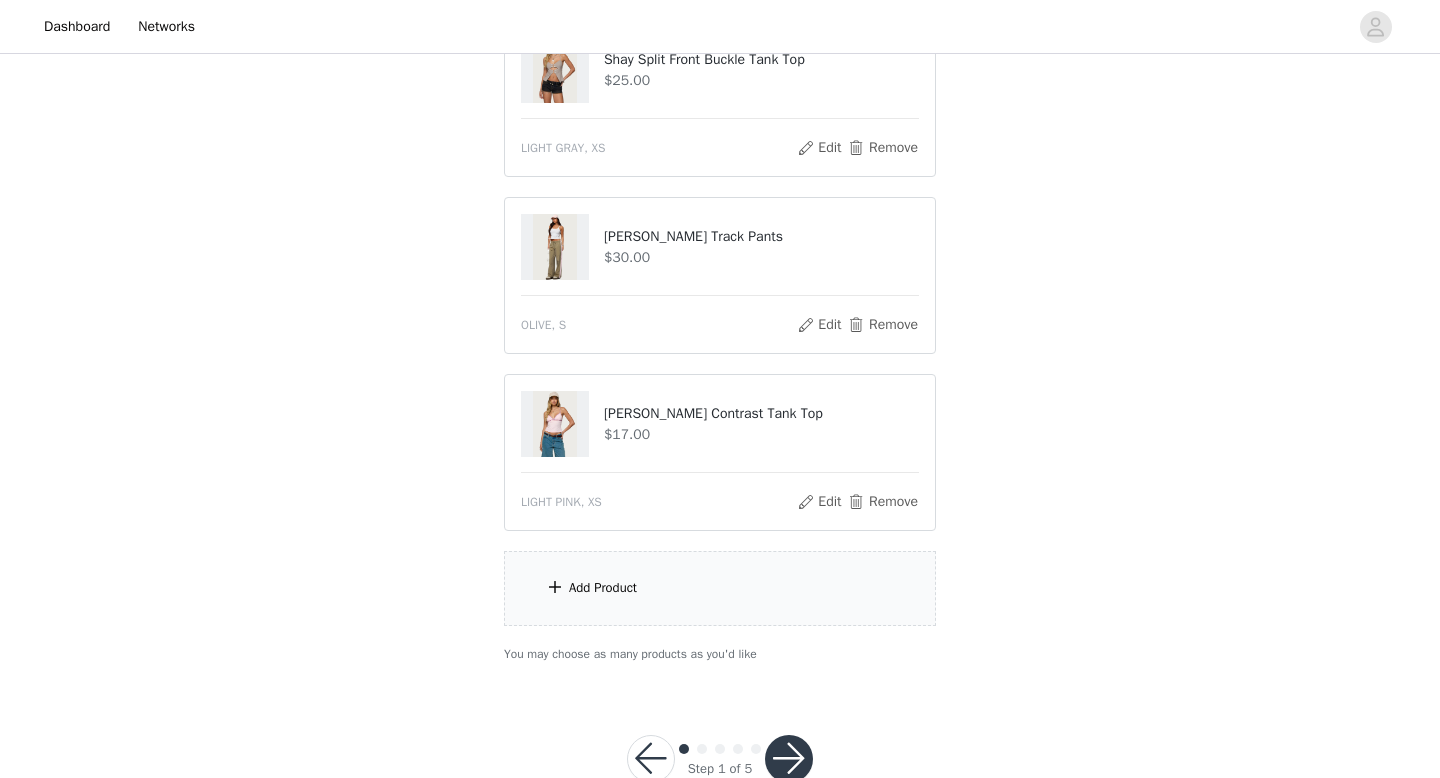scroll, scrollTop: 1371, scrollLeft: 0, axis: vertical 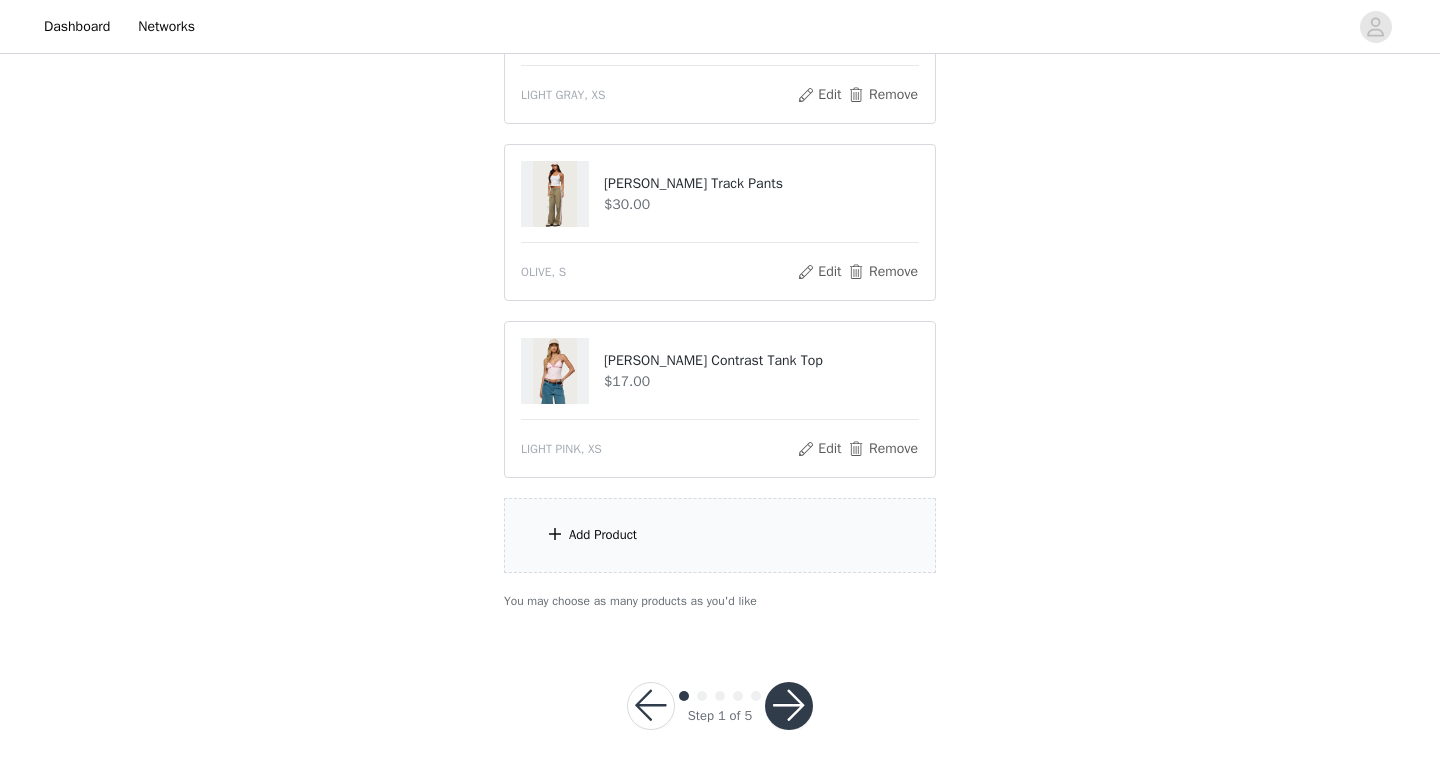 click at bounding box center (789, 706) 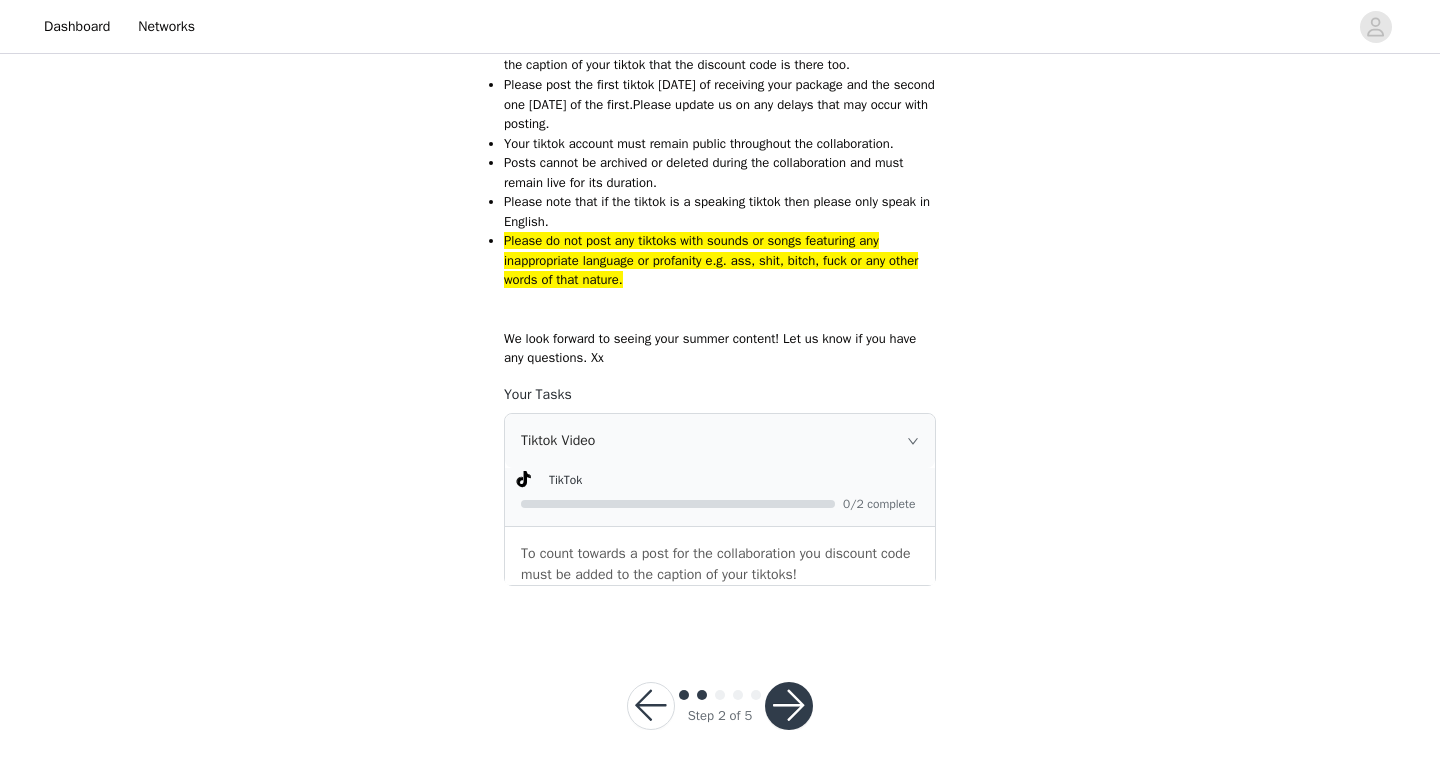 scroll, scrollTop: 913, scrollLeft: 0, axis: vertical 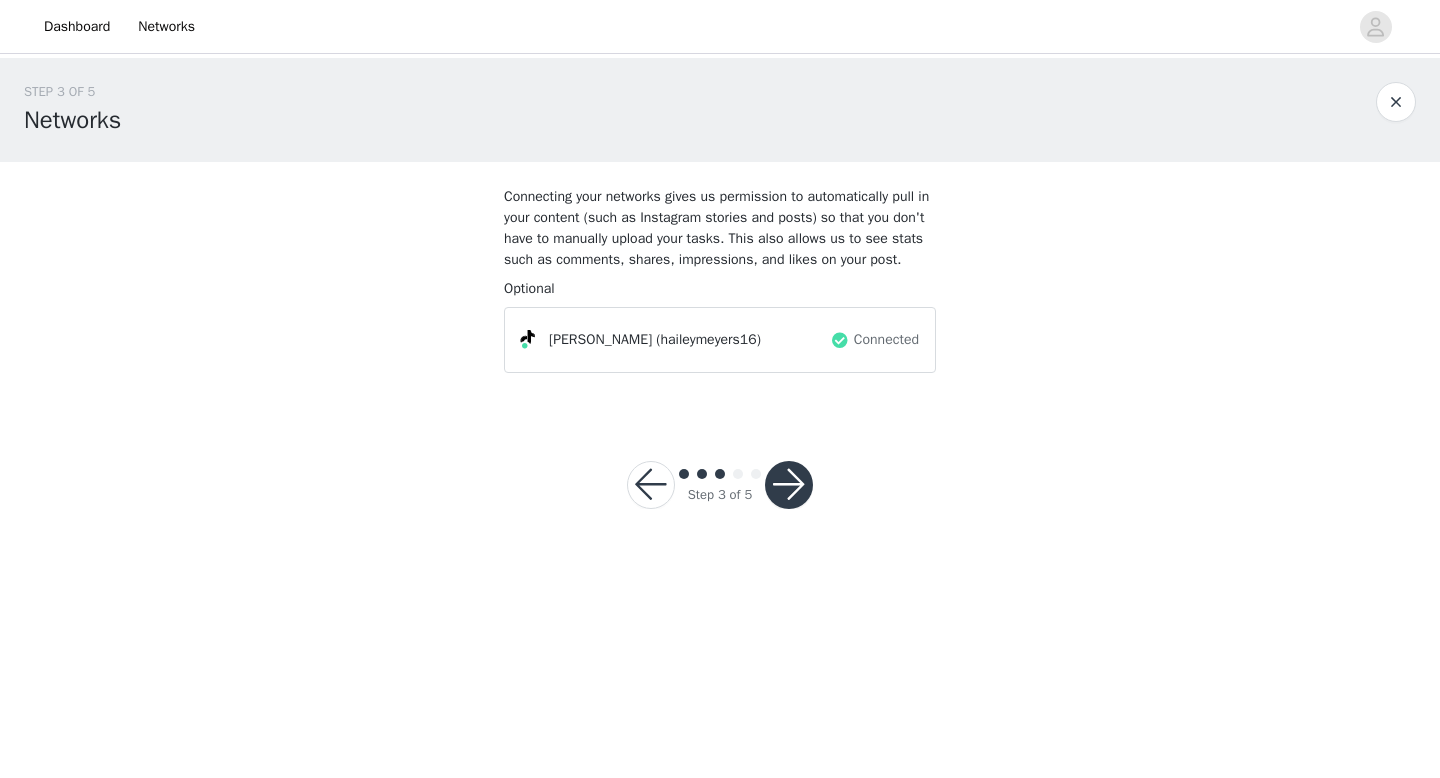 click at bounding box center [789, 485] 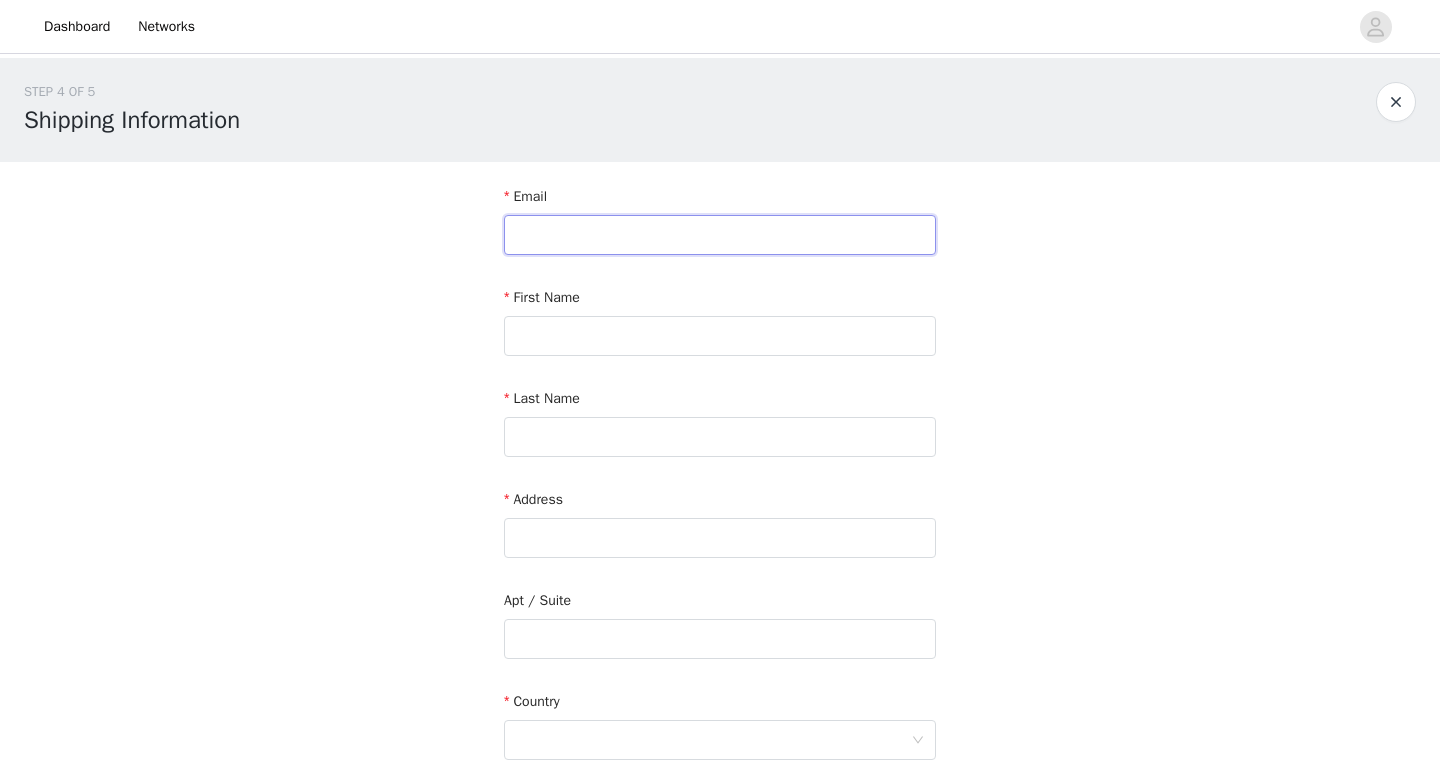 click at bounding box center (720, 235) 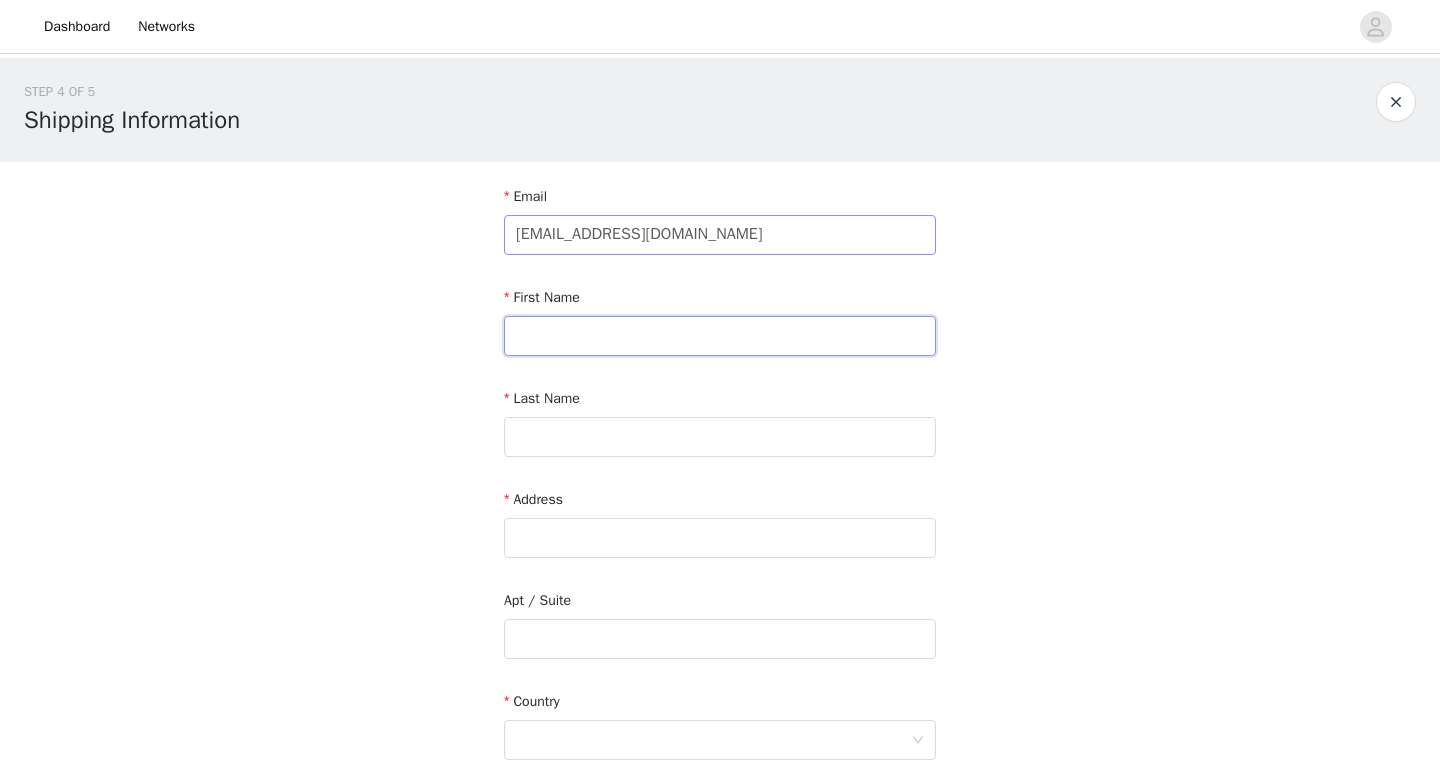 type on "Hailey" 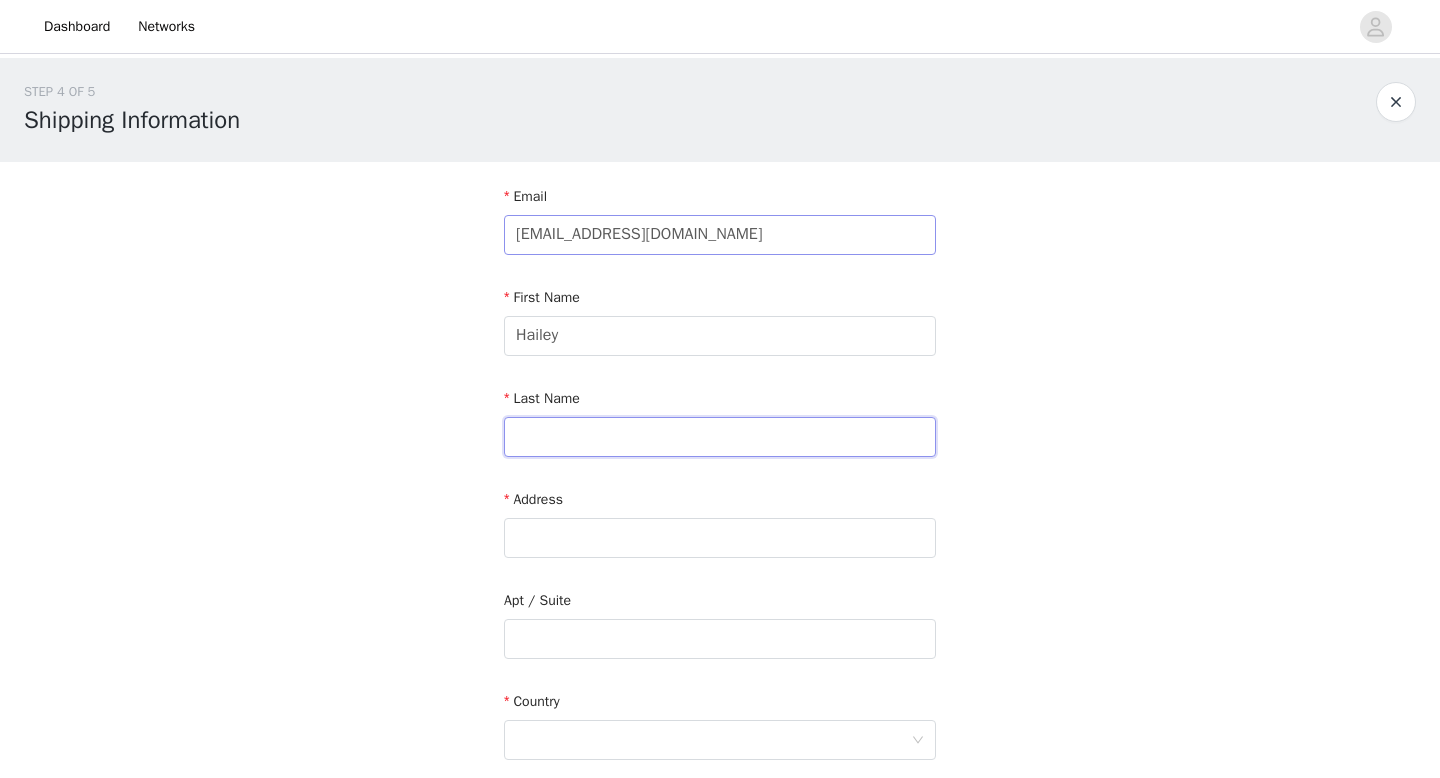 type on "[PERSON_NAME]" 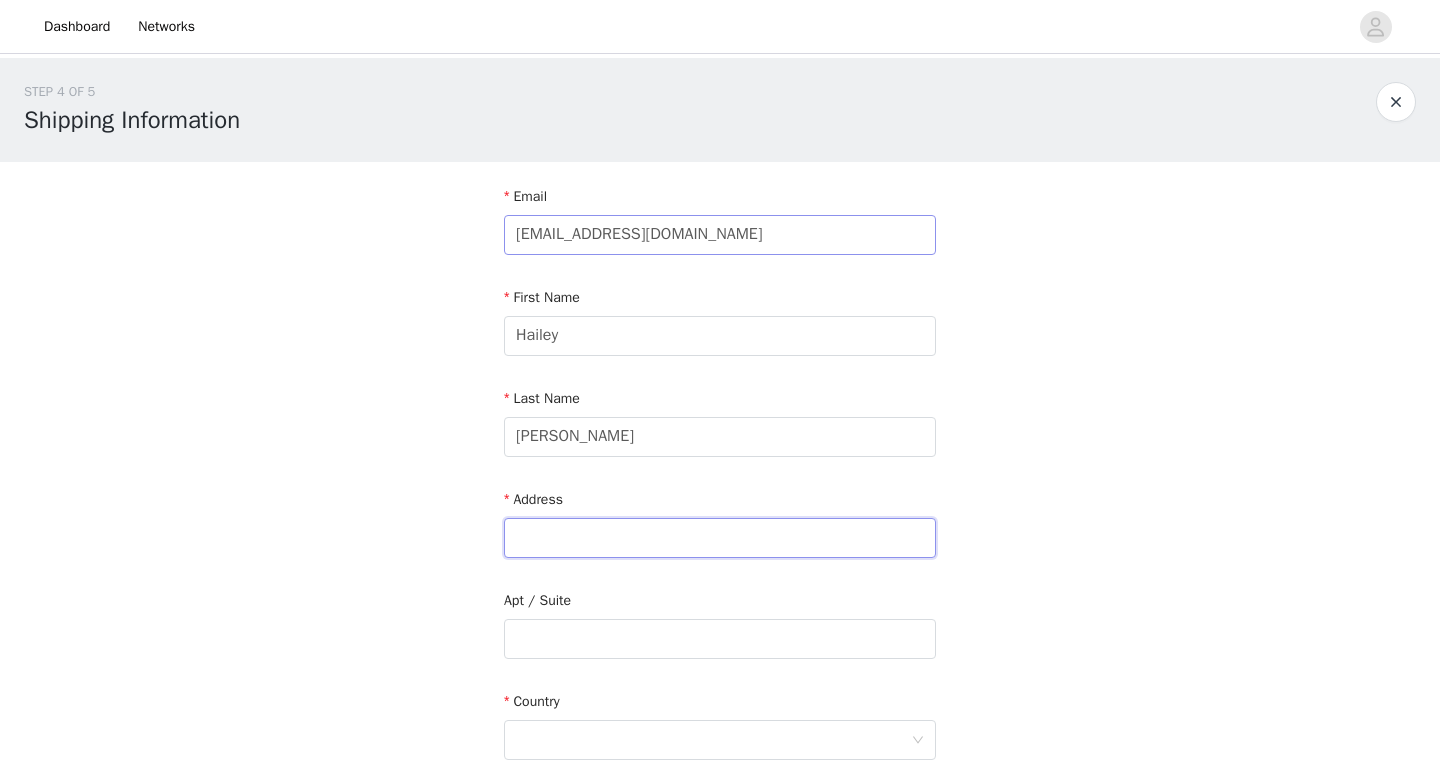 type on "1543 Summit St" 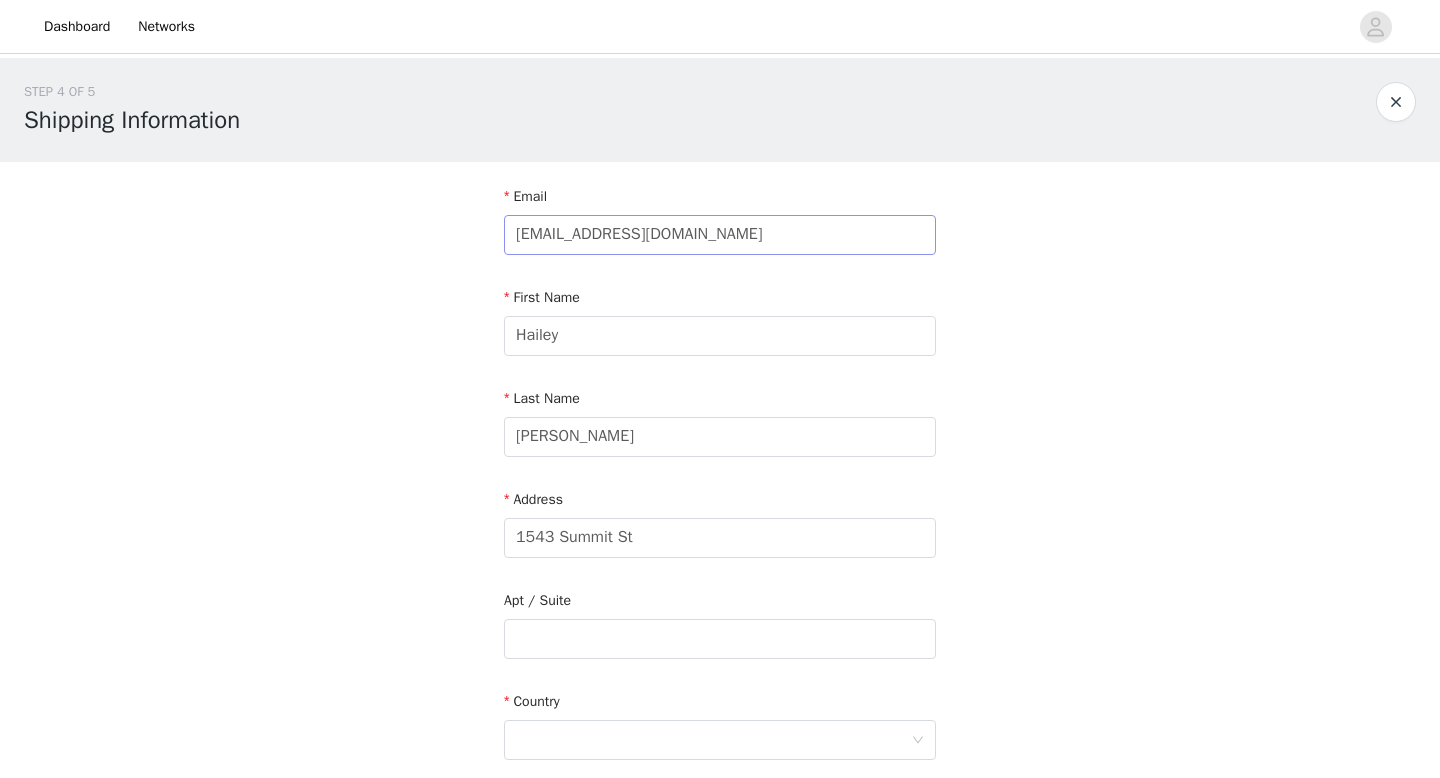 type on "Columbus" 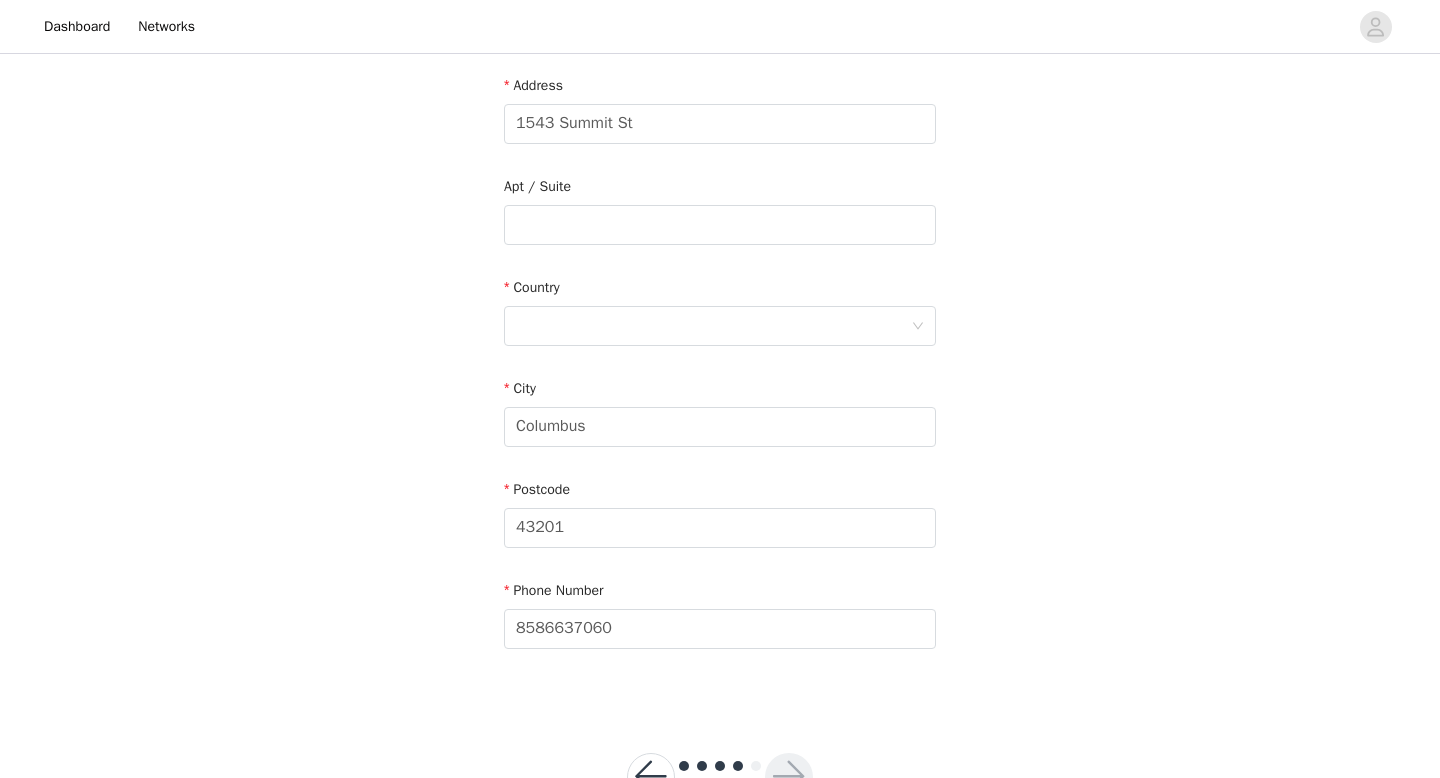 scroll, scrollTop: 415, scrollLeft: 0, axis: vertical 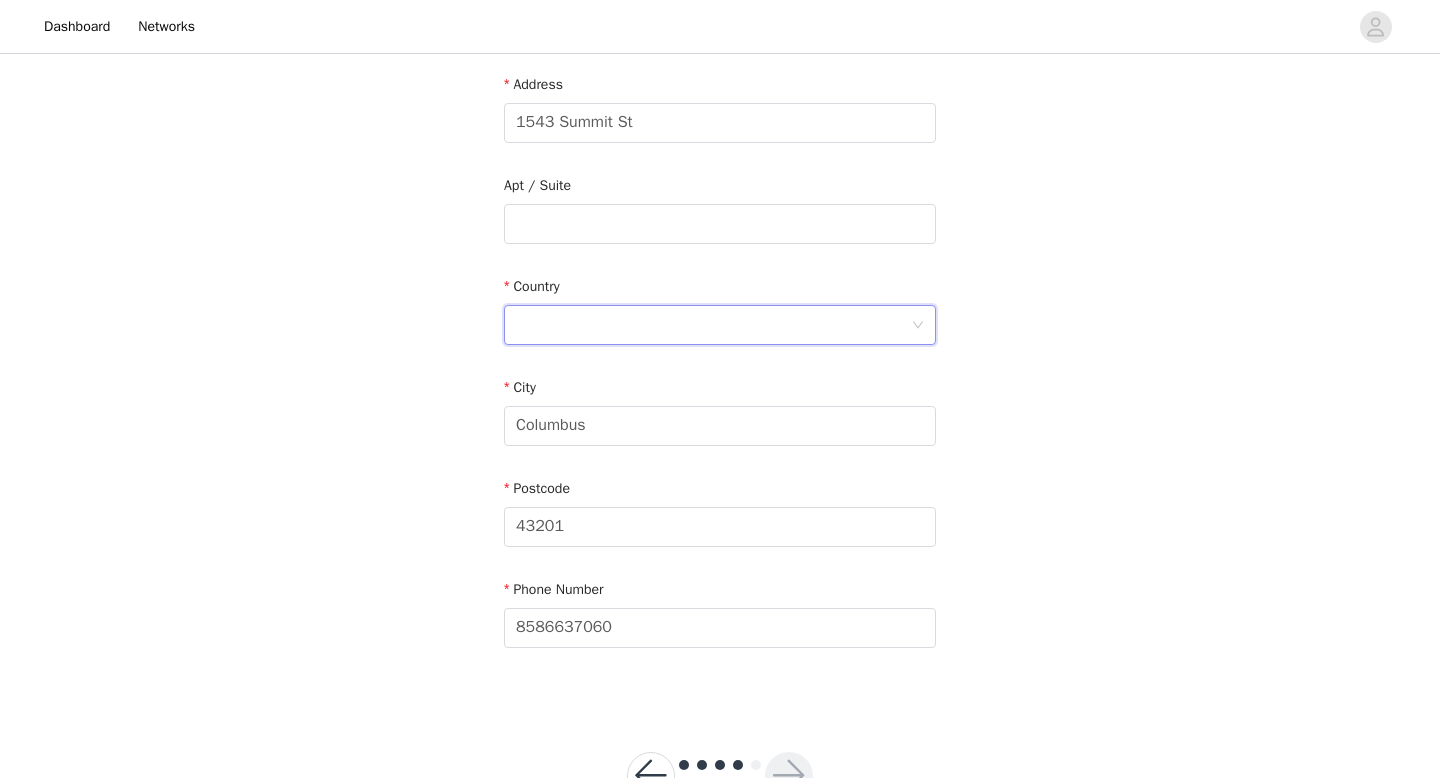 click at bounding box center (713, 325) 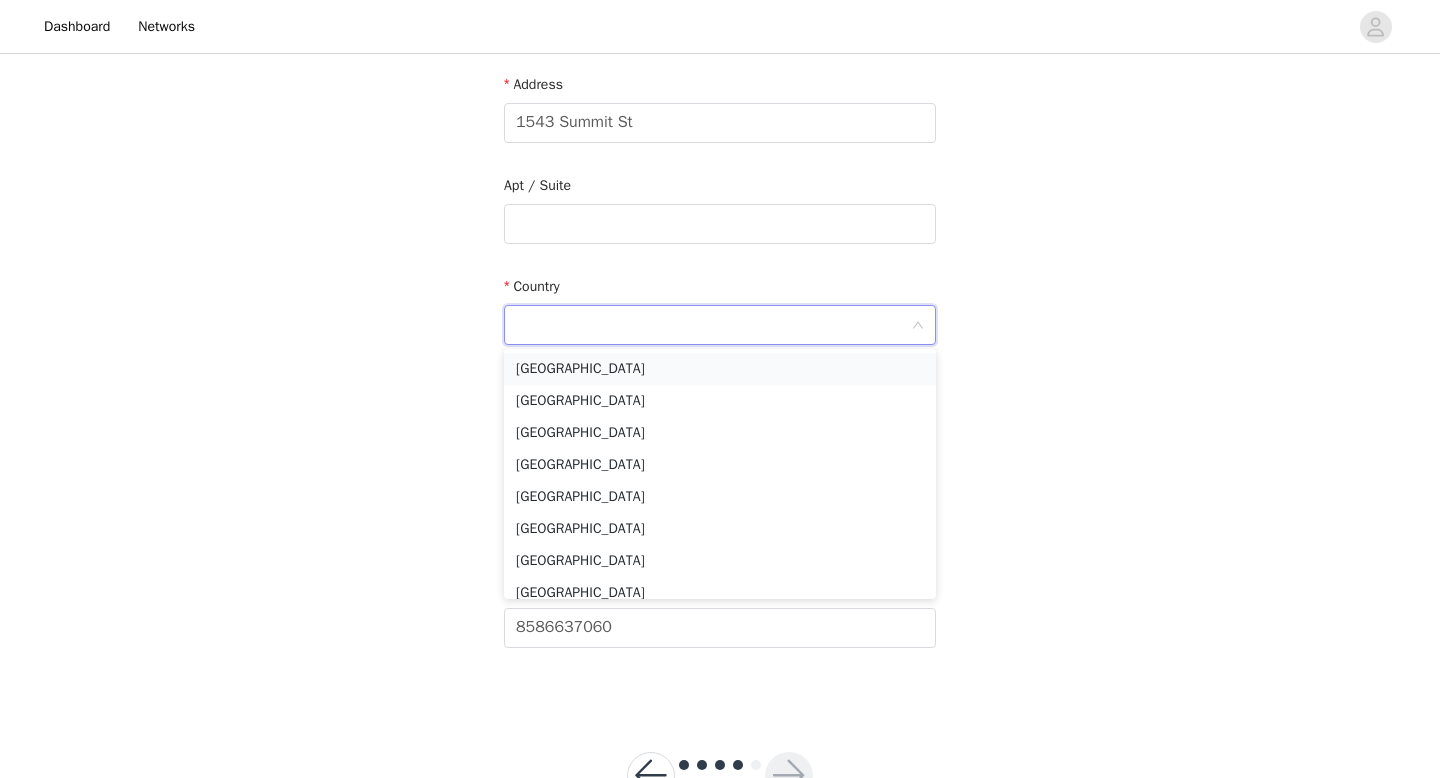 click on "[GEOGRAPHIC_DATA]" at bounding box center [720, 369] 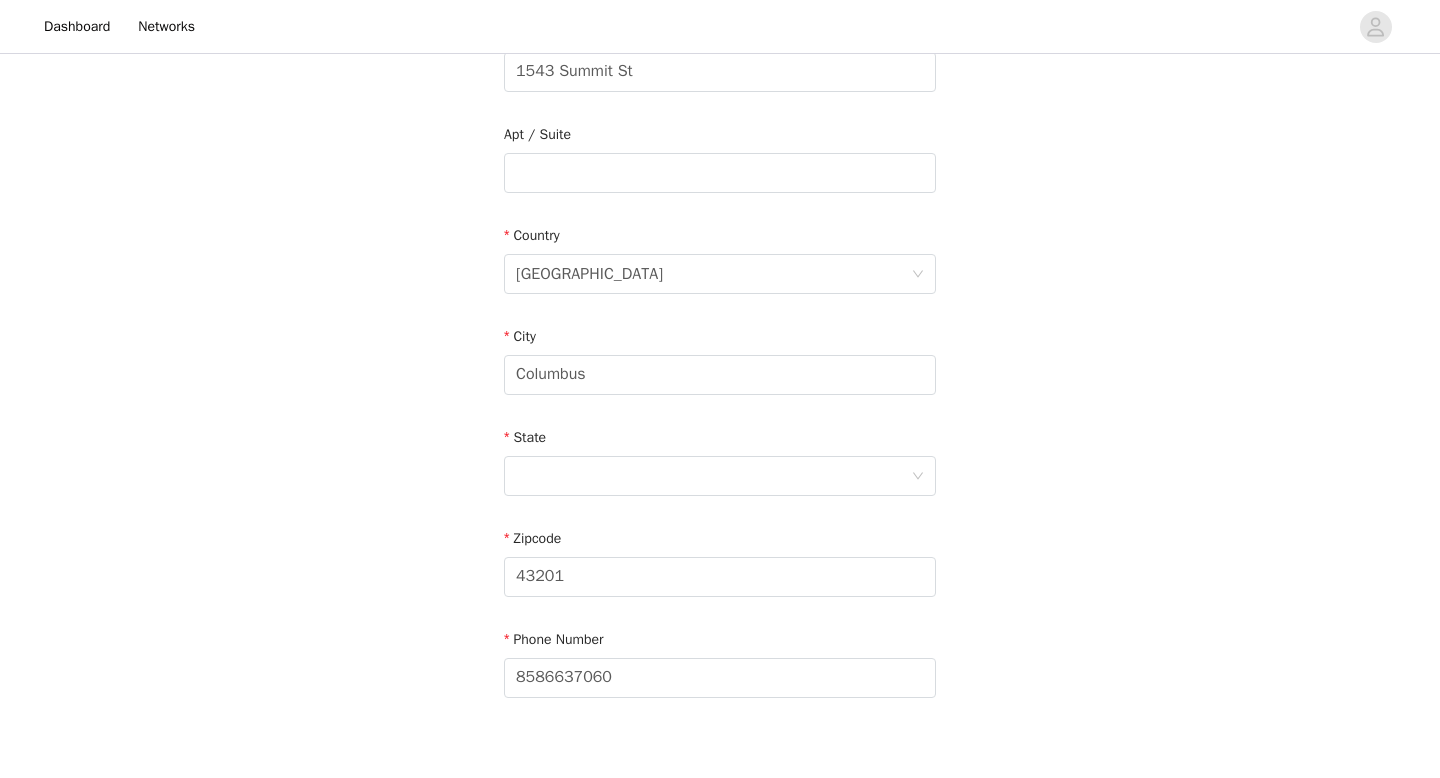 scroll, scrollTop: 585, scrollLeft: 0, axis: vertical 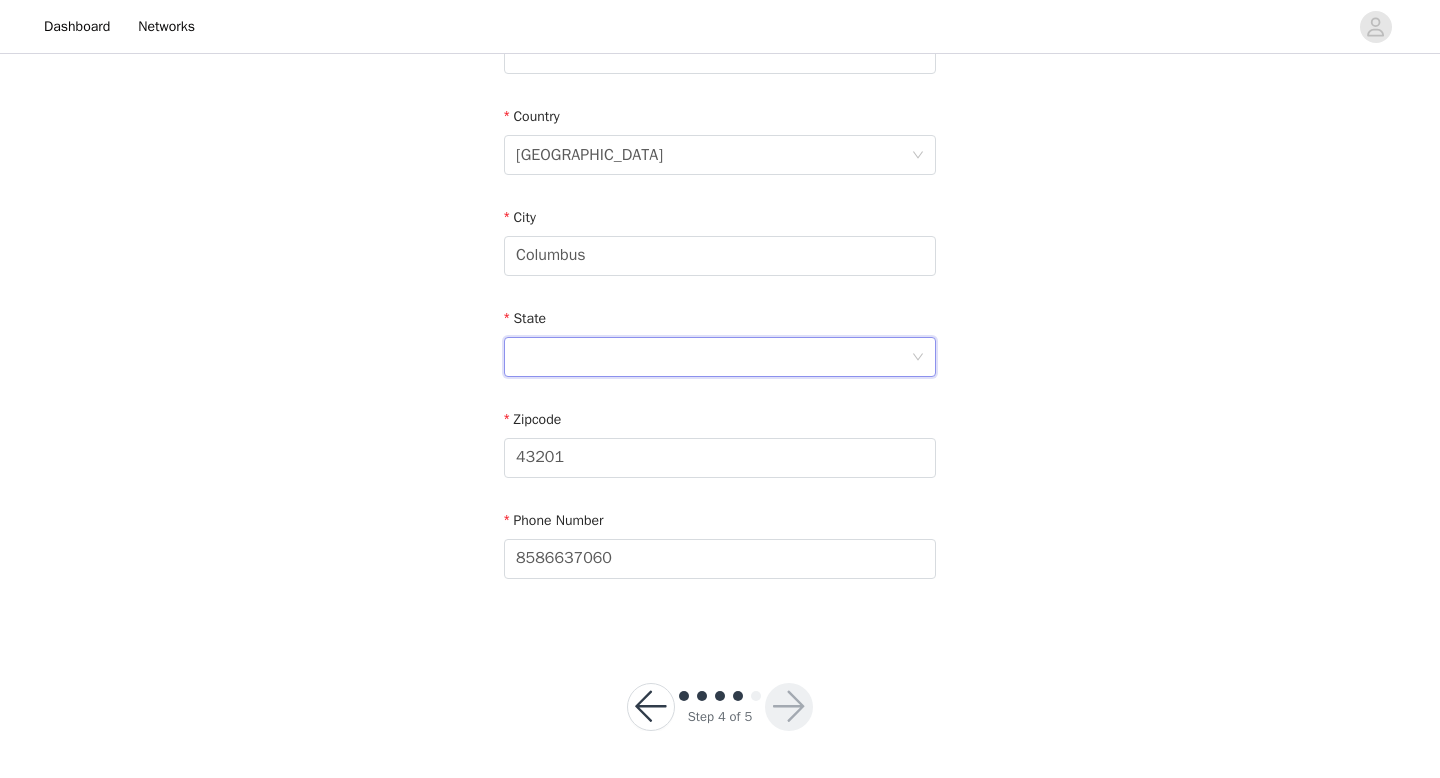 click at bounding box center (713, 357) 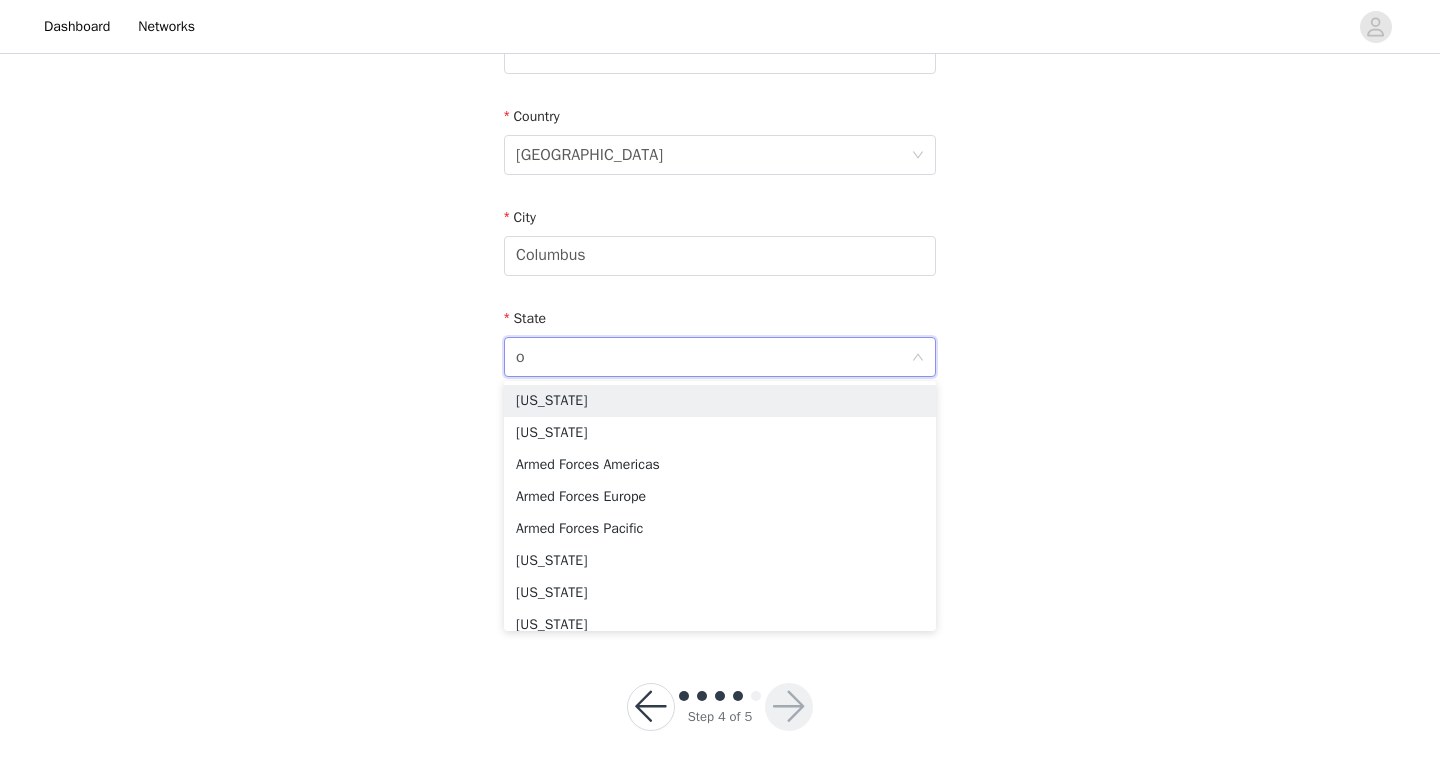 type on "oh" 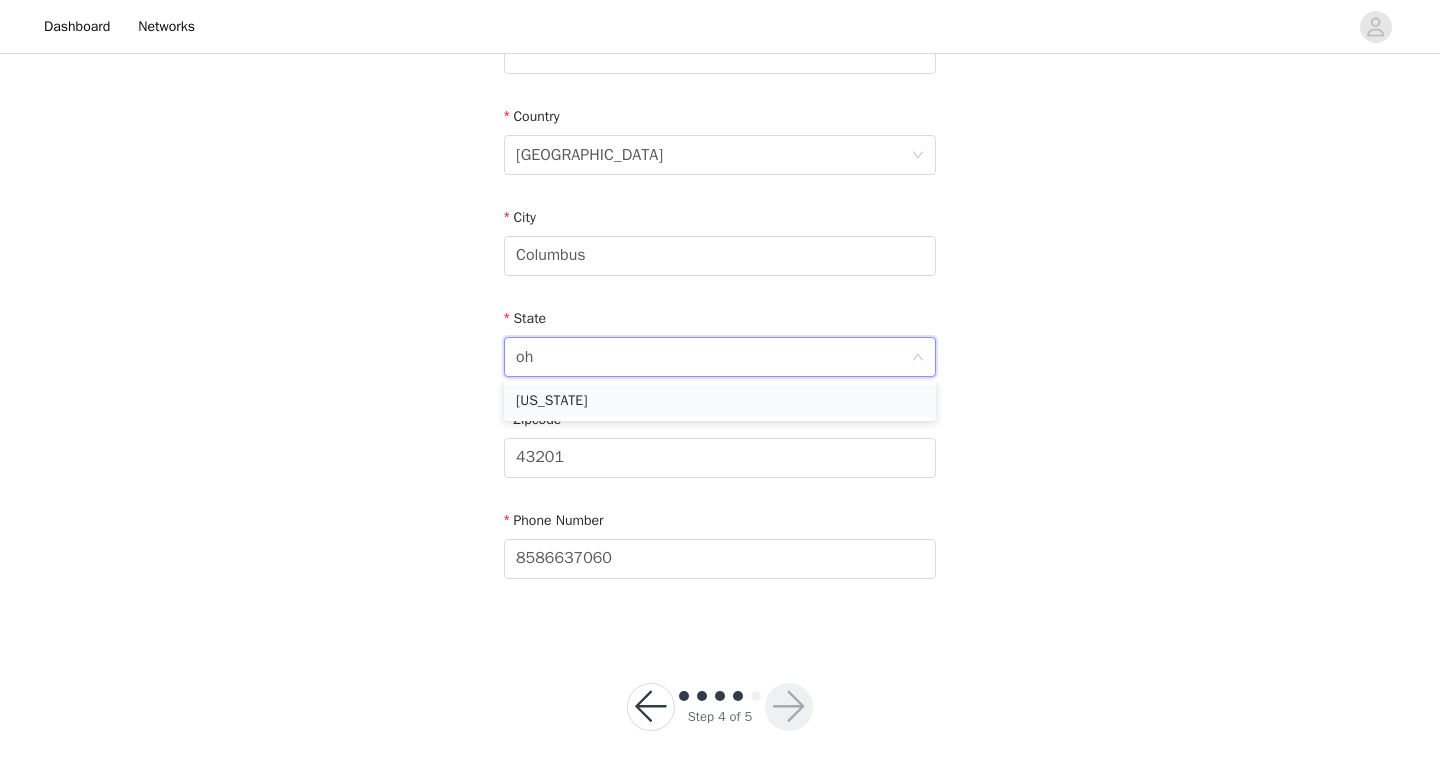click on "[US_STATE]" at bounding box center (720, 401) 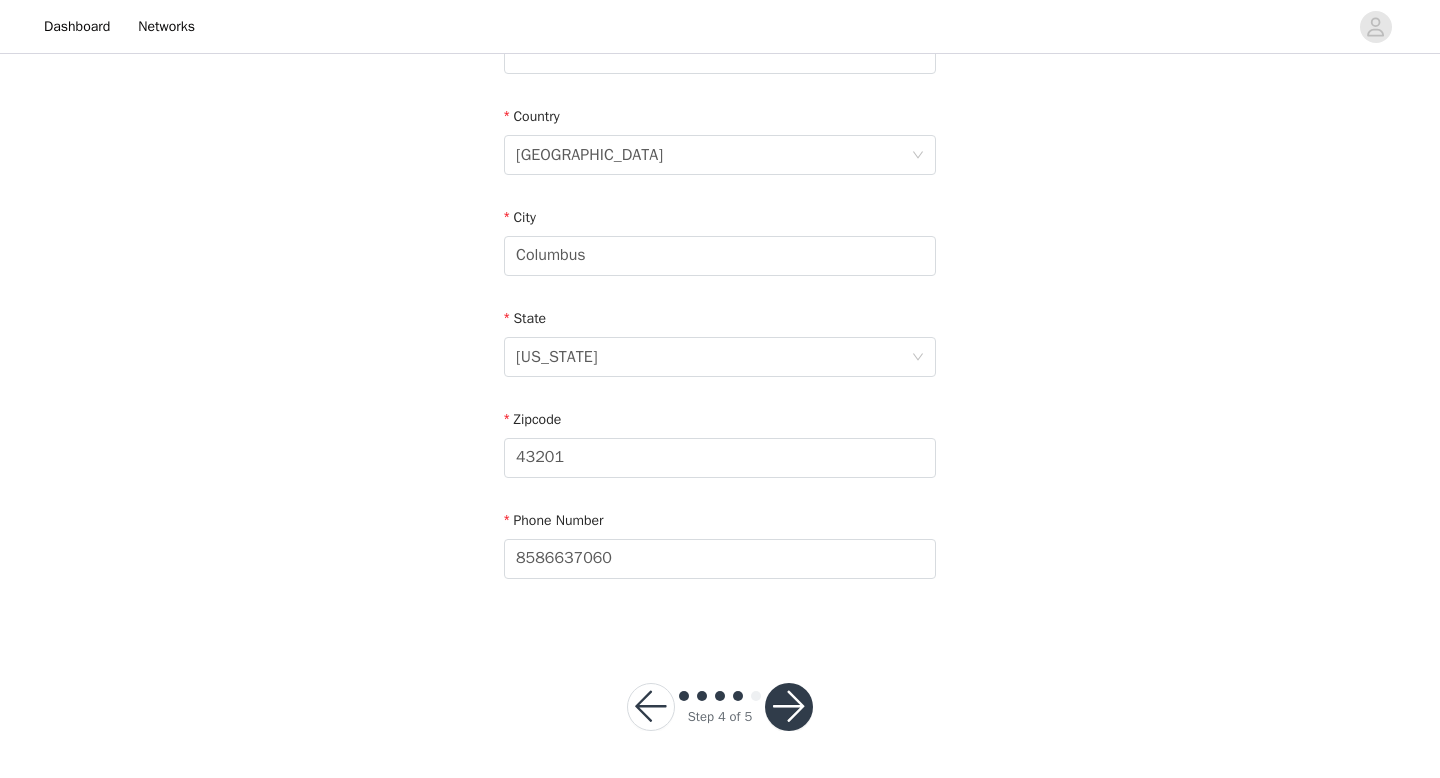 click at bounding box center (789, 707) 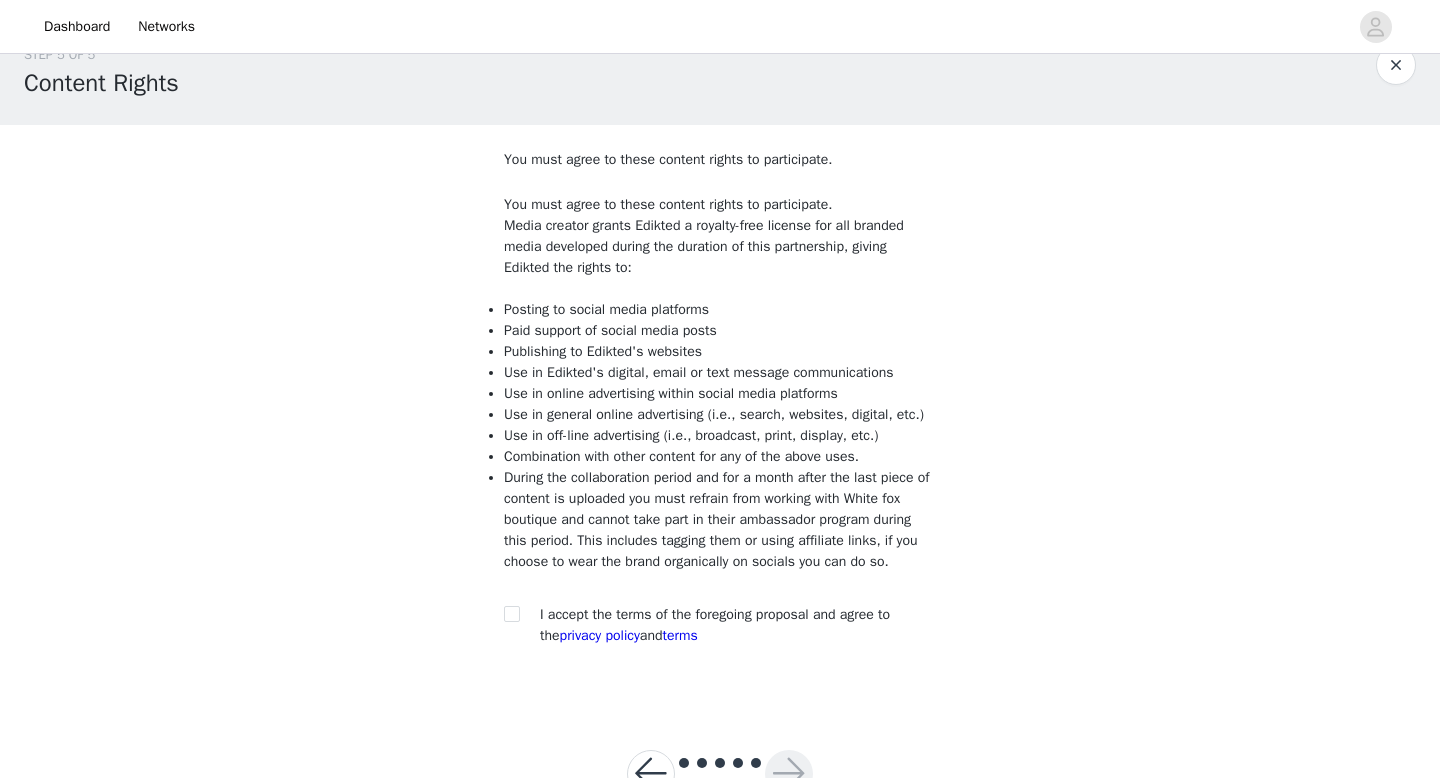 scroll, scrollTop: 39, scrollLeft: 0, axis: vertical 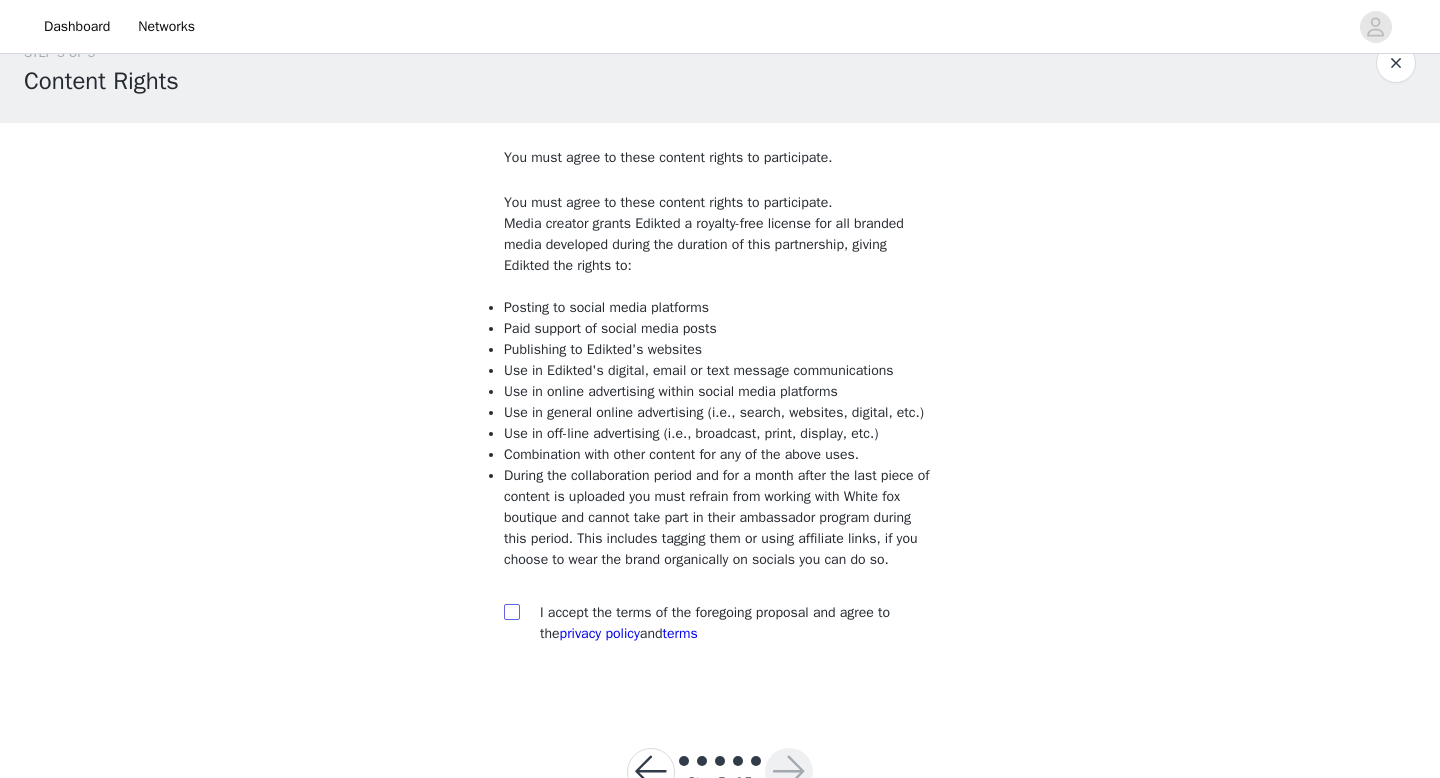 click at bounding box center (512, 612) 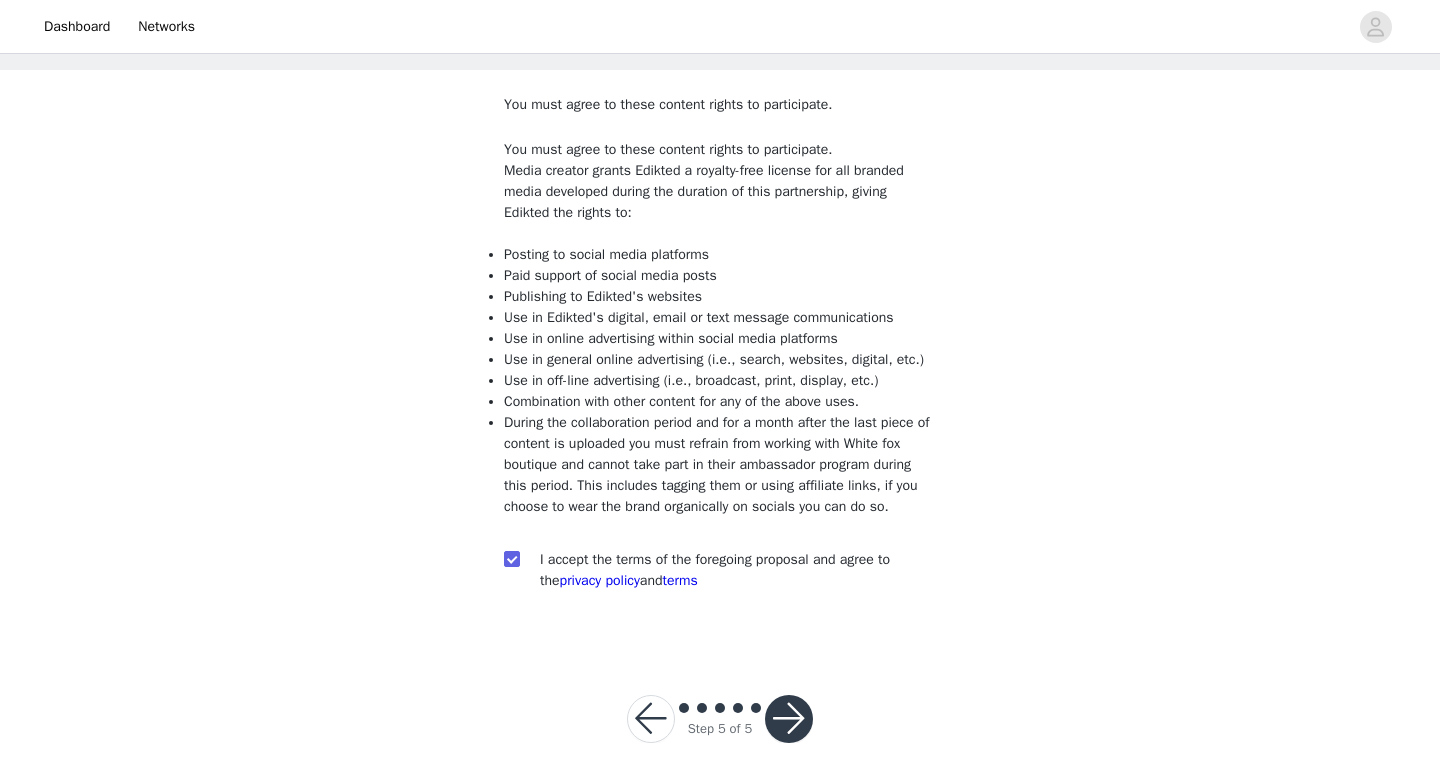 scroll, scrollTop: 146, scrollLeft: 0, axis: vertical 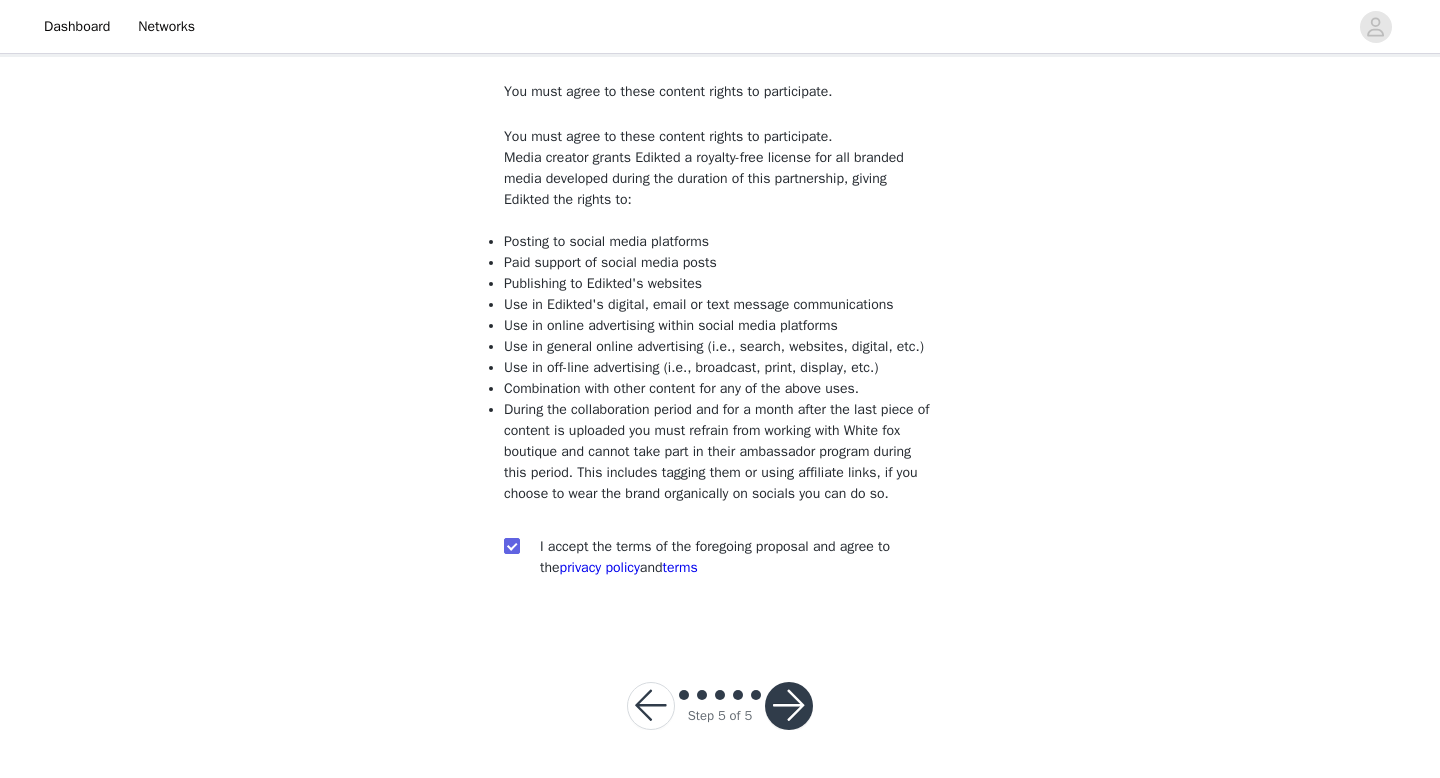 click at bounding box center [789, 706] 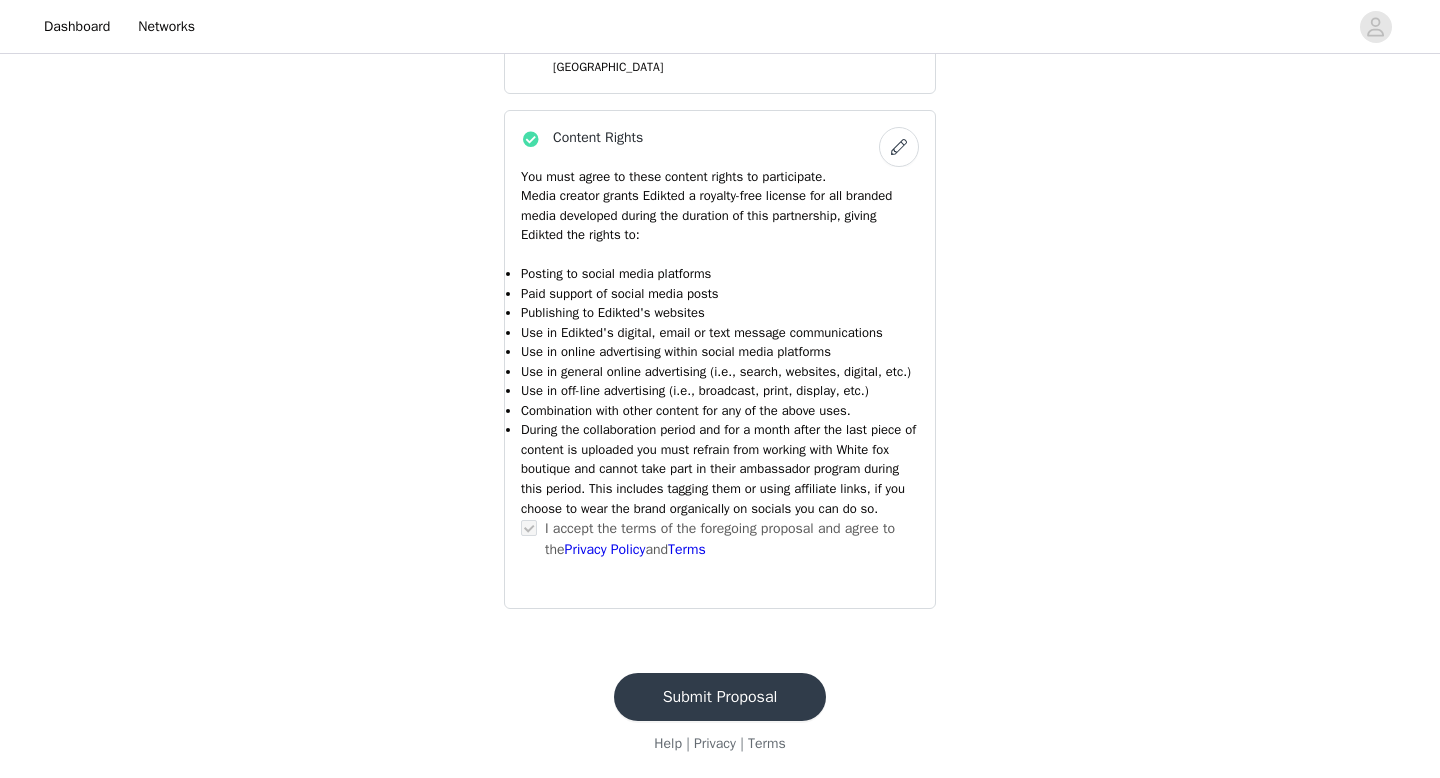scroll, scrollTop: 1963, scrollLeft: 0, axis: vertical 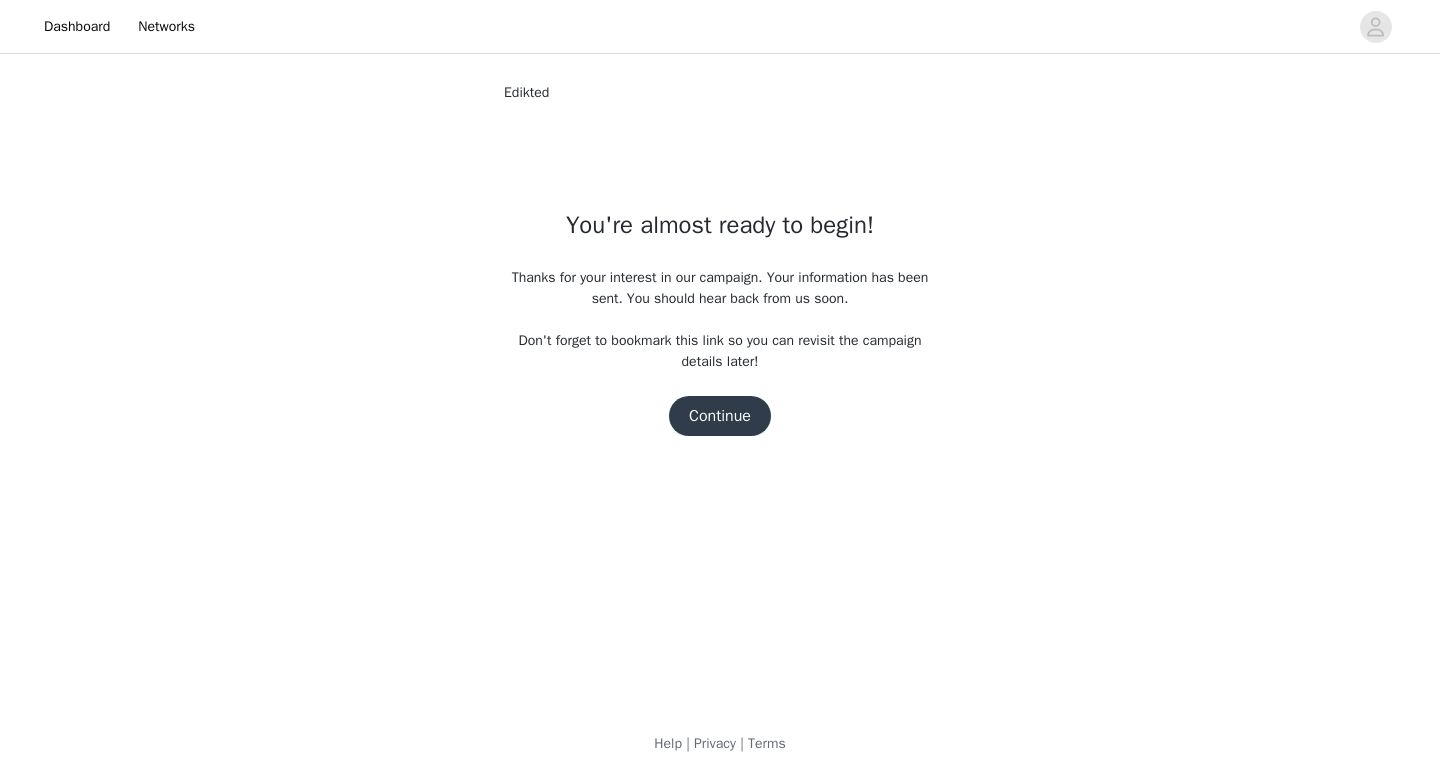 click on "Continue" at bounding box center [720, 416] 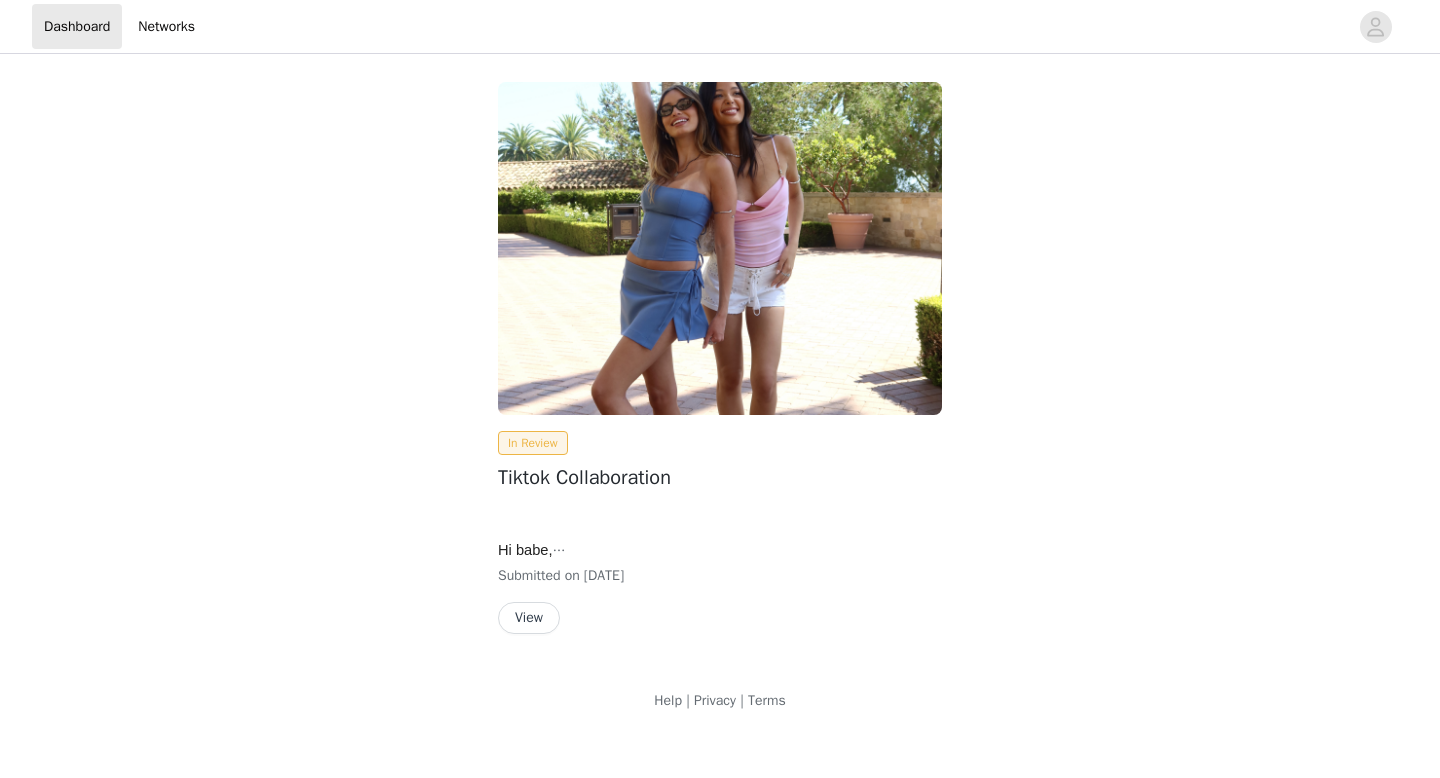 scroll, scrollTop: 0, scrollLeft: 0, axis: both 